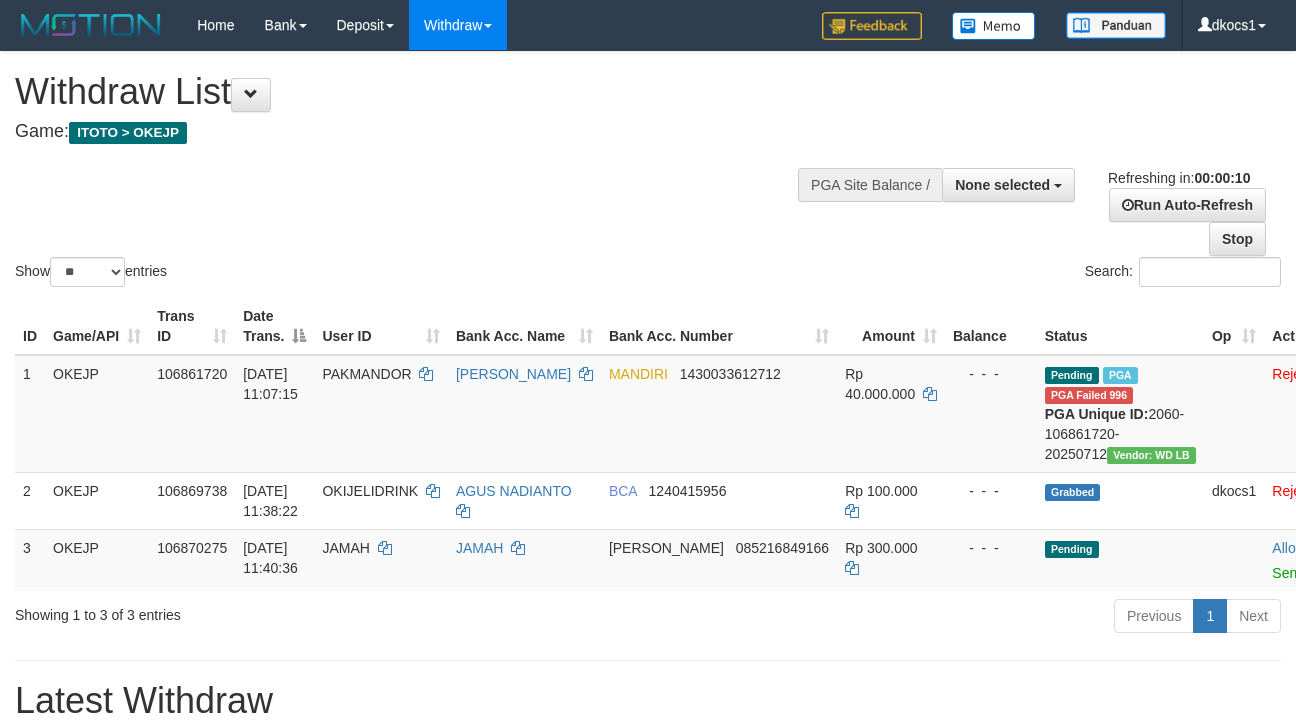 select 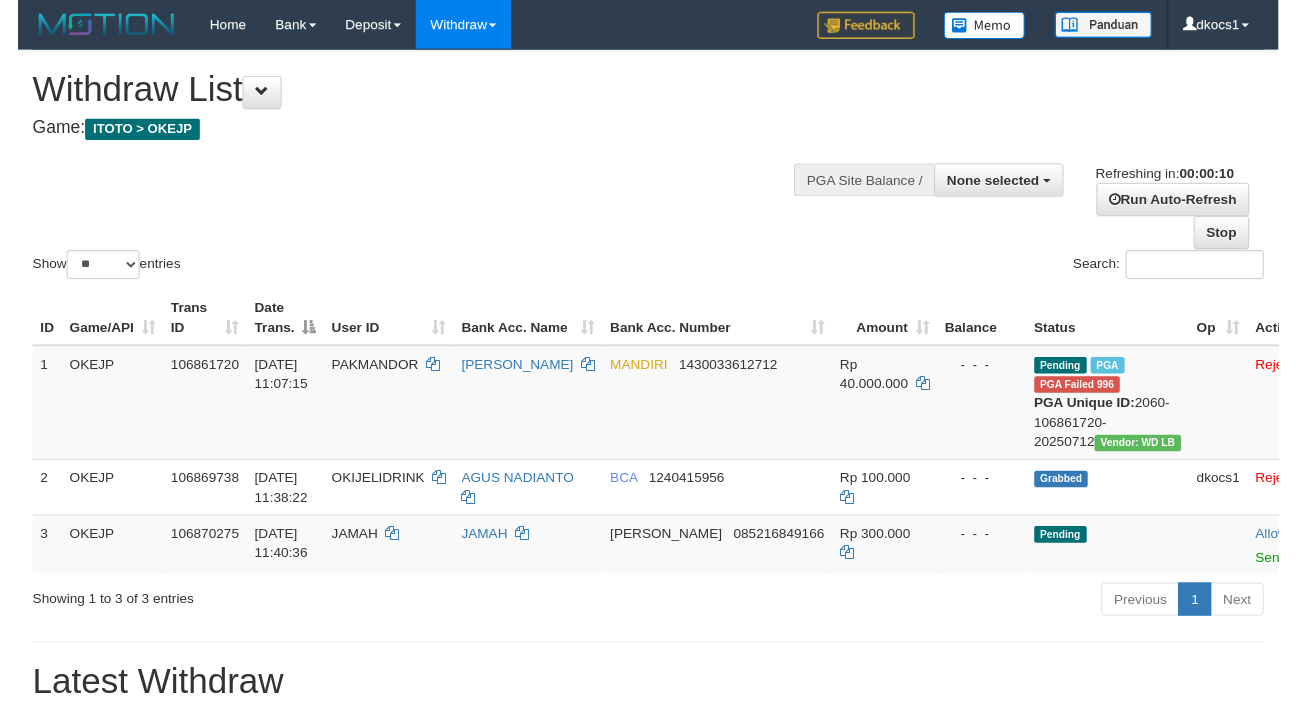 scroll, scrollTop: 0, scrollLeft: 0, axis: both 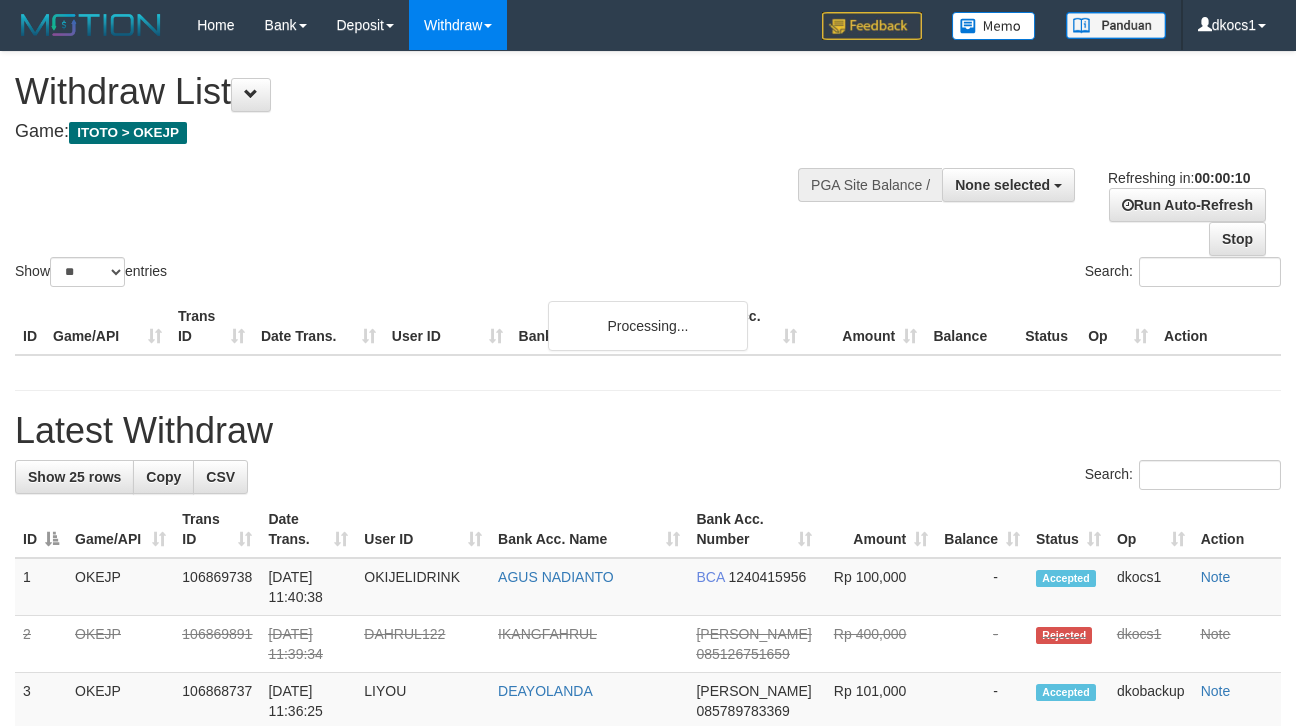 select 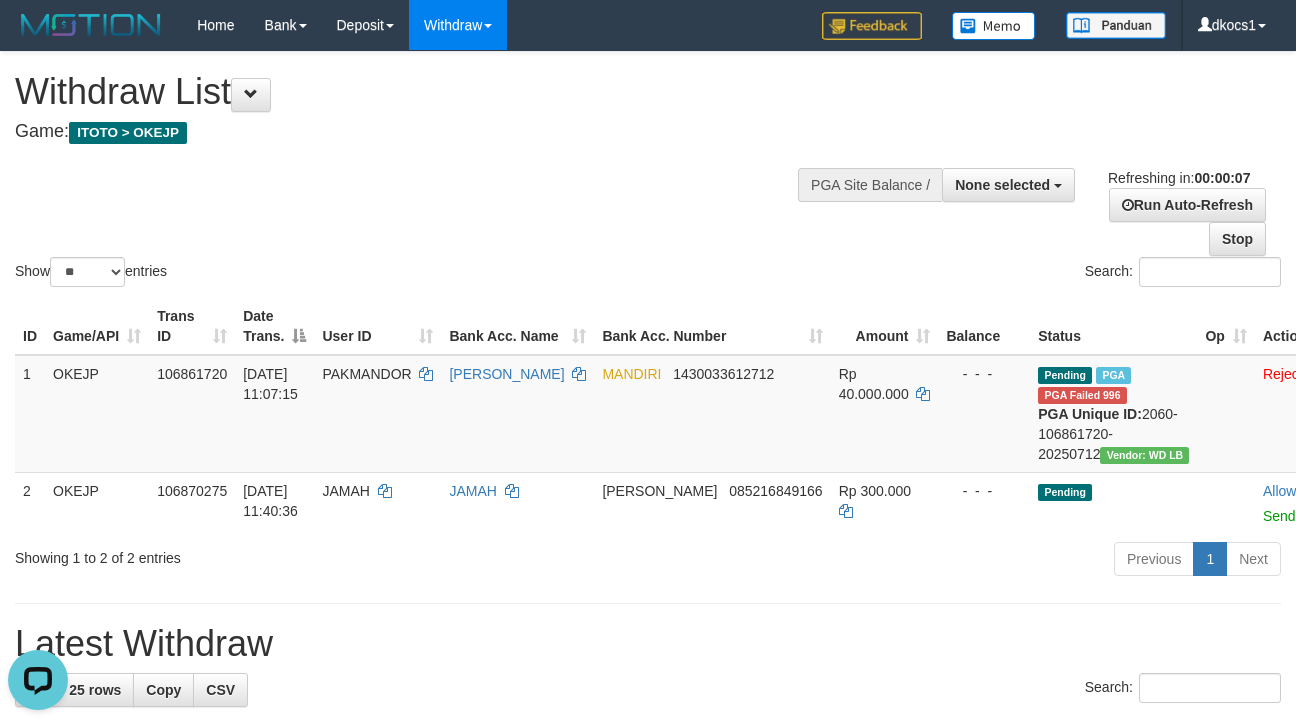 scroll, scrollTop: 0, scrollLeft: 0, axis: both 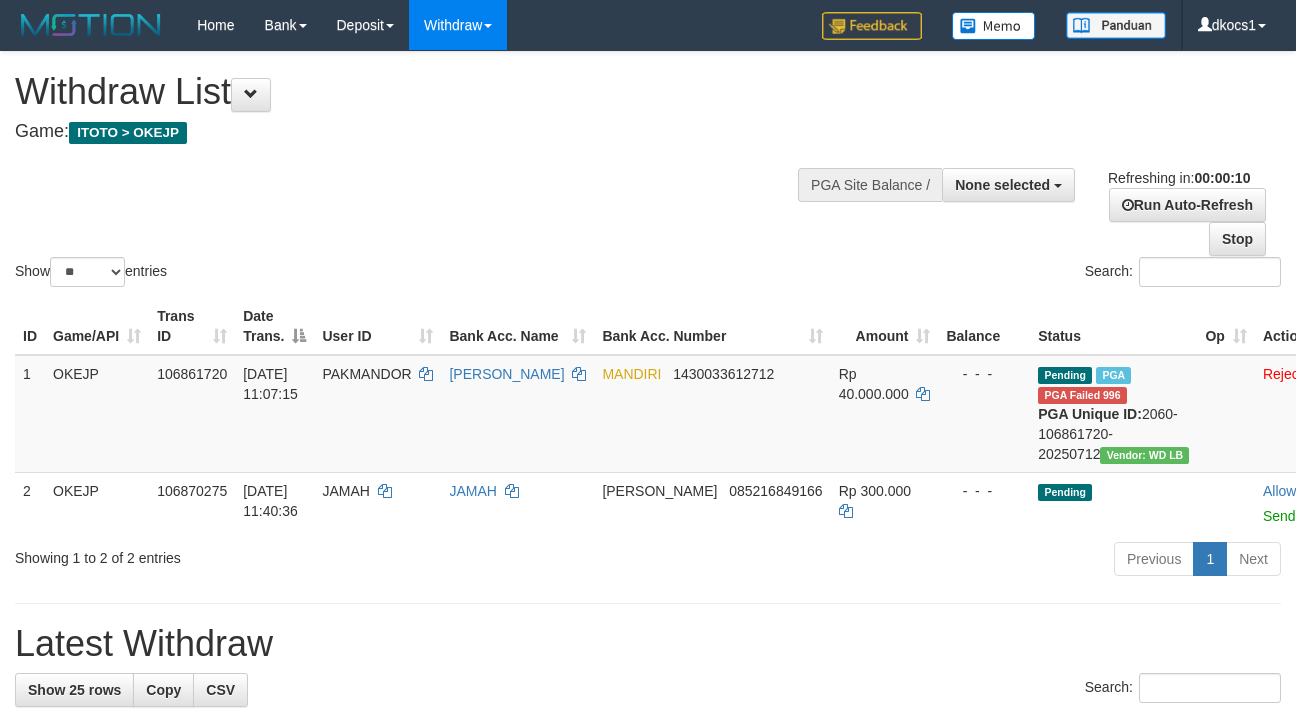 select 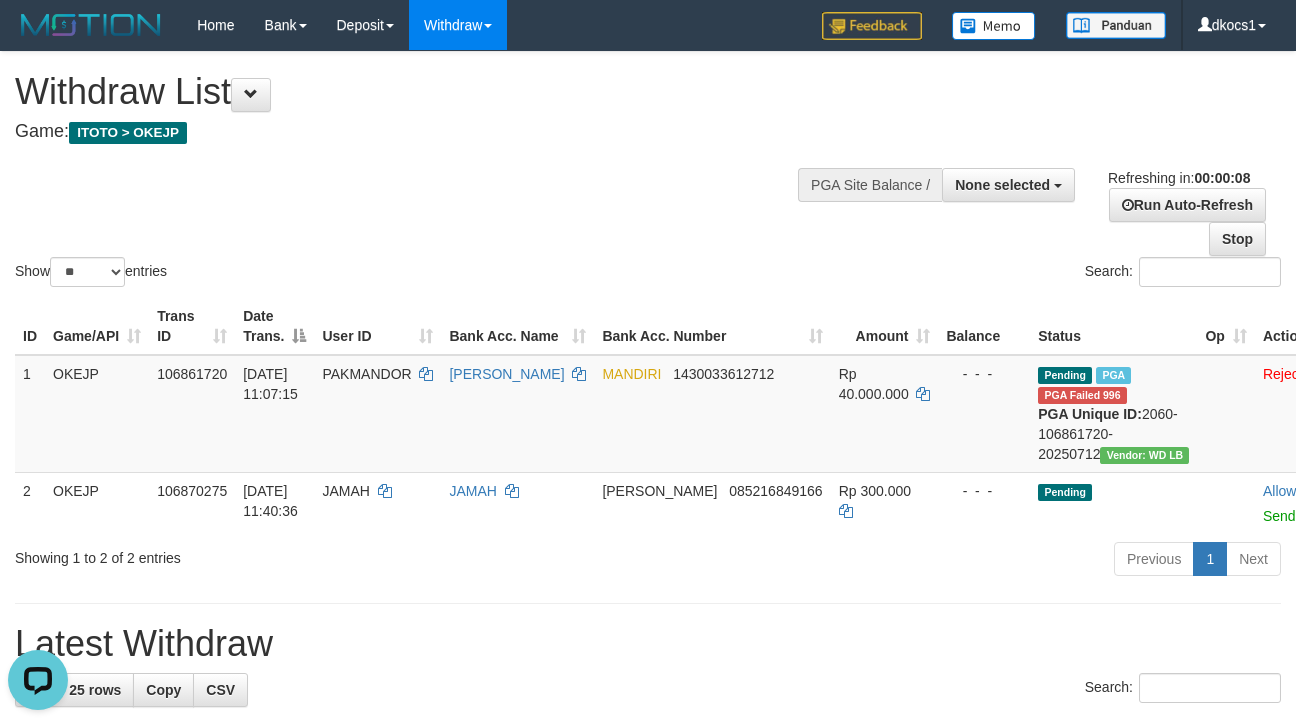 scroll, scrollTop: 0, scrollLeft: 0, axis: both 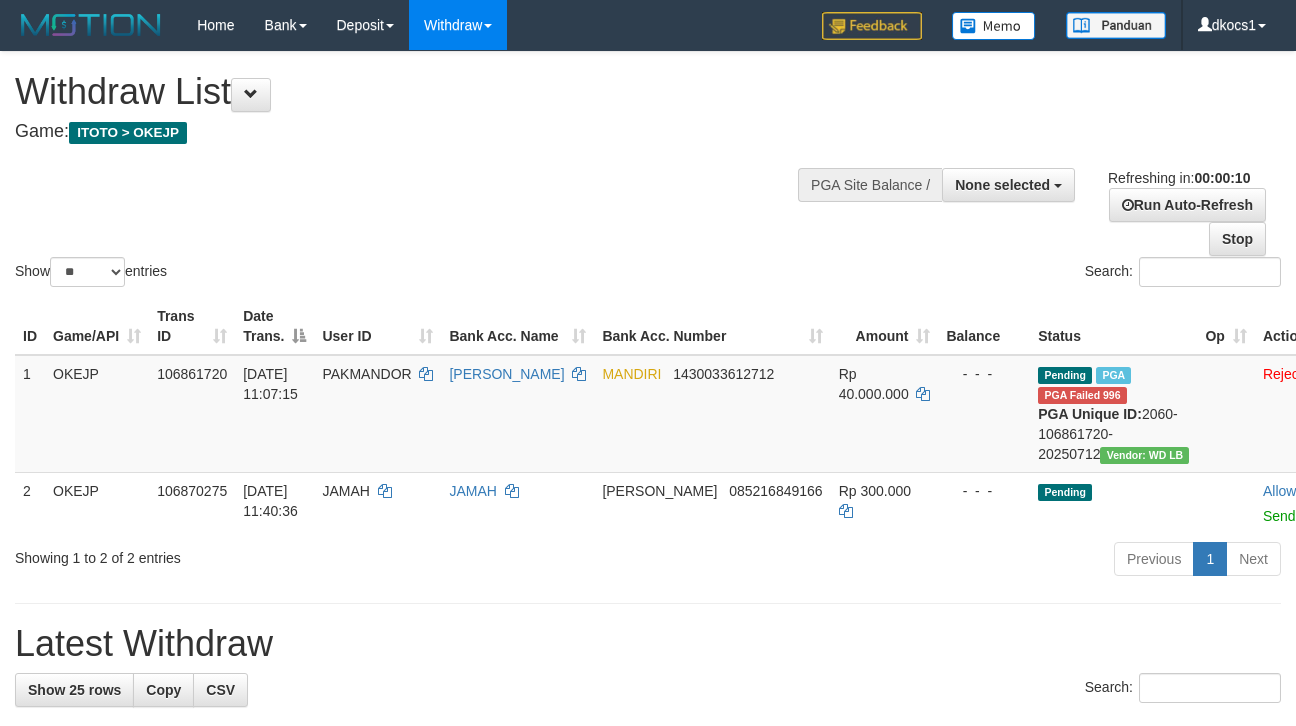 select 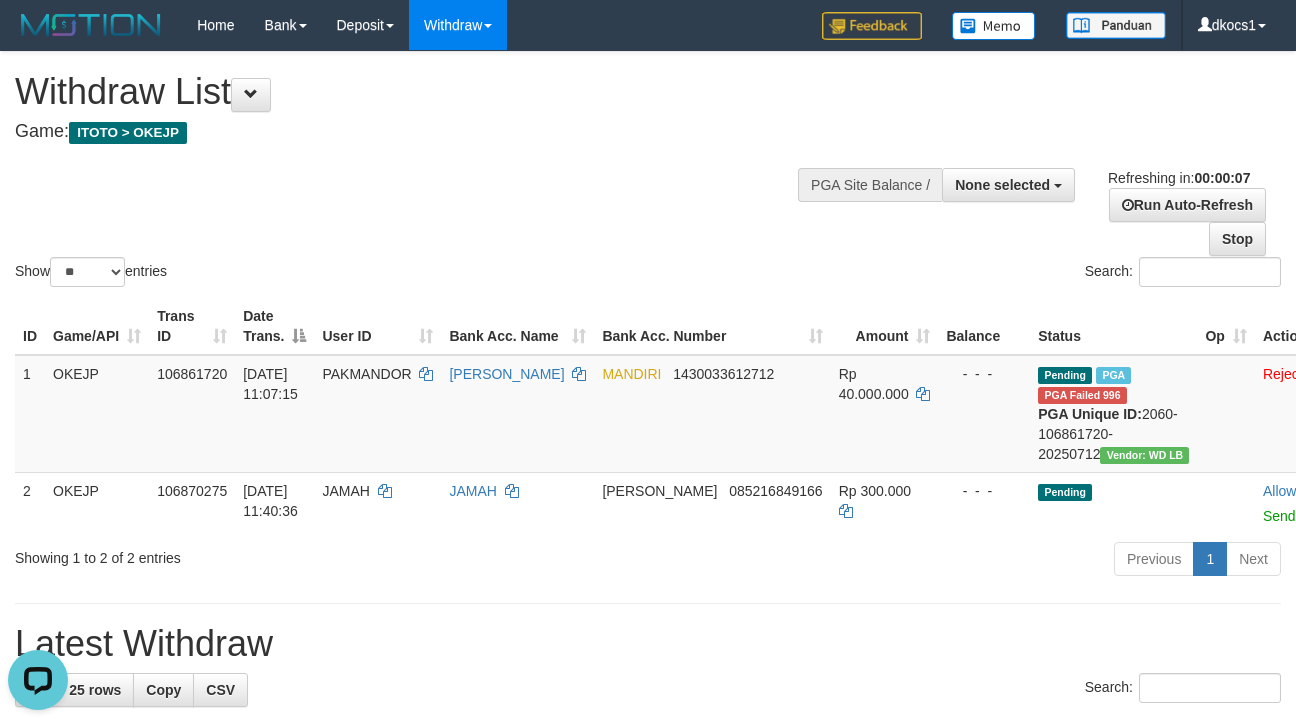 scroll, scrollTop: 0, scrollLeft: 0, axis: both 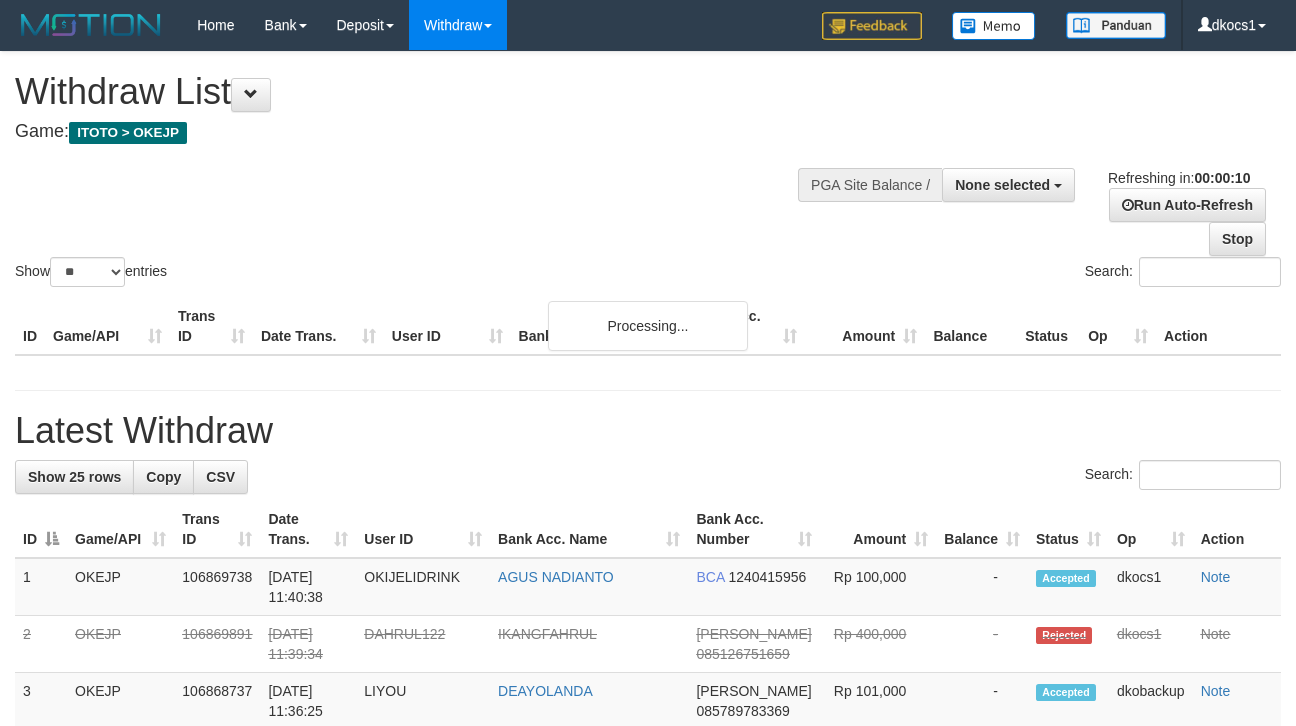 select 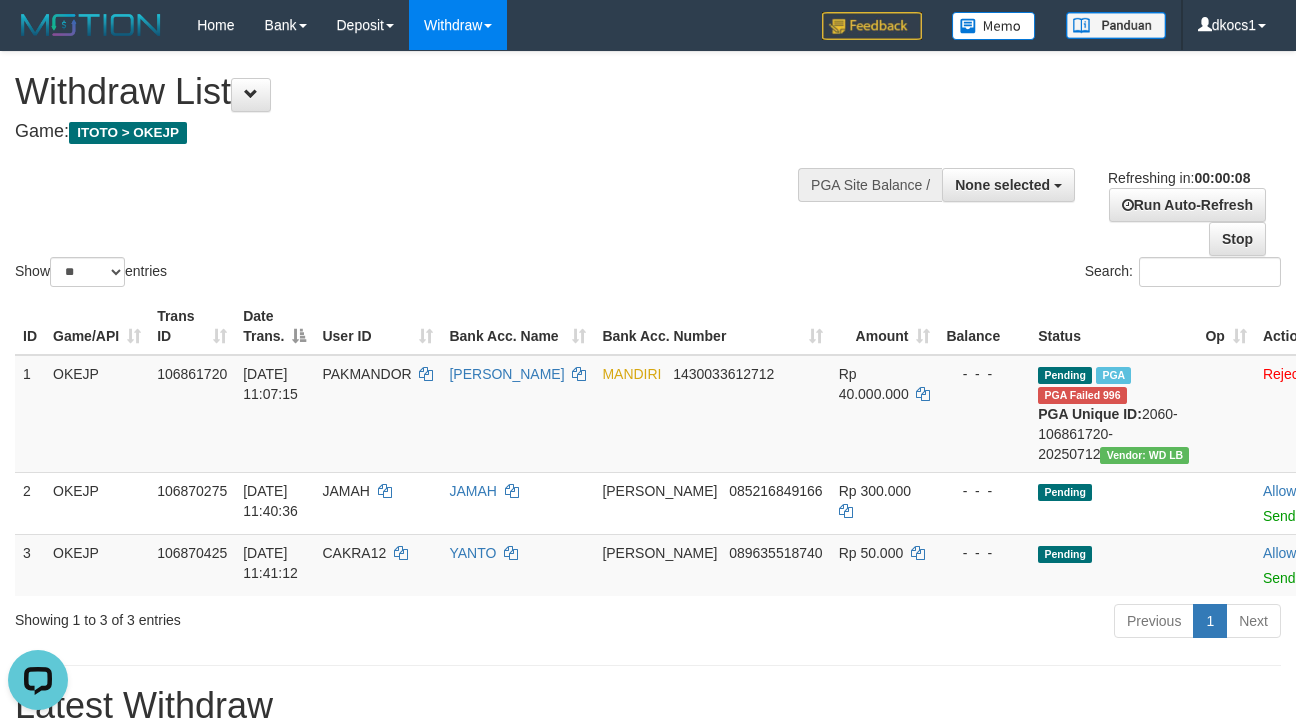 scroll, scrollTop: 0, scrollLeft: 0, axis: both 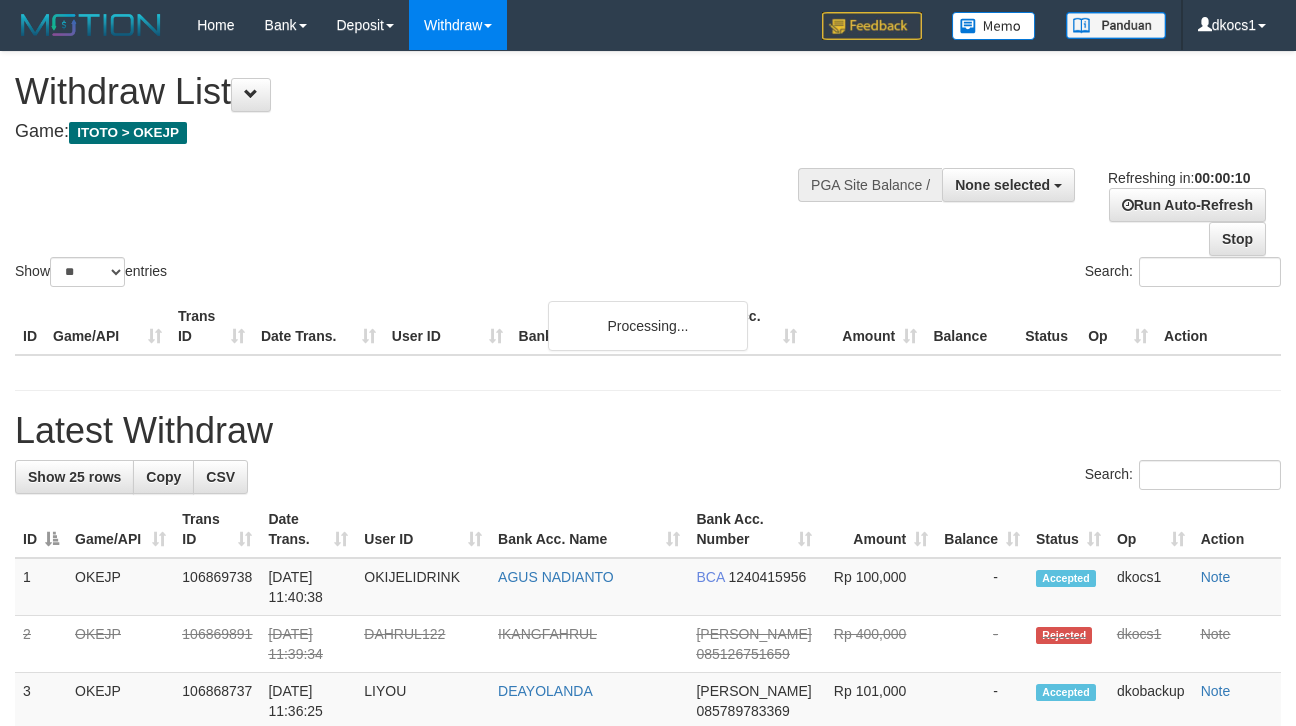 select 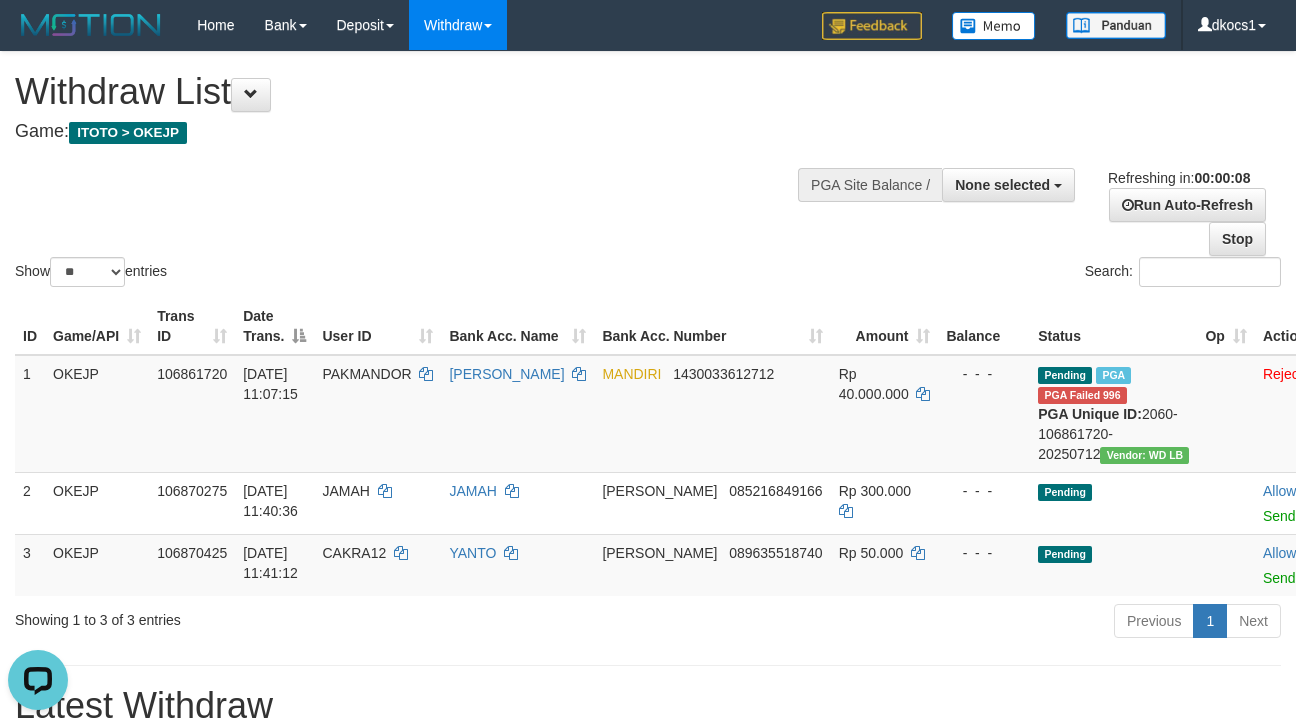scroll, scrollTop: 0, scrollLeft: 0, axis: both 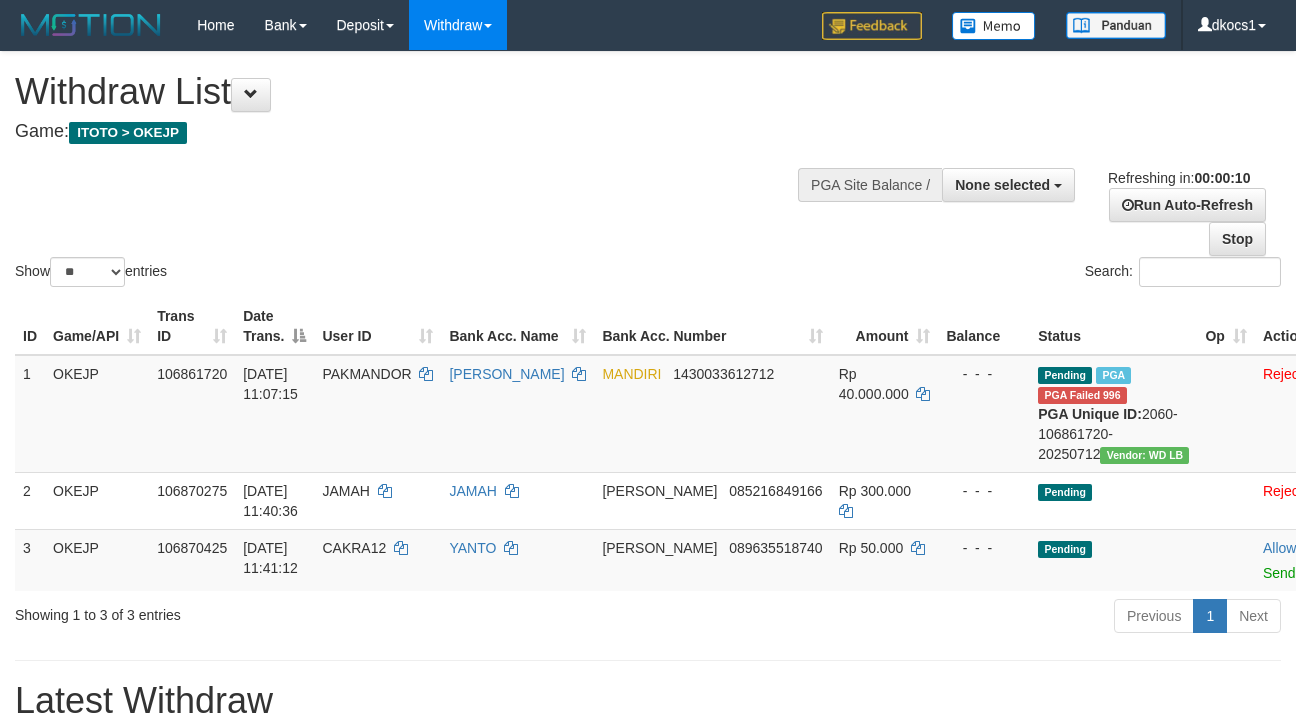 select 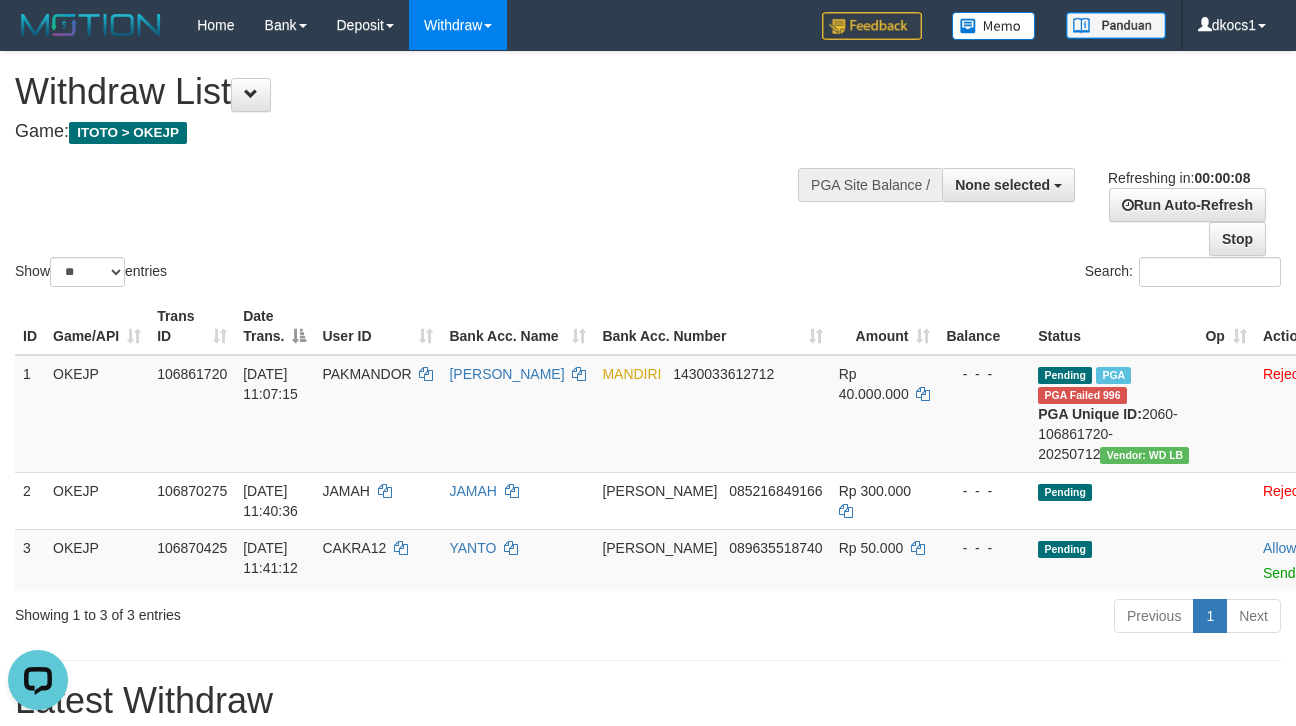 scroll, scrollTop: 0, scrollLeft: 0, axis: both 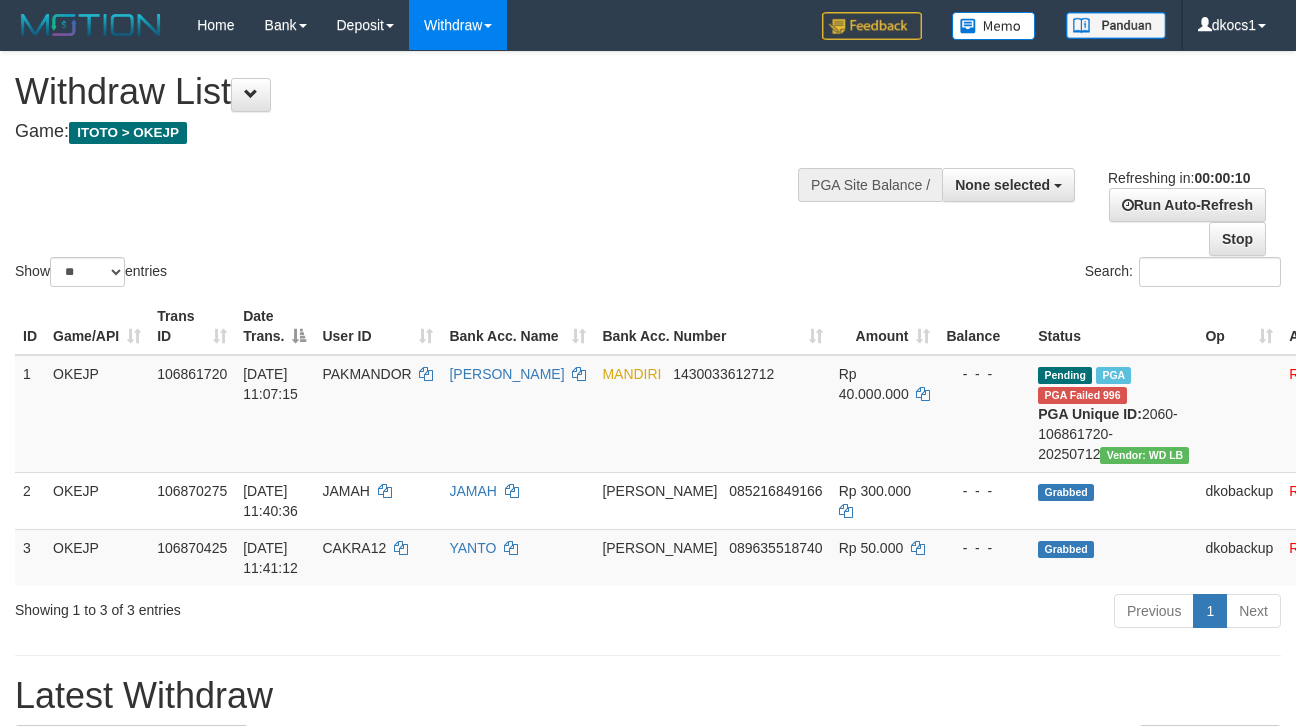 select 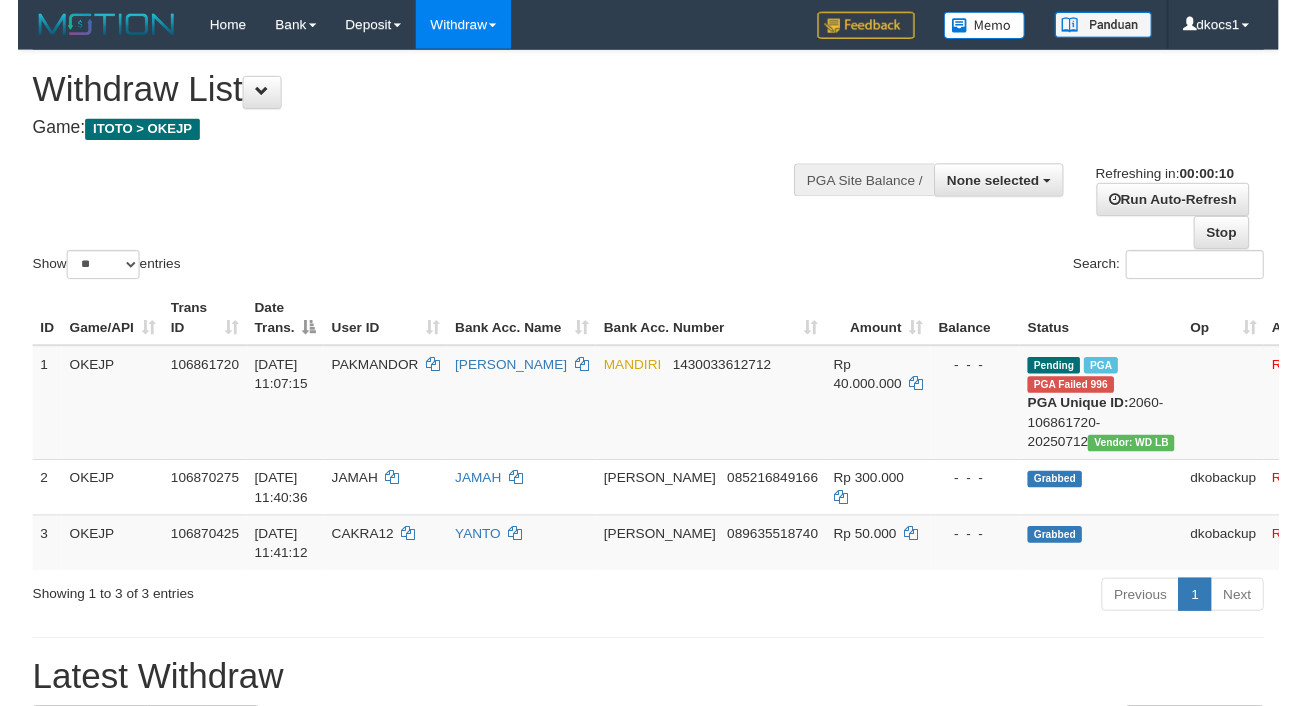 scroll, scrollTop: 0, scrollLeft: 0, axis: both 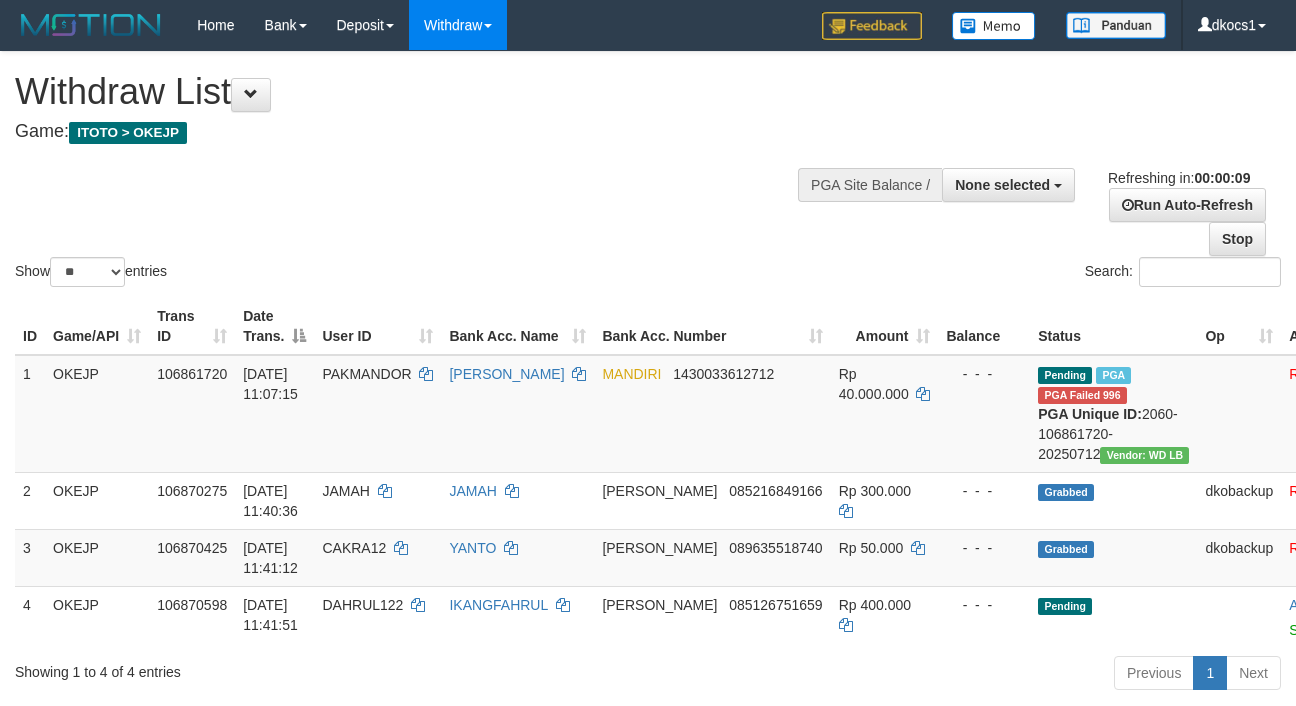 select 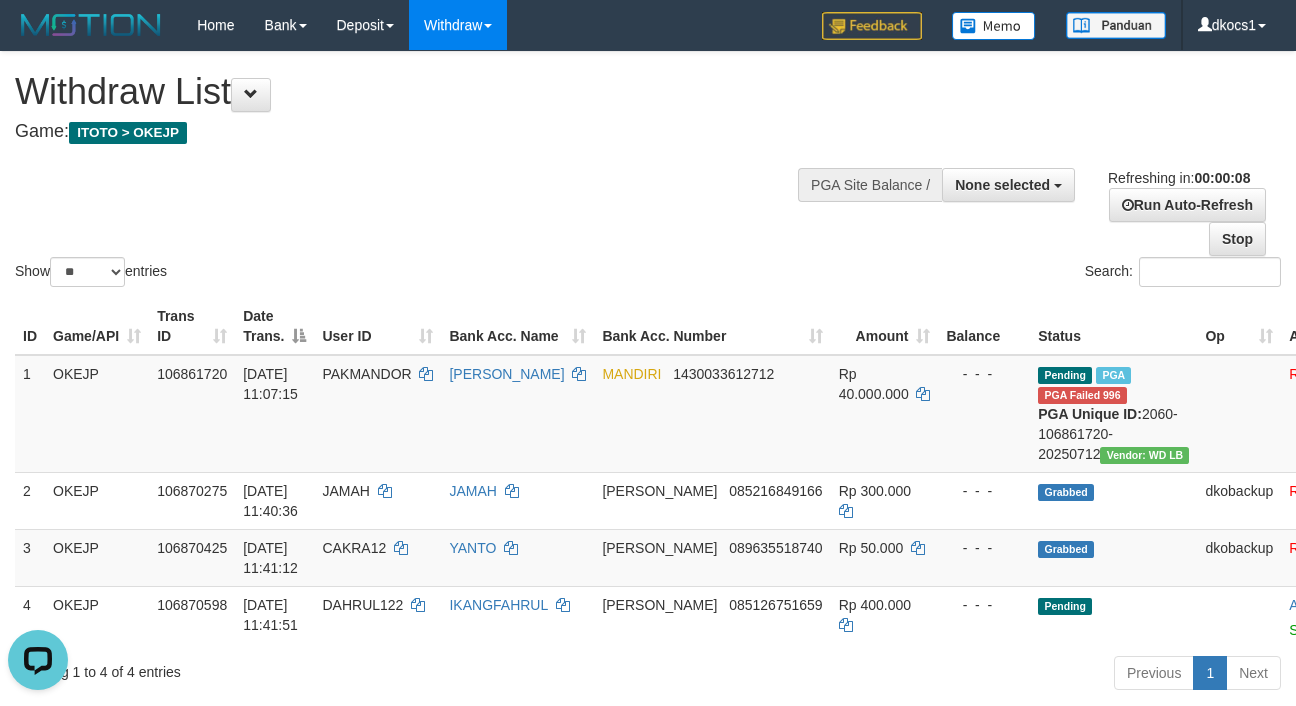 scroll, scrollTop: 0, scrollLeft: 0, axis: both 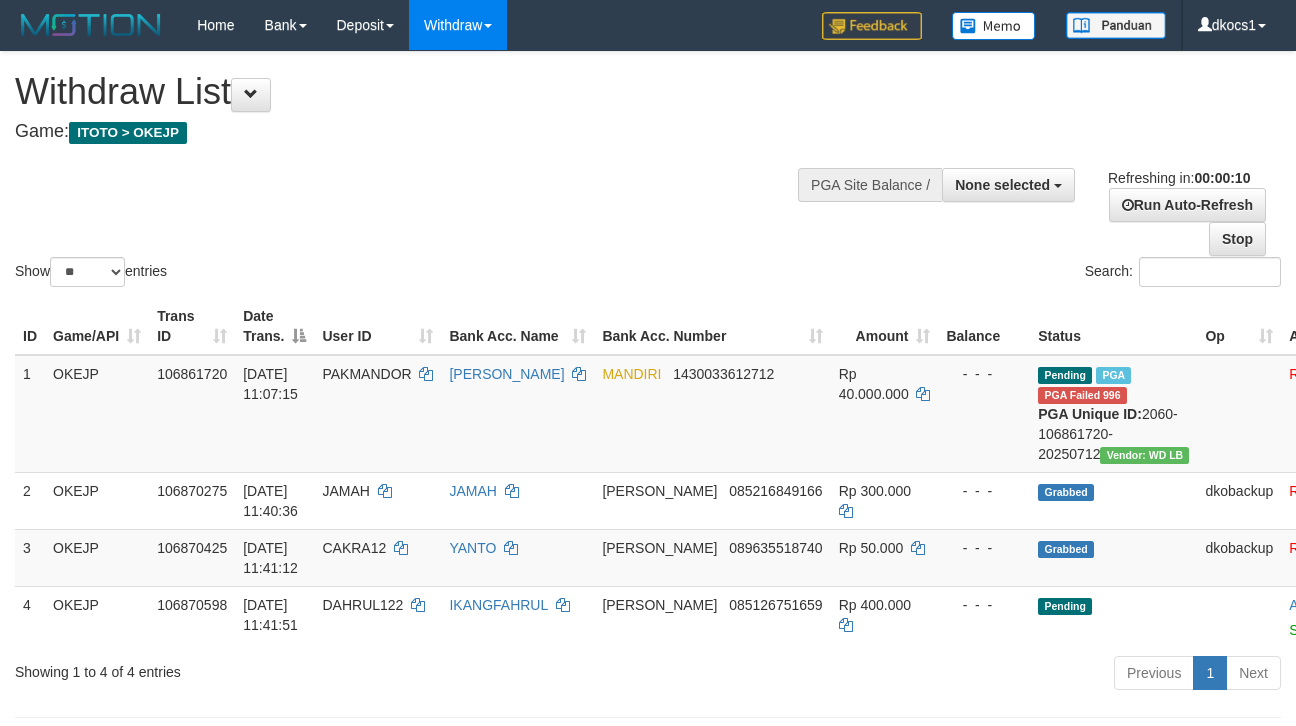 select 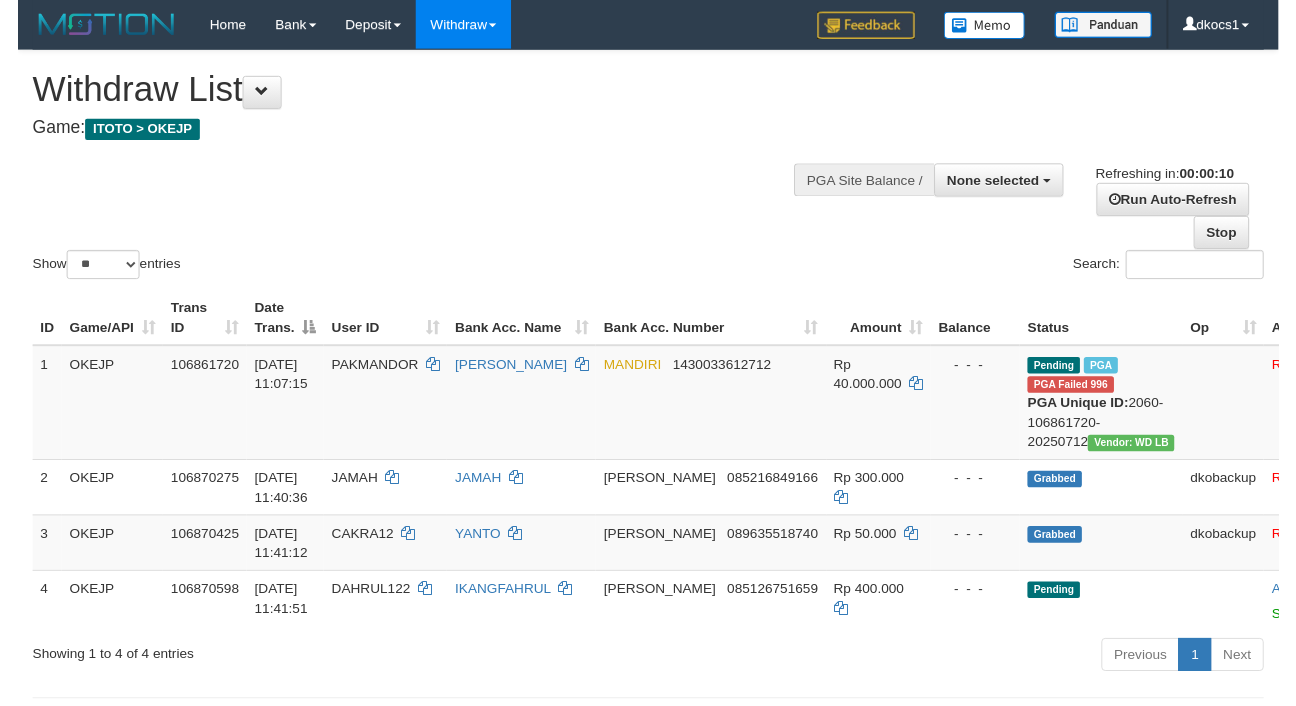 scroll, scrollTop: 0, scrollLeft: 0, axis: both 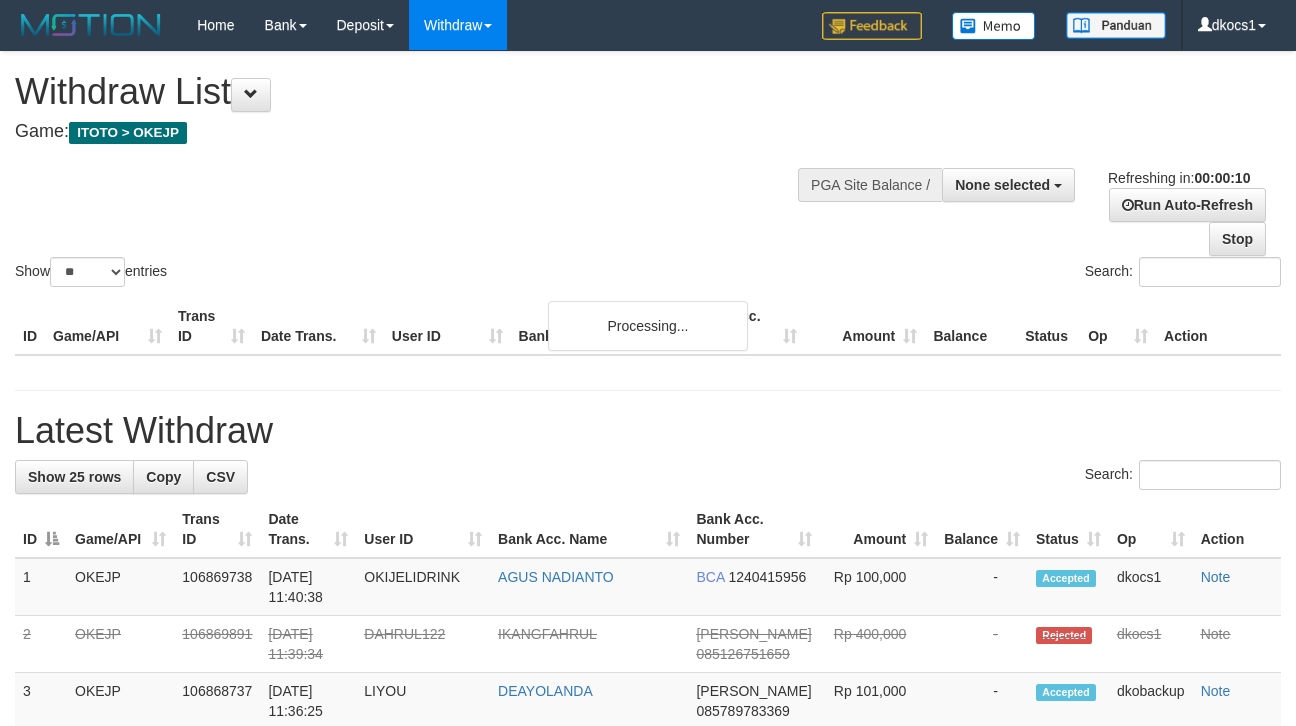 select 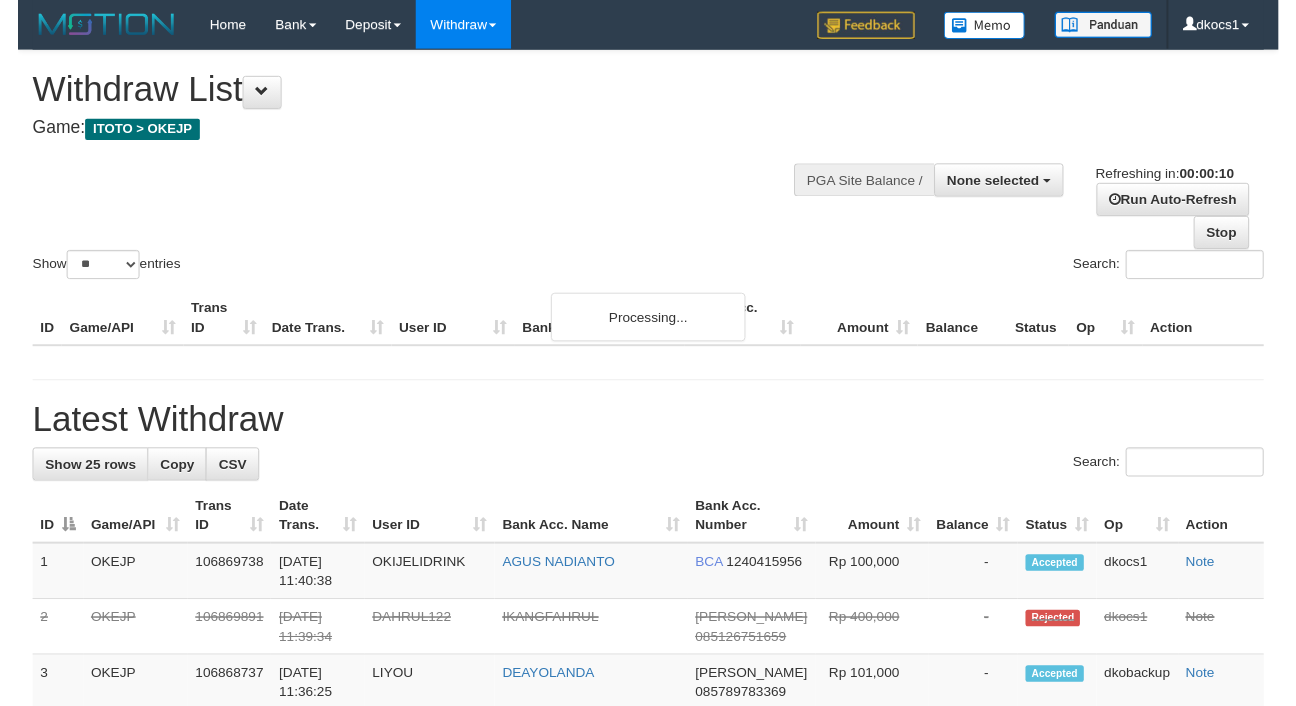 scroll, scrollTop: 0, scrollLeft: 0, axis: both 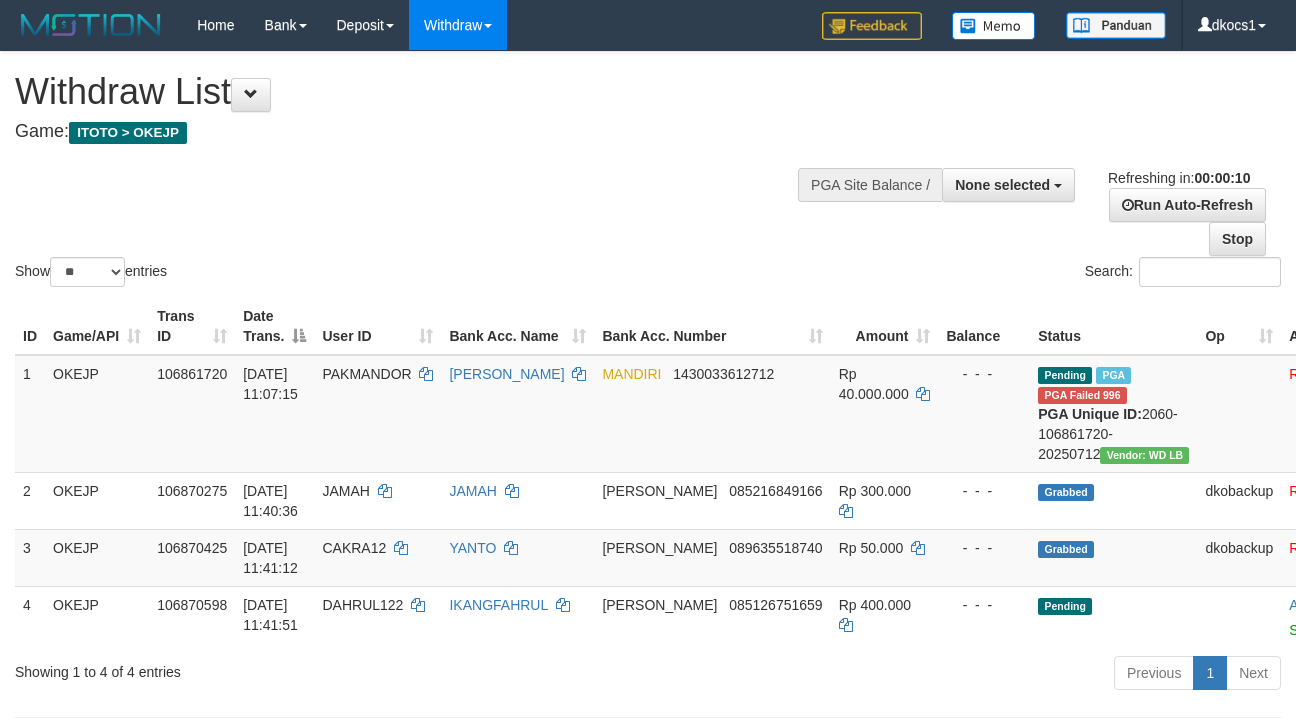 select 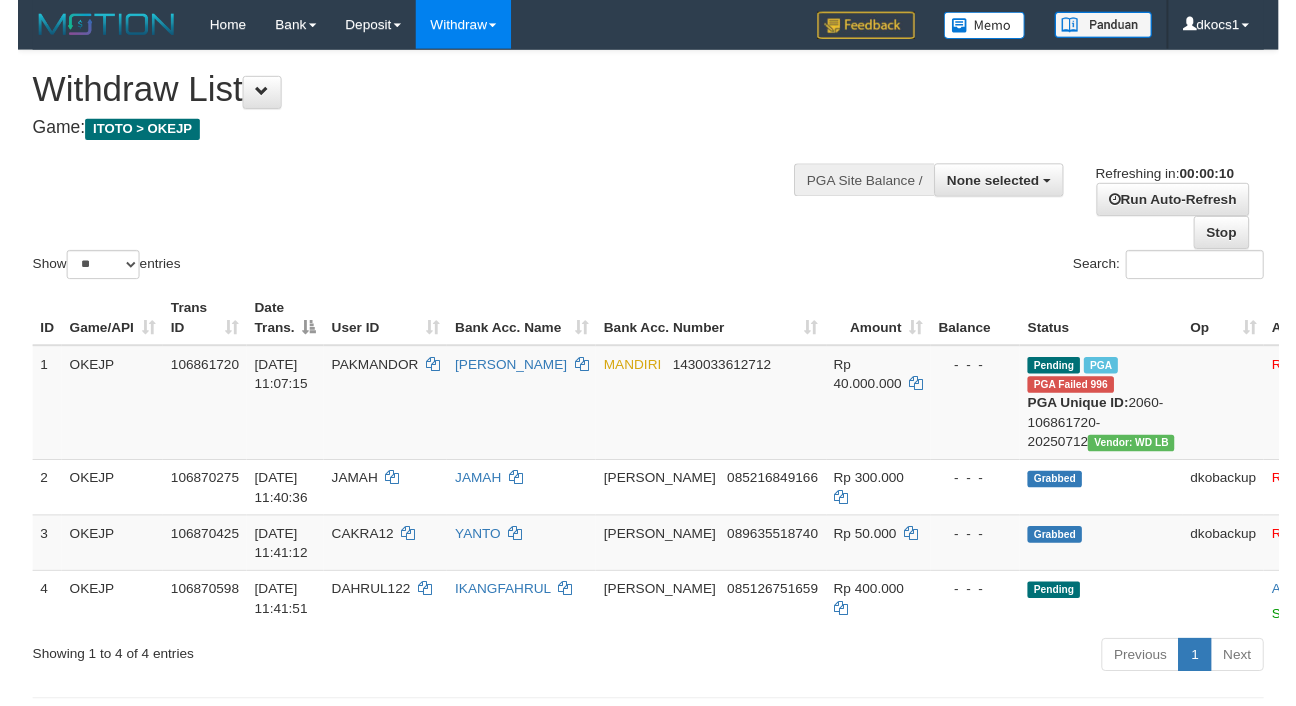 scroll, scrollTop: 0, scrollLeft: 0, axis: both 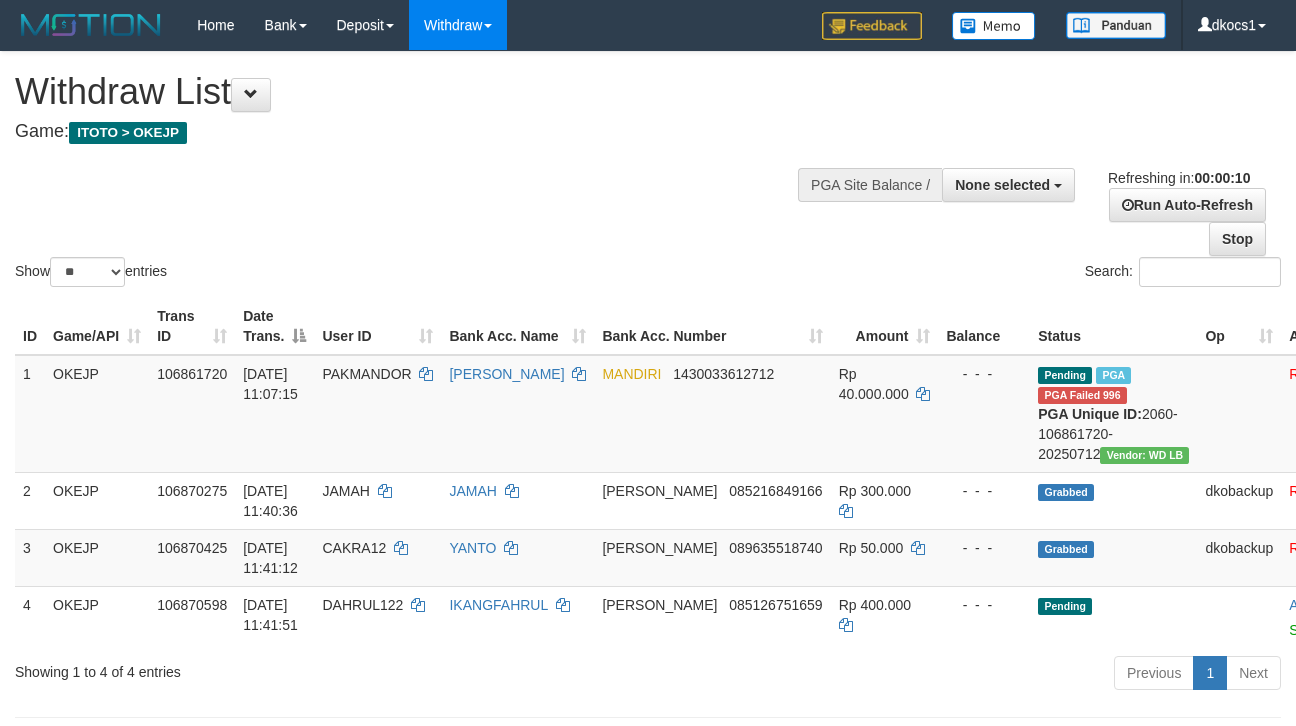 select 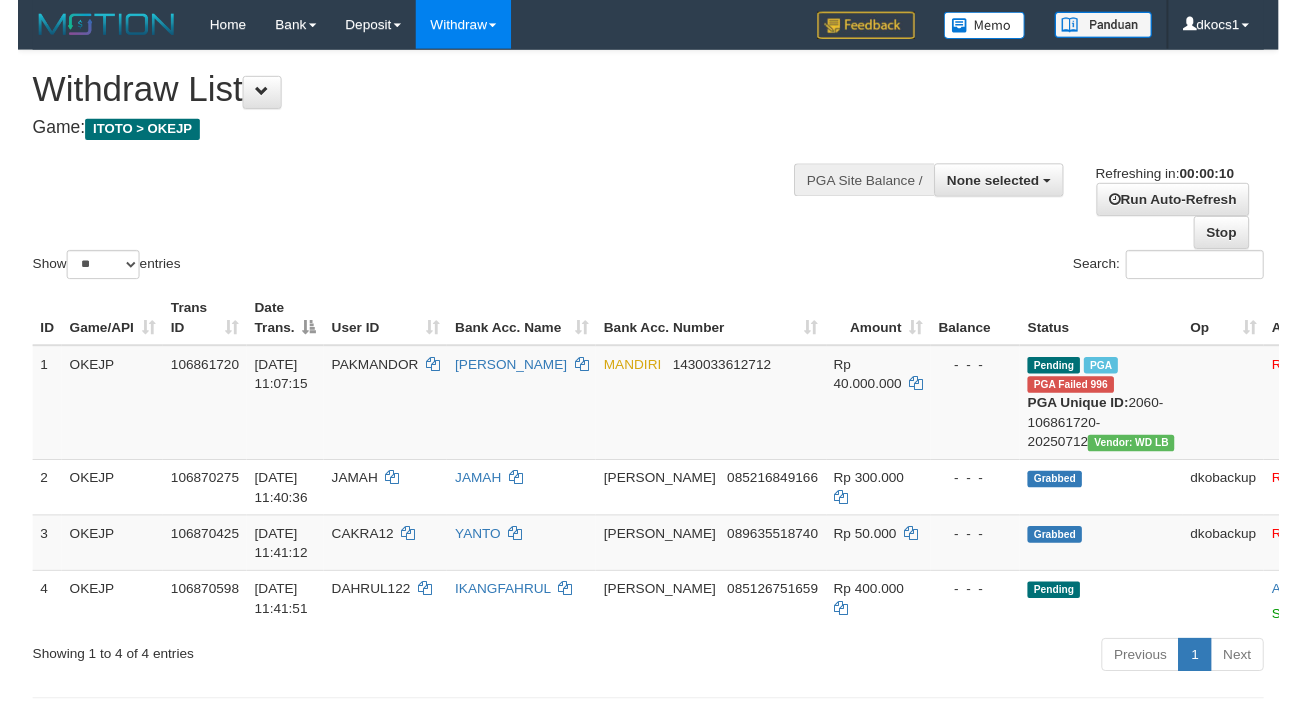 scroll, scrollTop: 0, scrollLeft: 0, axis: both 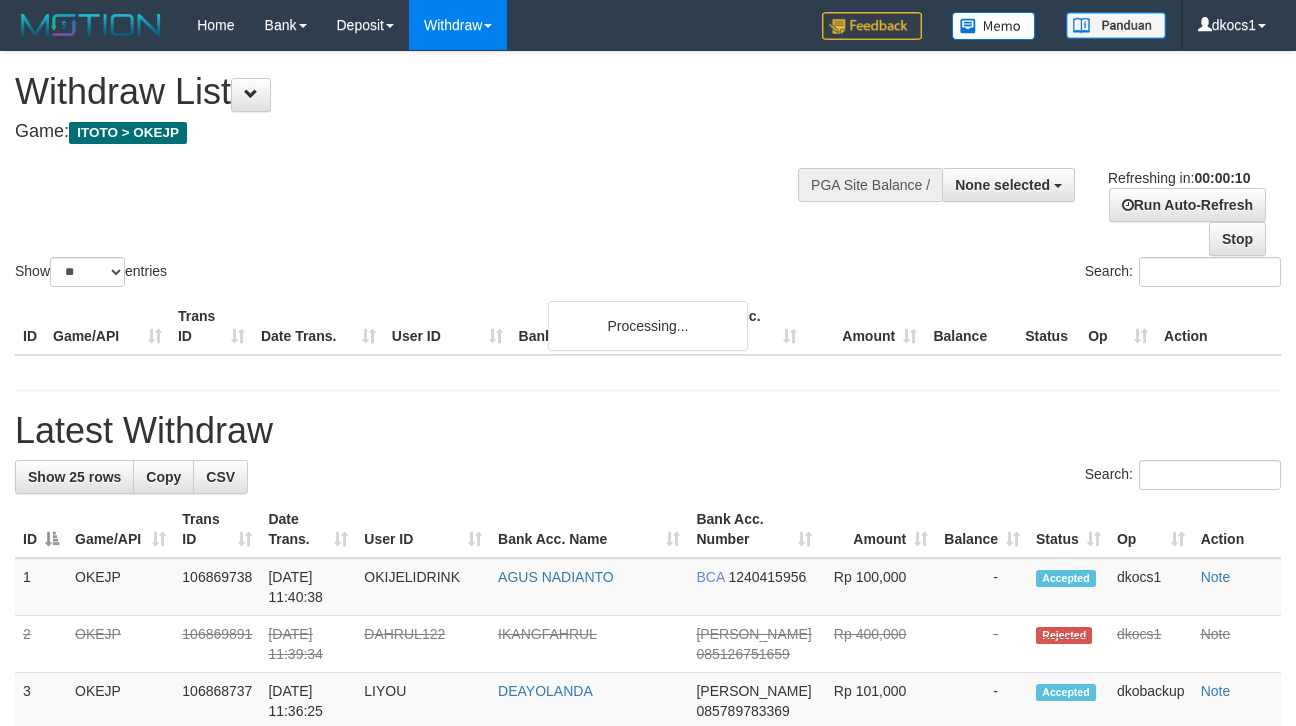 select 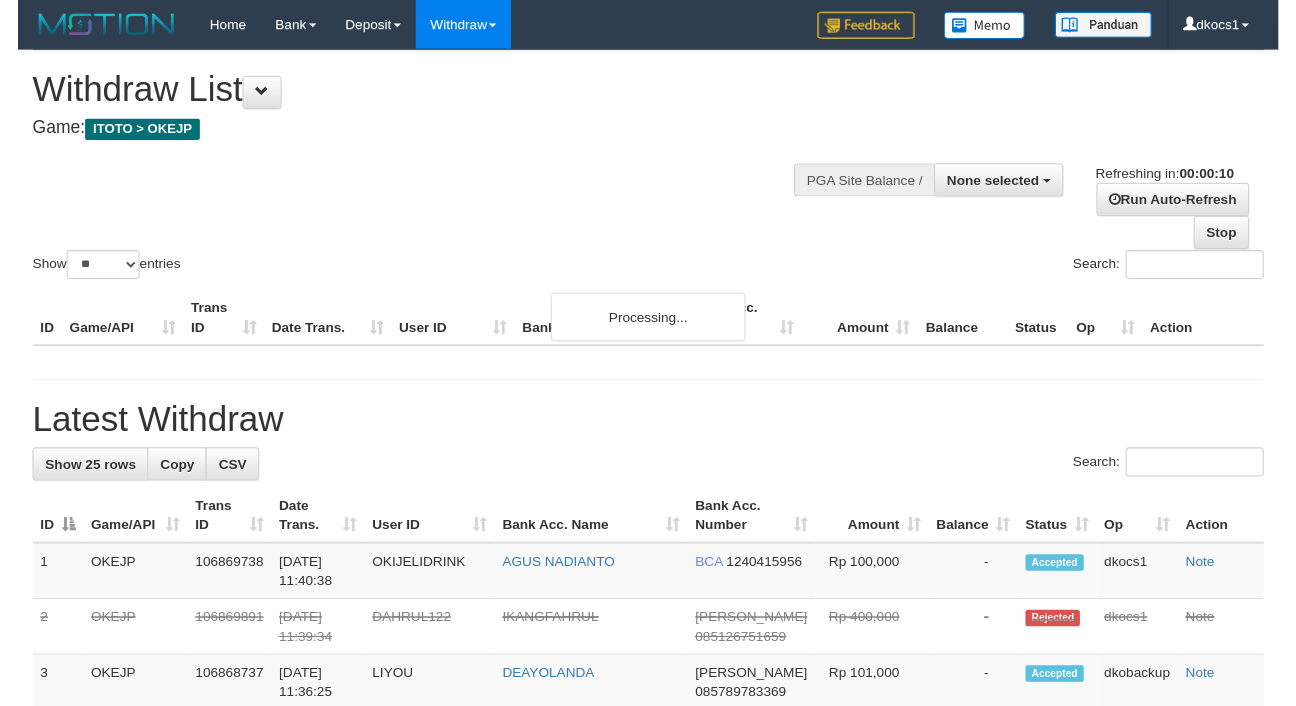 scroll, scrollTop: 0, scrollLeft: 0, axis: both 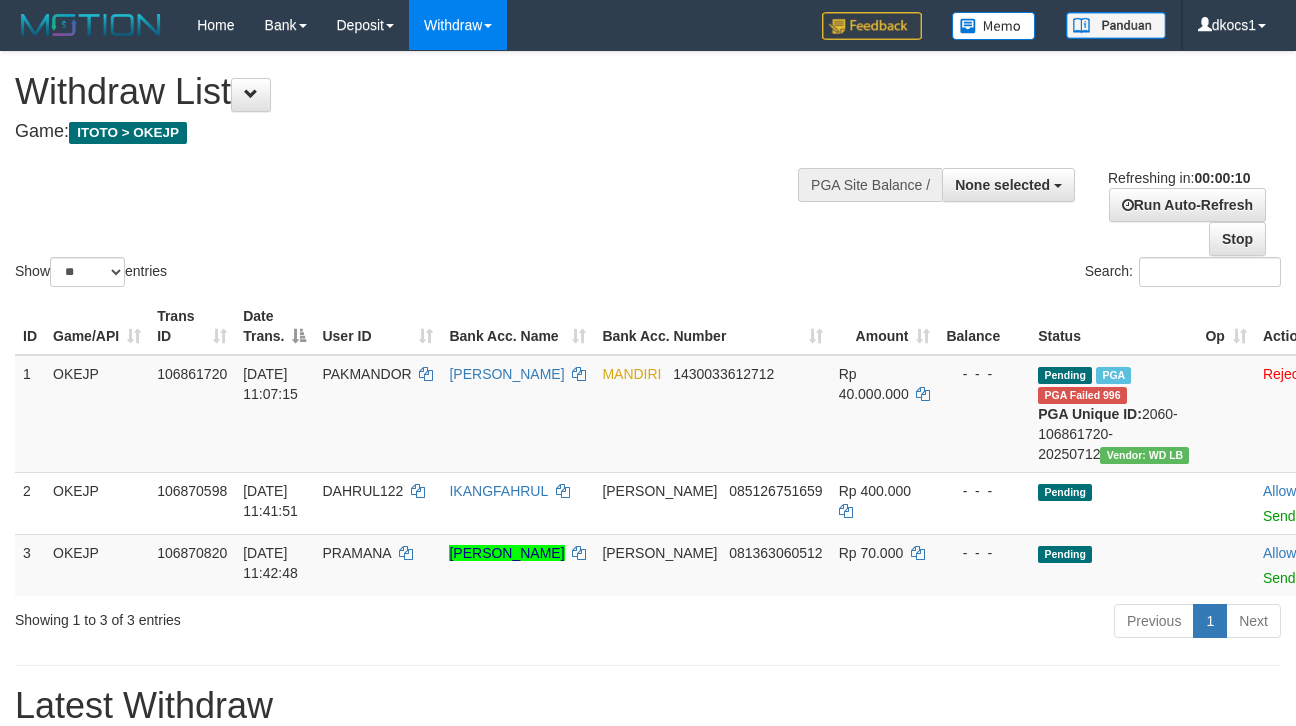 select 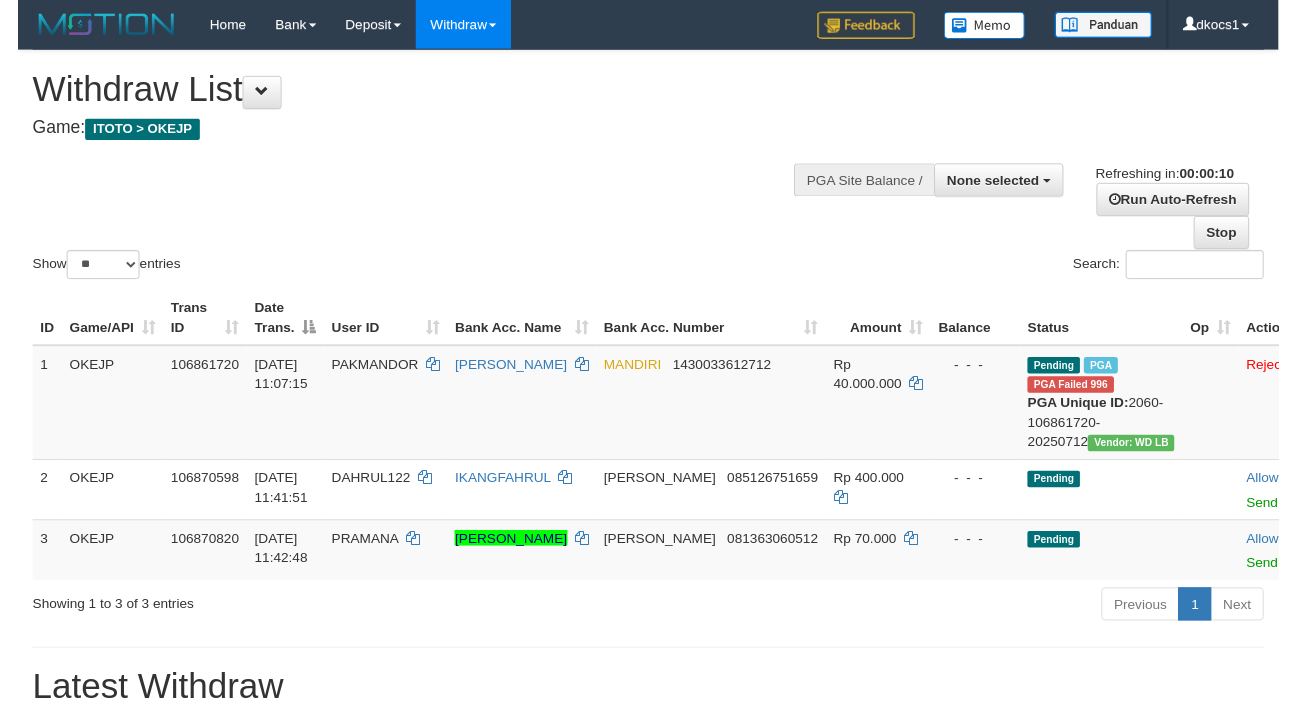 scroll, scrollTop: 0, scrollLeft: 0, axis: both 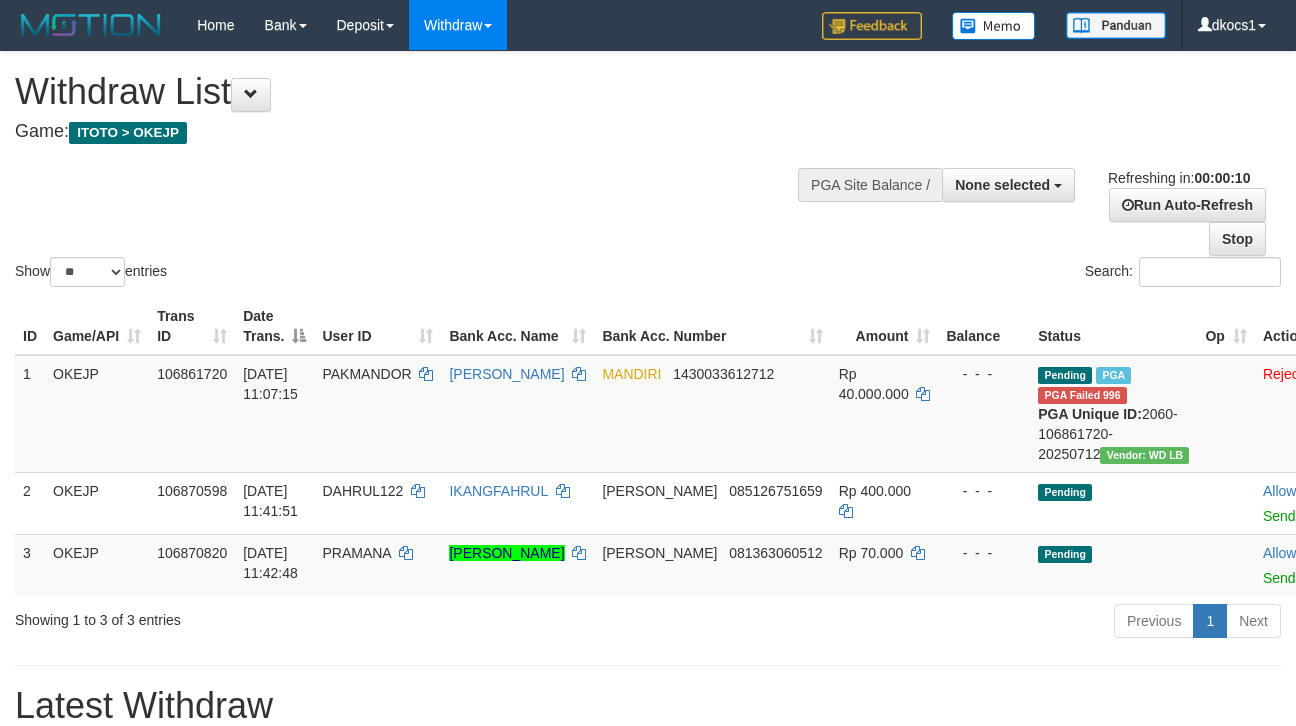 select 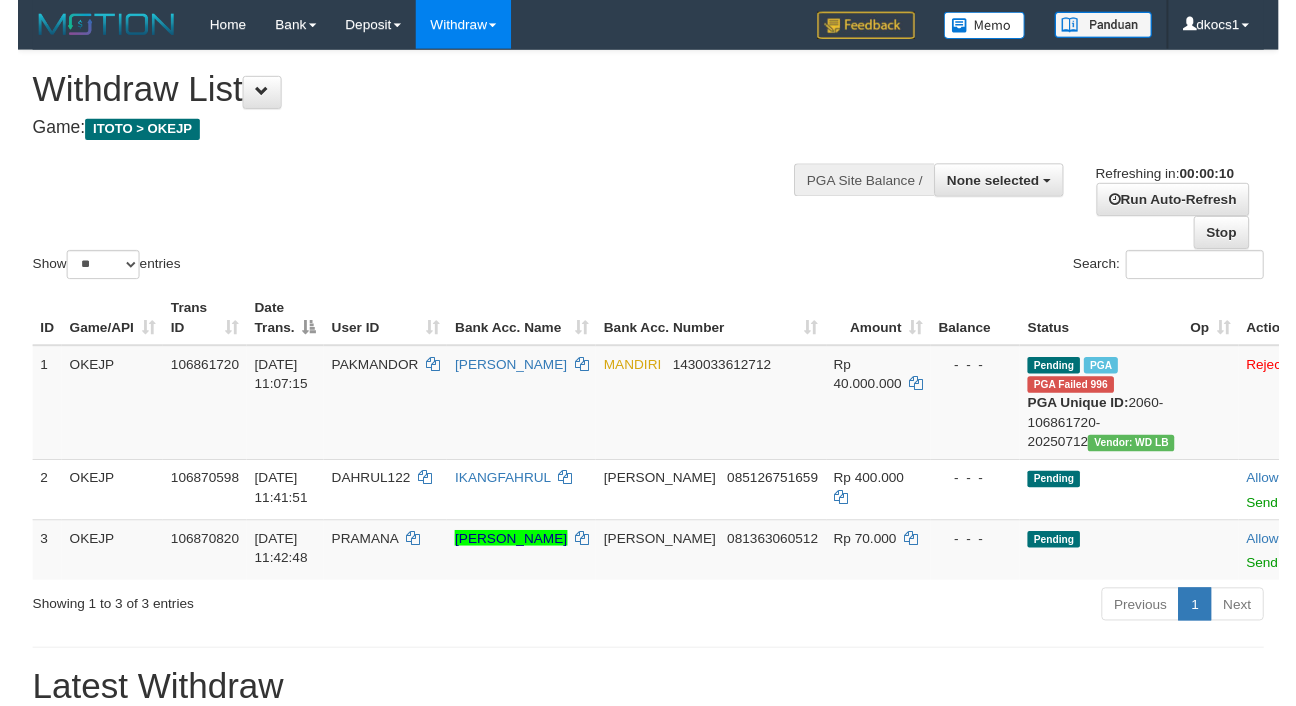 scroll, scrollTop: 0, scrollLeft: 0, axis: both 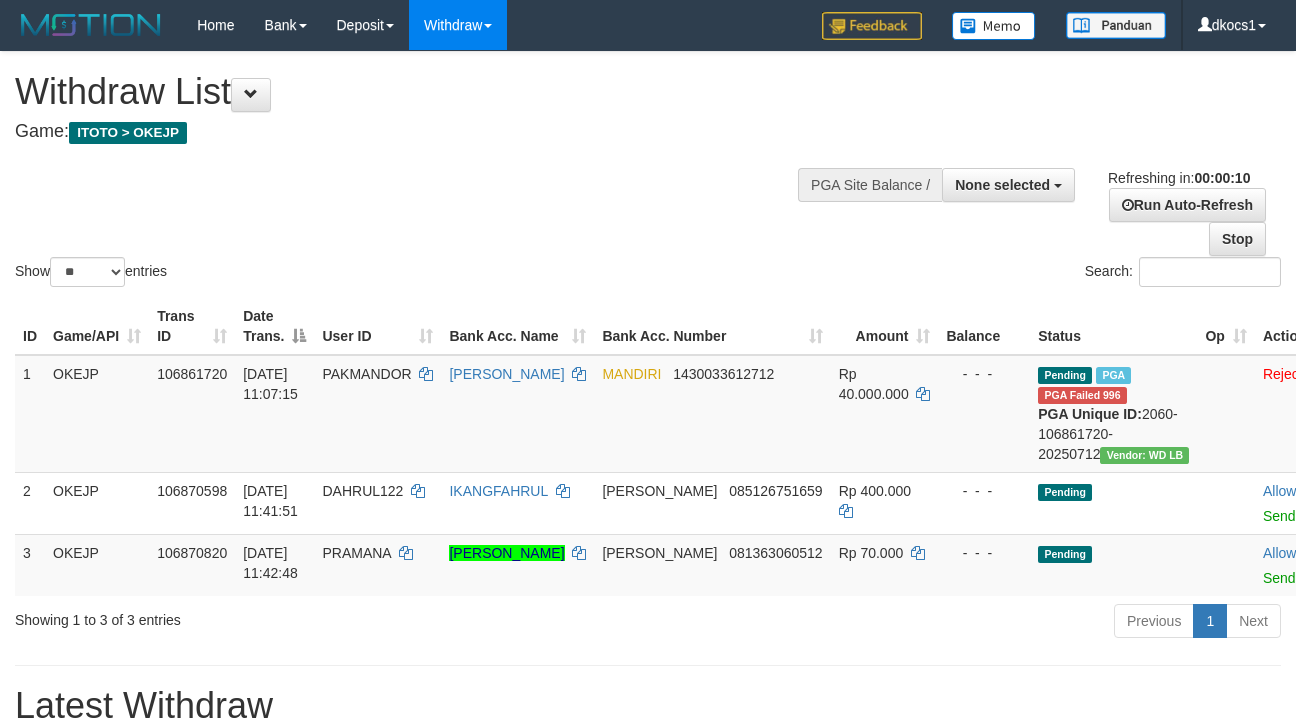 select 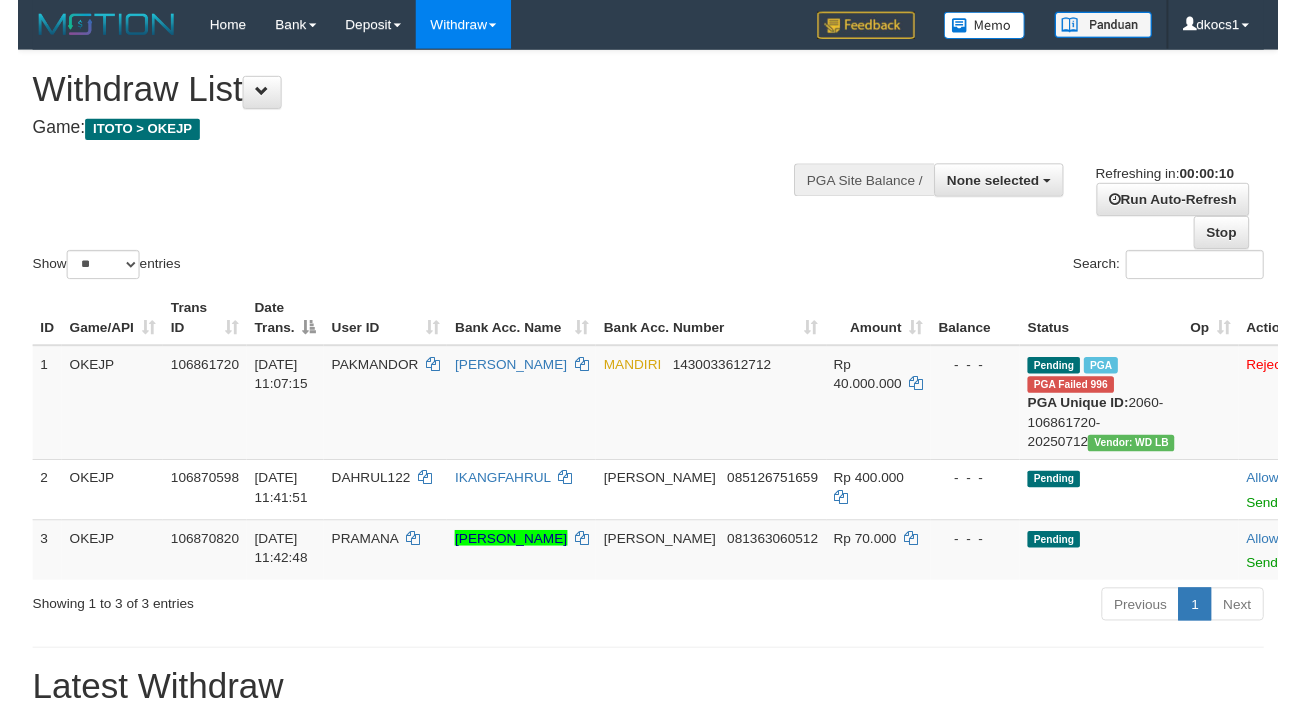 scroll, scrollTop: 0, scrollLeft: 0, axis: both 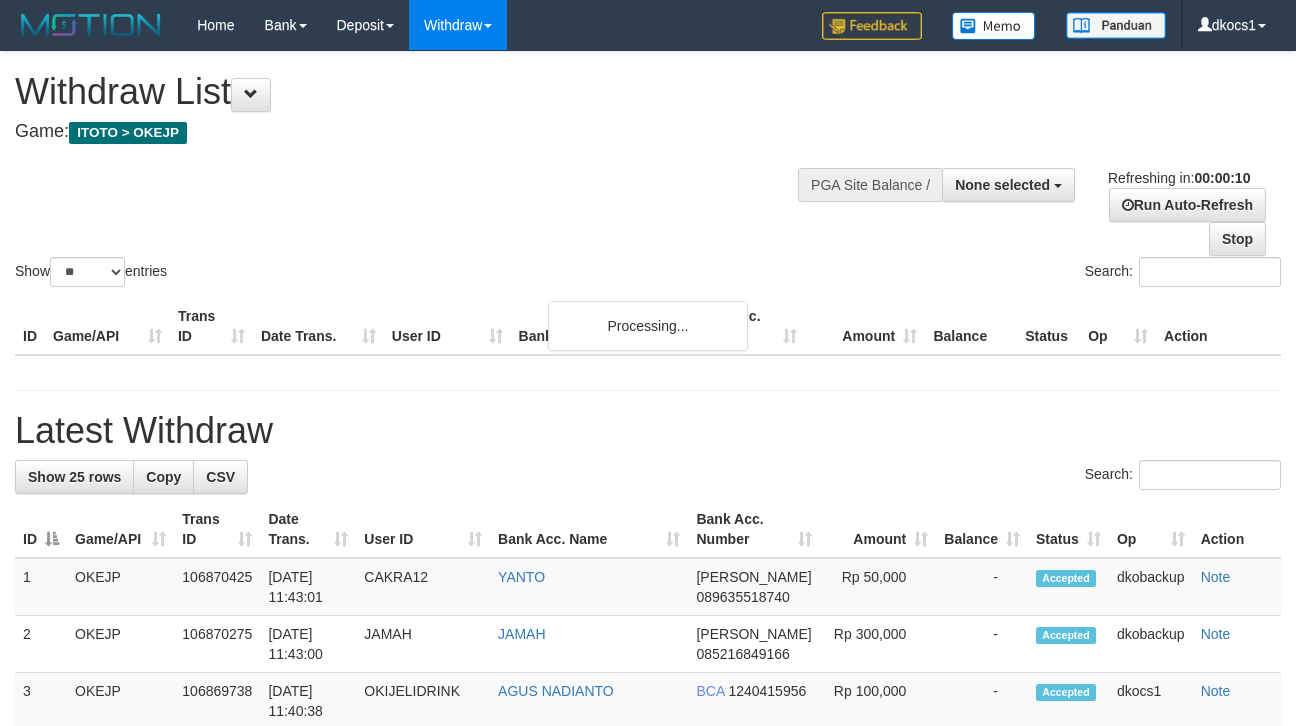 select 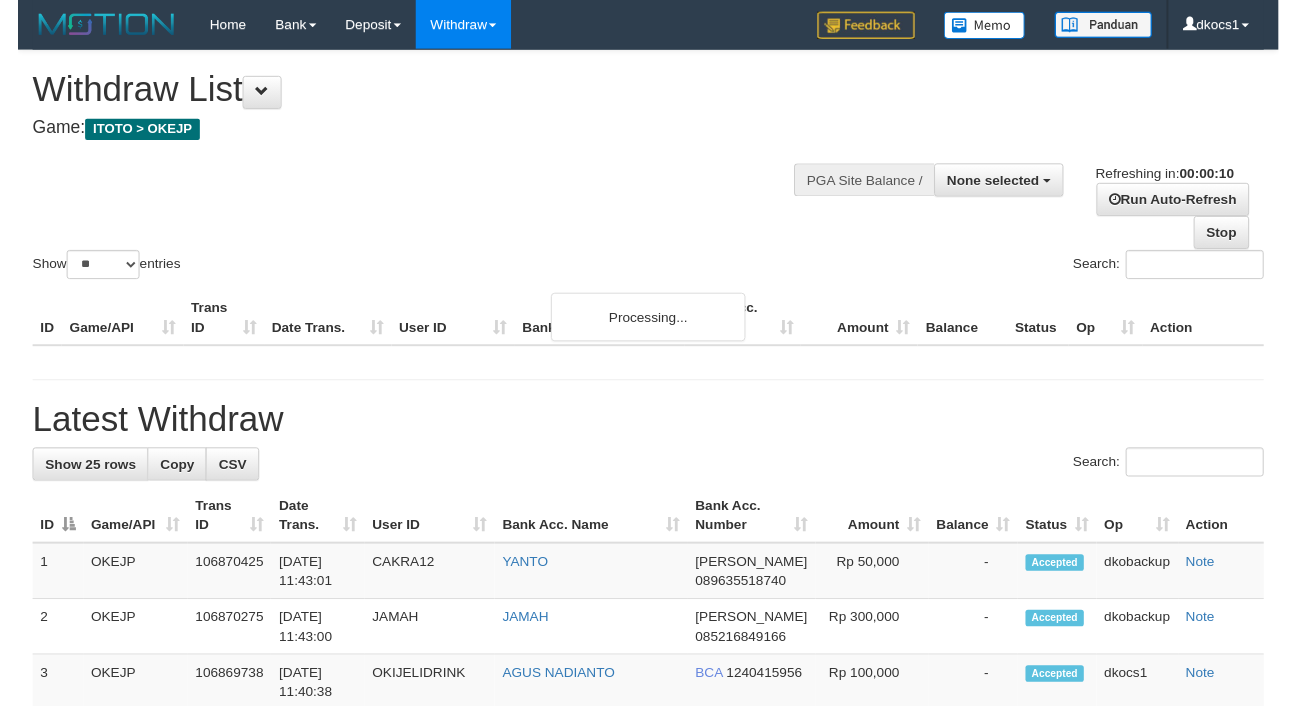 scroll, scrollTop: 0, scrollLeft: 0, axis: both 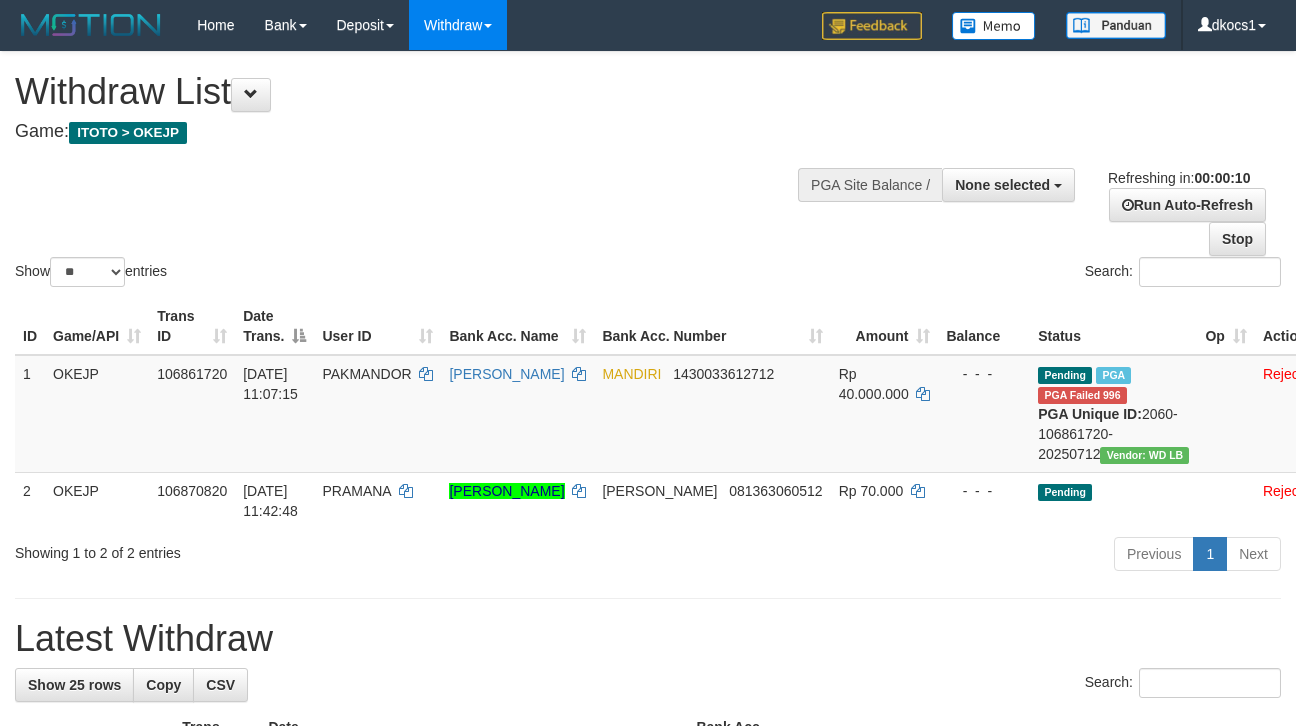 select 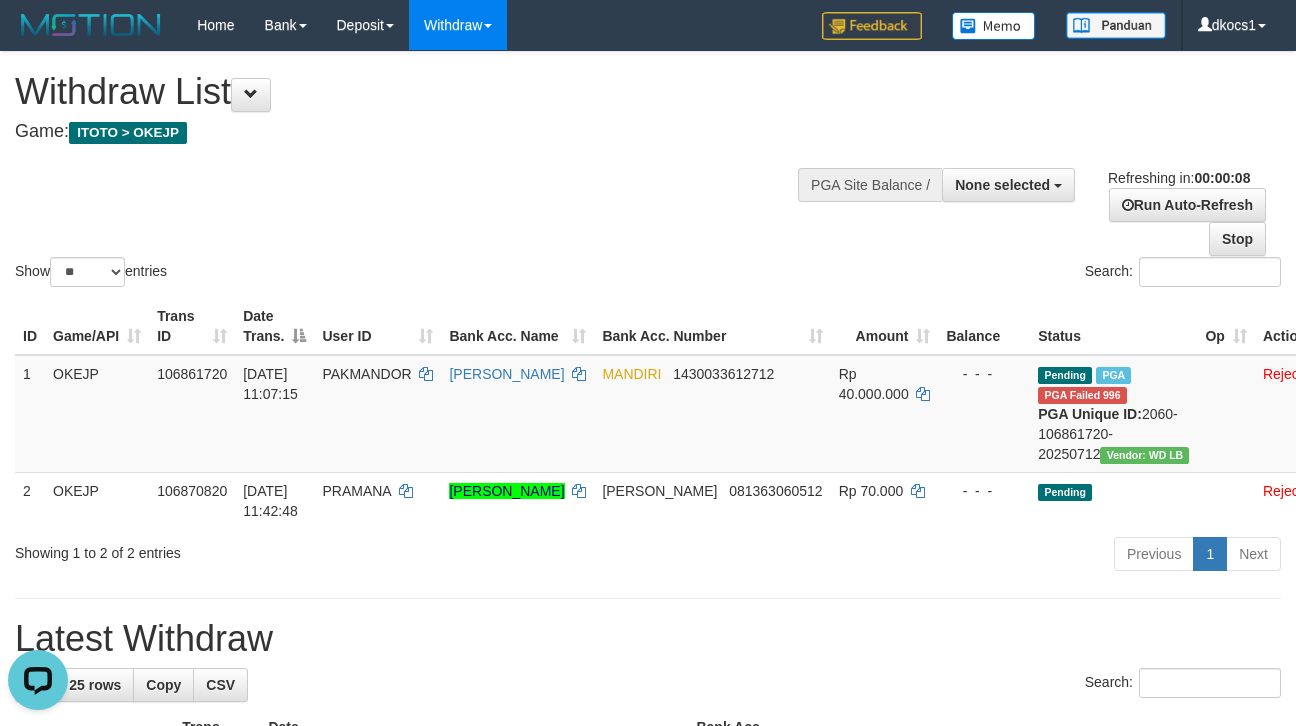 scroll, scrollTop: 0, scrollLeft: 0, axis: both 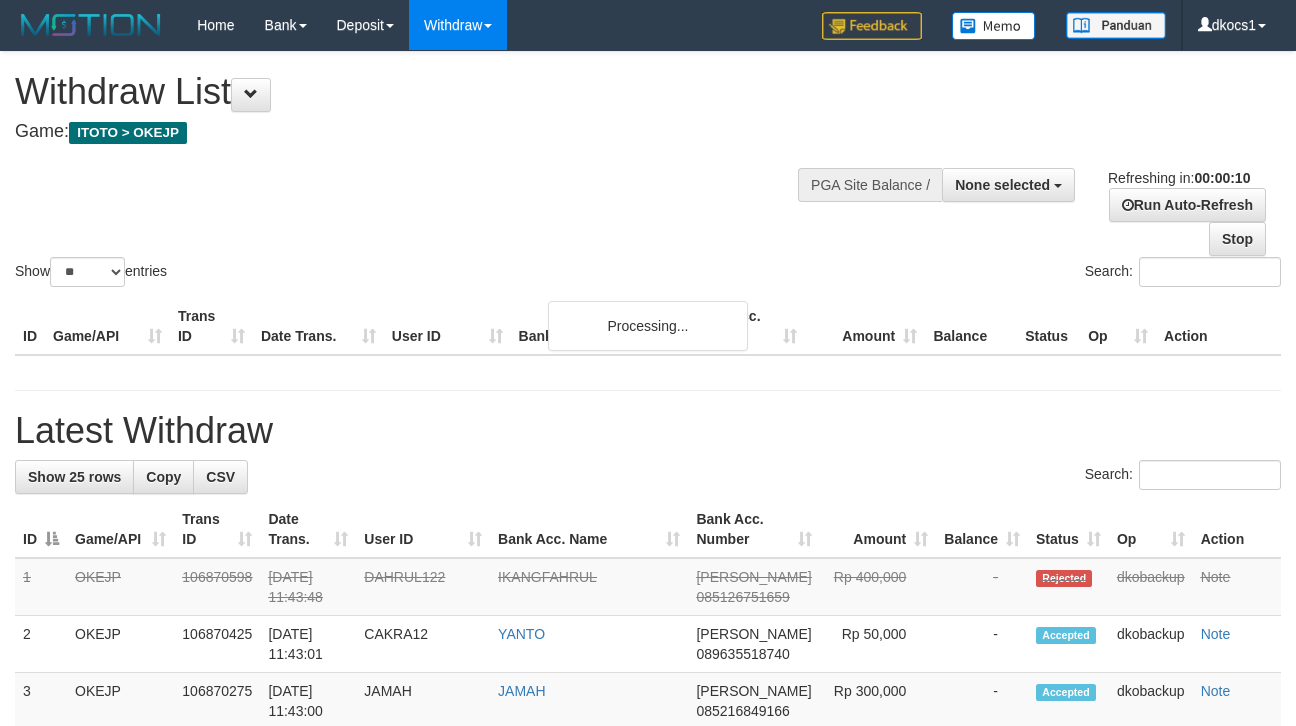 select 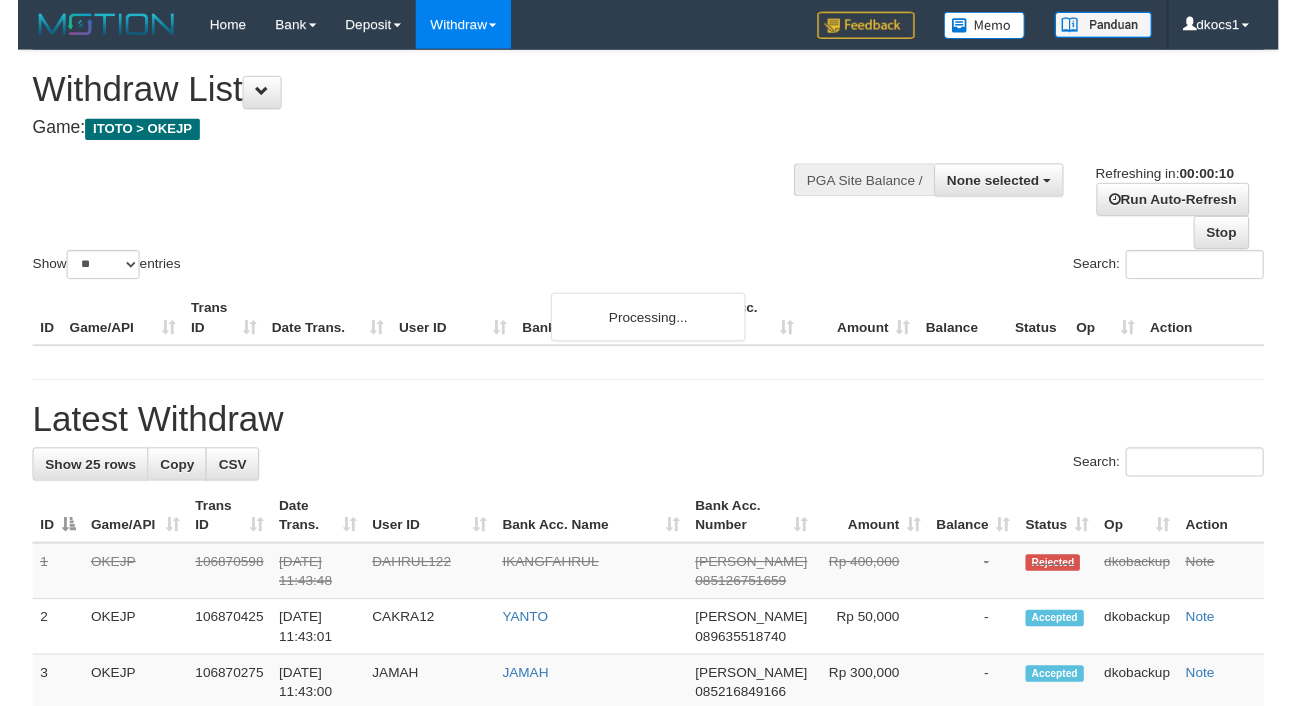 scroll, scrollTop: 0, scrollLeft: 0, axis: both 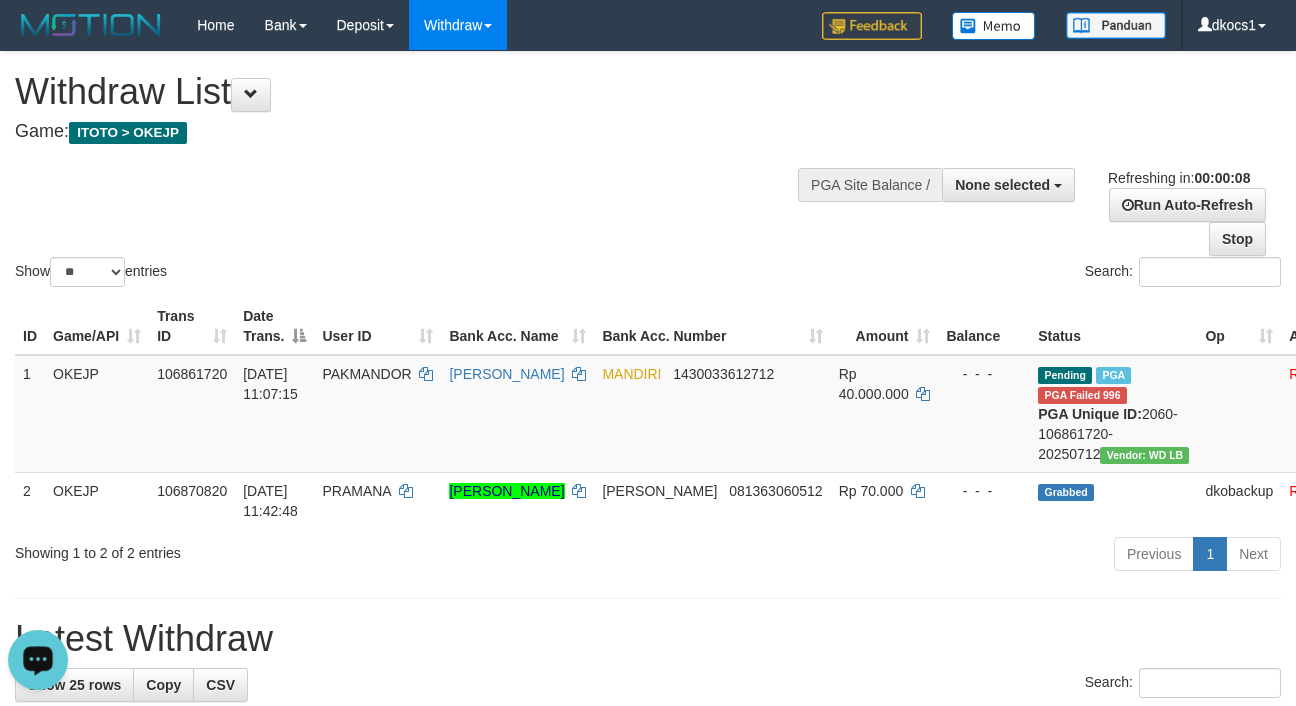 click 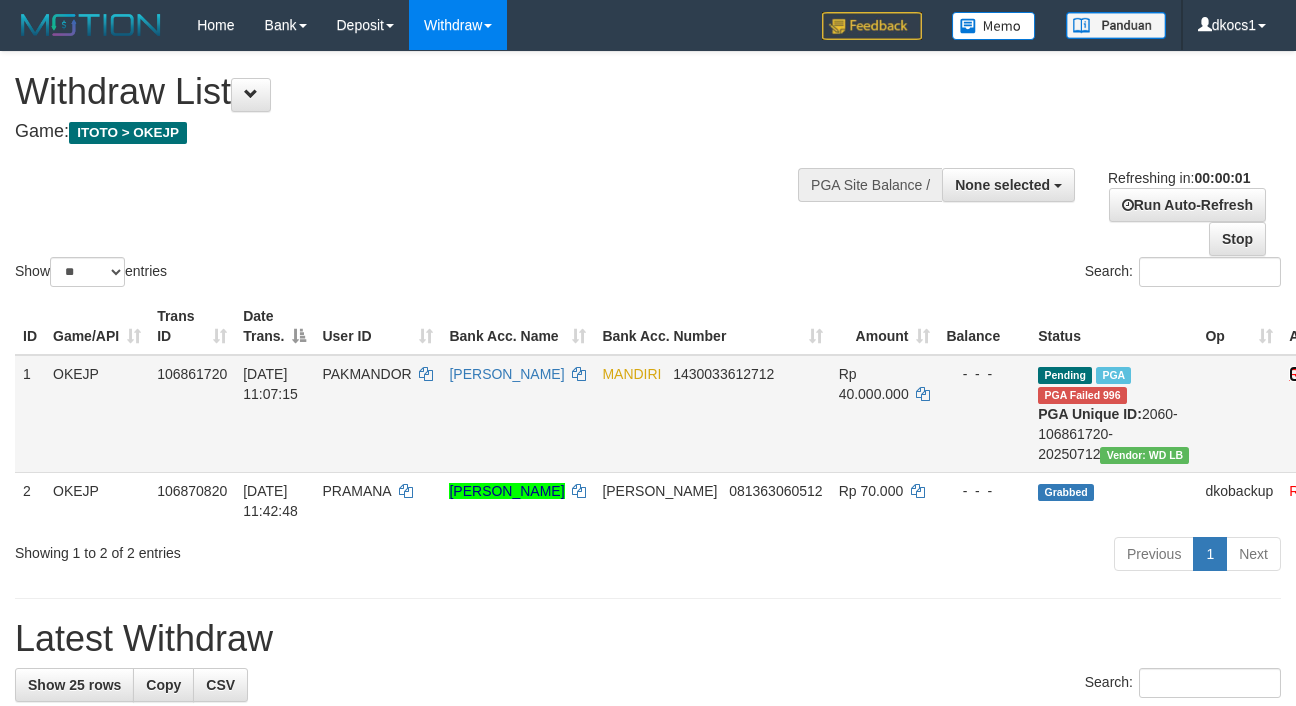 click on "Reject" at bounding box center [1309, 374] 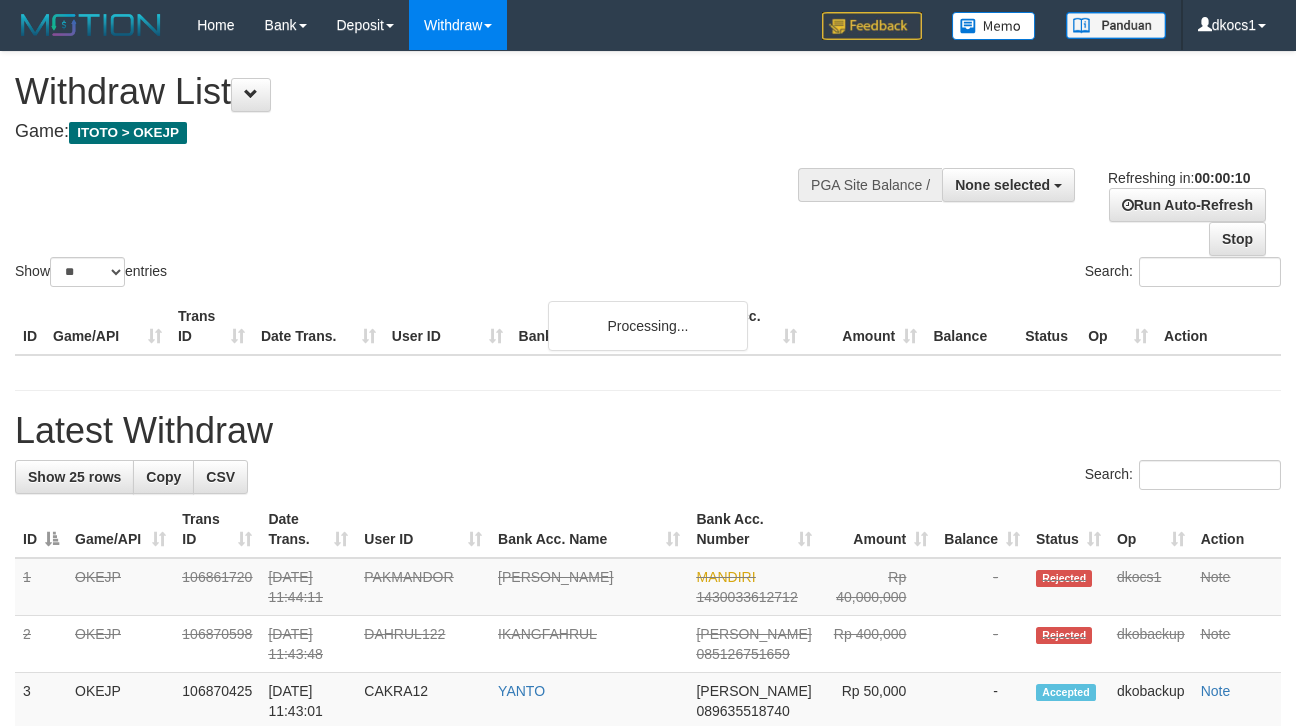 select 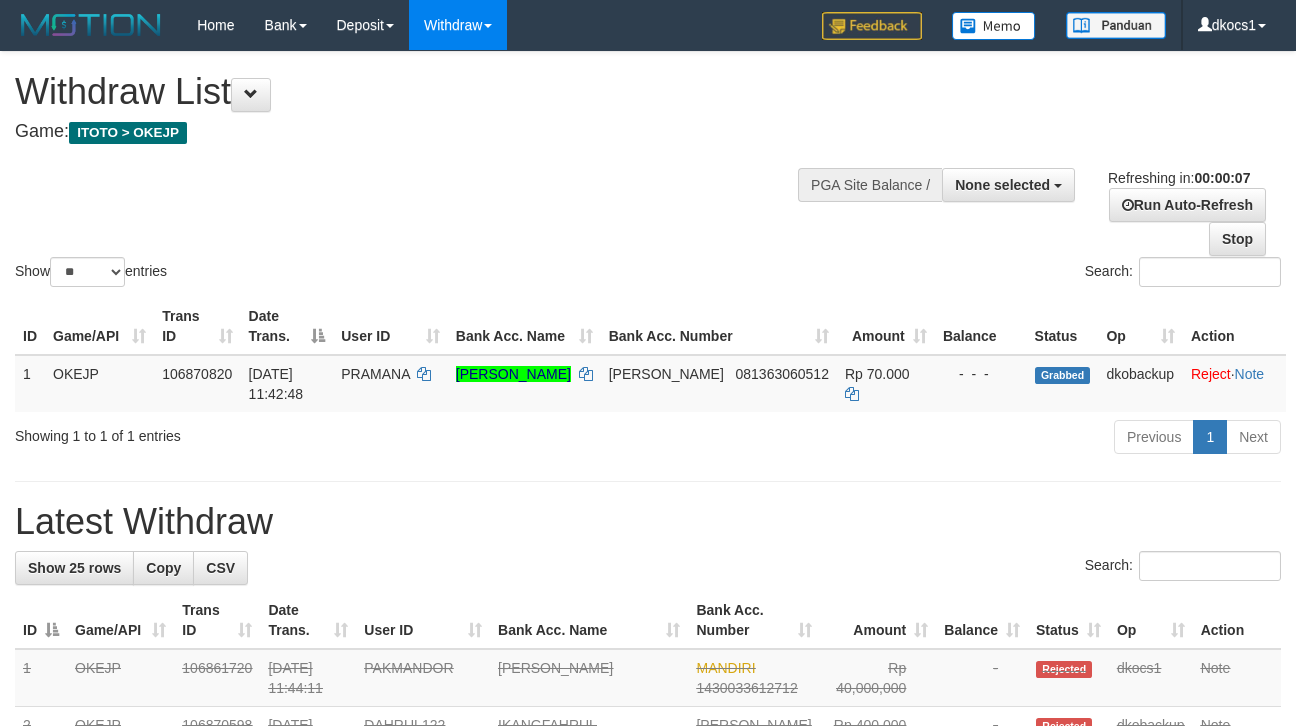 scroll, scrollTop: 0, scrollLeft: 0, axis: both 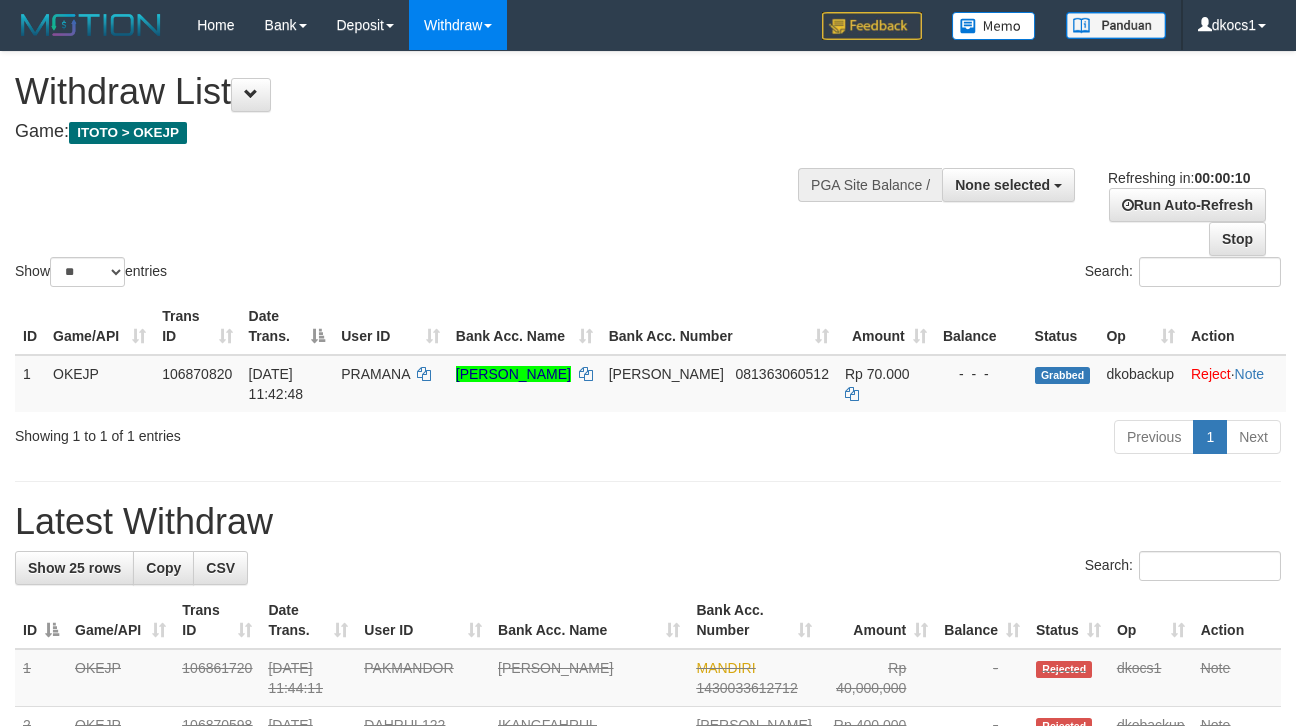 select 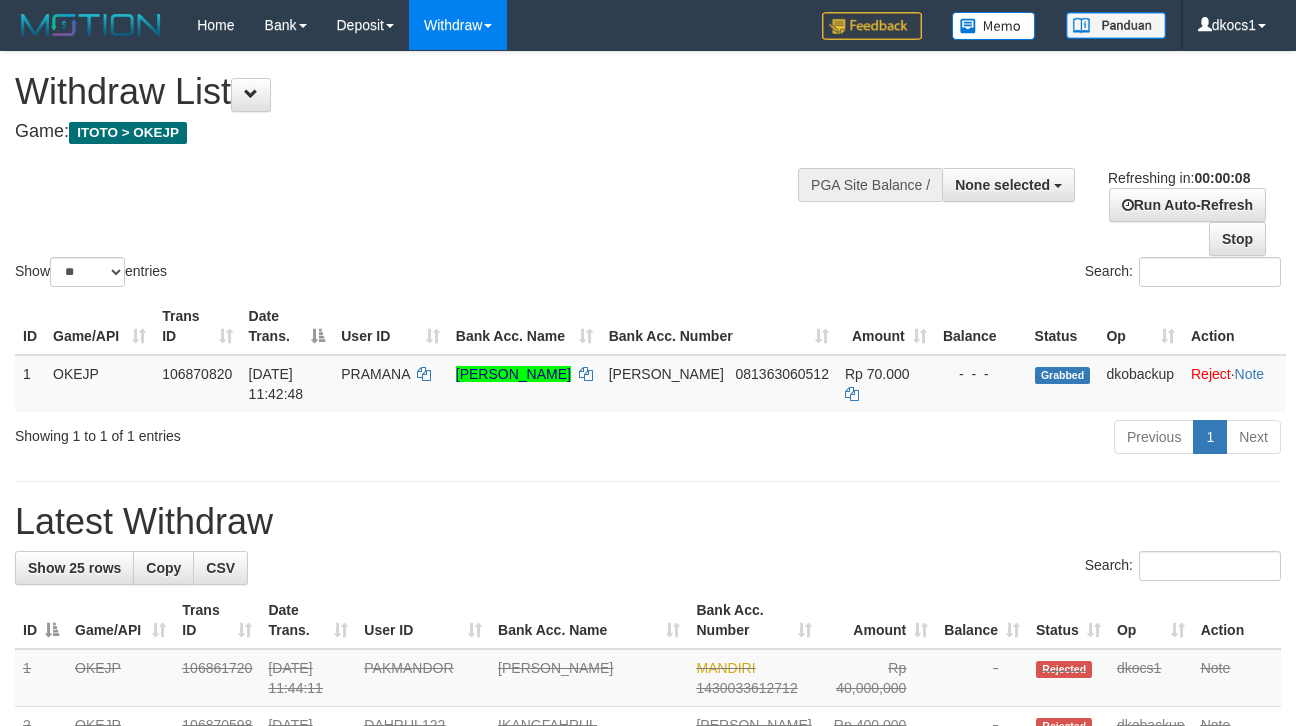 scroll, scrollTop: 0, scrollLeft: 0, axis: both 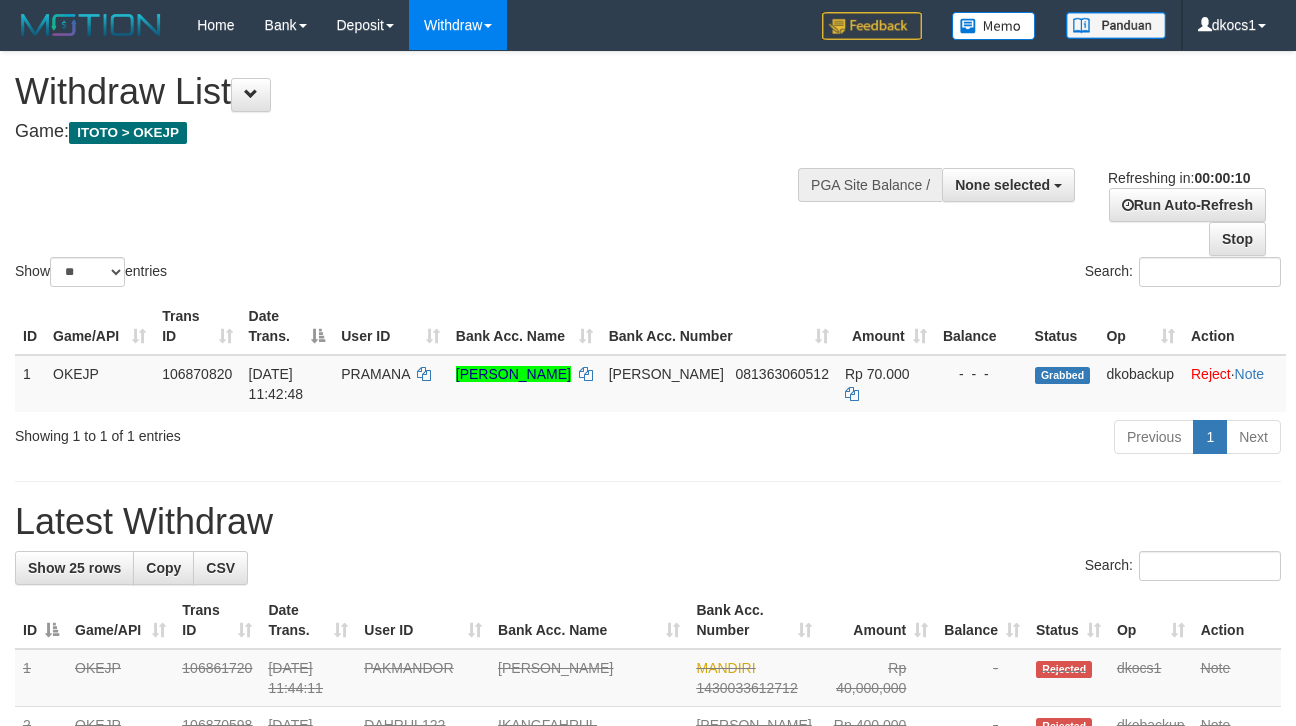 select 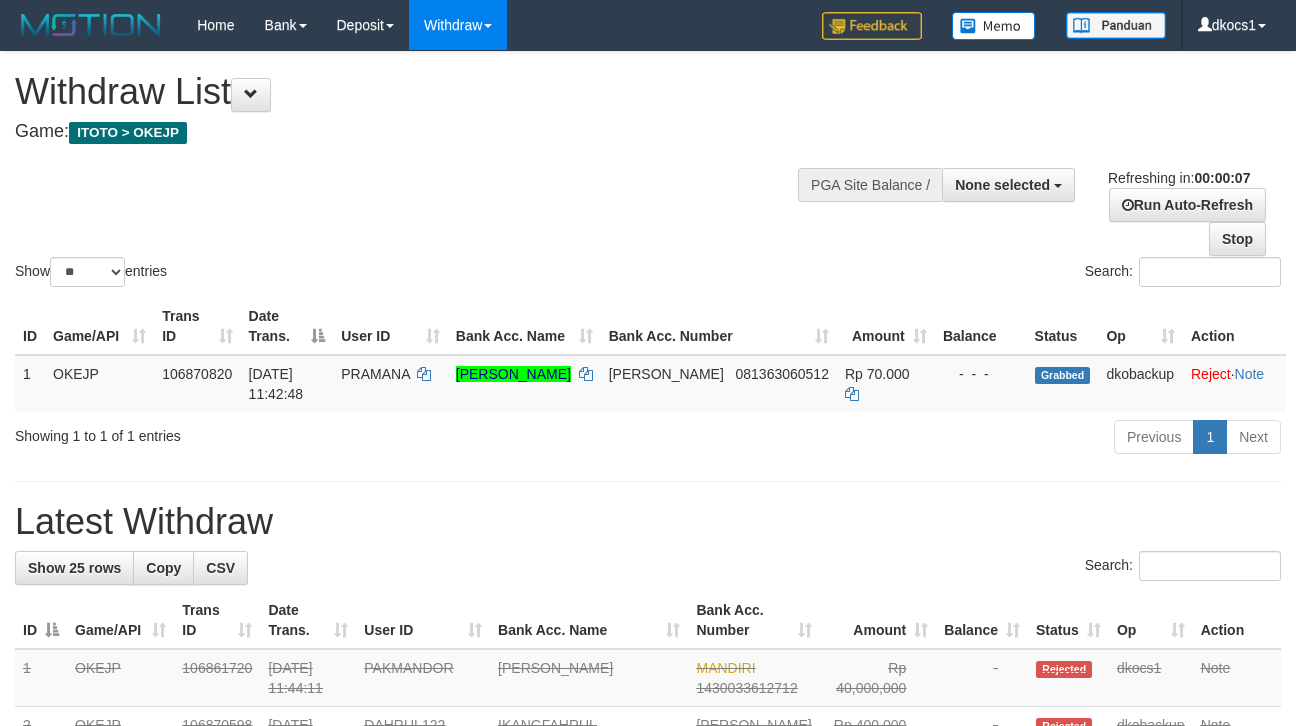 scroll, scrollTop: 0, scrollLeft: 0, axis: both 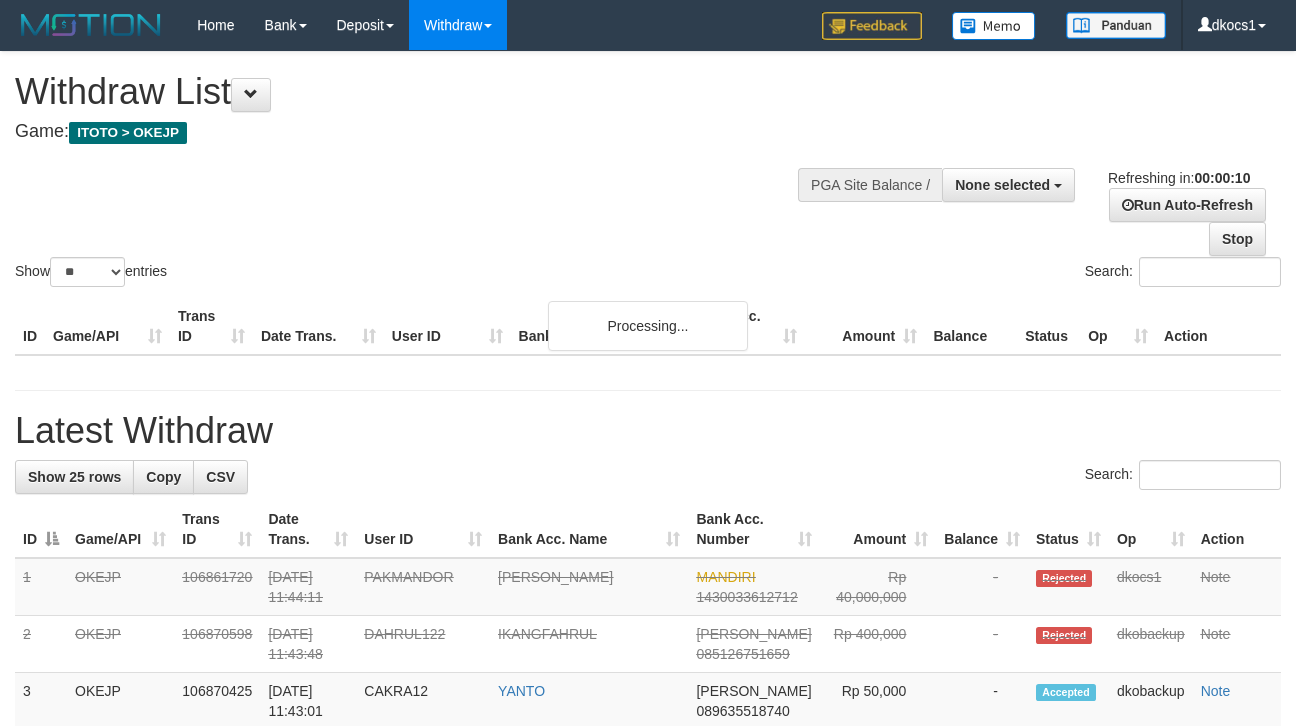 select 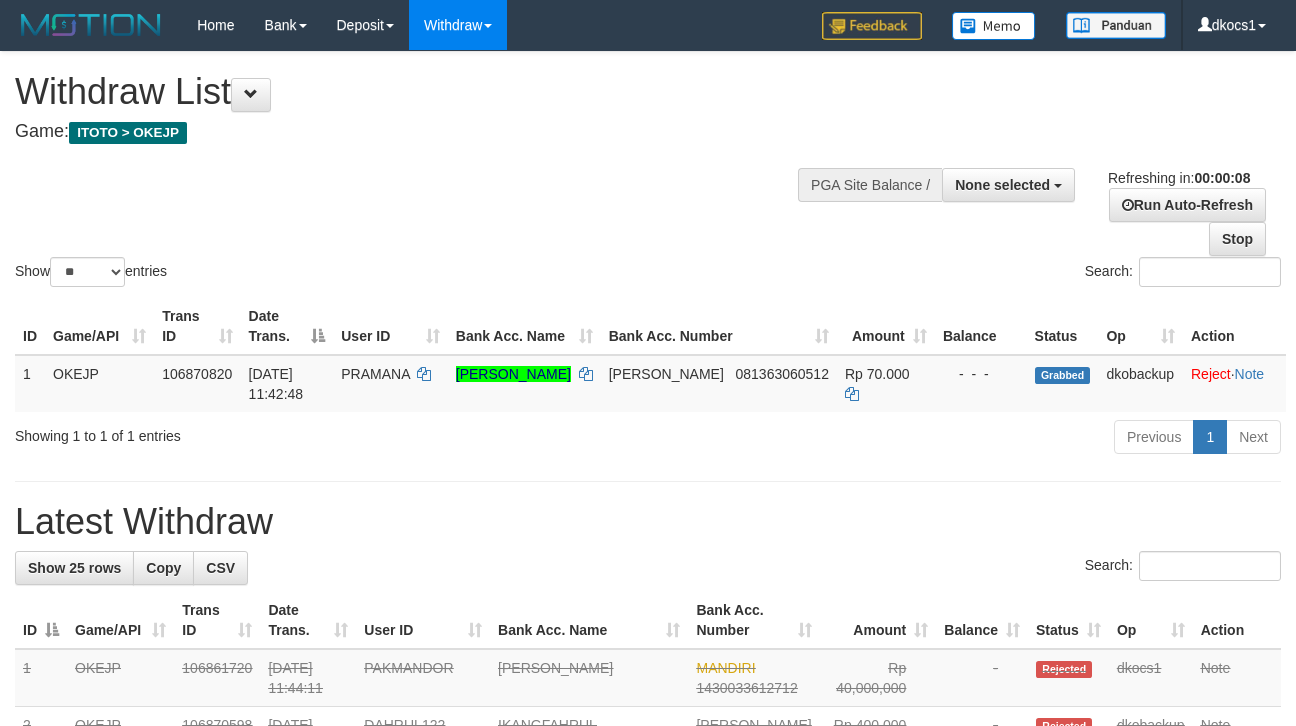 scroll, scrollTop: 0, scrollLeft: 0, axis: both 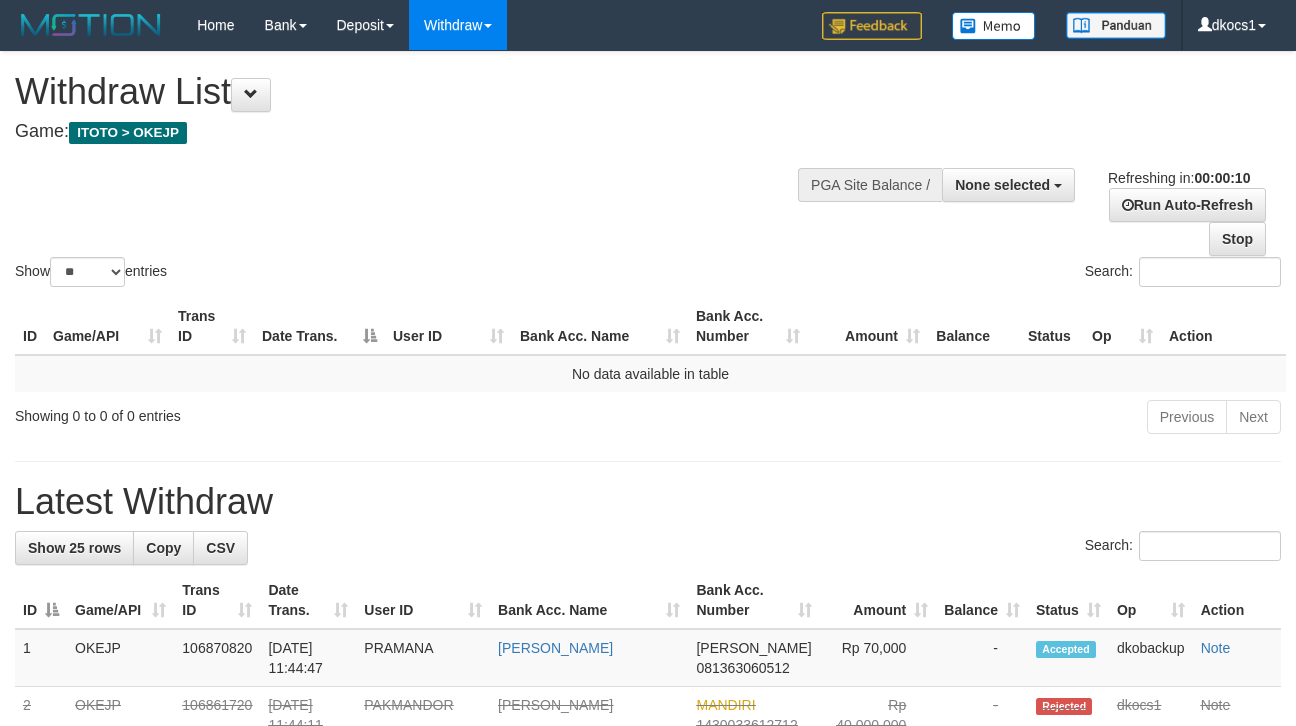 select 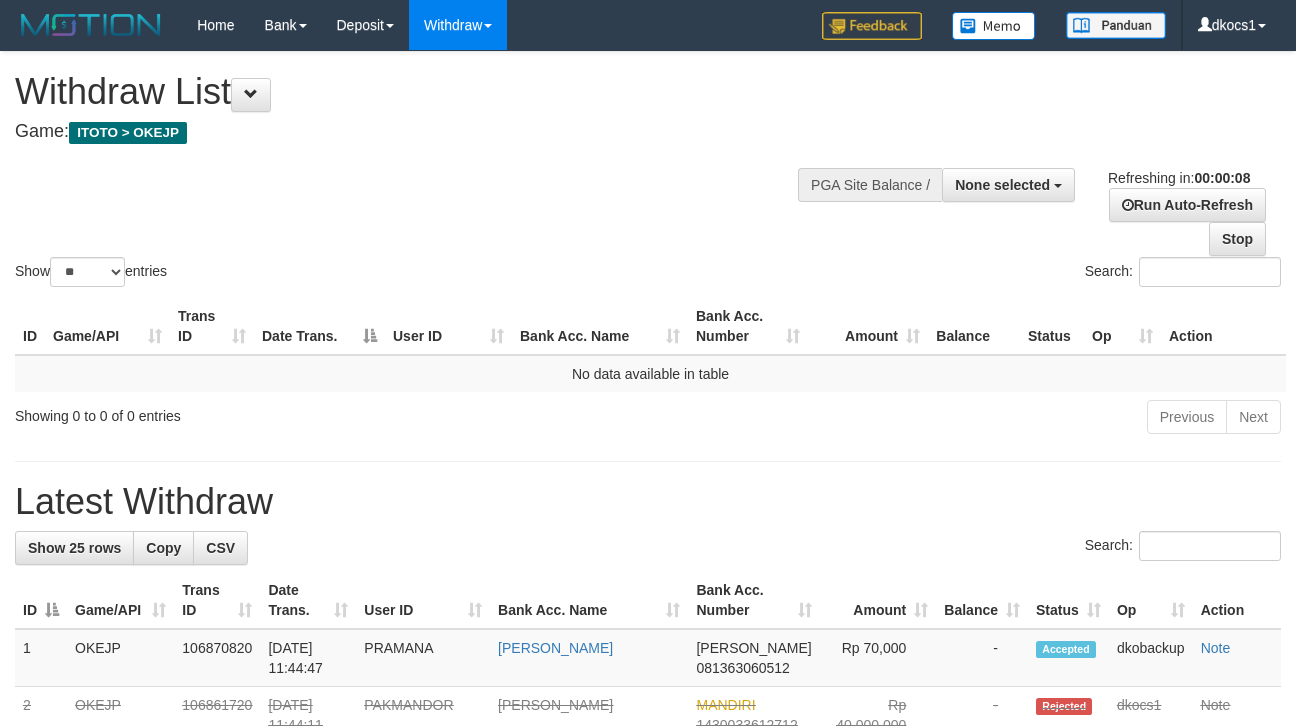 scroll, scrollTop: 0, scrollLeft: 0, axis: both 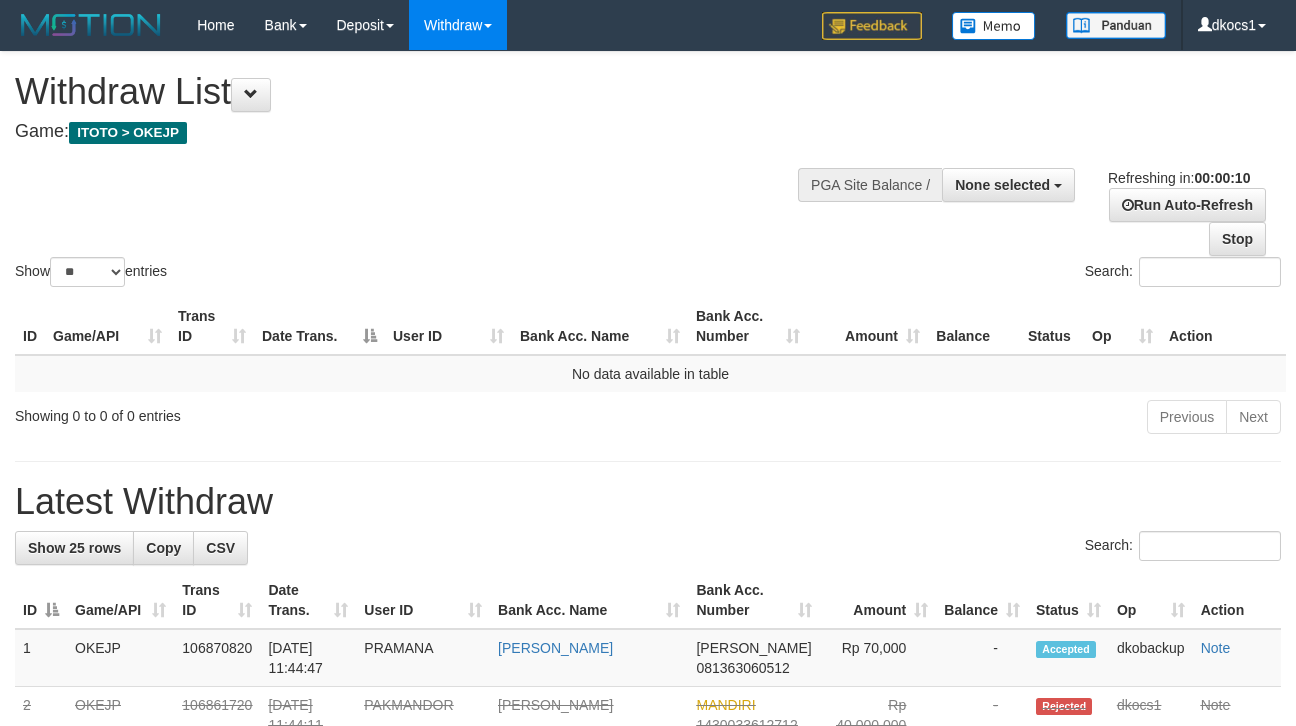 select 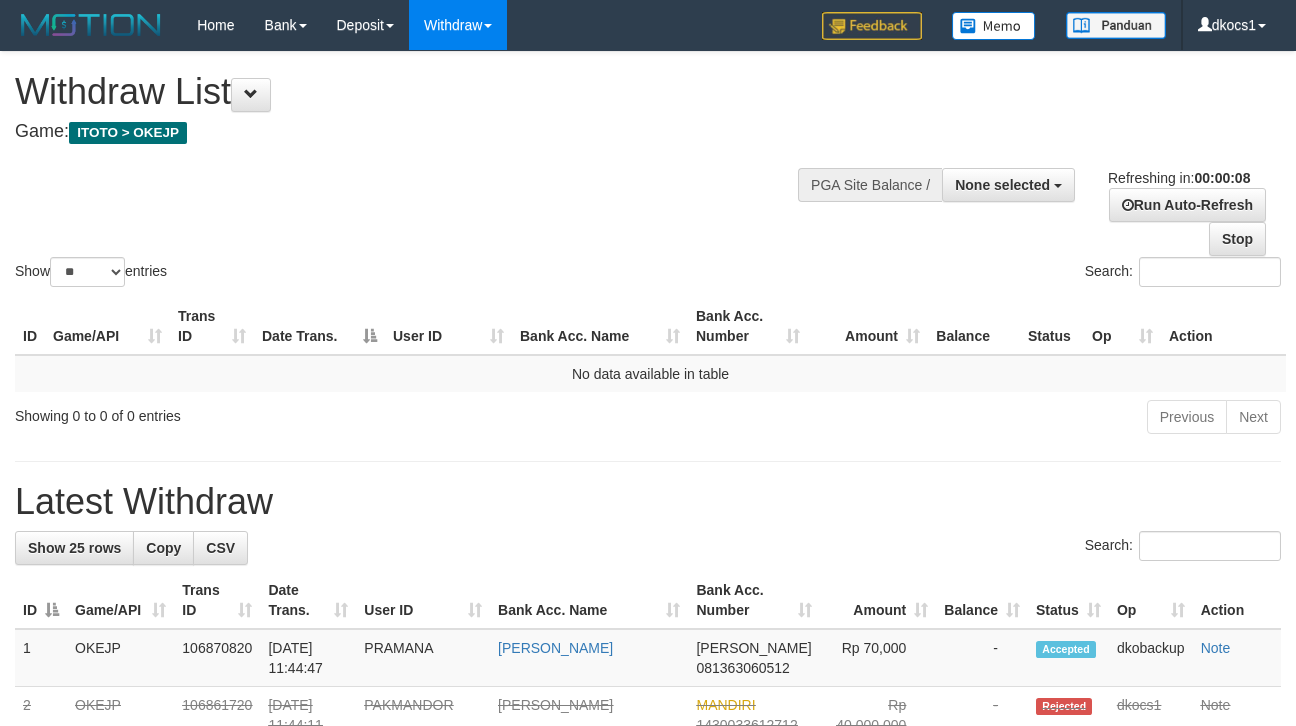 scroll, scrollTop: 0, scrollLeft: 0, axis: both 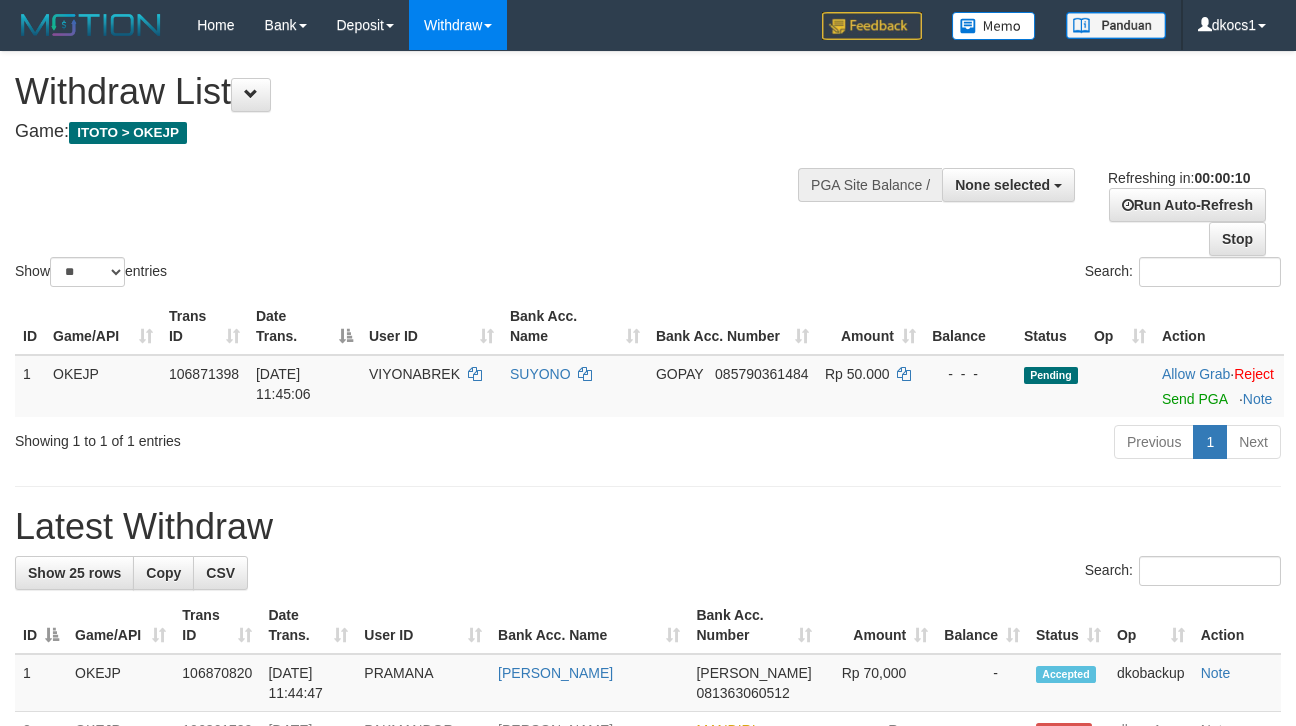 select 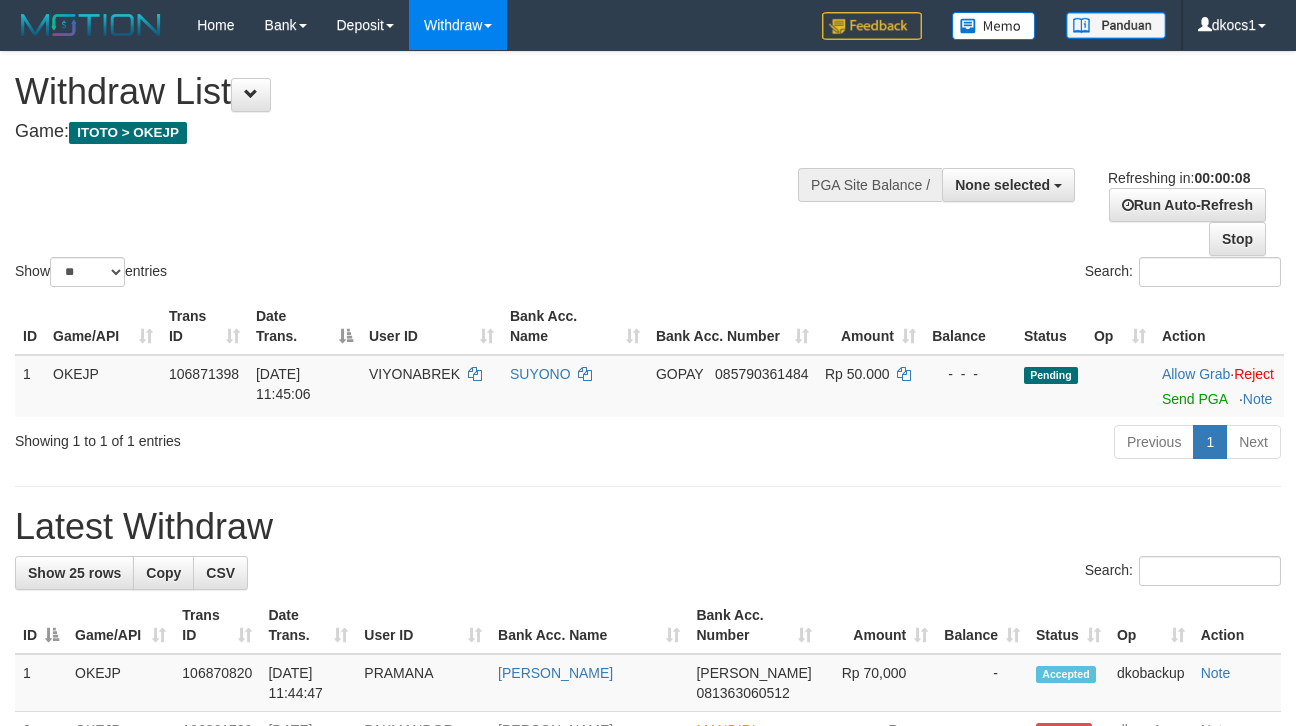 scroll, scrollTop: 0, scrollLeft: 0, axis: both 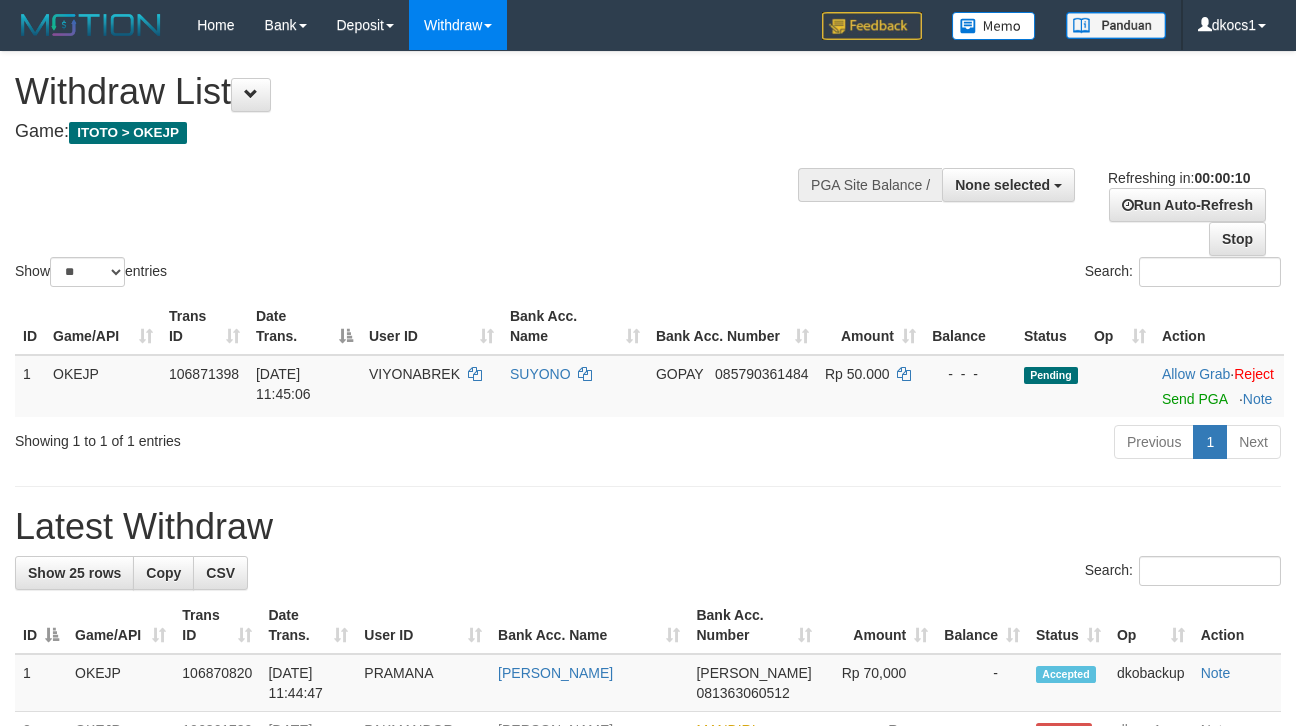 select 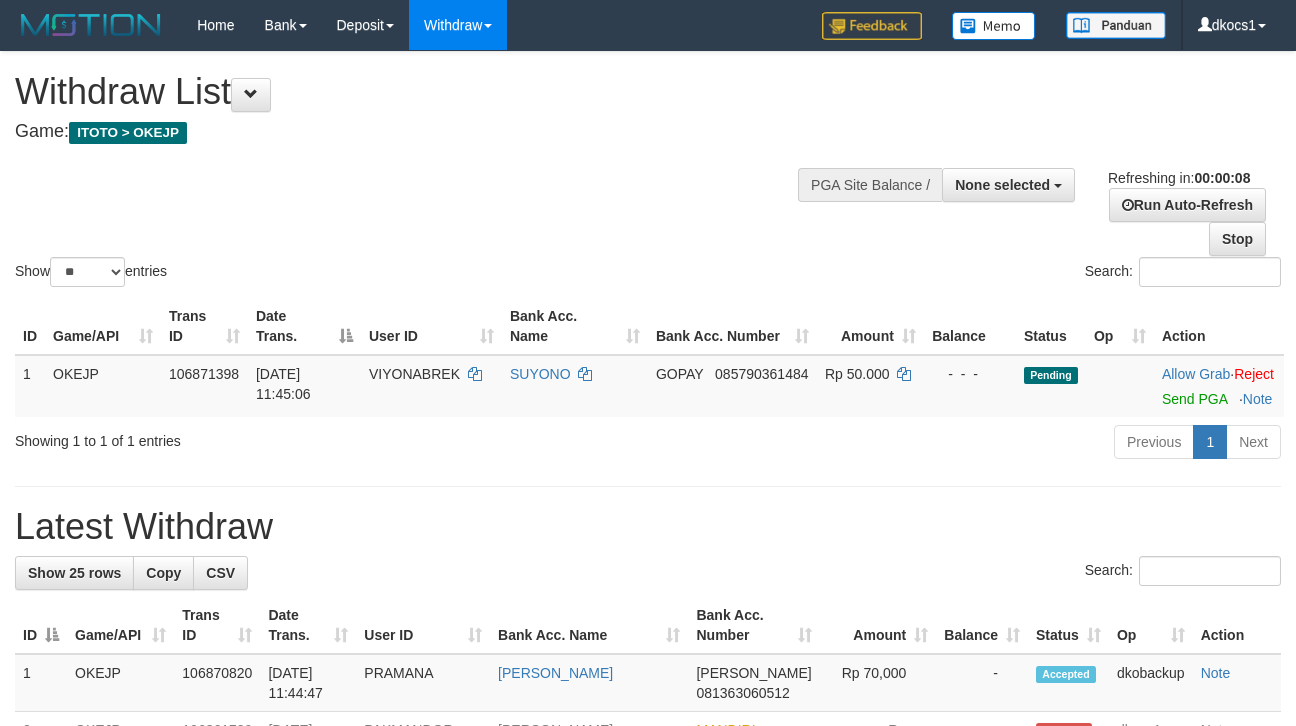 scroll, scrollTop: 0, scrollLeft: 0, axis: both 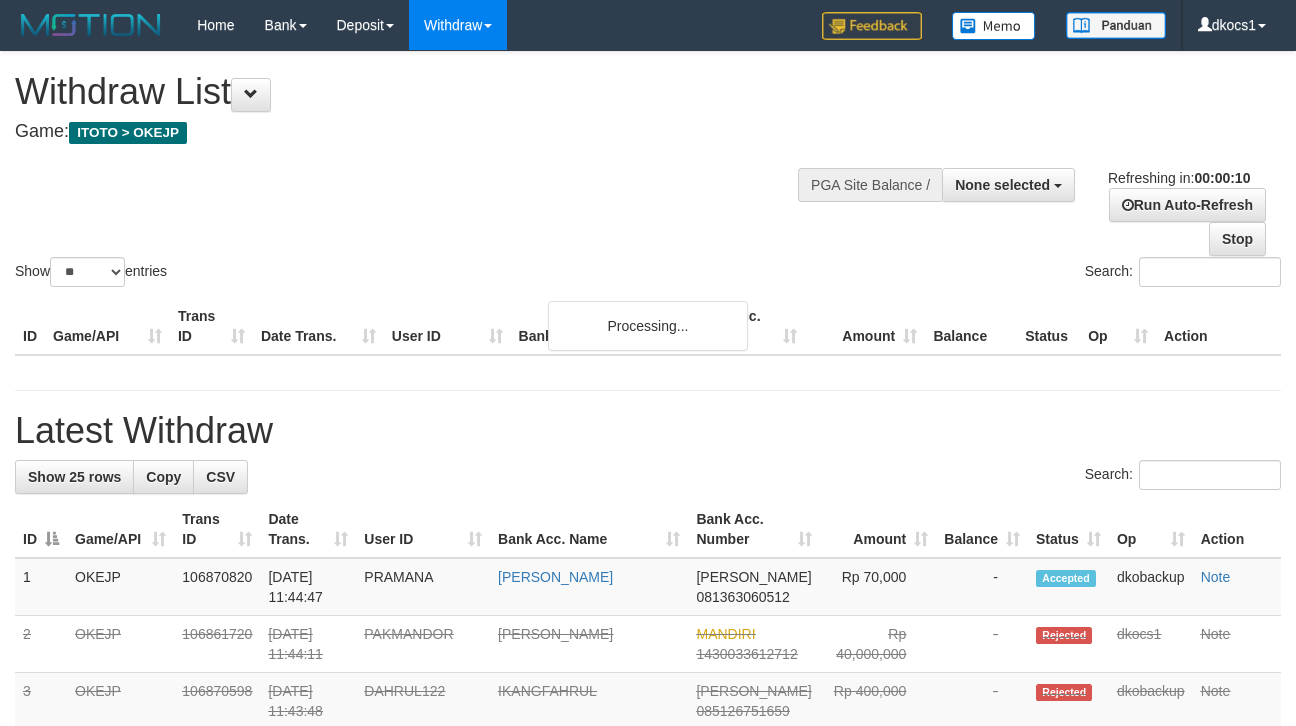select 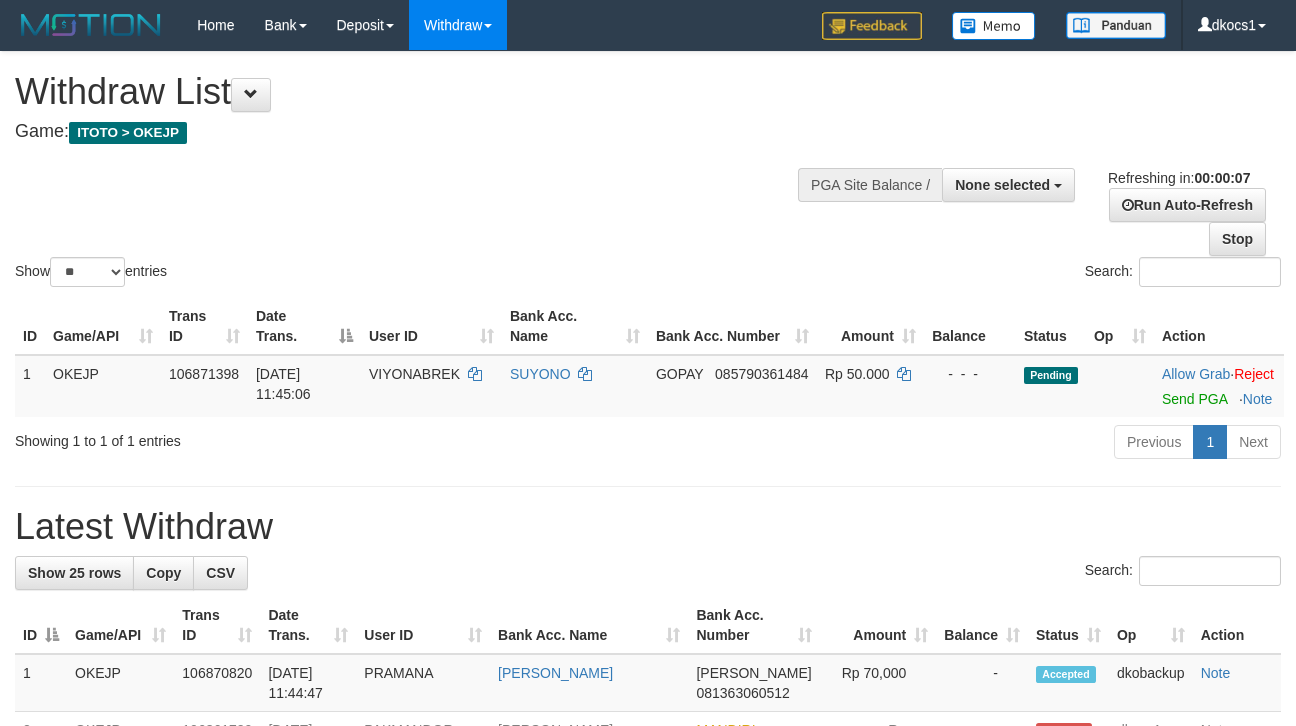 scroll, scrollTop: 0, scrollLeft: 0, axis: both 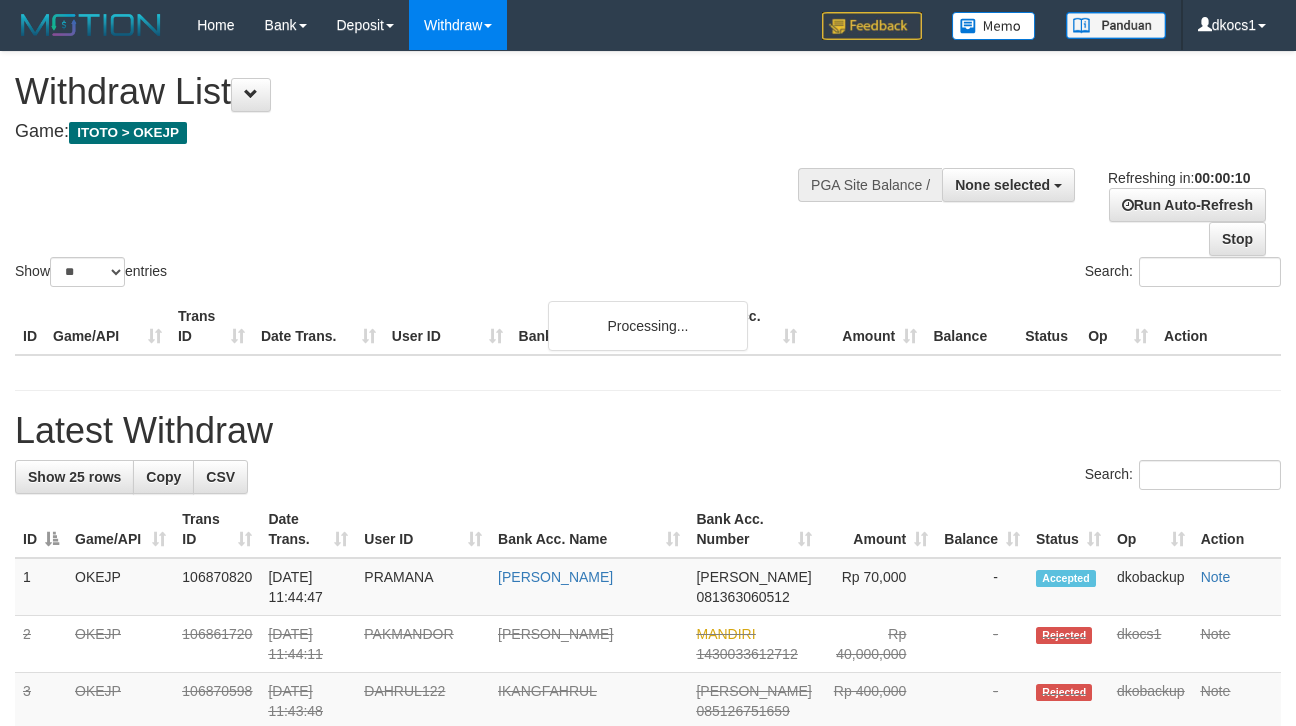 select 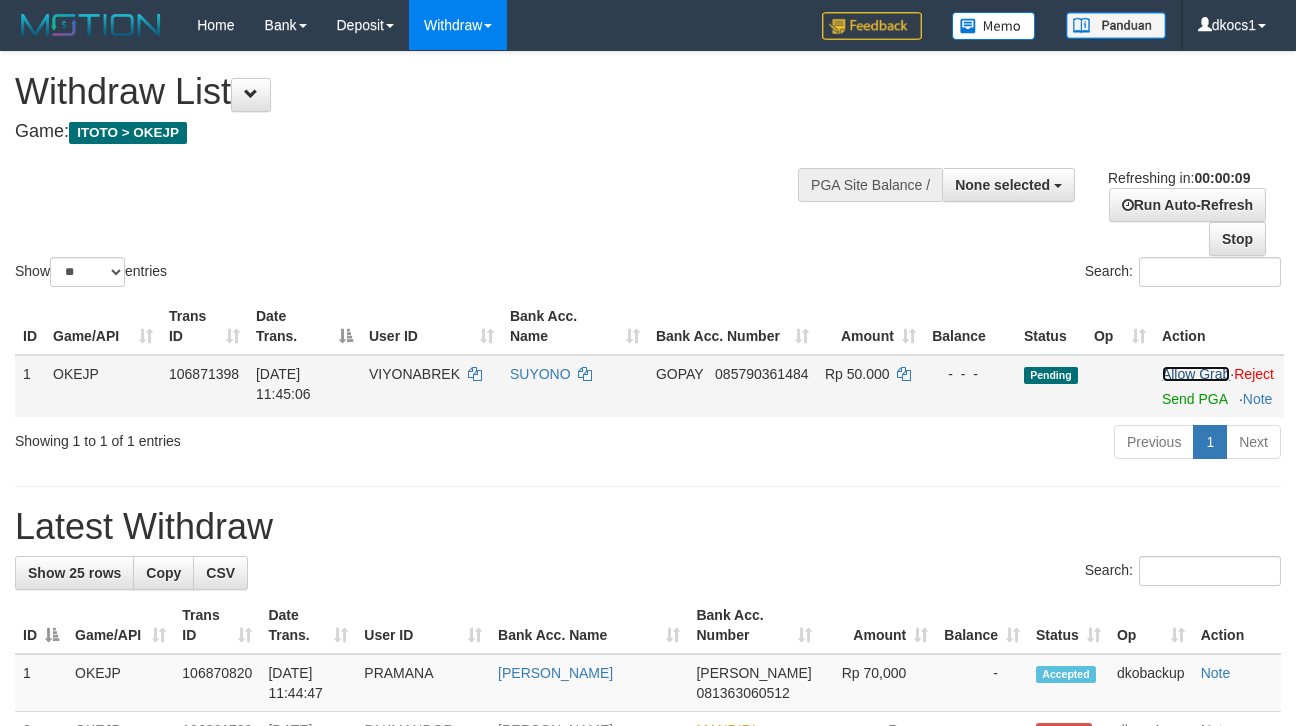 click on "Allow Grab" at bounding box center [1196, 374] 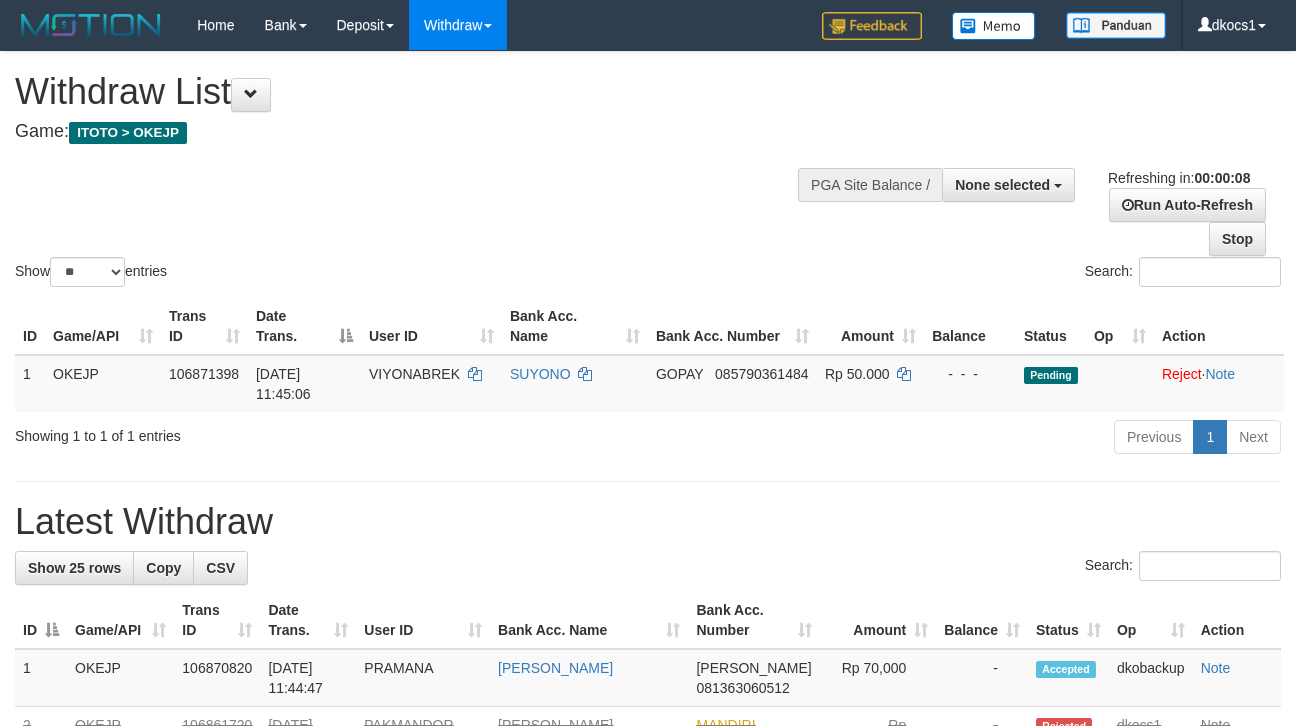 scroll, scrollTop: 0, scrollLeft: 0, axis: both 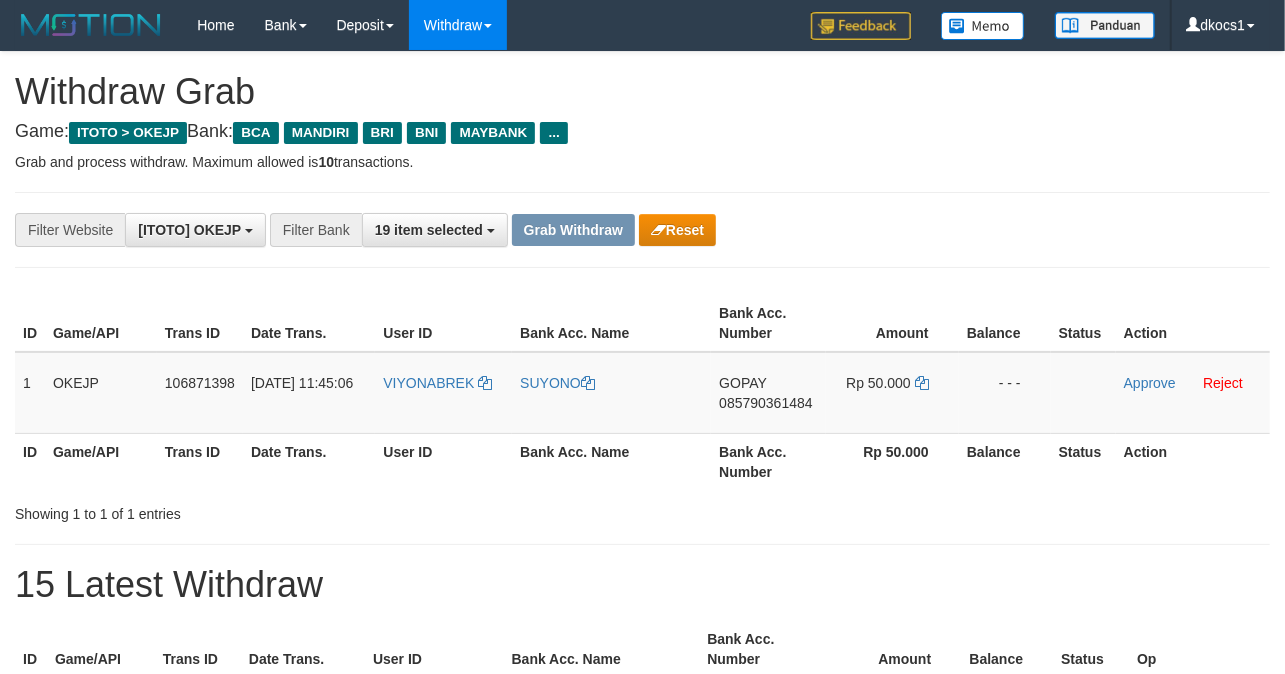 click on "Grab and process withdraw.
Maximum allowed is  10  transactions." at bounding box center [642, 162] 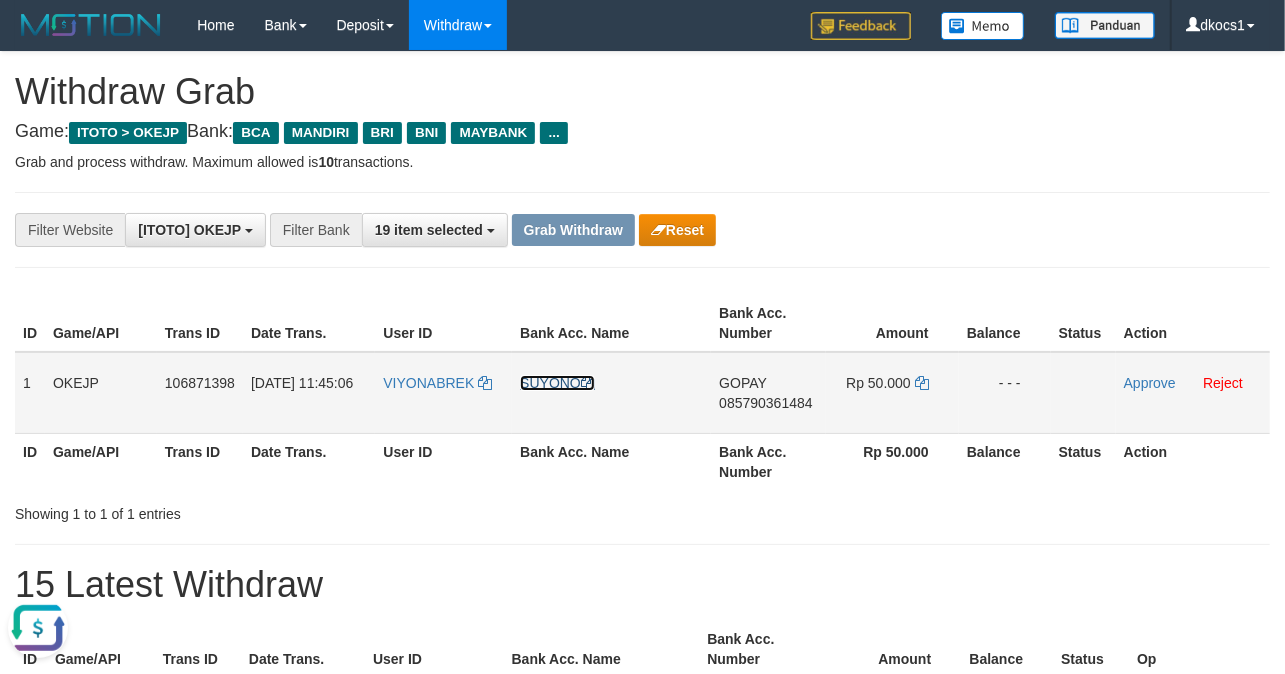click on "SUYONO" at bounding box center [557, 383] 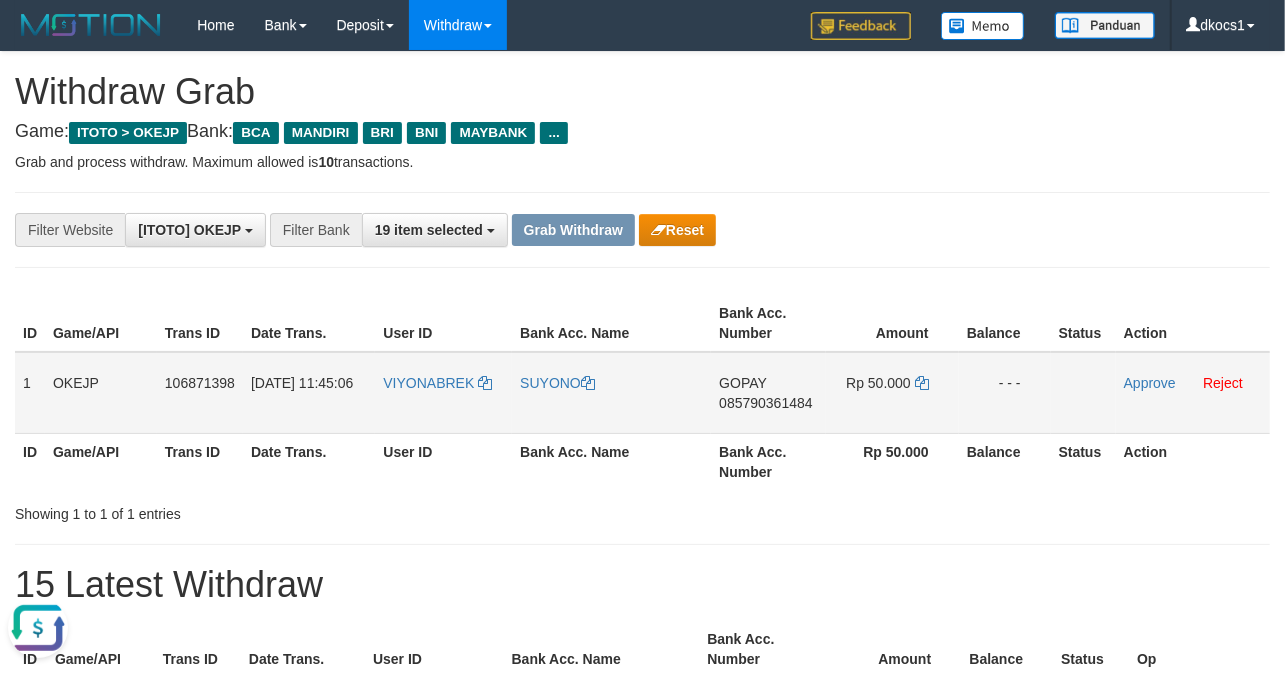 click on "VIYONABREK" at bounding box center [443, 393] 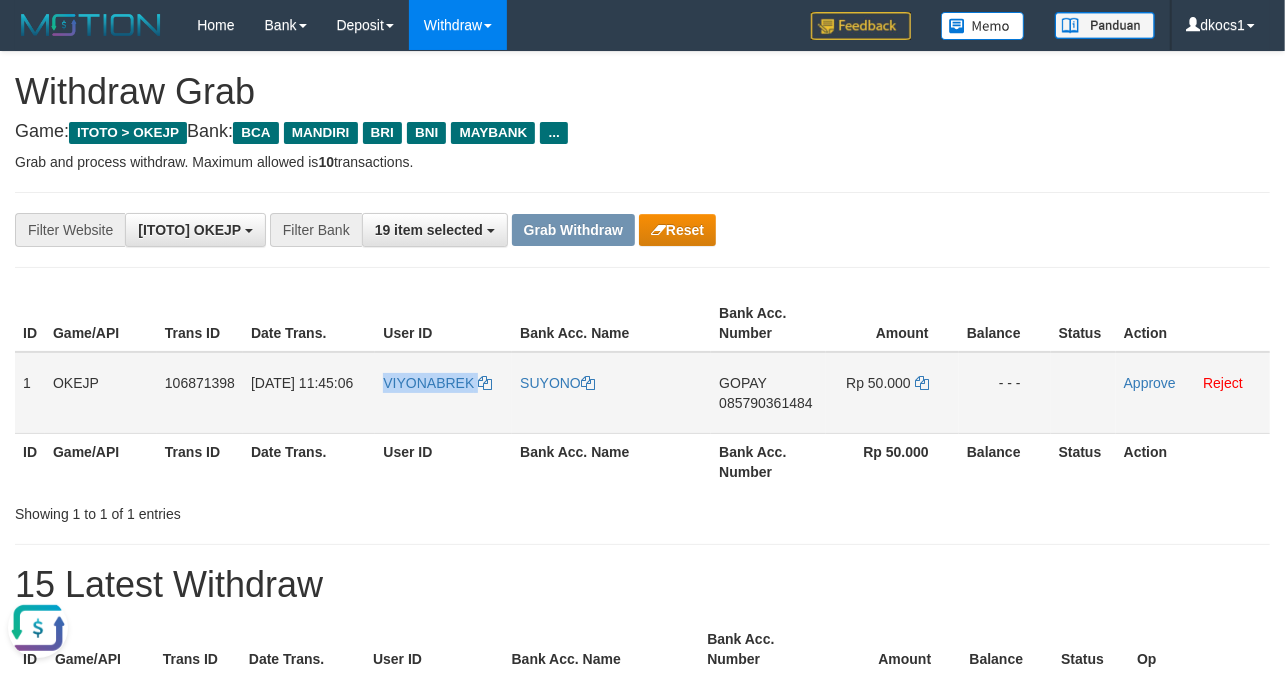 click on "VIYONABREK" at bounding box center (443, 393) 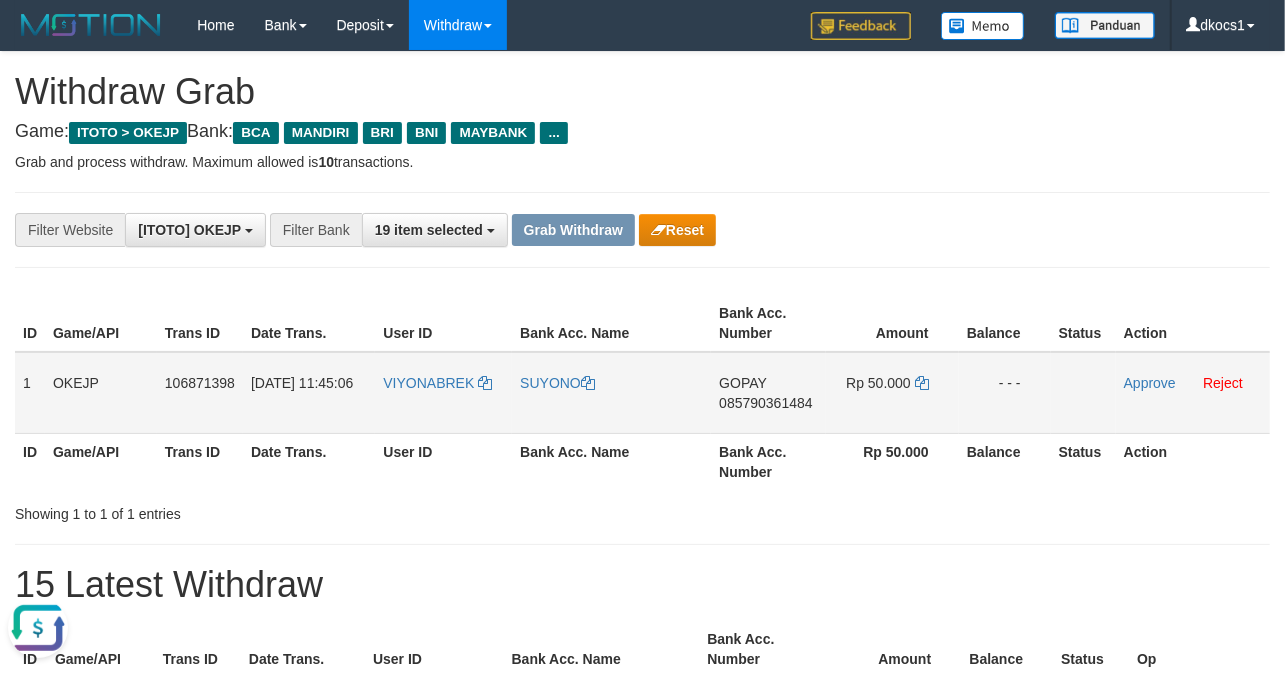 click on "GOPAY
085790361484" at bounding box center [768, 393] 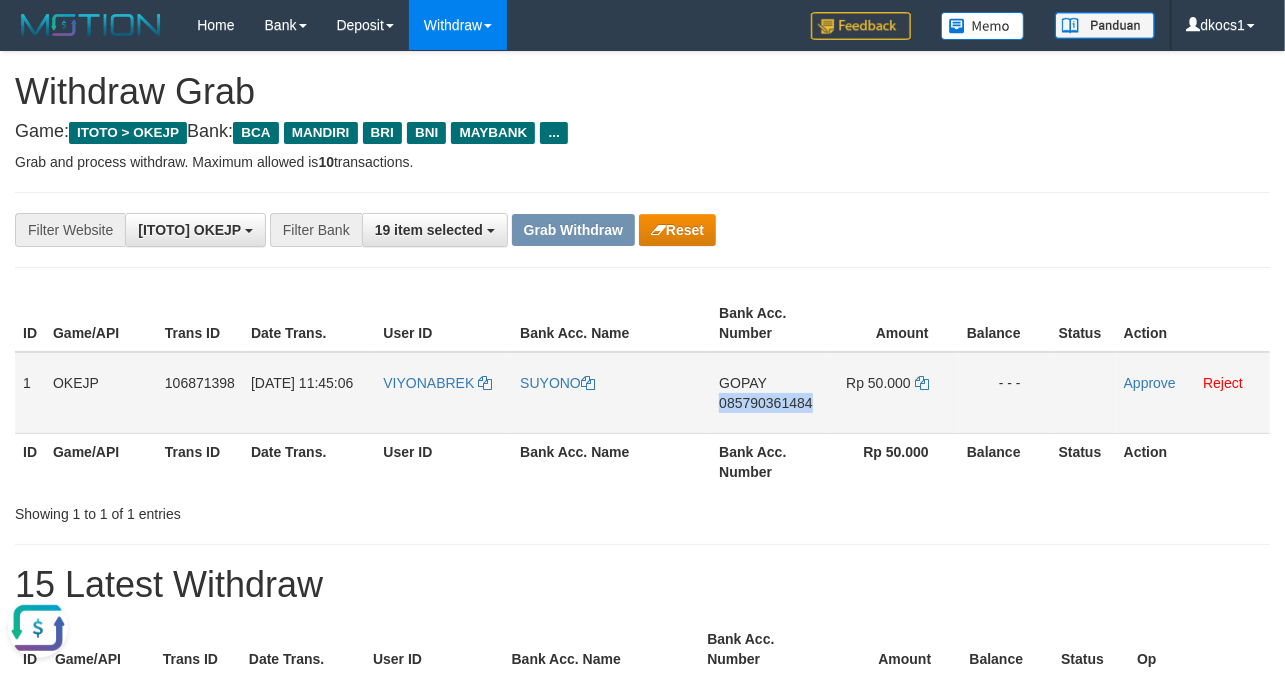 click on "GOPAY
085790361484" at bounding box center [768, 393] 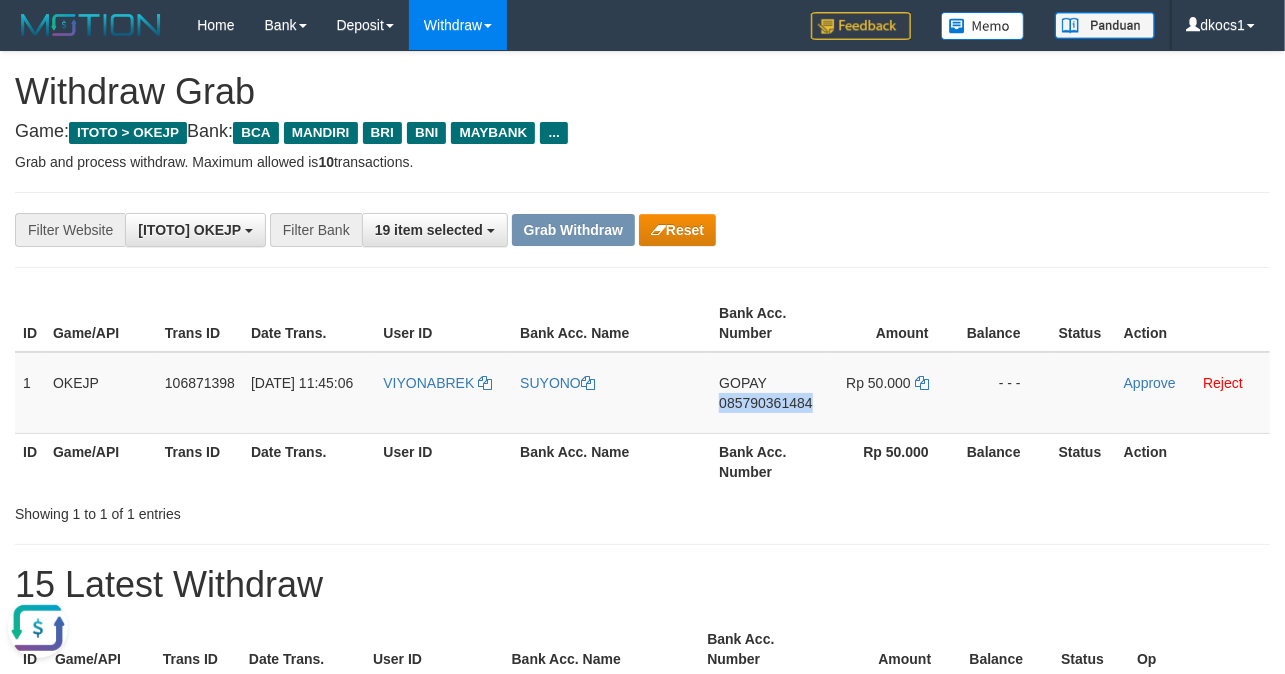 copy on "085790361484" 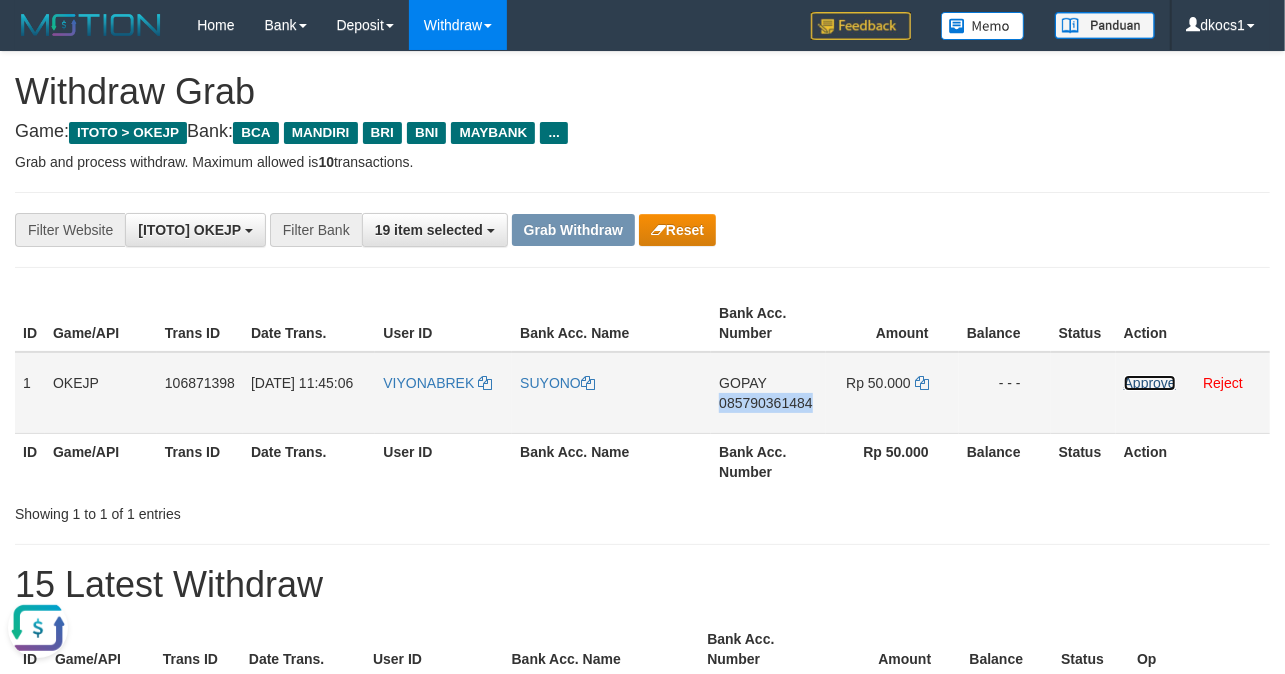 click on "Approve" at bounding box center [1150, 383] 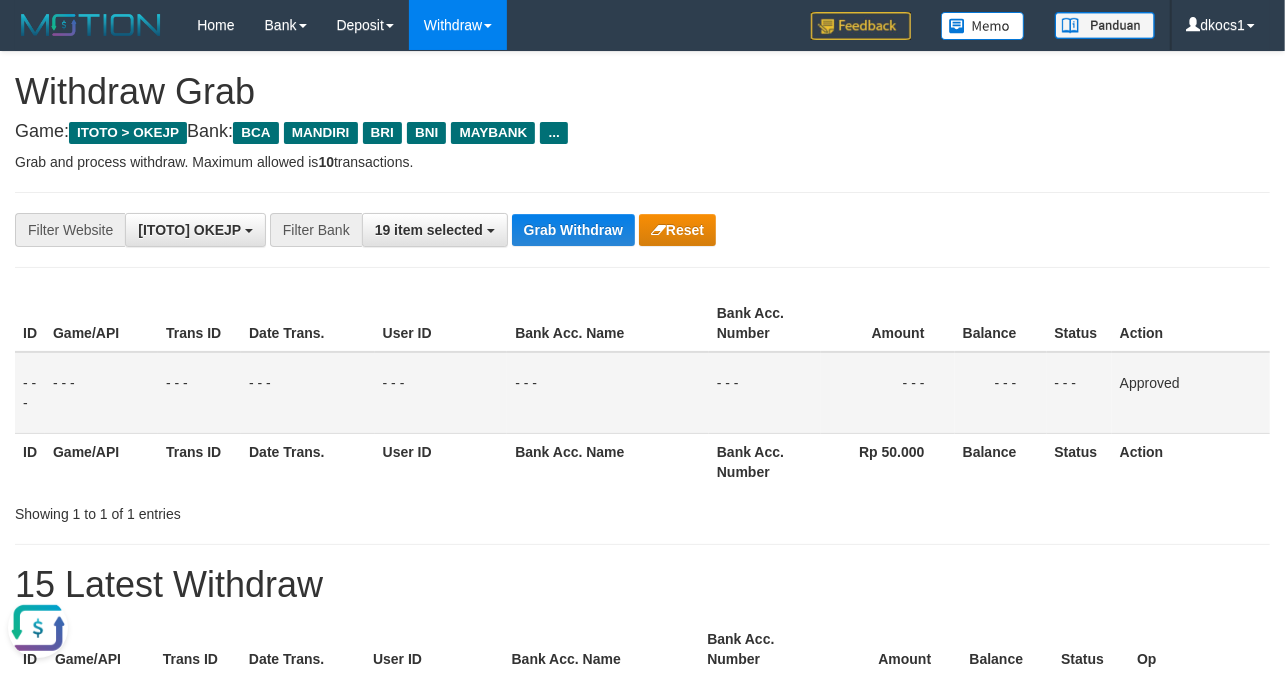 click on "**********" at bounding box center [642, 1113] 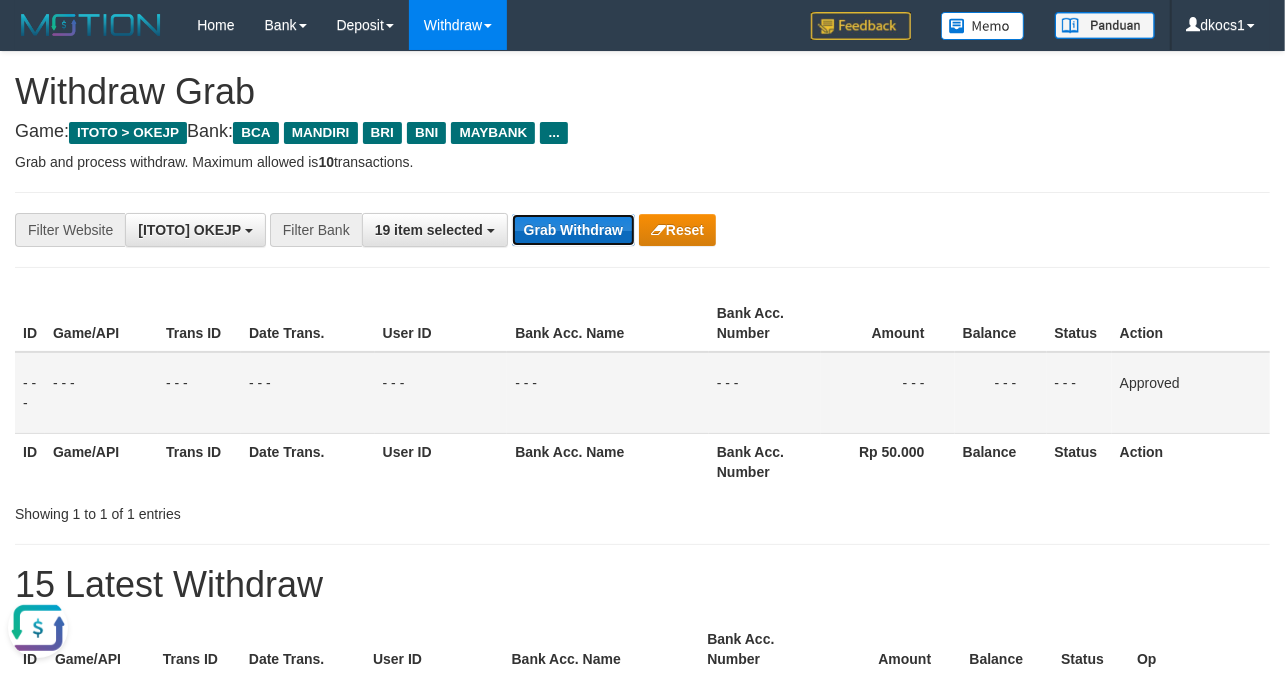click on "Grab Withdraw" at bounding box center (573, 230) 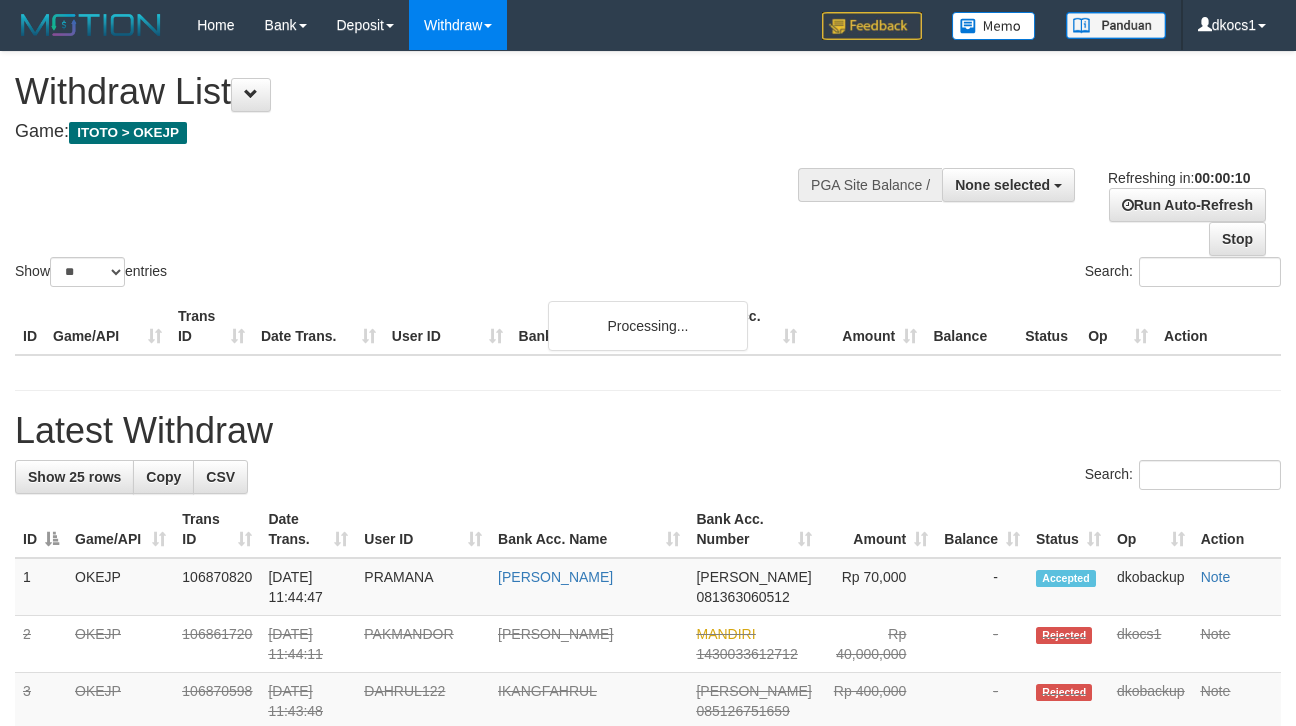 select 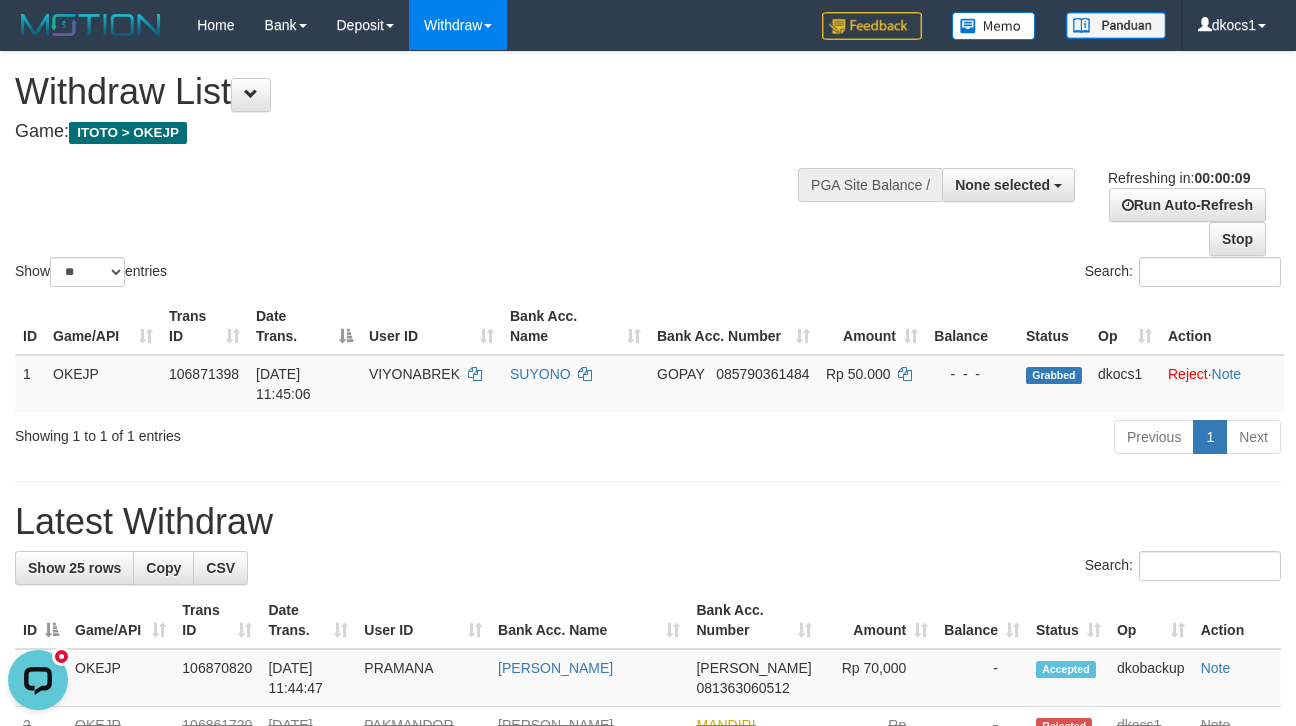 scroll, scrollTop: 0, scrollLeft: 0, axis: both 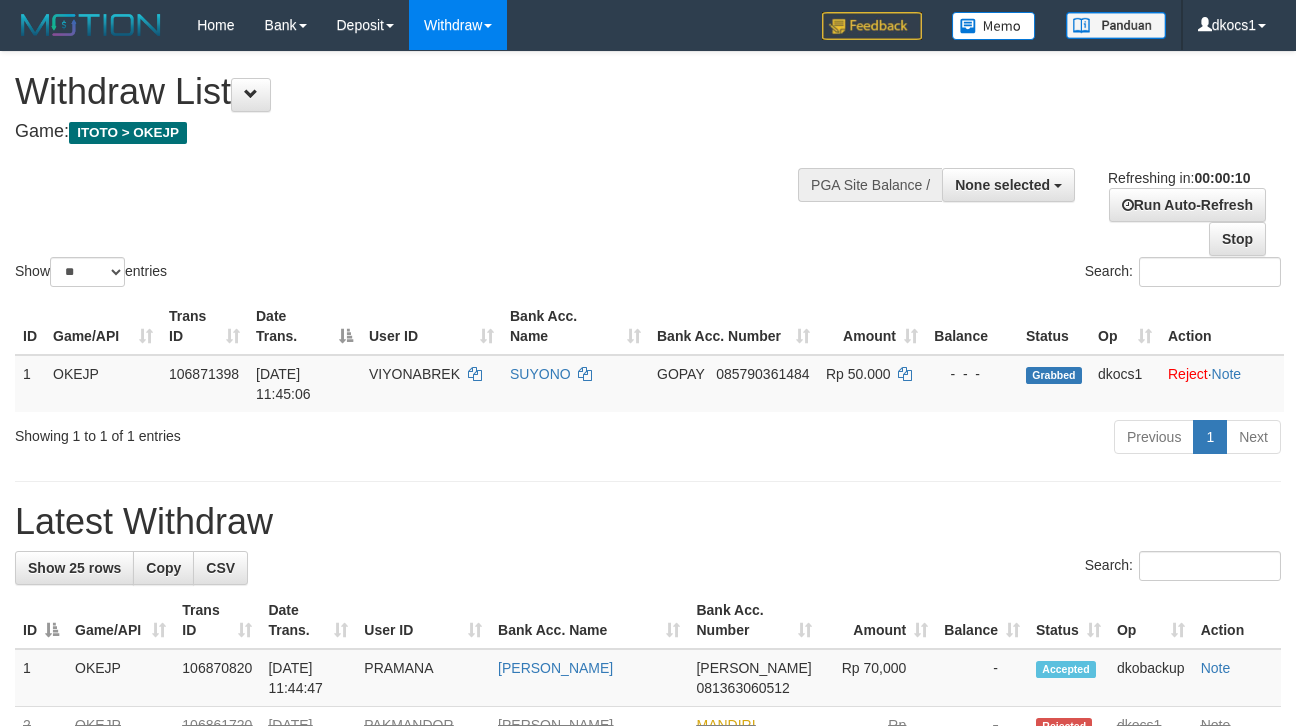 select 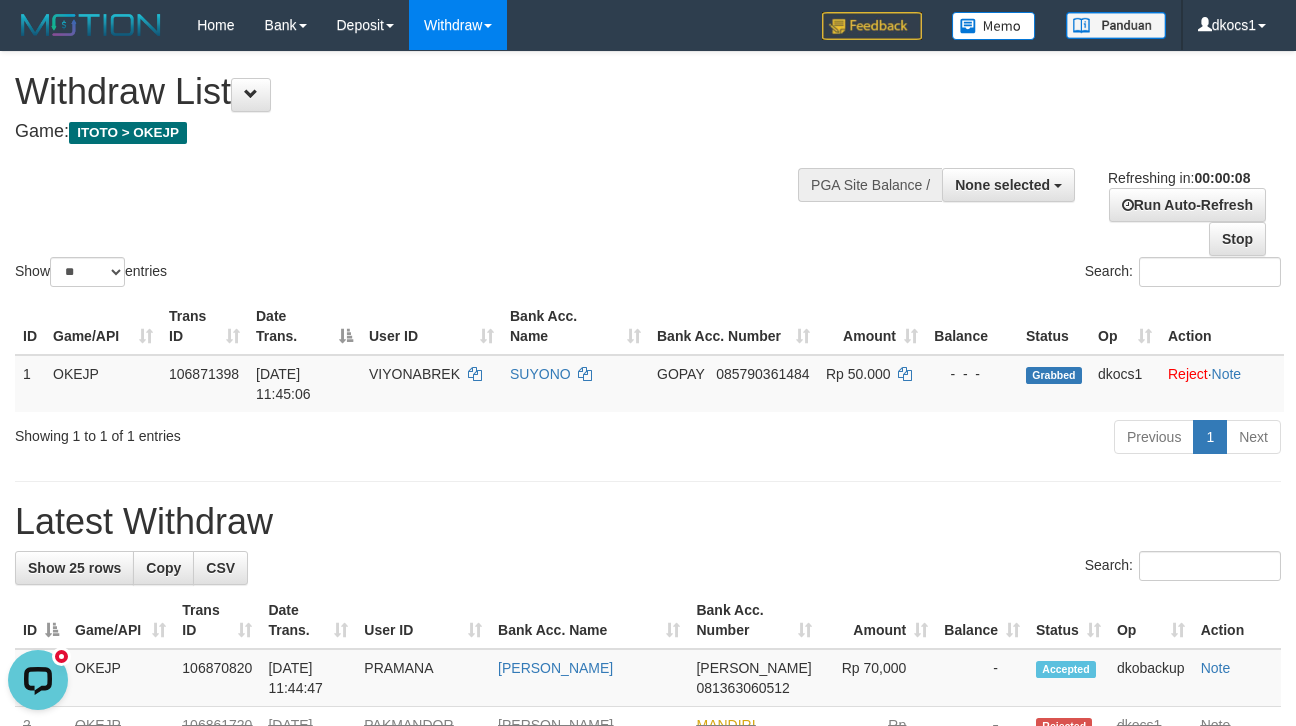 scroll, scrollTop: 0, scrollLeft: 0, axis: both 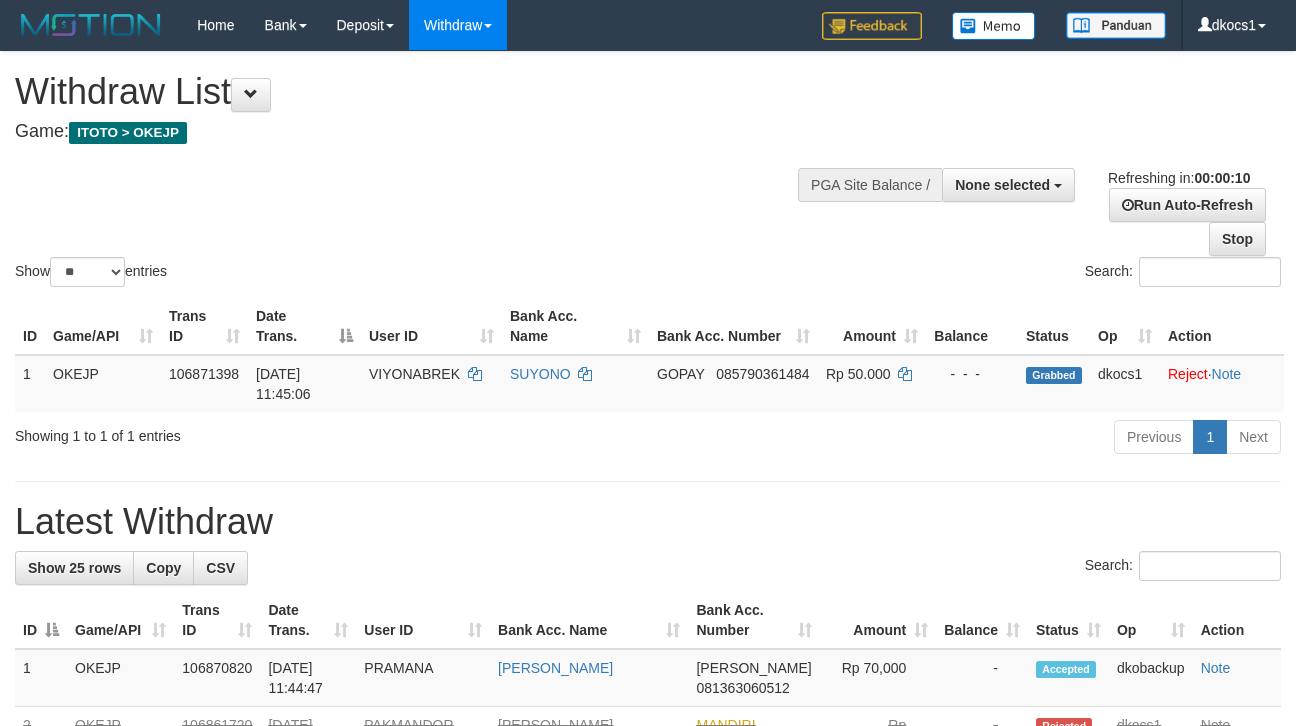 select 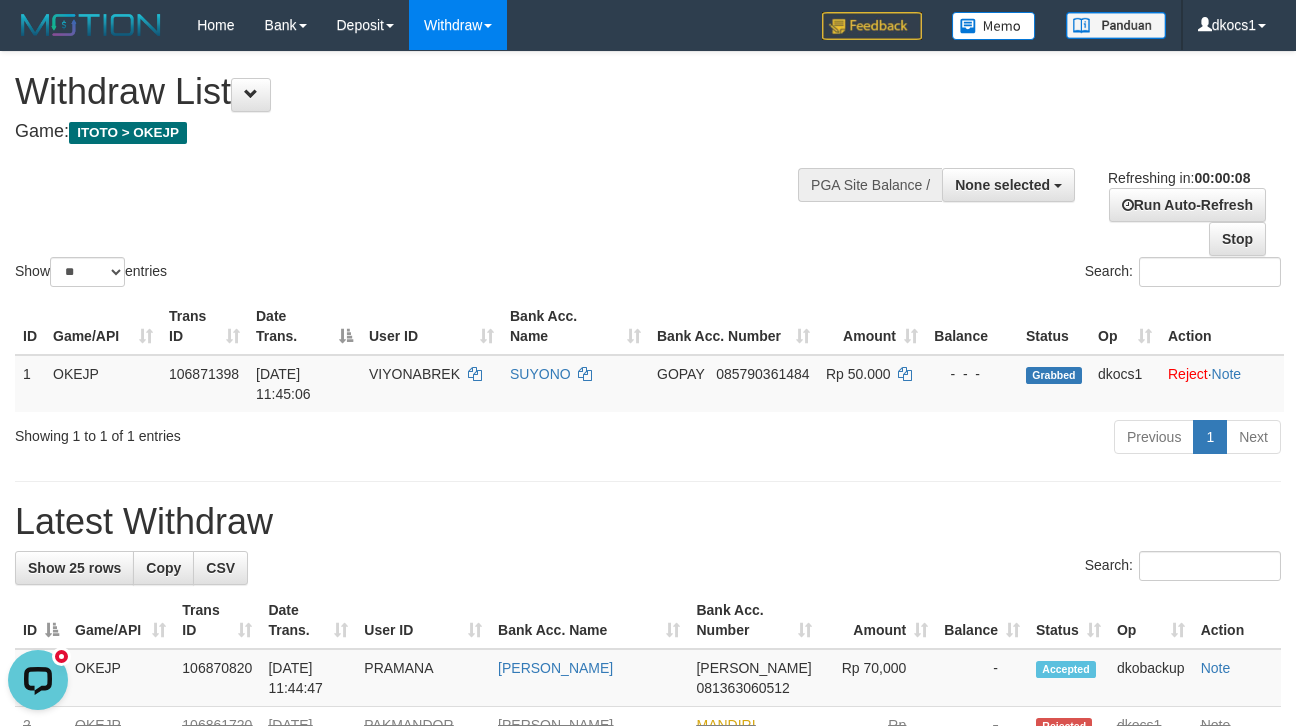 scroll, scrollTop: 0, scrollLeft: 0, axis: both 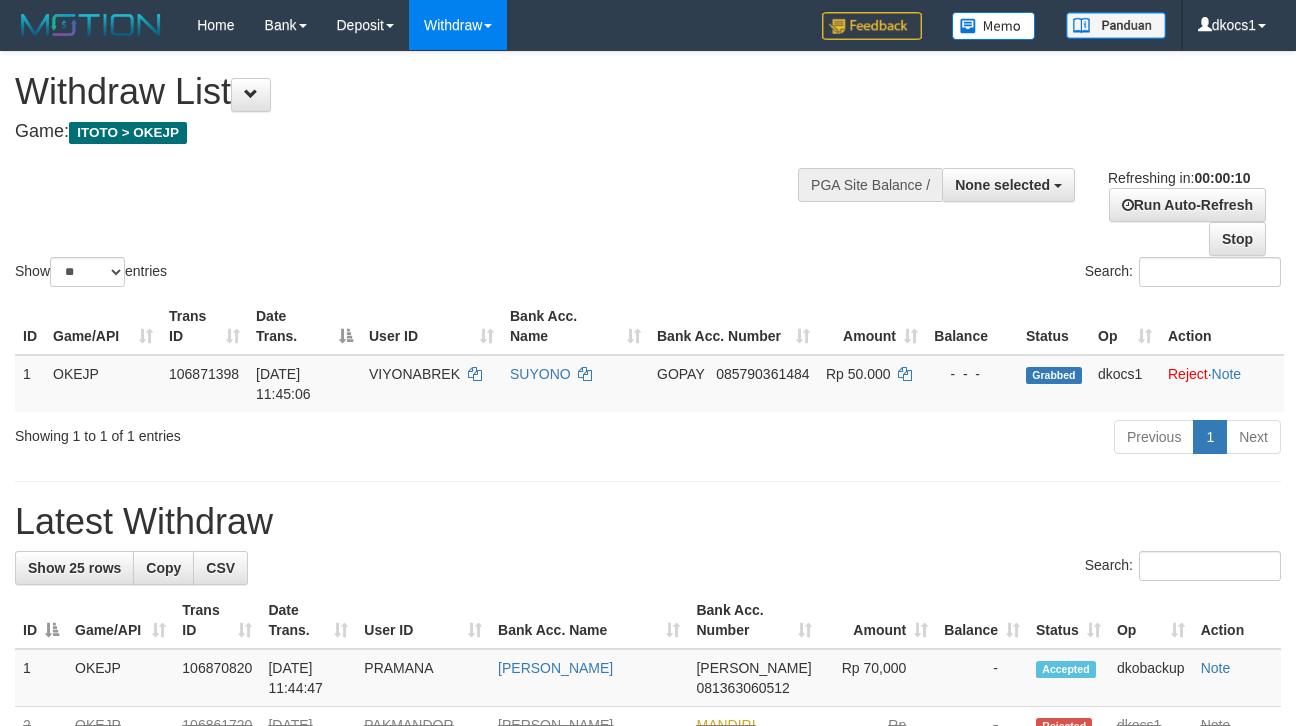 select 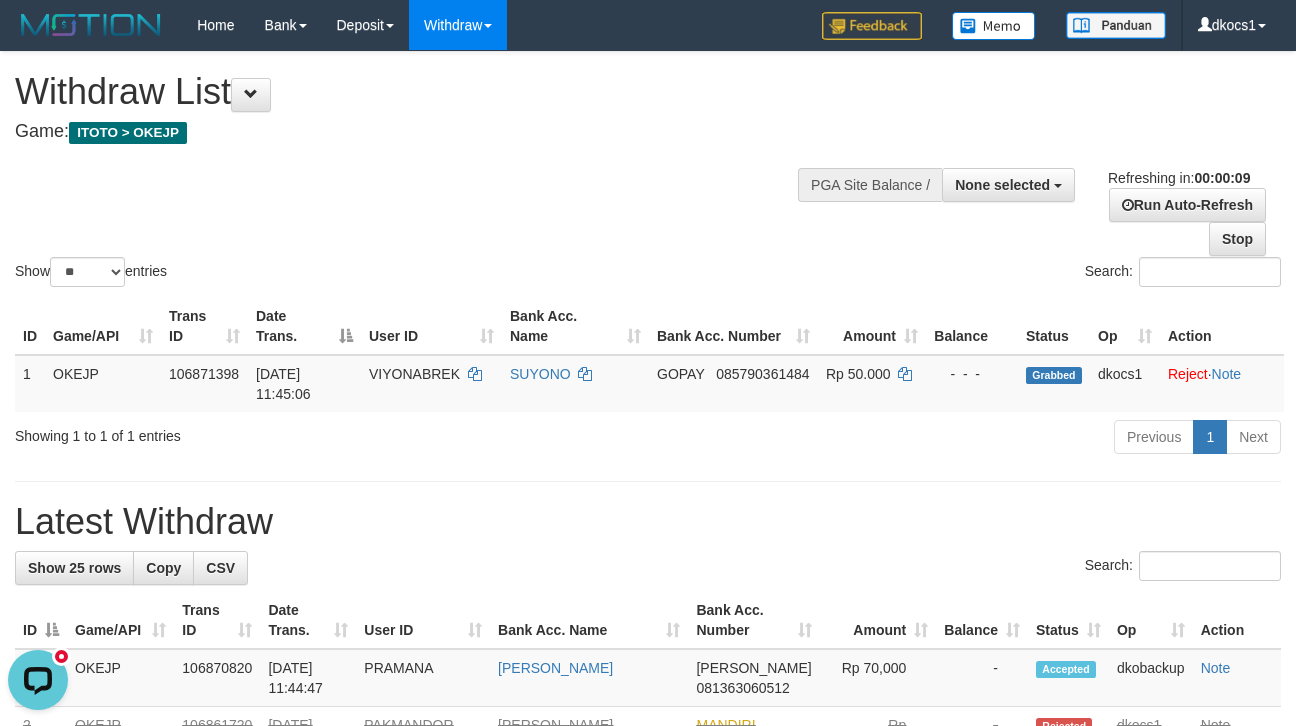 scroll, scrollTop: 0, scrollLeft: 0, axis: both 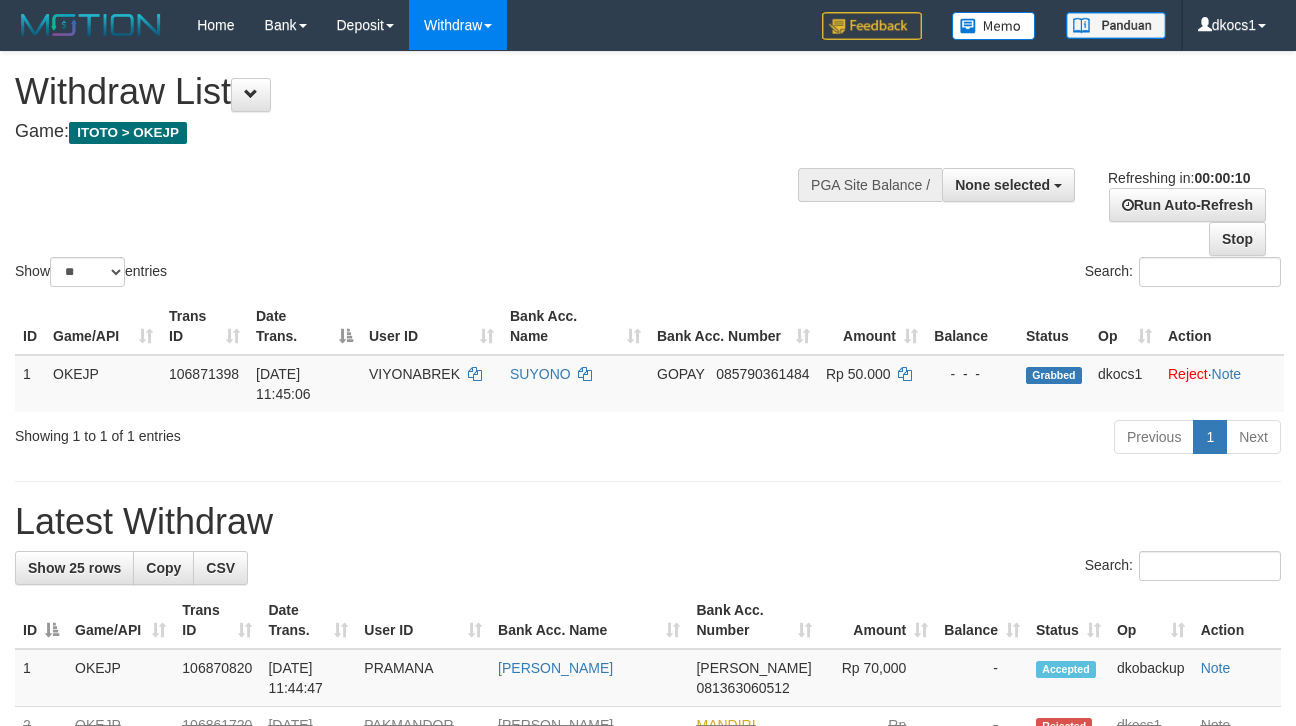 select 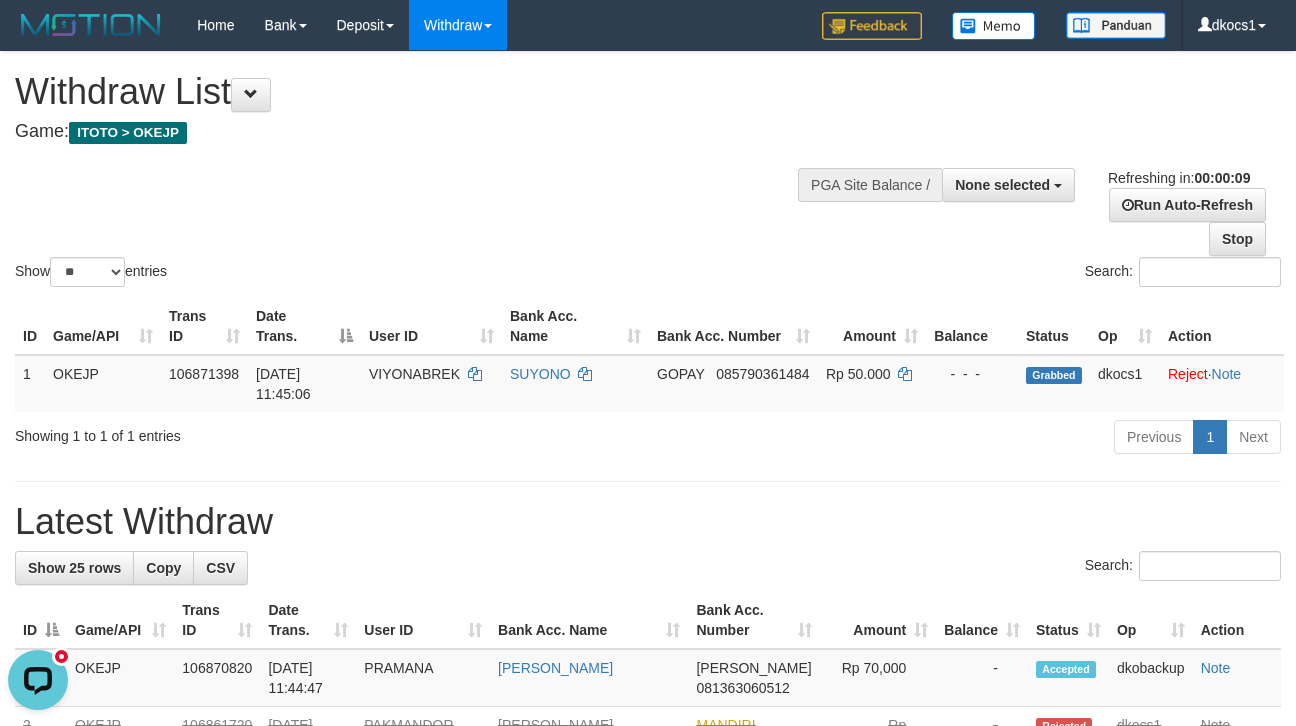 scroll, scrollTop: 0, scrollLeft: 0, axis: both 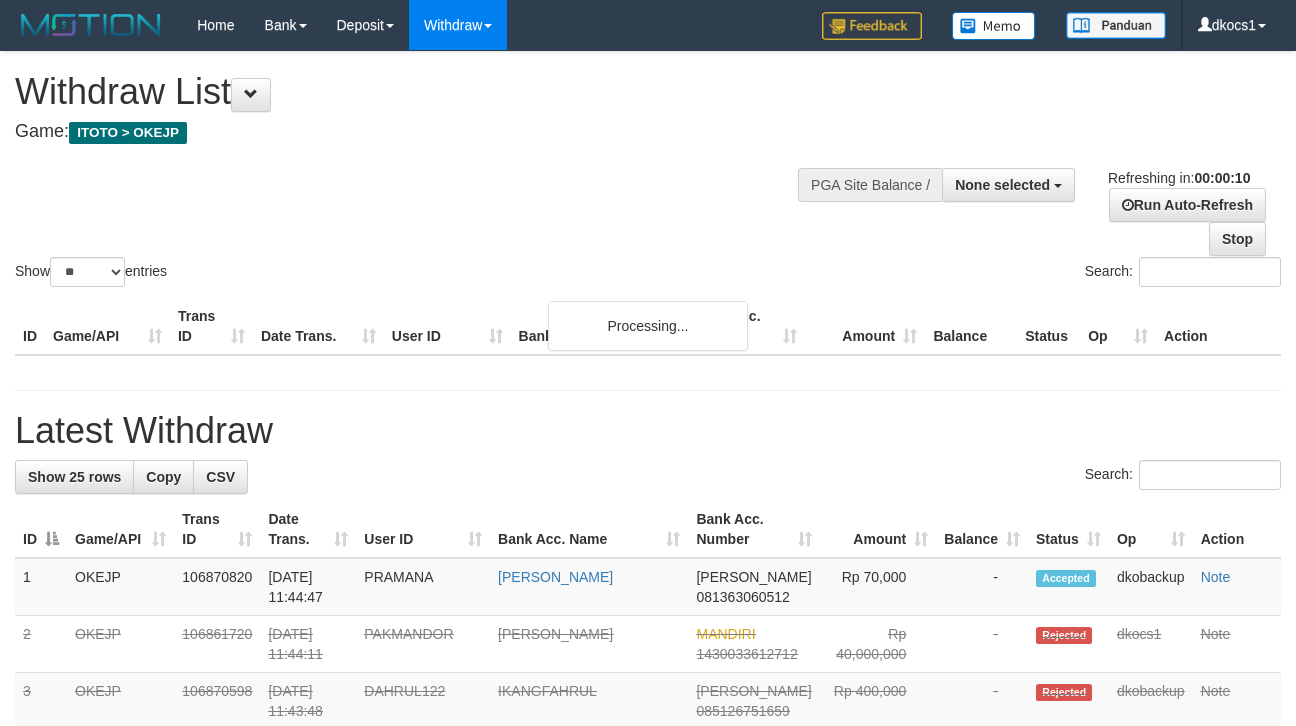 select 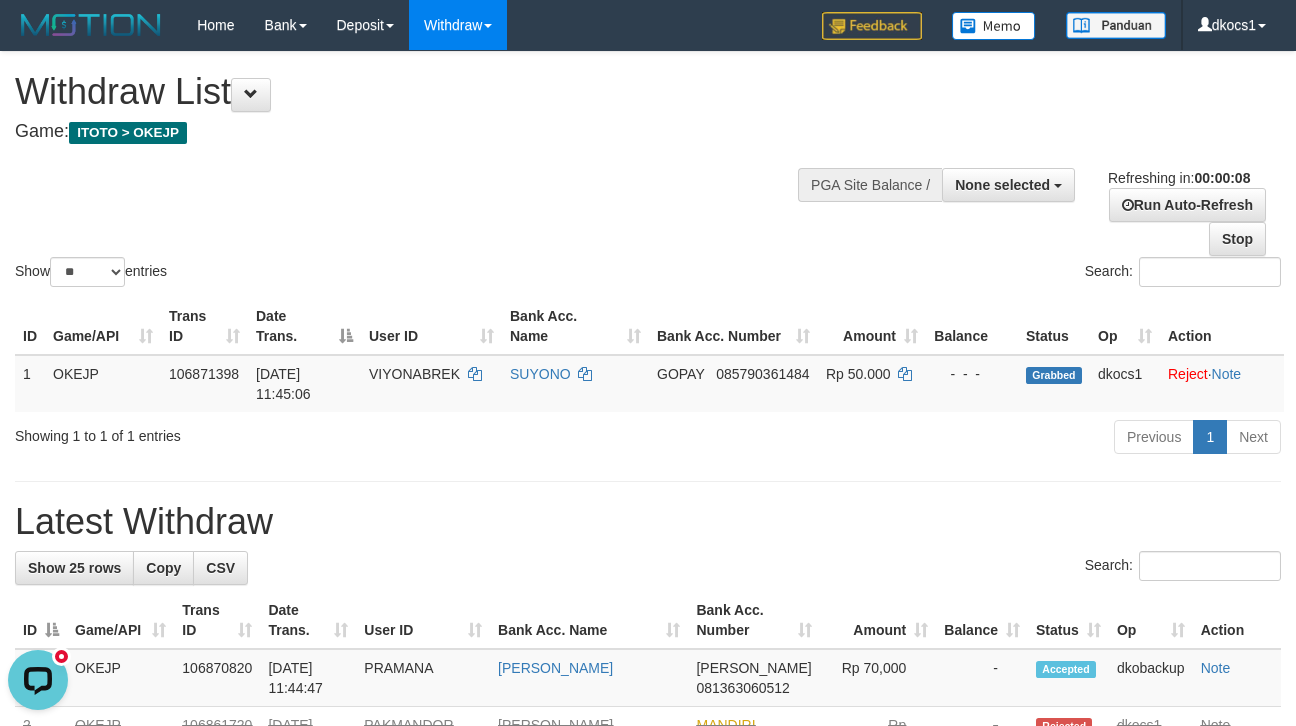 scroll, scrollTop: 0, scrollLeft: 0, axis: both 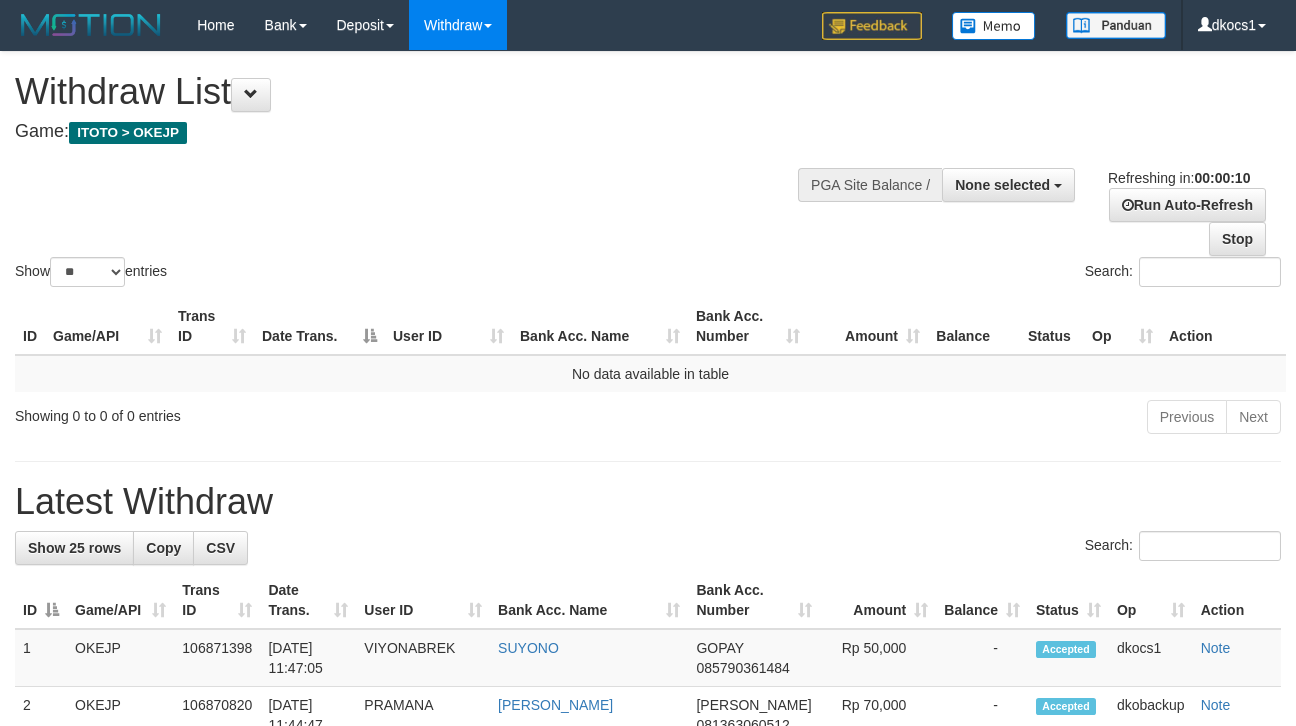 select 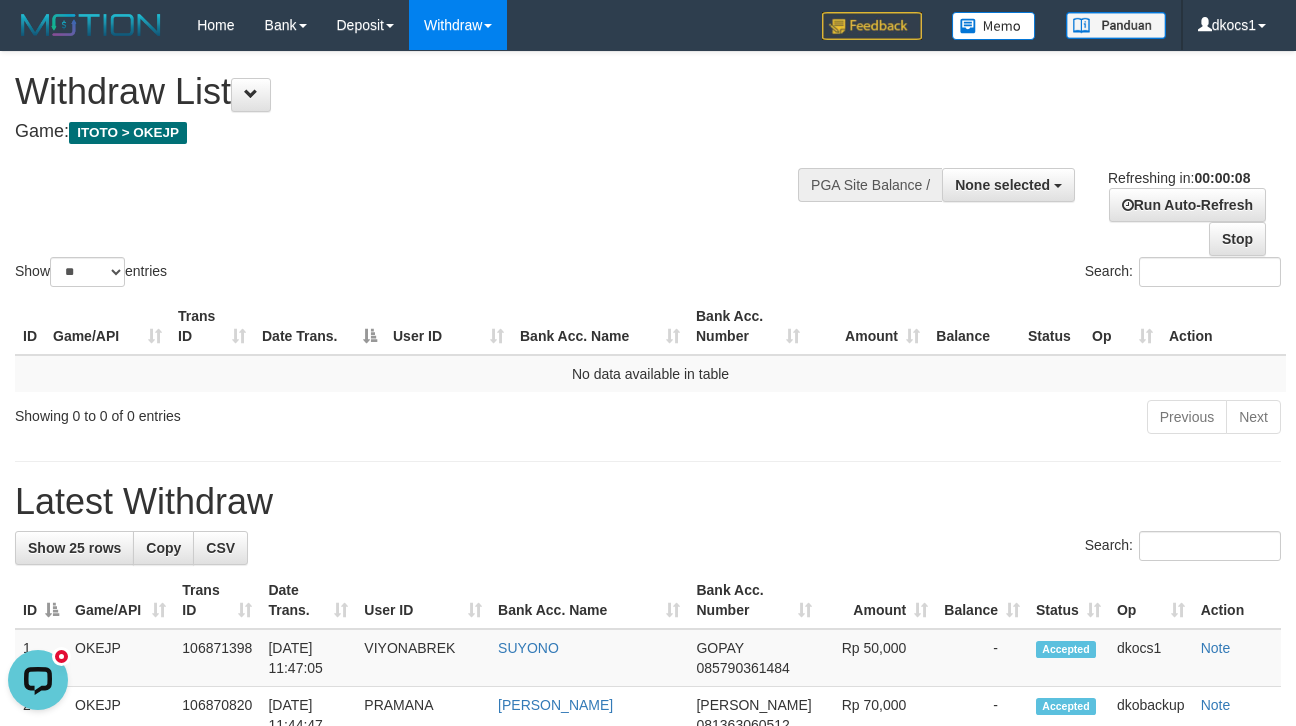 scroll, scrollTop: 0, scrollLeft: 0, axis: both 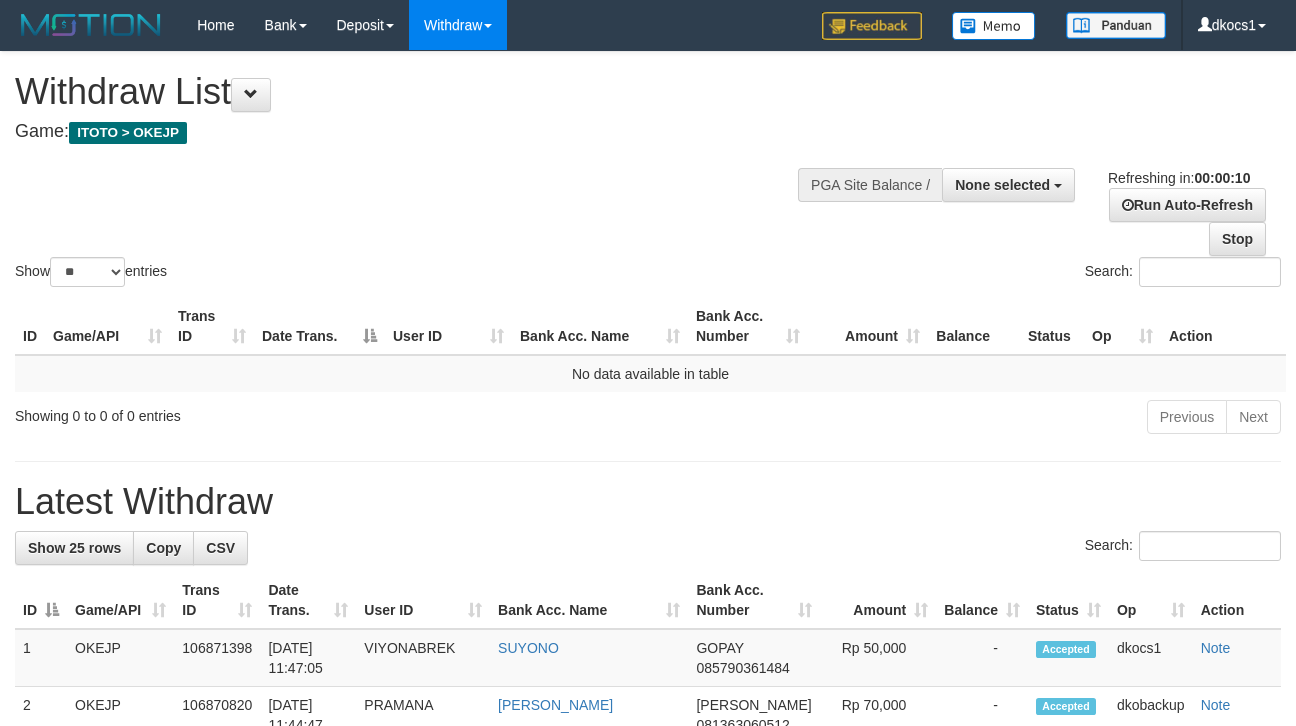 select 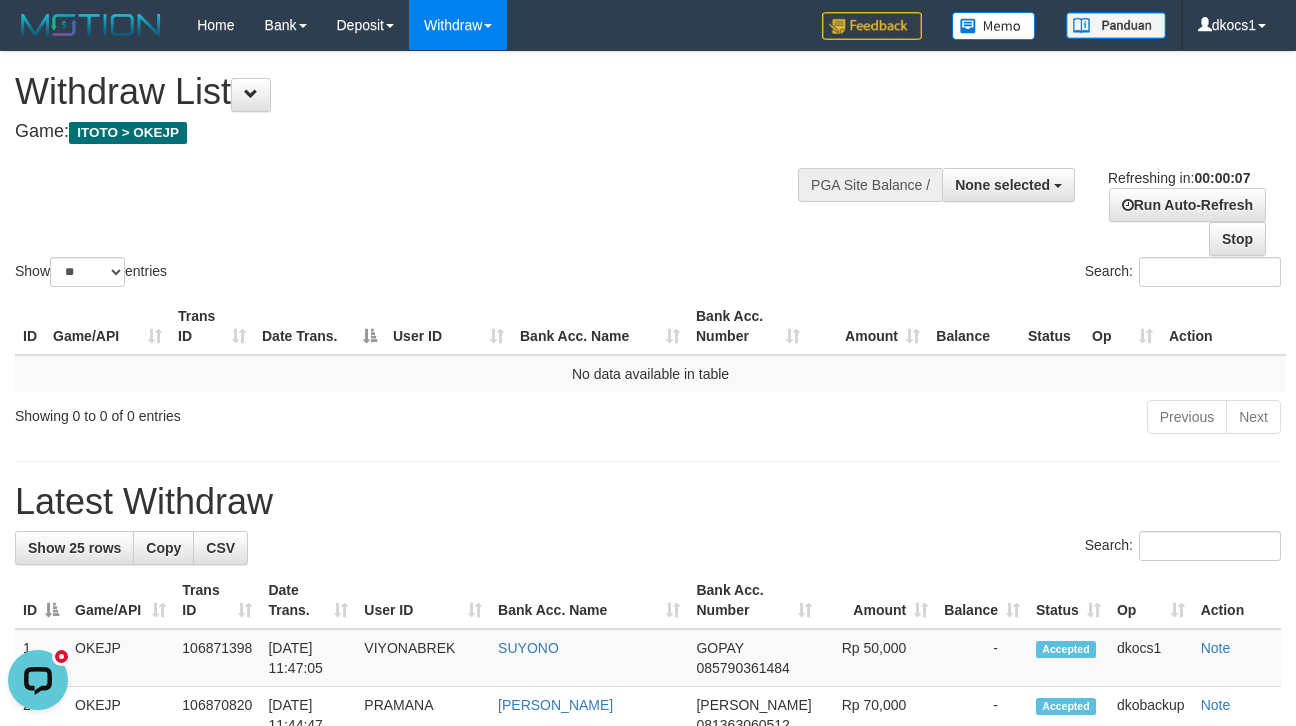 scroll, scrollTop: 0, scrollLeft: 0, axis: both 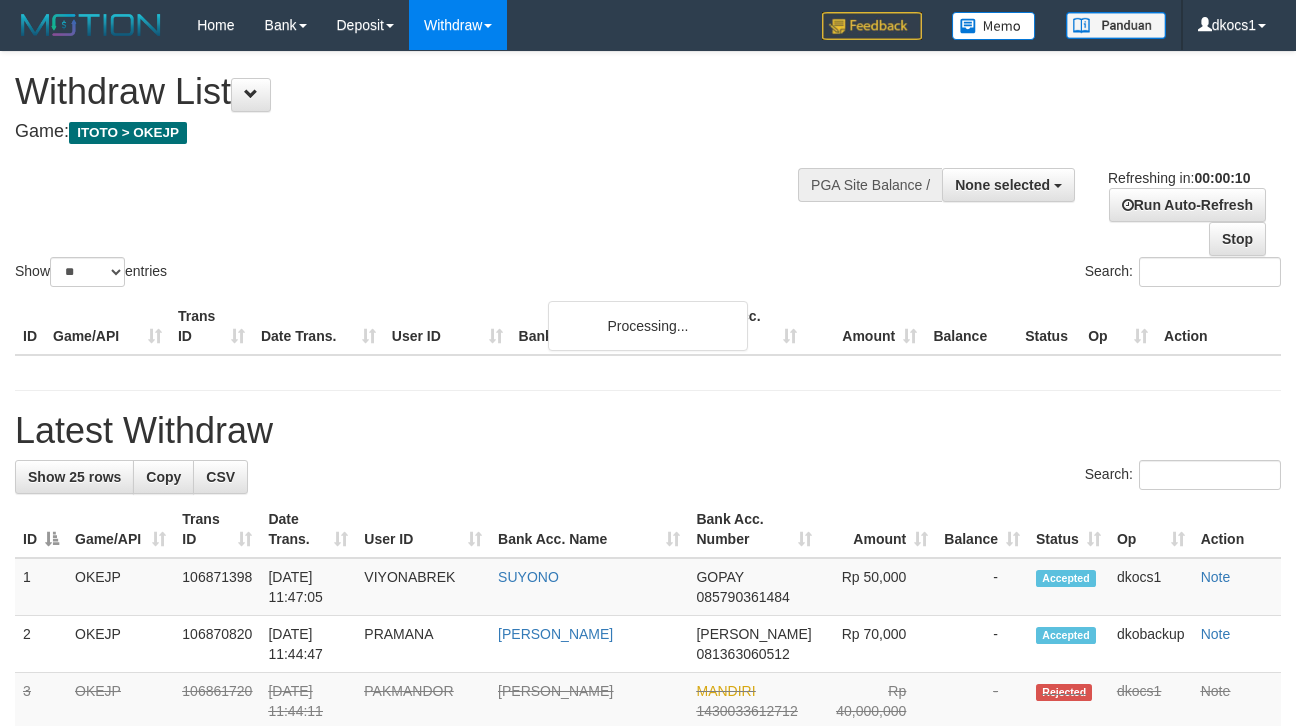 select 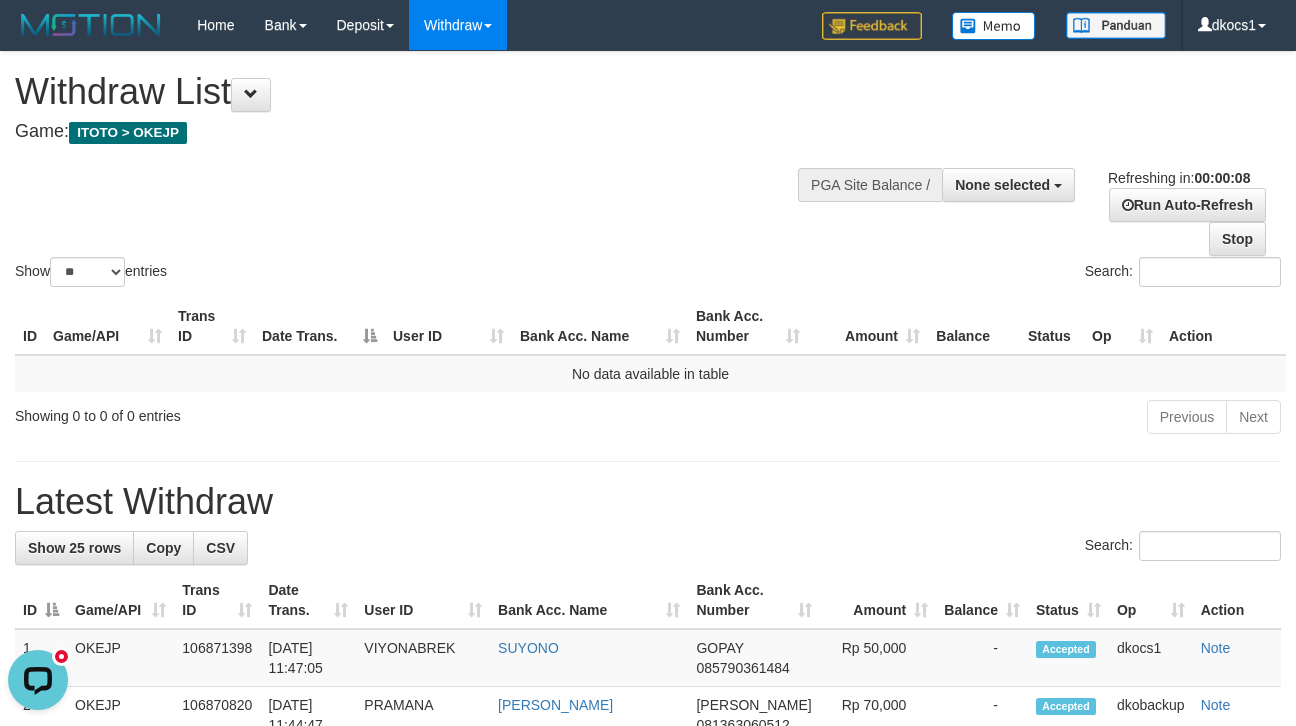 scroll, scrollTop: 0, scrollLeft: 0, axis: both 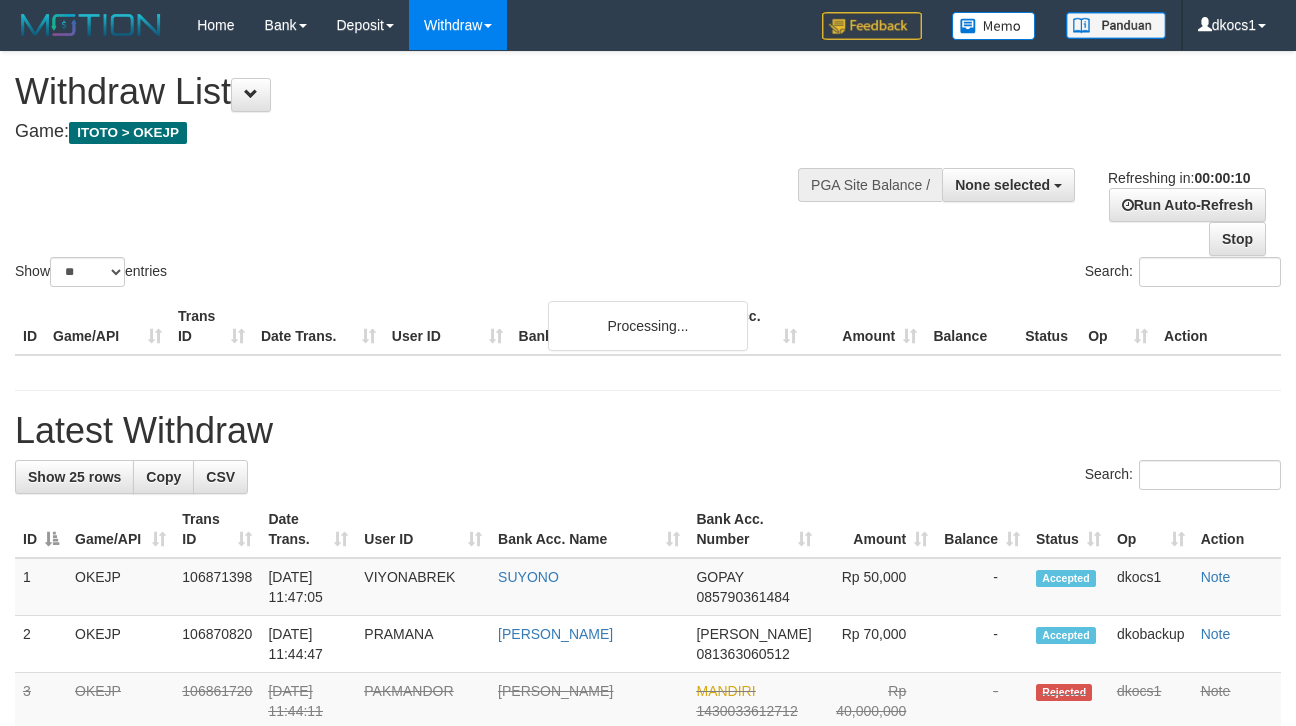 select 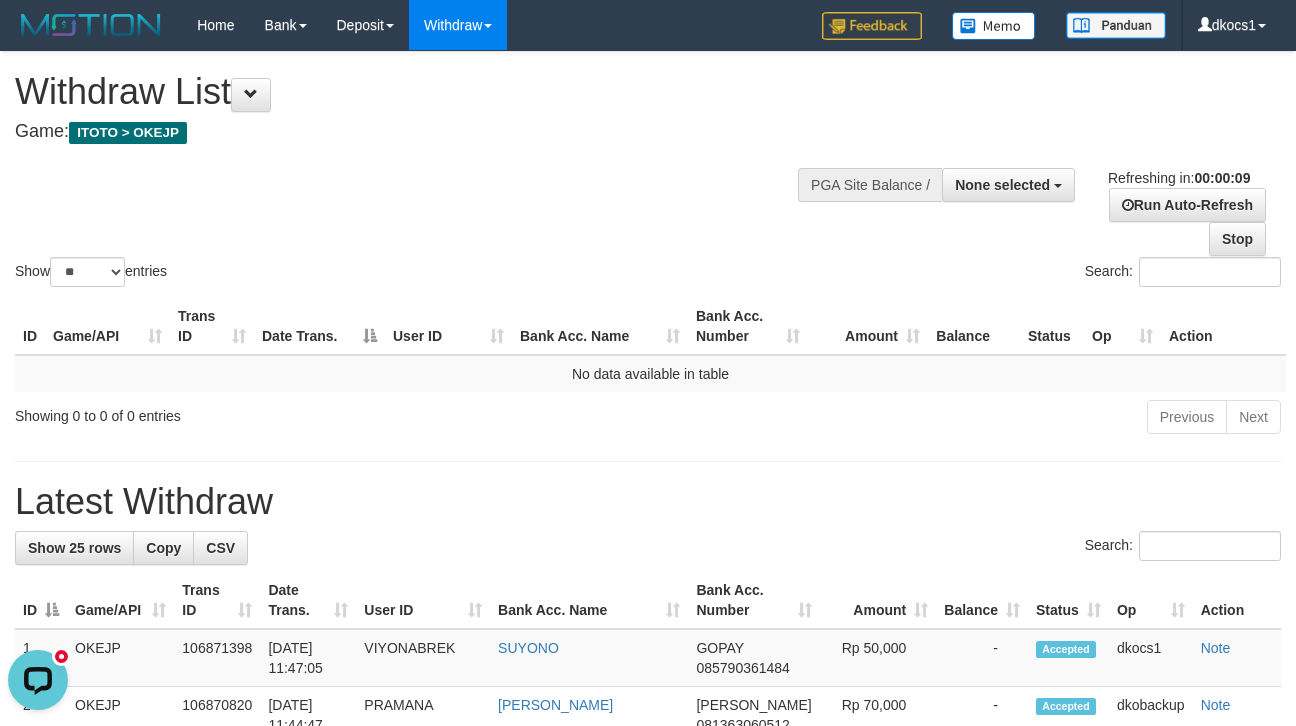 scroll, scrollTop: 0, scrollLeft: 0, axis: both 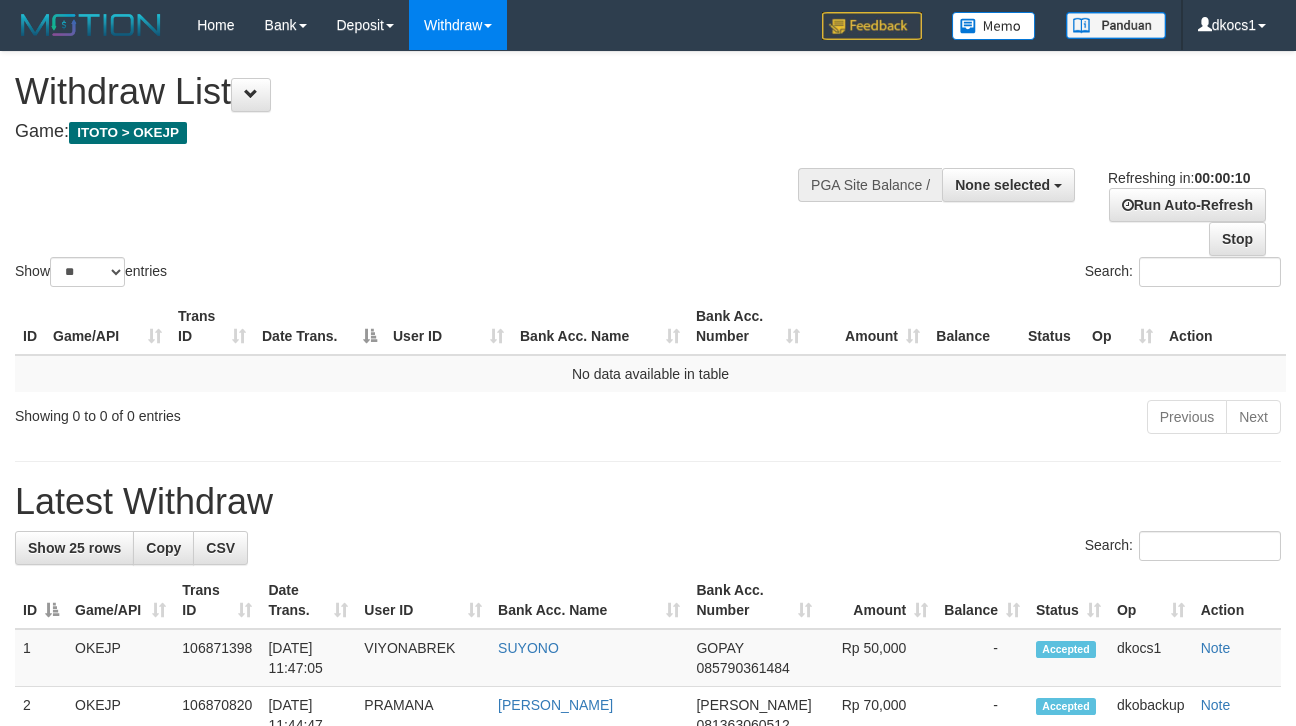 select 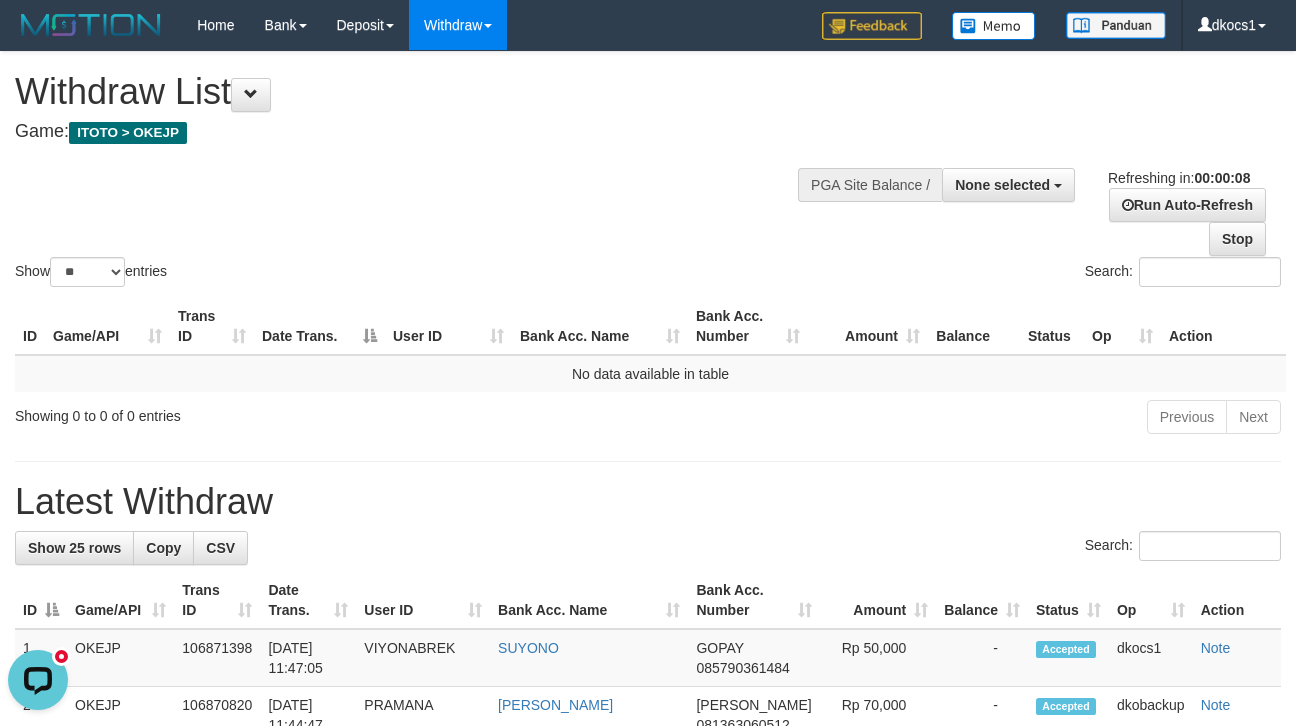 scroll, scrollTop: 0, scrollLeft: 0, axis: both 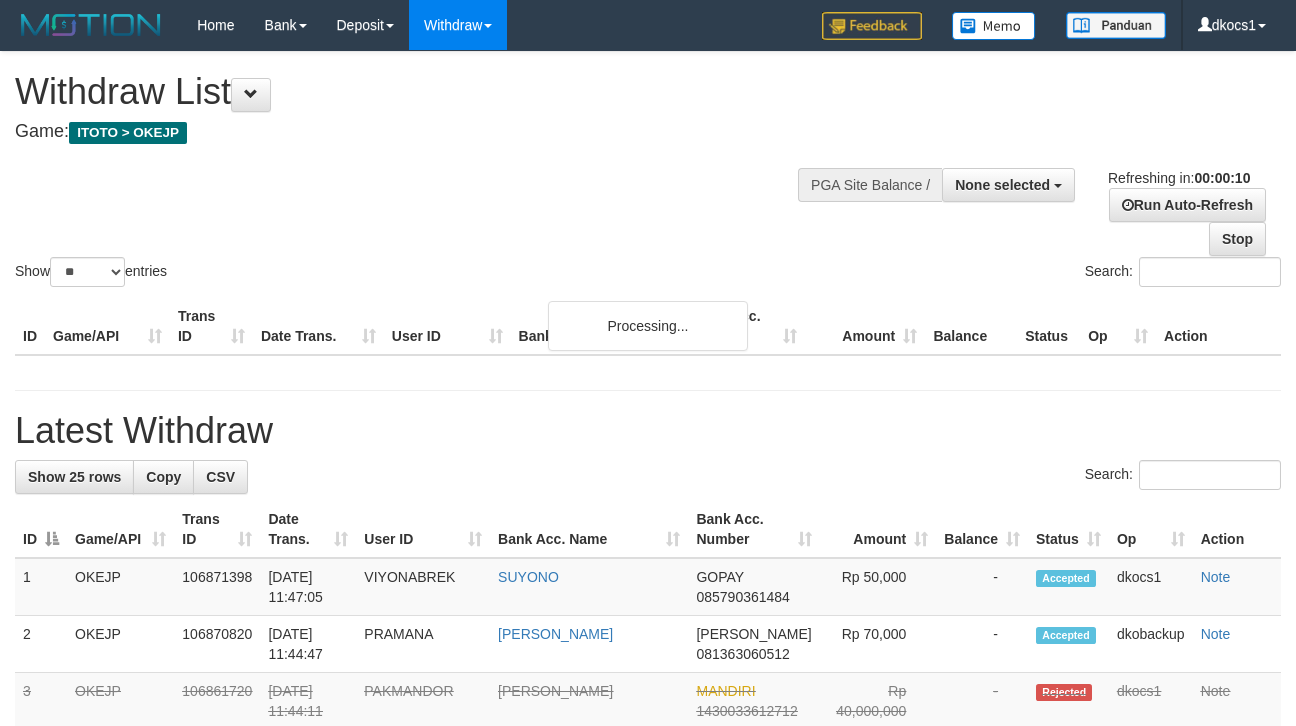 select 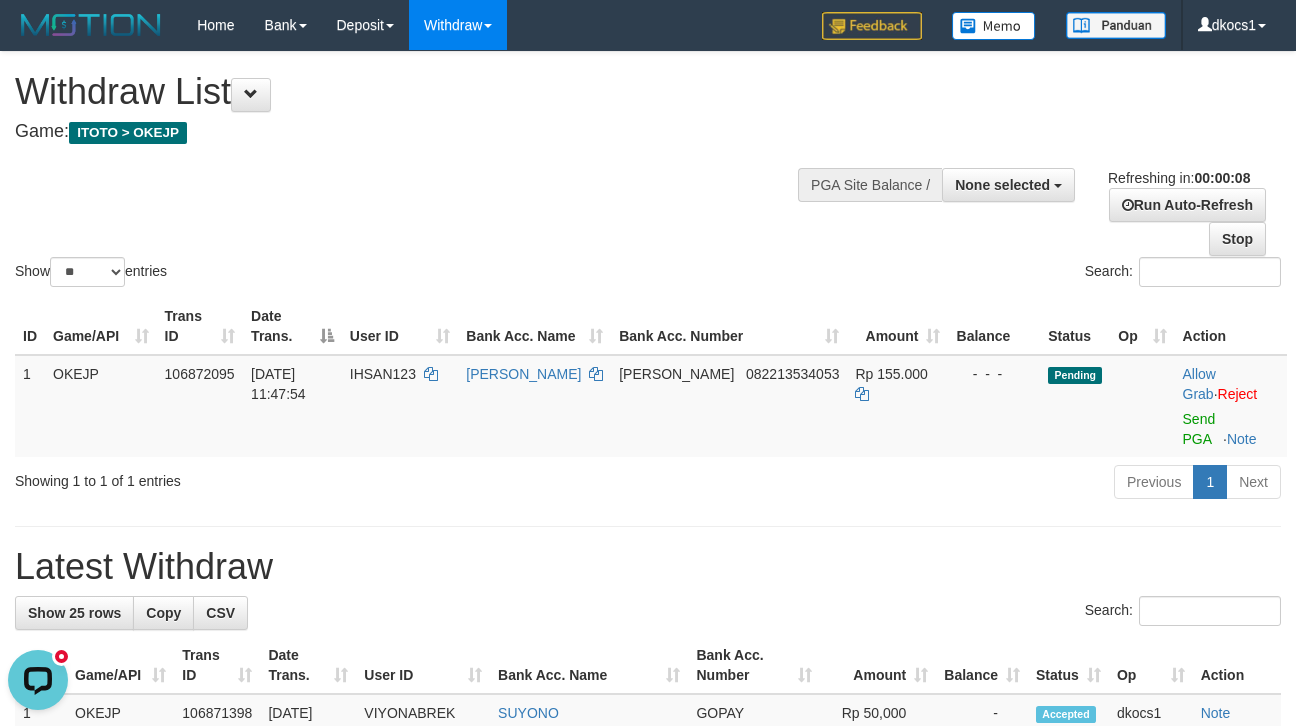 scroll, scrollTop: 0, scrollLeft: 0, axis: both 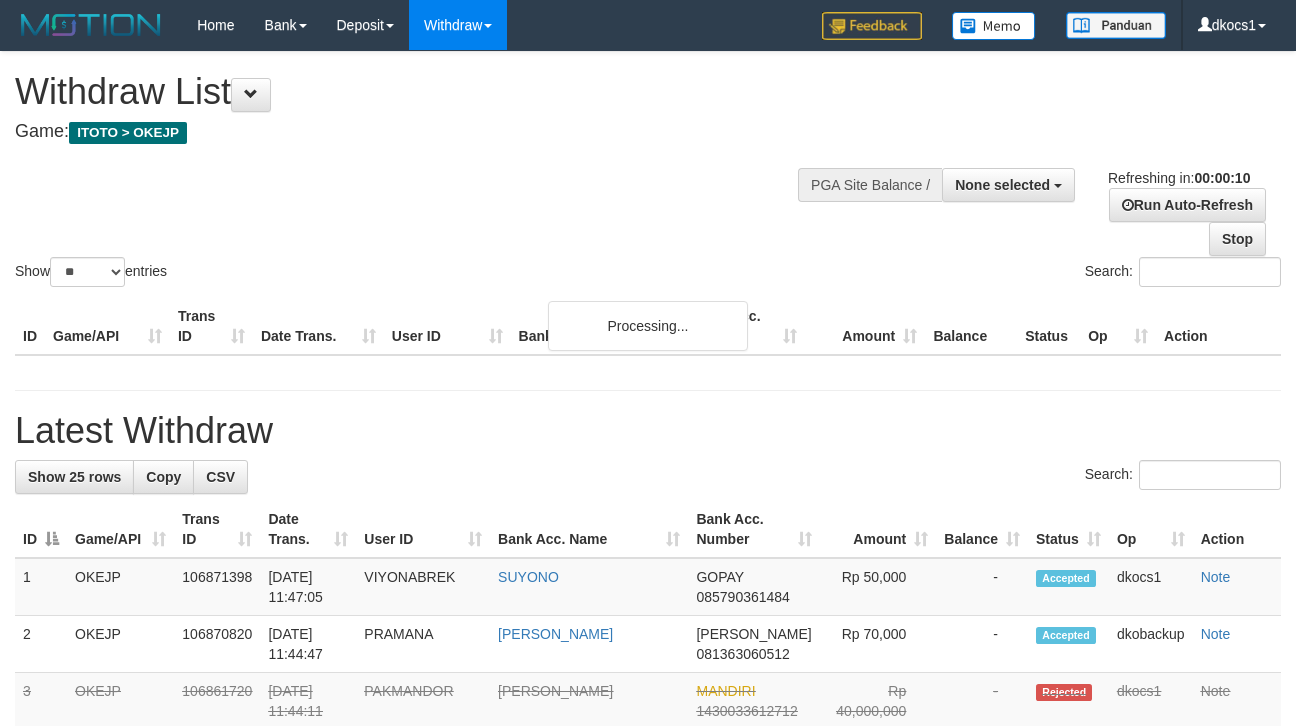 select 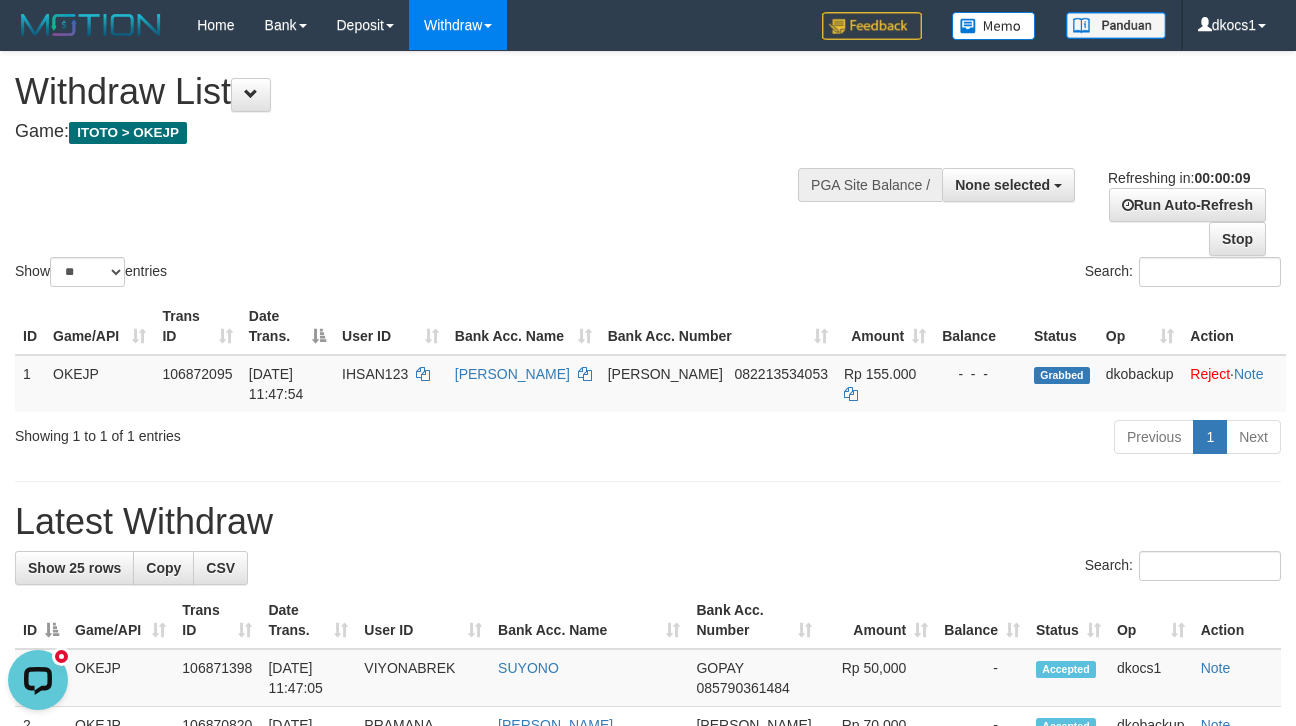 scroll, scrollTop: 0, scrollLeft: 0, axis: both 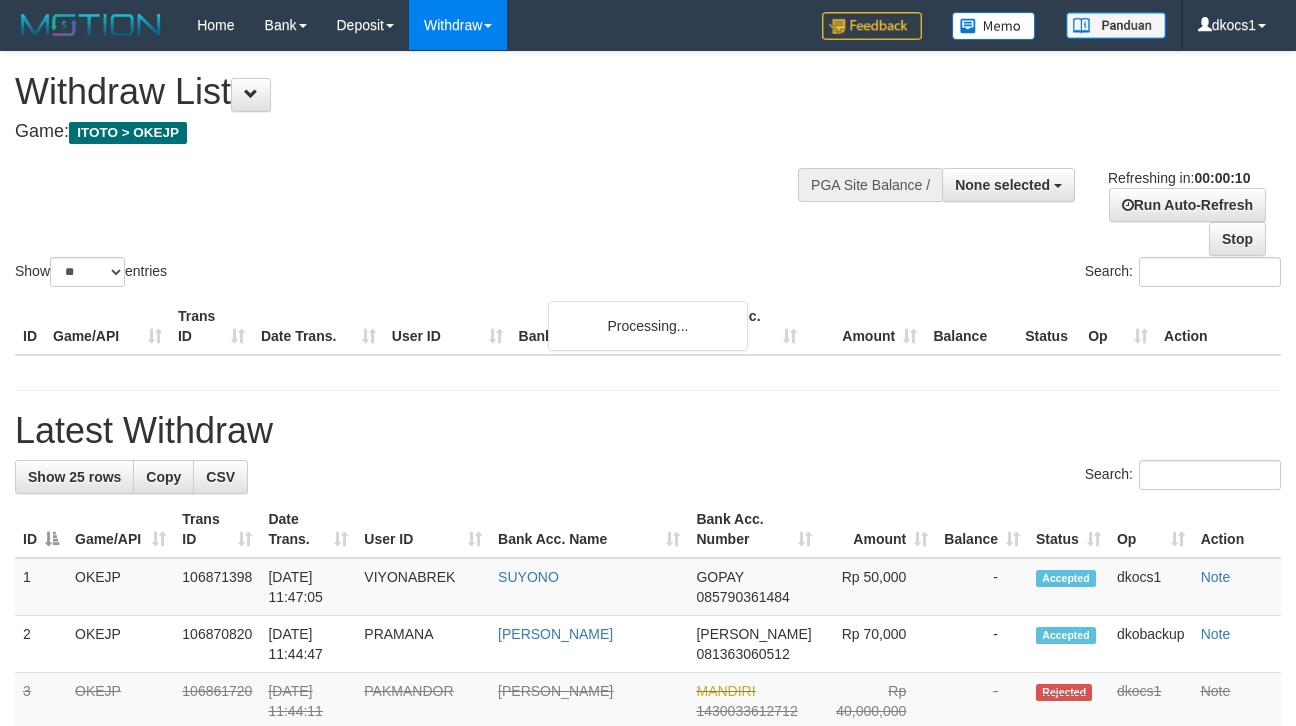 select 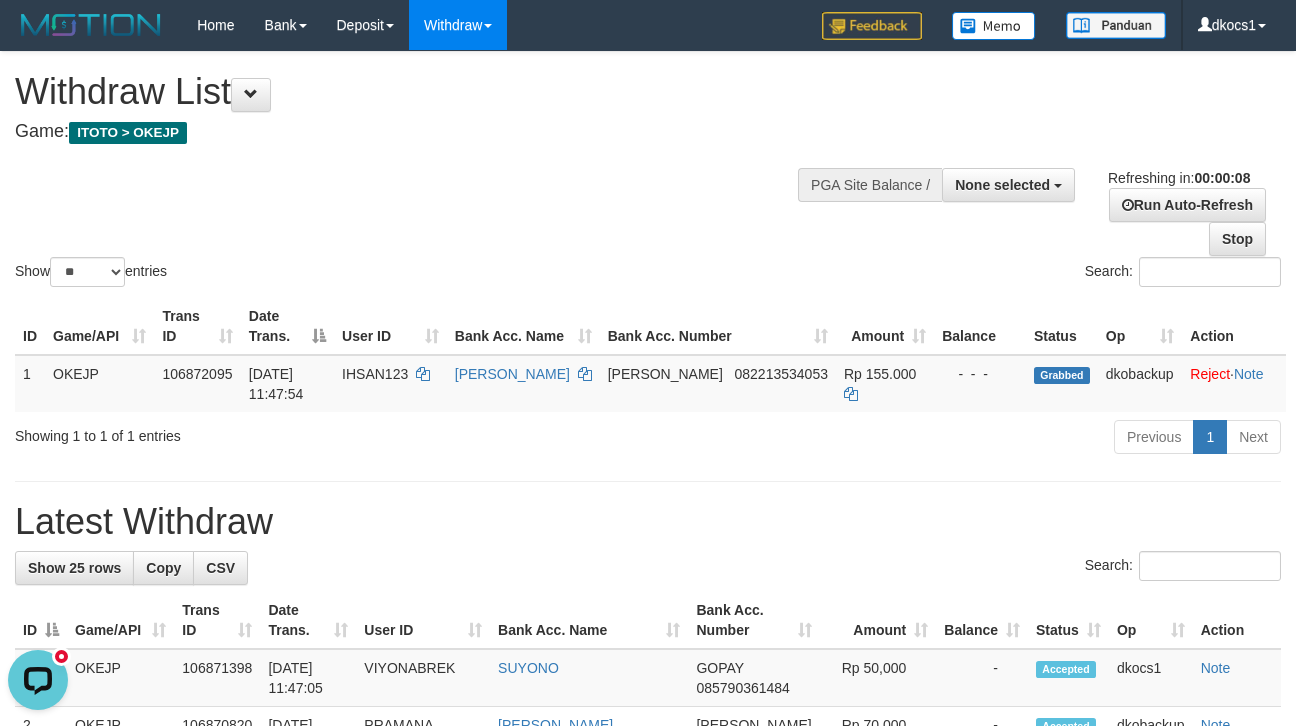 scroll, scrollTop: 0, scrollLeft: 0, axis: both 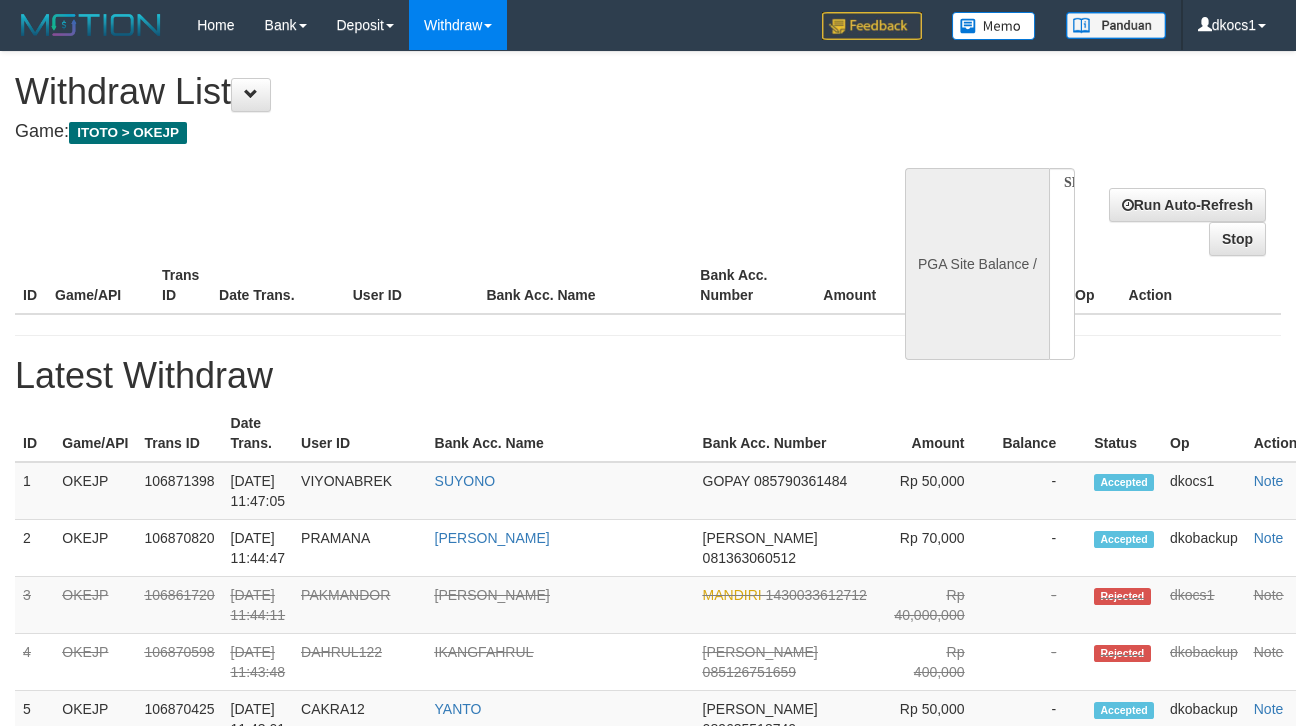 select 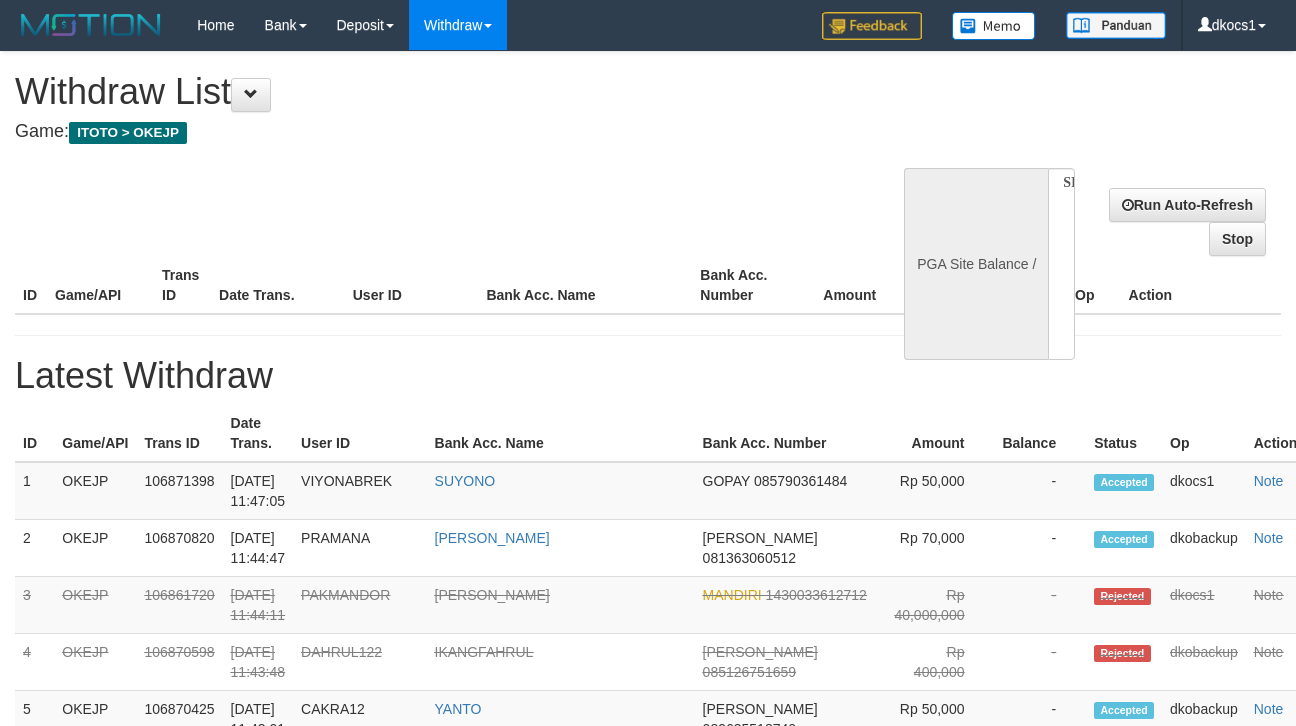 scroll, scrollTop: 0, scrollLeft: 0, axis: both 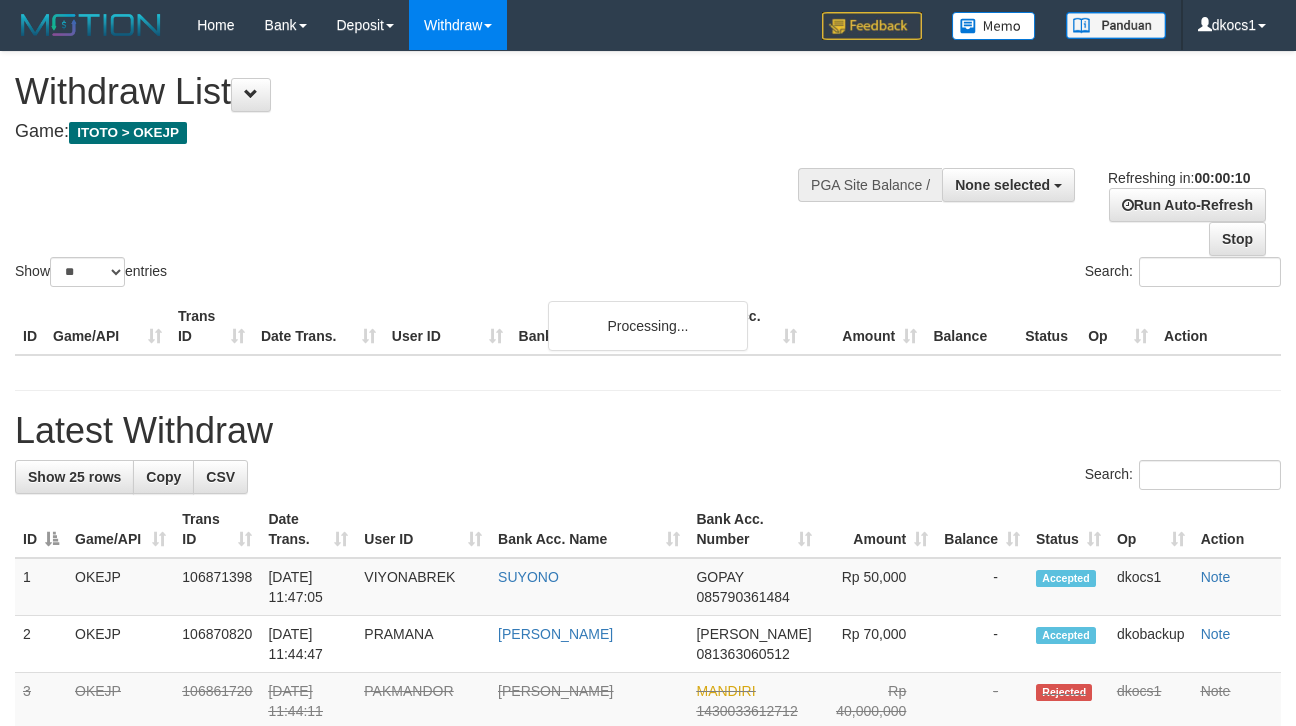 select 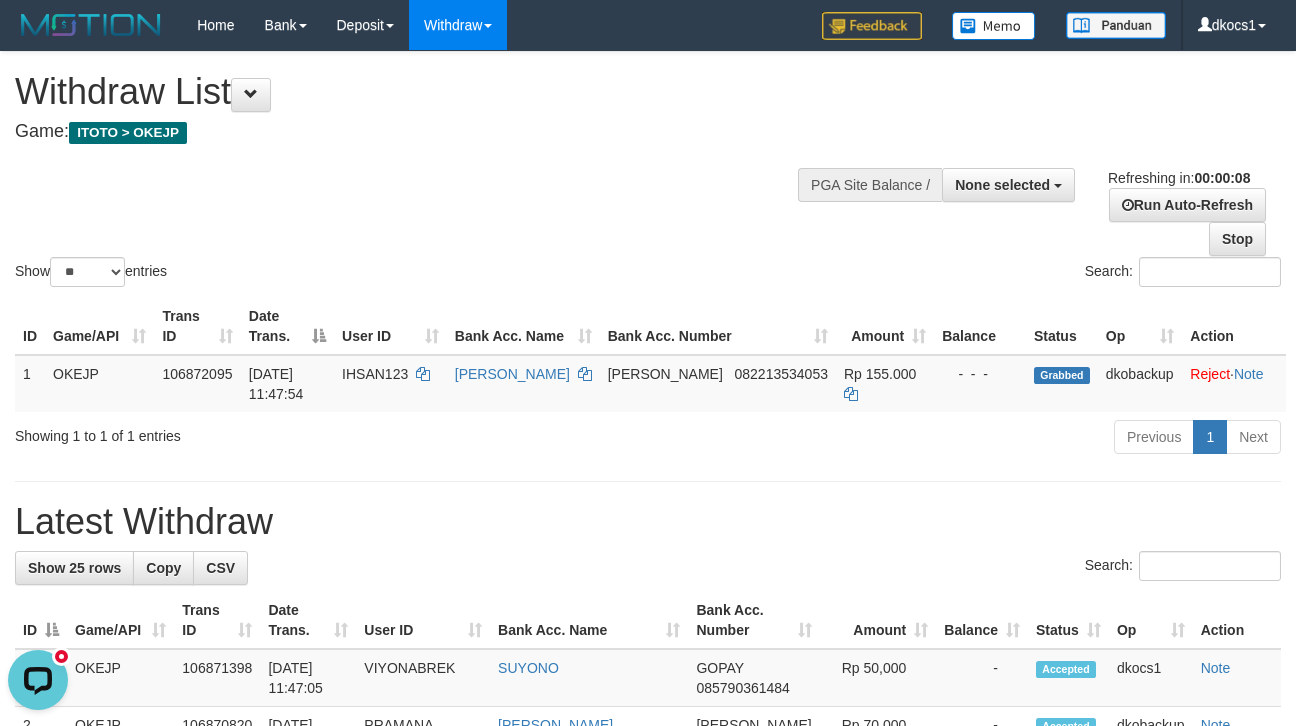 scroll, scrollTop: 0, scrollLeft: 0, axis: both 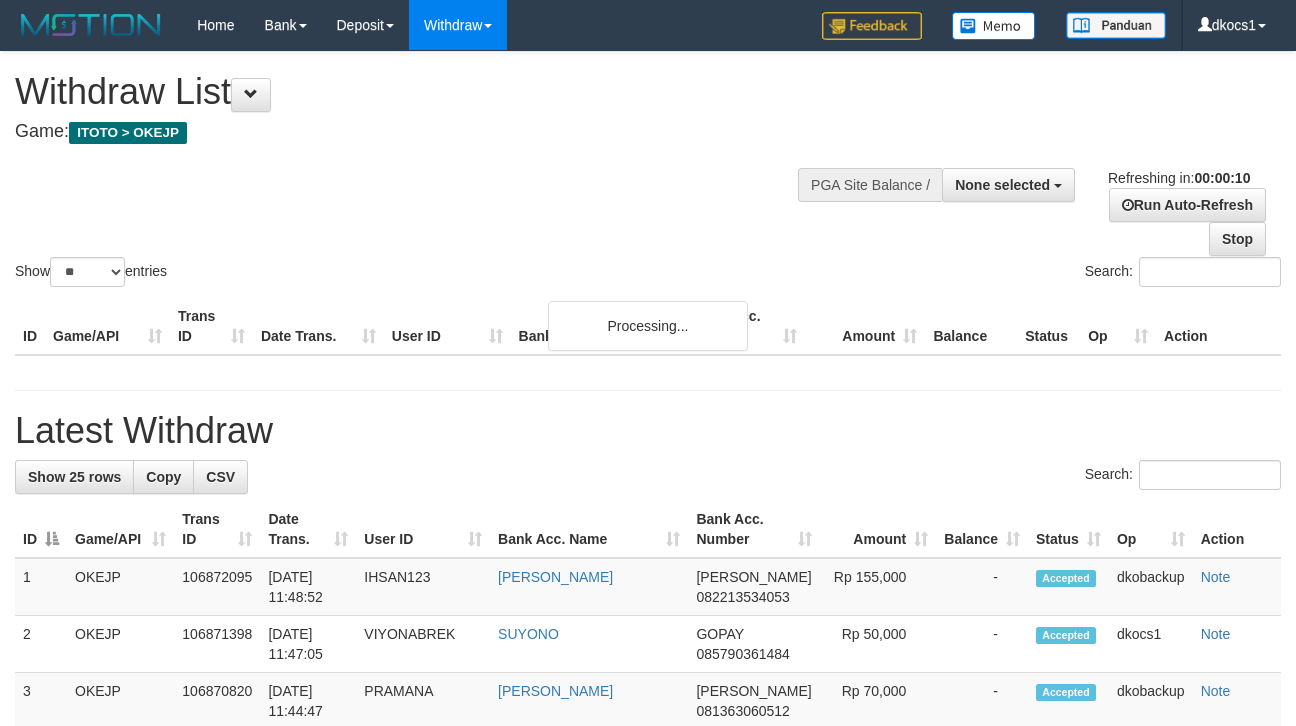 select 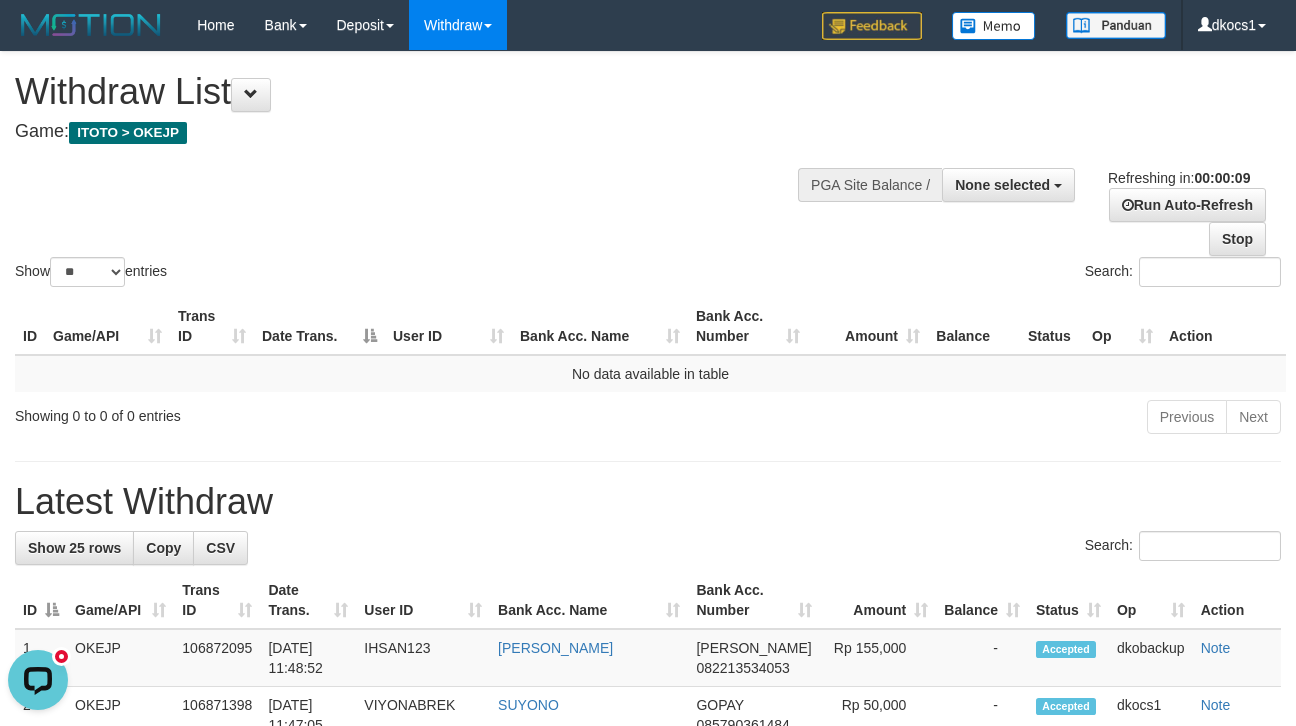 scroll, scrollTop: 0, scrollLeft: 0, axis: both 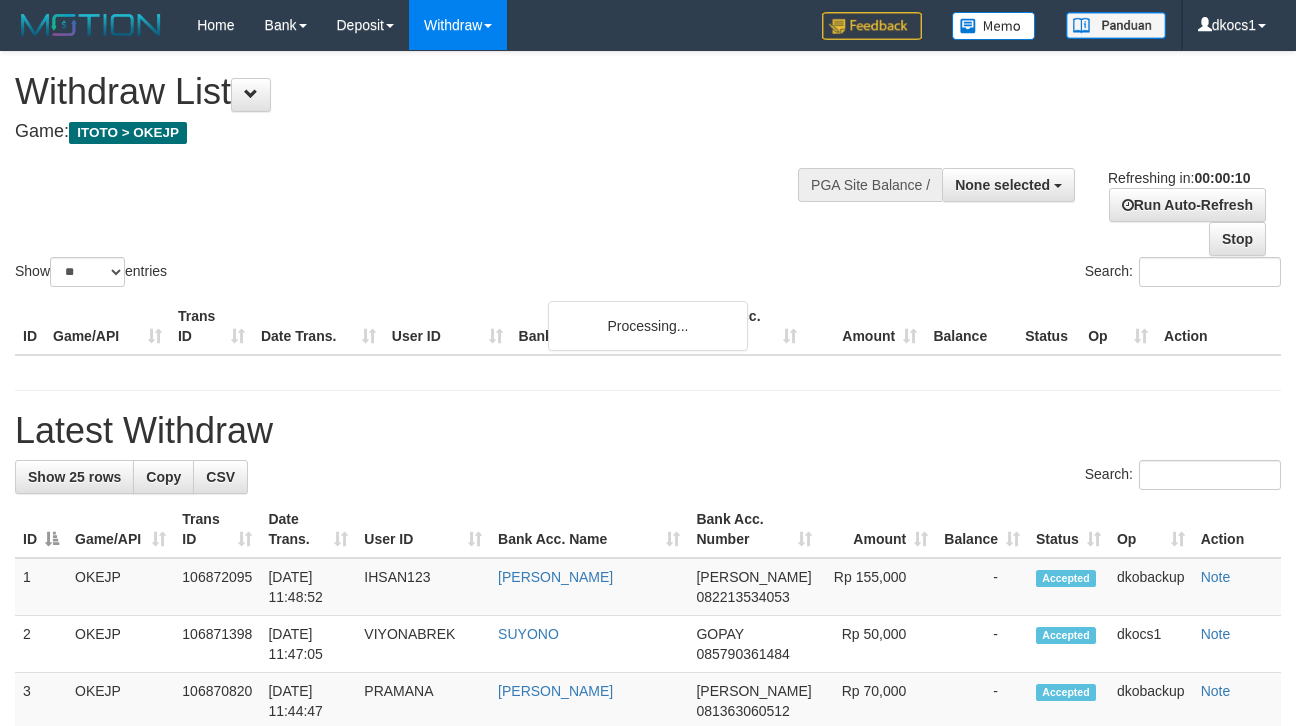 select 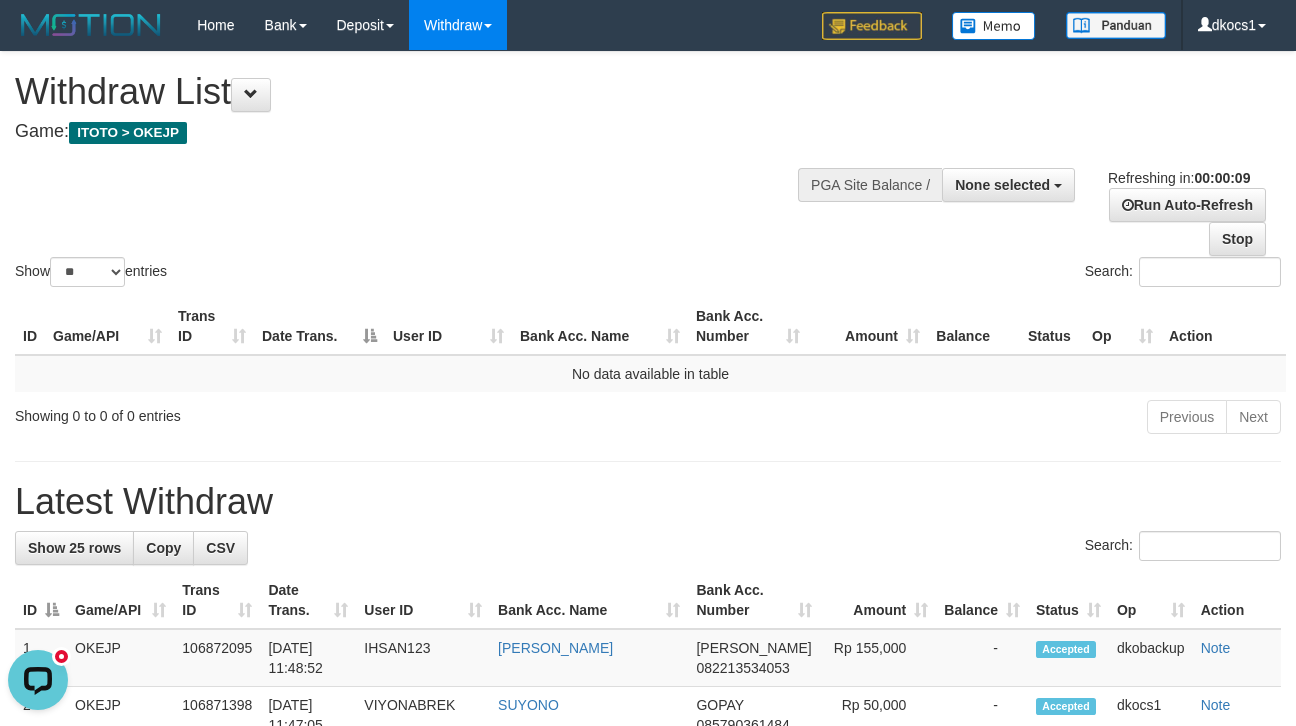 scroll, scrollTop: 0, scrollLeft: 0, axis: both 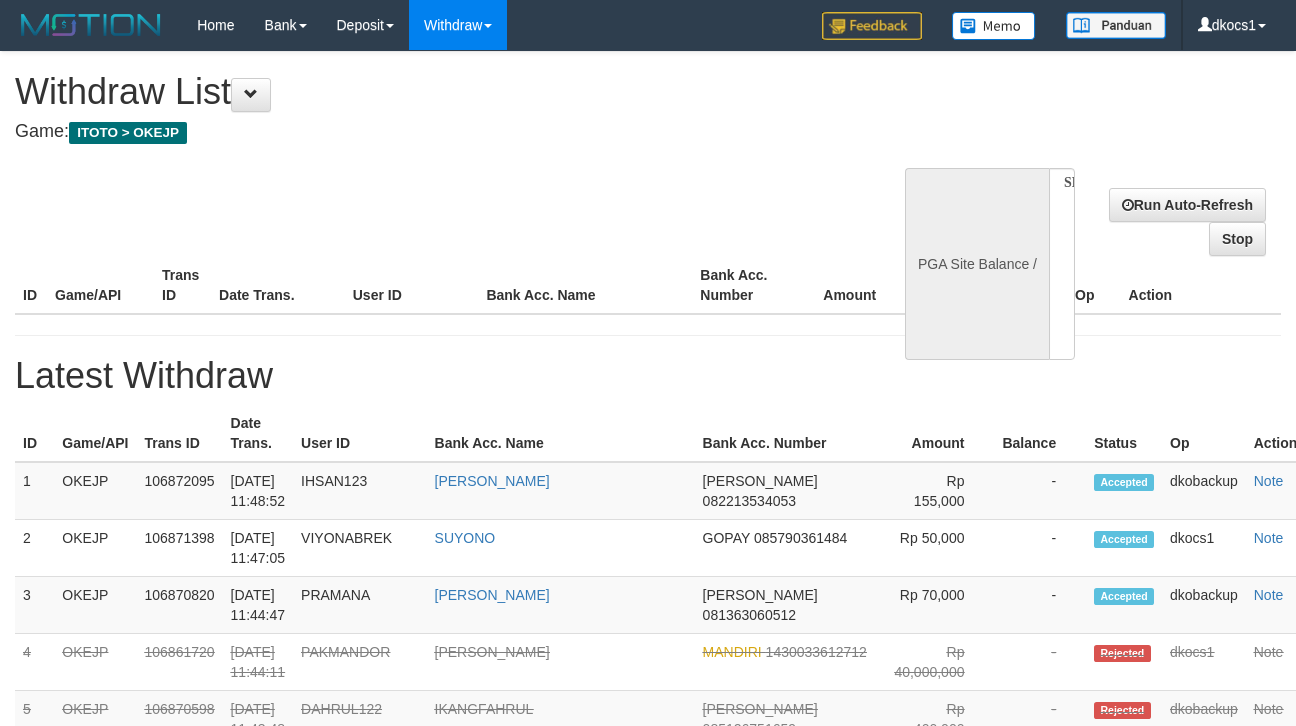 select 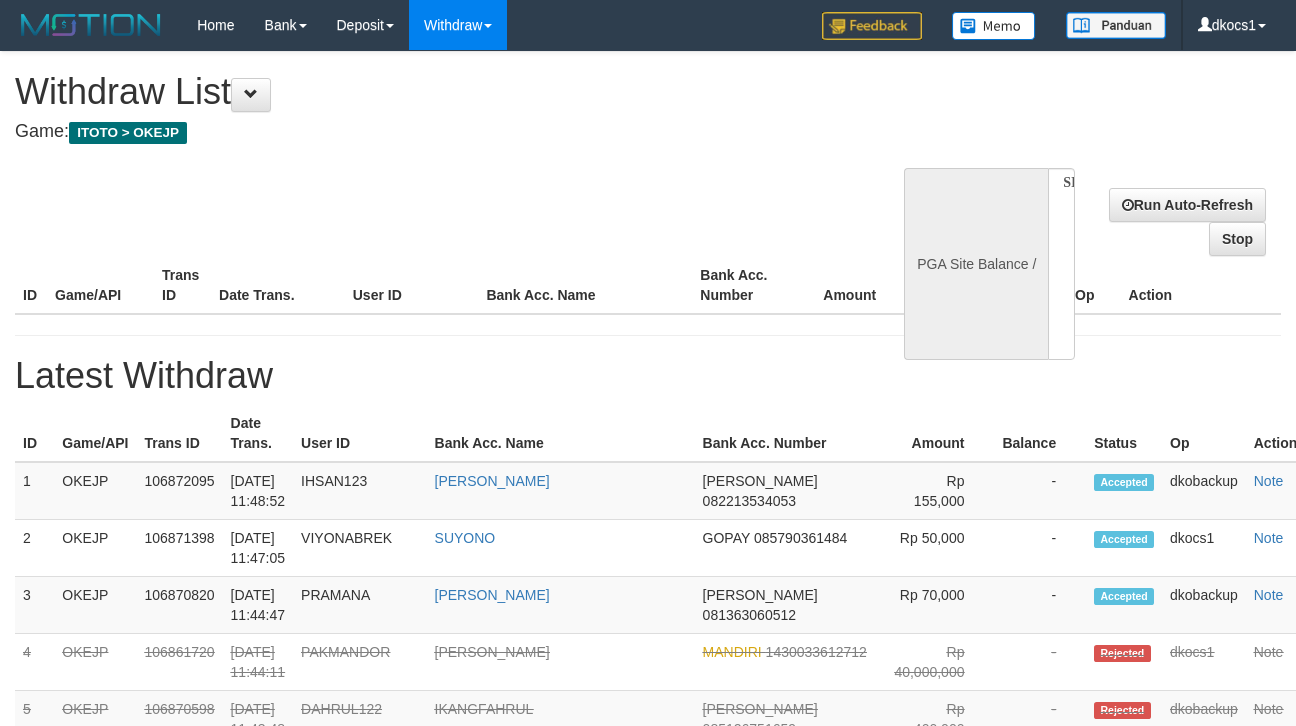 scroll, scrollTop: 0, scrollLeft: 0, axis: both 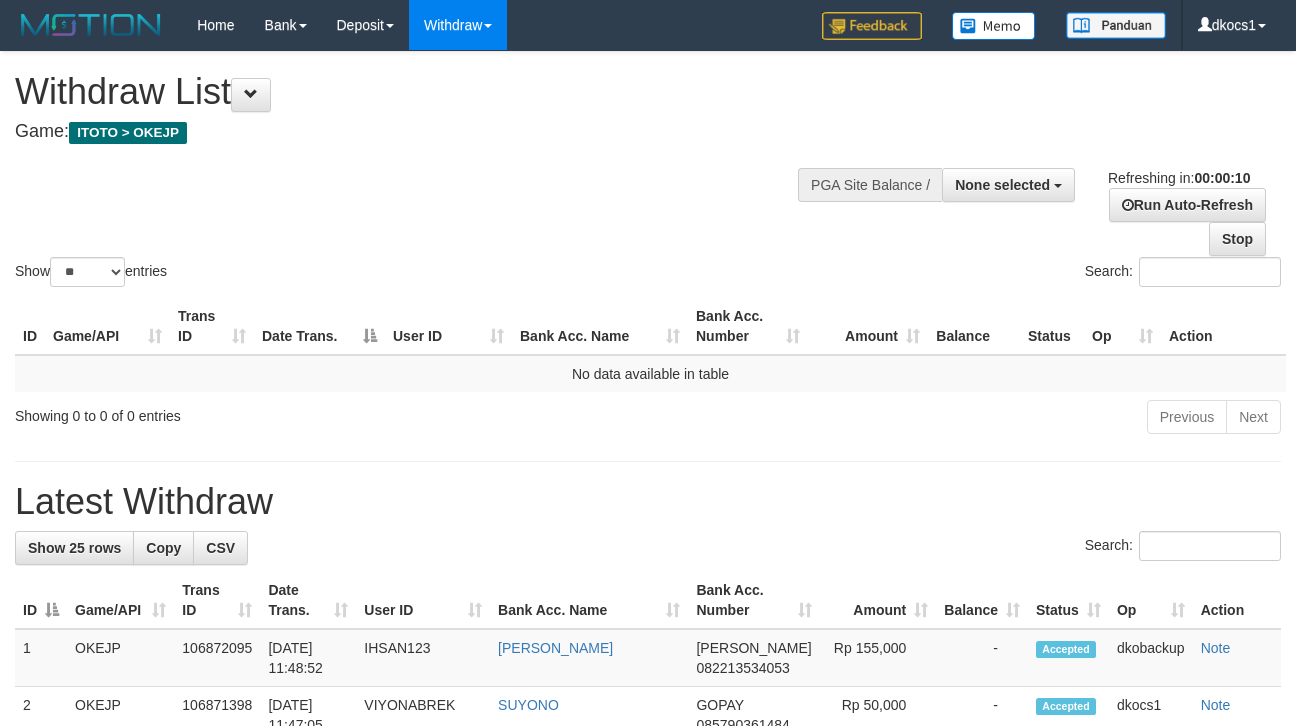 select 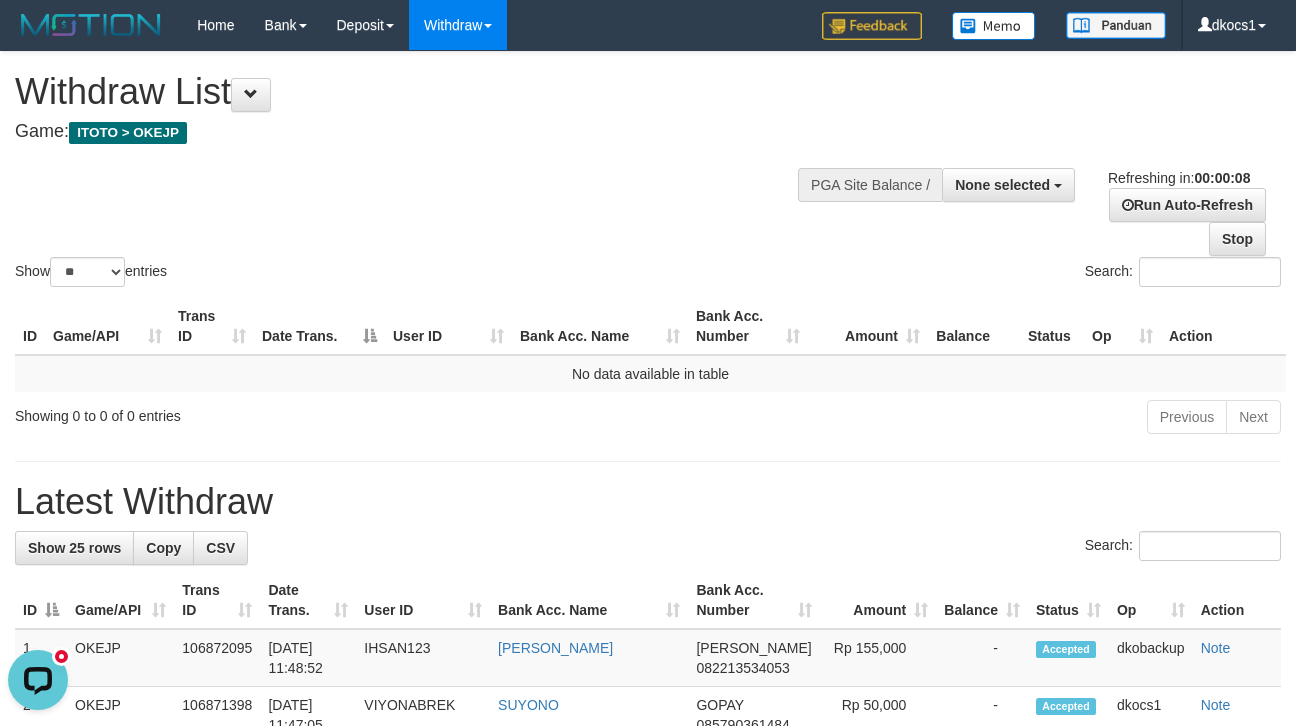 scroll, scrollTop: 0, scrollLeft: 0, axis: both 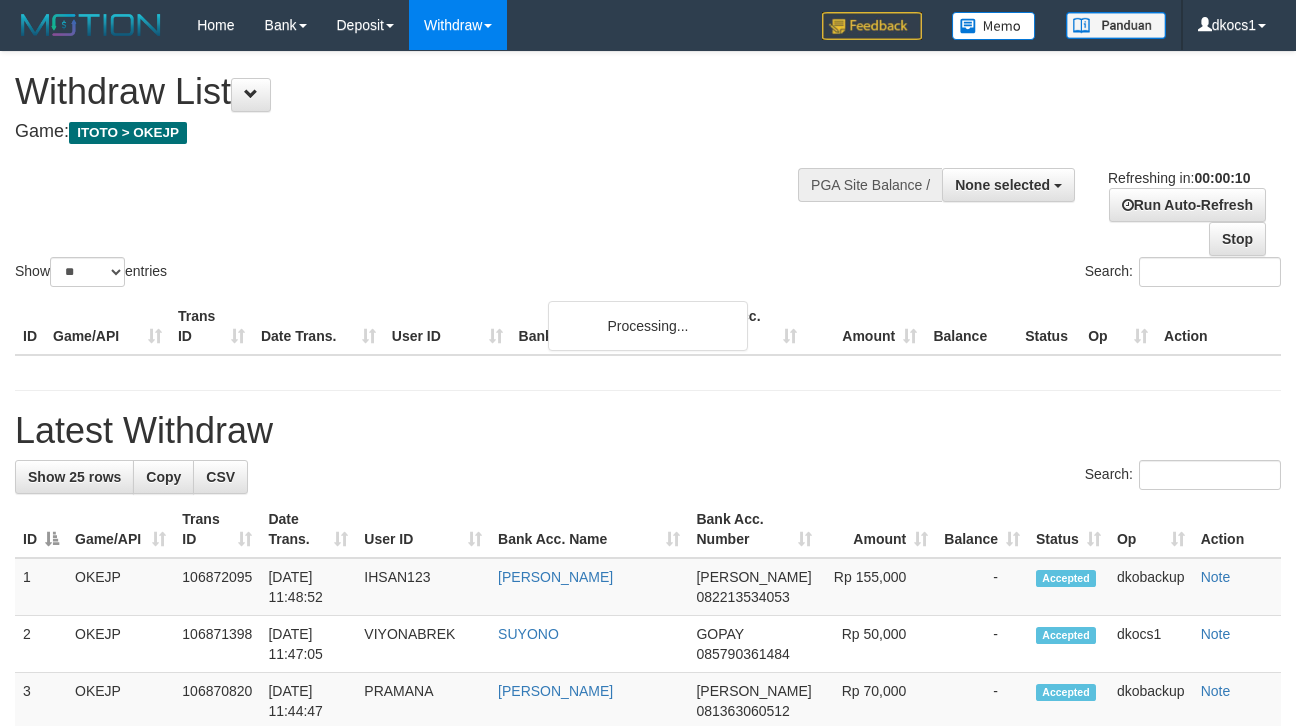 select 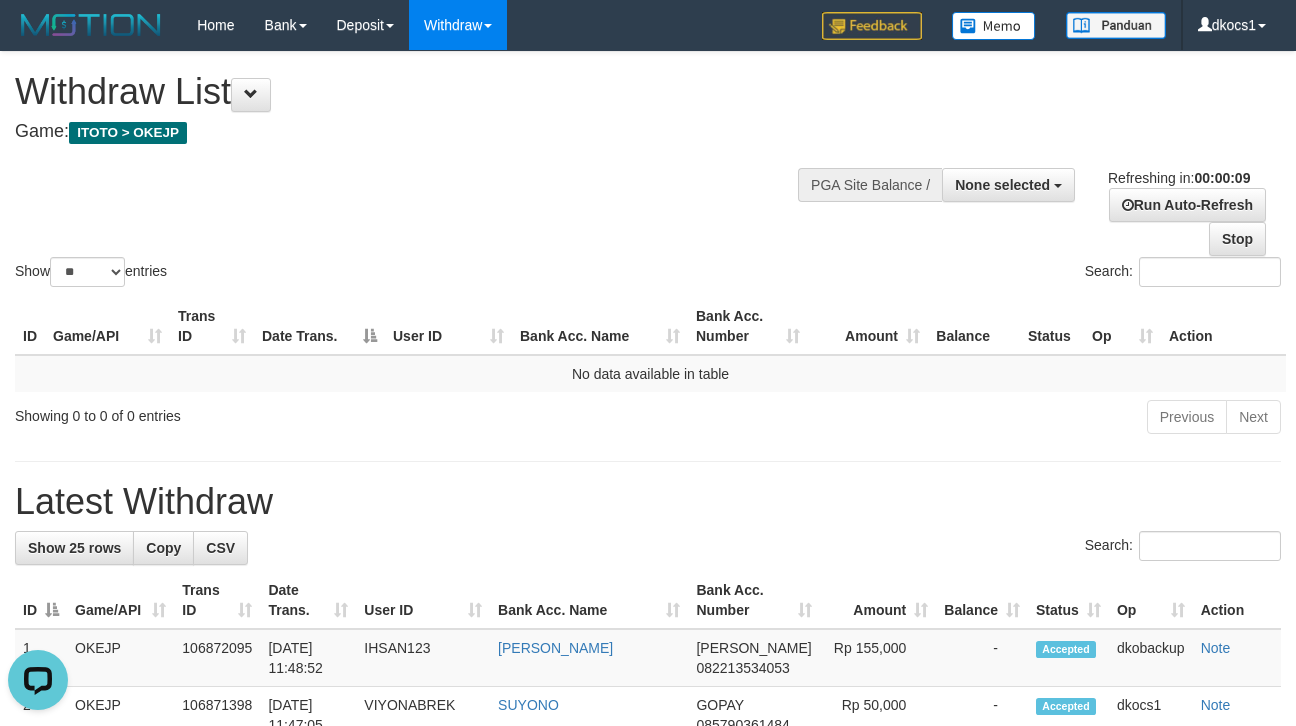 scroll, scrollTop: 0, scrollLeft: 0, axis: both 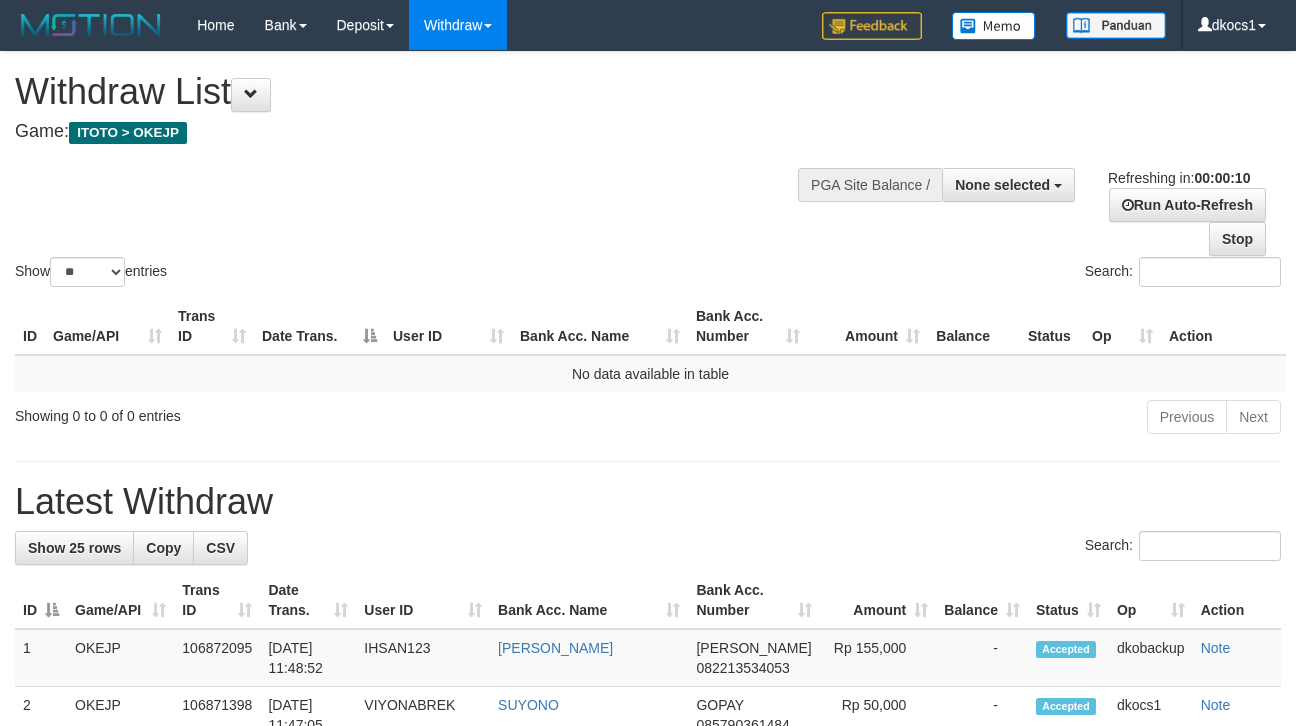 select 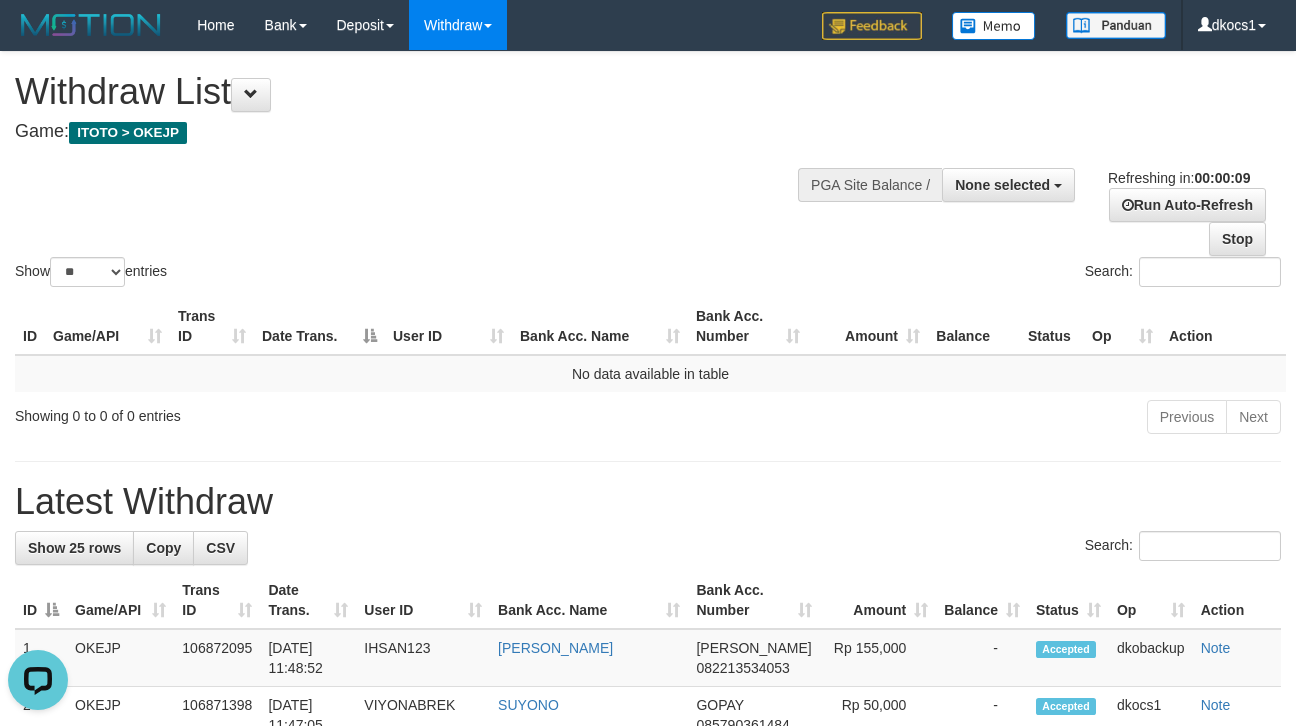scroll, scrollTop: 0, scrollLeft: 0, axis: both 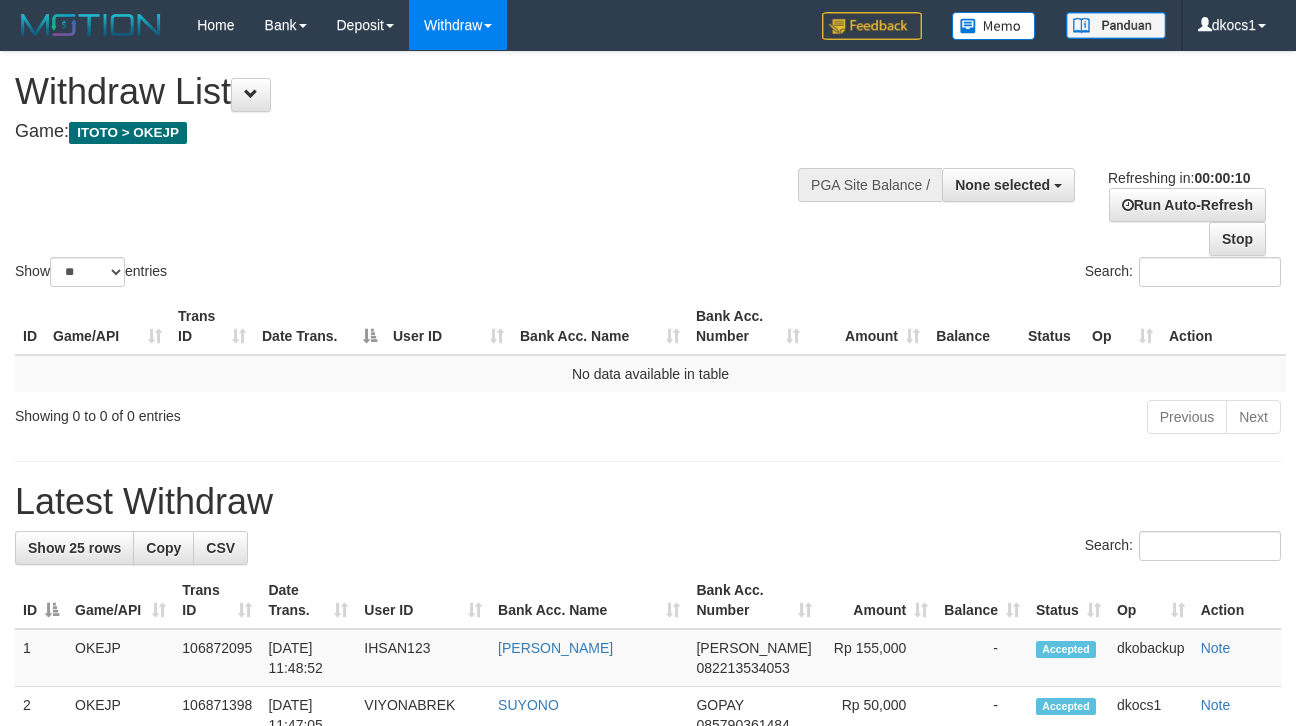 select 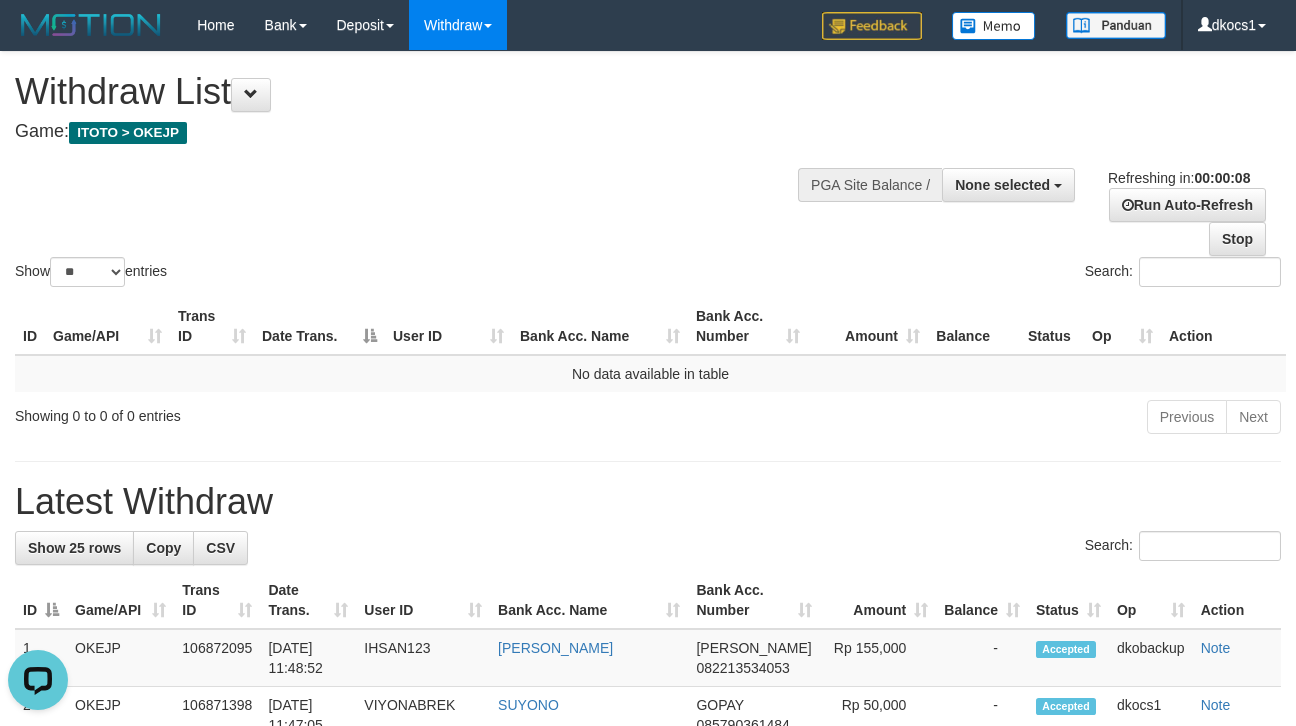 scroll, scrollTop: 0, scrollLeft: 0, axis: both 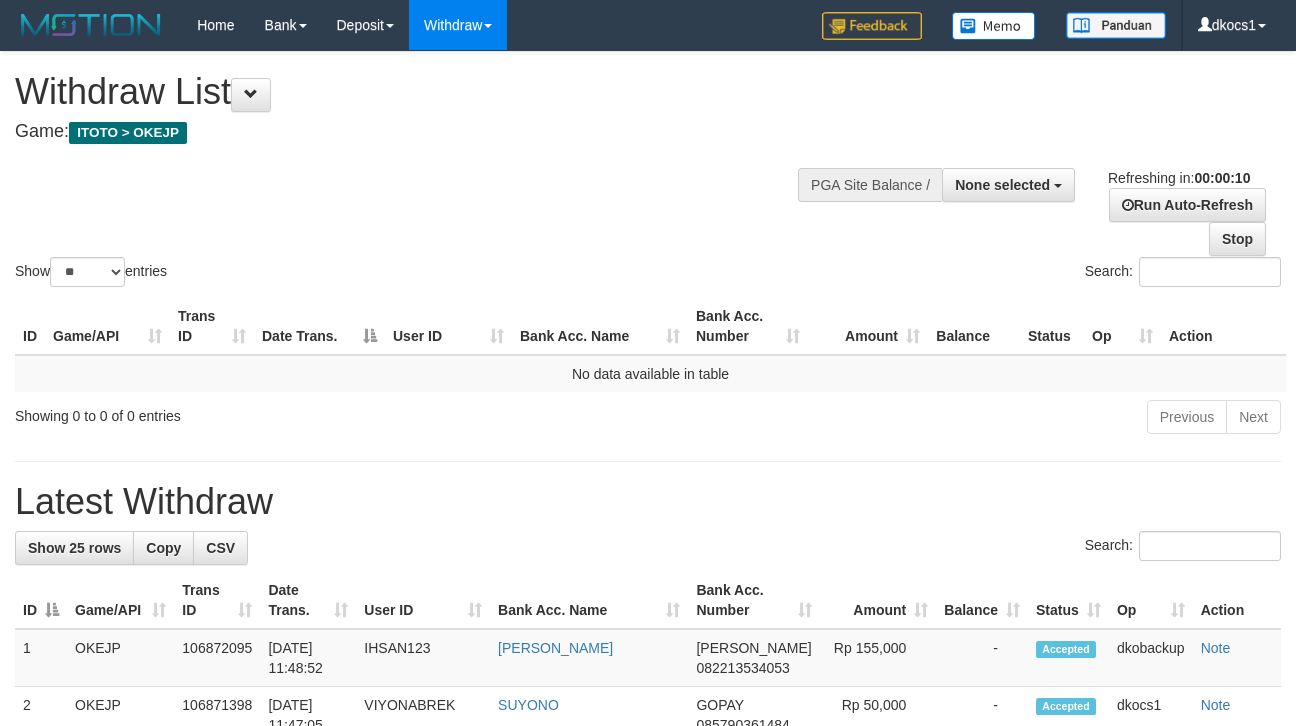 select 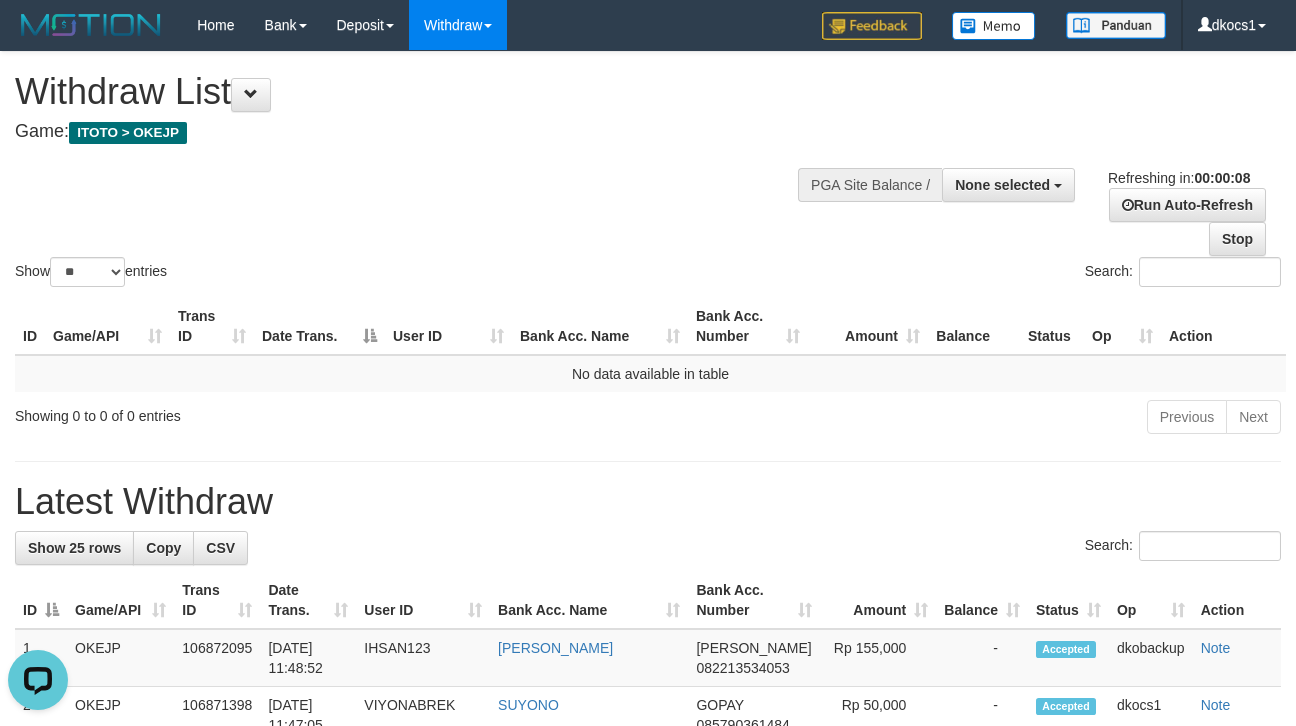 scroll, scrollTop: 0, scrollLeft: 0, axis: both 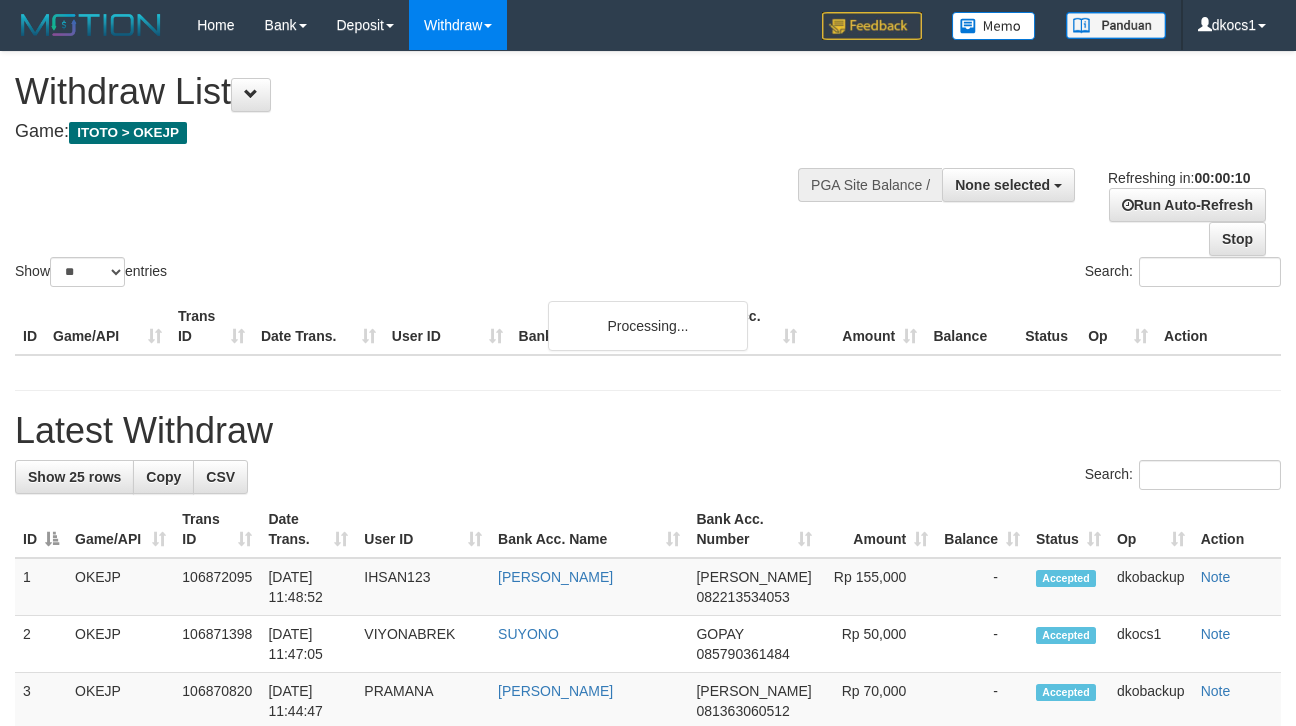 select 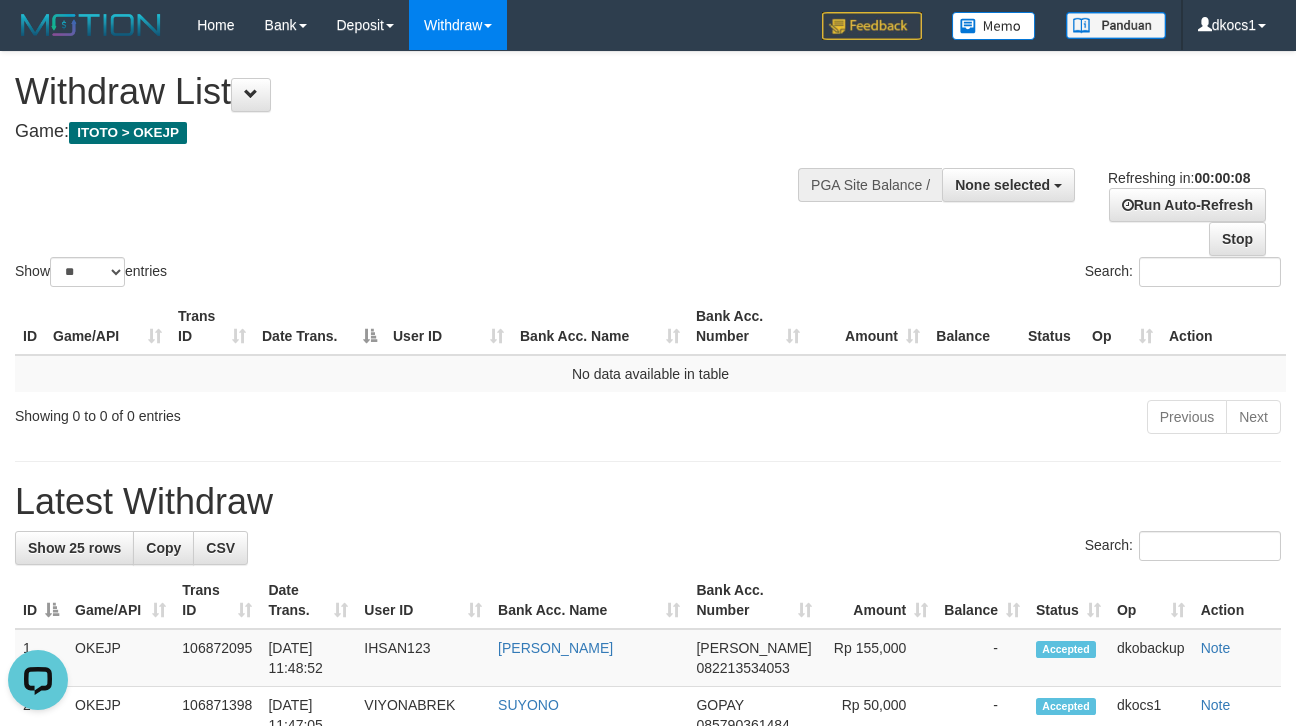 scroll, scrollTop: 0, scrollLeft: 0, axis: both 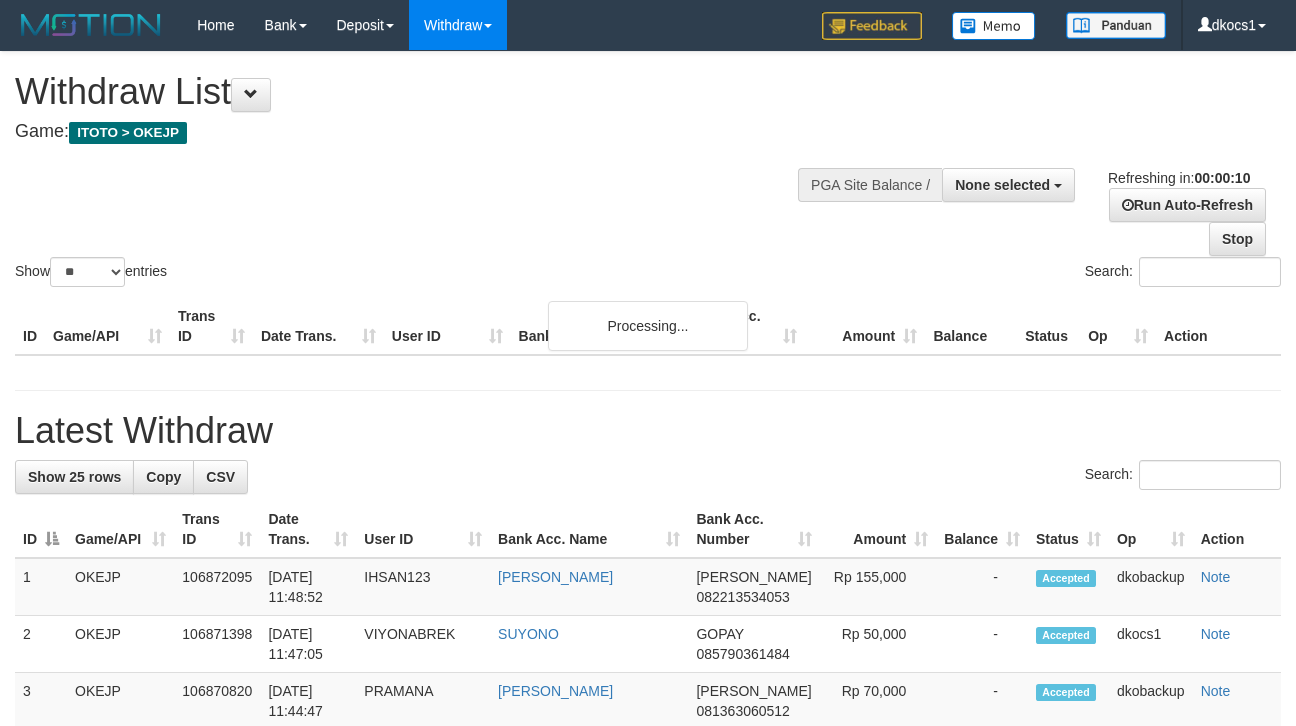 select 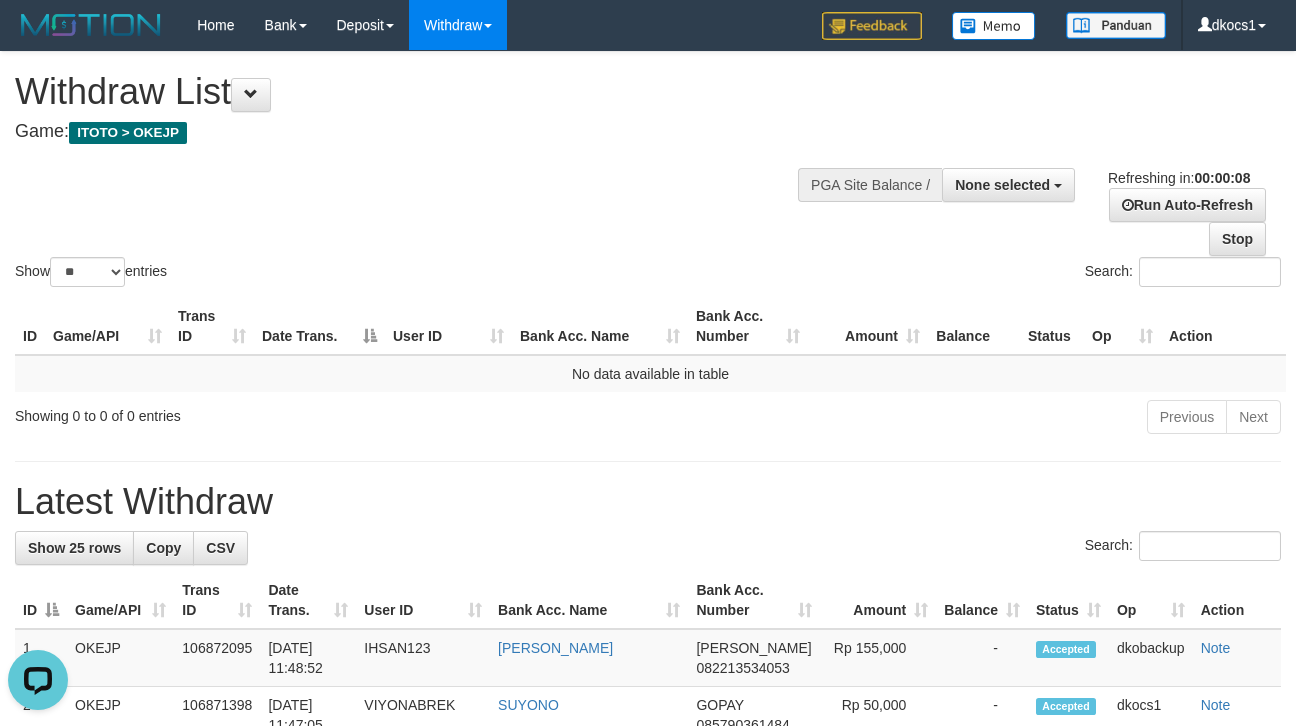 scroll, scrollTop: 0, scrollLeft: 0, axis: both 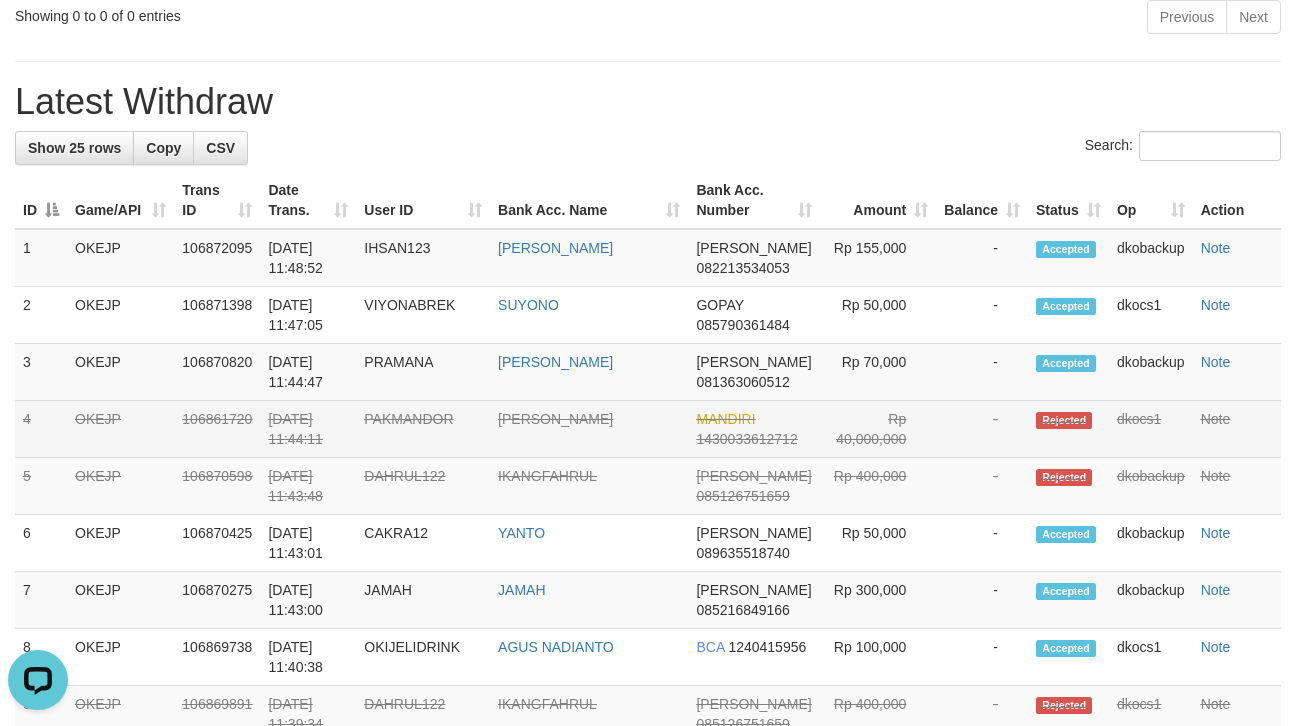 click on "PAKMANDOR" at bounding box center (423, 429) 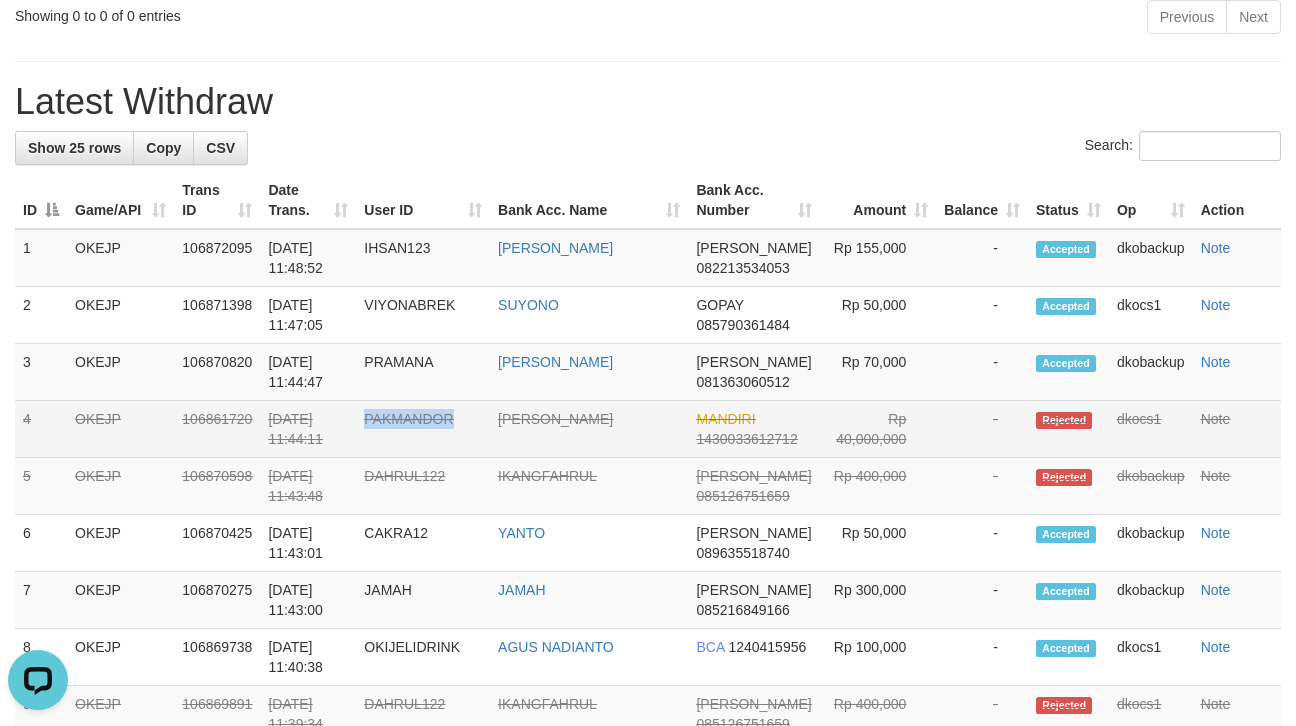 click on "PAKMANDOR" at bounding box center (423, 429) 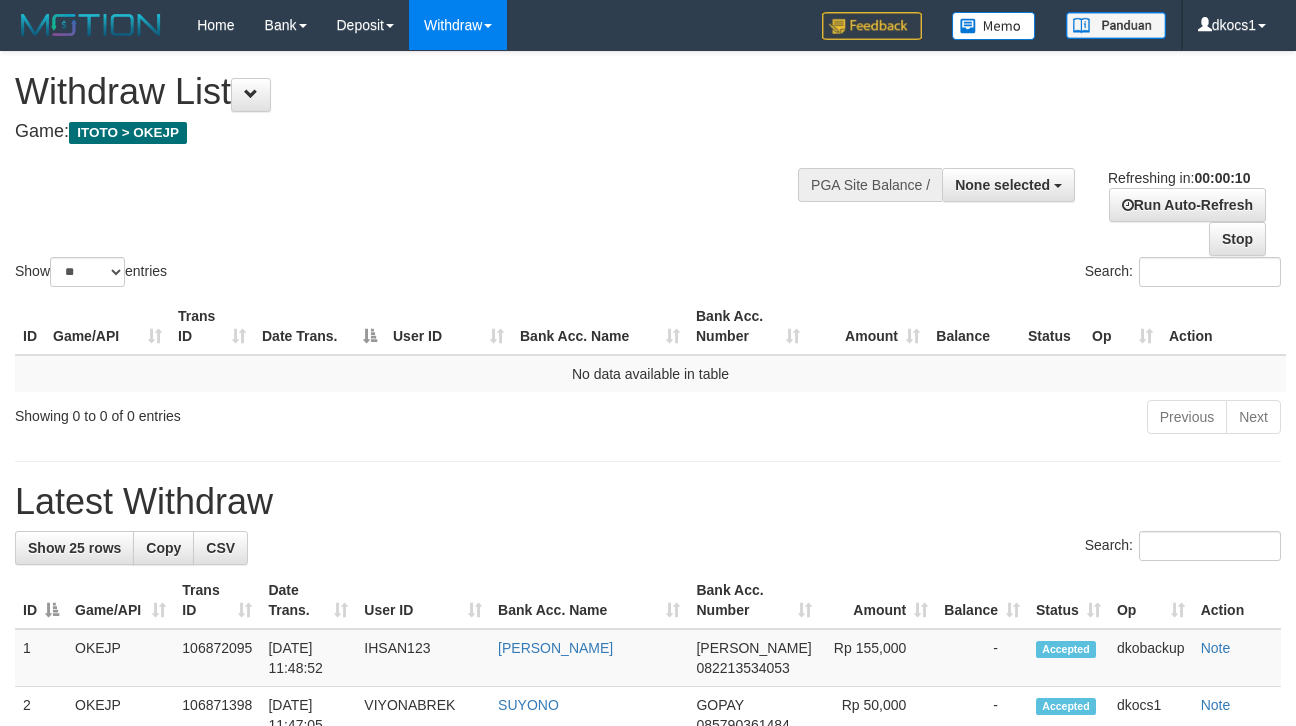 select 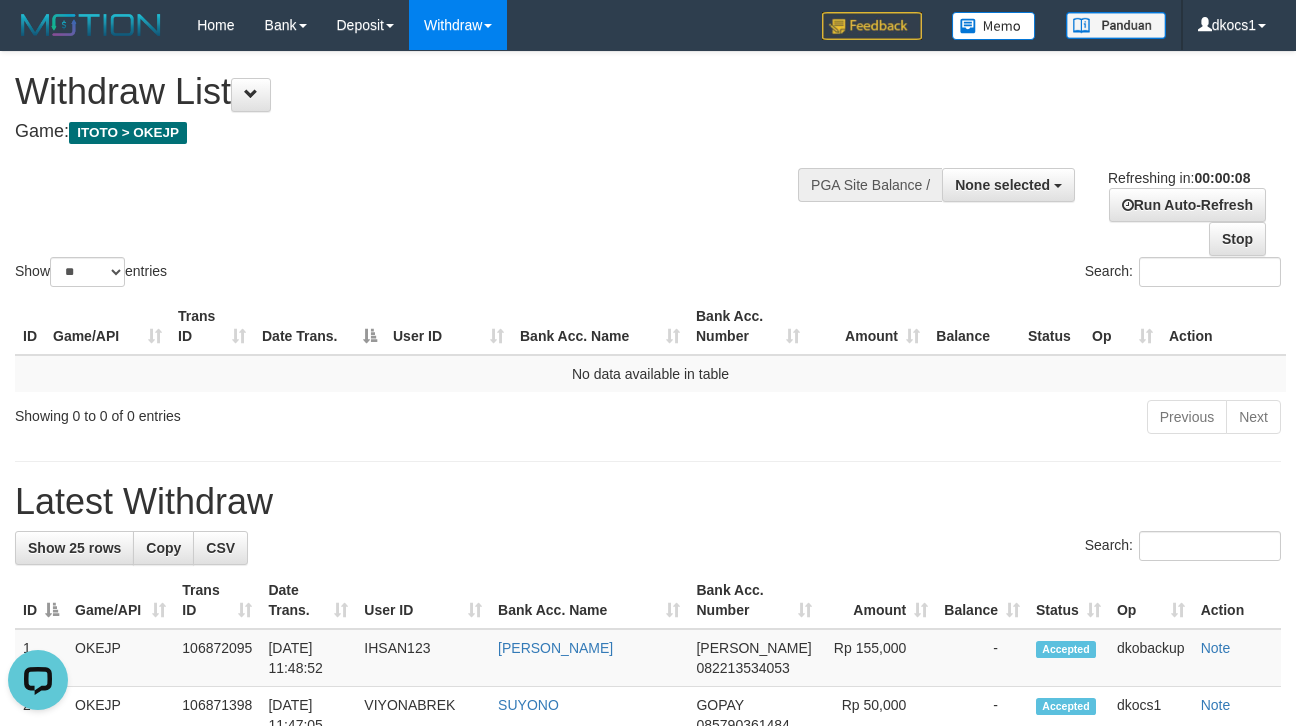 scroll, scrollTop: 0, scrollLeft: 0, axis: both 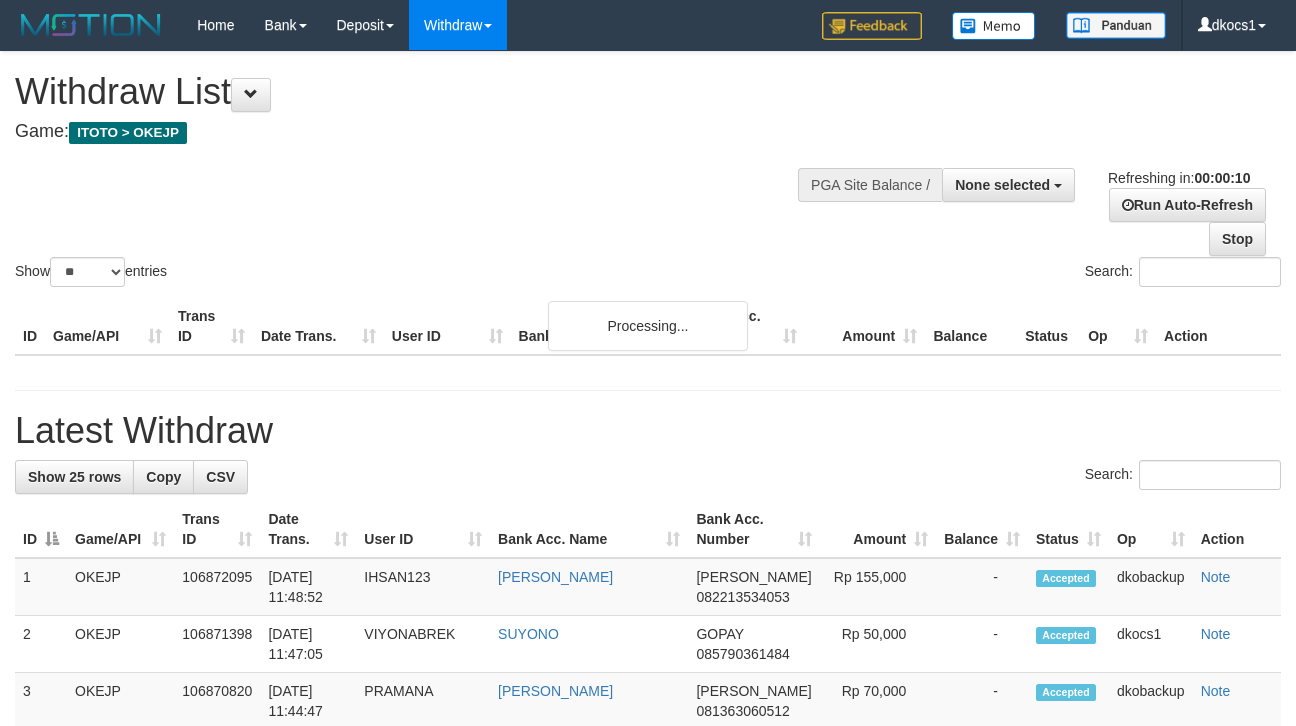 select 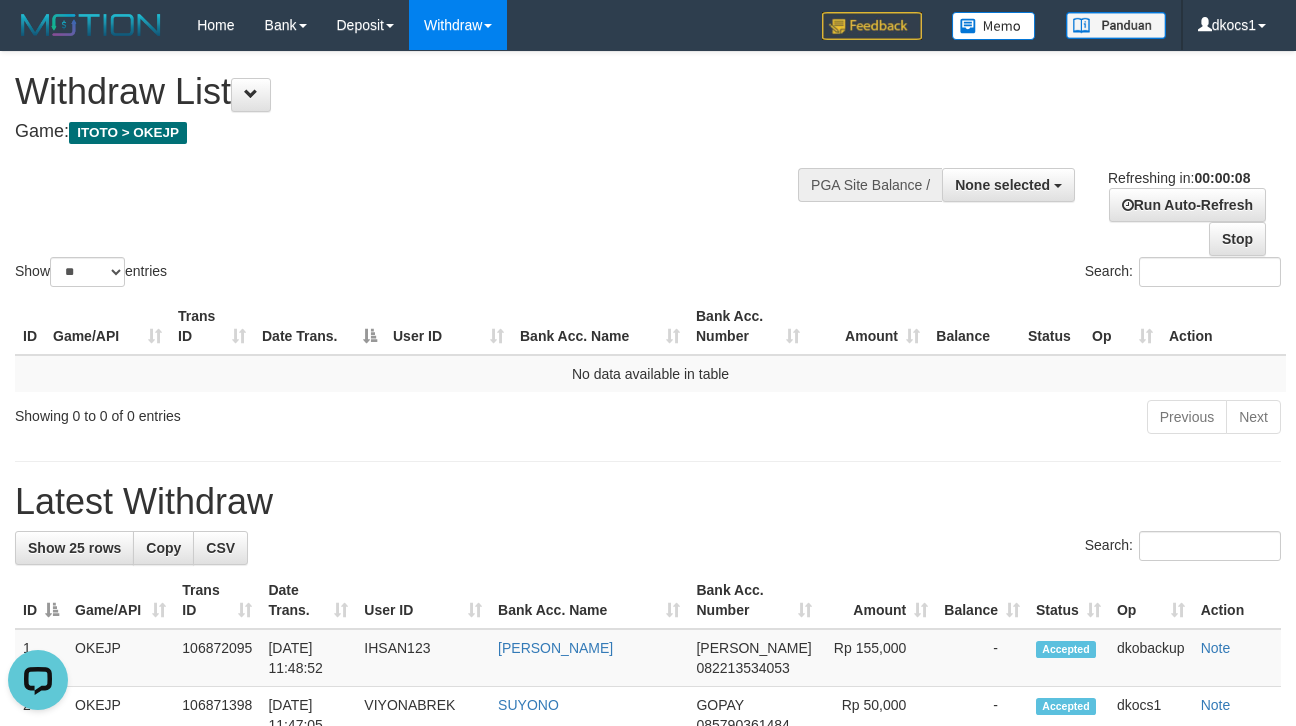 scroll, scrollTop: 0, scrollLeft: 0, axis: both 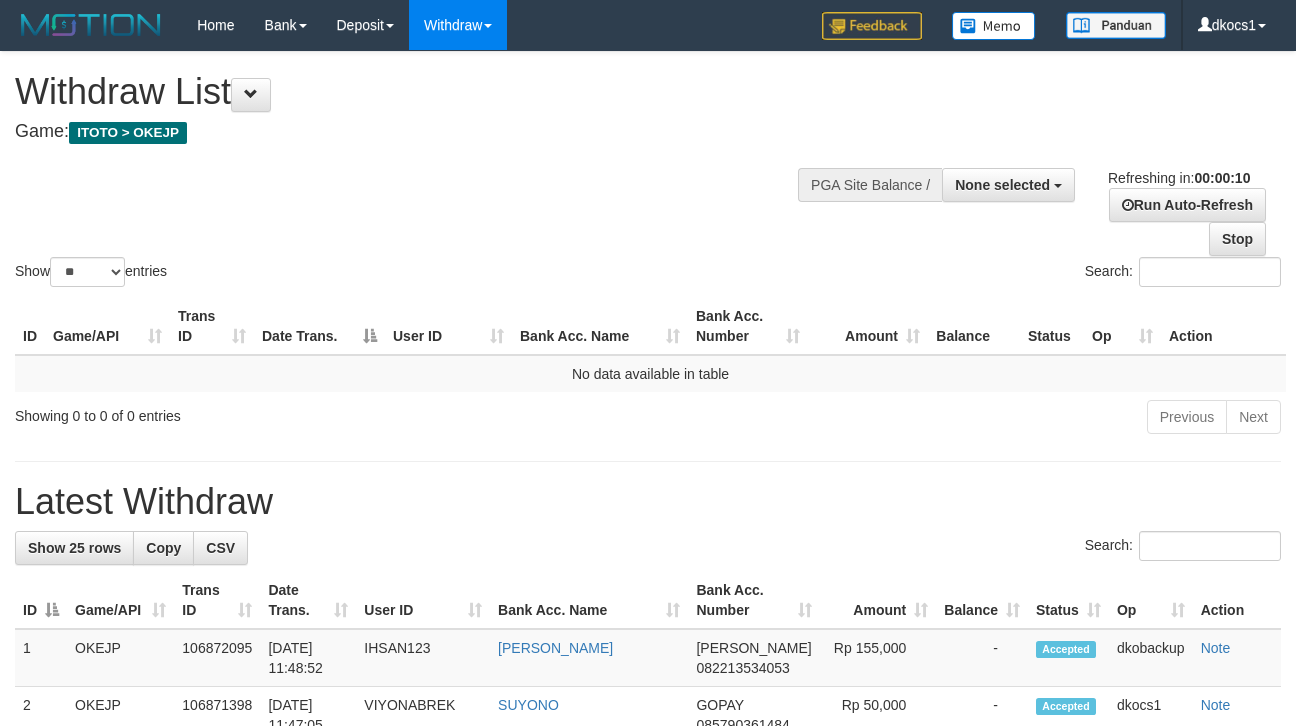 select 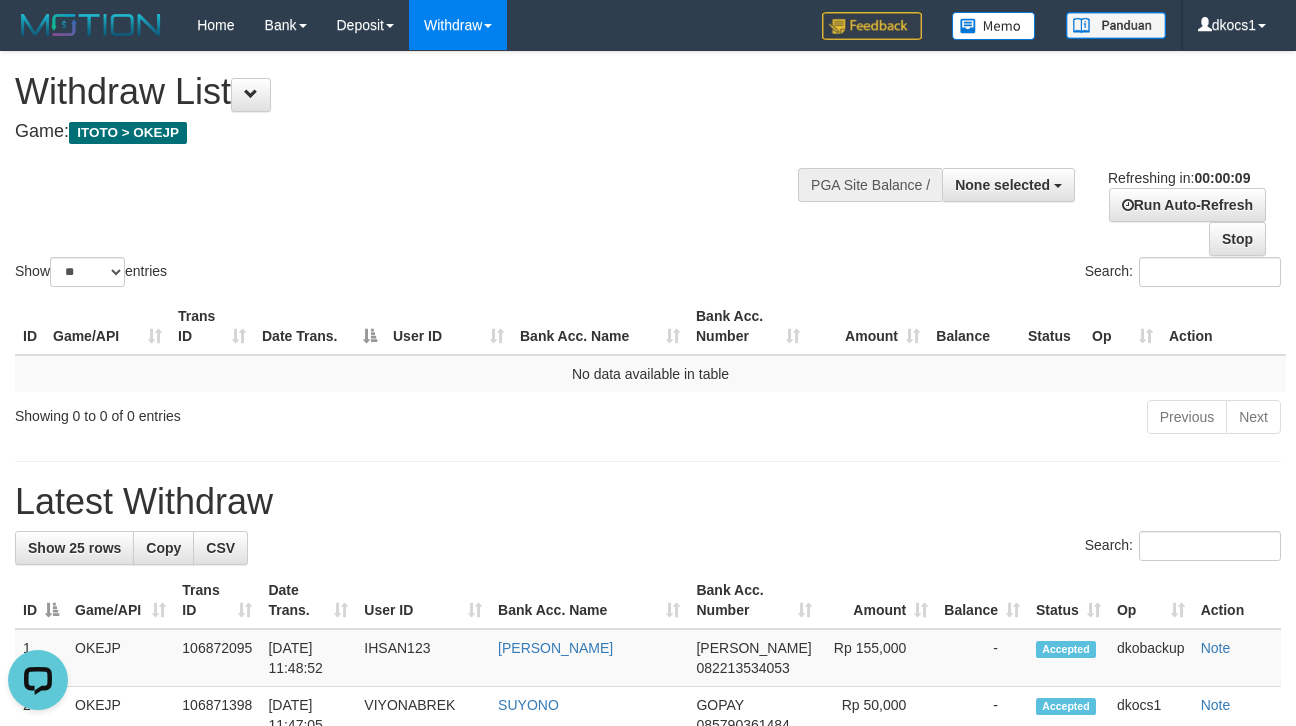 scroll, scrollTop: 0, scrollLeft: 0, axis: both 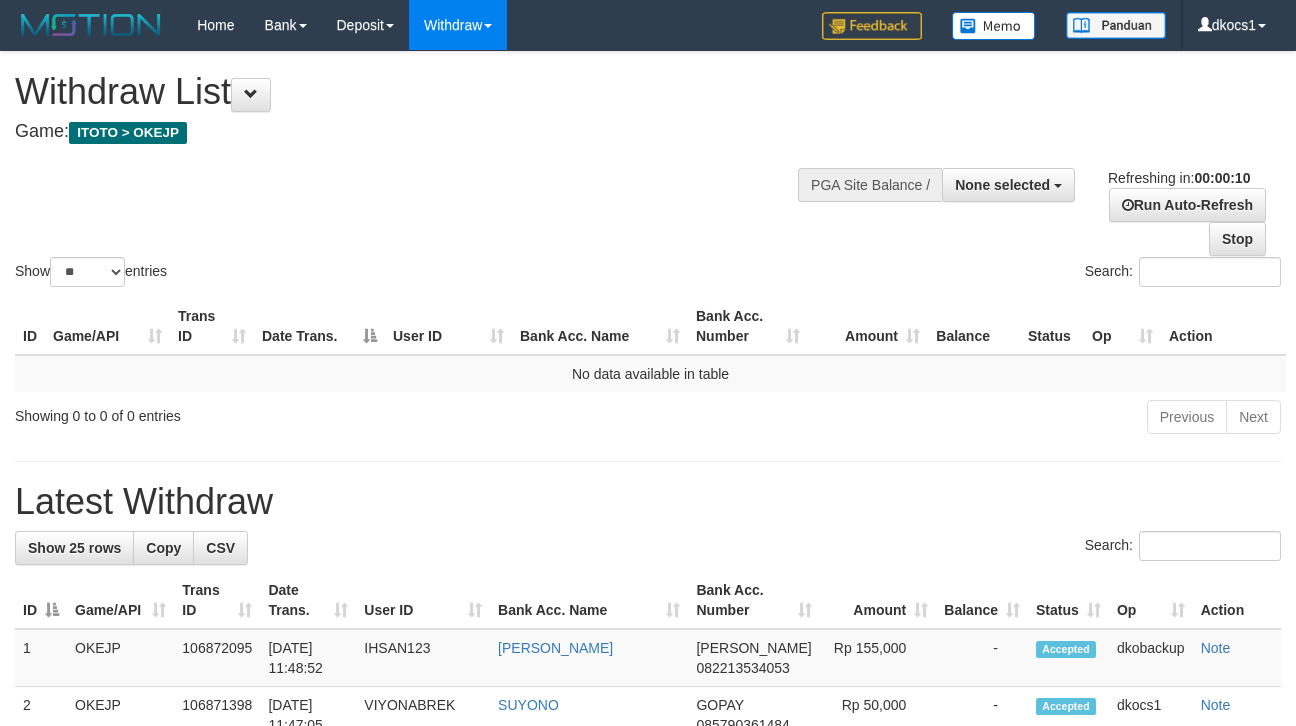select 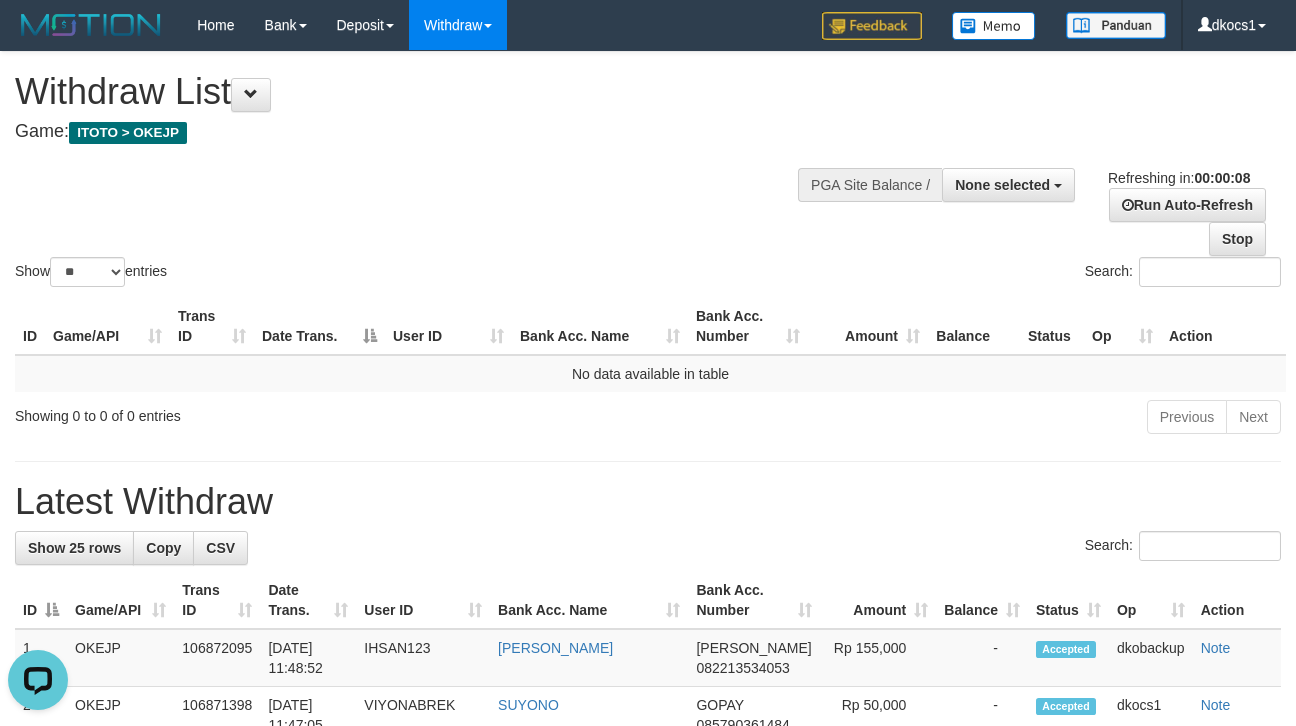 scroll, scrollTop: 0, scrollLeft: 0, axis: both 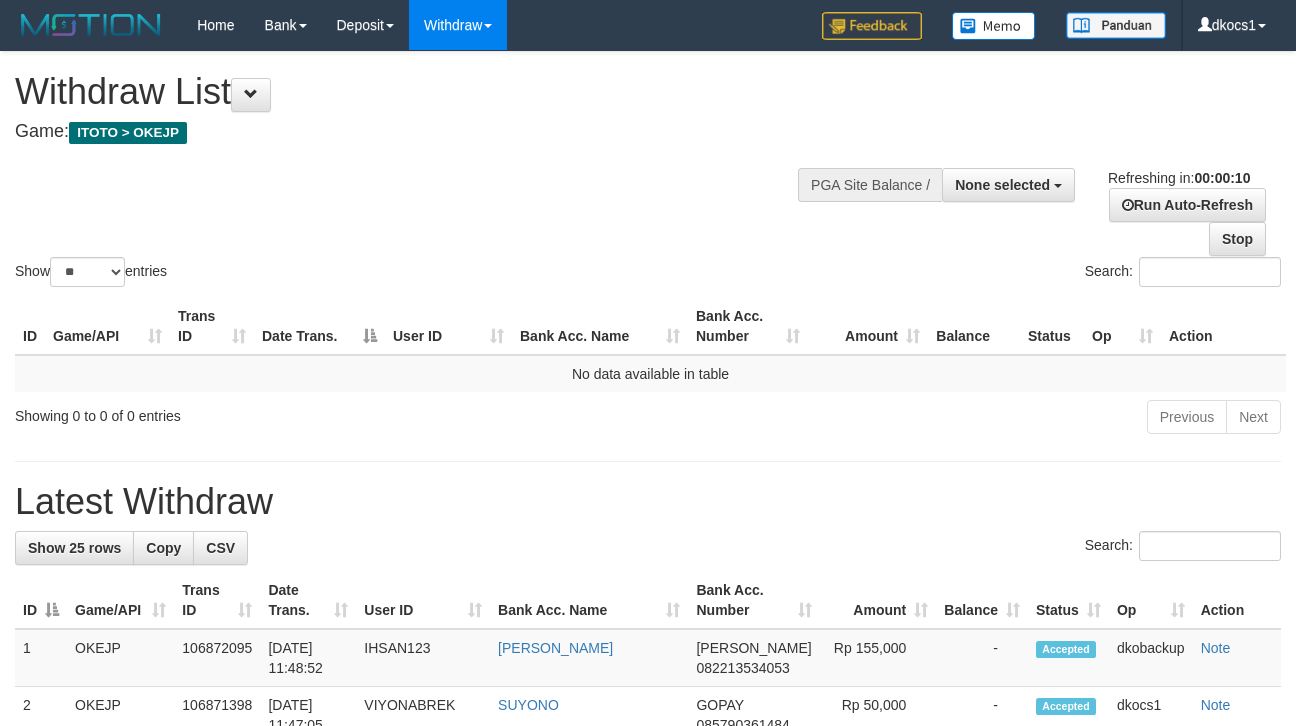 select 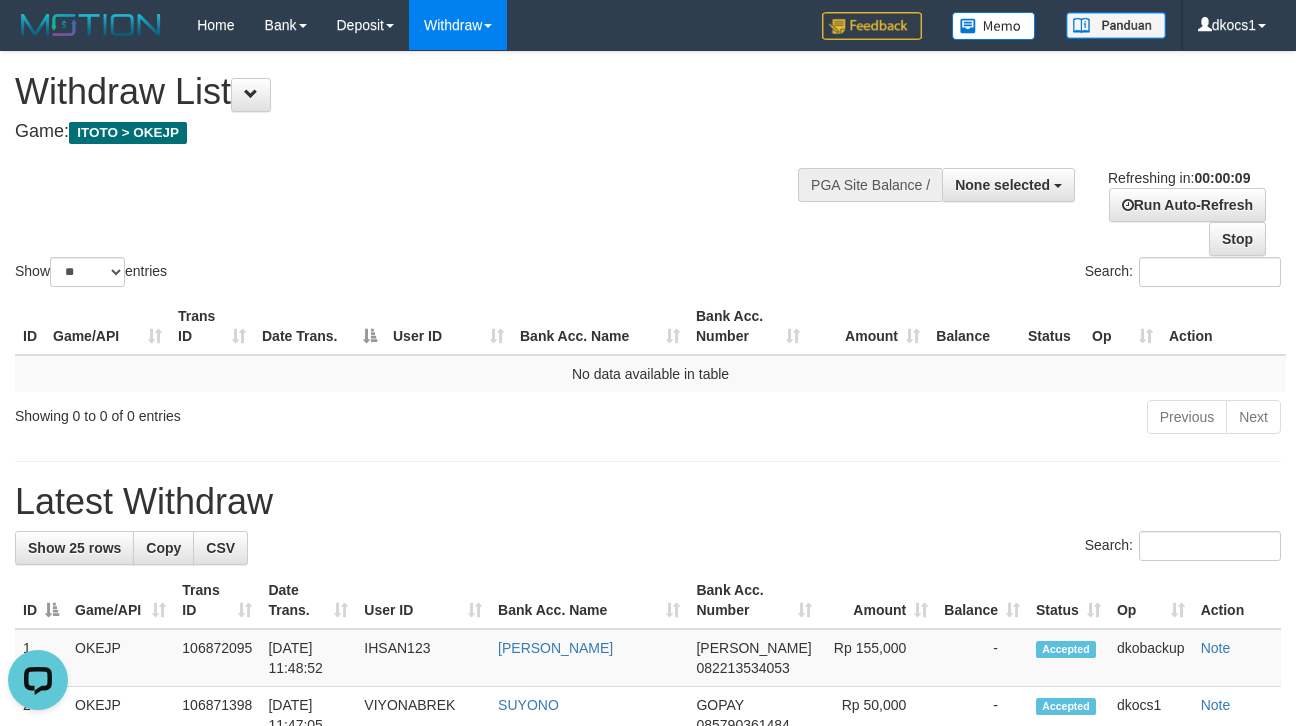 scroll, scrollTop: 0, scrollLeft: 0, axis: both 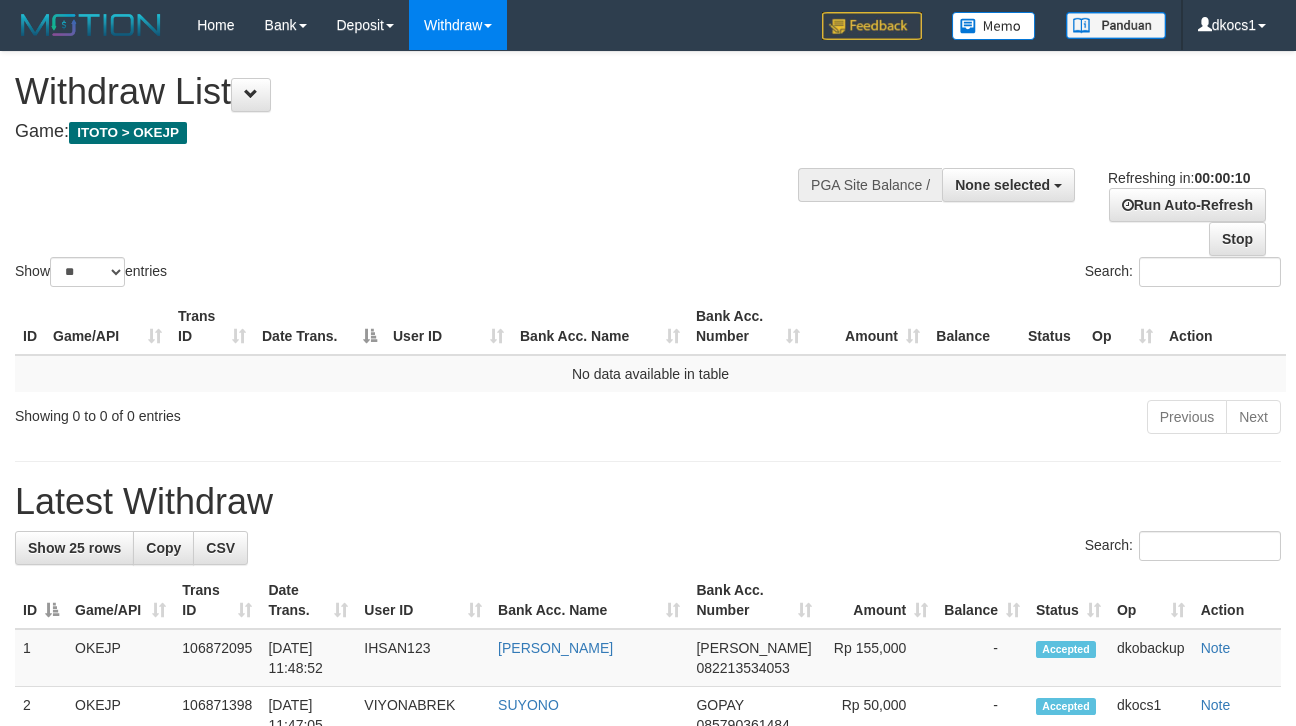 select 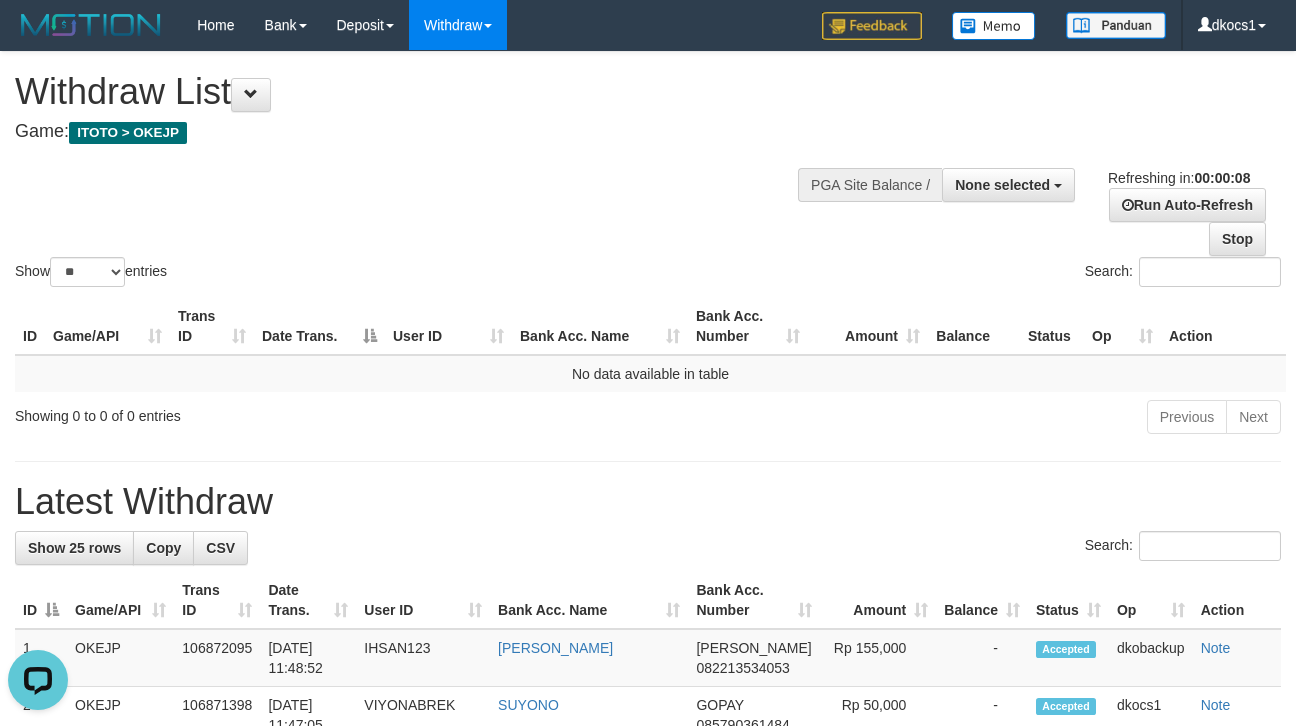 scroll, scrollTop: 0, scrollLeft: 0, axis: both 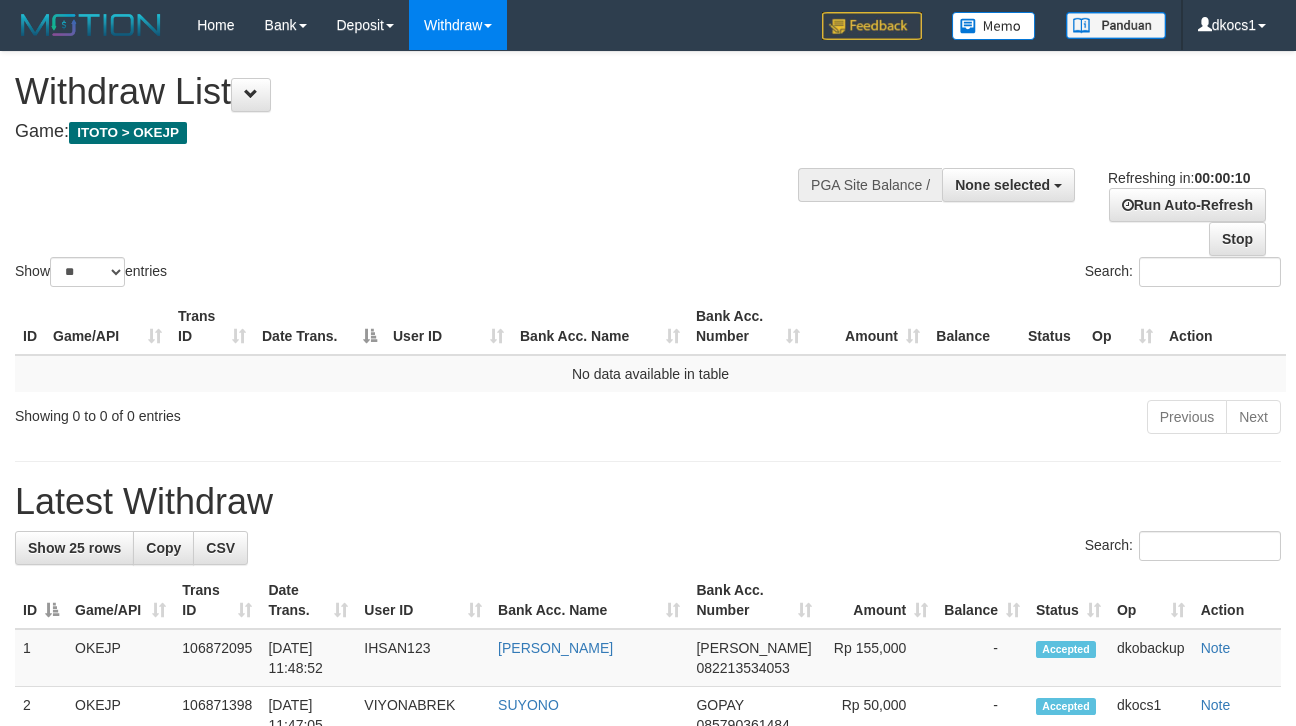 select 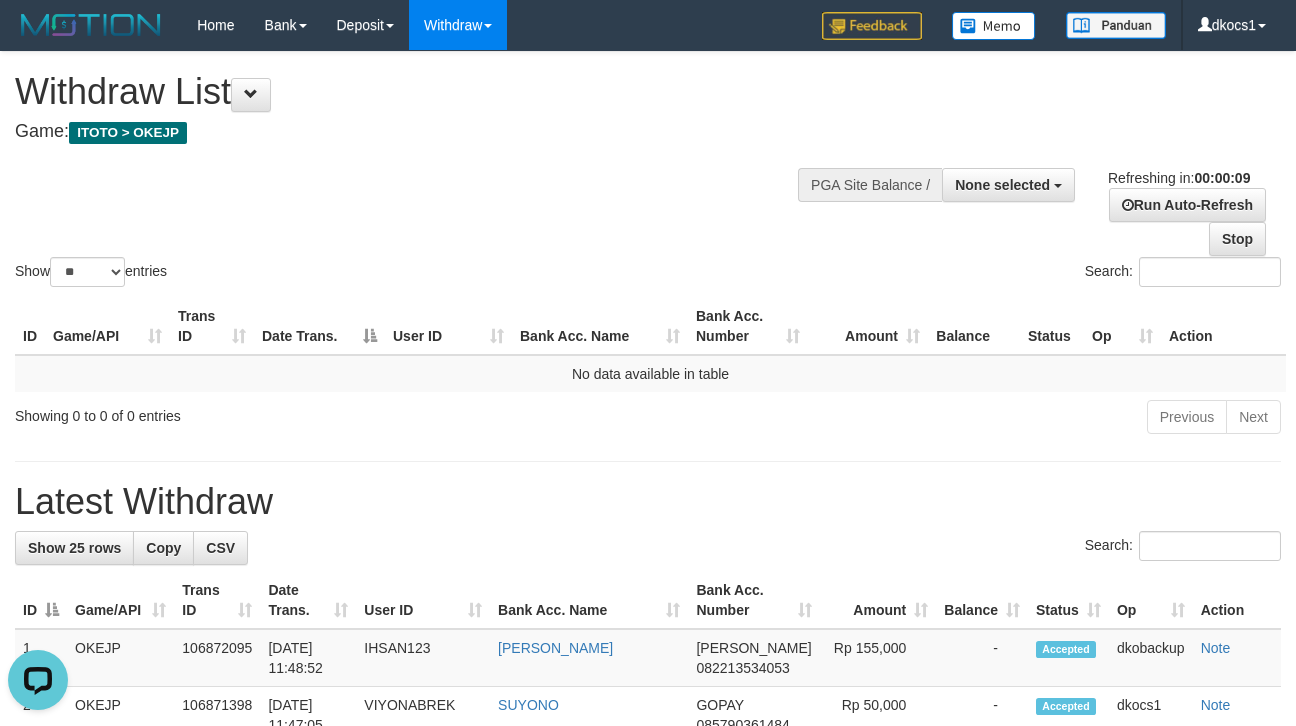 scroll, scrollTop: 0, scrollLeft: 0, axis: both 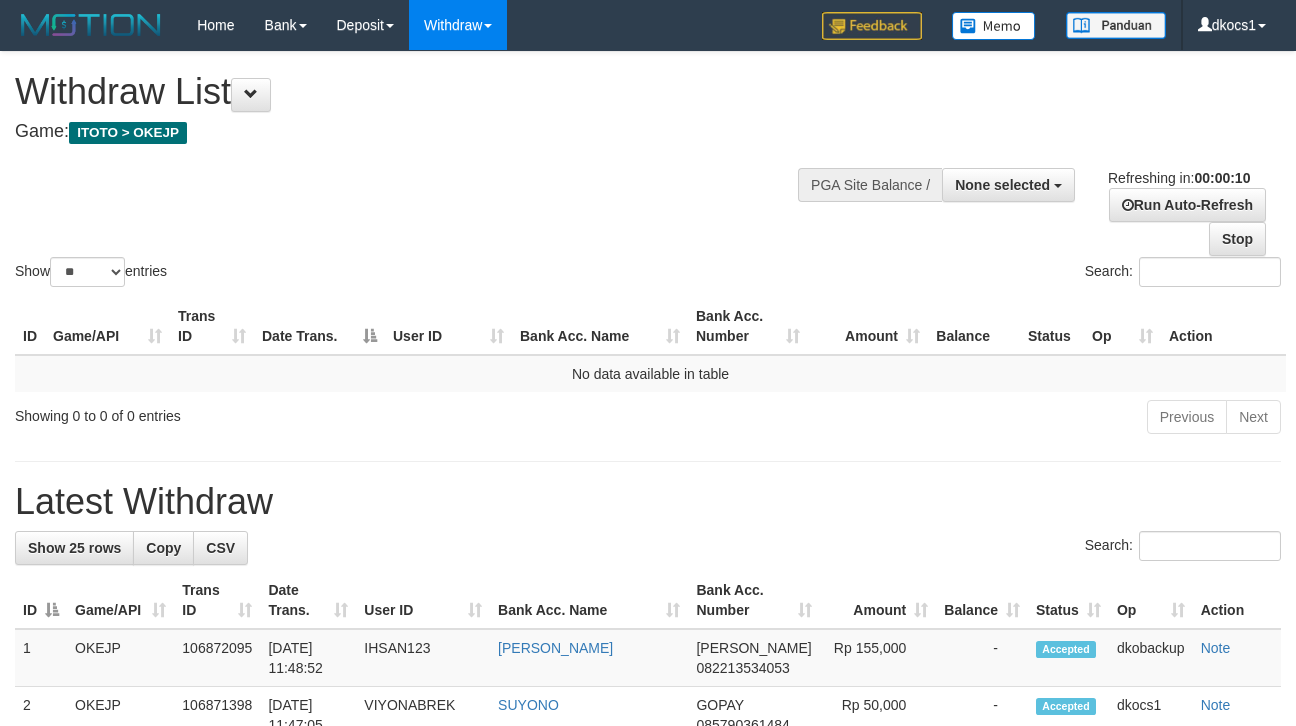 select 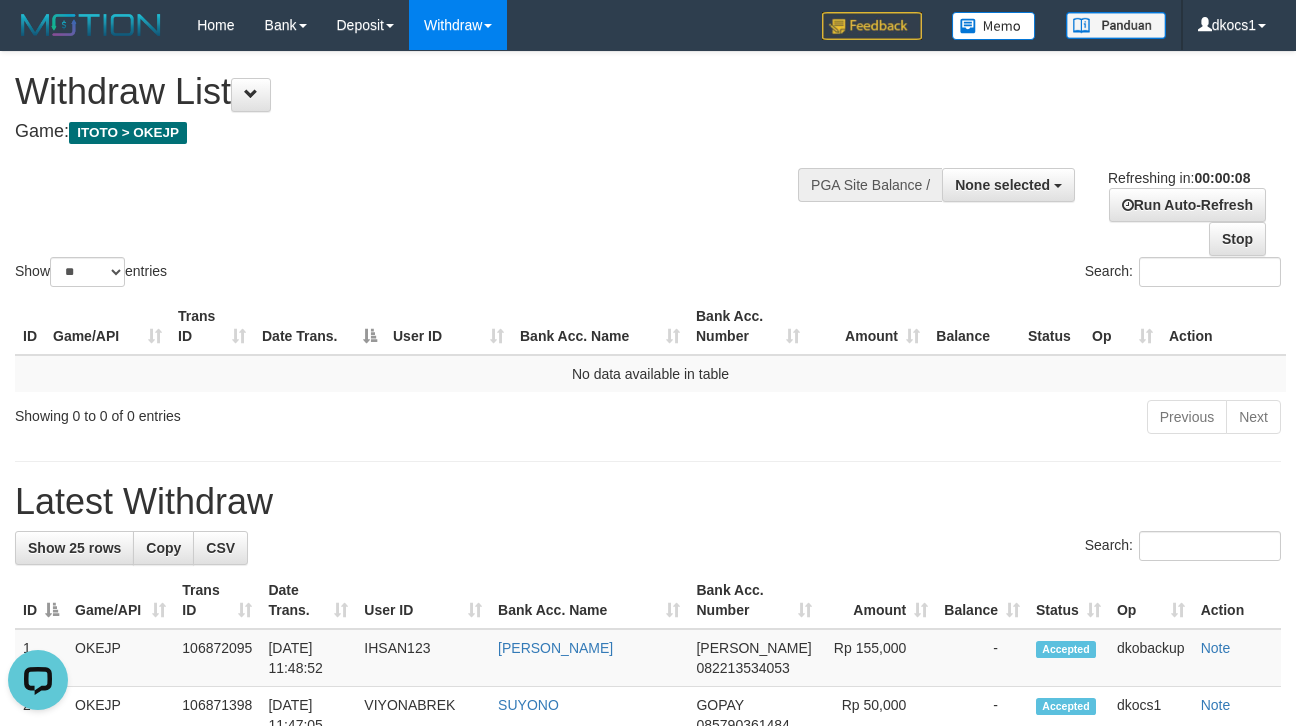scroll, scrollTop: 0, scrollLeft: 0, axis: both 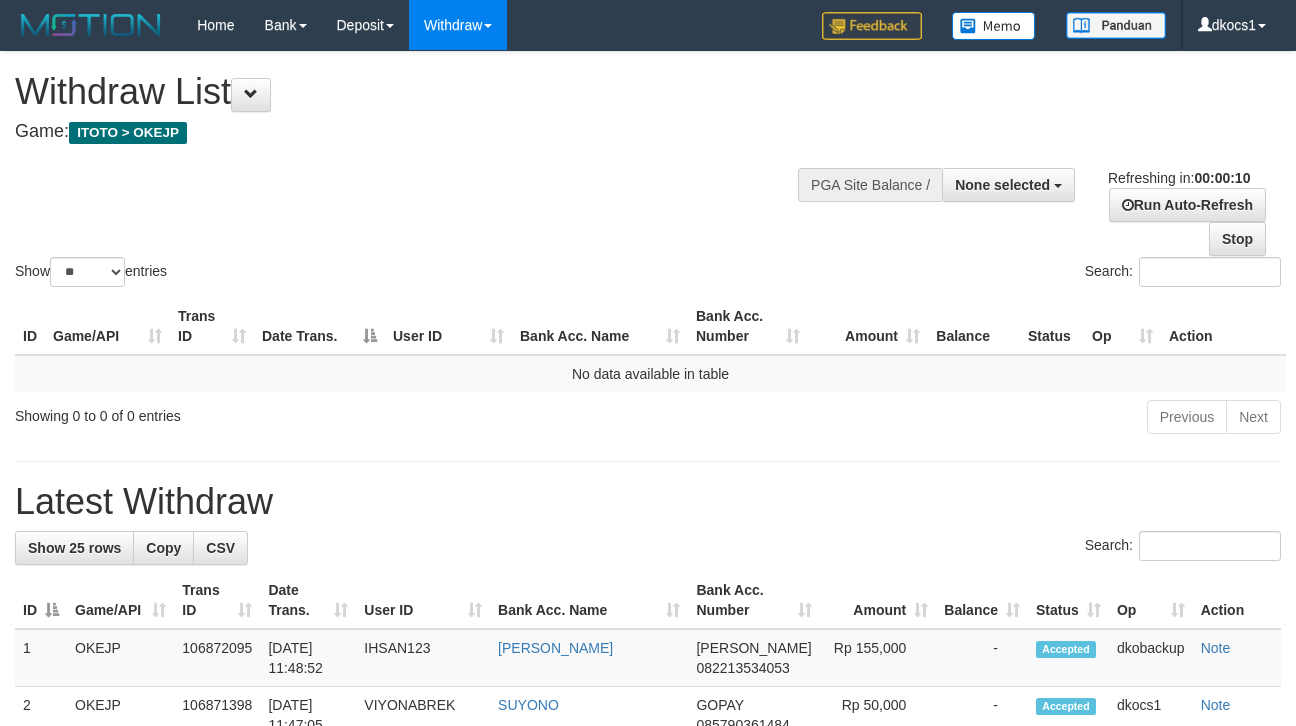 select 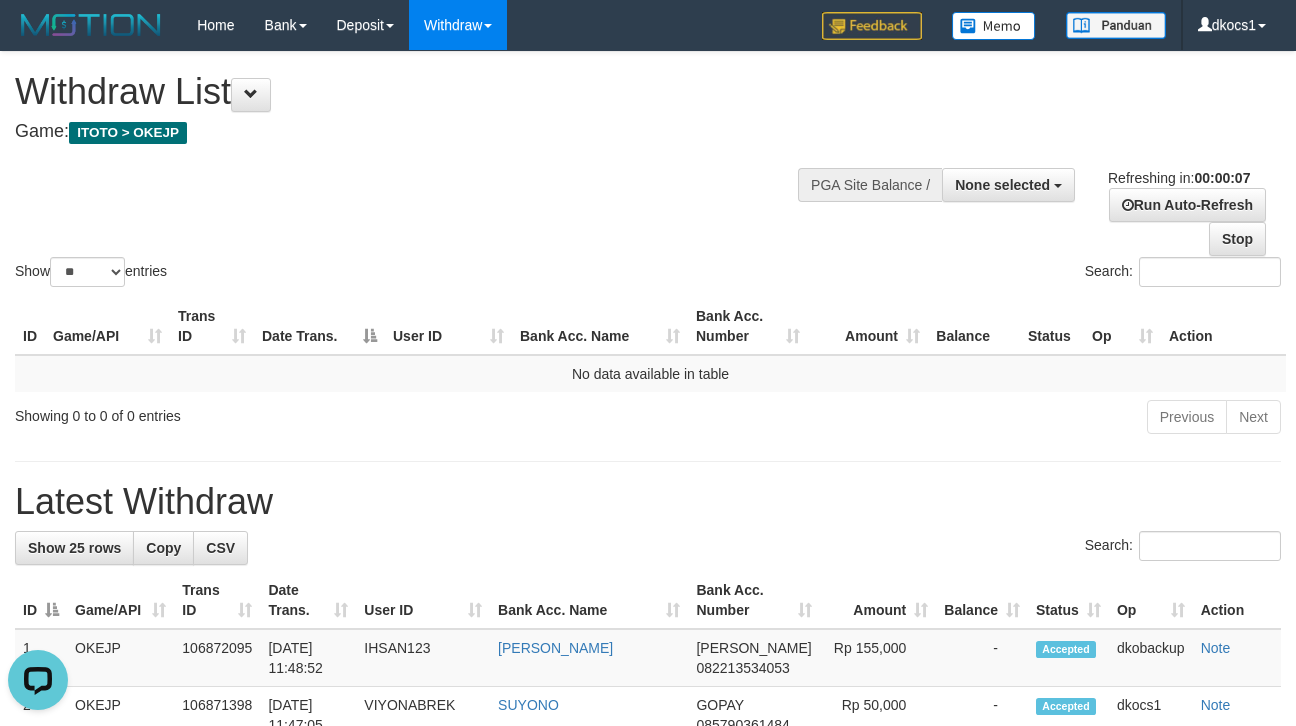 scroll, scrollTop: 0, scrollLeft: 0, axis: both 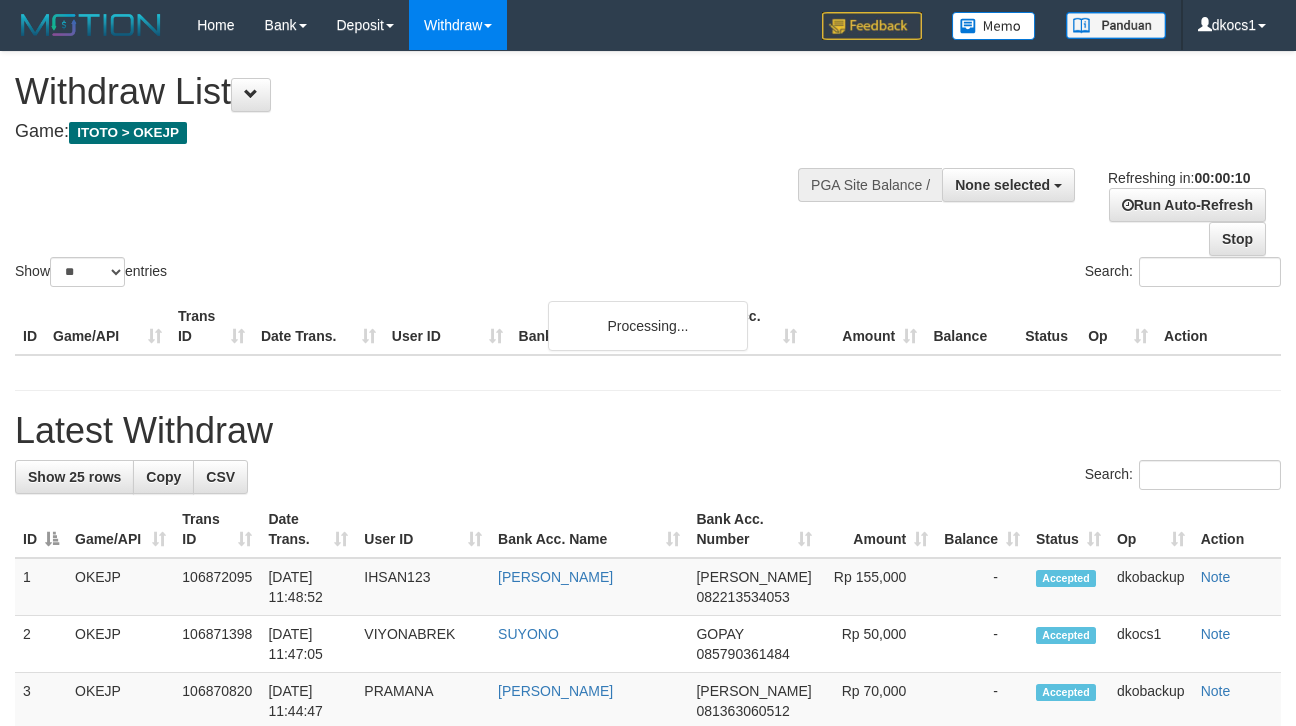 select 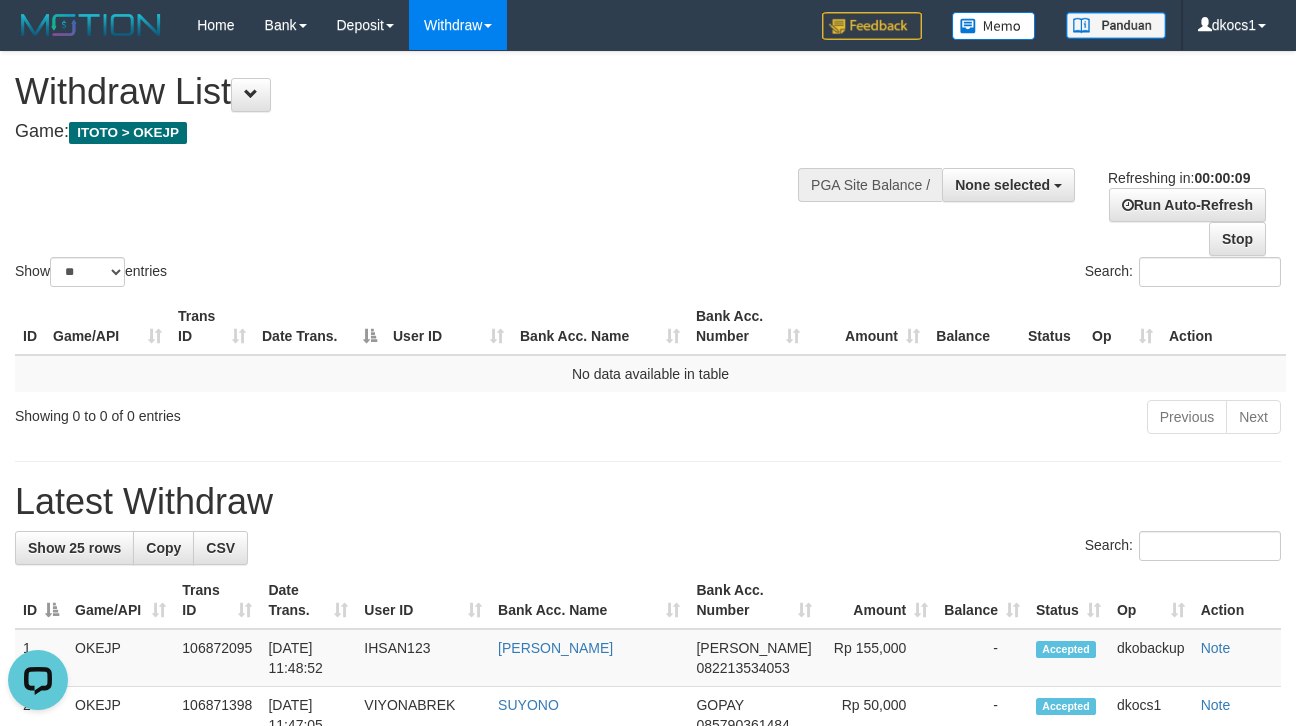 scroll, scrollTop: 0, scrollLeft: 0, axis: both 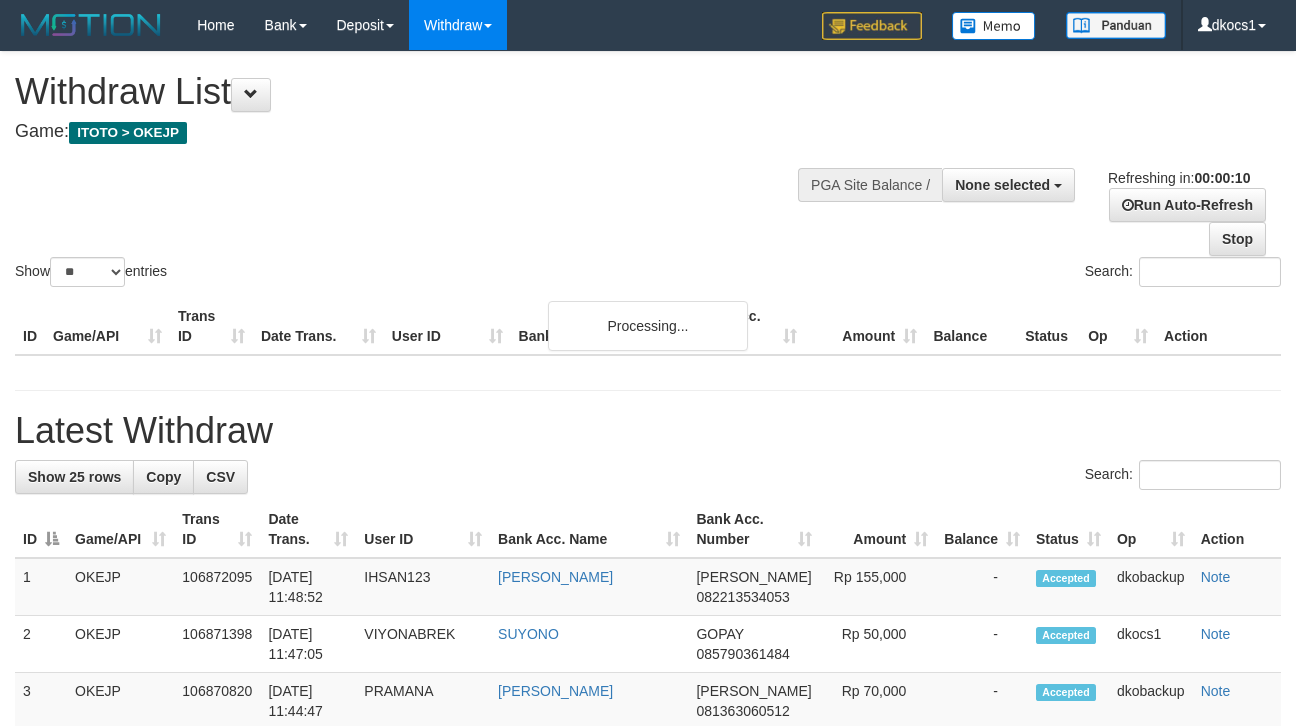 select 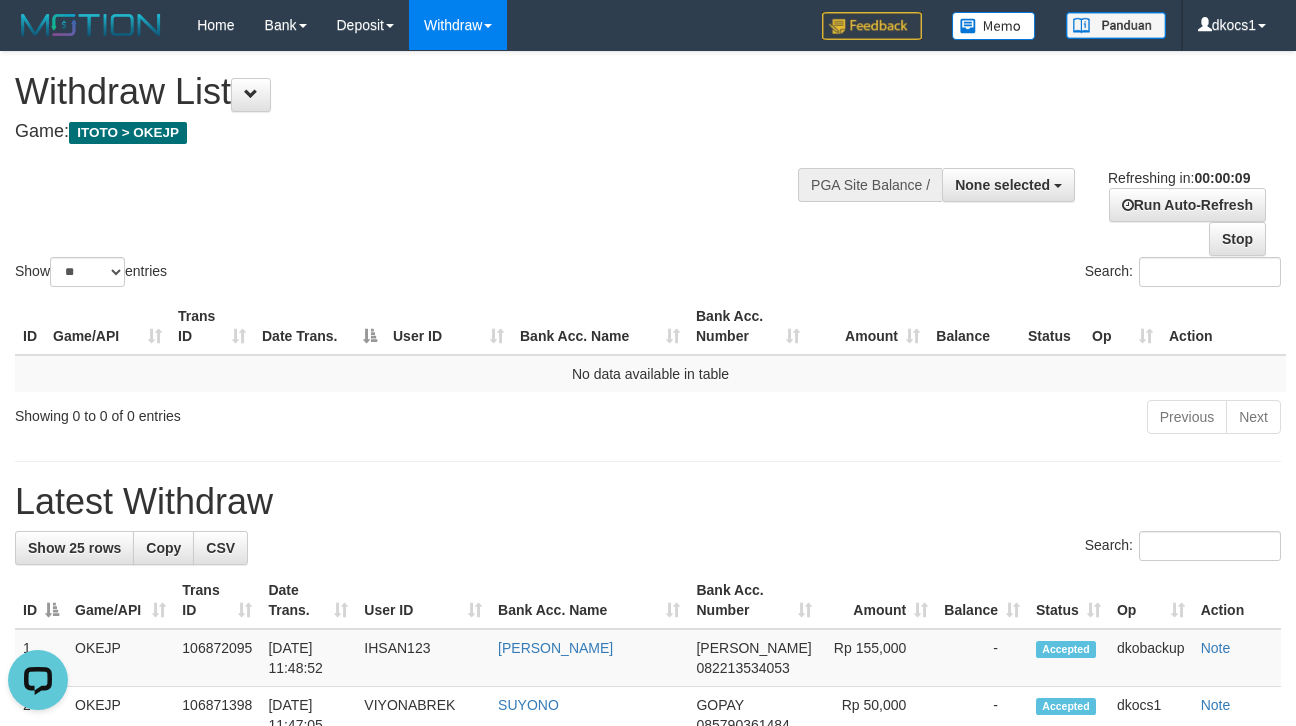 scroll, scrollTop: 0, scrollLeft: 0, axis: both 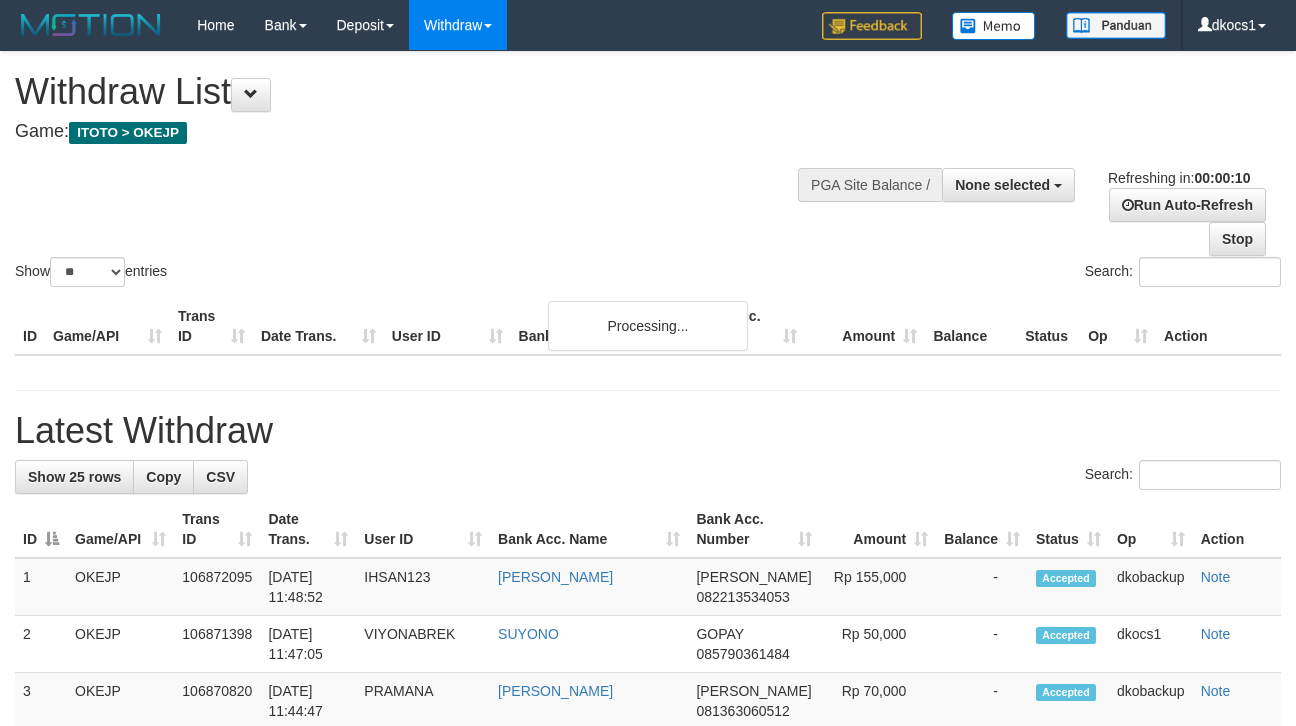 select 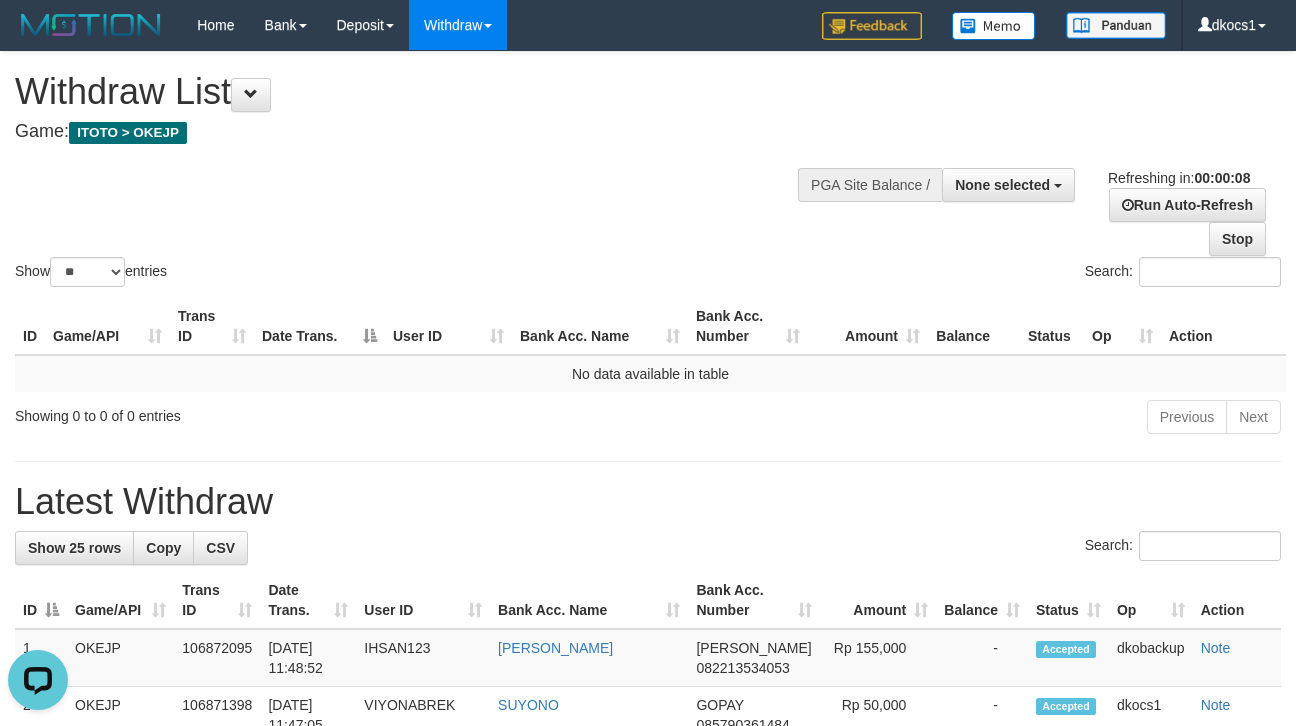 scroll, scrollTop: 0, scrollLeft: 0, axis: both 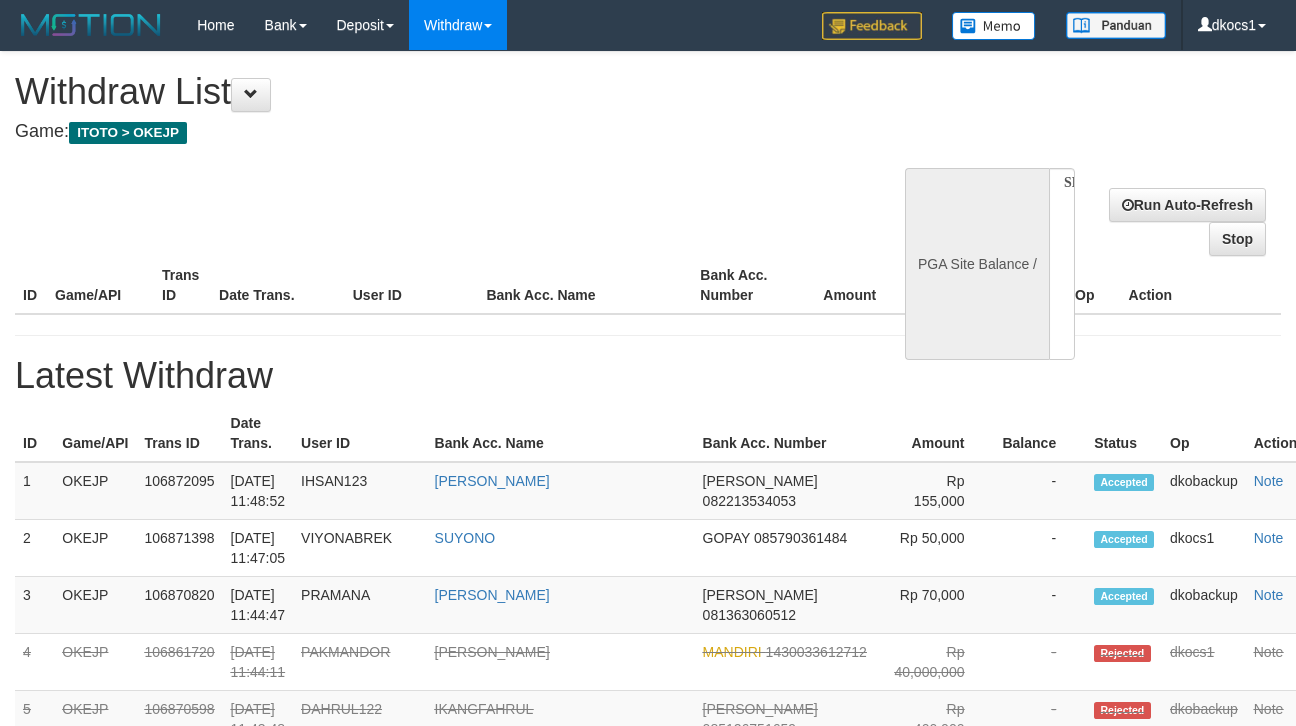 select 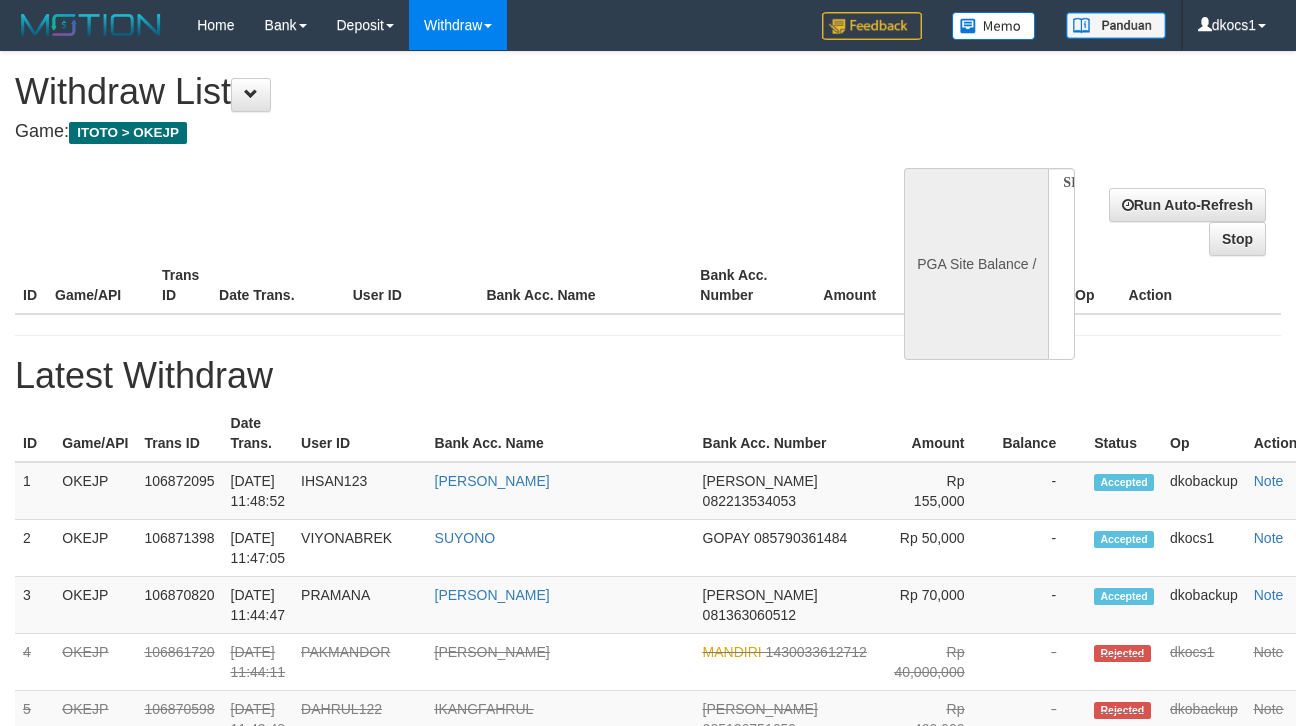 scroll, scrollTop: 0, scrollLeft: 0, axis: both 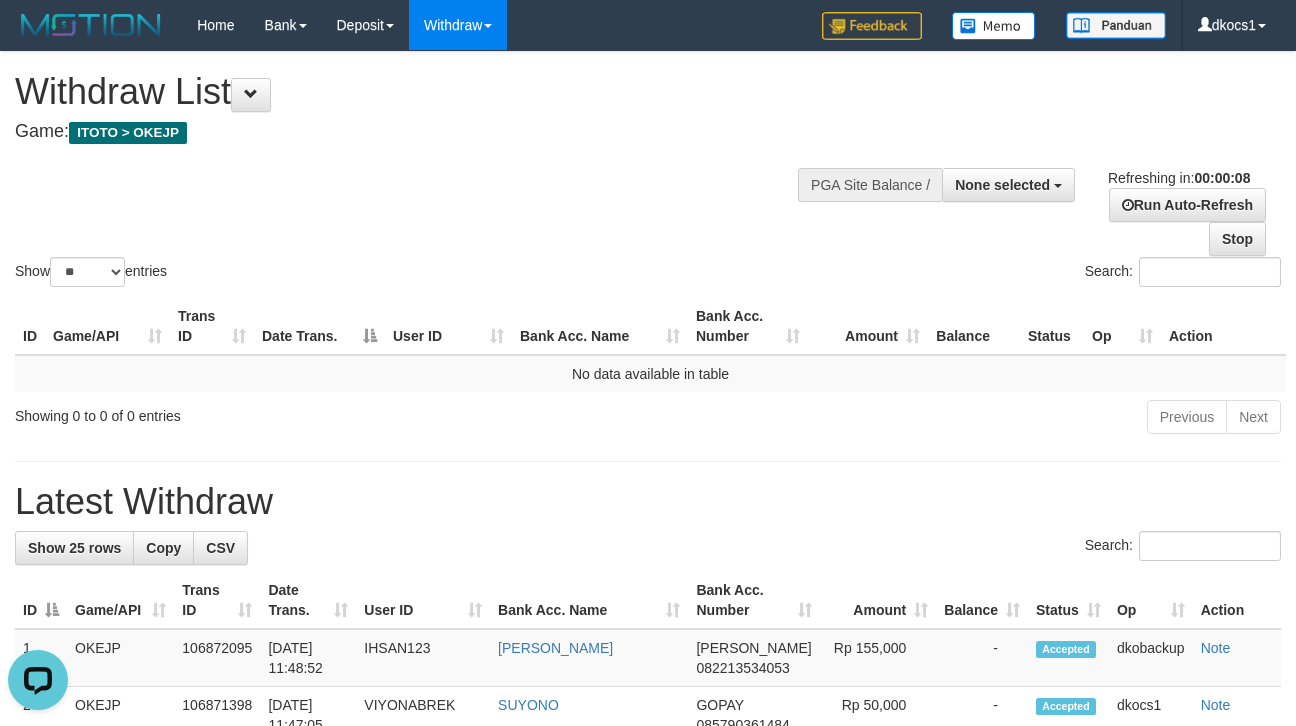 click on "Show  ** ** ** ***  entries" at bounding box center [324, 274] 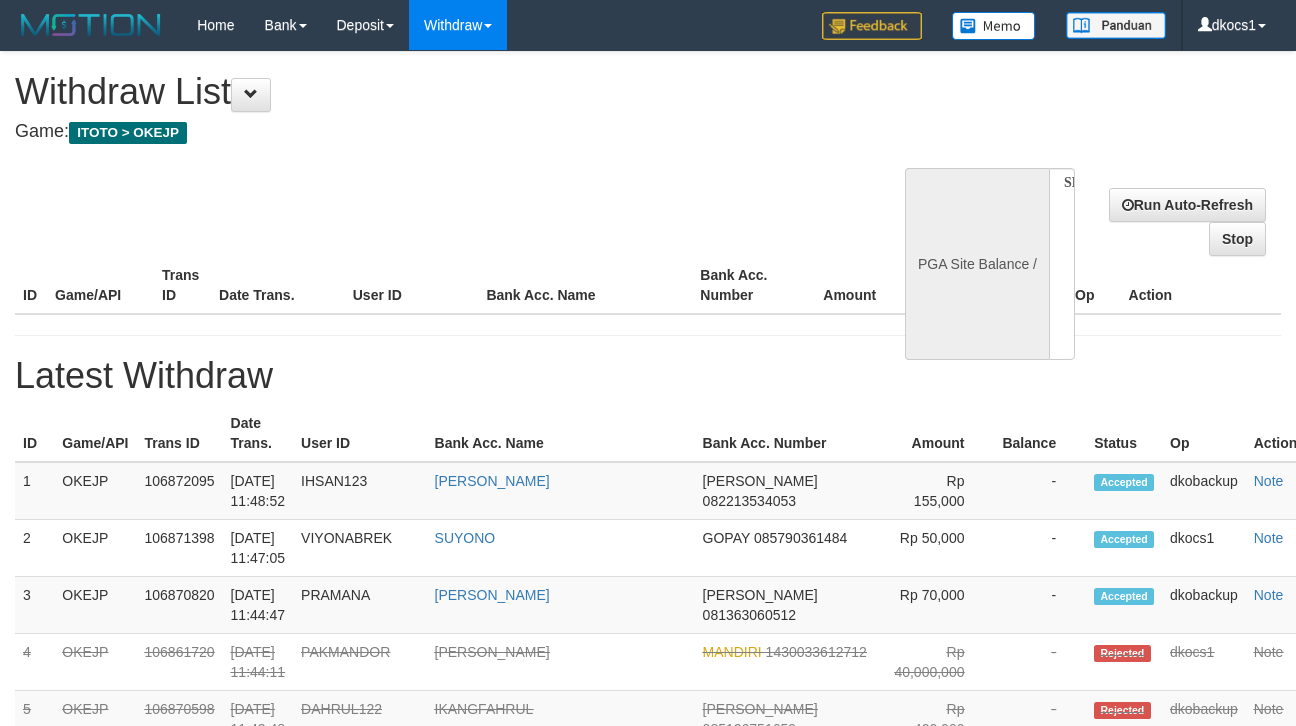 select 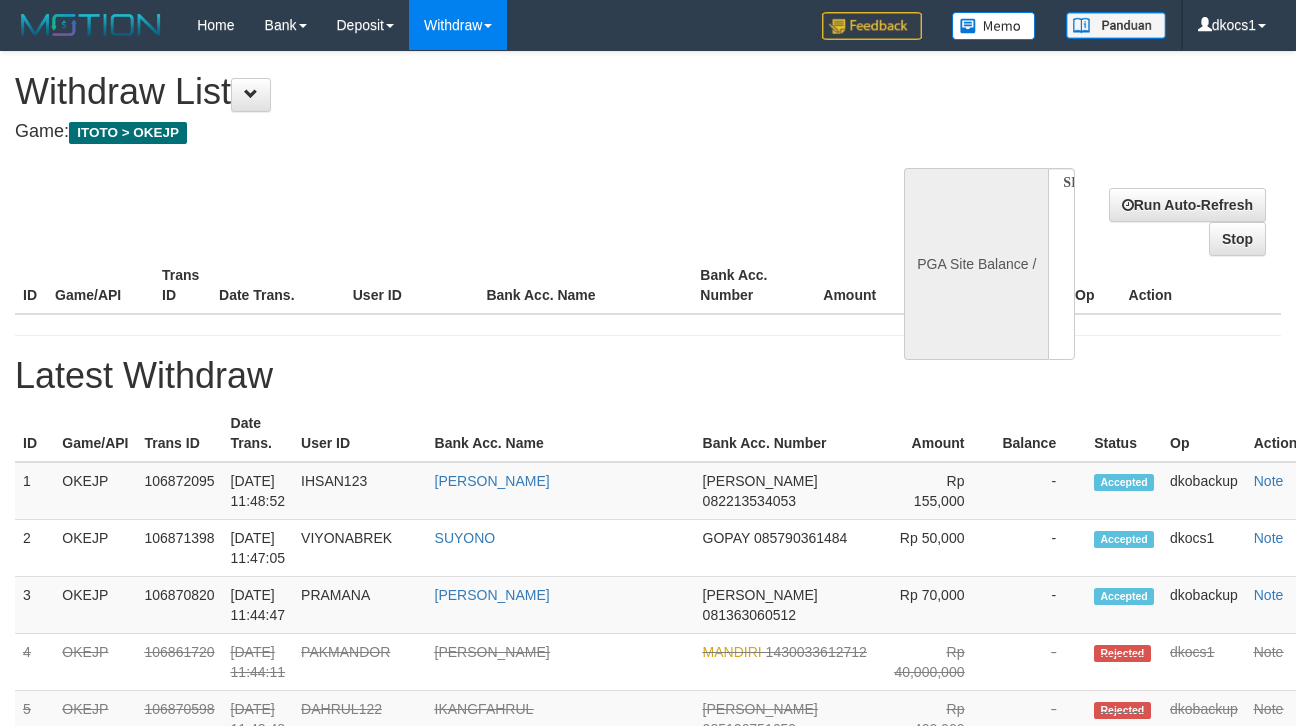 scroll, scrollTop: 0, scrollLeft: 0, axis: both 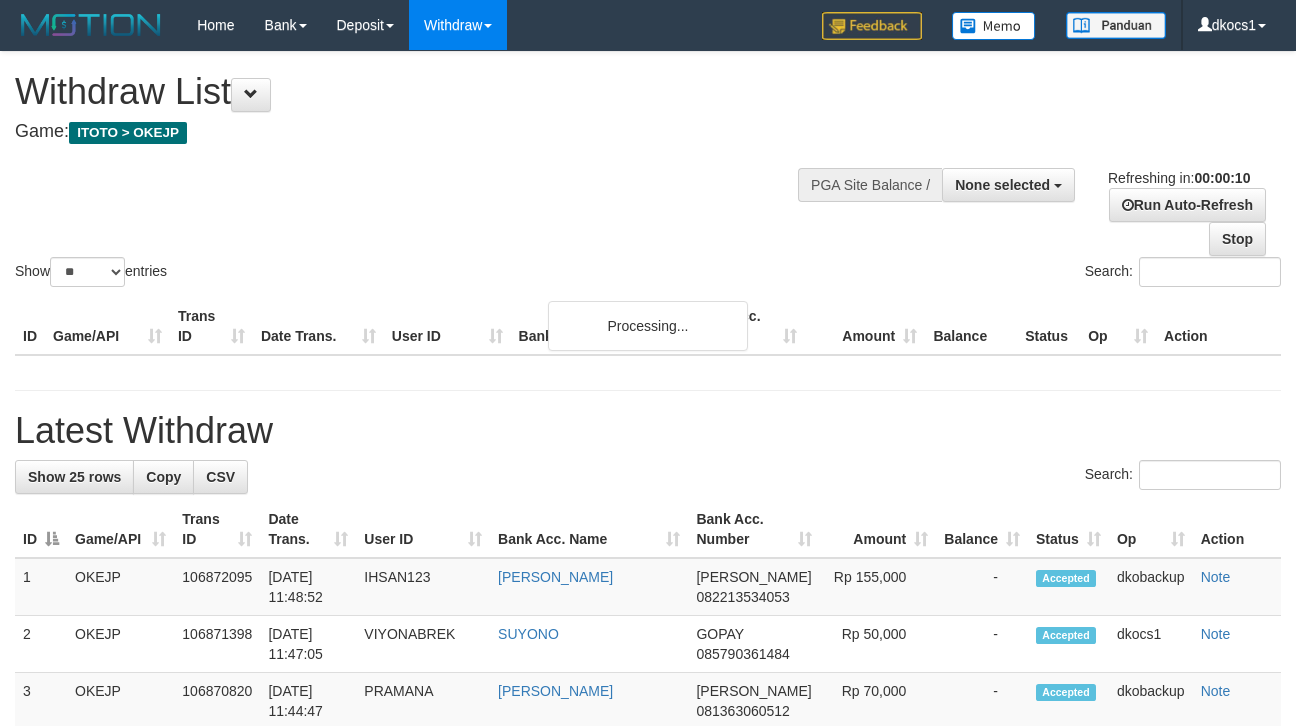 select 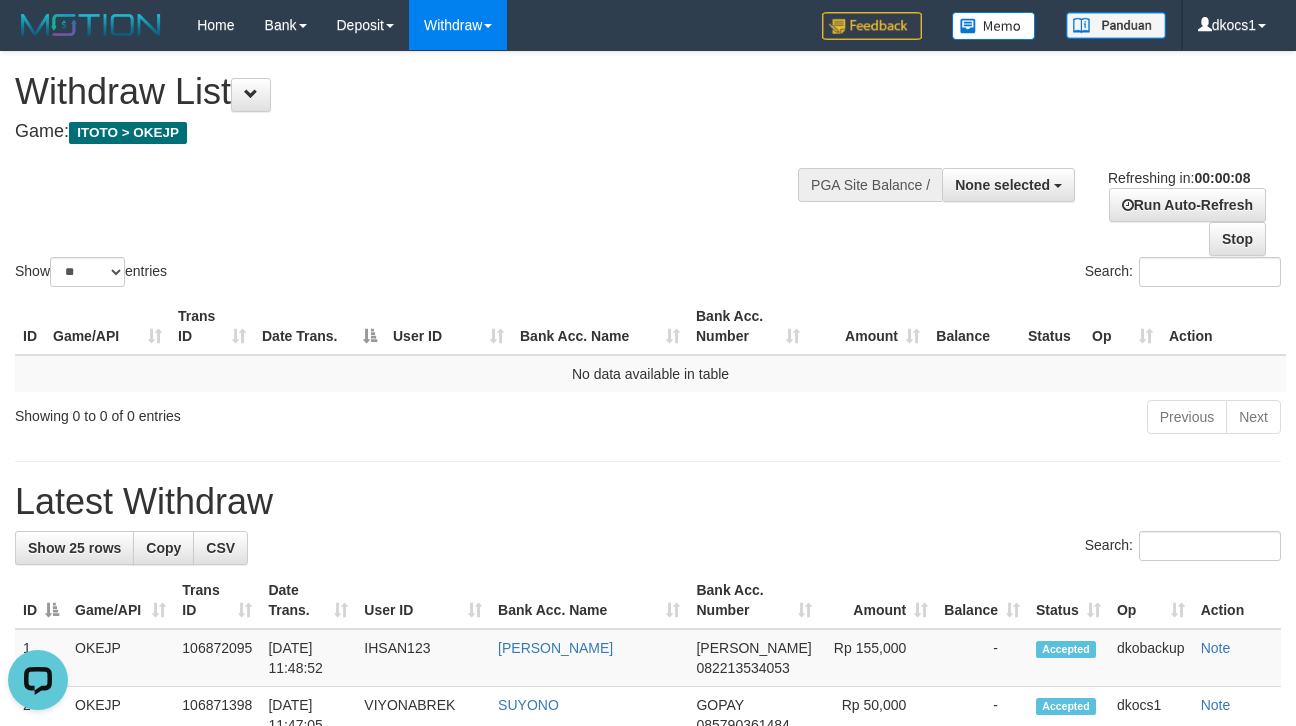 scroll, scrollTop: 0, scrollLeft: 0, axis: both 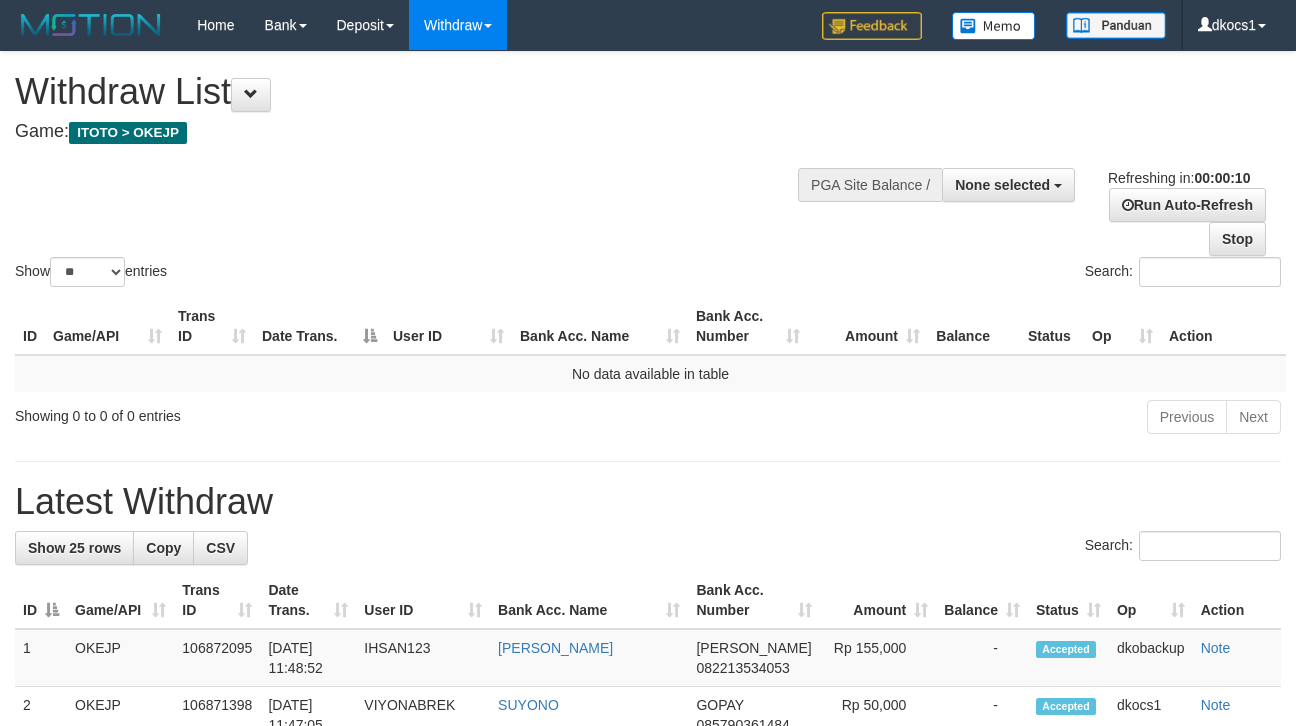 select 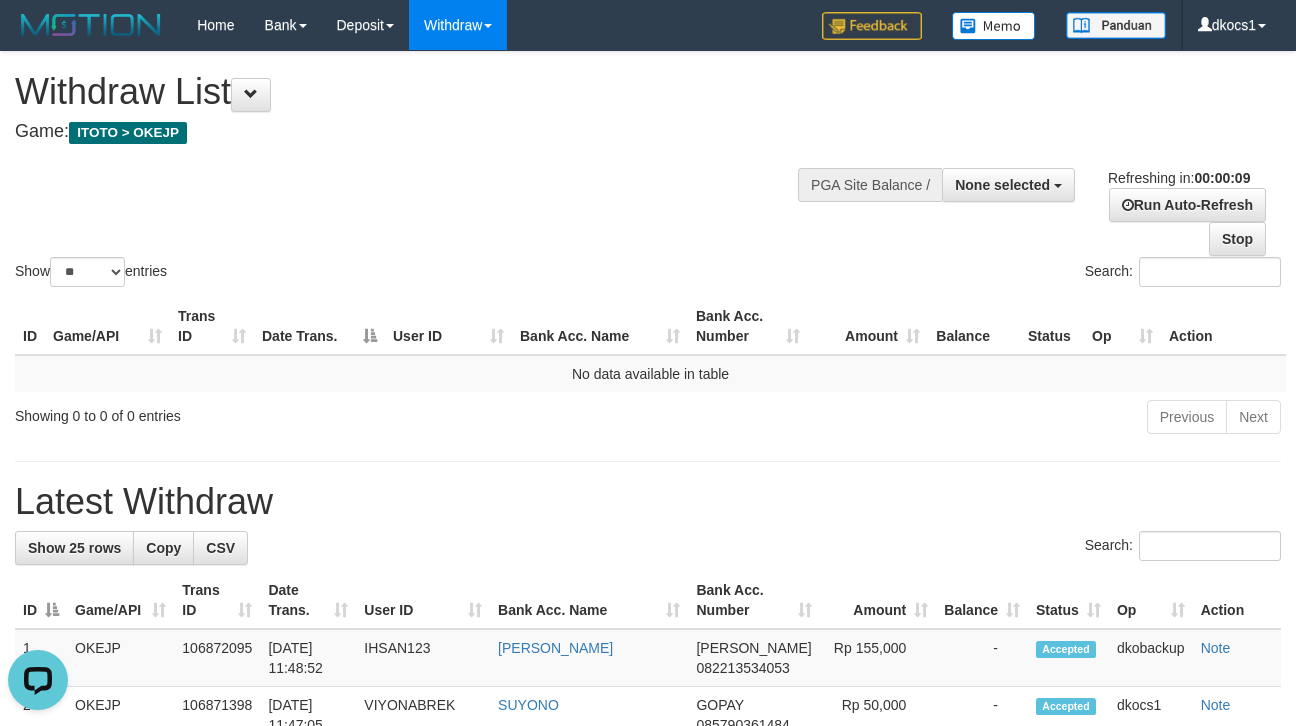 scroll, scrollTop: 0, scrollLeft: 0, axis: both 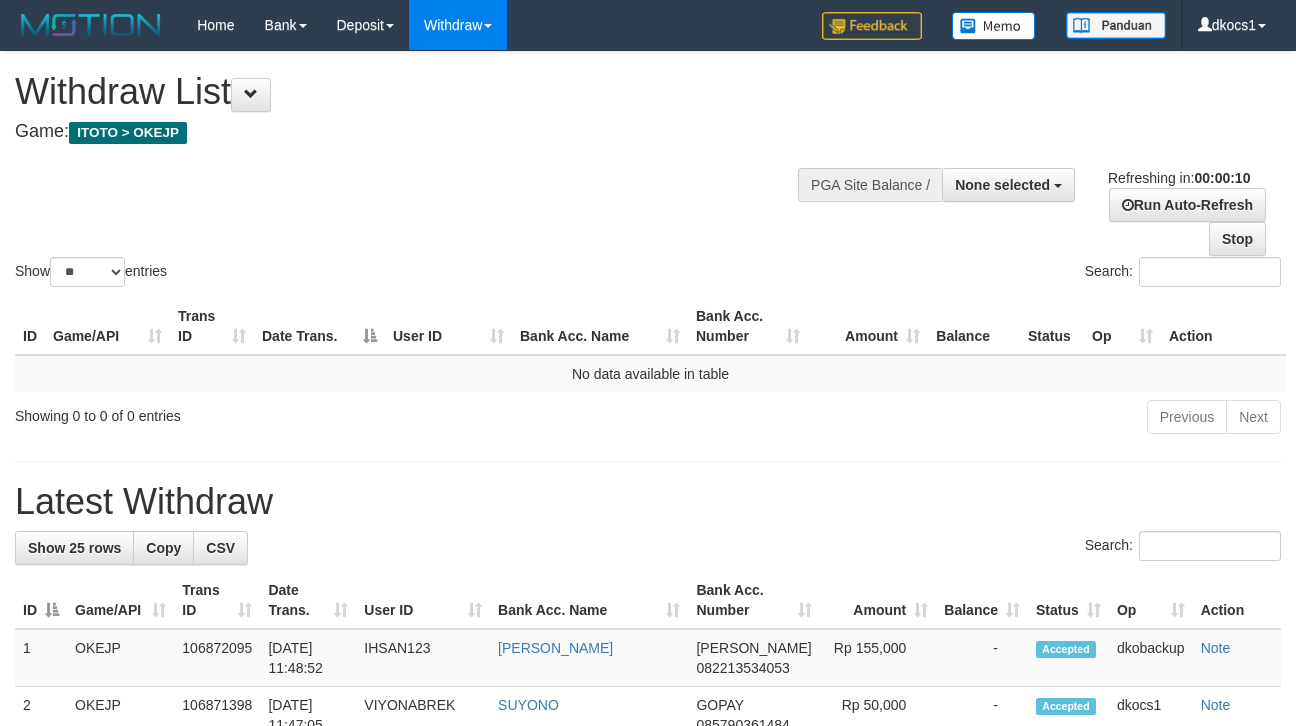 select 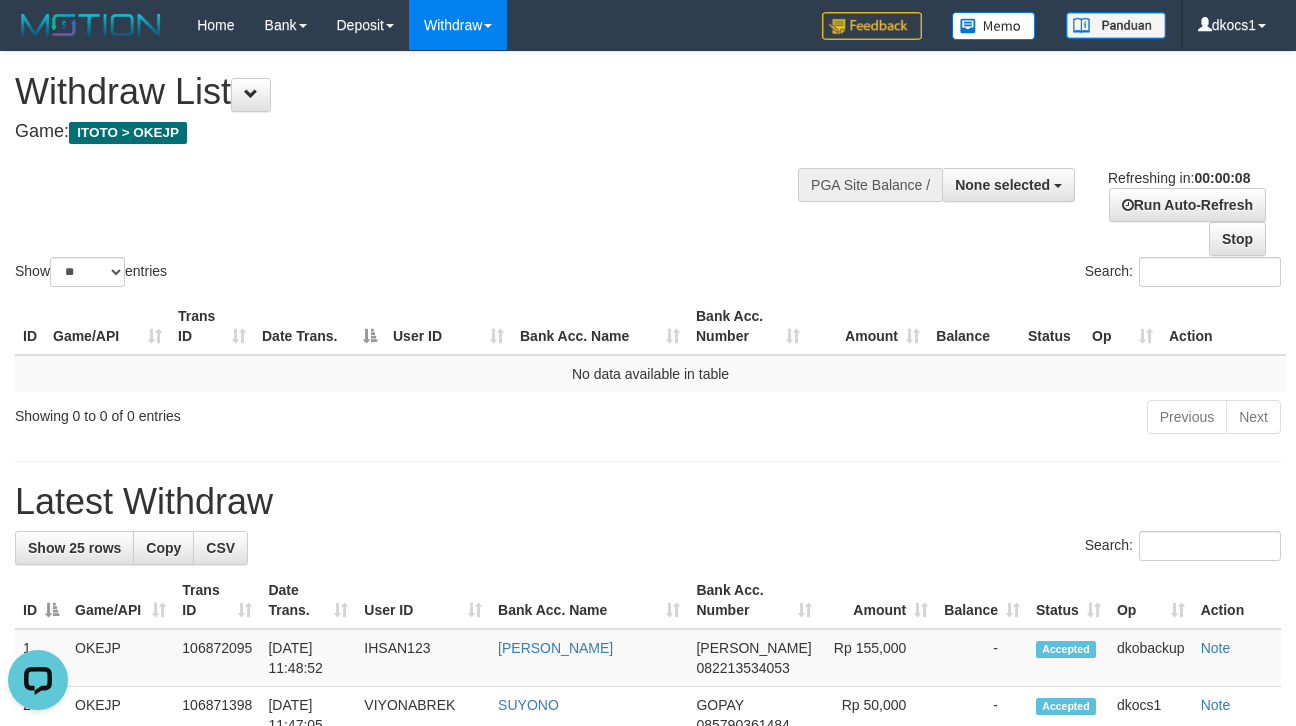 scroll, scrollTop: 0, scrollLeft: 0, axis: both 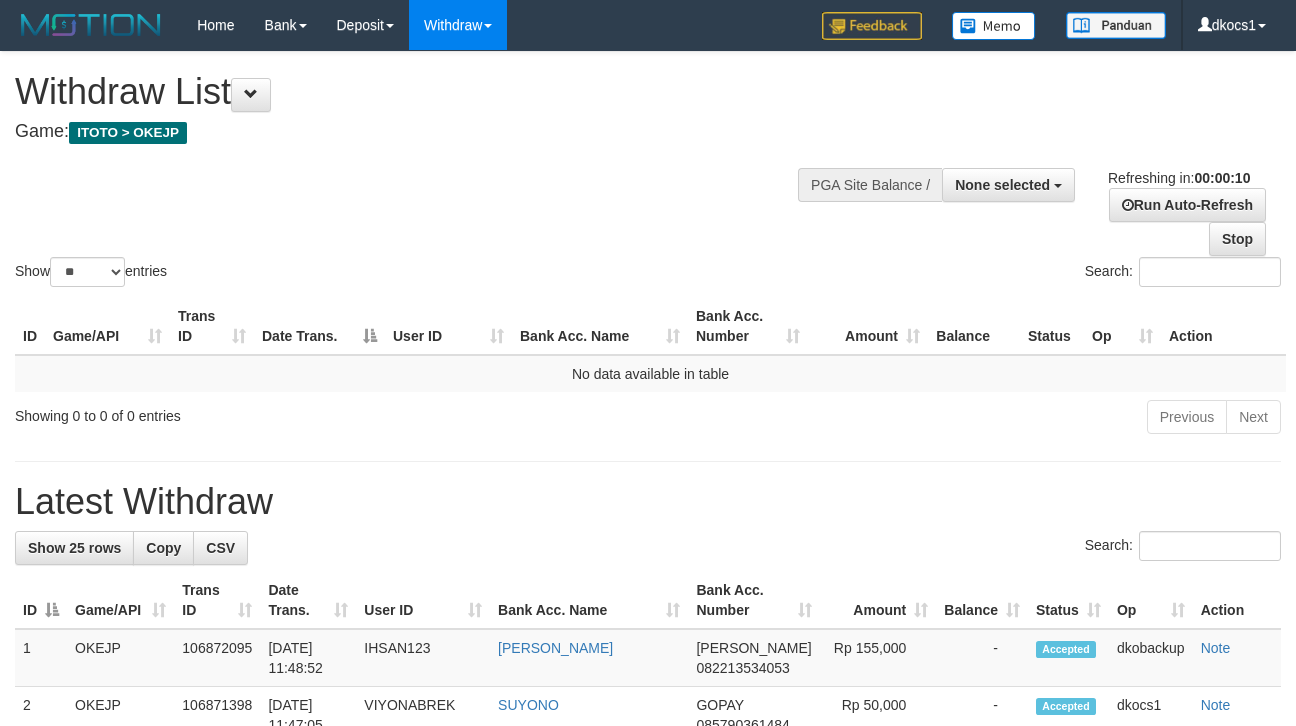 select 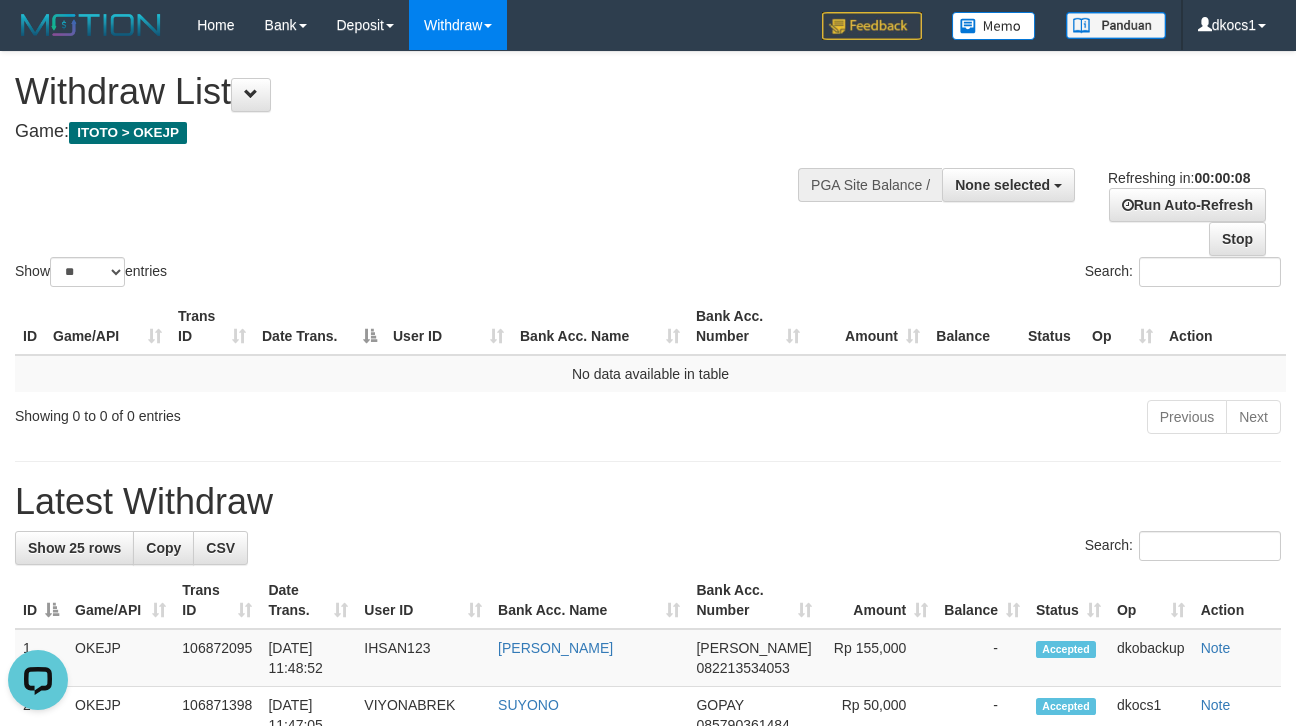scroll, scrollTop: 0, scrollLeft: 0, axis: both 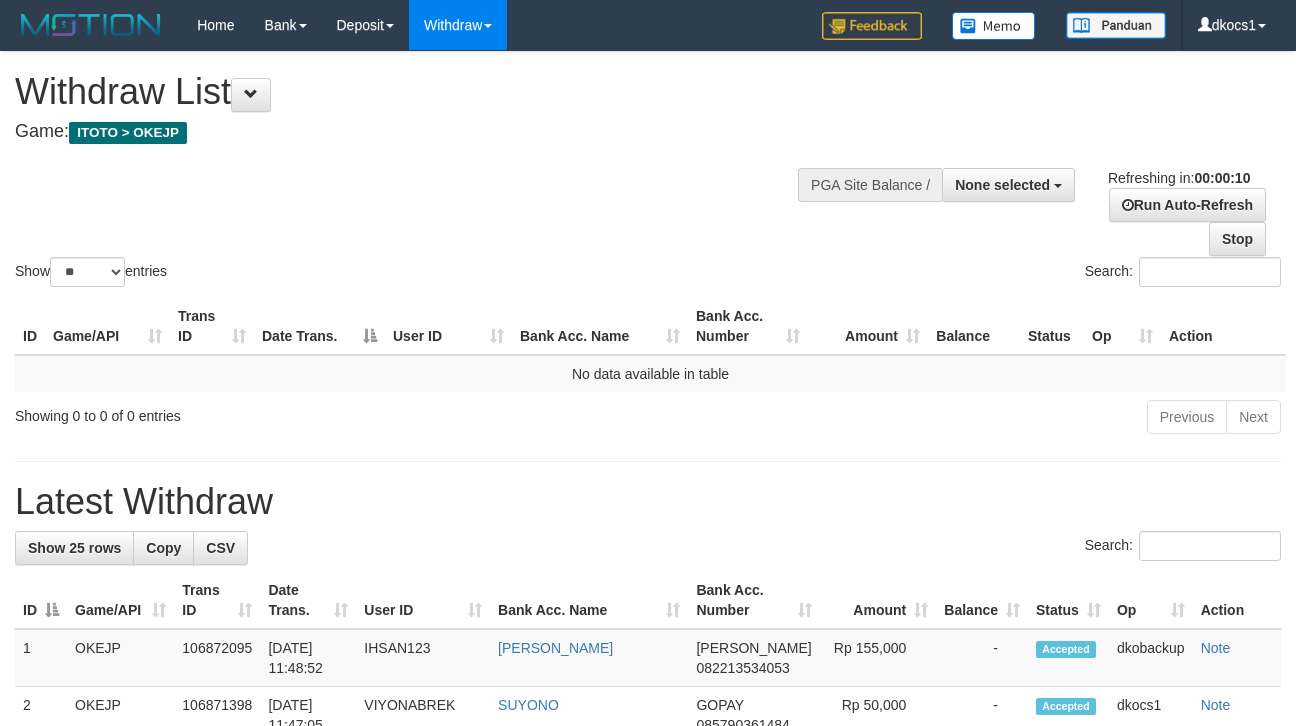 select 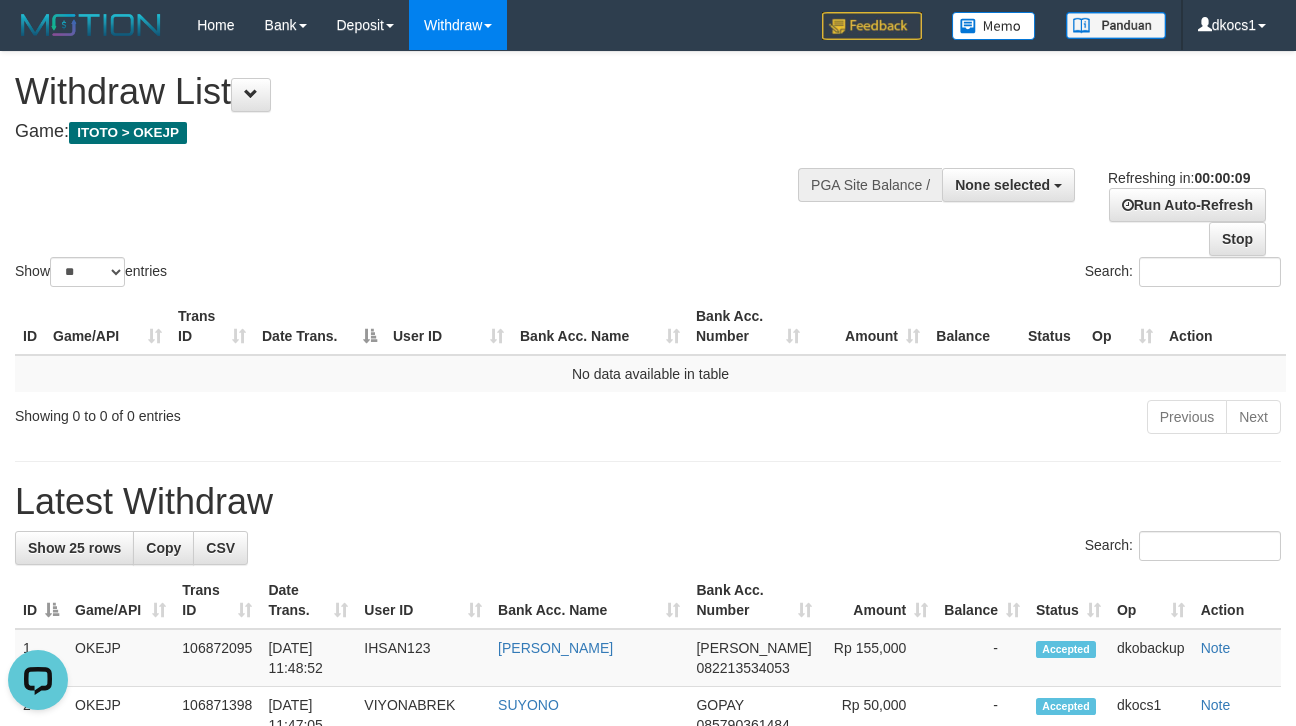scroll, scrollTop: 0, scrollLeft: 0, axis: both 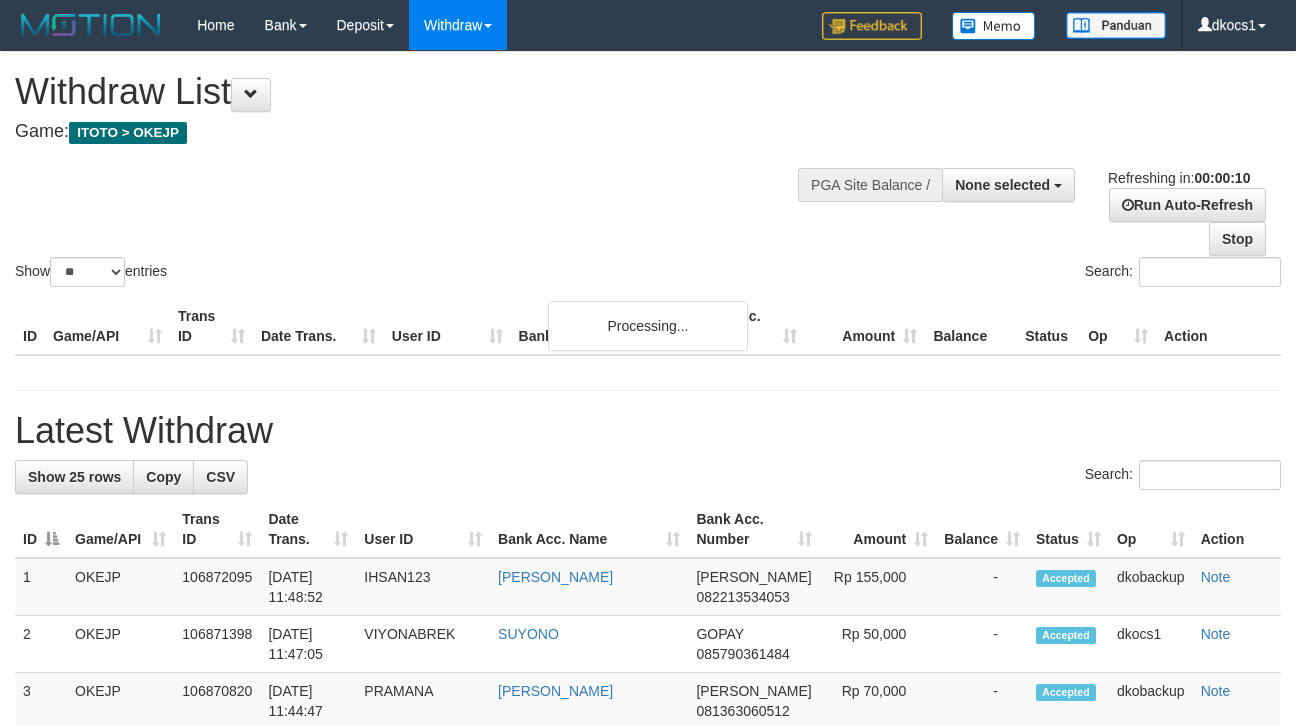 select 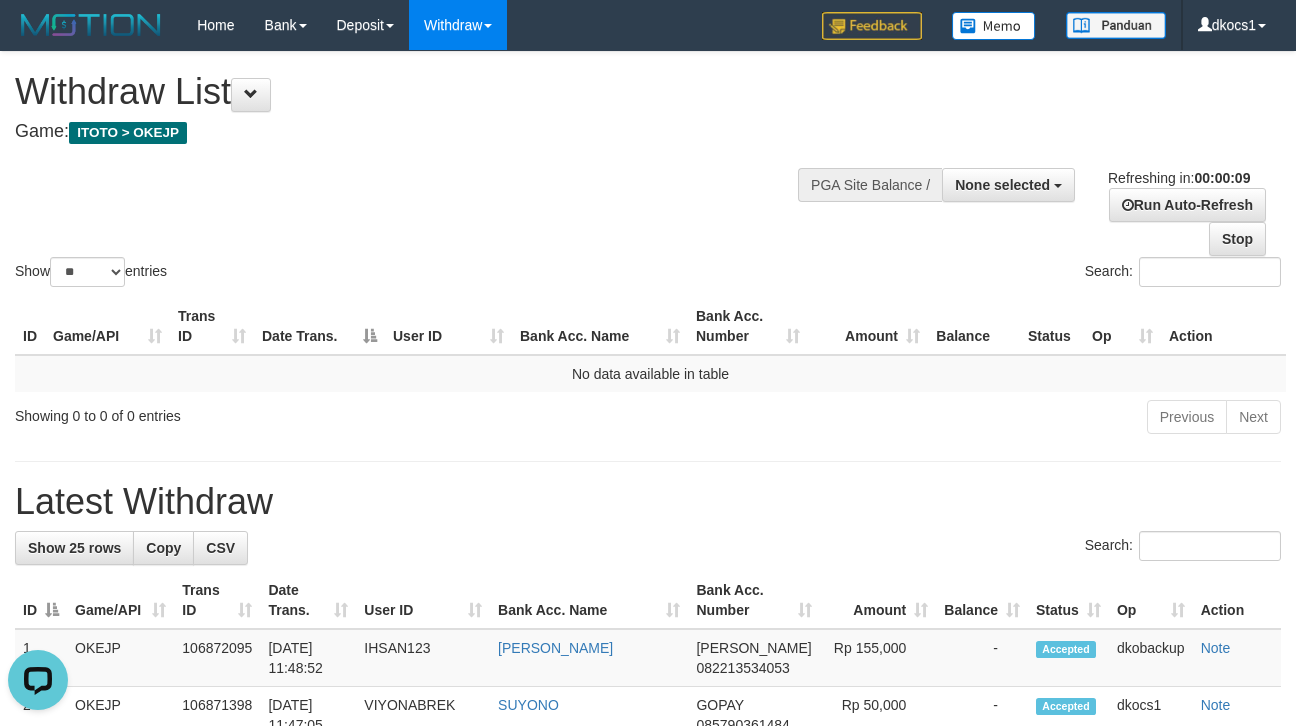 scroll, scrollTop: 0, scrollLeft: 0, axis: both 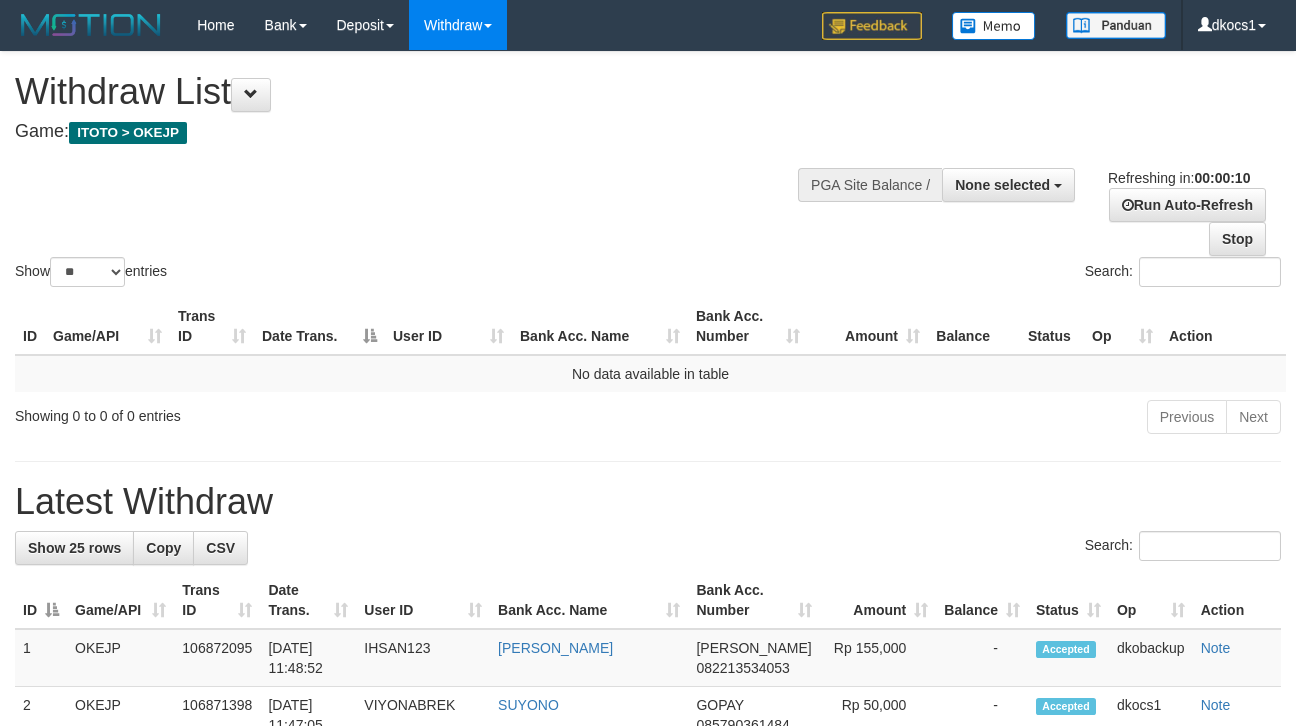 select 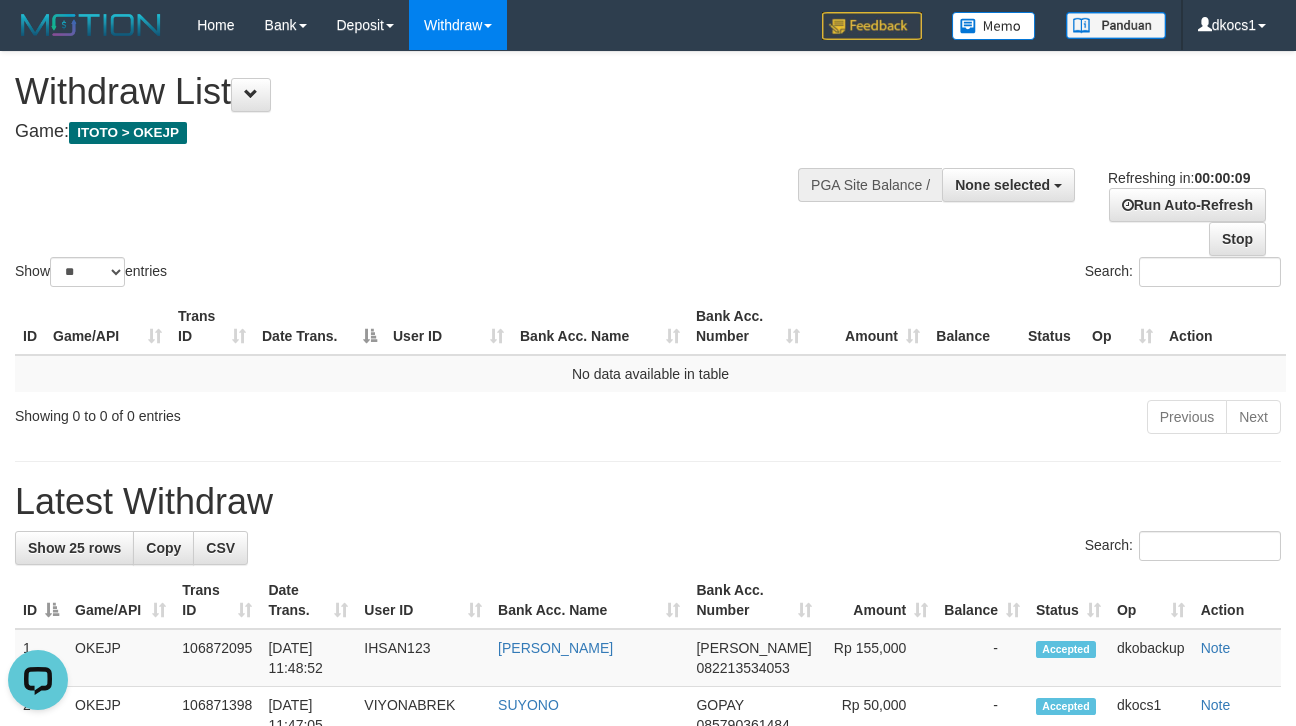 scroll, scrollTop: 0, scrollLeft: 0, axis: both 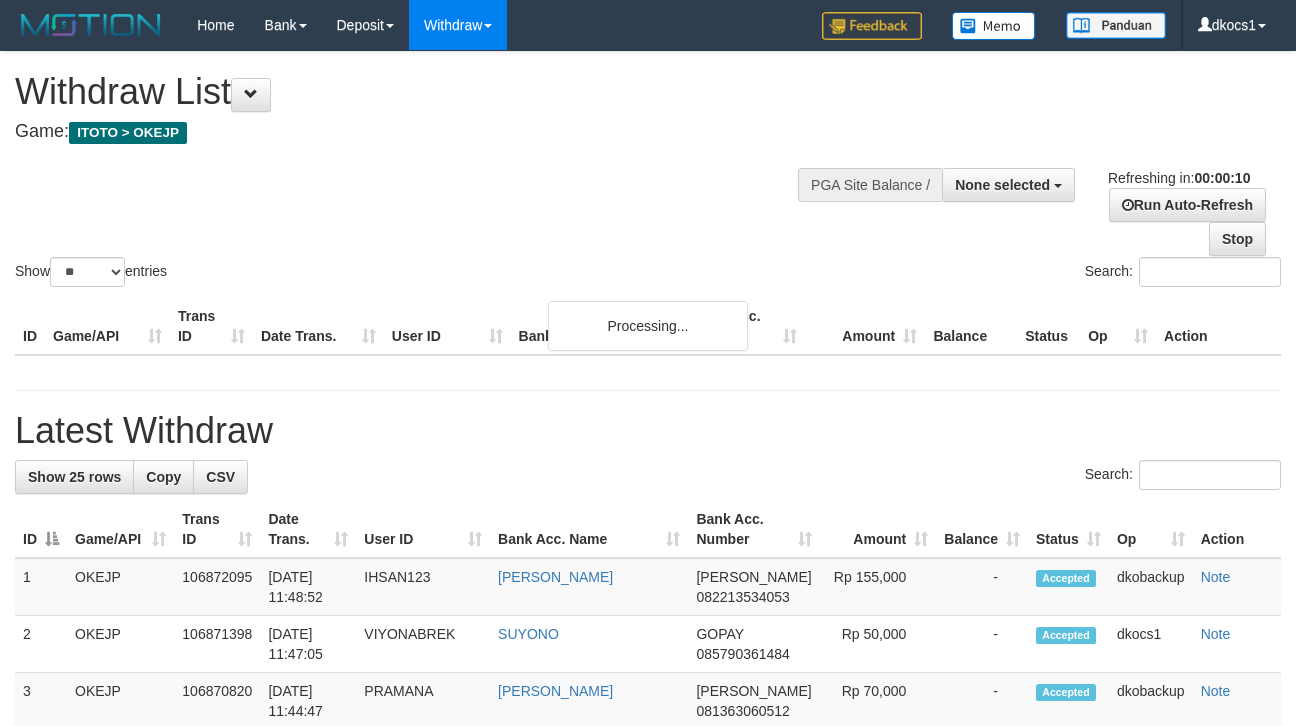 select 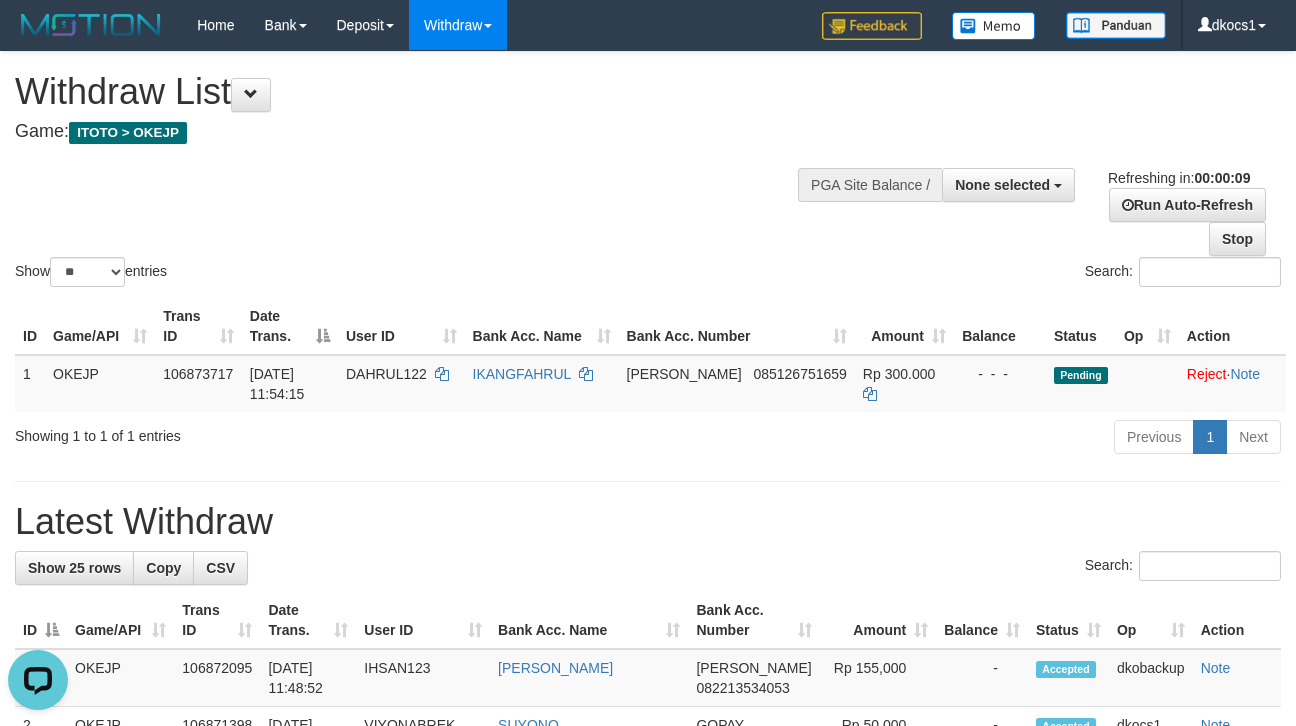 scroll, scrollTop: 0, scrollLeft: 0, axis: both 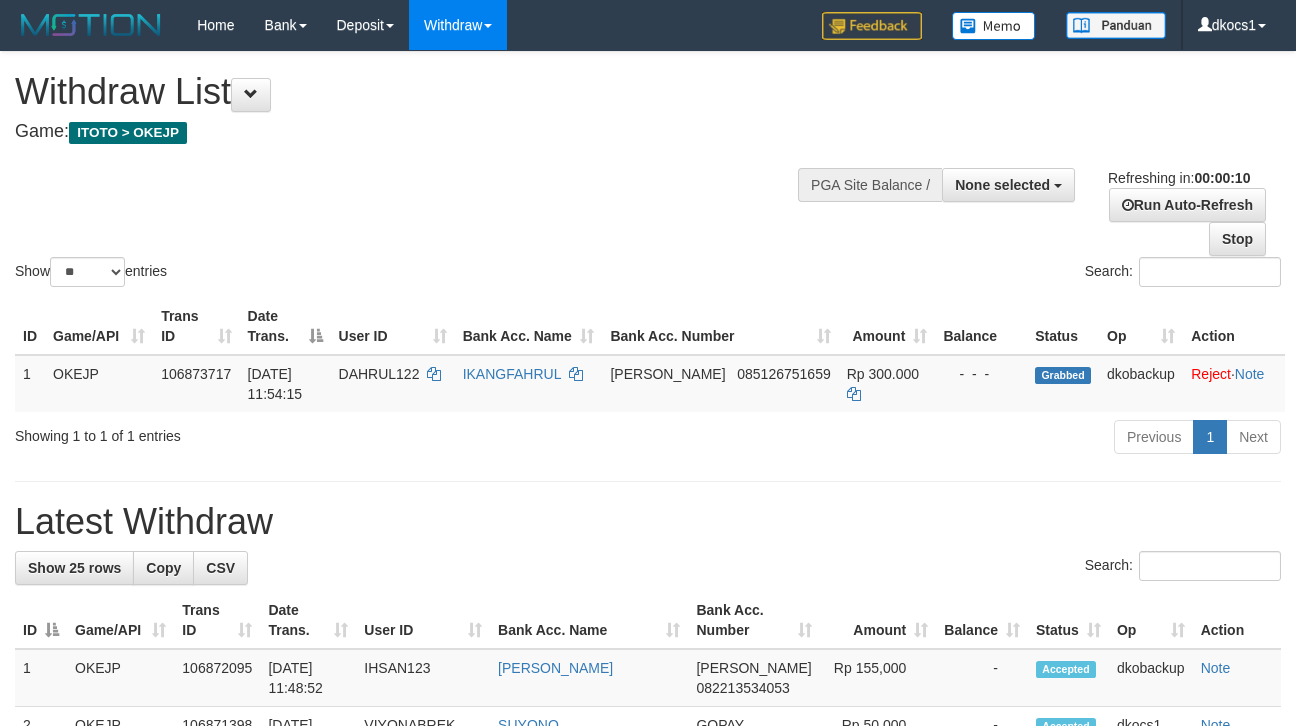 select 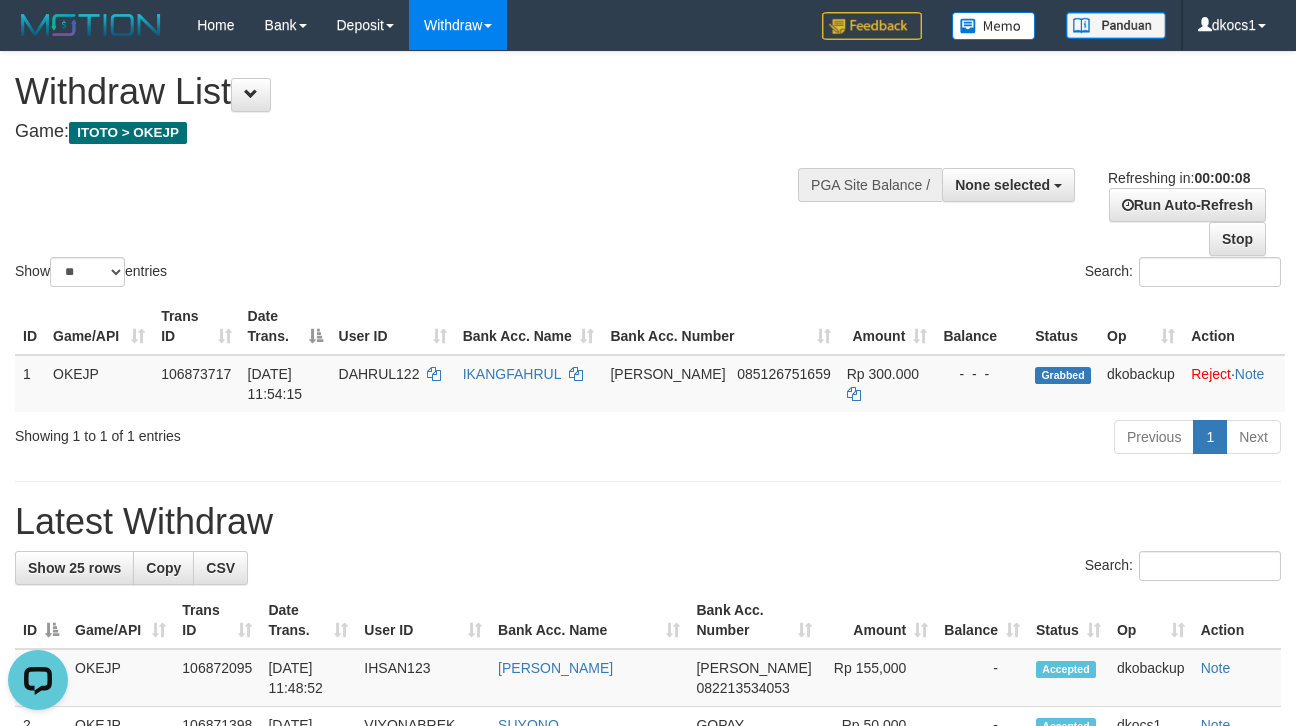 scroll, scrollTop: 0, scrollLeft: 0, axis: both 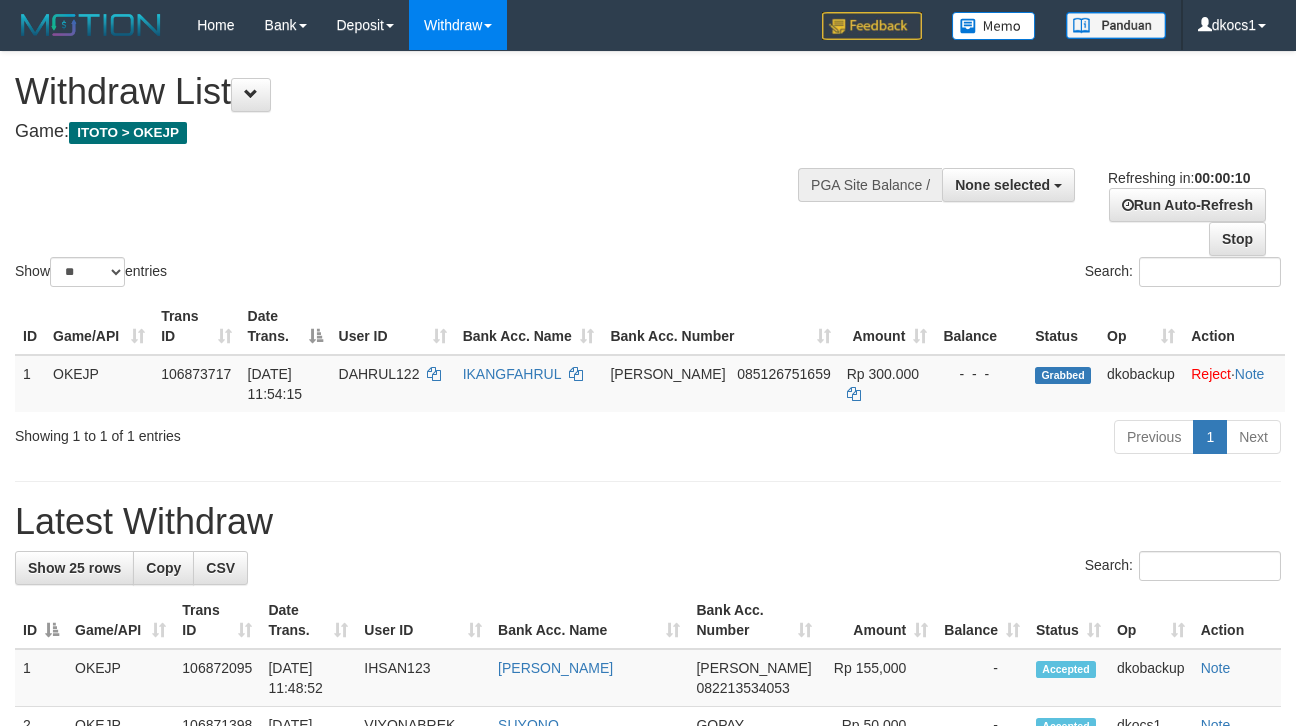 select 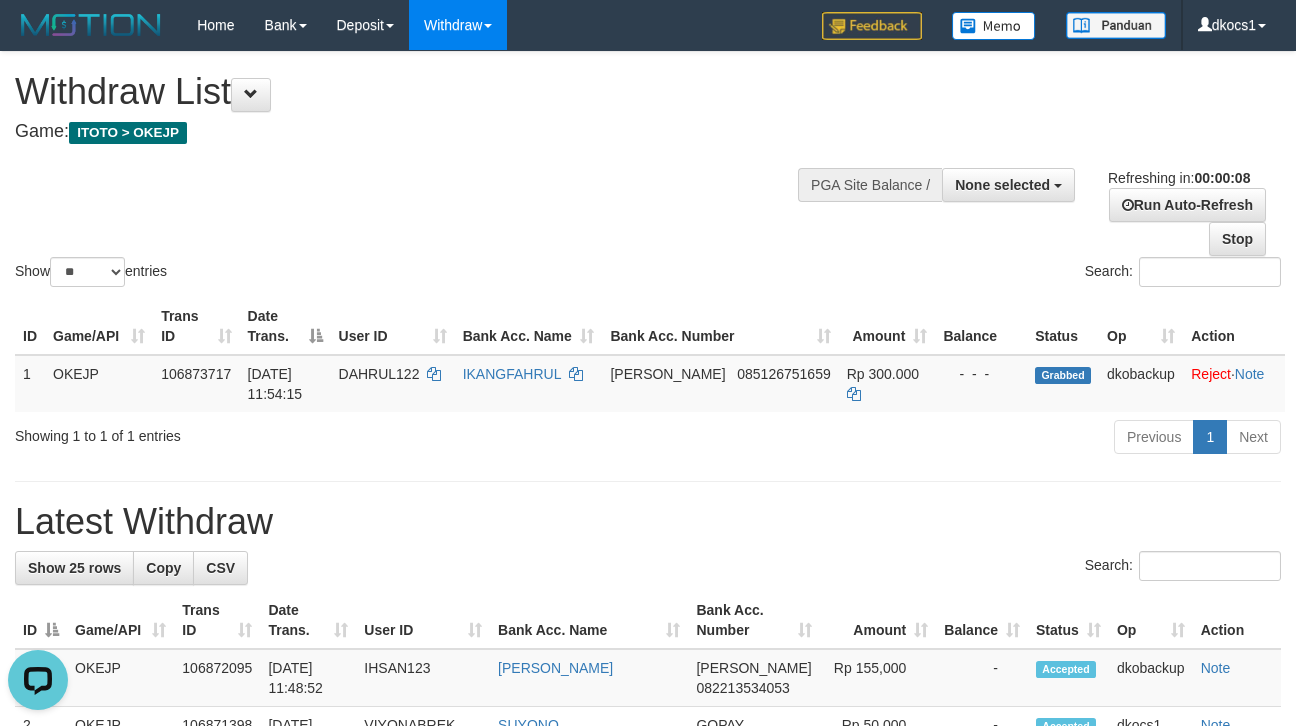scroll, scrollTop: 0, scrollLeft: 0, axis: both 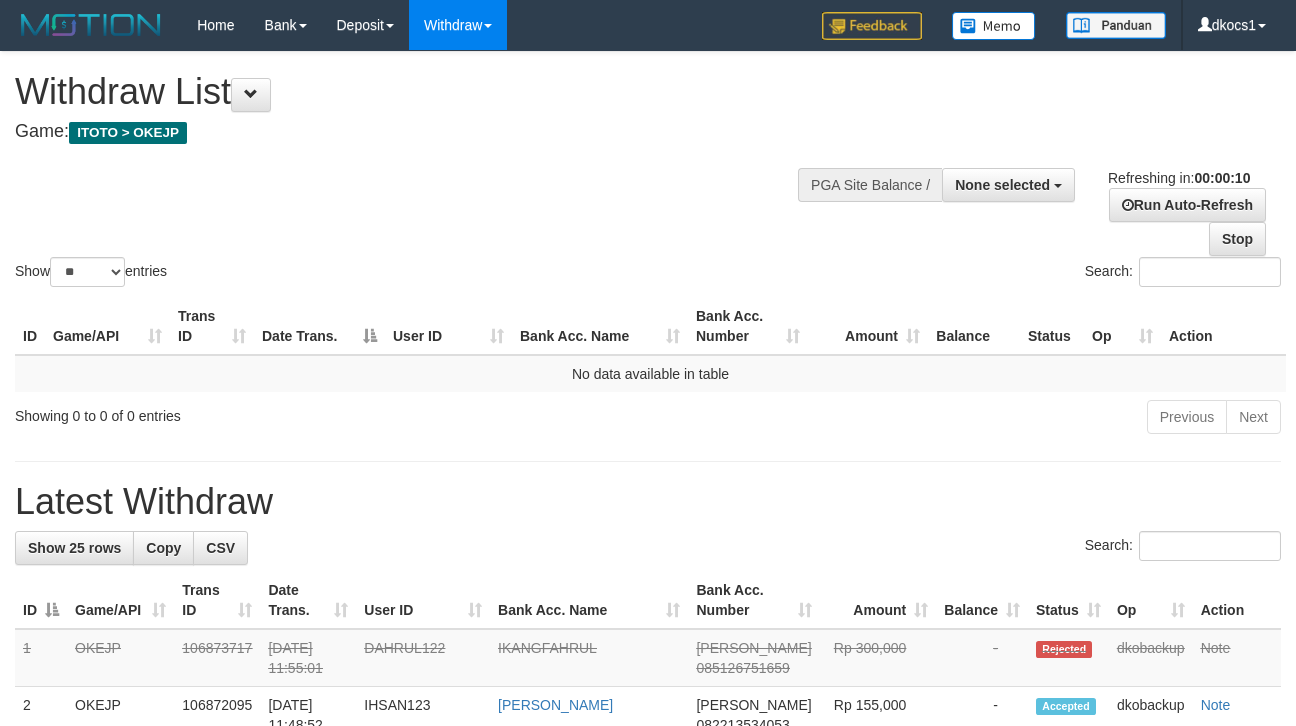 select 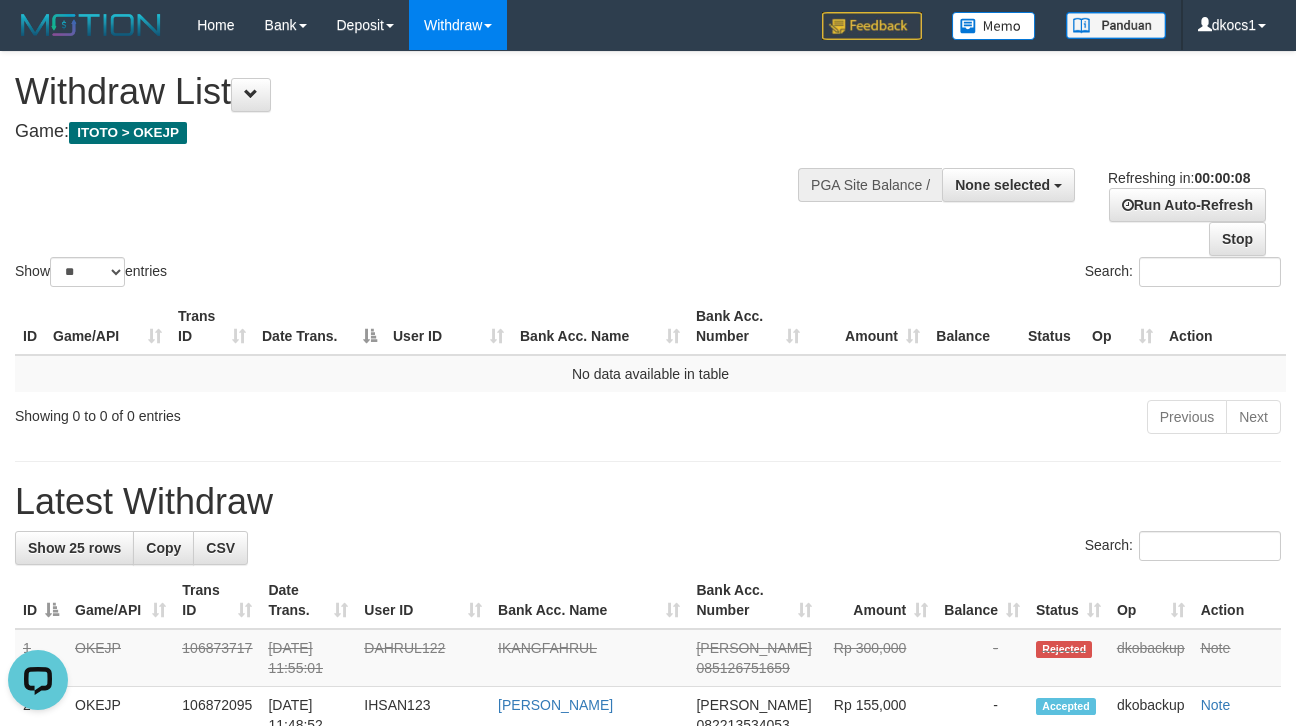 scroll, scrollTop: 0, scrollLeft: 0, axis: both 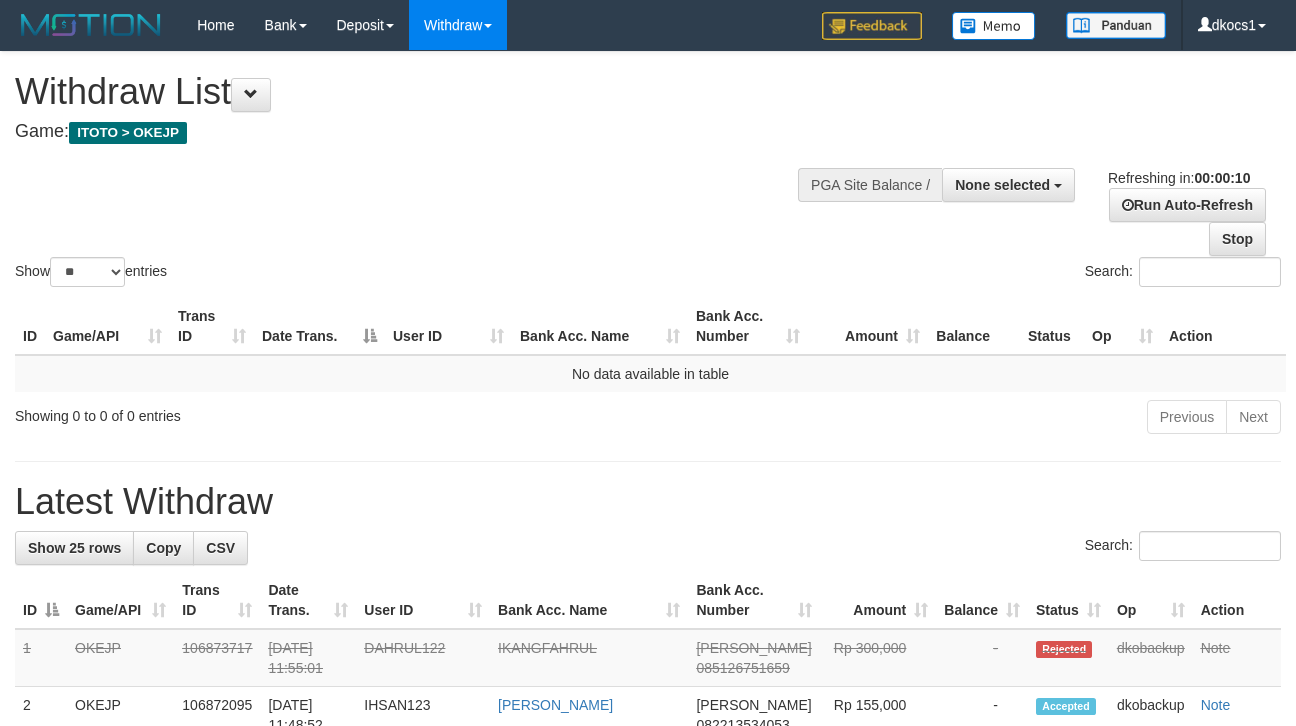 select 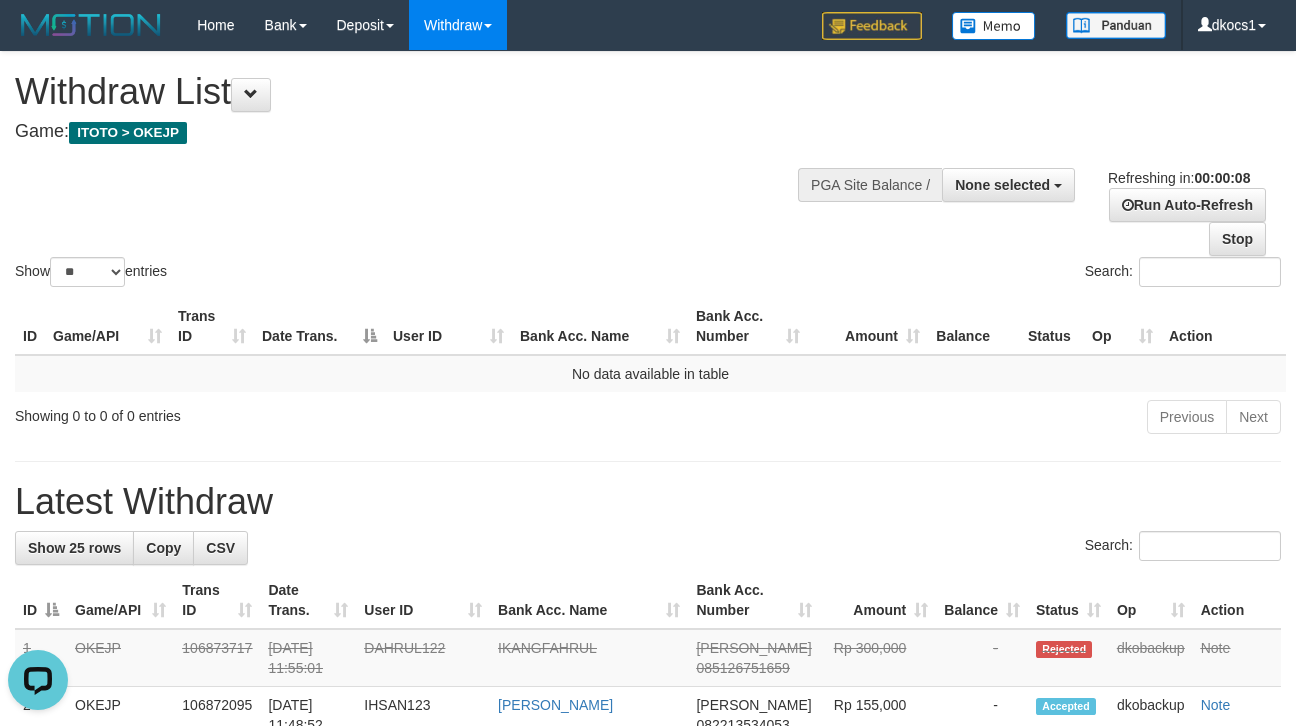 scroll, scrollTop: 0, scrollLeft: 0, axis: both 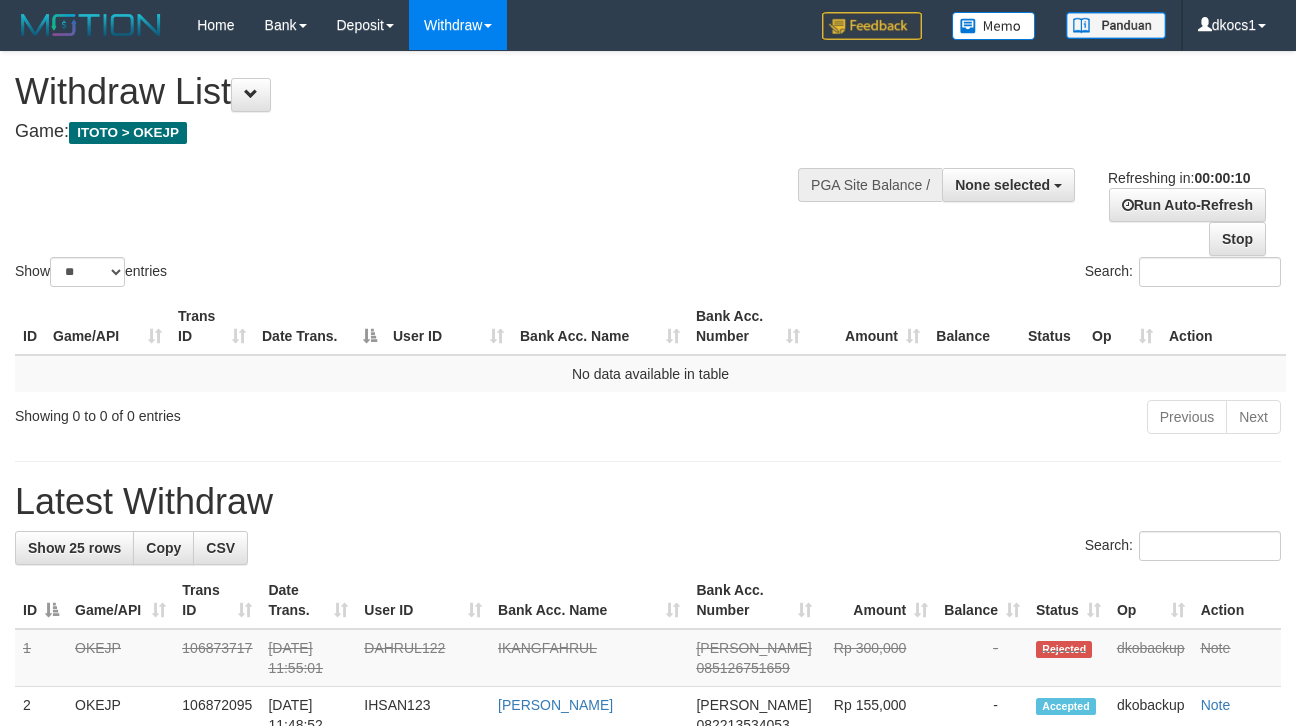 select 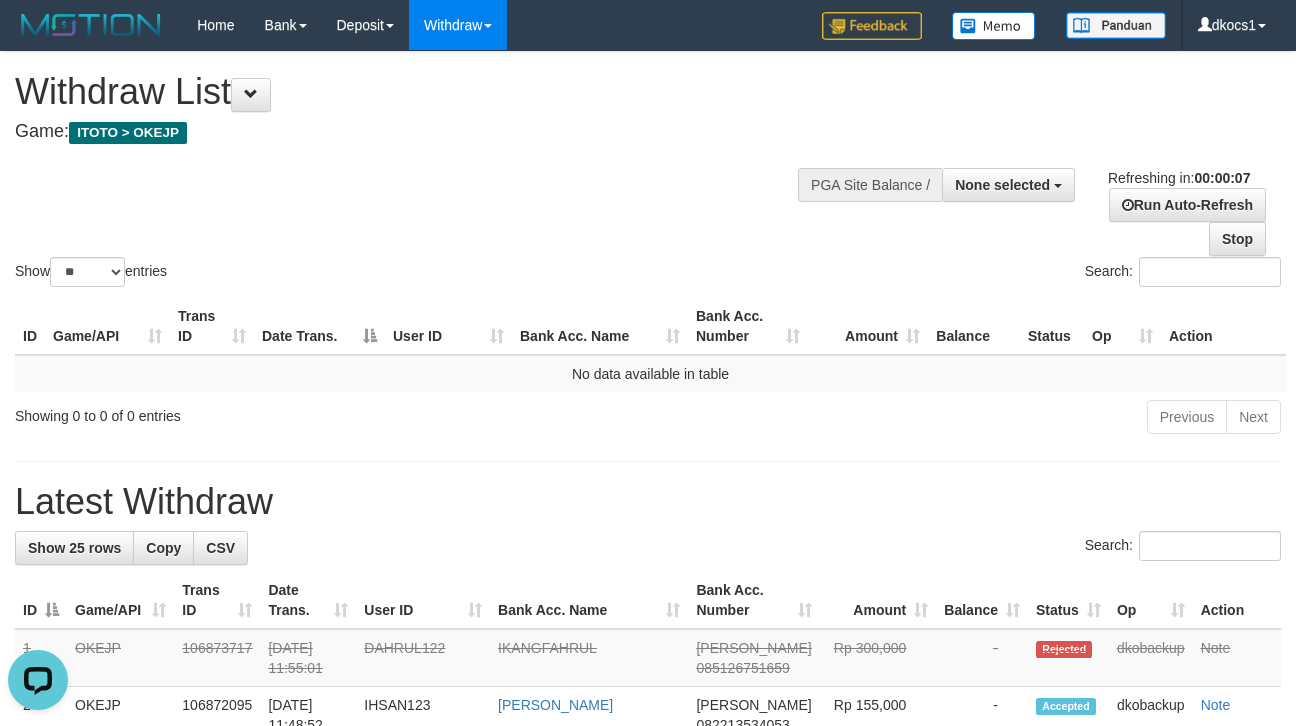 scroll, scrollTop: 0, scrollLeft: 0, axis: both 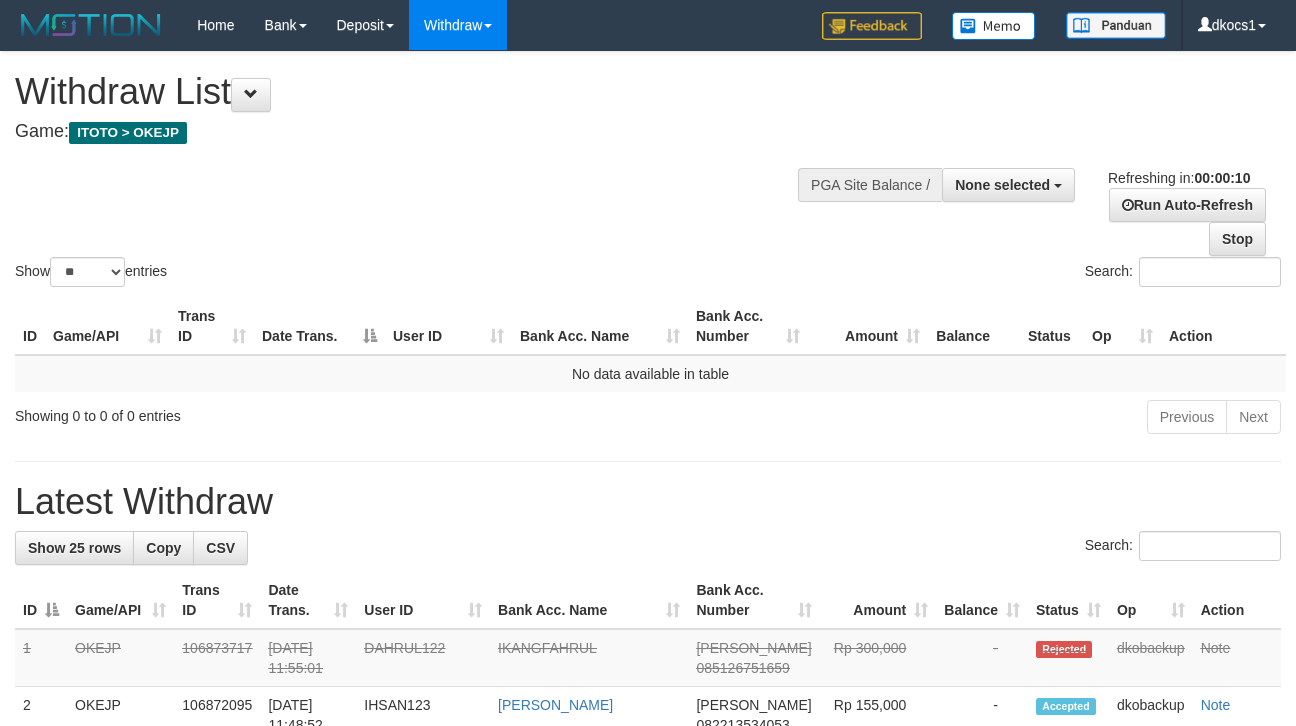 select 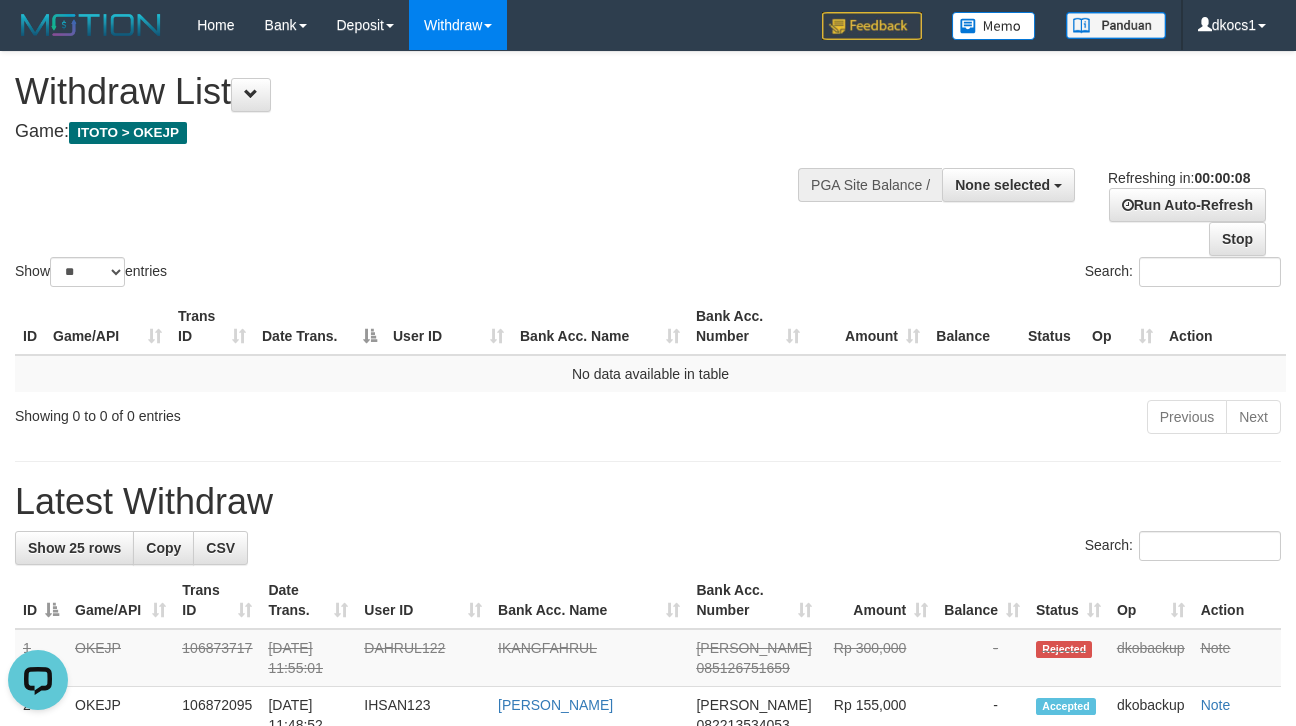 scroll, scrollTop: 0, scrollLeft: 0, axis: both 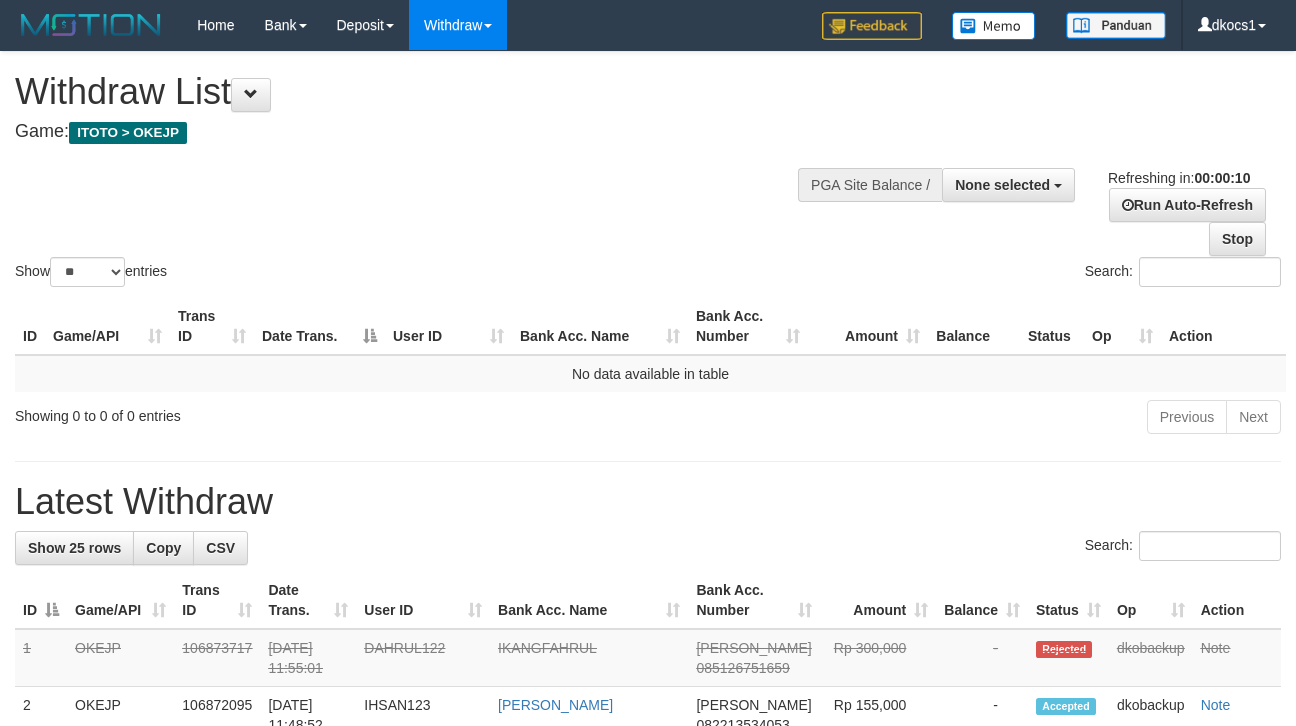 select 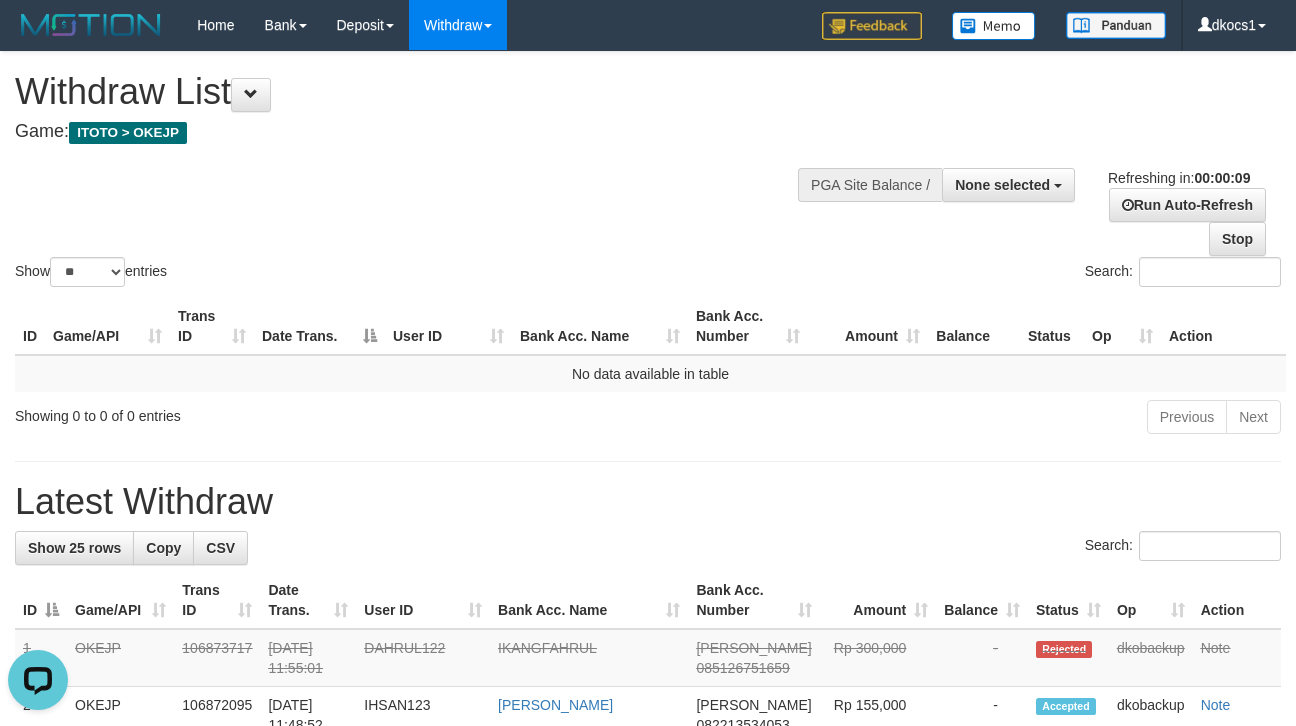 scroll, scrollTop: 0, scrollLeft: 0, axis: both 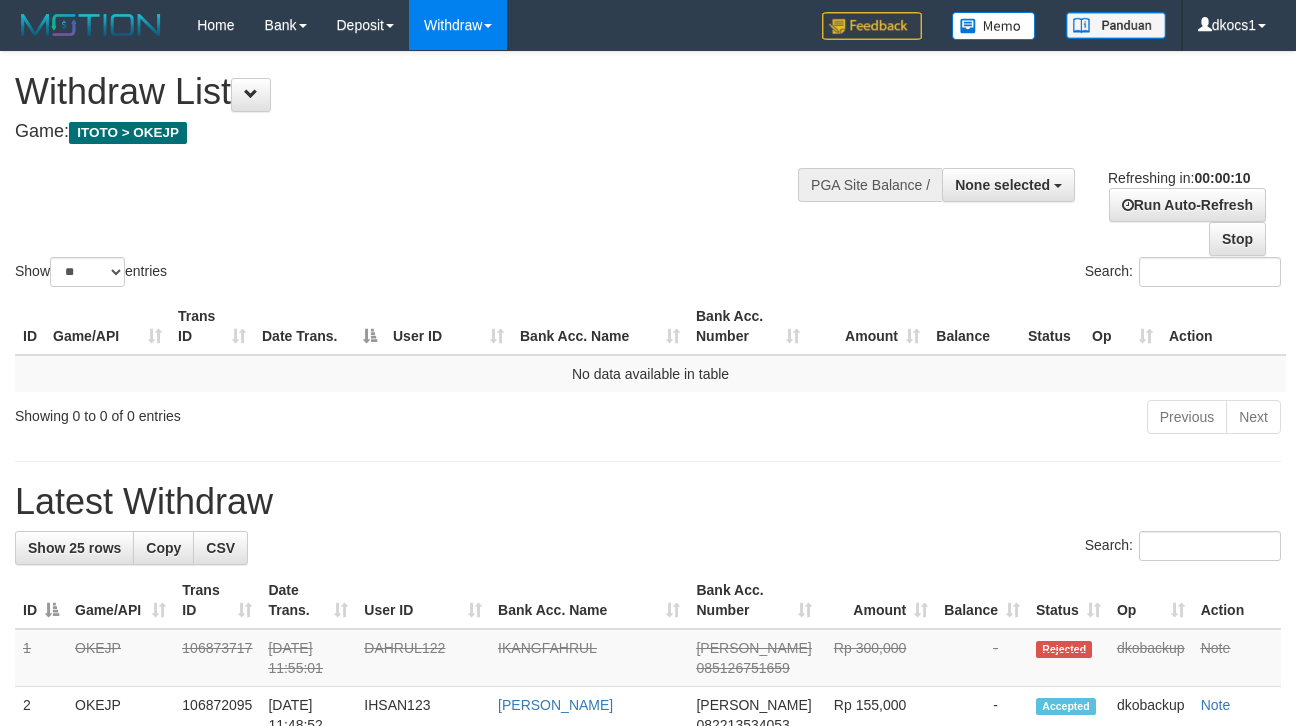select 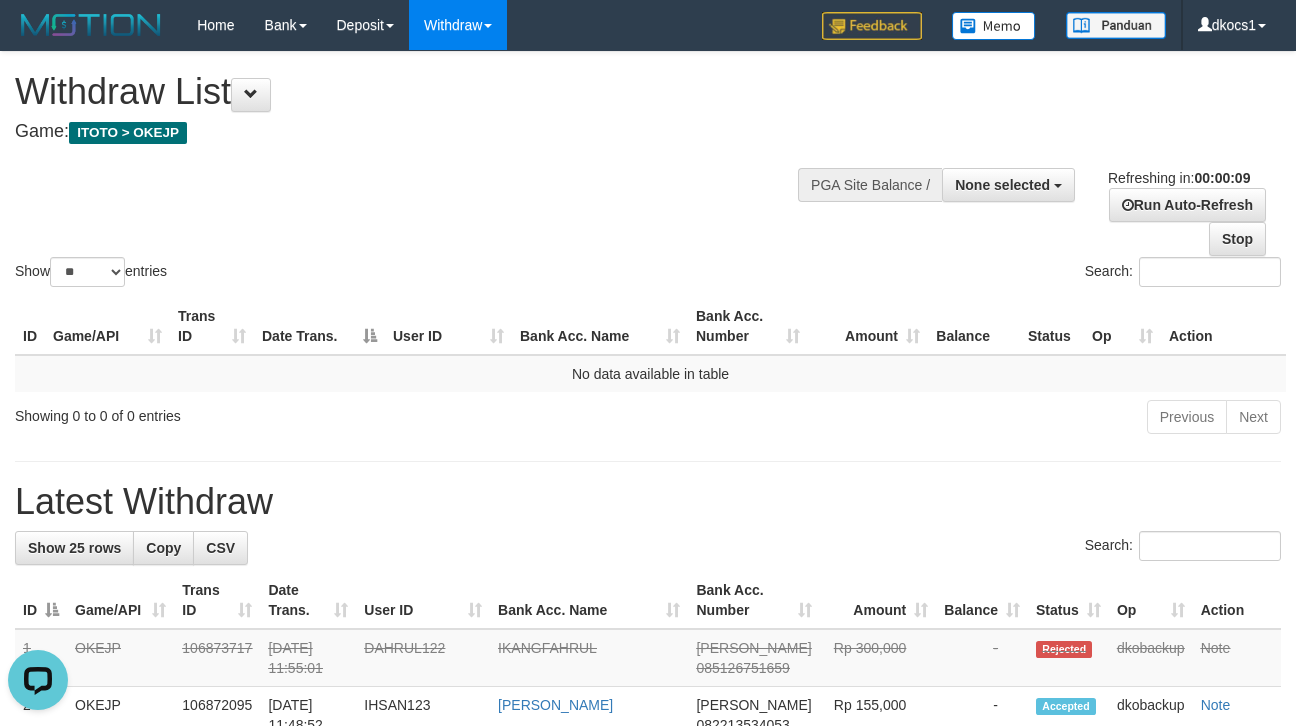 scroll, scrollTop: 0, scrollLeft: 0, axis: both 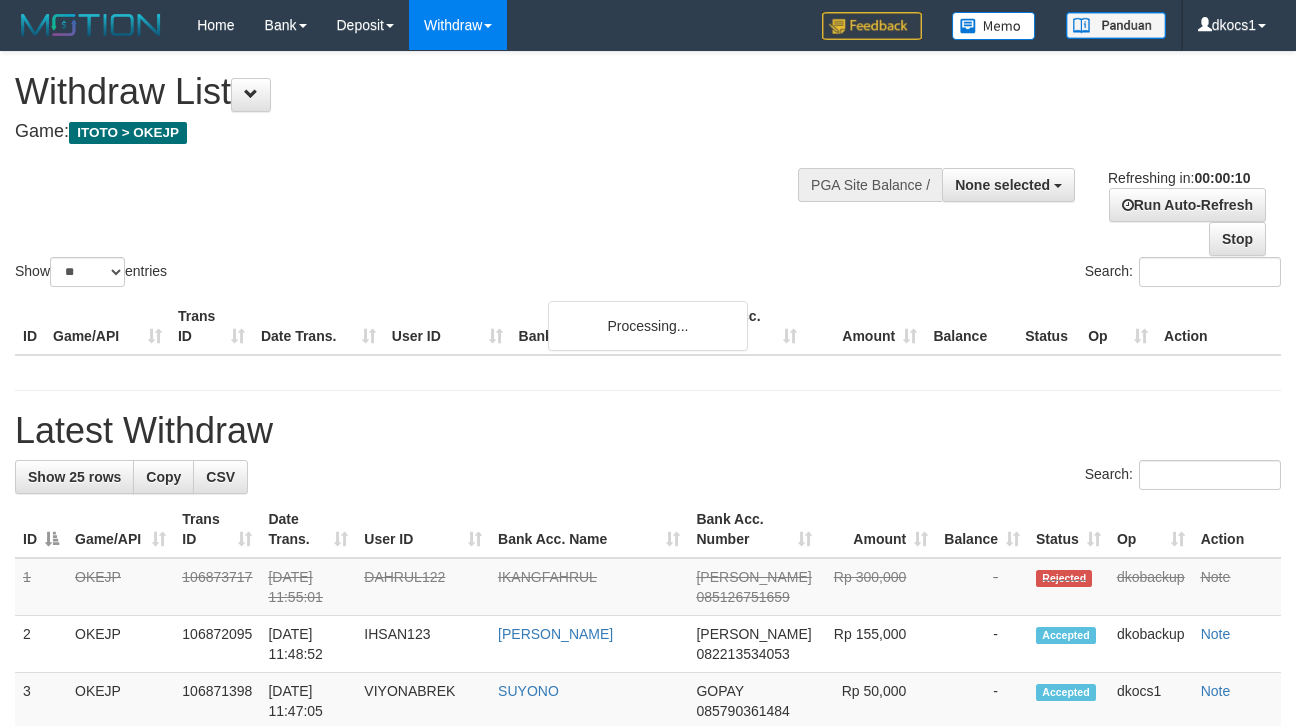 select 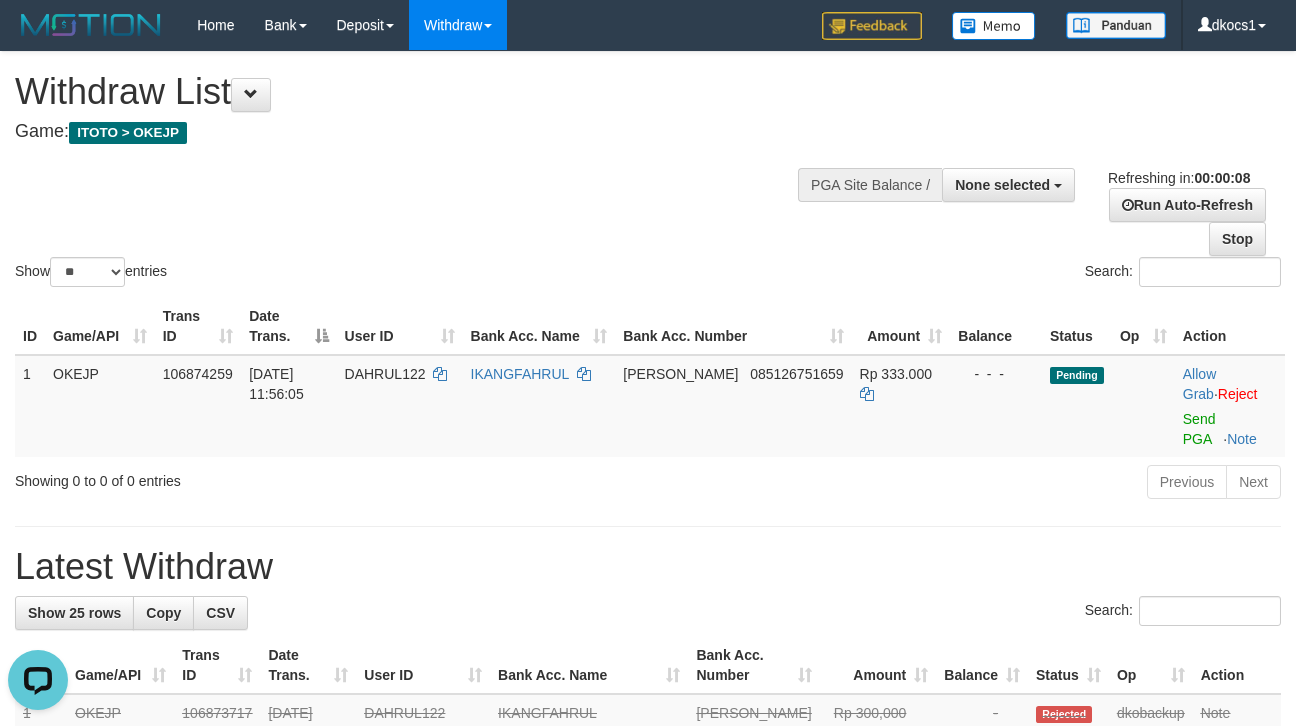 scroll, scrollTop: 0, scrollLeft: 0, axis: both 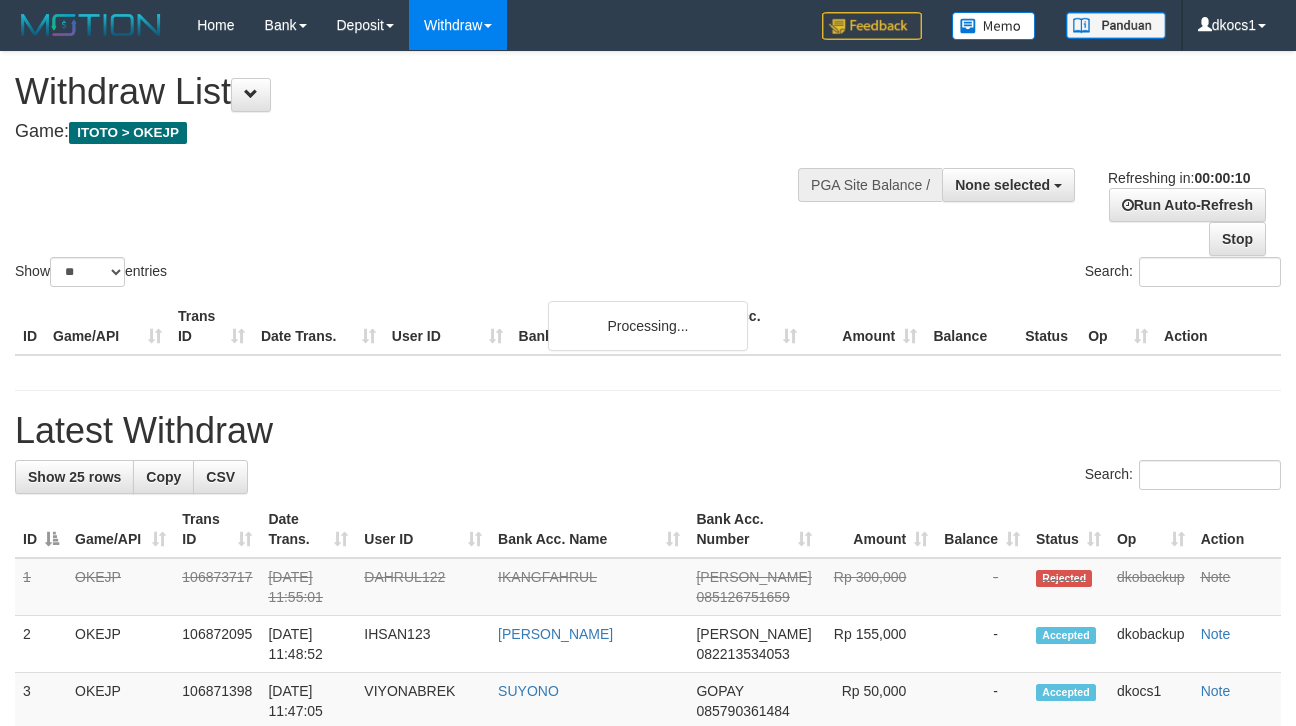select 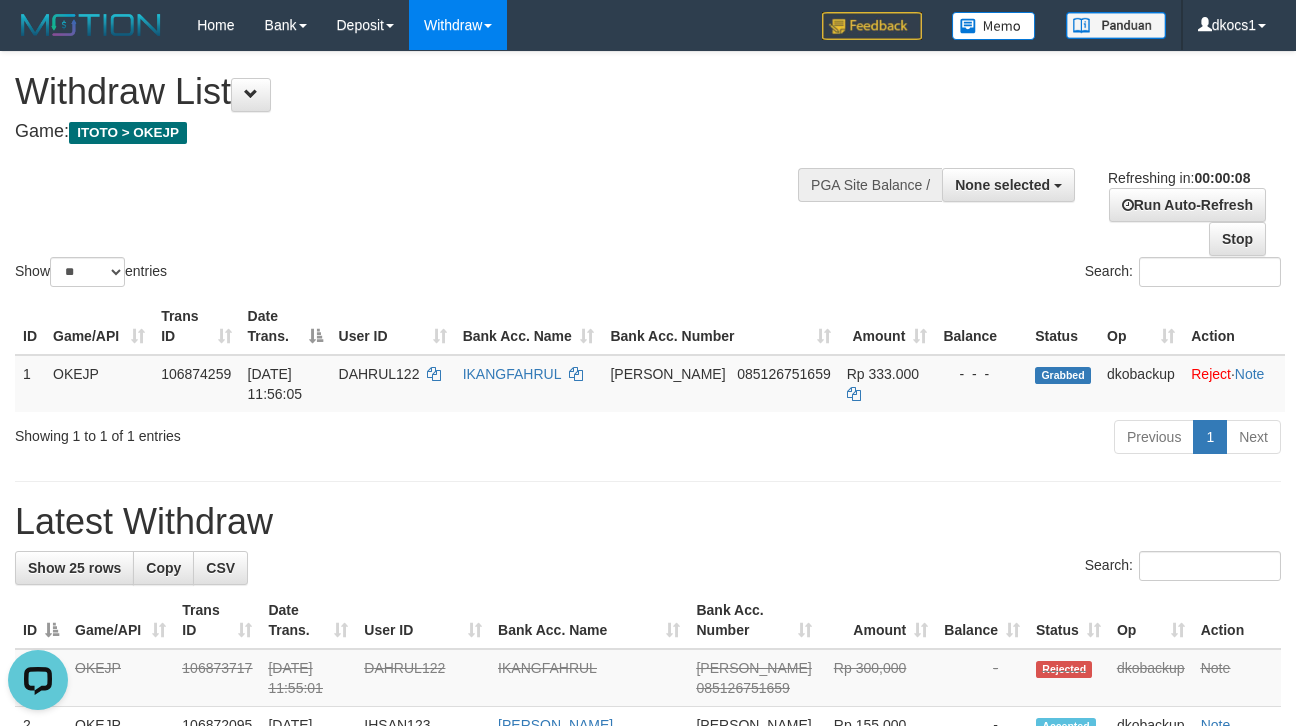 scroll, scrollTop: 0, scrollLeft: 0, axis: both 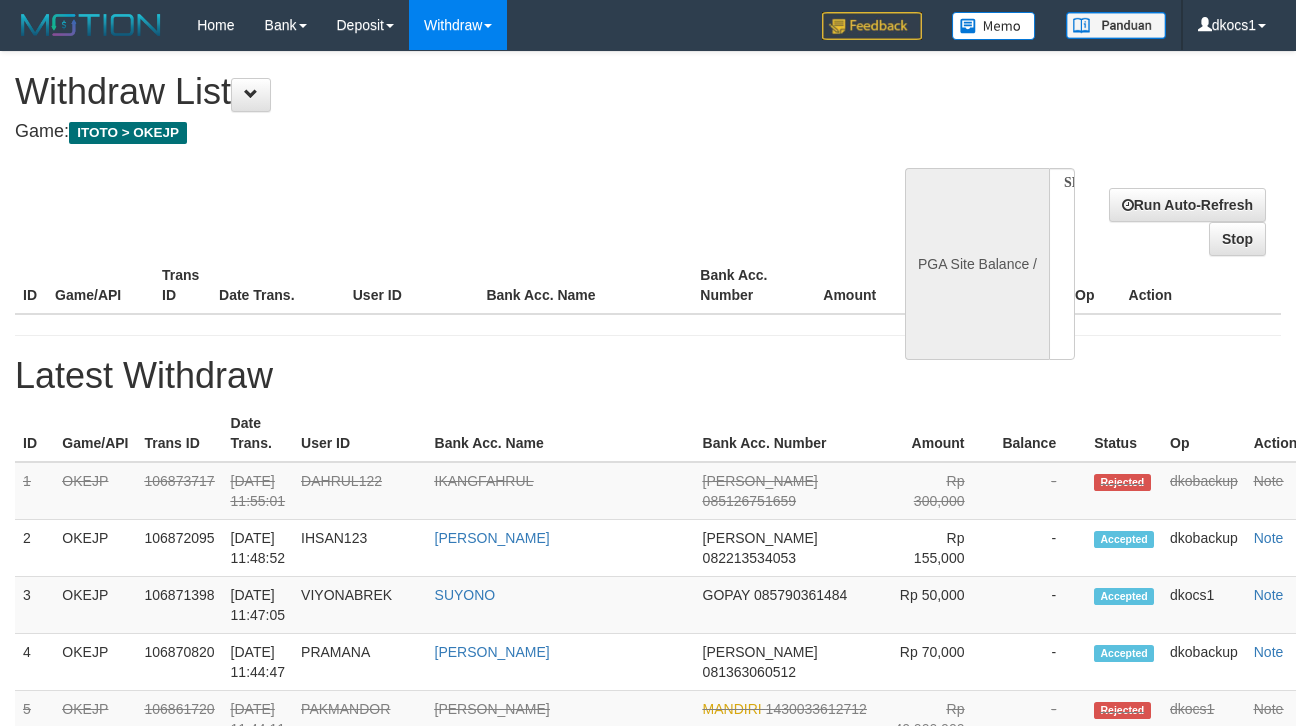 select 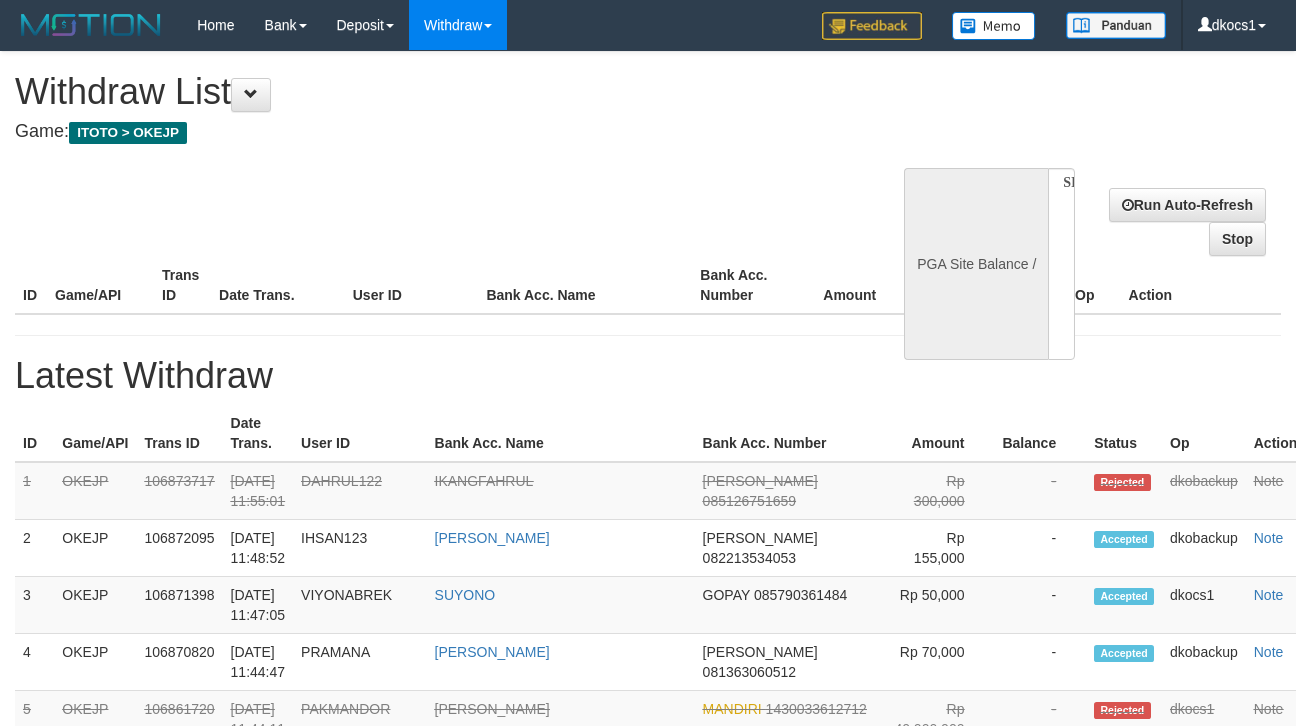 scroll, scrollTop: 0, scrollLeft: 0, axis: both 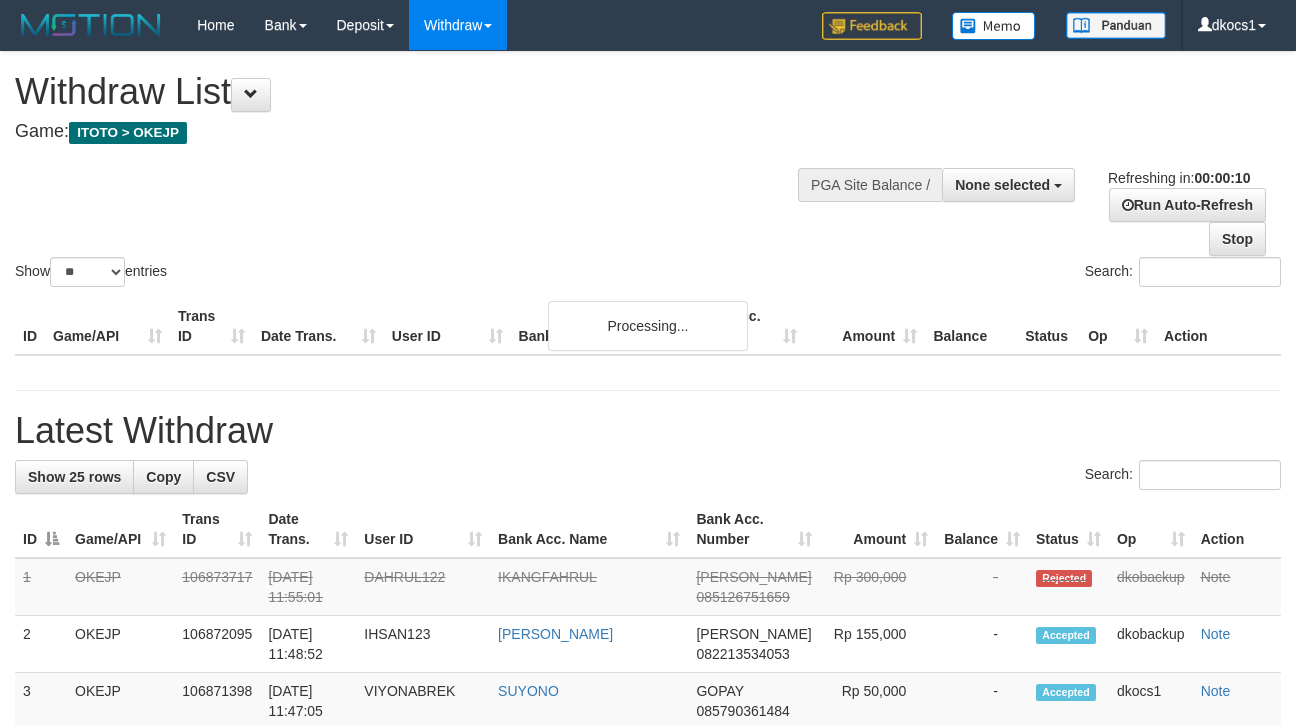 select 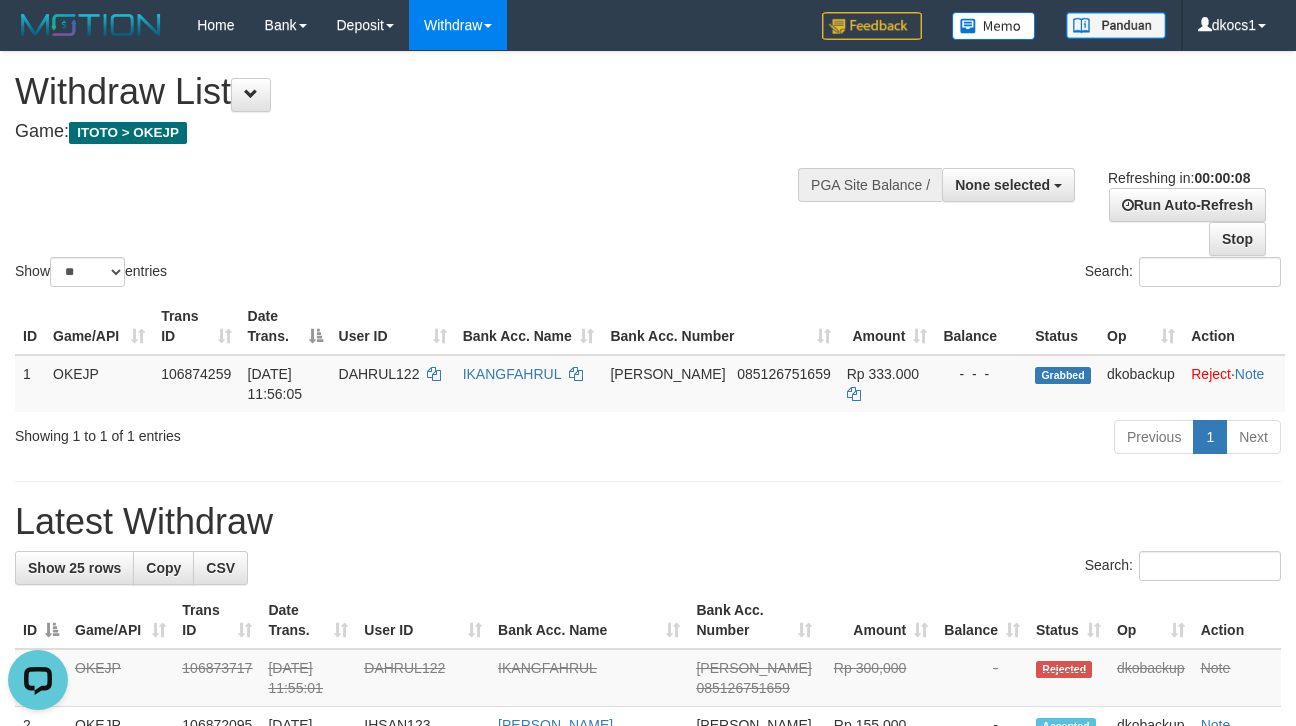 scroll, scrollTop: 0, scrollLeft: 0, axis: both 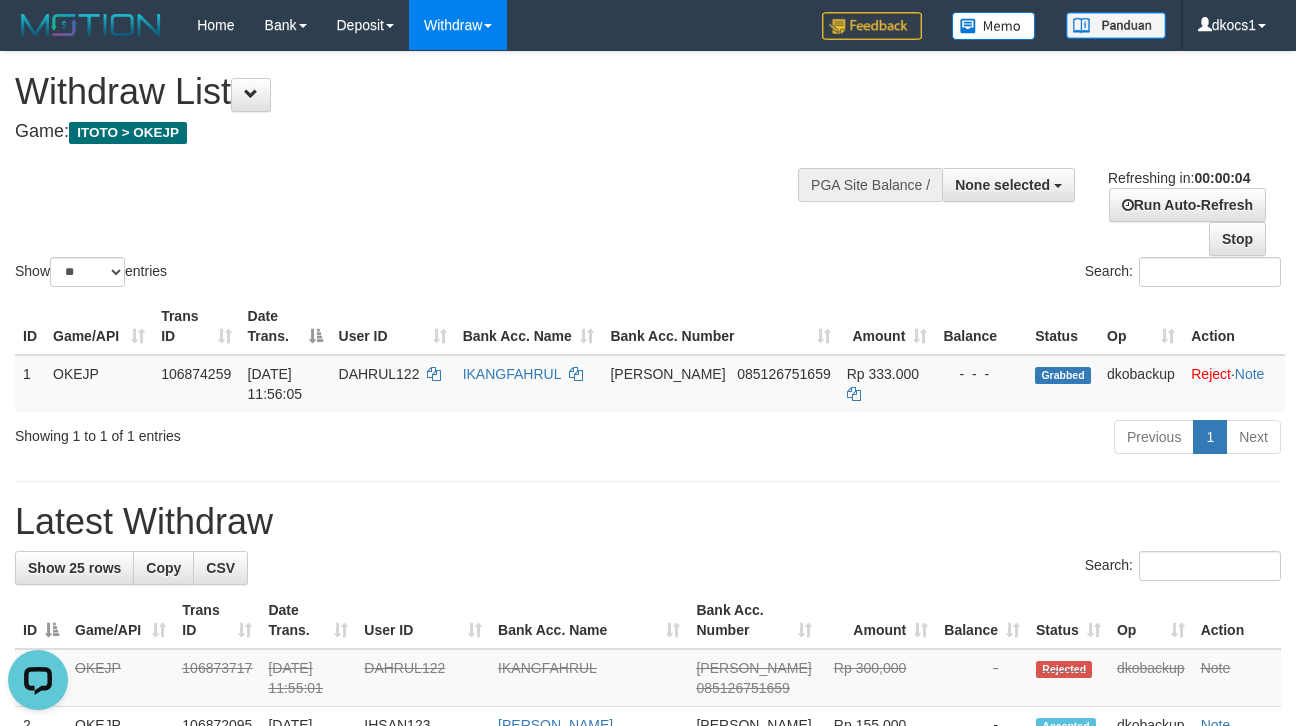 drag, startPoint x: 901, startPoint y: 552, endPoint x: 900, endPoint y: 541, distance: 11.045361 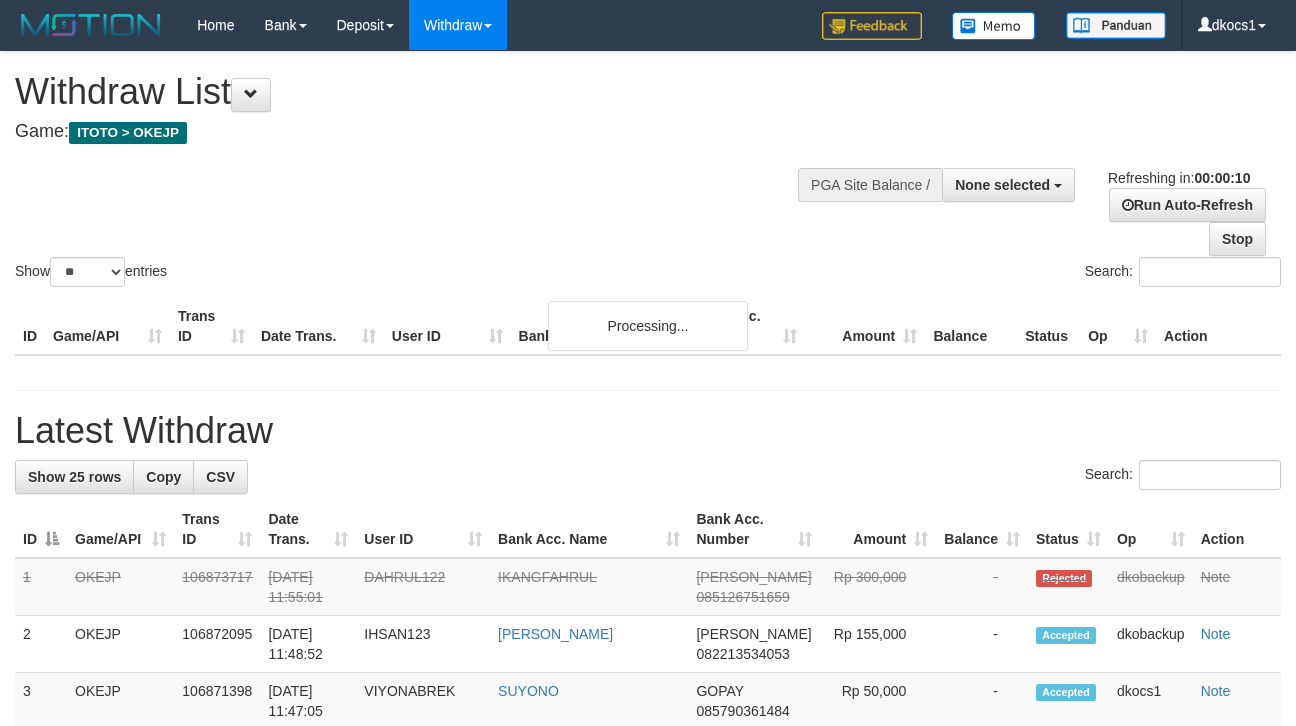 select 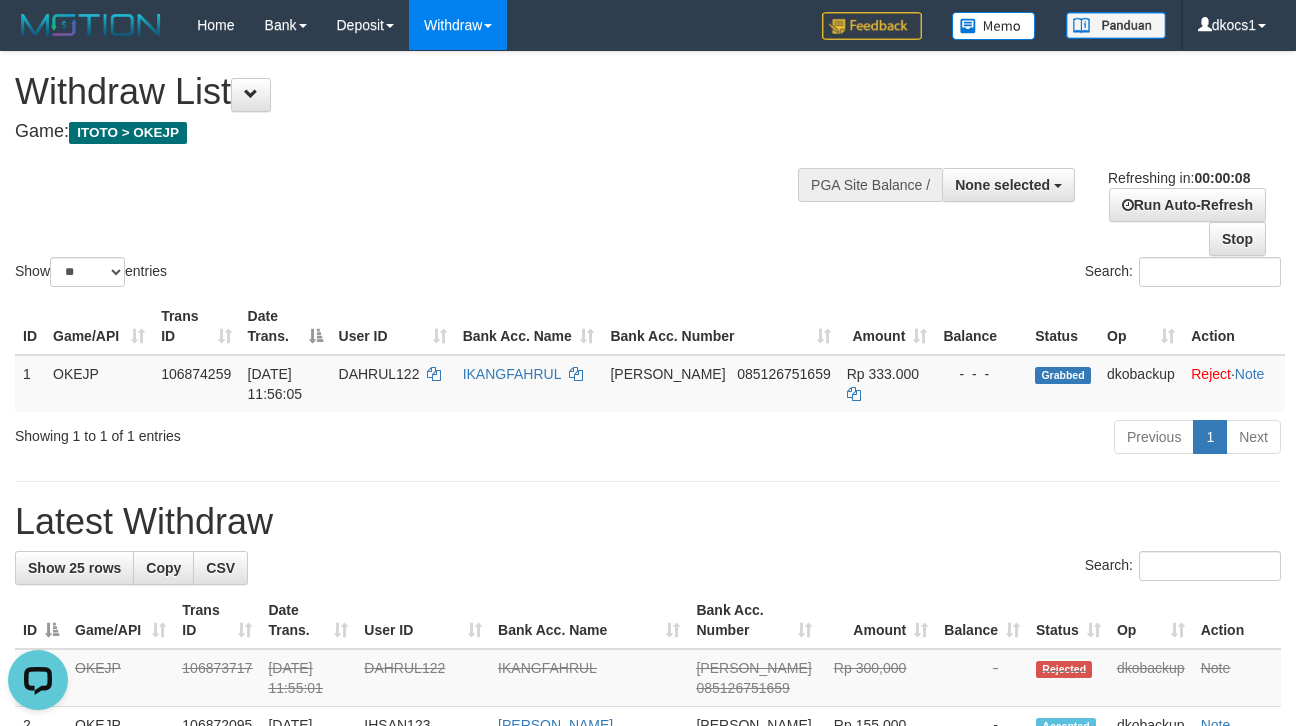 scroll, scrollTop: 0, scrollLeft: 0, axis: both 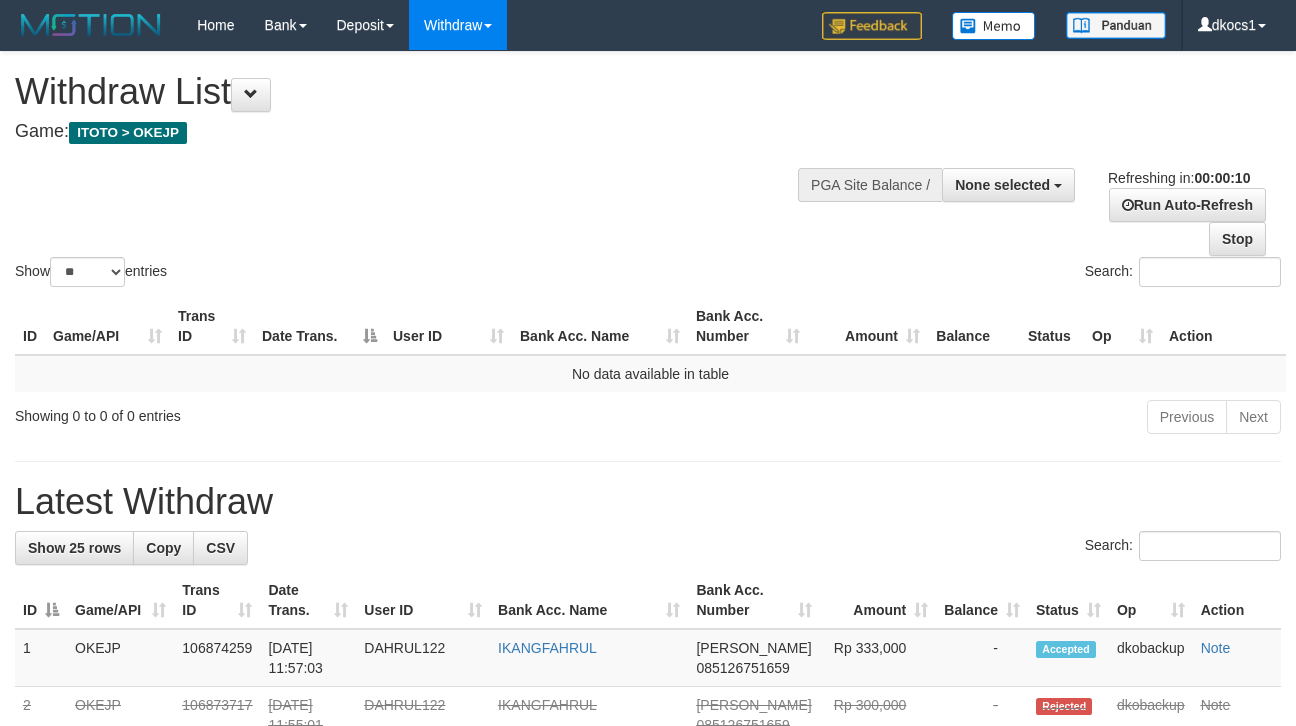 select 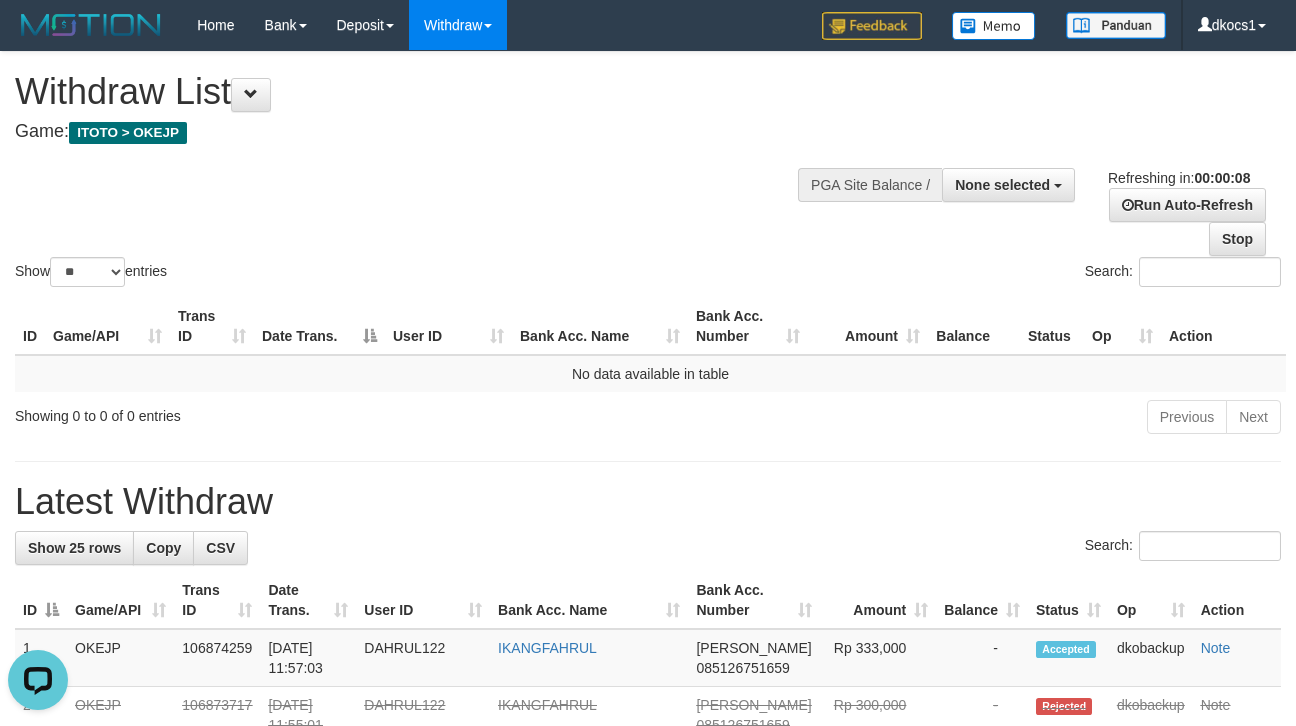 scroll, scrollTop: 0, scrollLeft: 0, axis: both 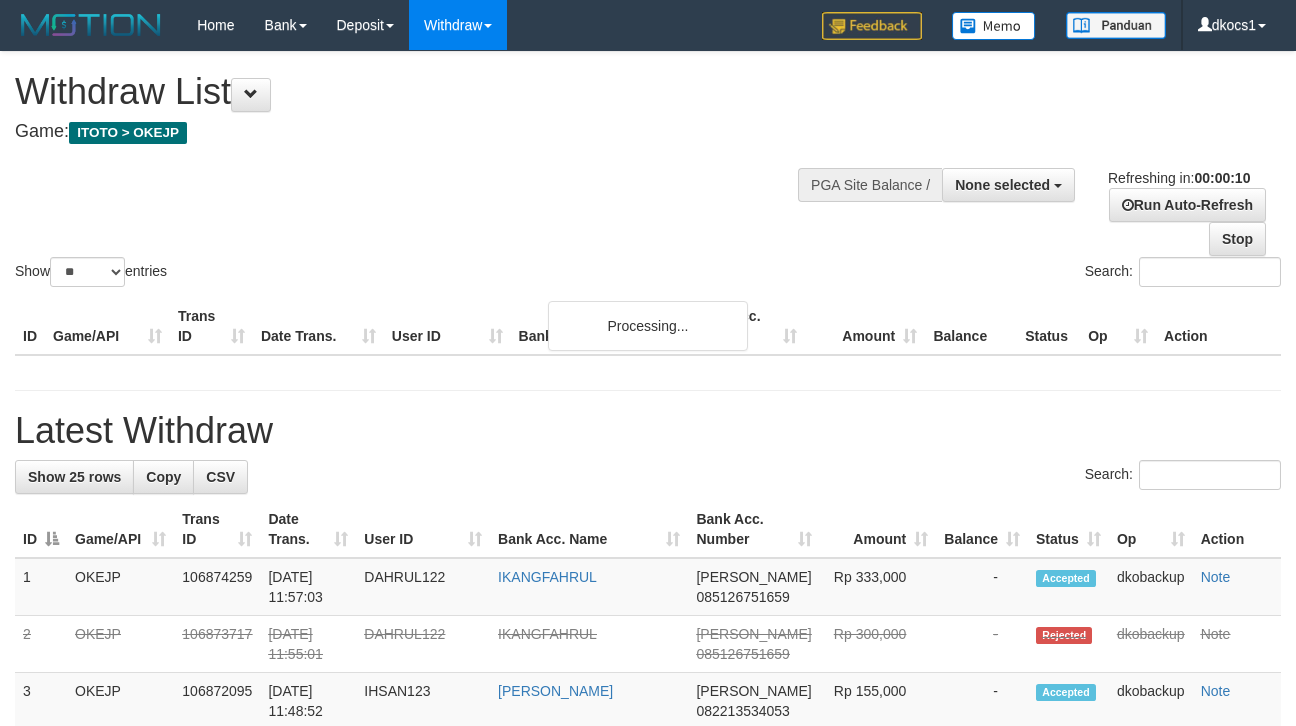 select 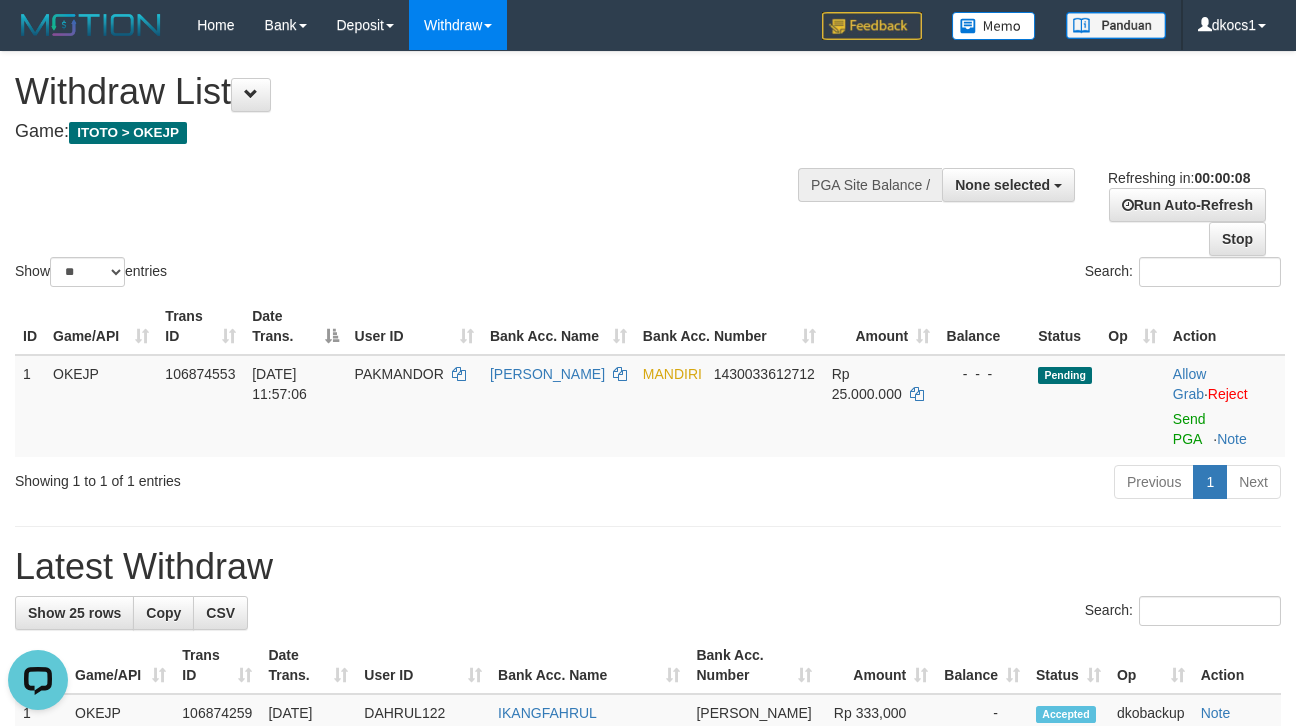 scroll, scrollTop: 0, scrollLeft: 0, axis: both 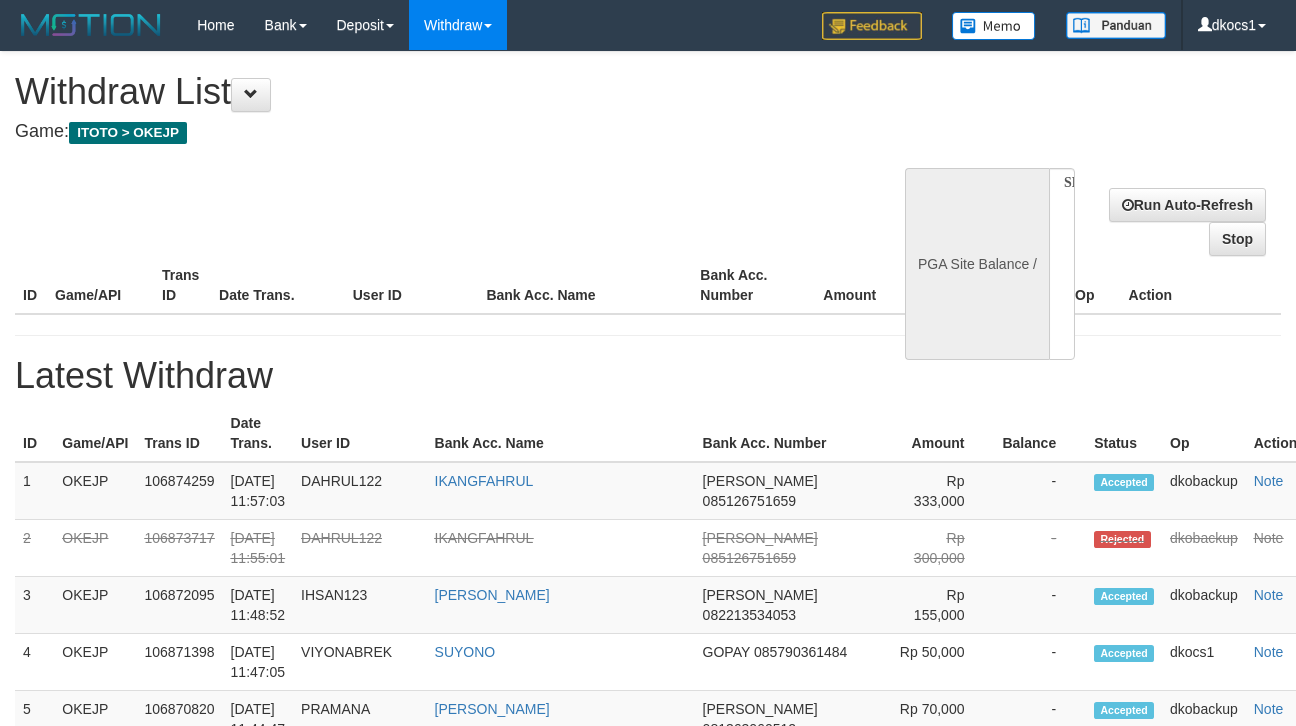 select 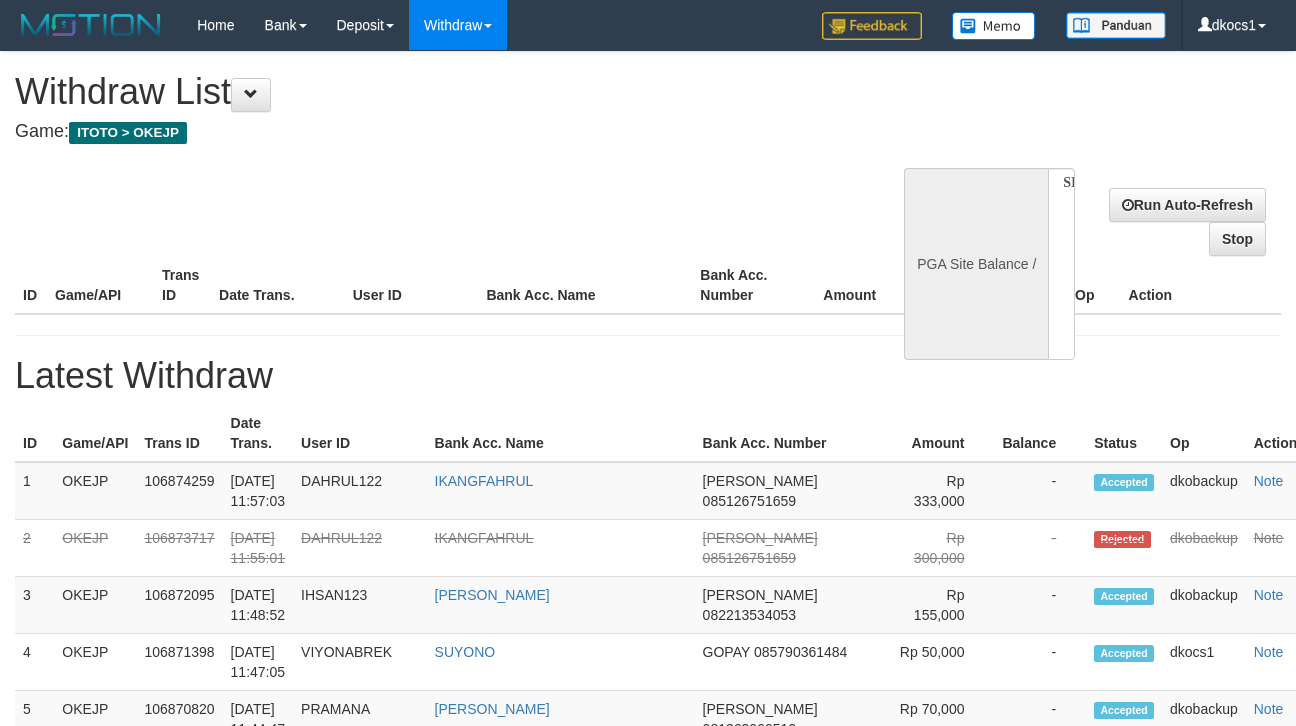 select on "**" 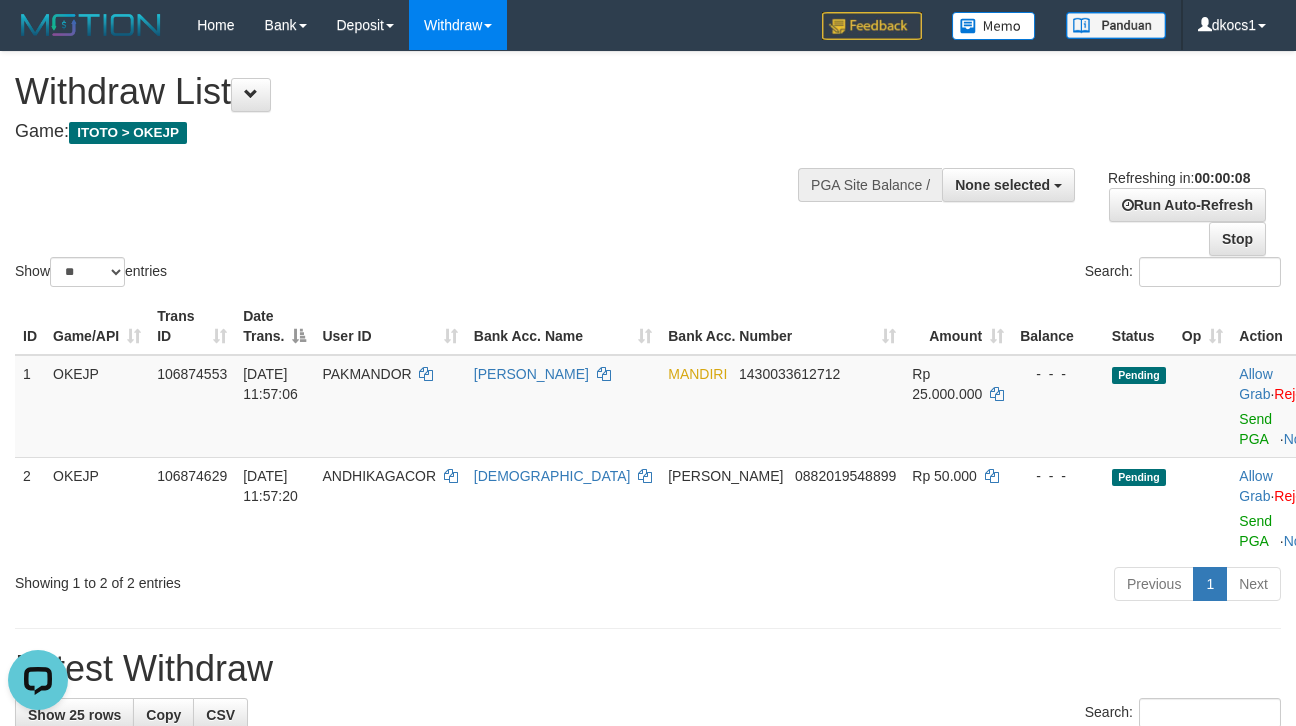 scroll, scrollTop: 0, scrollLeft: 0, axis: both 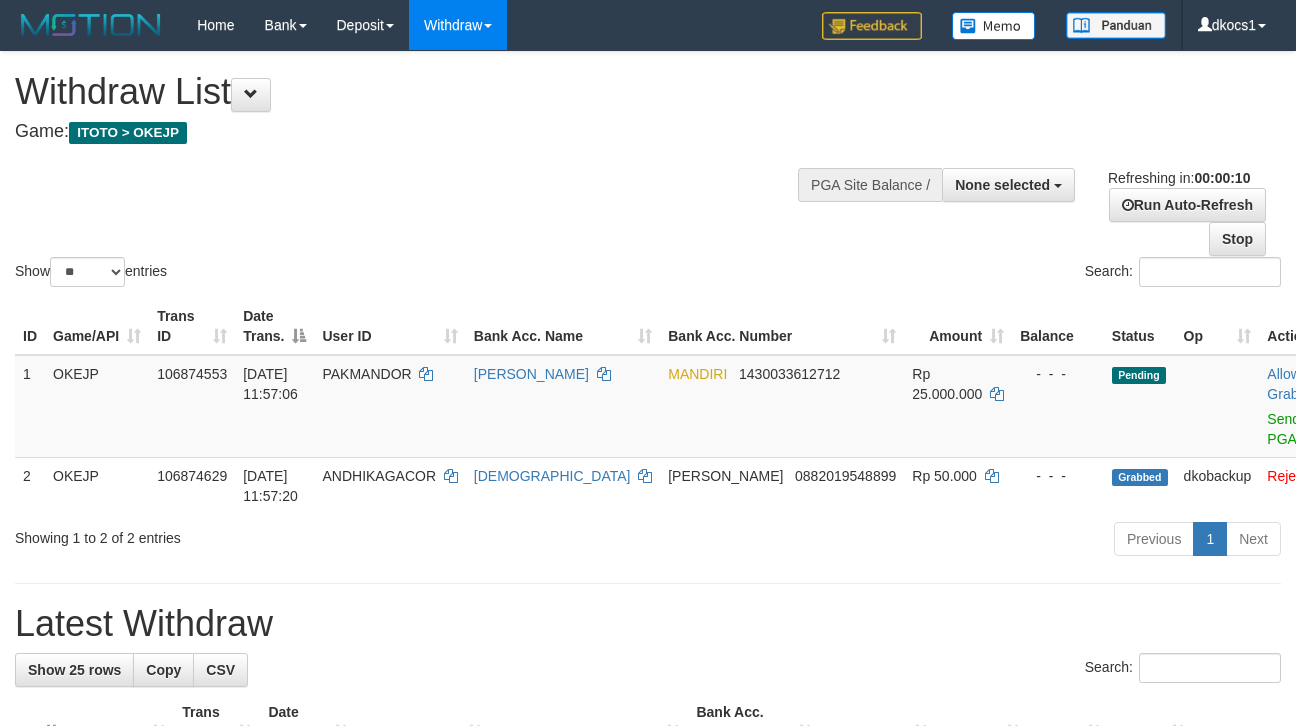 select 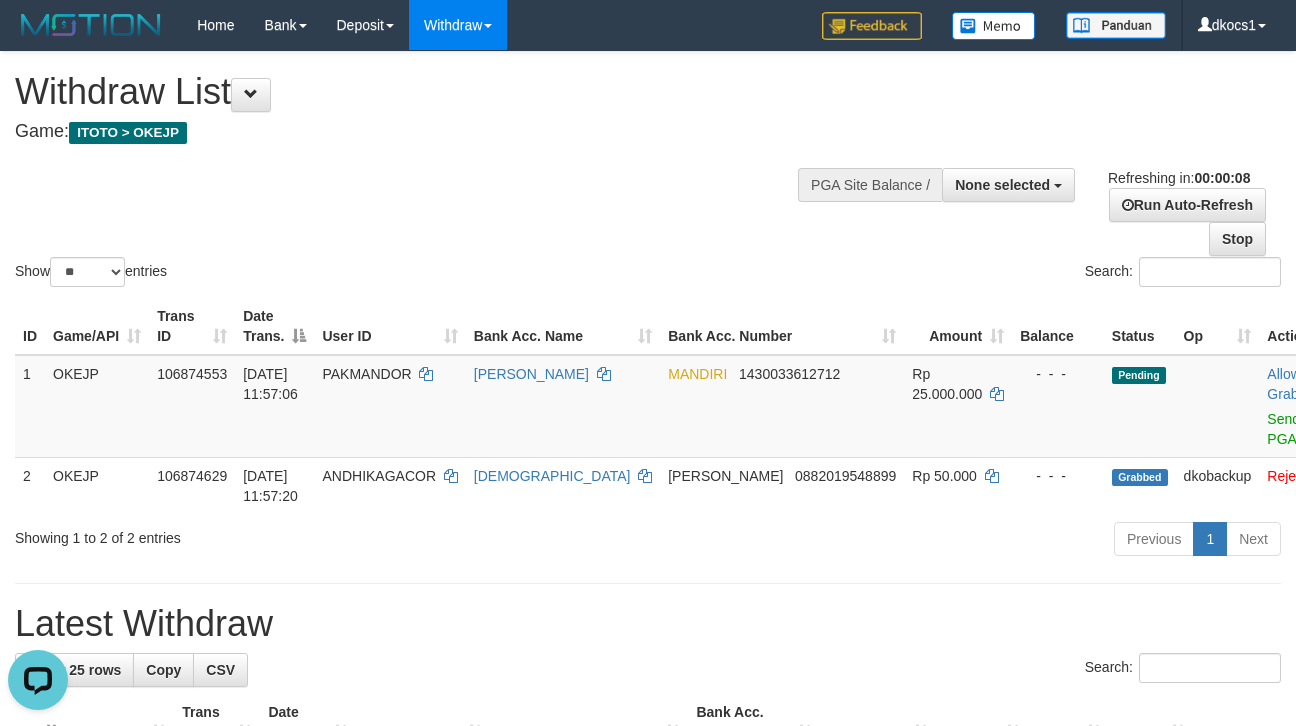 scroll, scrollTop: 0, scrollLeft: 0, axis: both 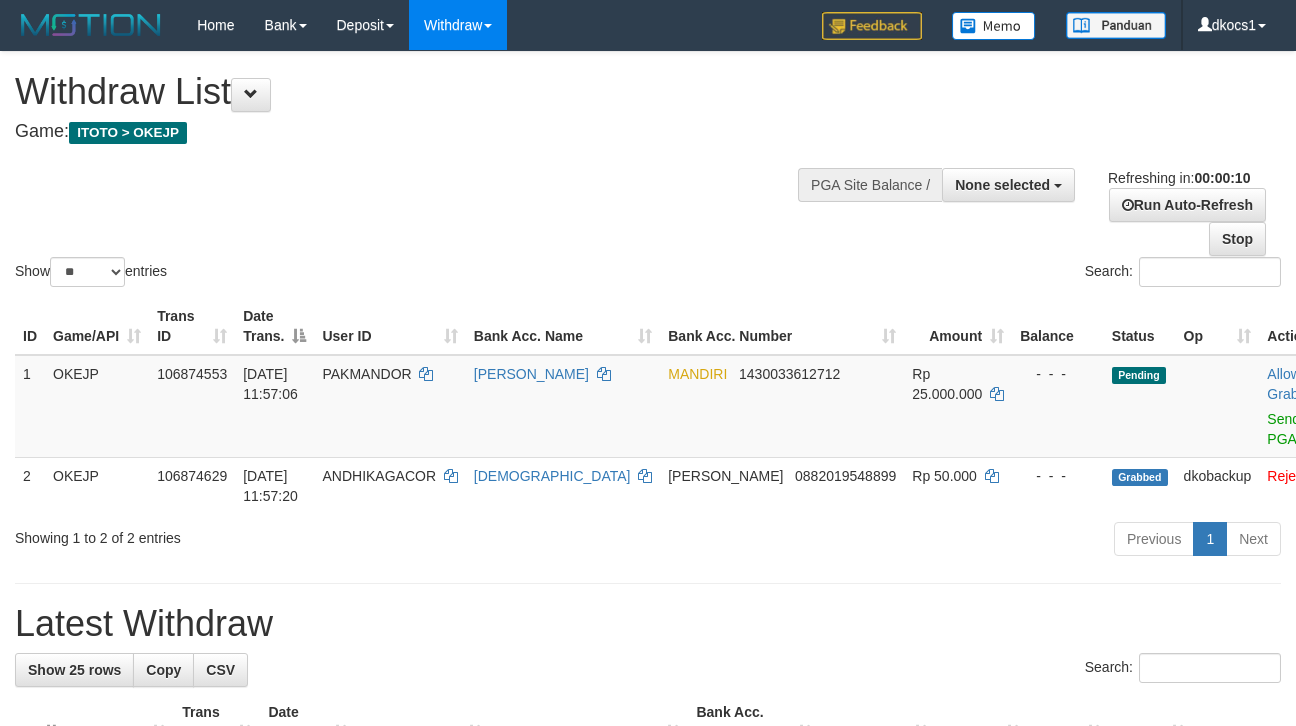 select 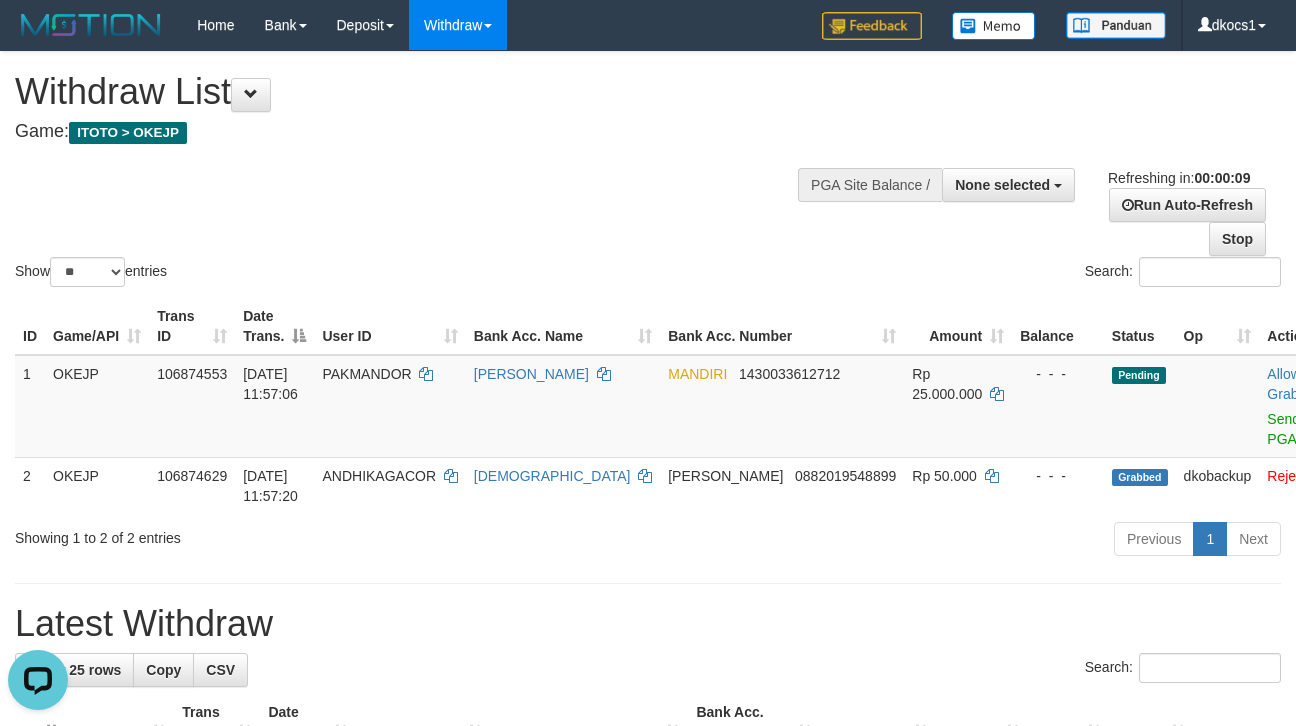 scroll, scrollTop: 0, scrollLeft: 0, axis: both 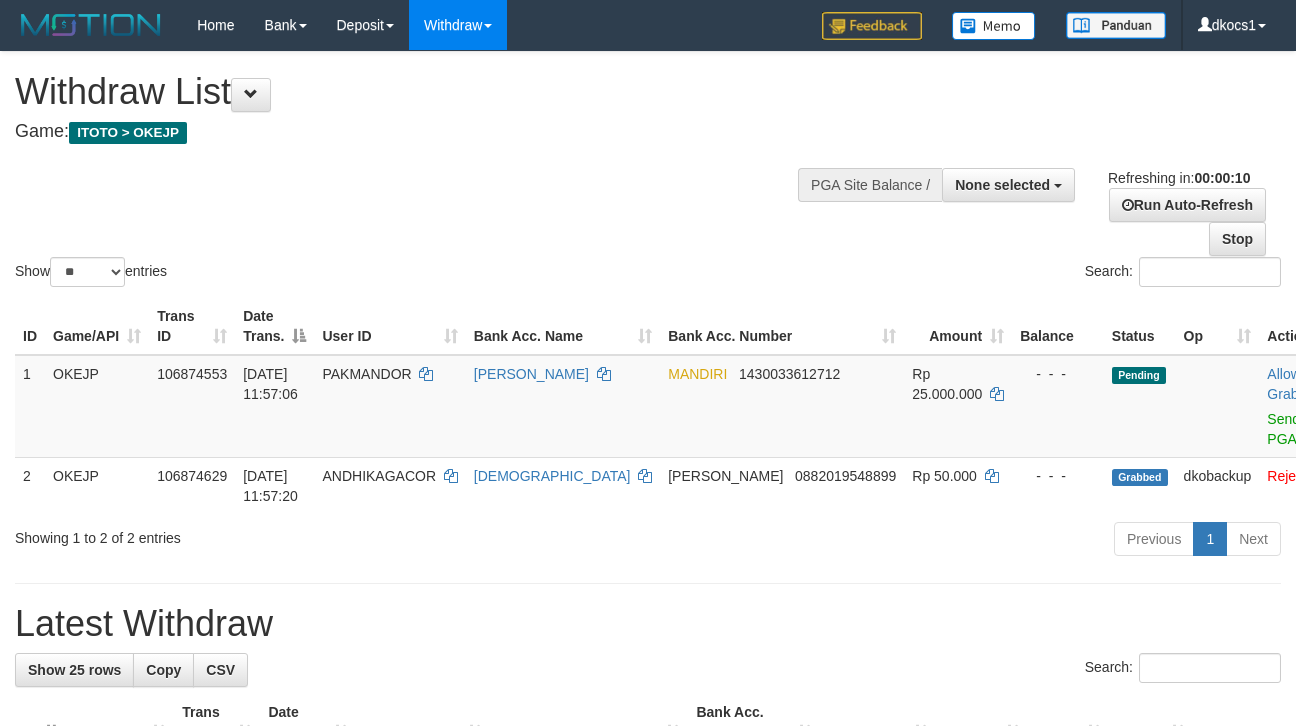 select 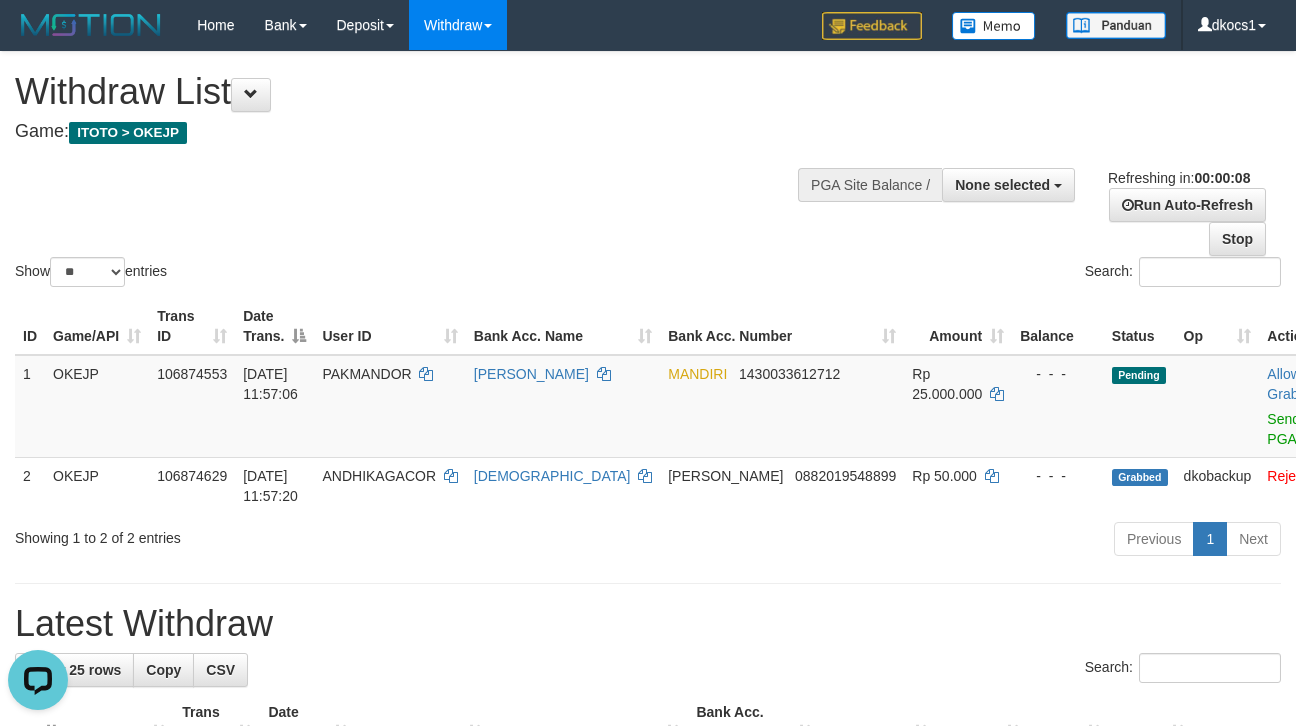 scroll, scrollTop: 0, scrollLeft: 0, axis: both 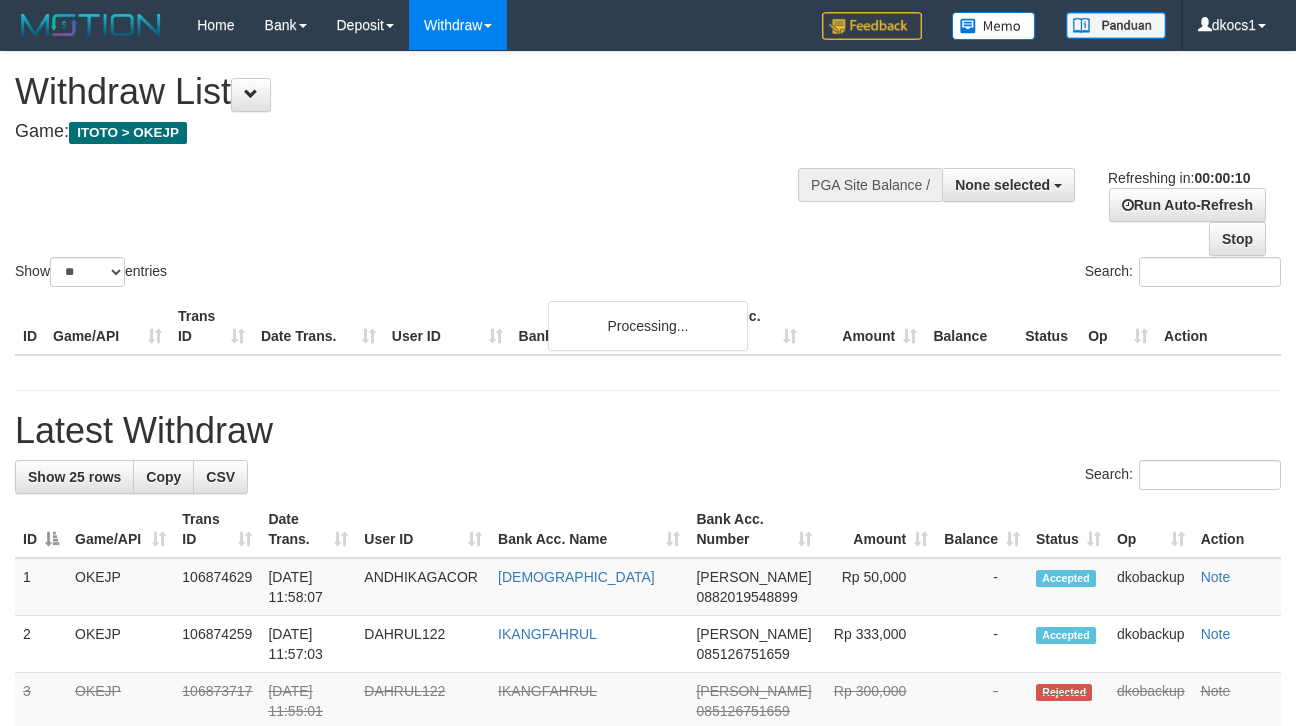 select 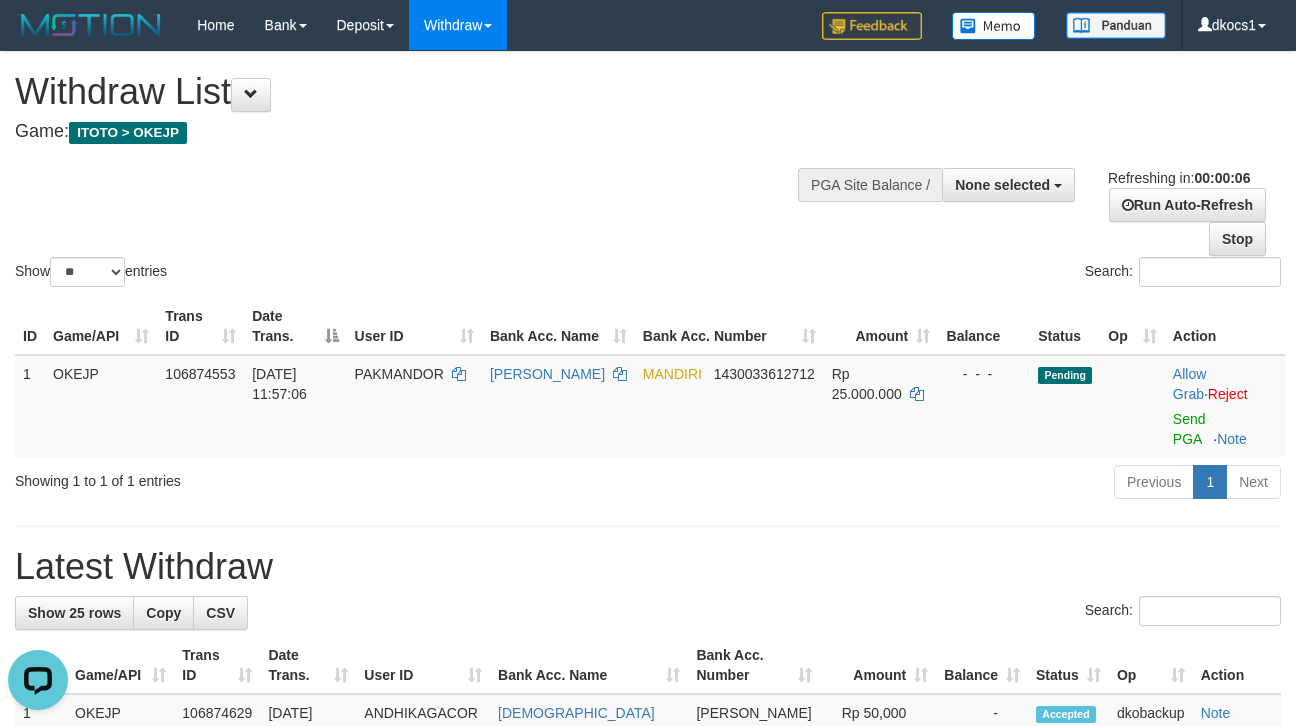 scroll, scrollTop: 0, scrollLeft: 0, axis: both 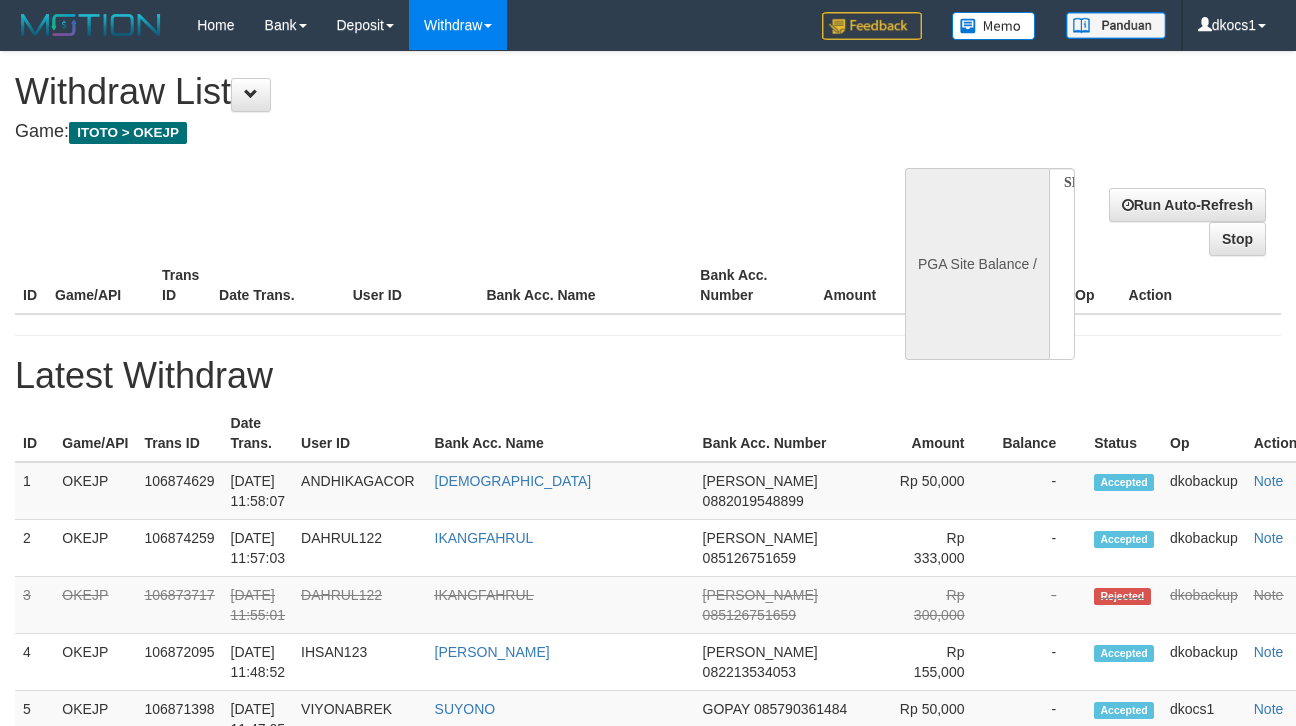 select 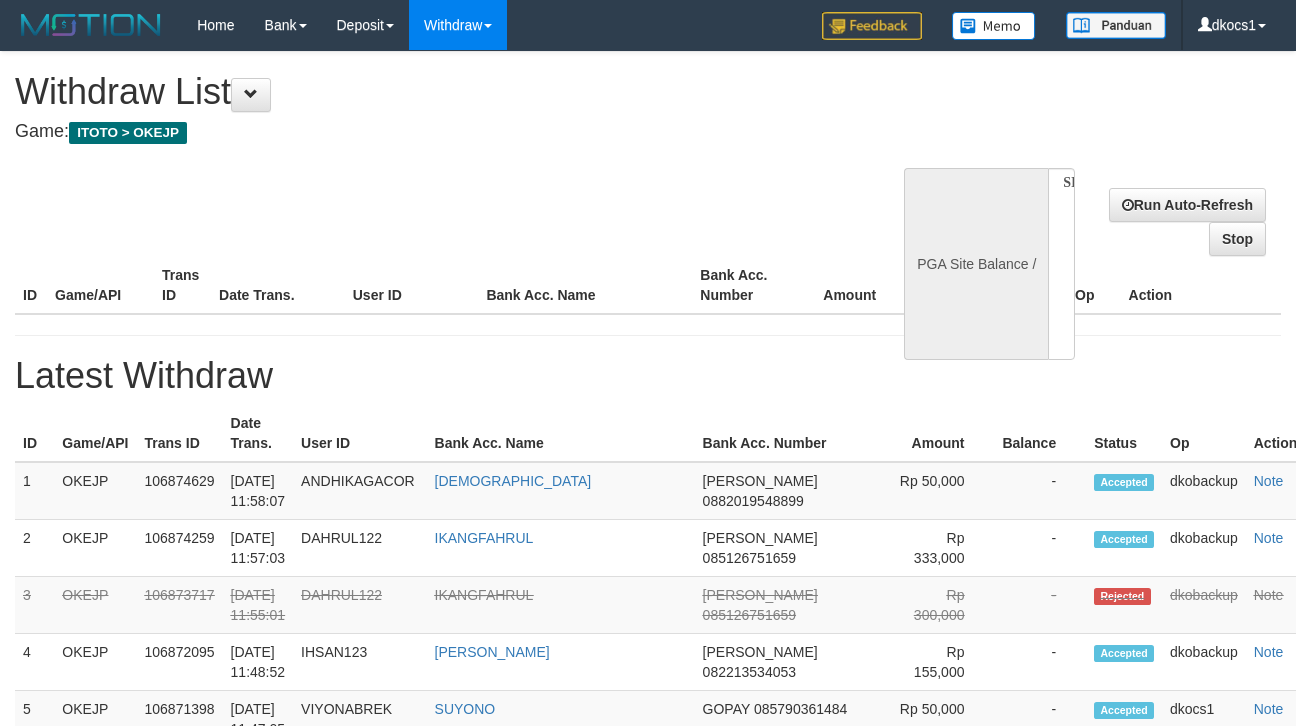scroll, scrollTop: 0, scrollLeft: 0, axis: both 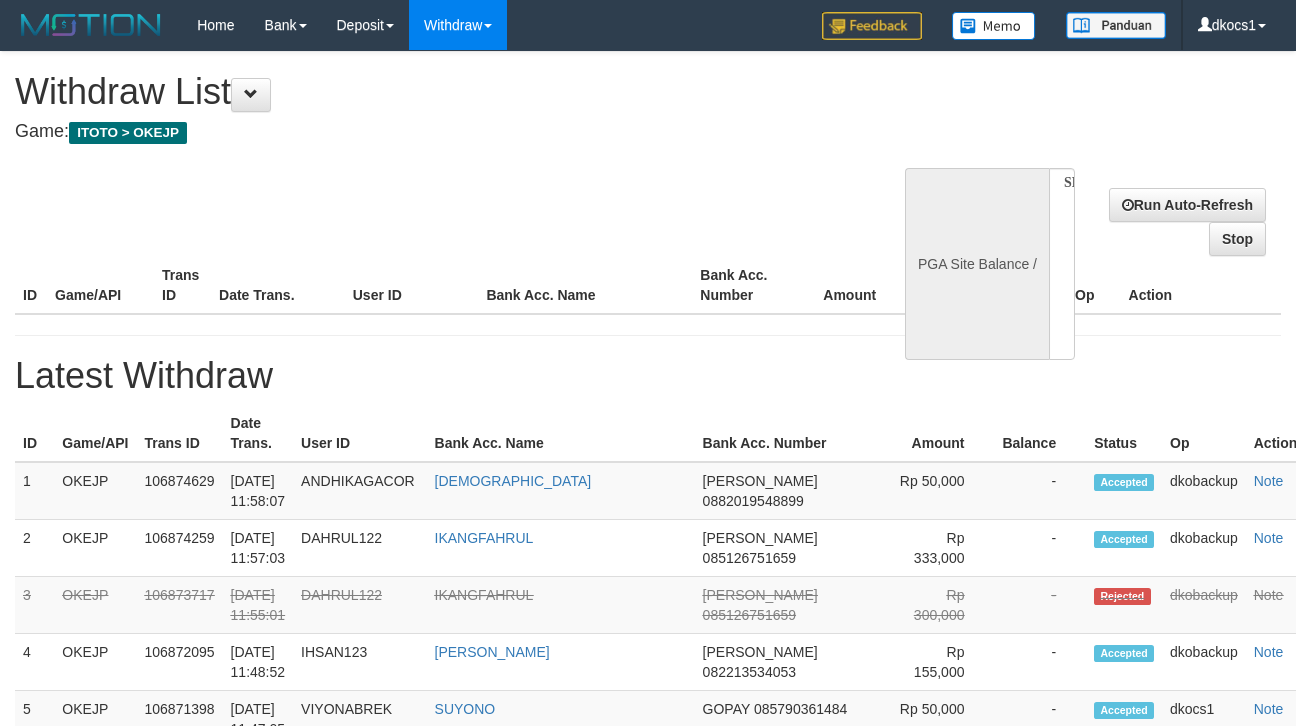 select 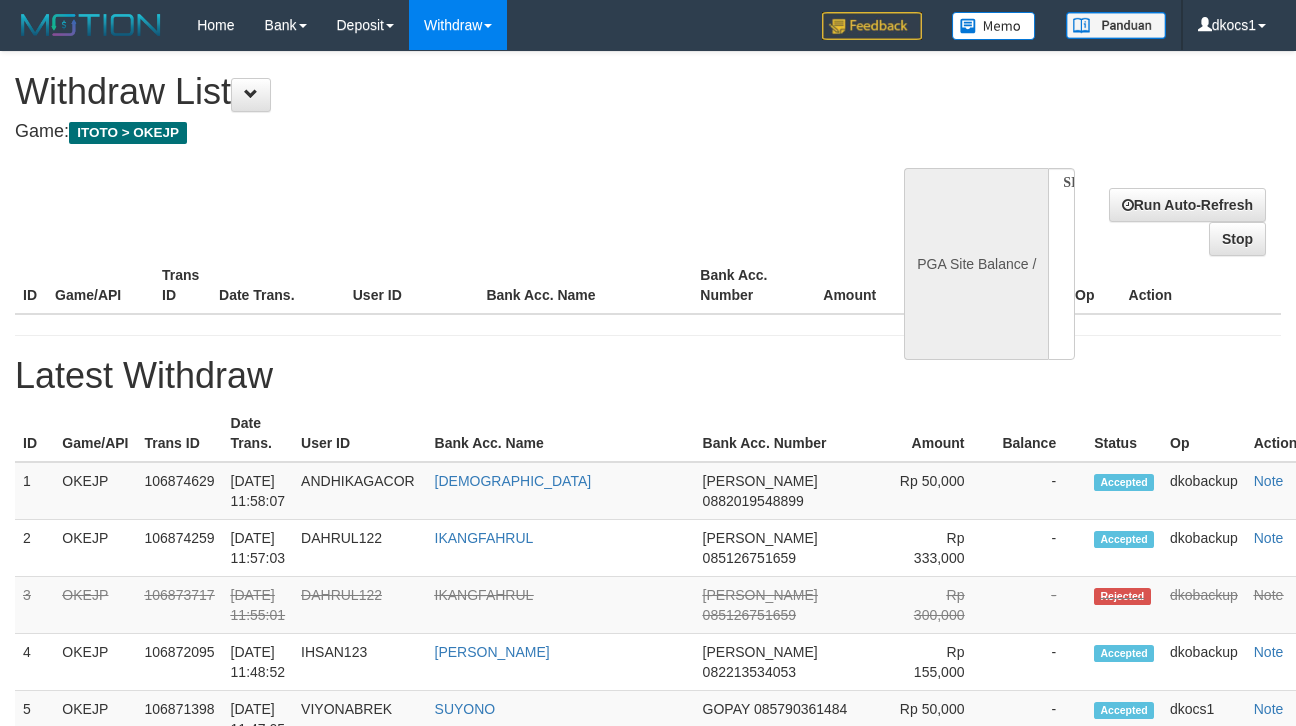 scroll, scrollTop: 0, scrollLeft: 0, axis: both 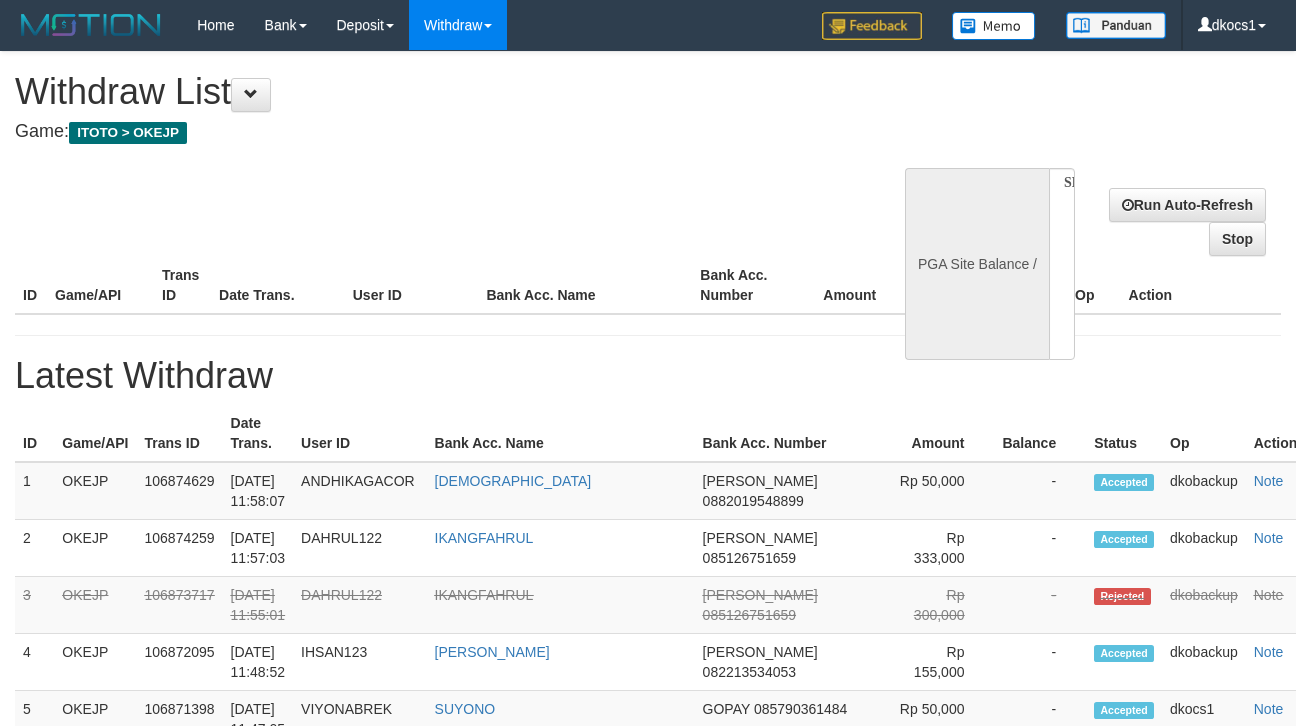 select 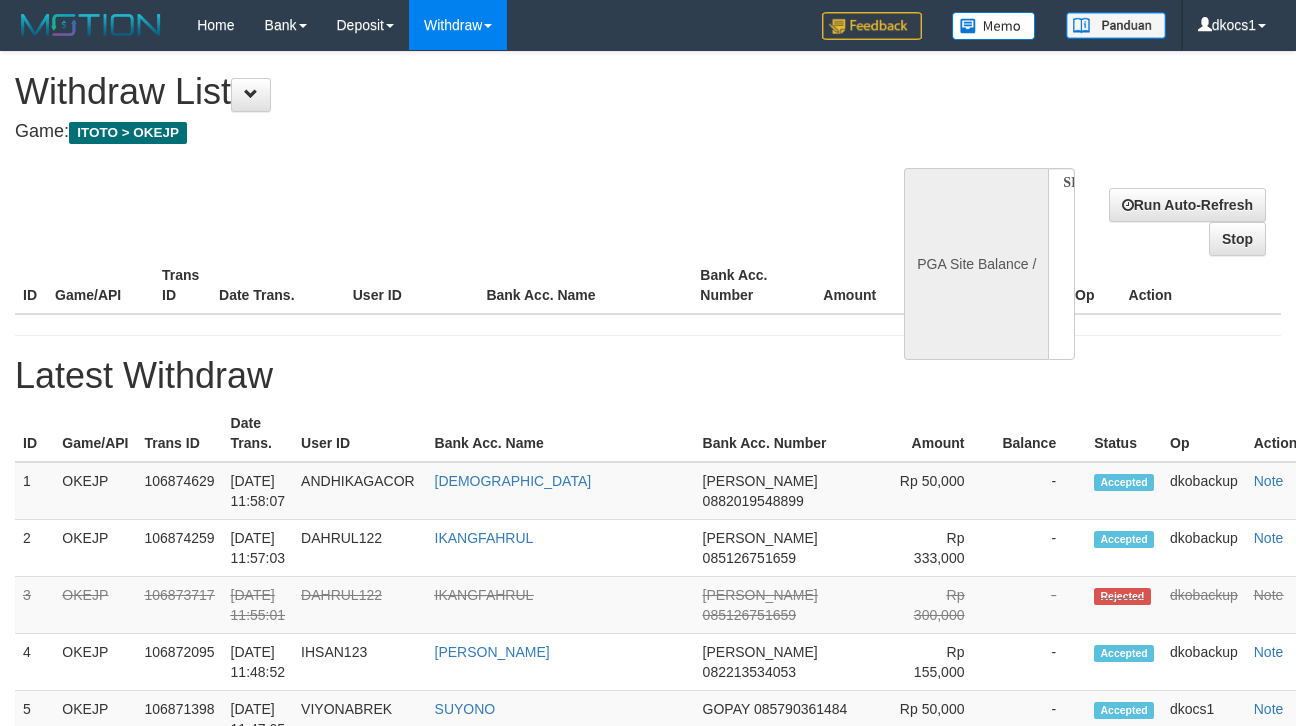 scroll, scrollTop: 0, scrollLeft: 0, axis: both 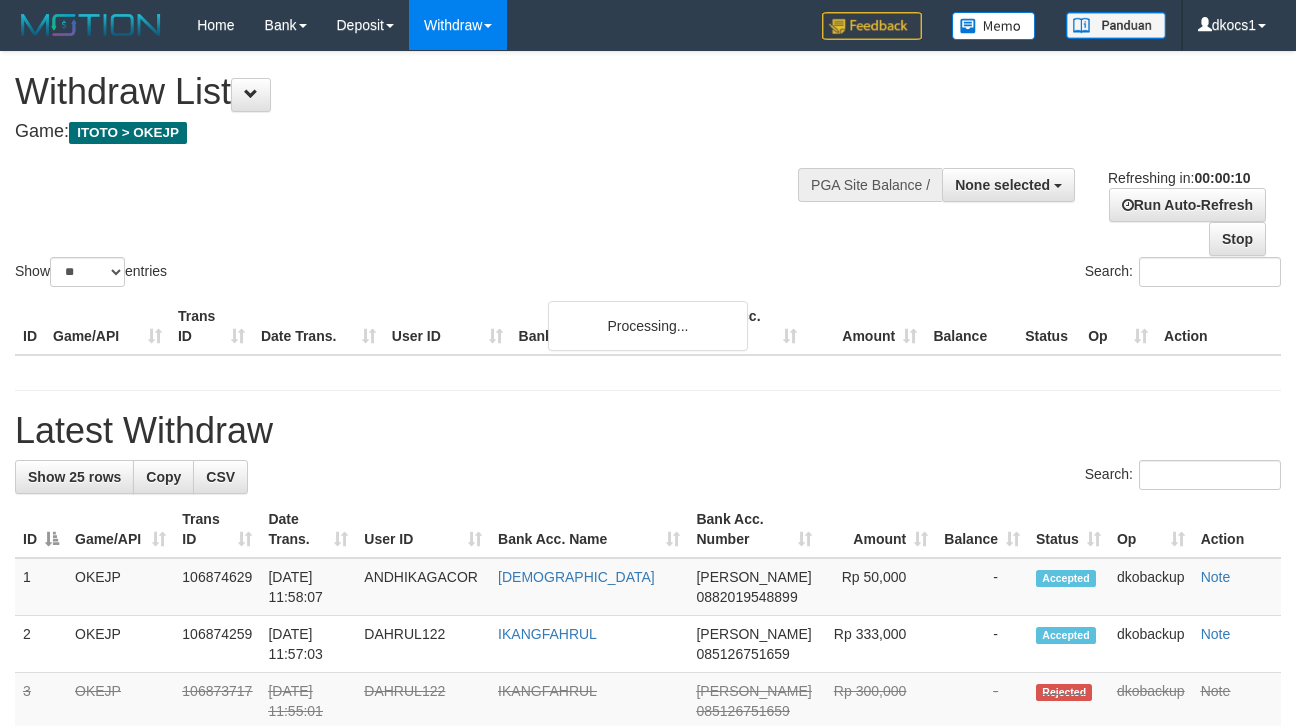select 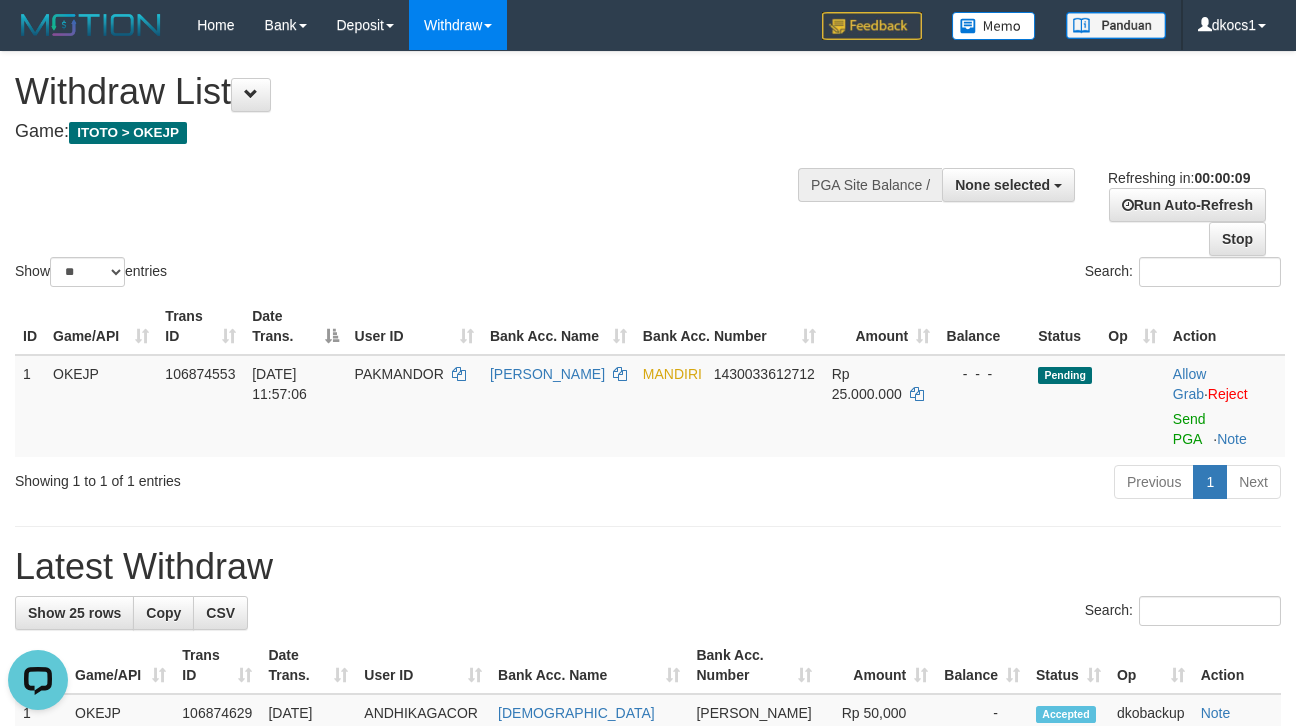 scroll, scrollTop: 0, scrollLeft: 0, axis: both 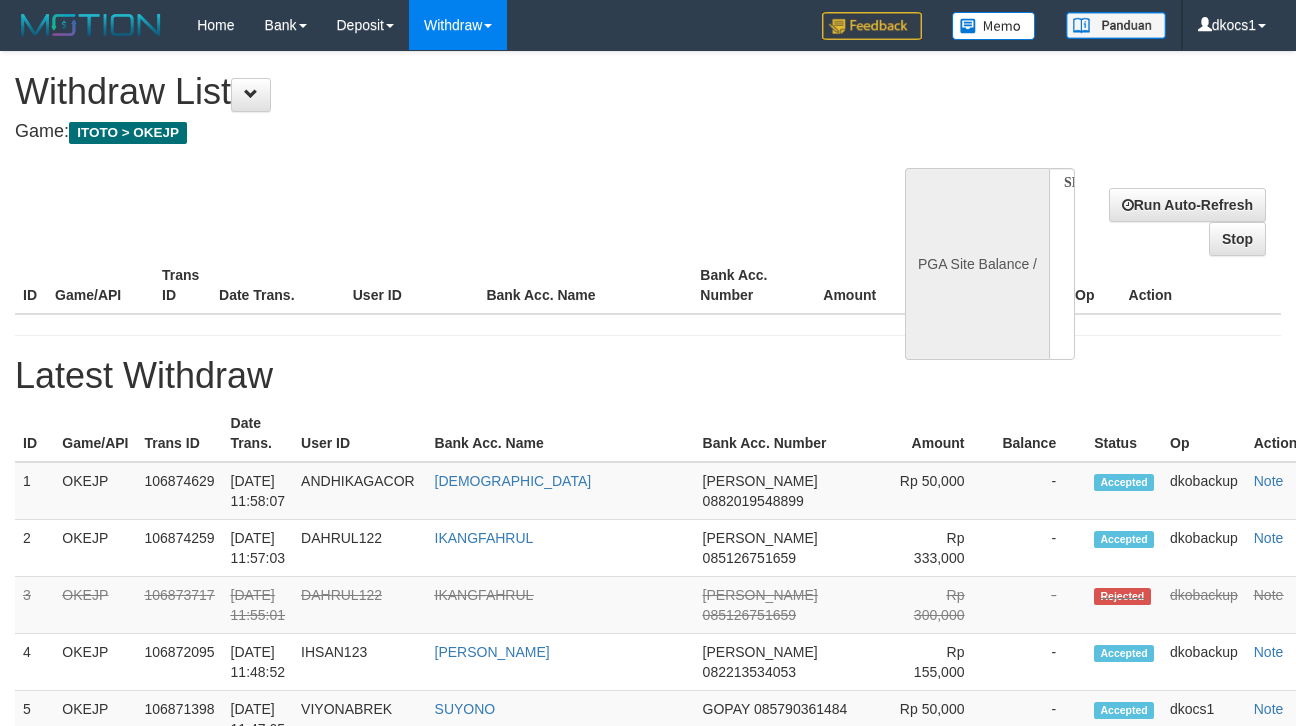 select 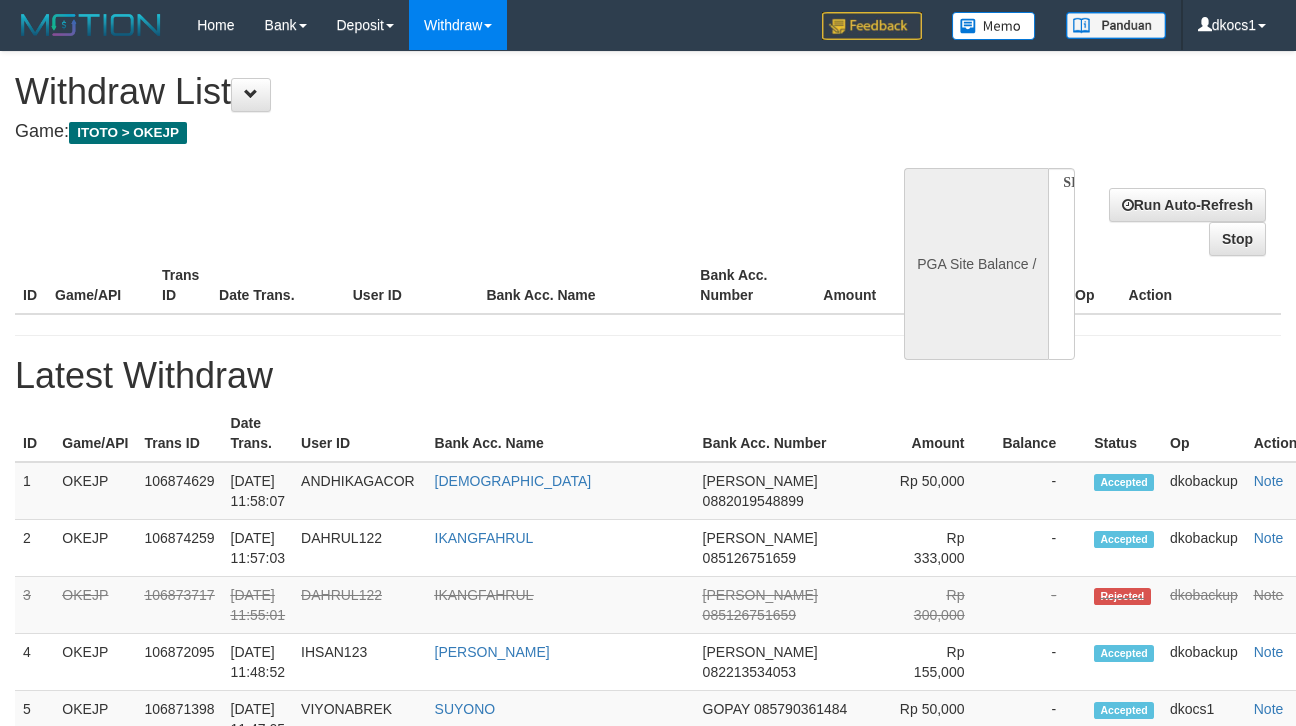 scroll, scrollTop: 0, scrollLeft: 0, axis: both 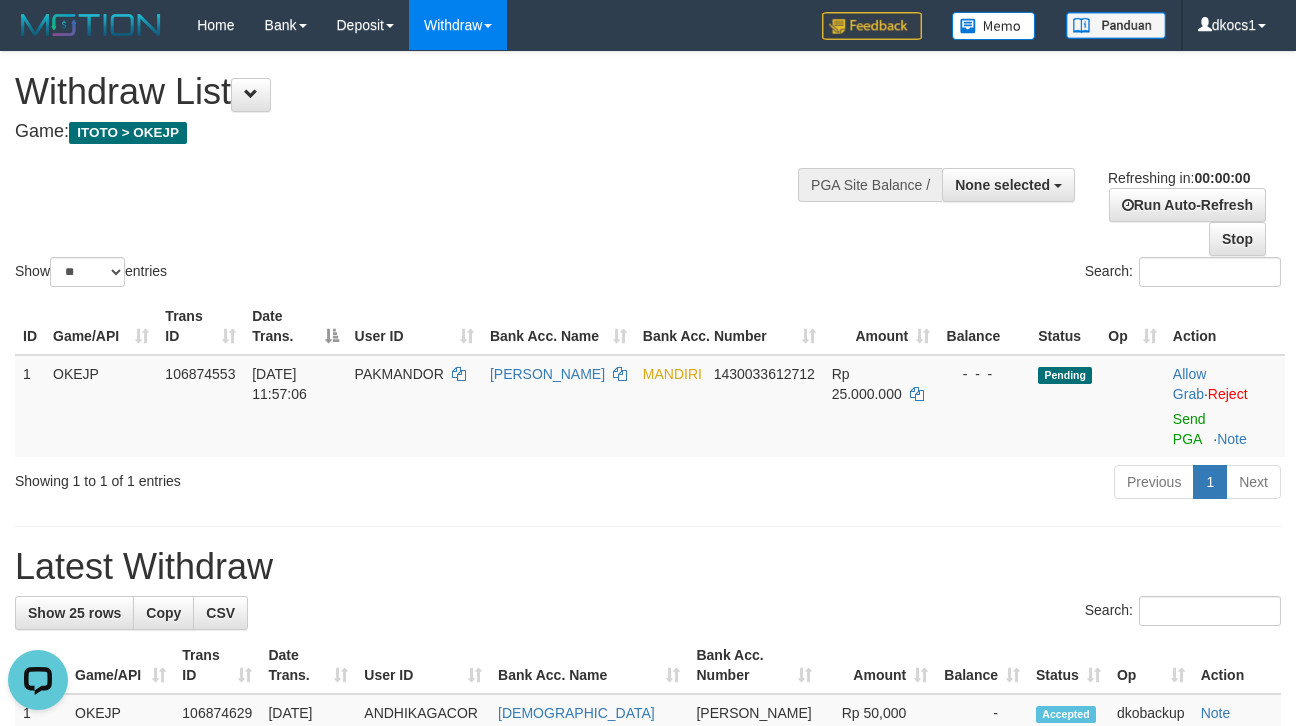click on "Search:" at bounding box center (972, 274) 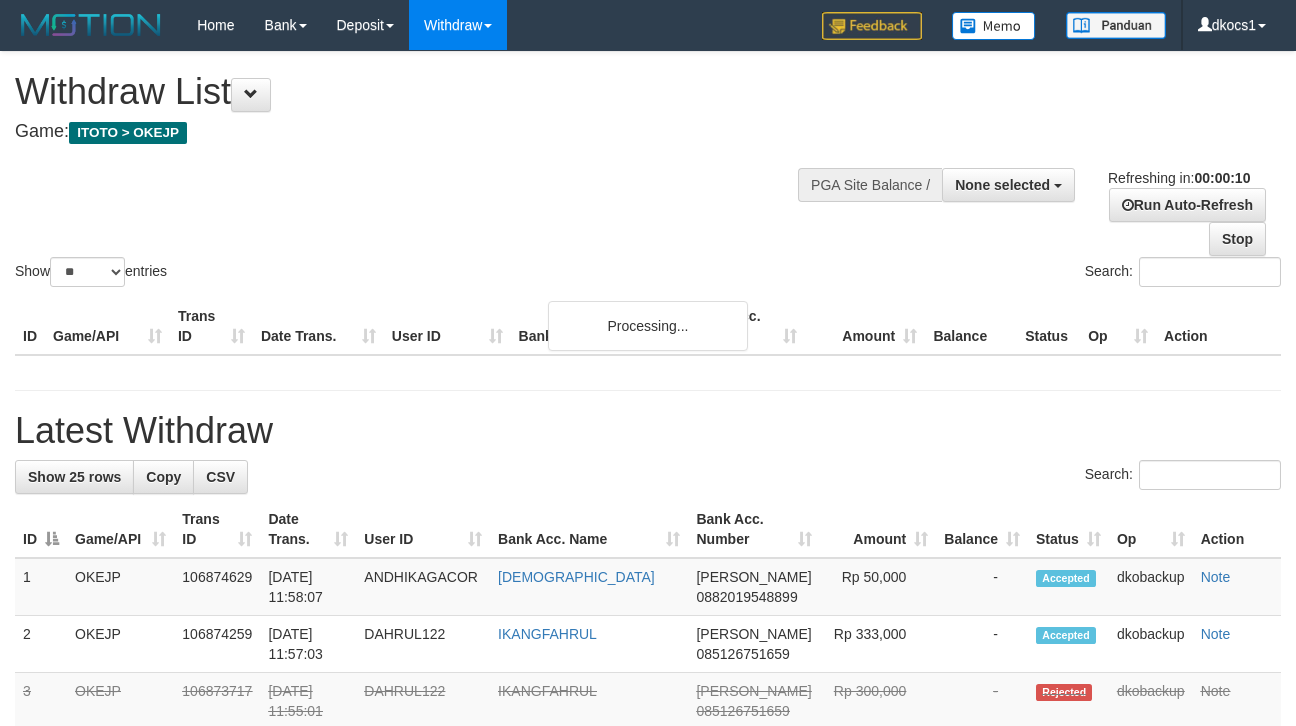 select 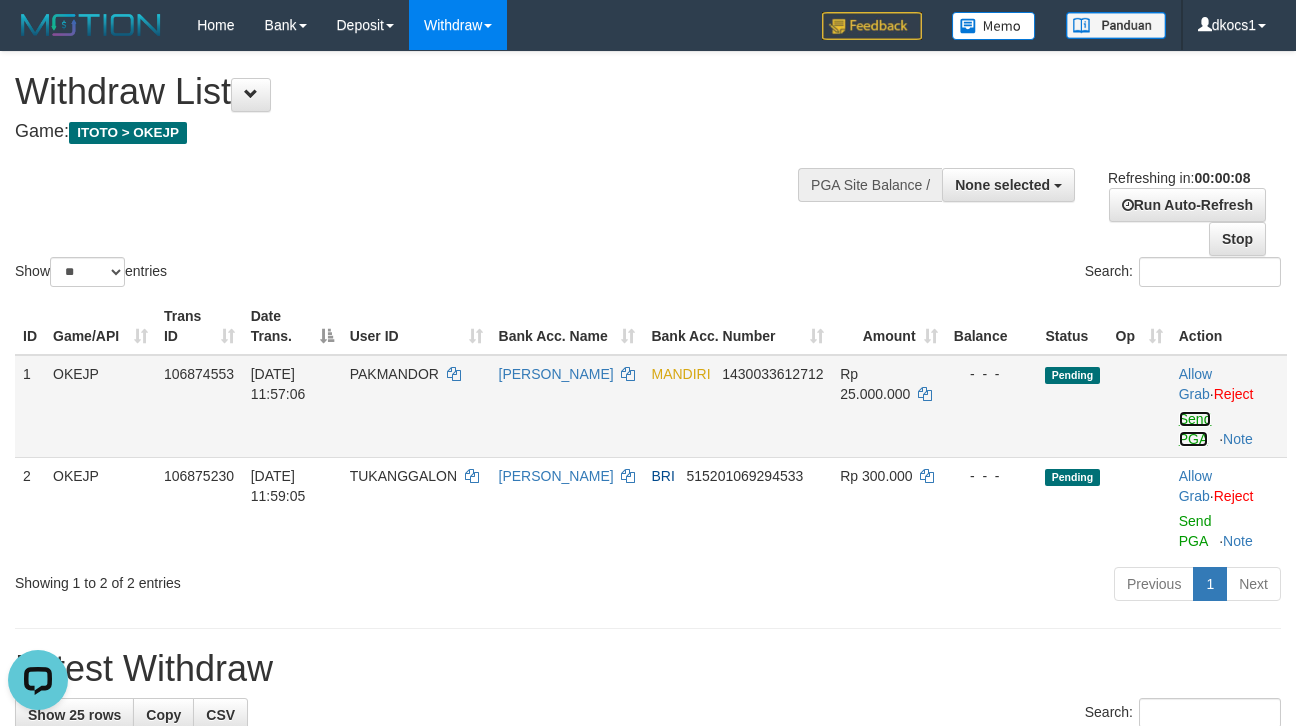 click on "Send PGA" at bounding box center (1195, 429) 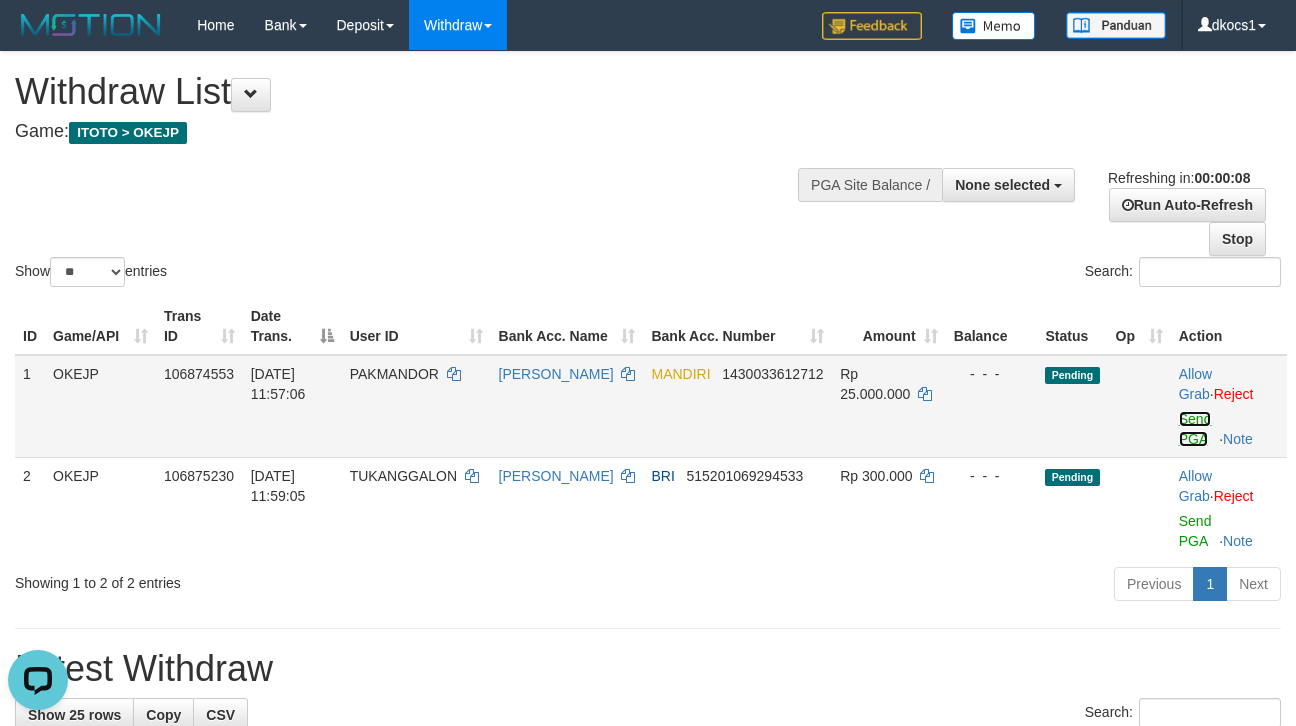 scroll, scrollTop: 0, scrollLeft: 0, axis: both 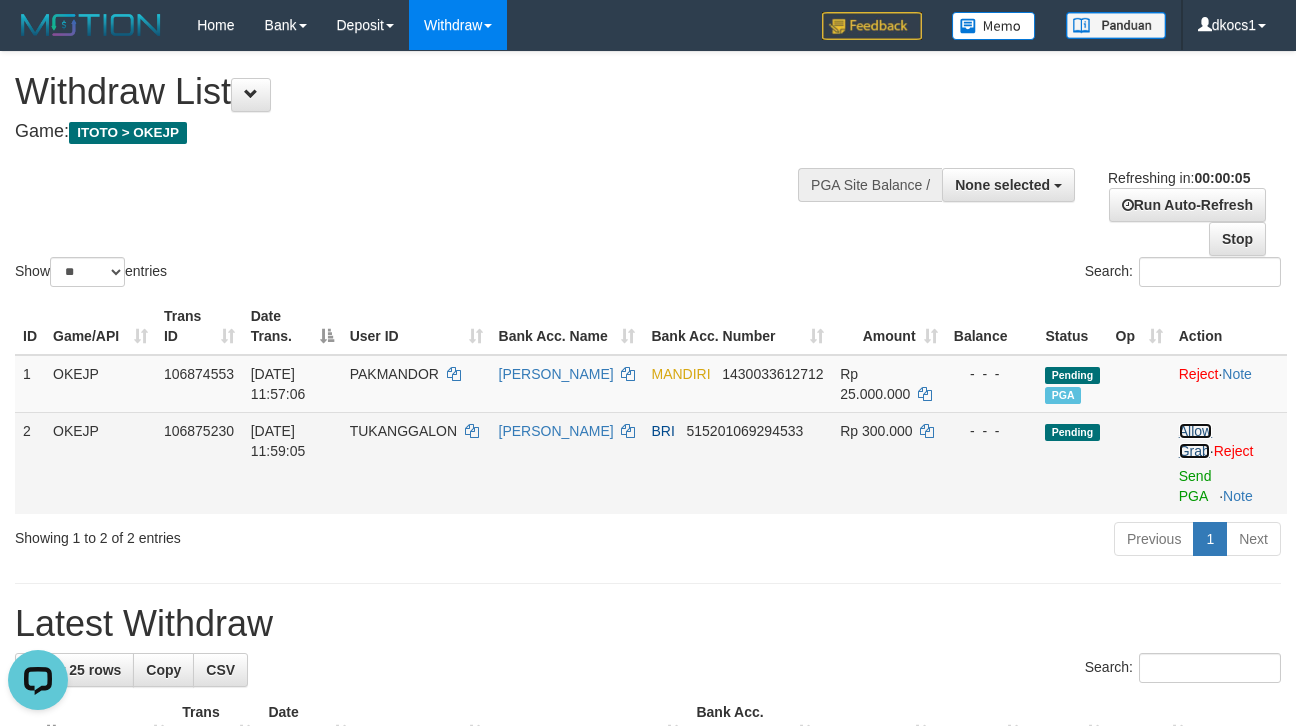 click on "Allow Grab" at bounding box center (1195, 441) 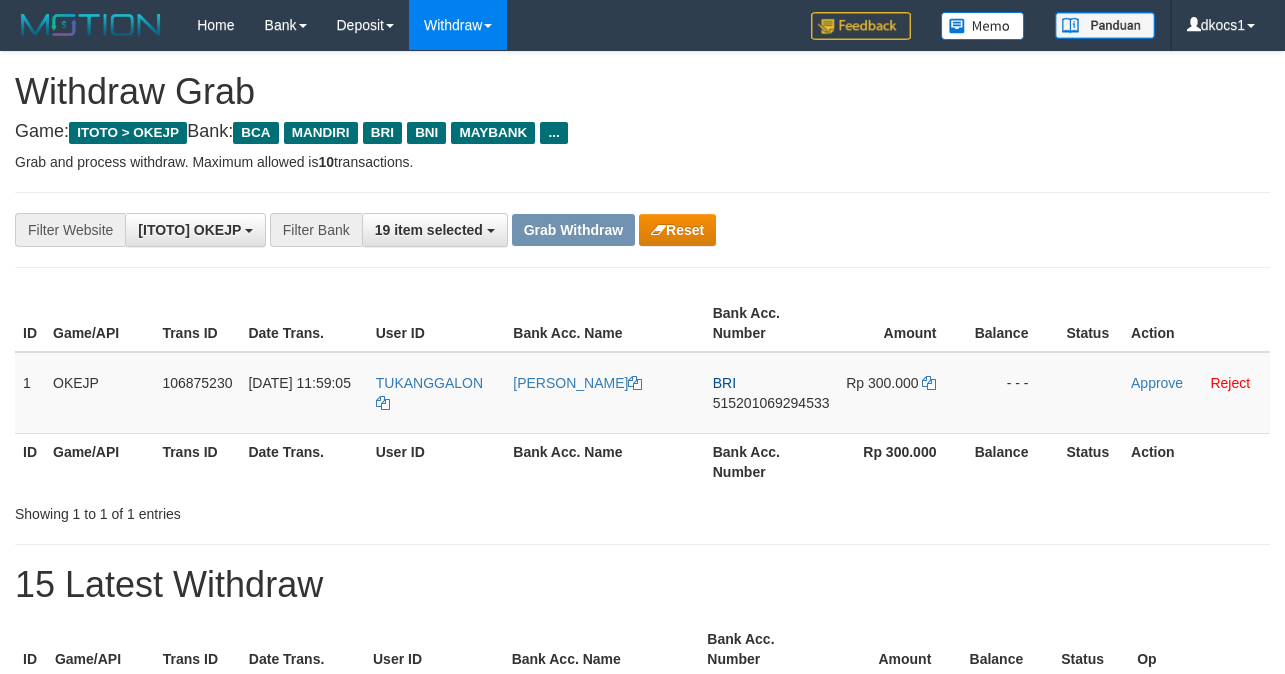 scroll, scrollTop: 0, scrollLeft: 0, axis: both 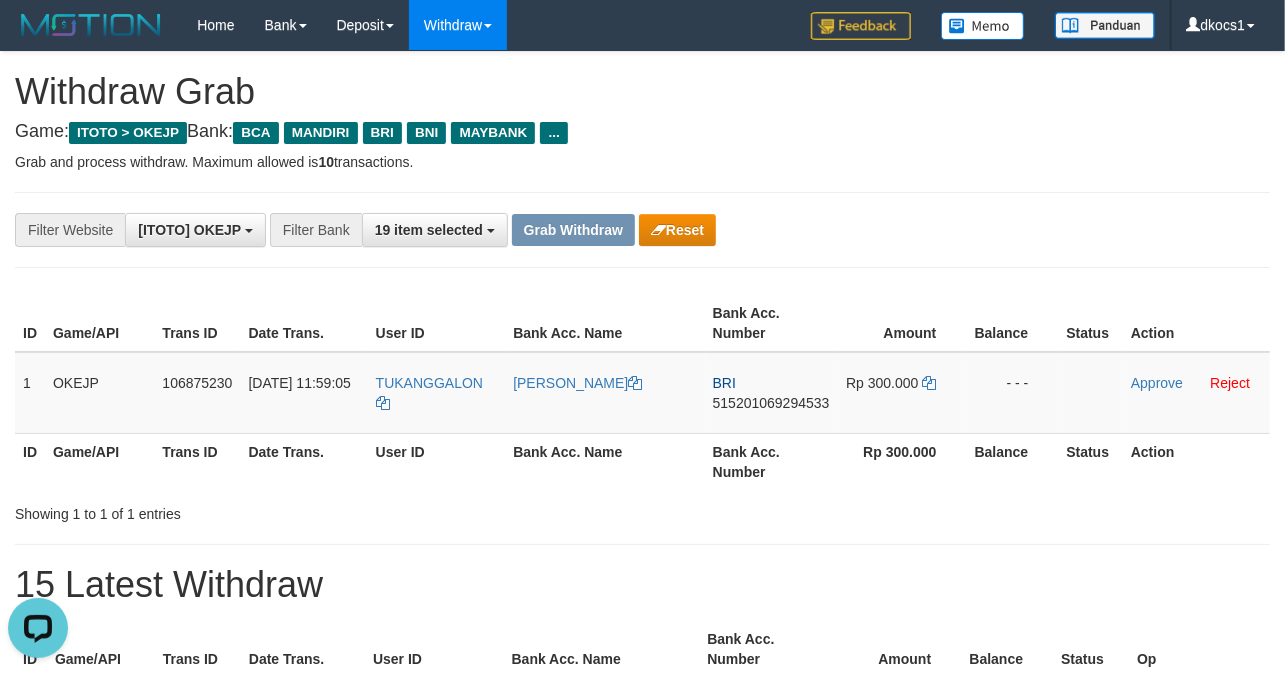 click on "**********" at bounding box center (642, 1113) 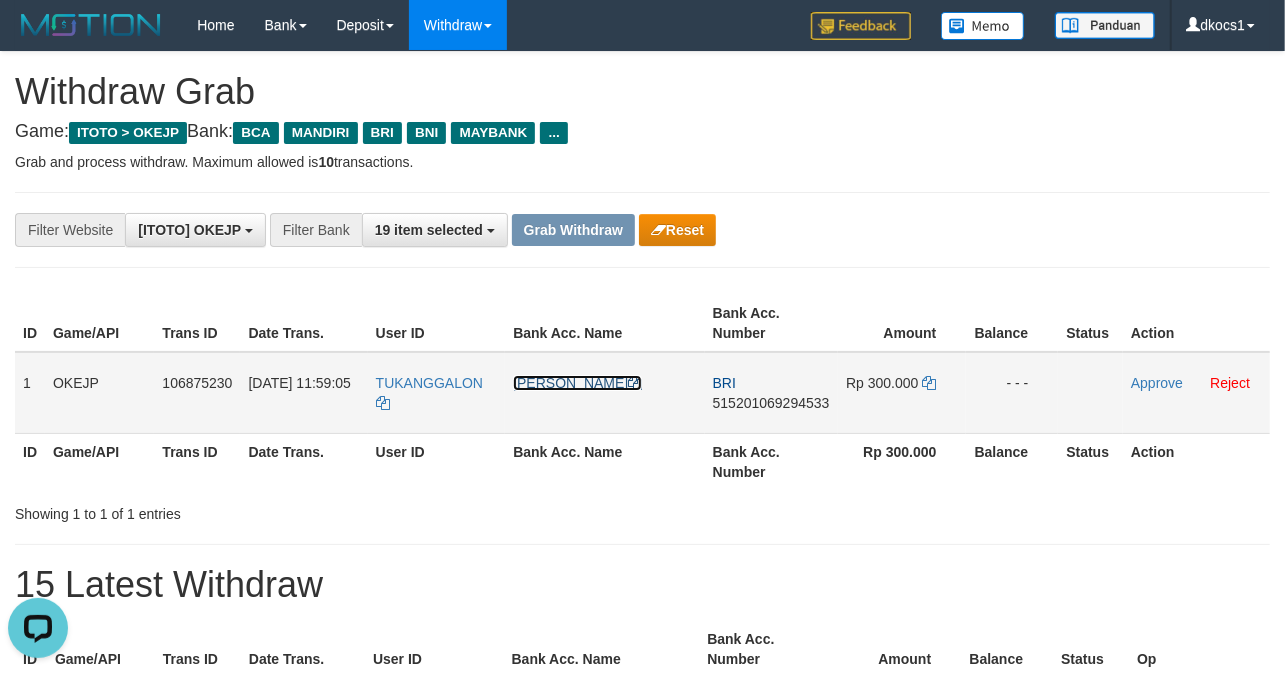 click on "[PERSON_NAME]" at bounding box center [577, 383] 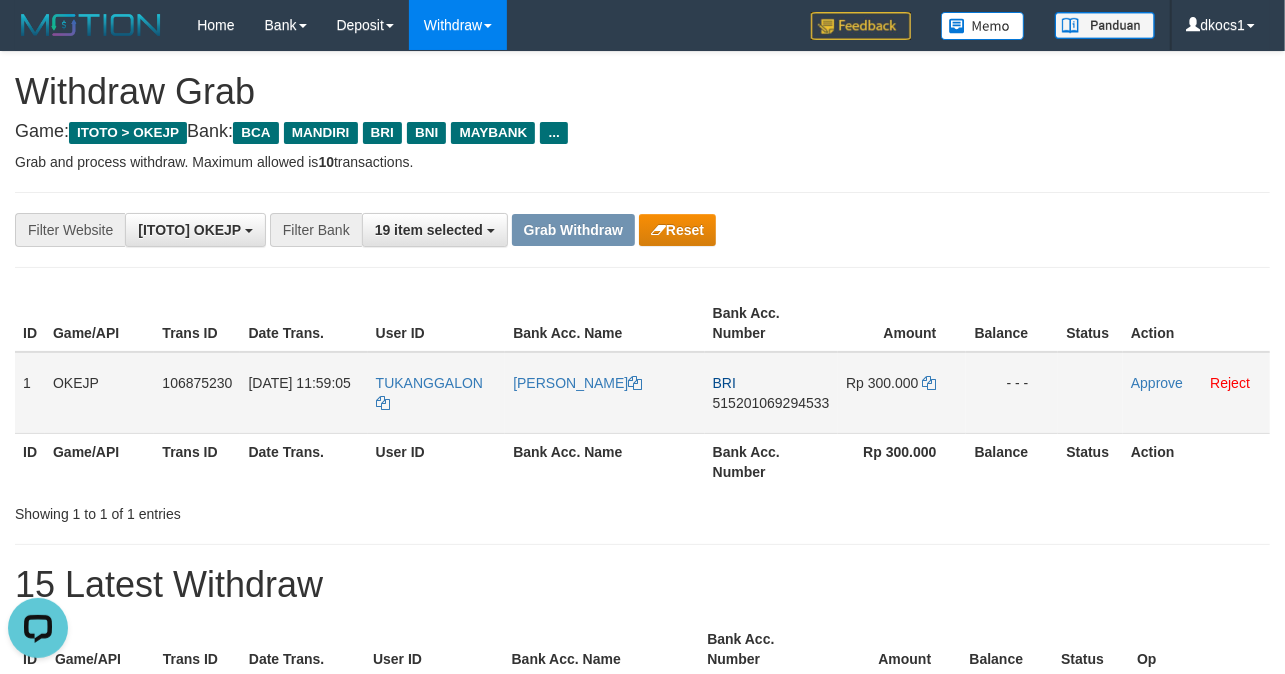 click on "TUKANGGALON" at bounding box center (437, 393) 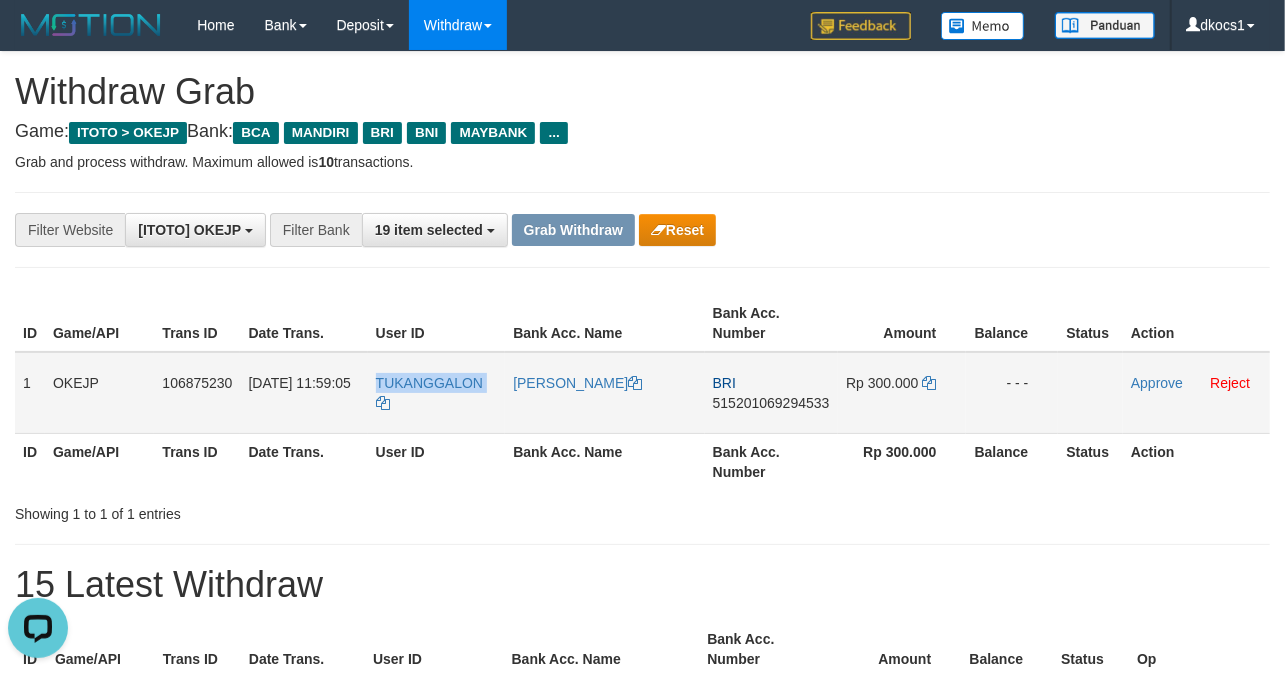 click on "TUKANGGALON" at bounding box center [437, 393] 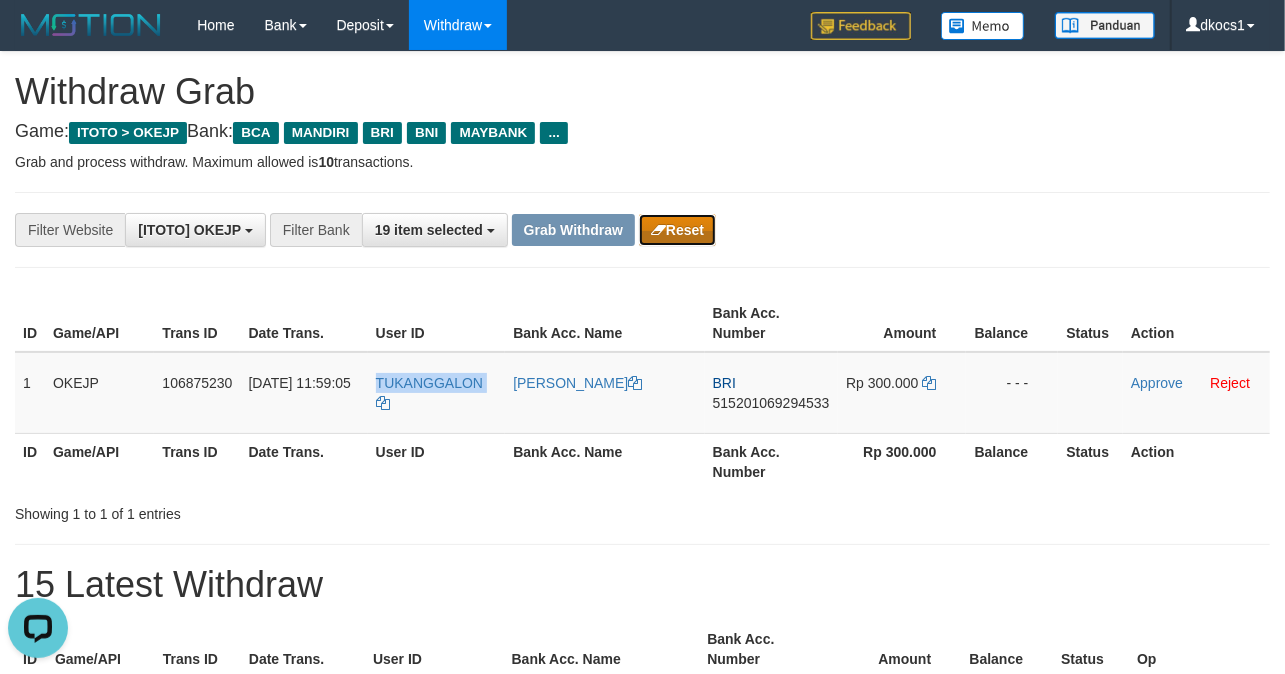 click on "Reset" at bounding box center (677, 230) 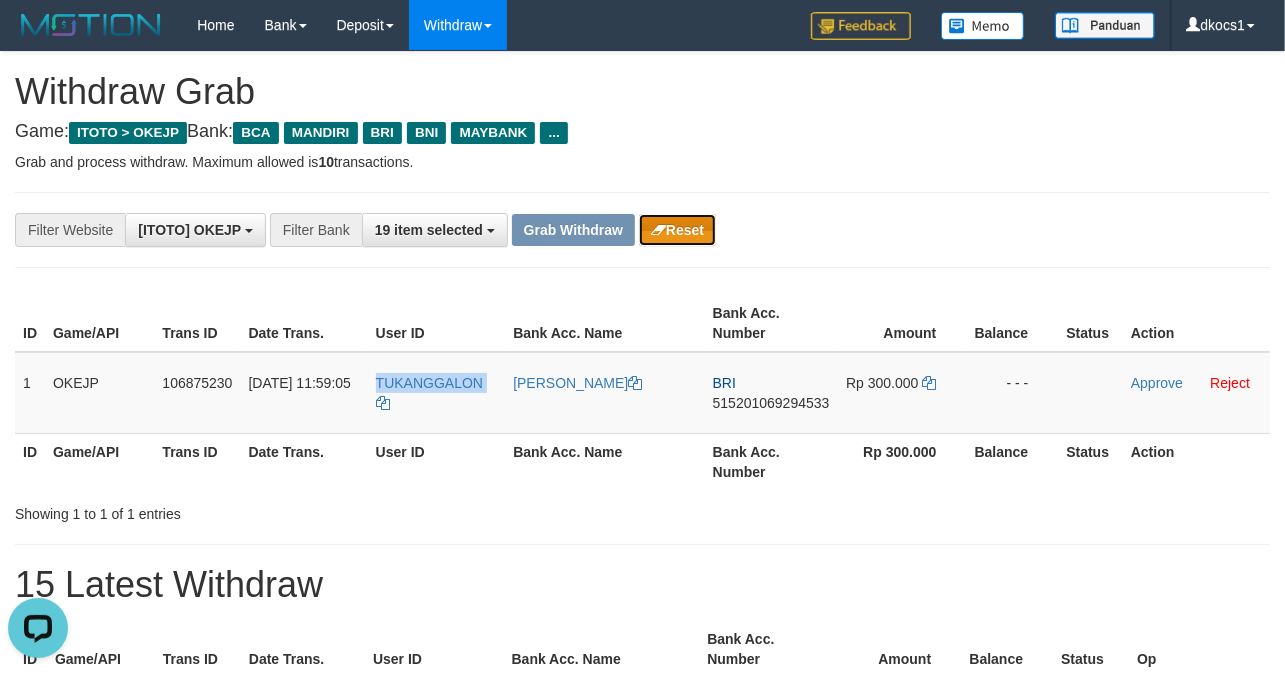type 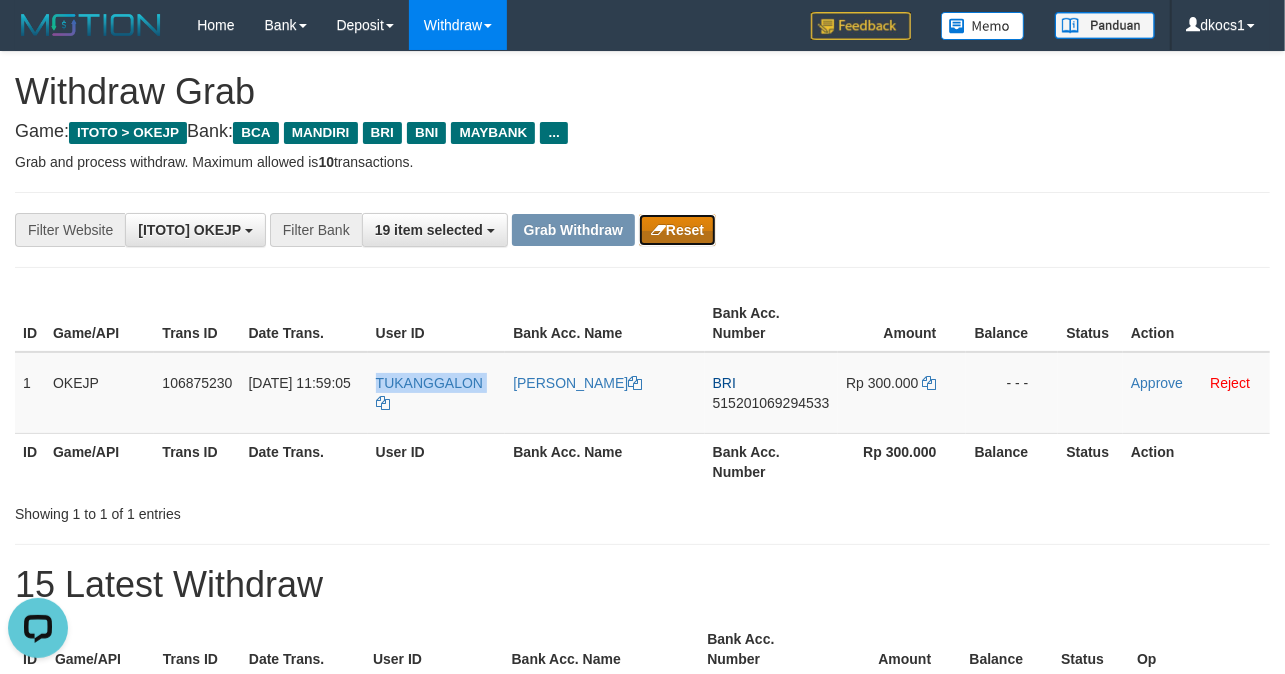 click on "Reset" at bounding box center (677, 230) 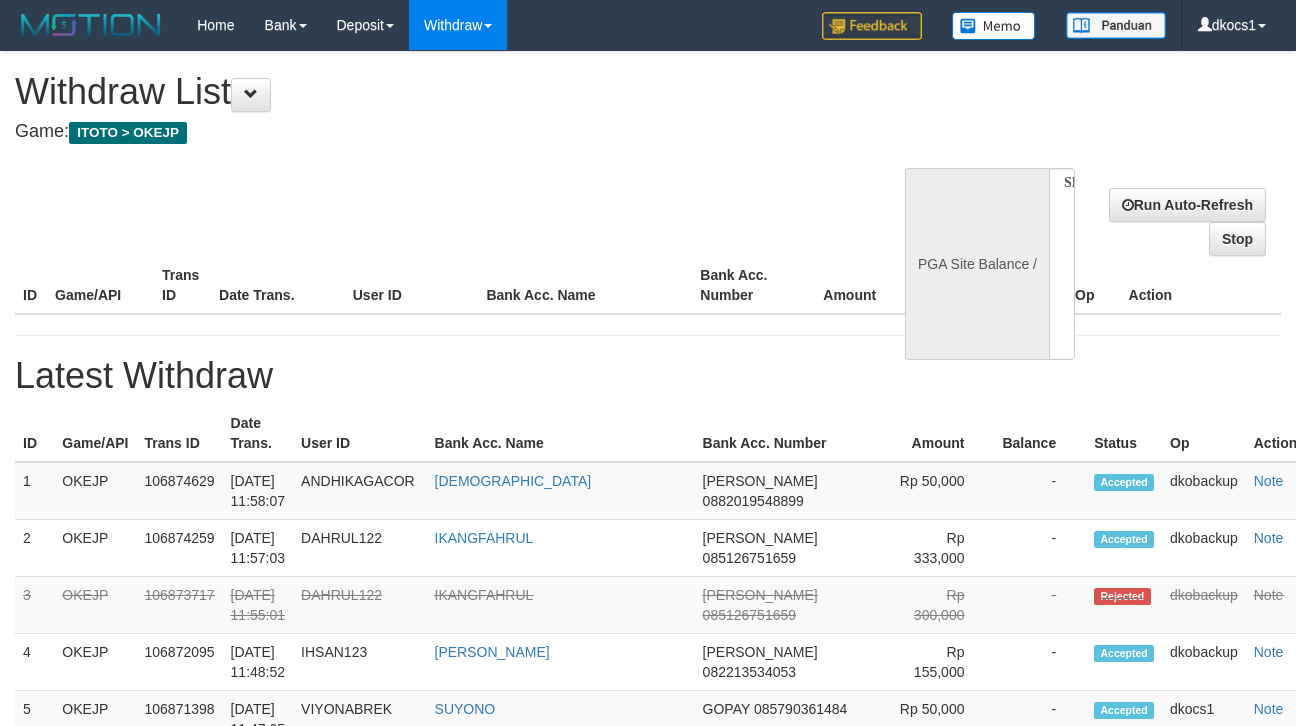select 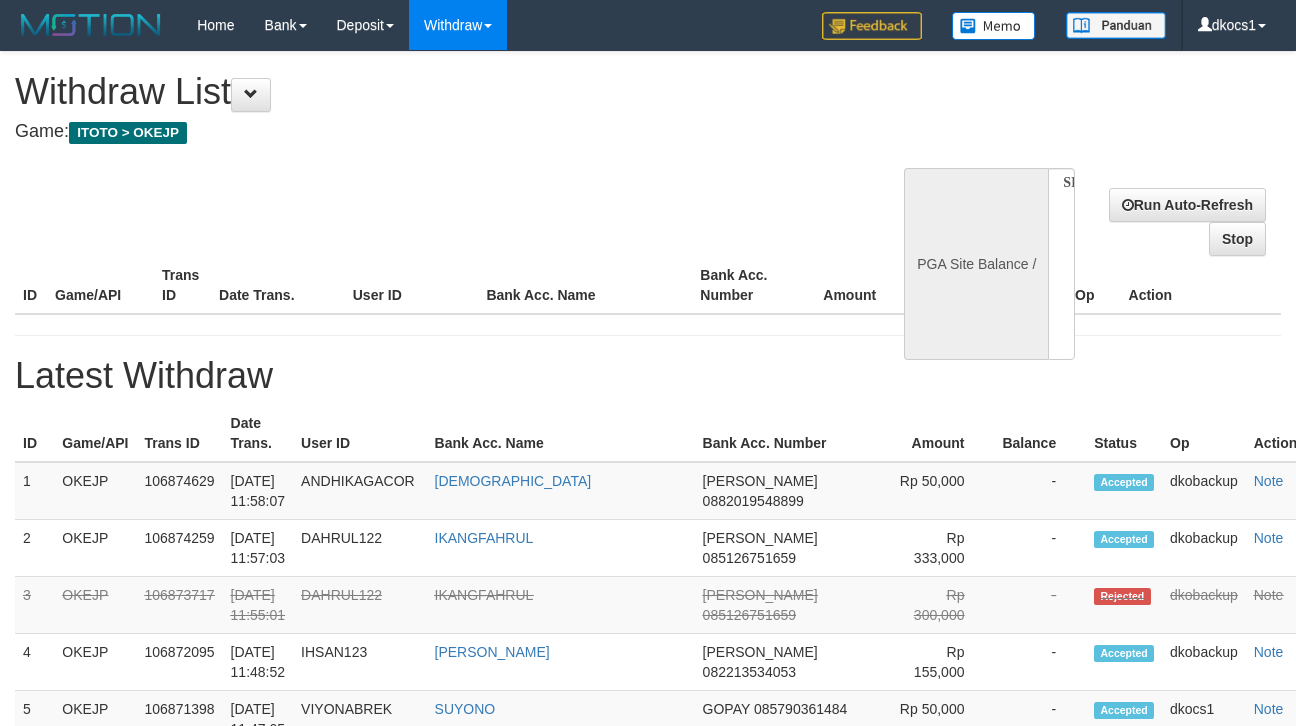 scroll, scrollTop: 0, scrollLeft: 0, axis: both 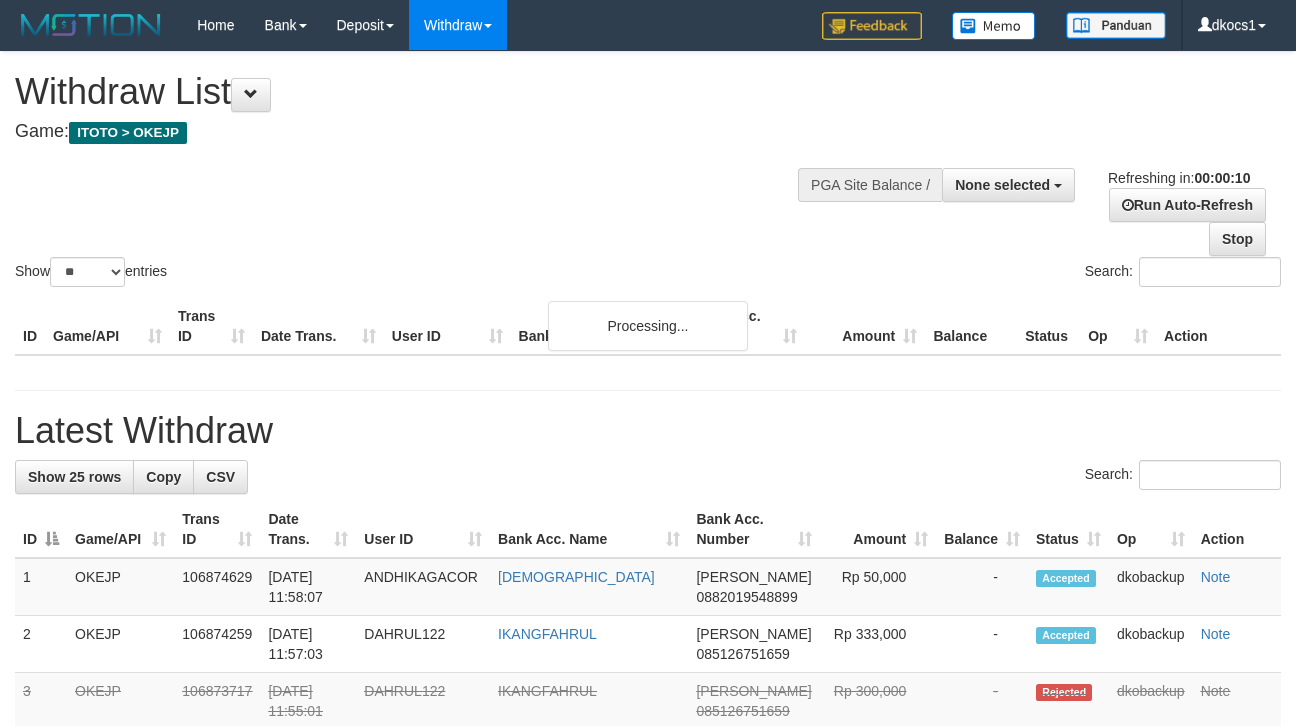 select 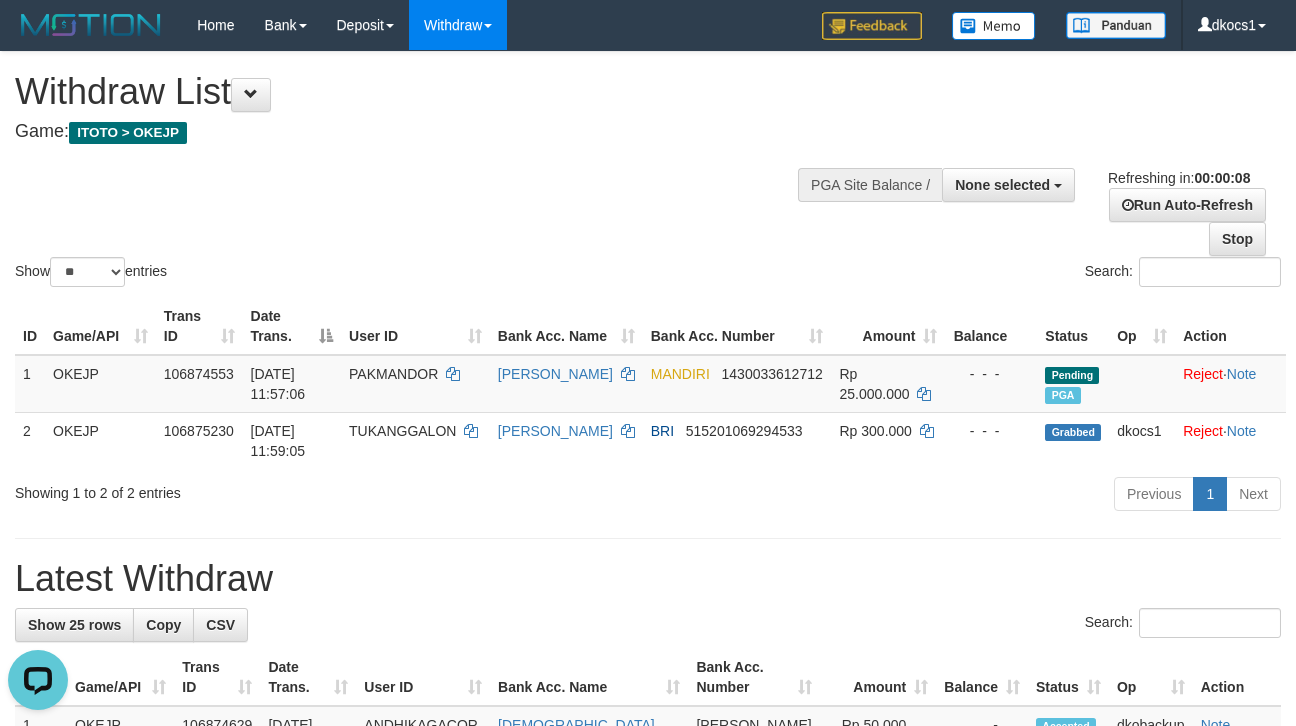 scroll, scrollTop: 0, scrollLeft: 0, axis: both 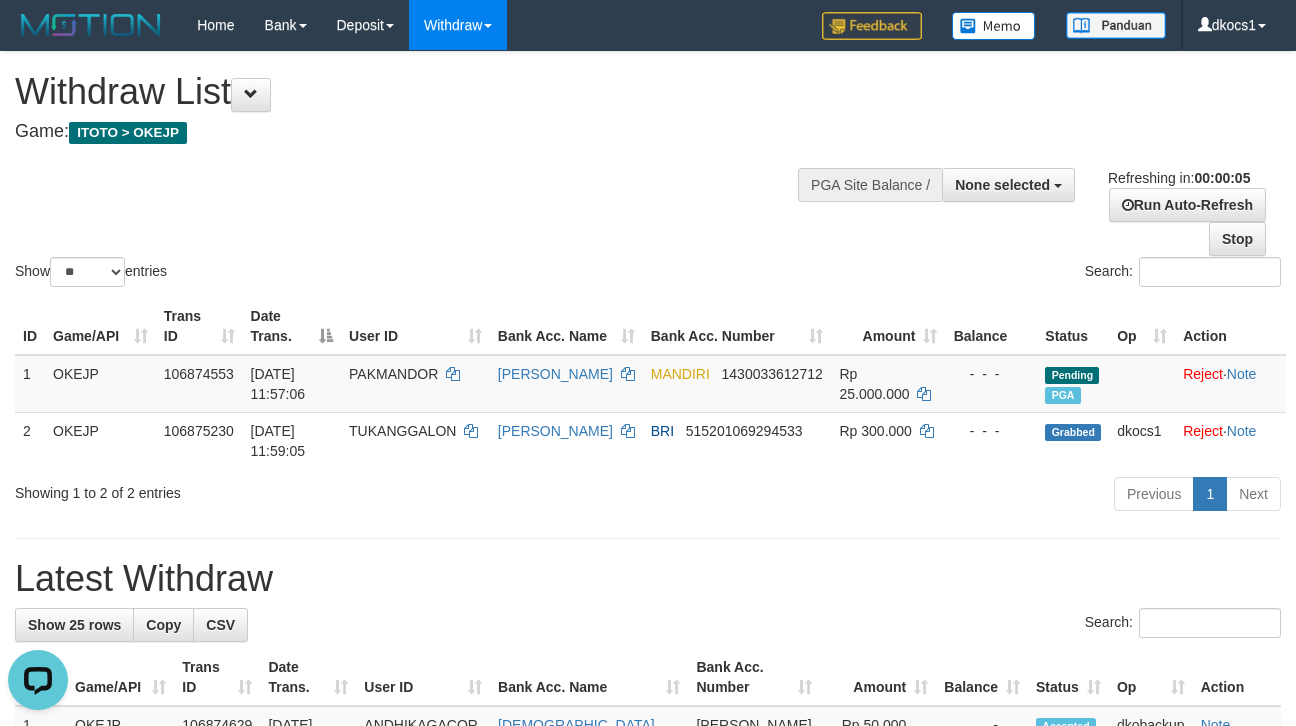 click on "Previous 1 Next" at bounding box center (918, 496) 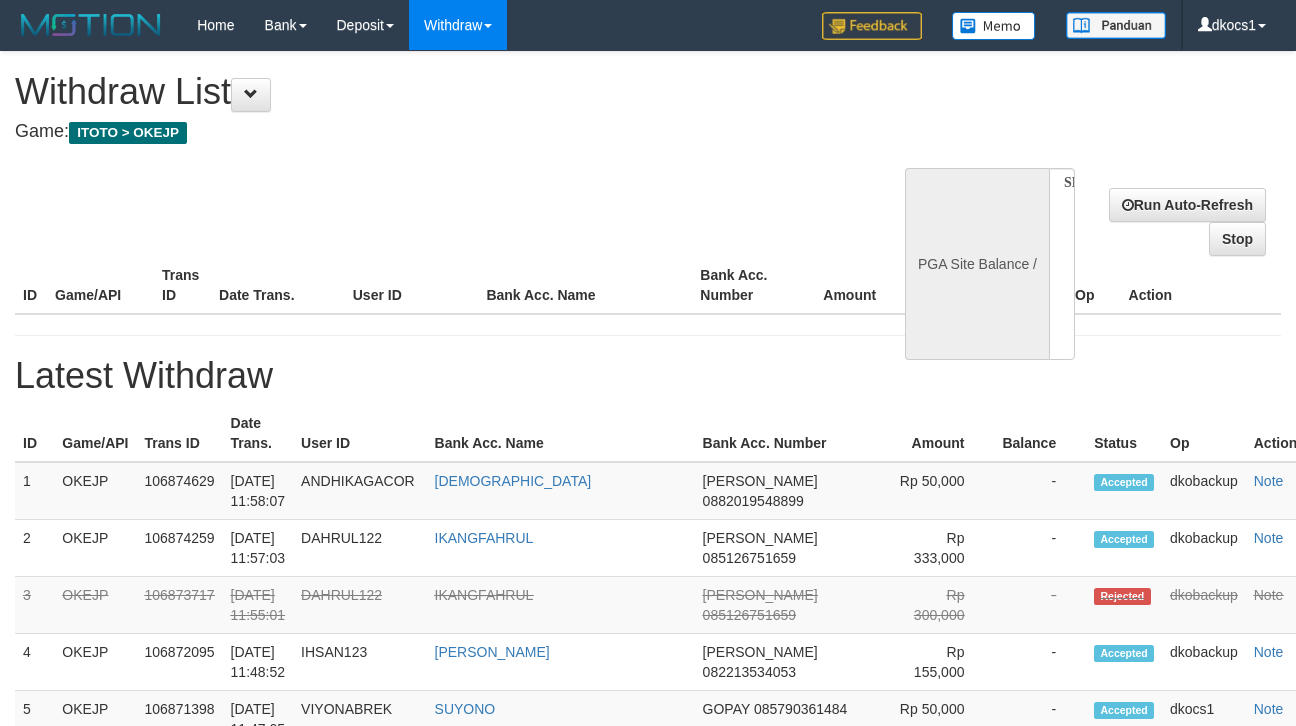 select 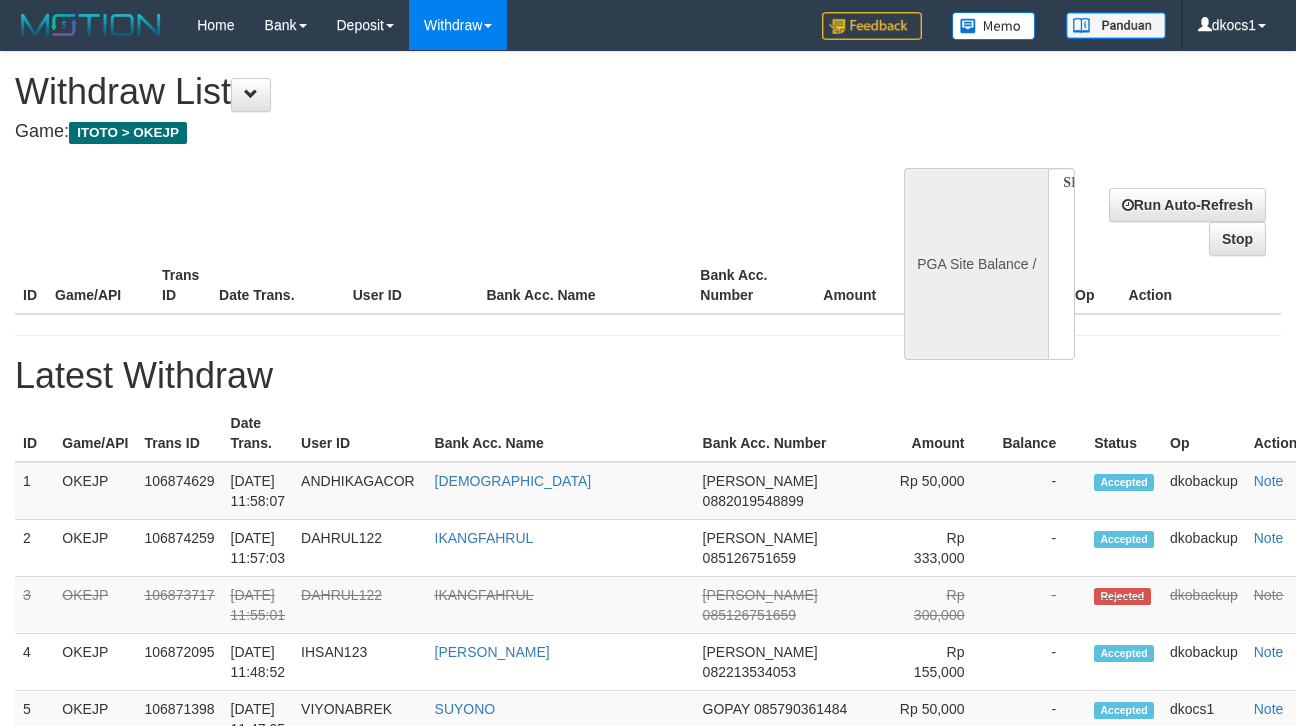 scroll, scrollTop: 0, scrollLeft: 0, axis: both 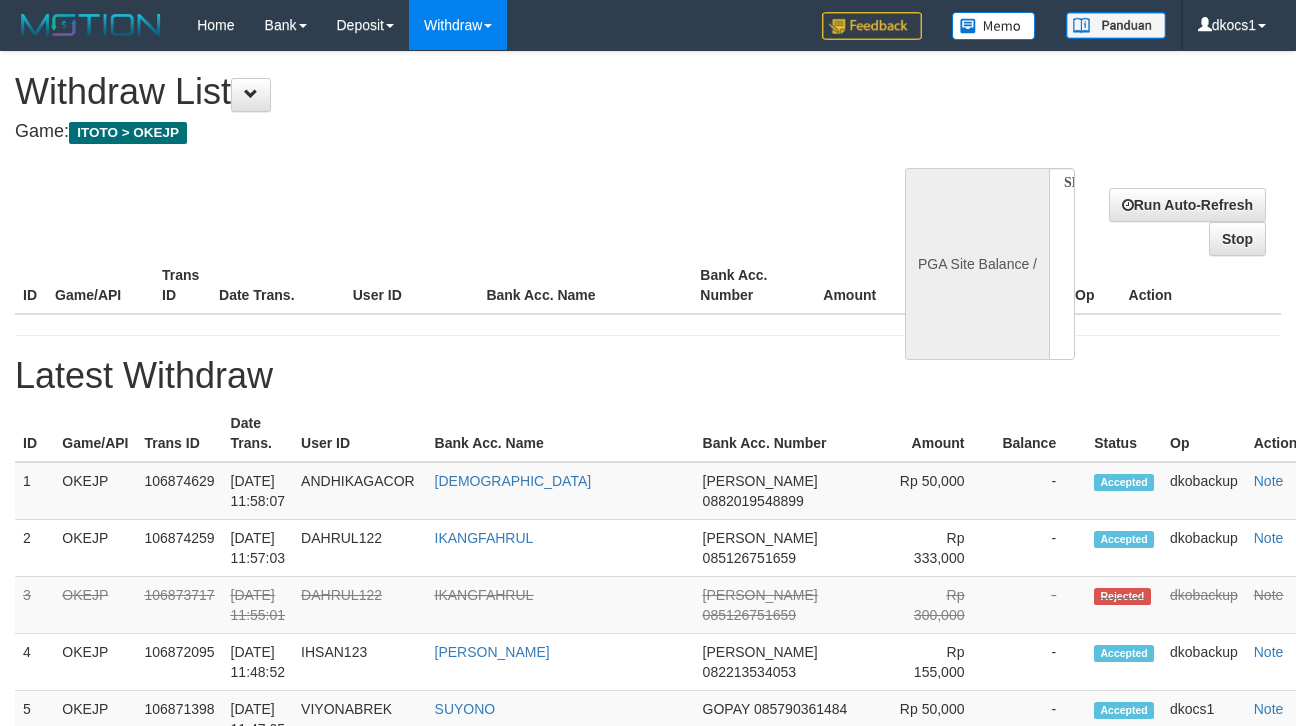 select 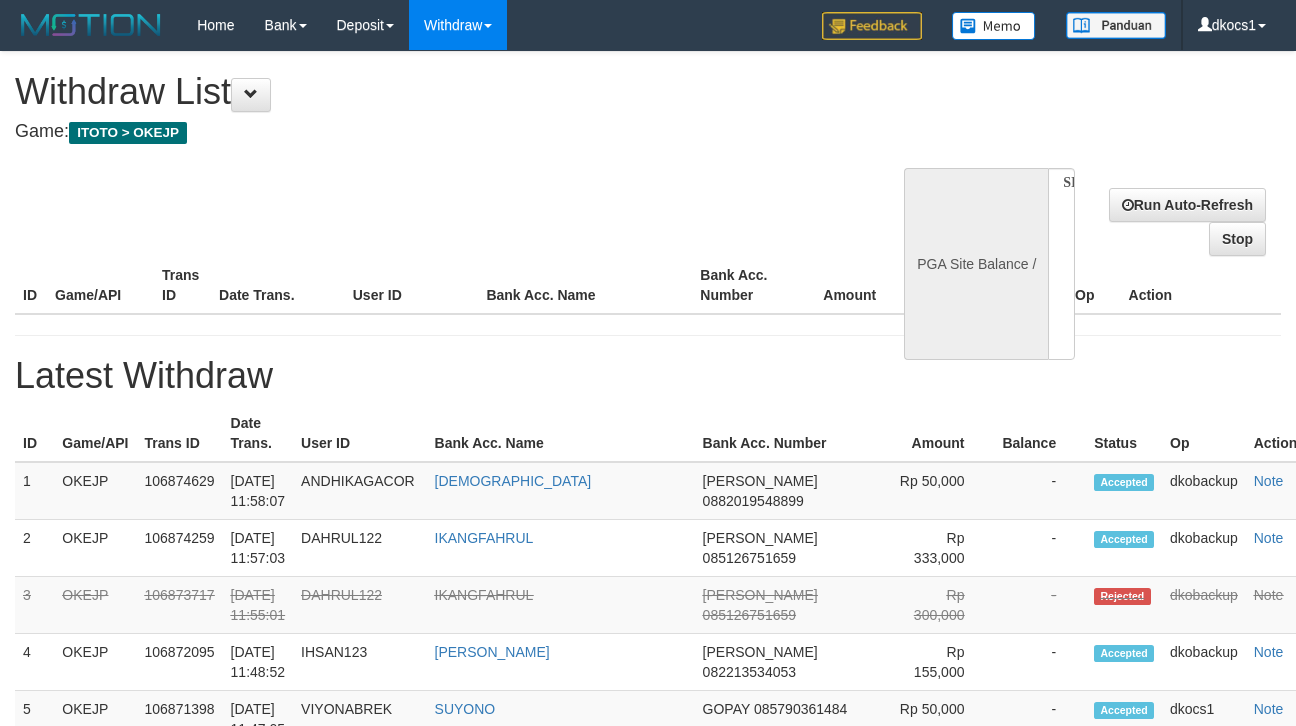 select on "**" 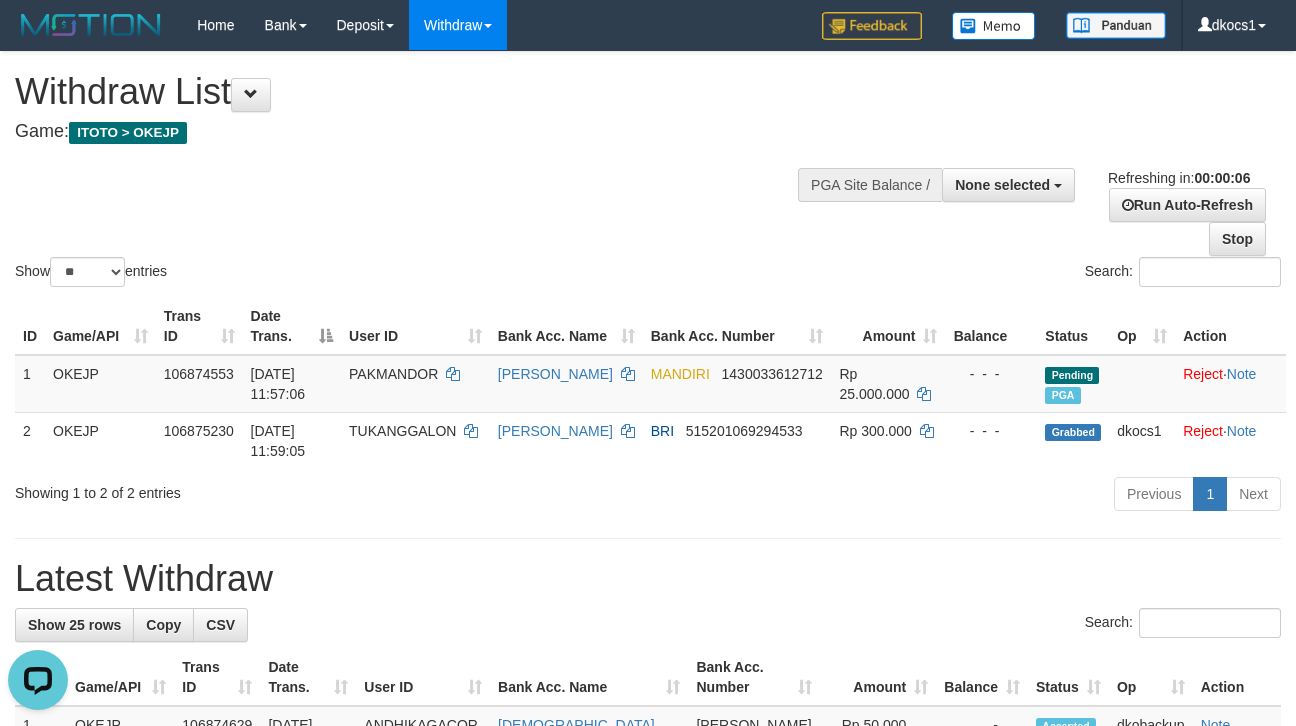 scroll, scrollTop: 0, scrollLeft: 0, axis: both 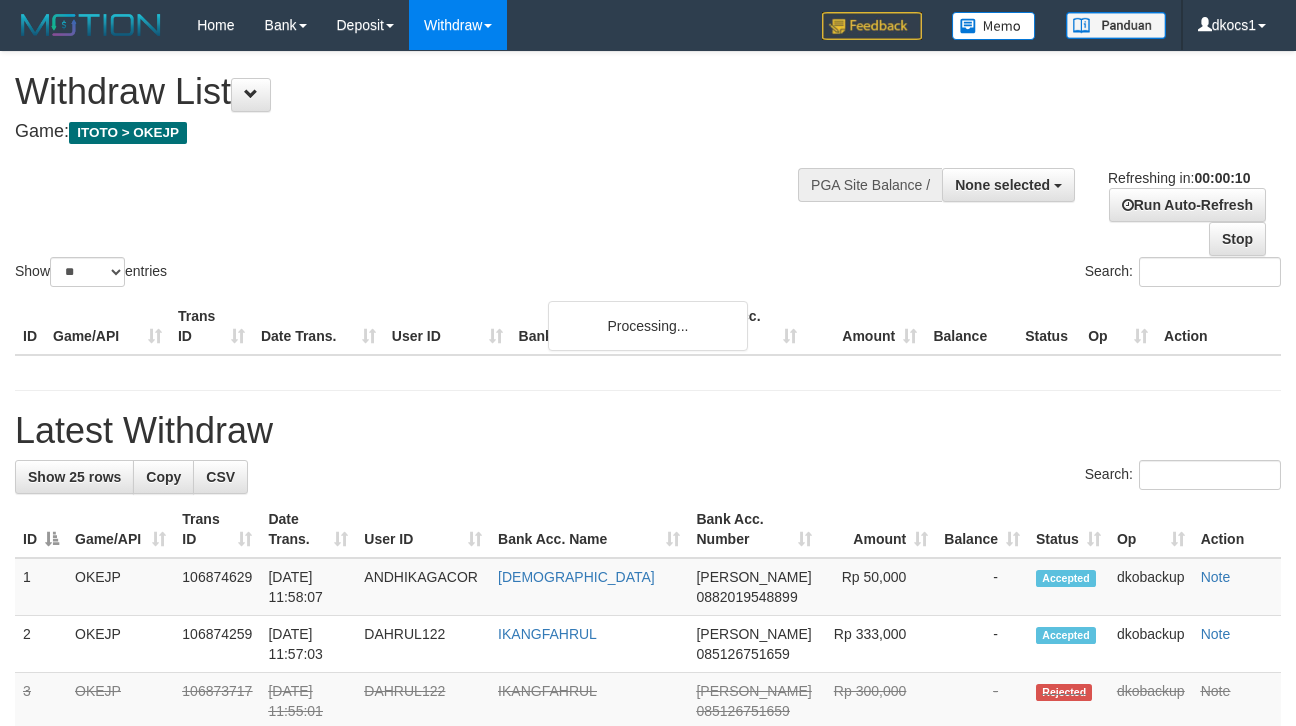 select 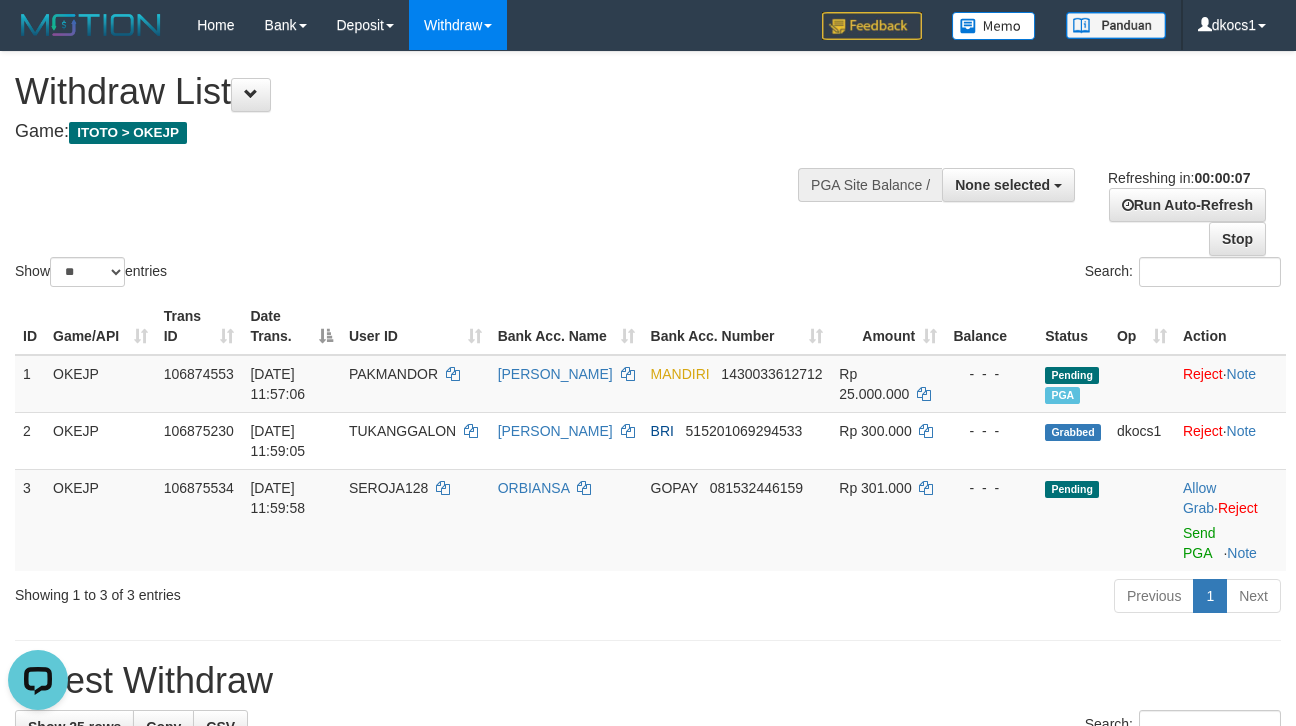 scroll, scrollTop: 0, scrollLeft: 0, axis: both 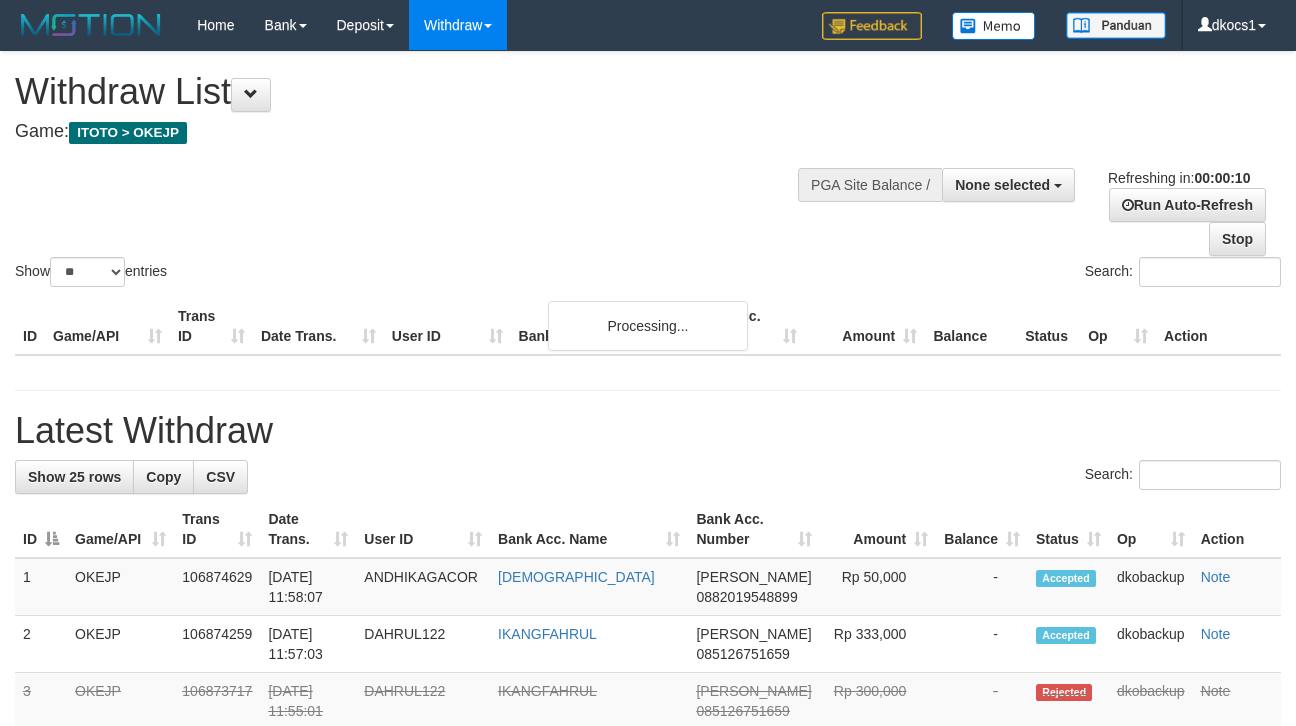 select 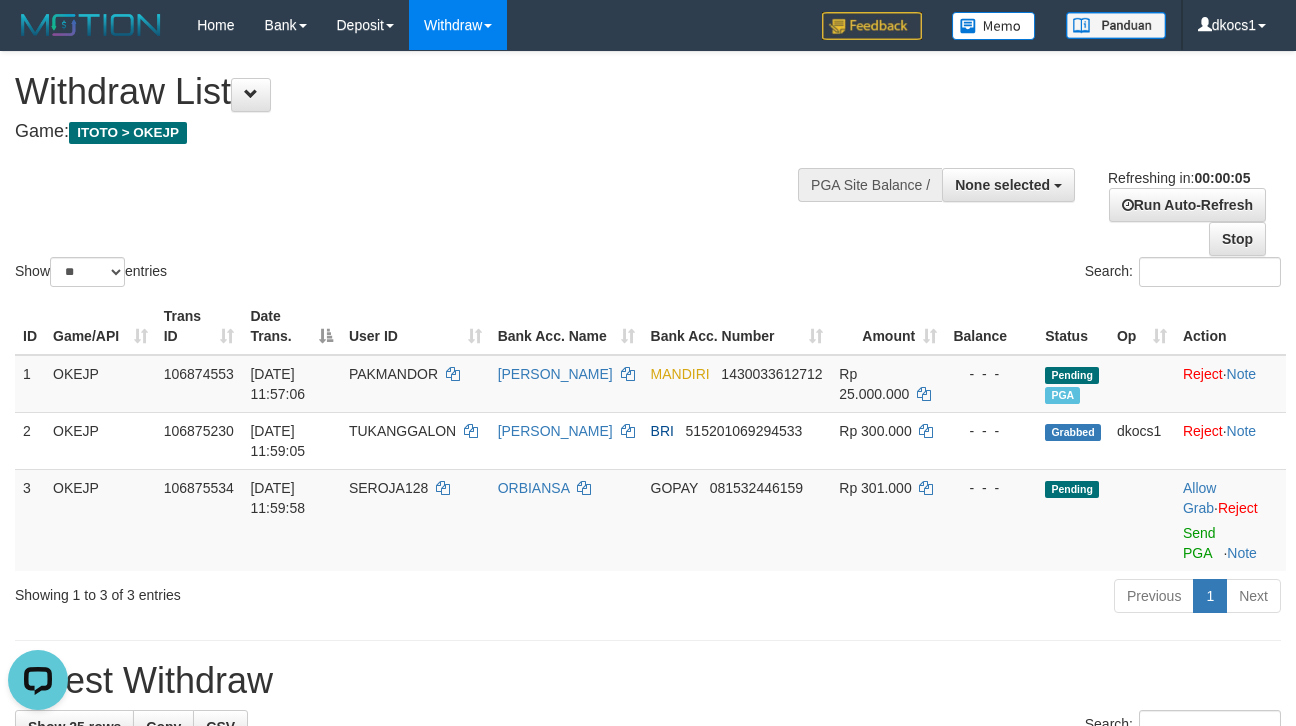 scroll, scrollTop: 0, scrollLeft: 0, axis: both 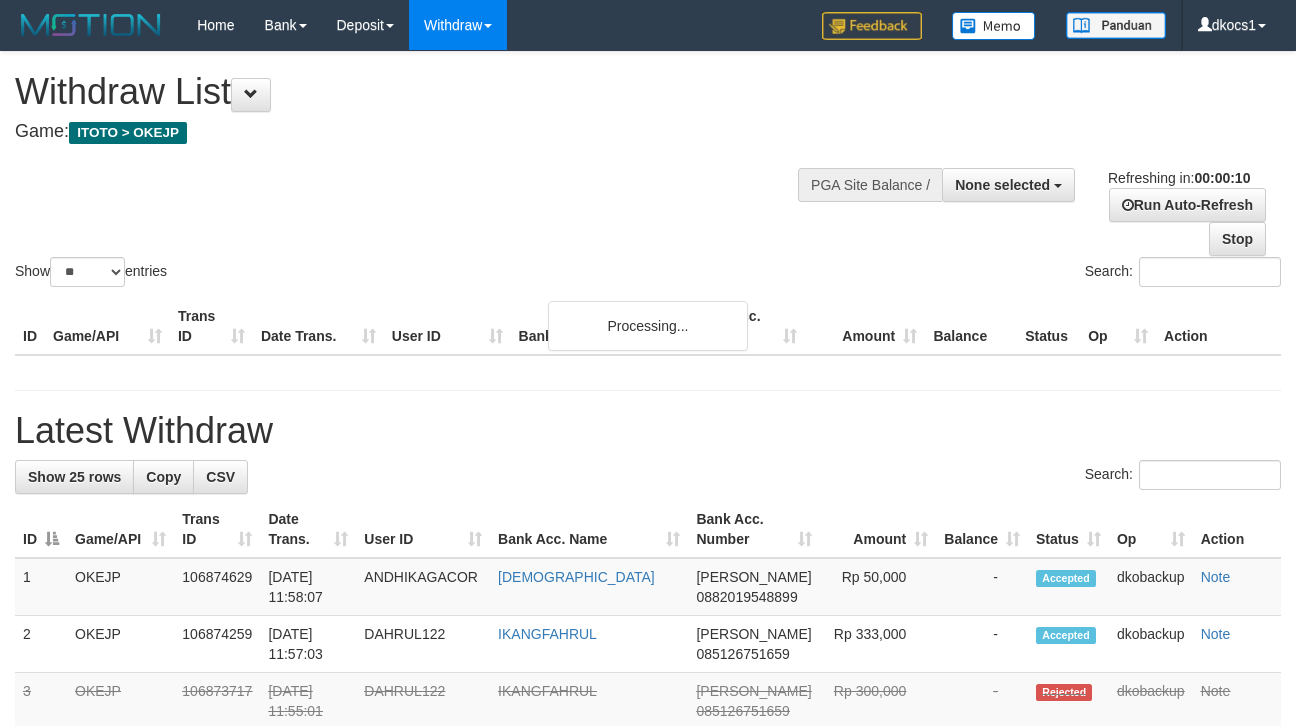 select 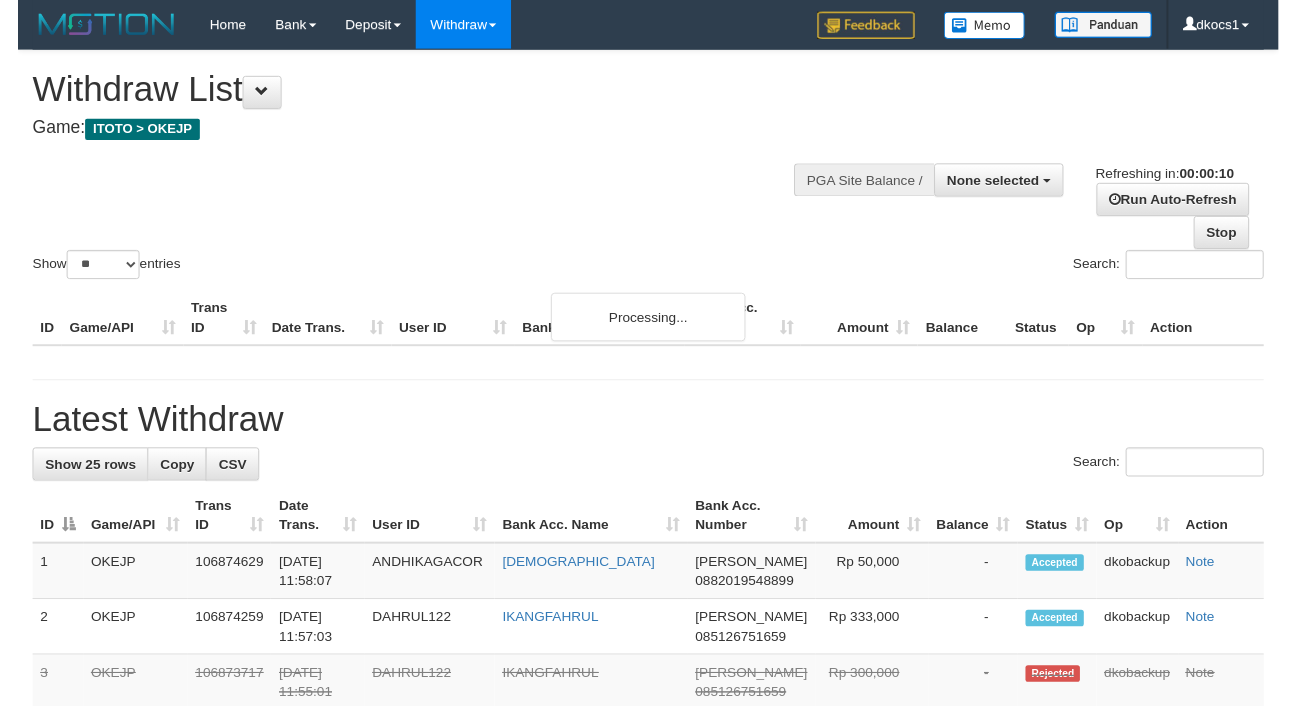 scroll, scrollTop: 0, scrollLeft: 0, axis: both 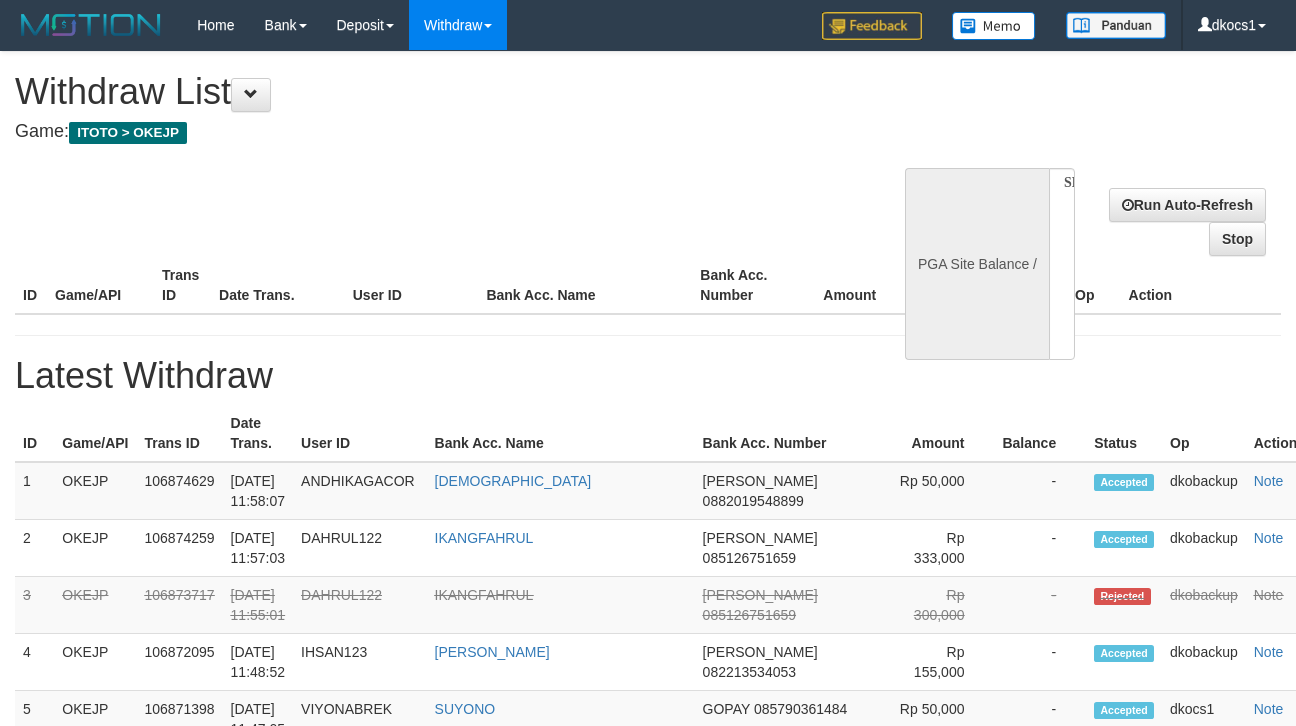 select 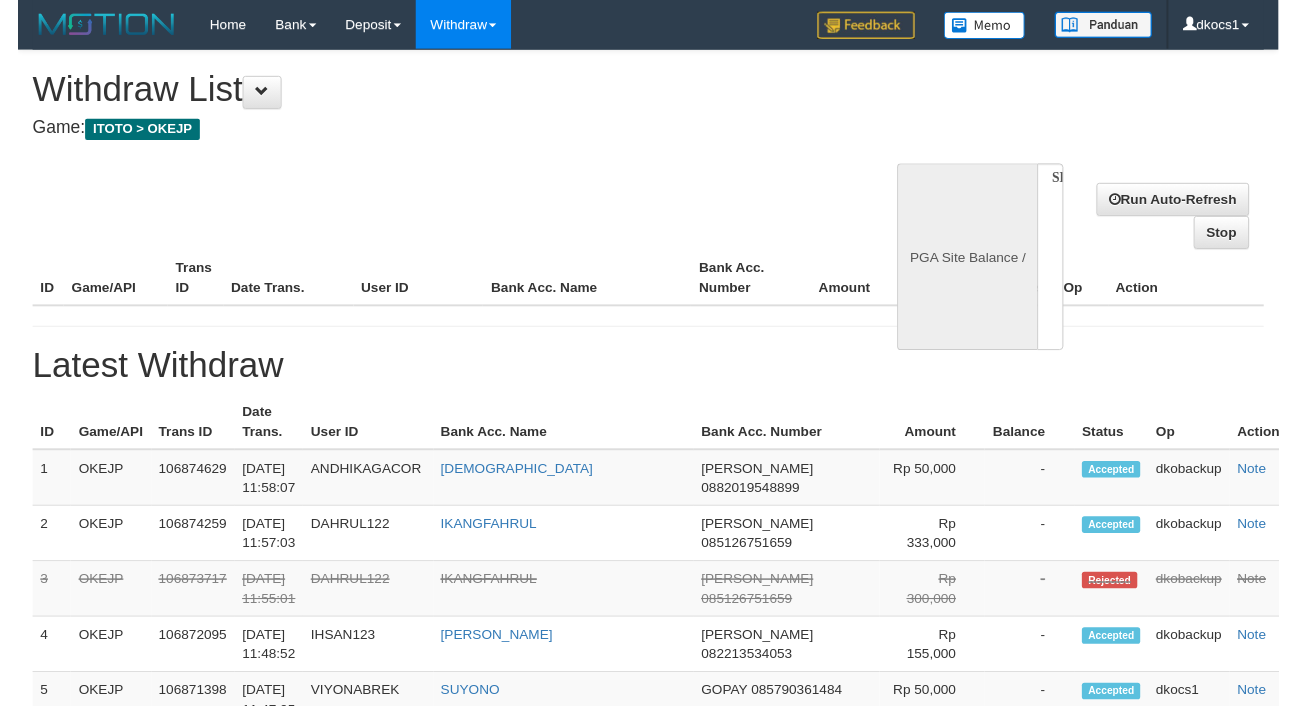 scroll, scrollTop: 0, scrollLeft: 0, axis: both 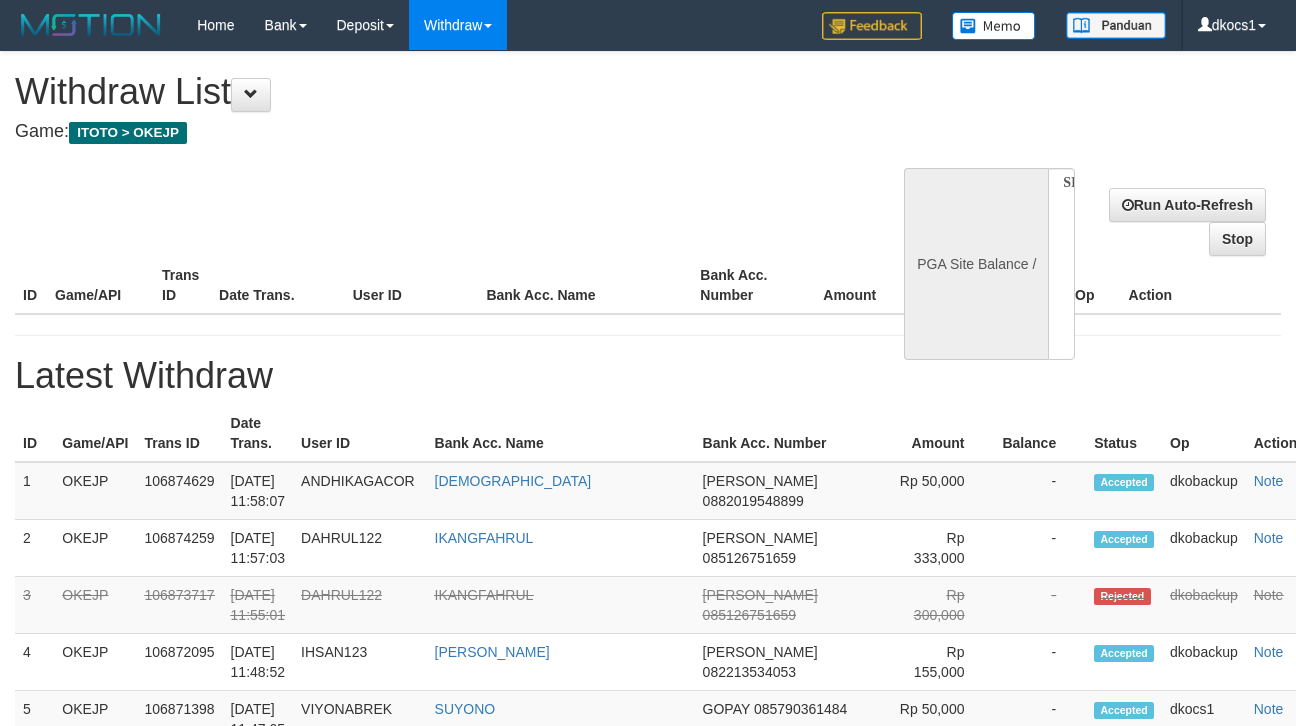 select on "**" 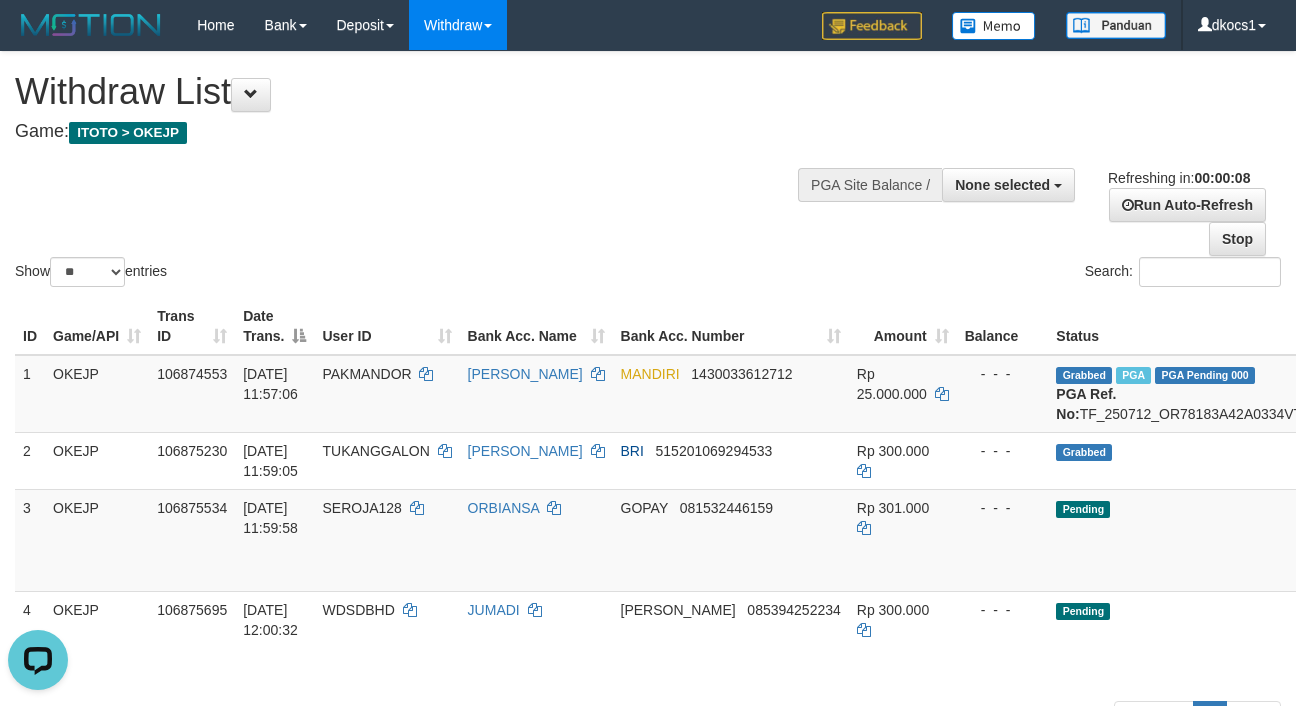 scroll, scrollTop: 0, scrollLeft: 0, axis: both 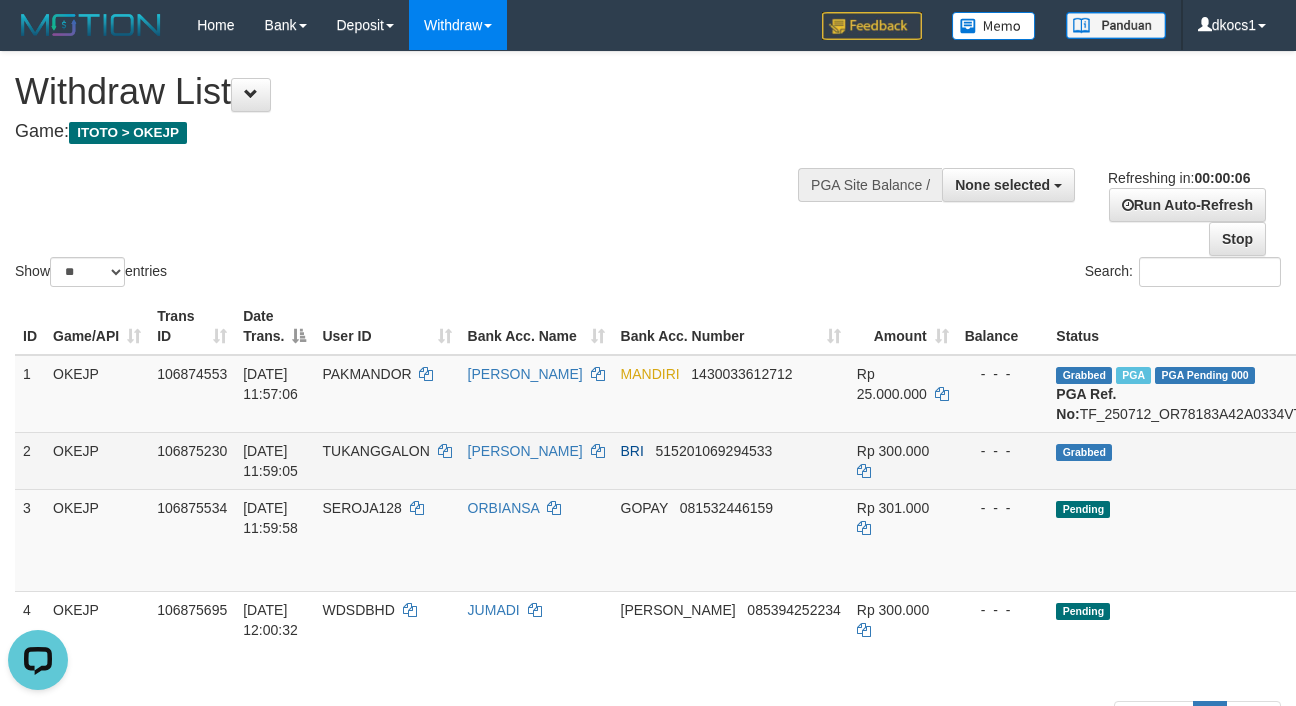 click on "Grabbed" at bounding box center [1251, 460] 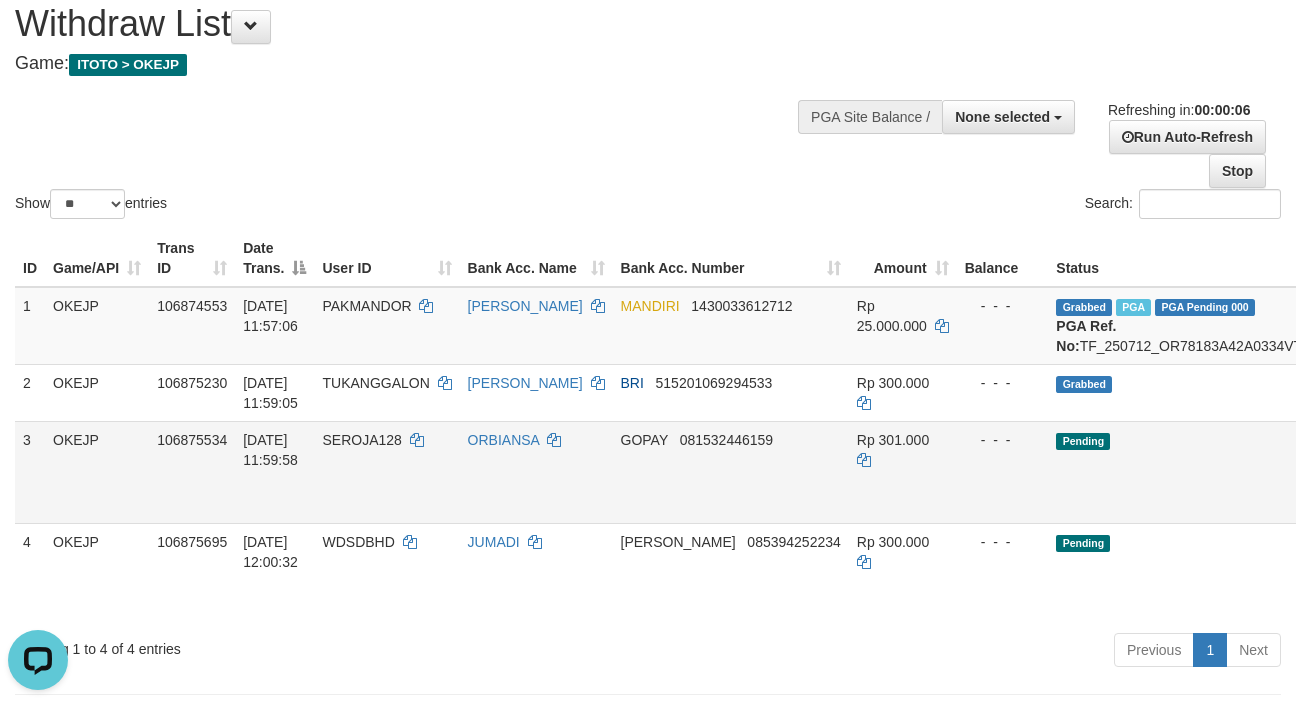 scroll, scrollTop: 133, scrollLeft: 0, axis: vertical 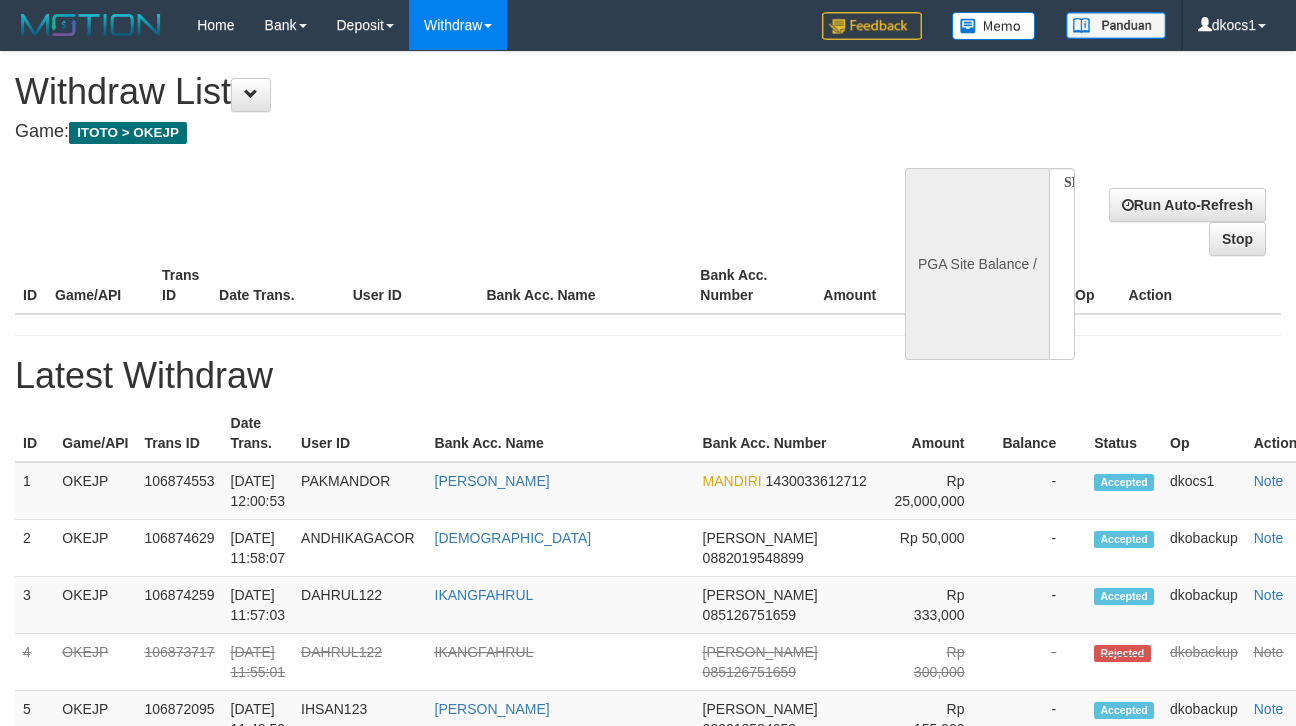 select 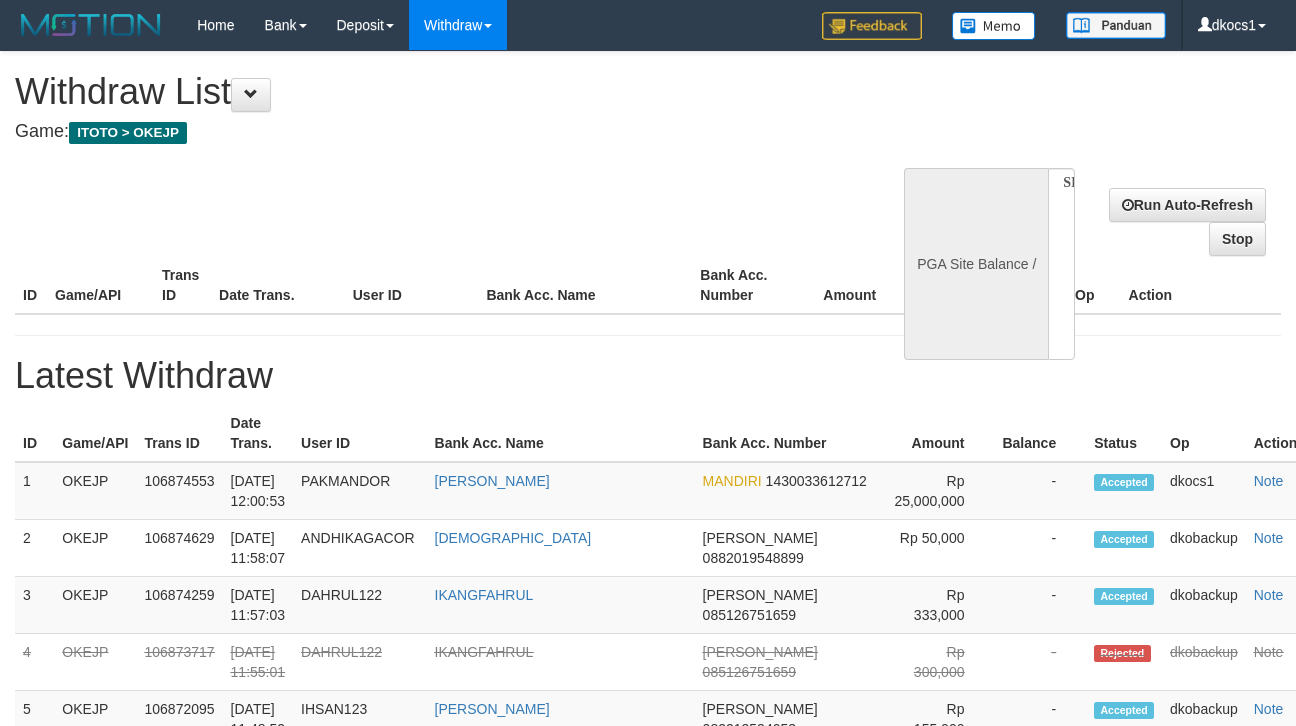 scroll, scrollTop: 0, scrollLeft: 0, axis: both 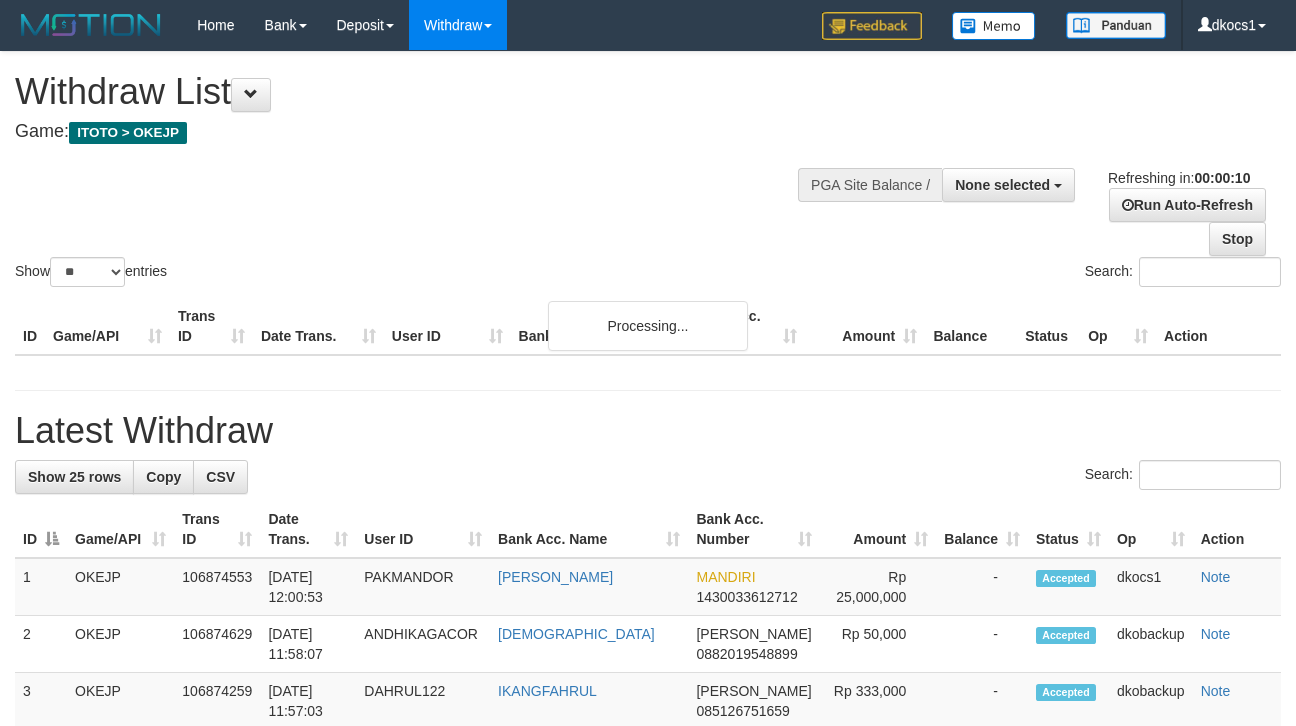 select 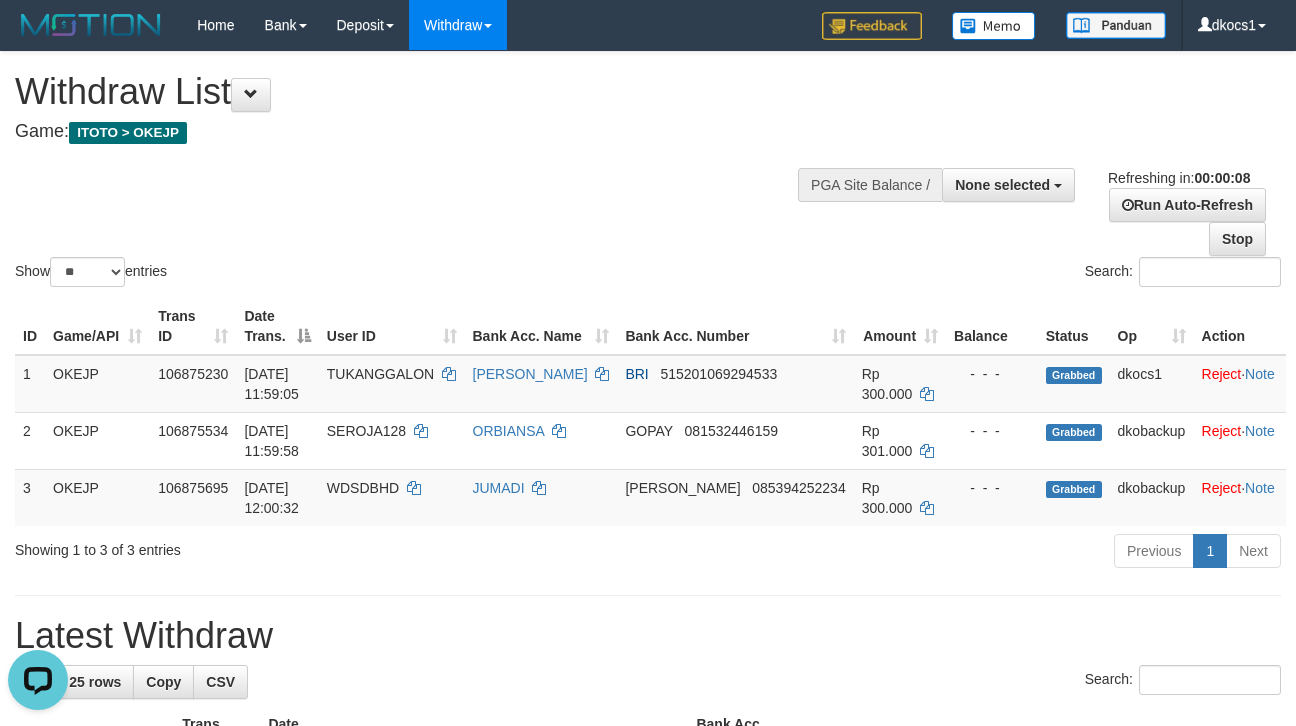 scroll, scrollTop: 0, scrollLeft: 0, axis: both 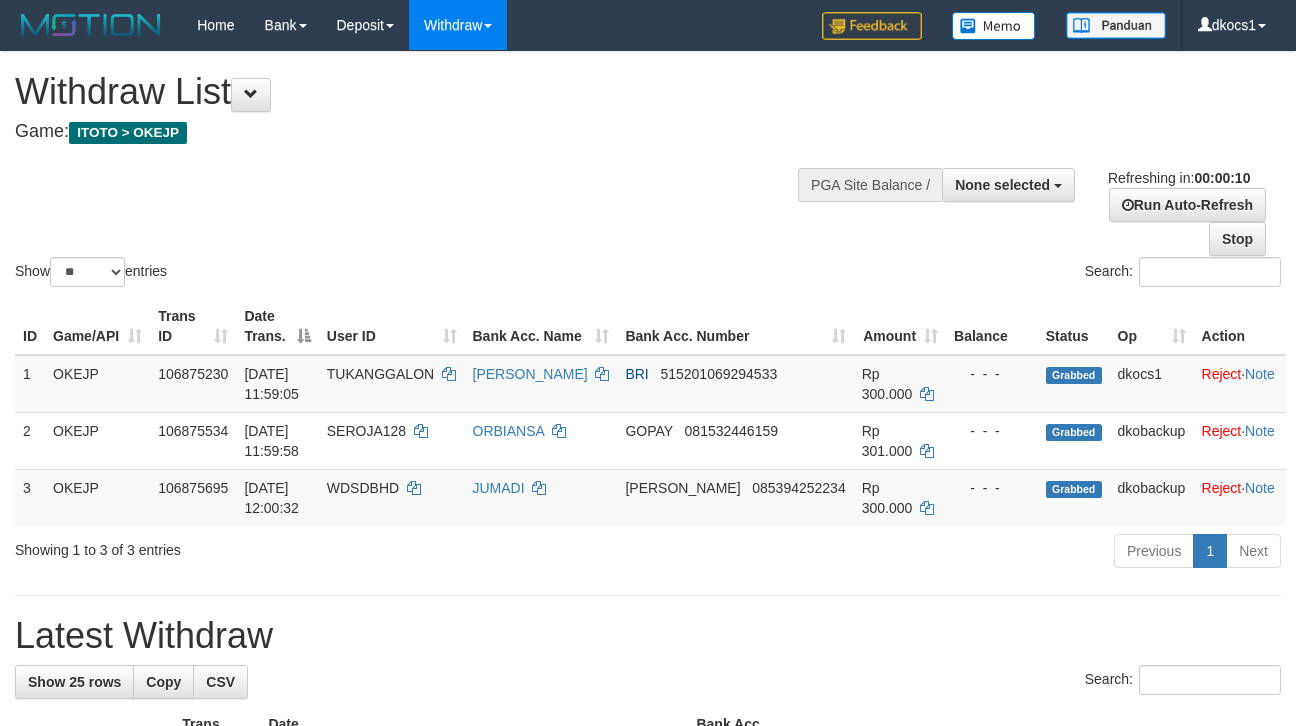 select 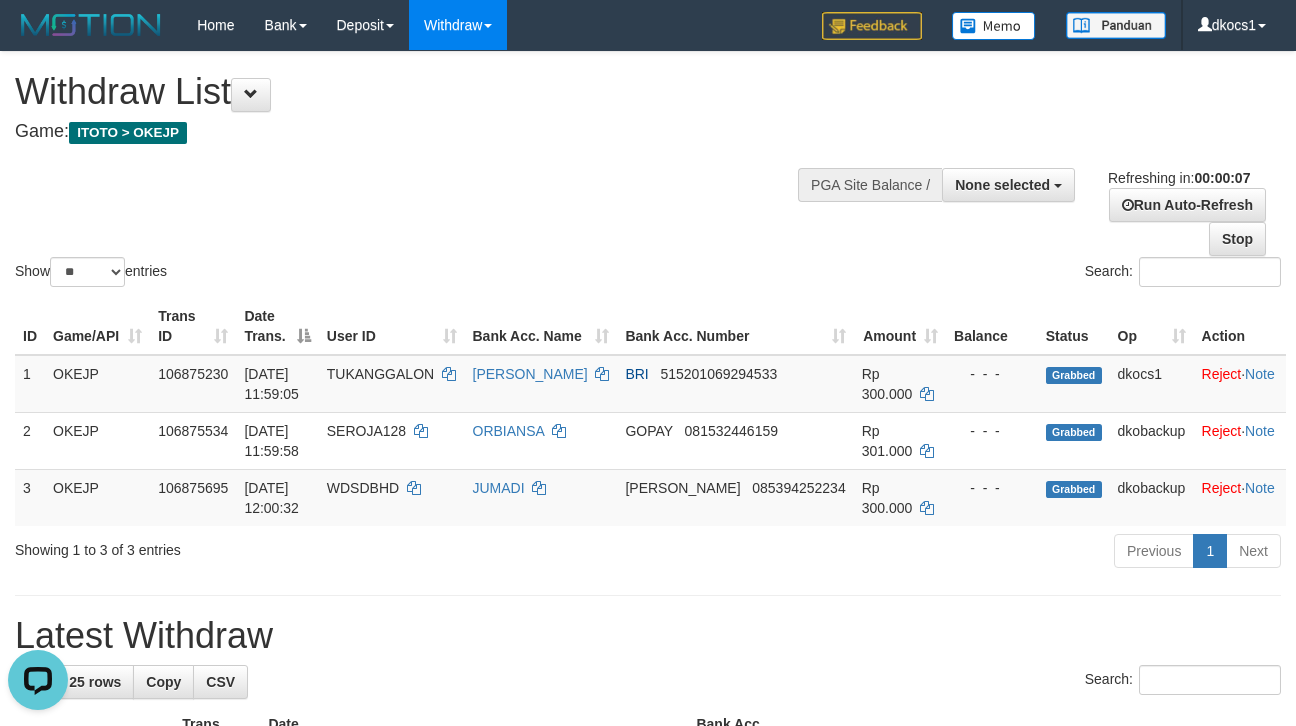 scroll, scrollTop: 0, scrollLeft: 0, axis: both 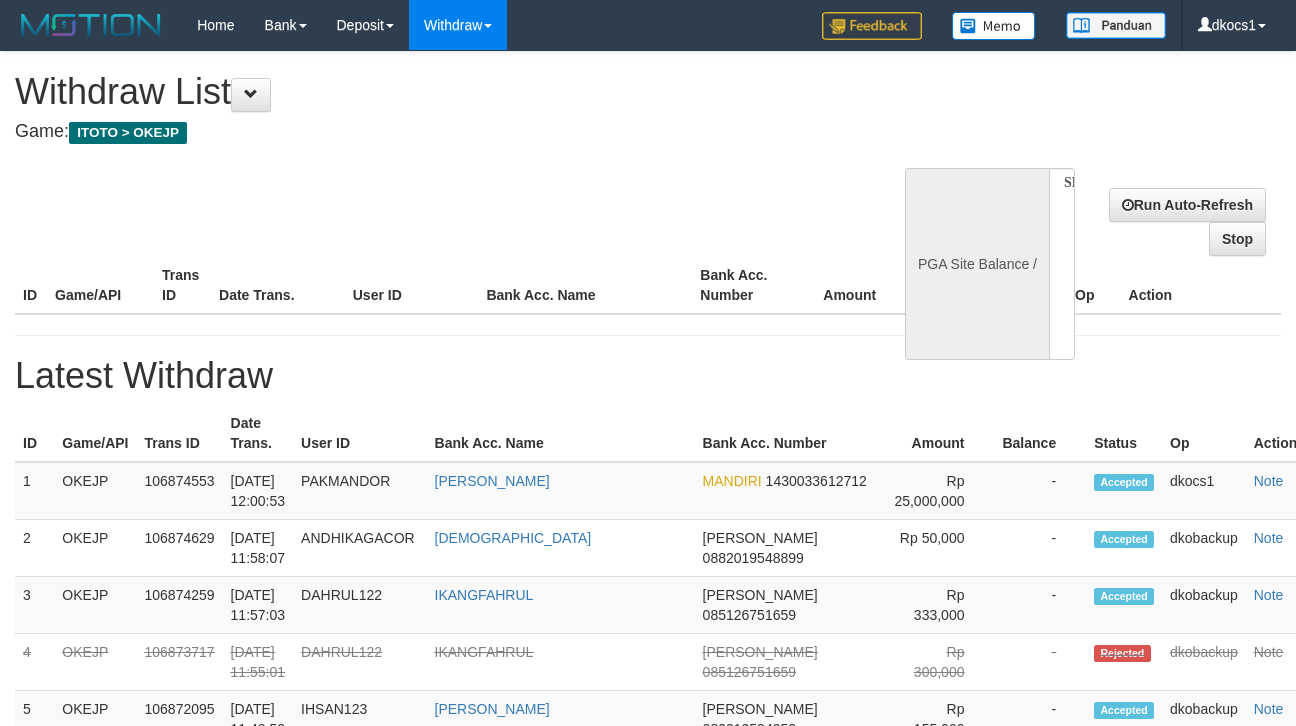 select 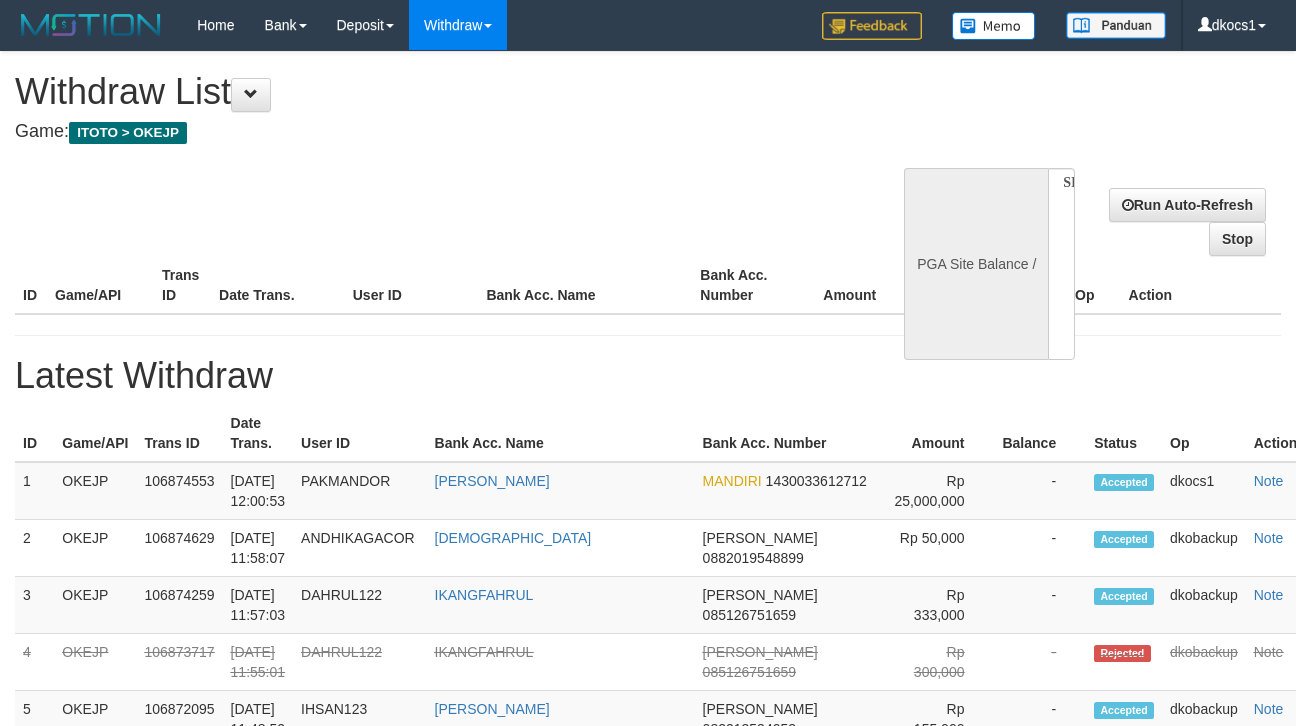 scroll, scrollTop: 0, scrollLeft: 0, axis: both 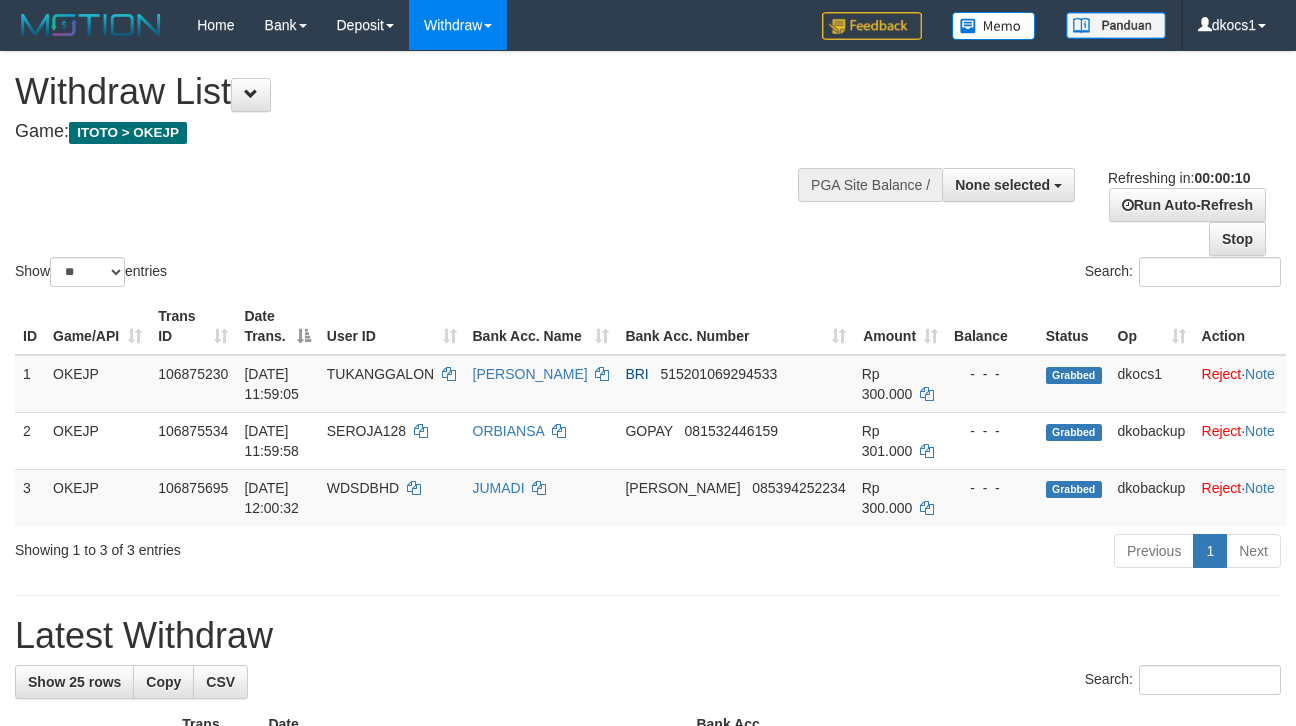 select 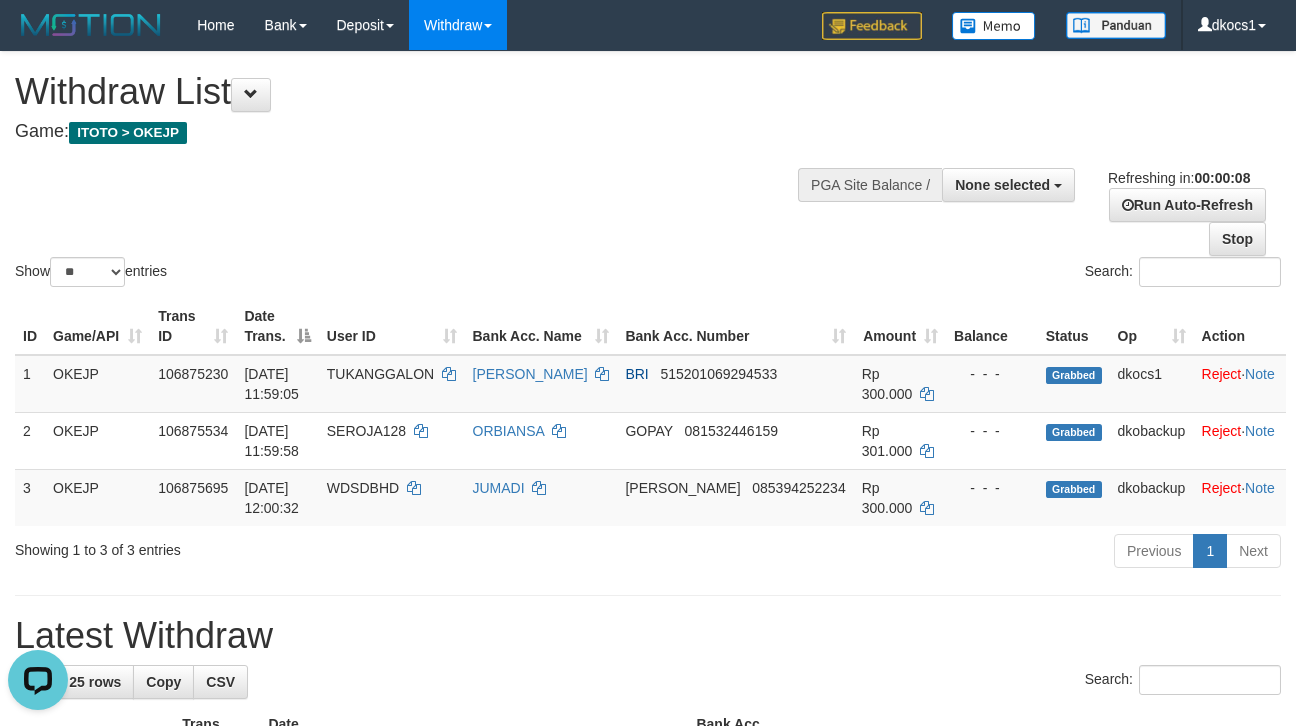 scroll, scrollTop: 0, scrollLeft: 0, axis: both 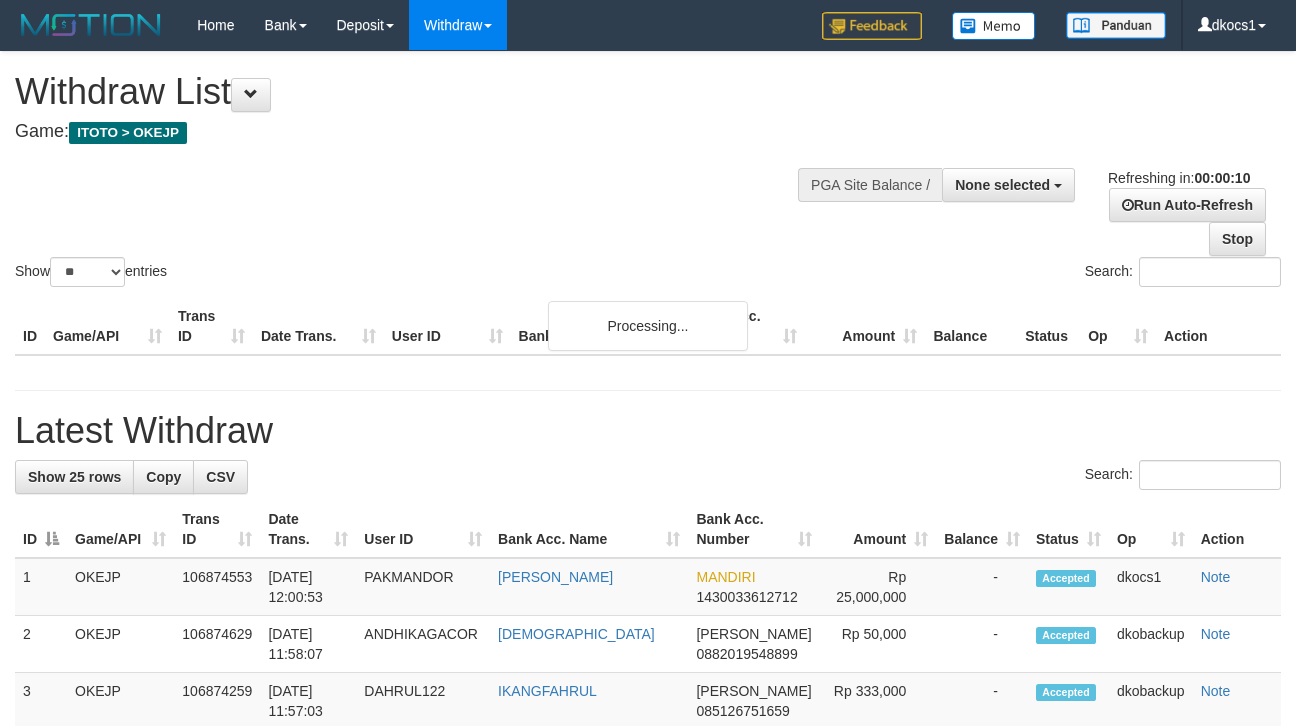 select 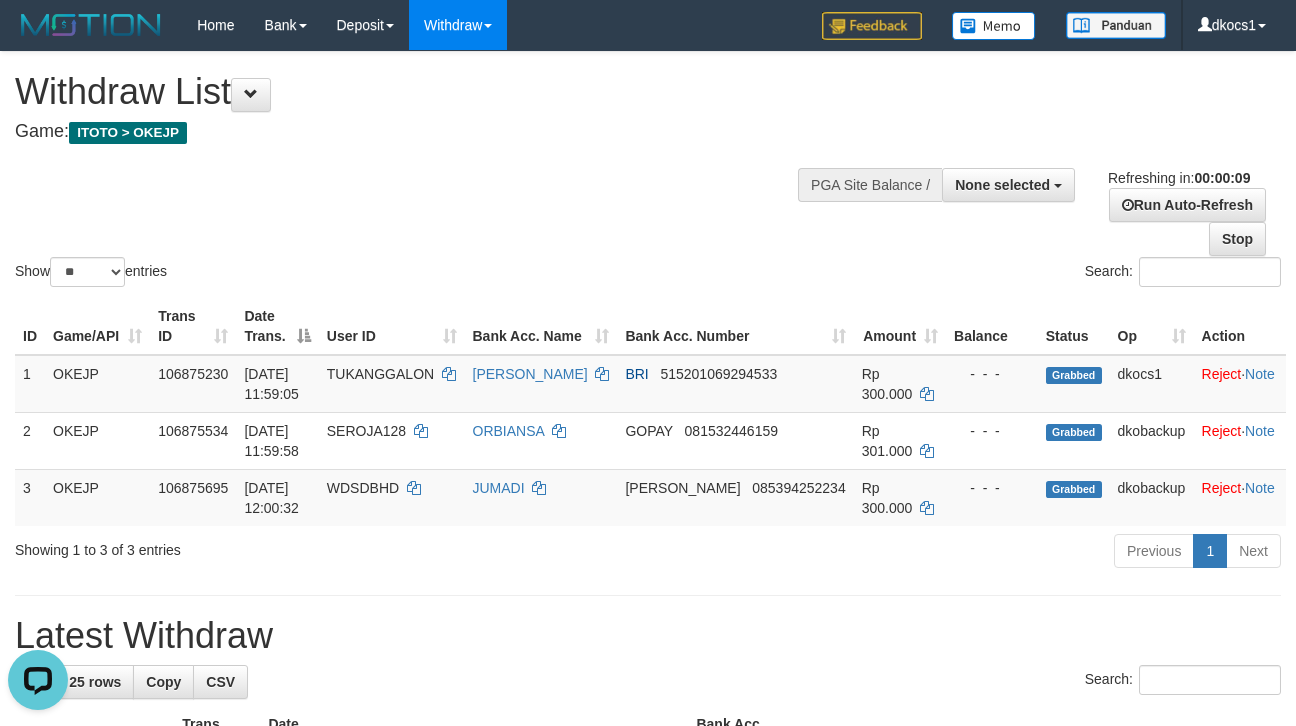 scroll, scrollTop: 0, scrollLeft: 0, axis: both 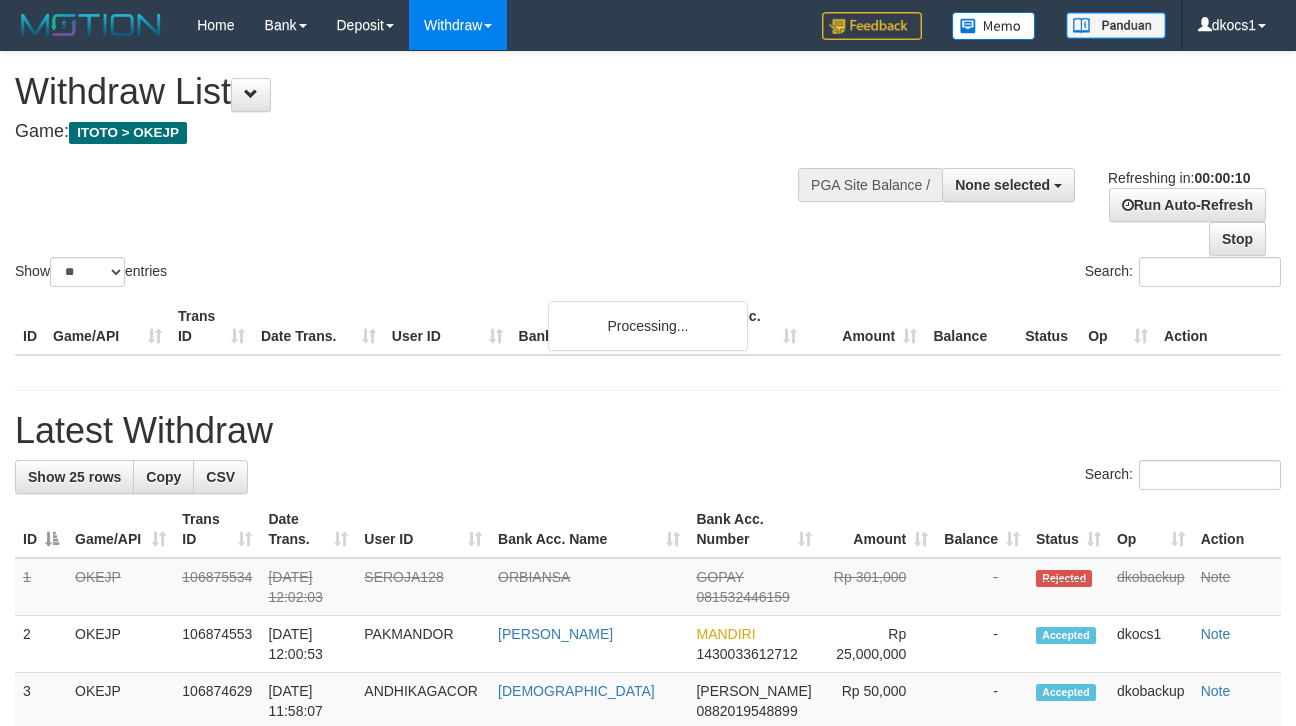 select 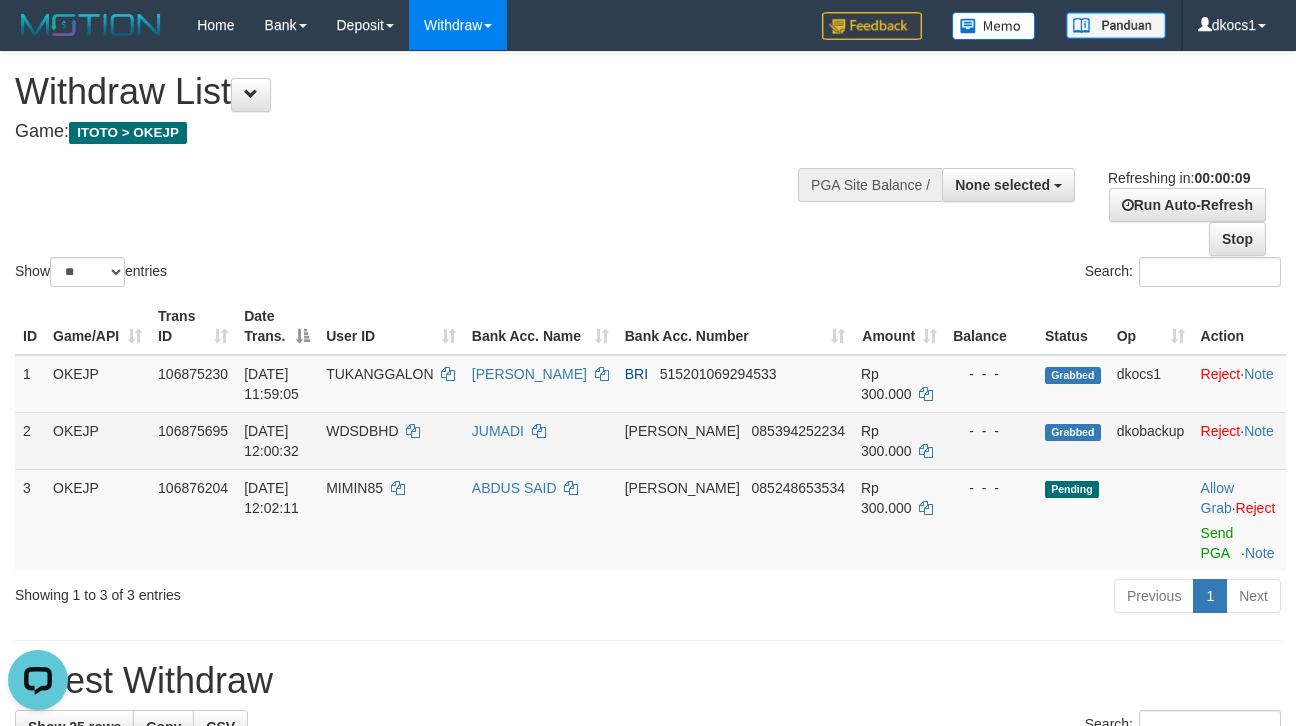 scroll, scrollTop: 0, scrollLeft: 0, axis: both 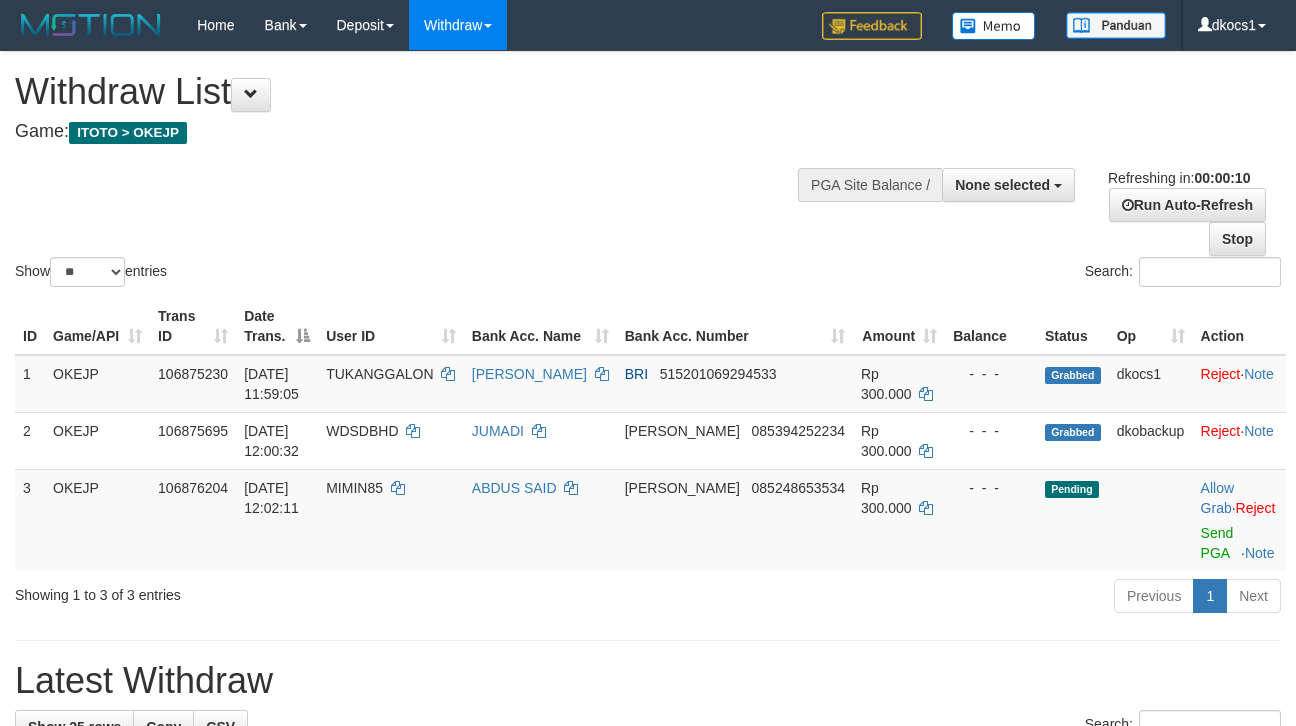 select 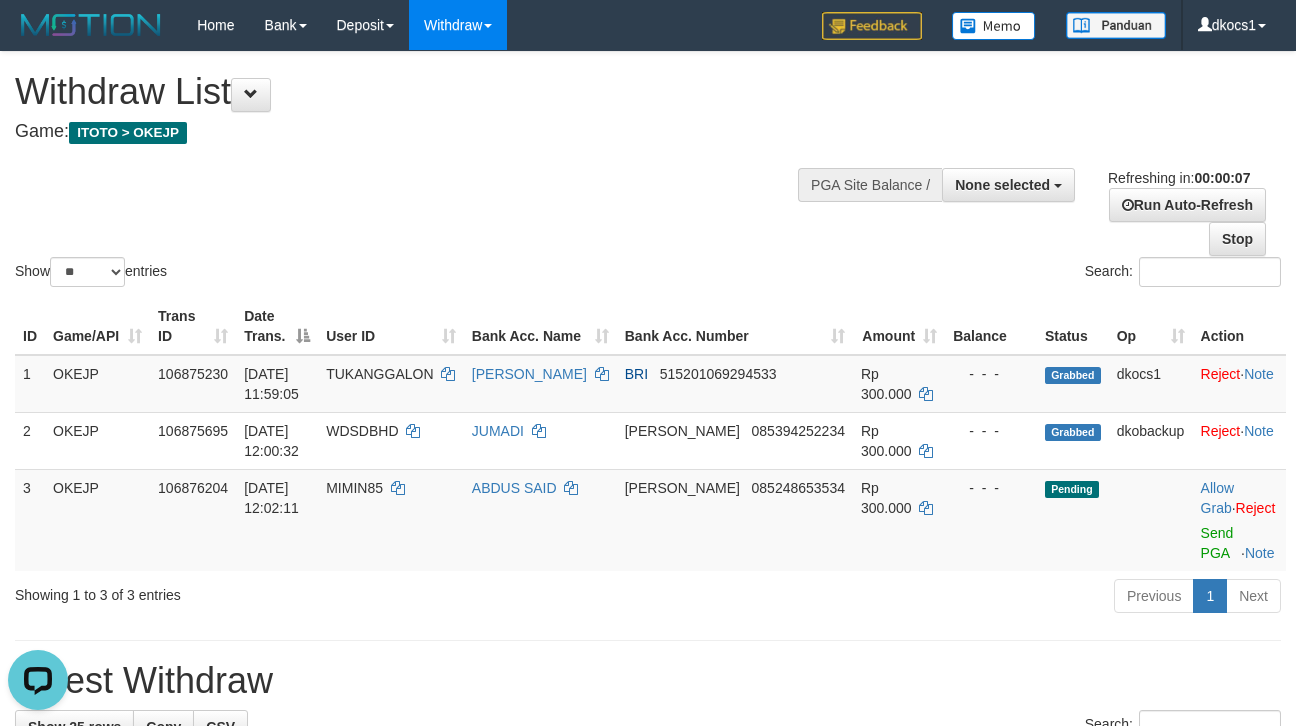 scroll, scrollTop: 0, scrollLeft: 0, axis: both 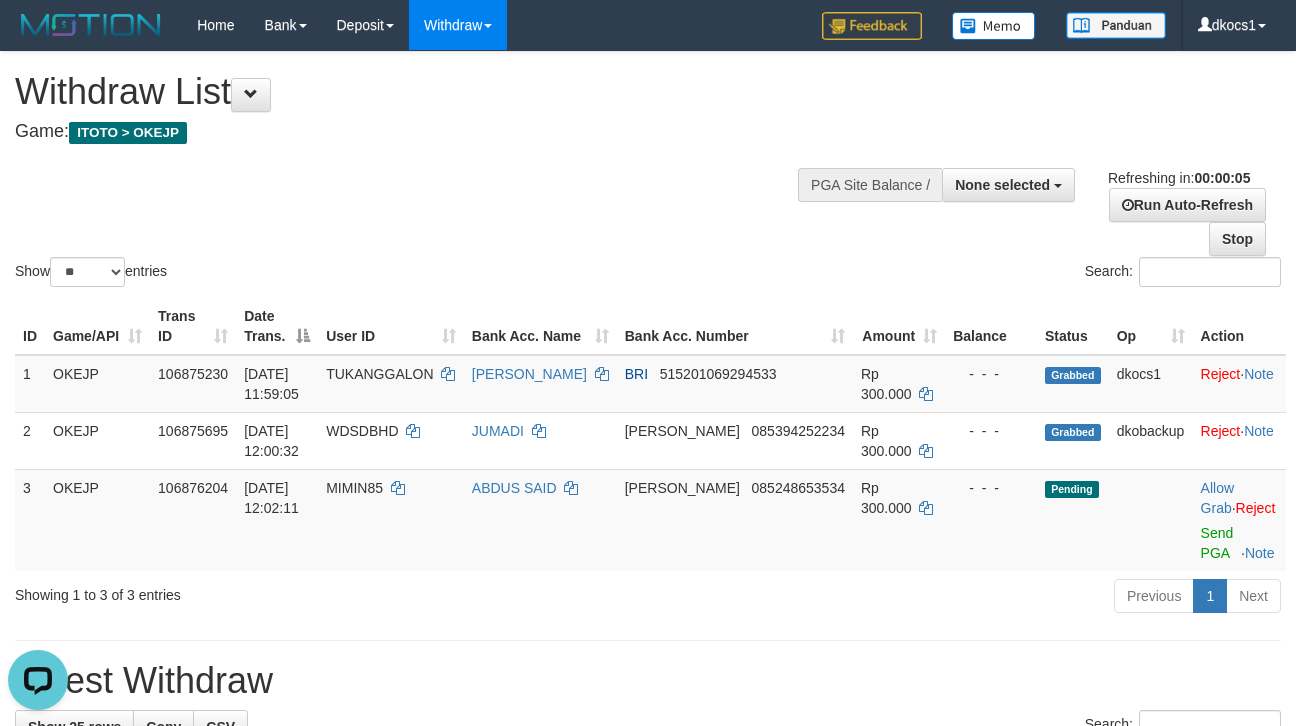 click on "Search:" at bounding box center [972, 274] 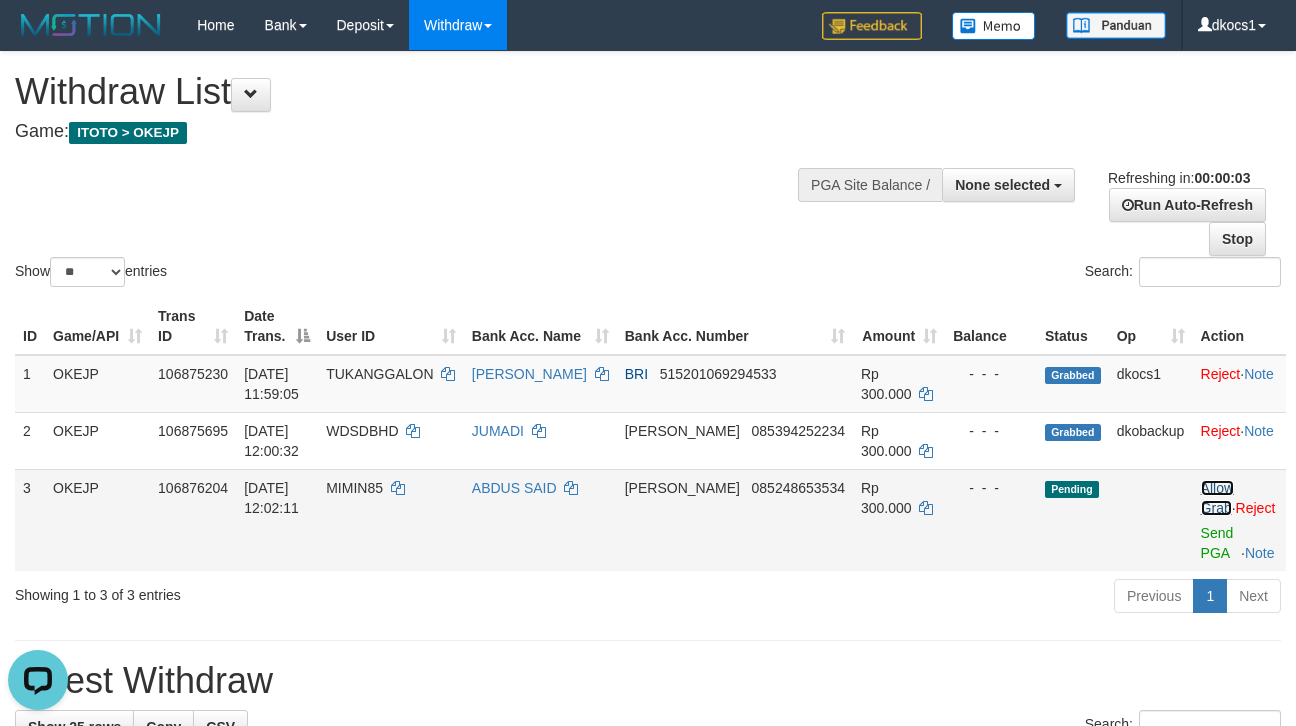 click on "Allow Grab" at bounding box center [1217, 498] 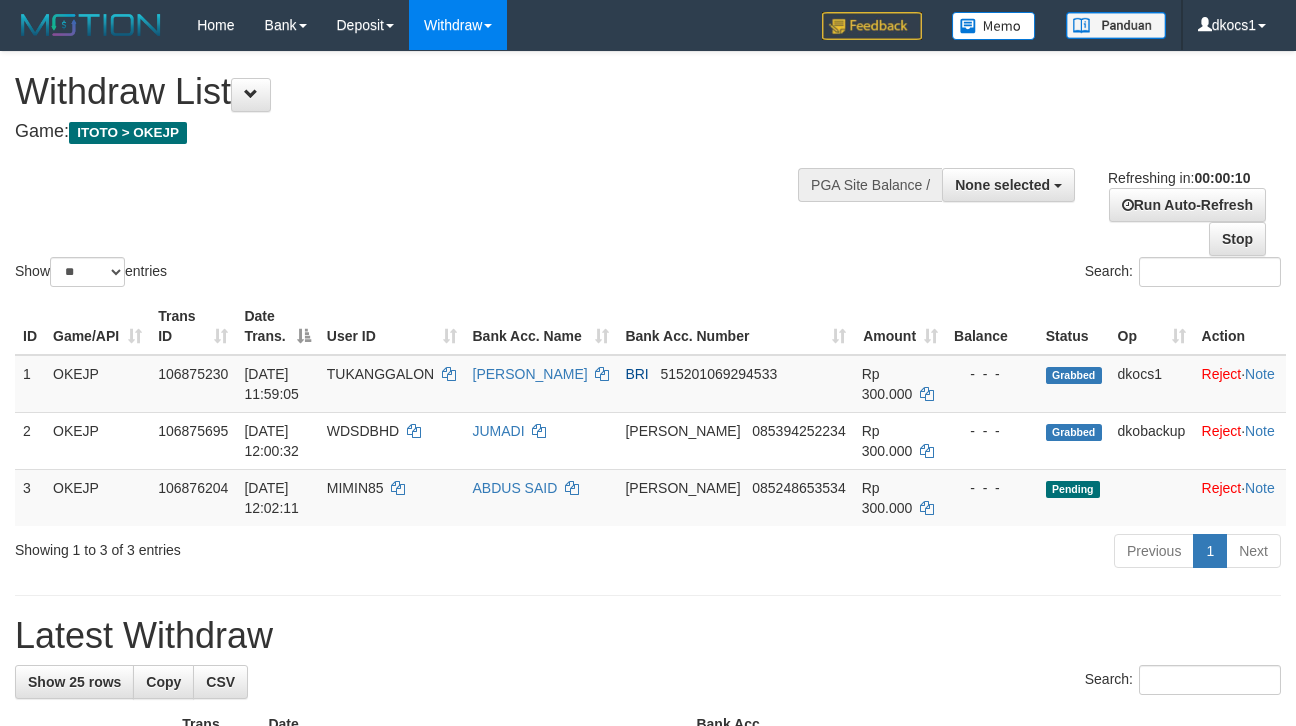 select 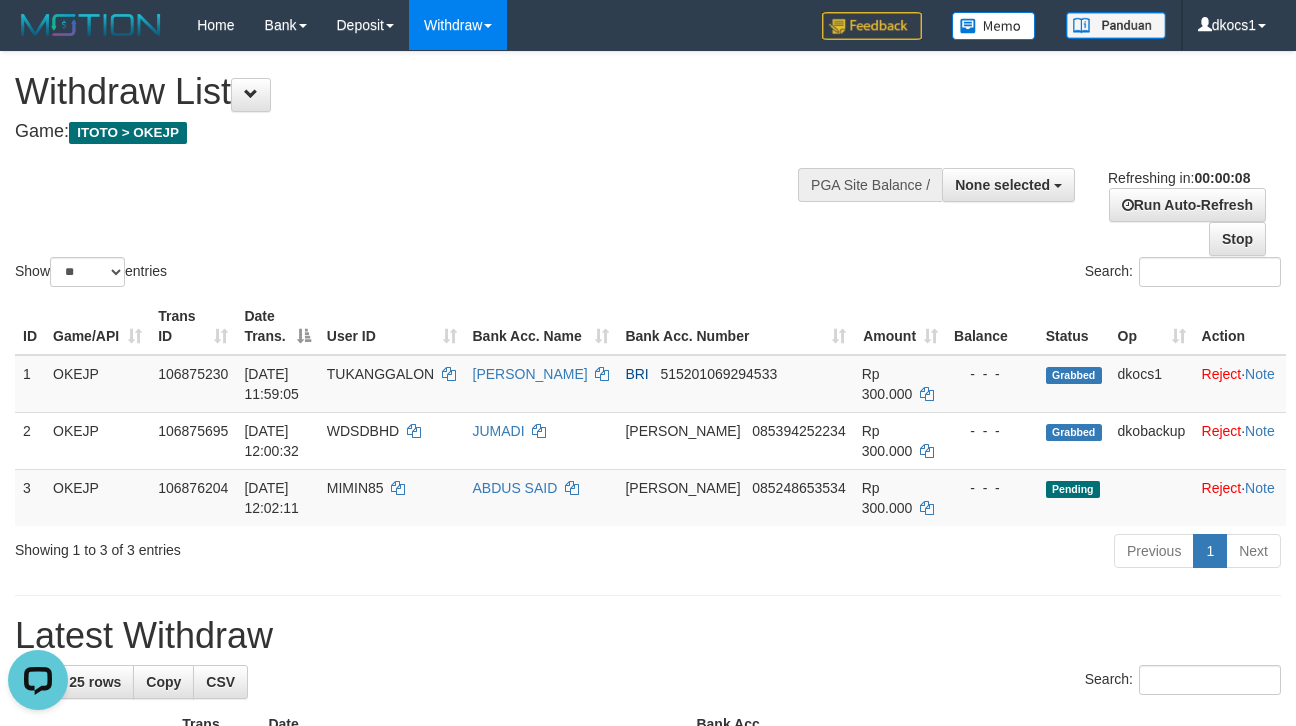 scroll, scrollTop: 0, scrollLeft: 0, axis: both 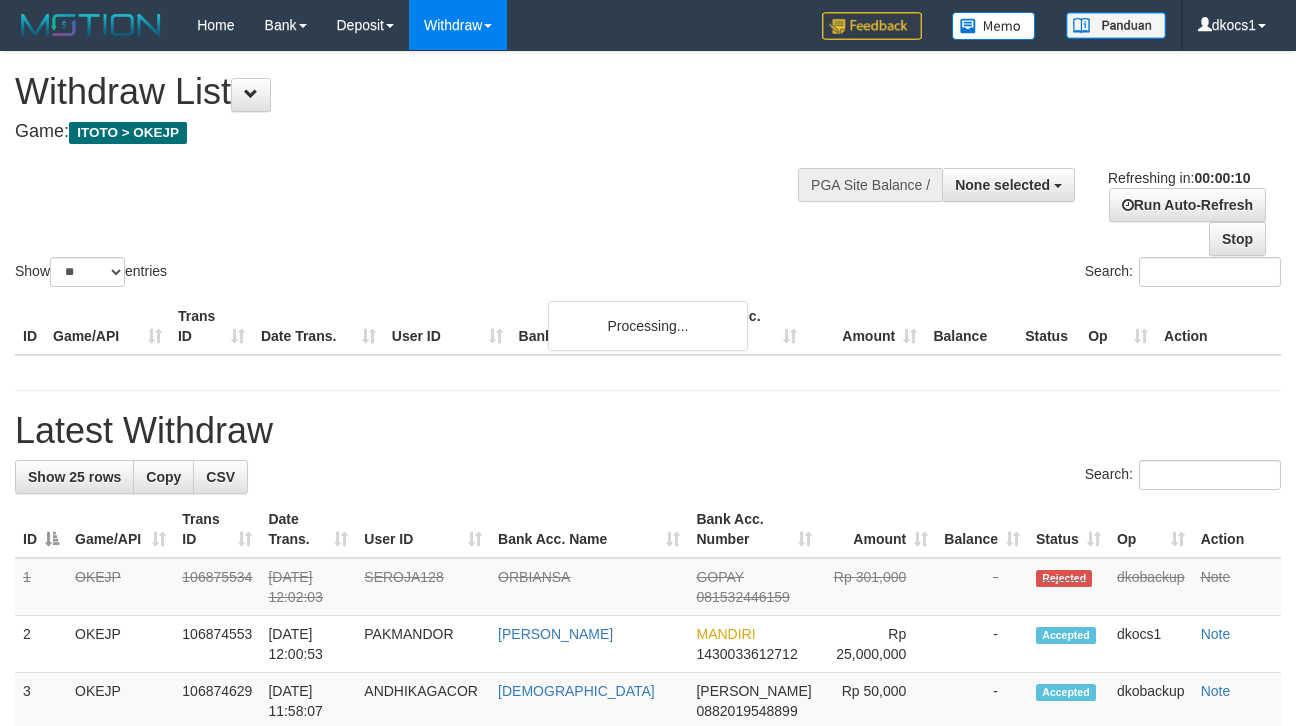select 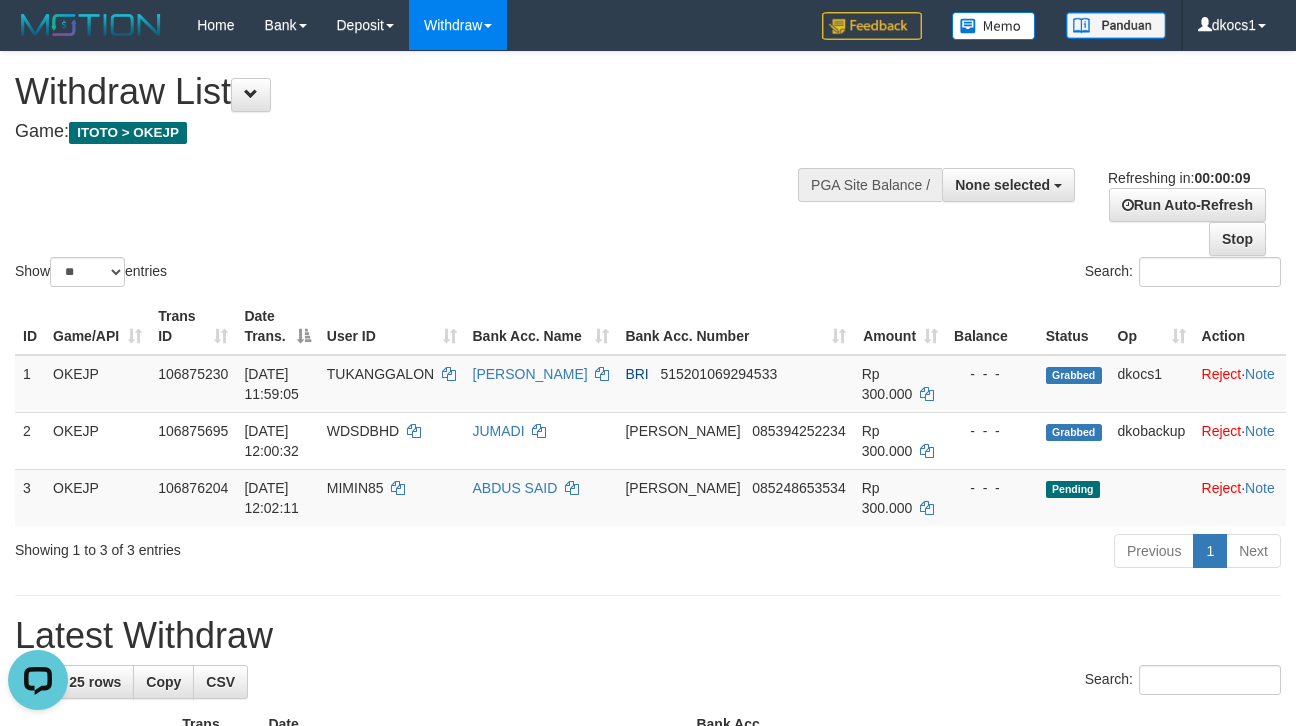 scroll, scrollTop: 0, scrollLeft: 0, axis: both 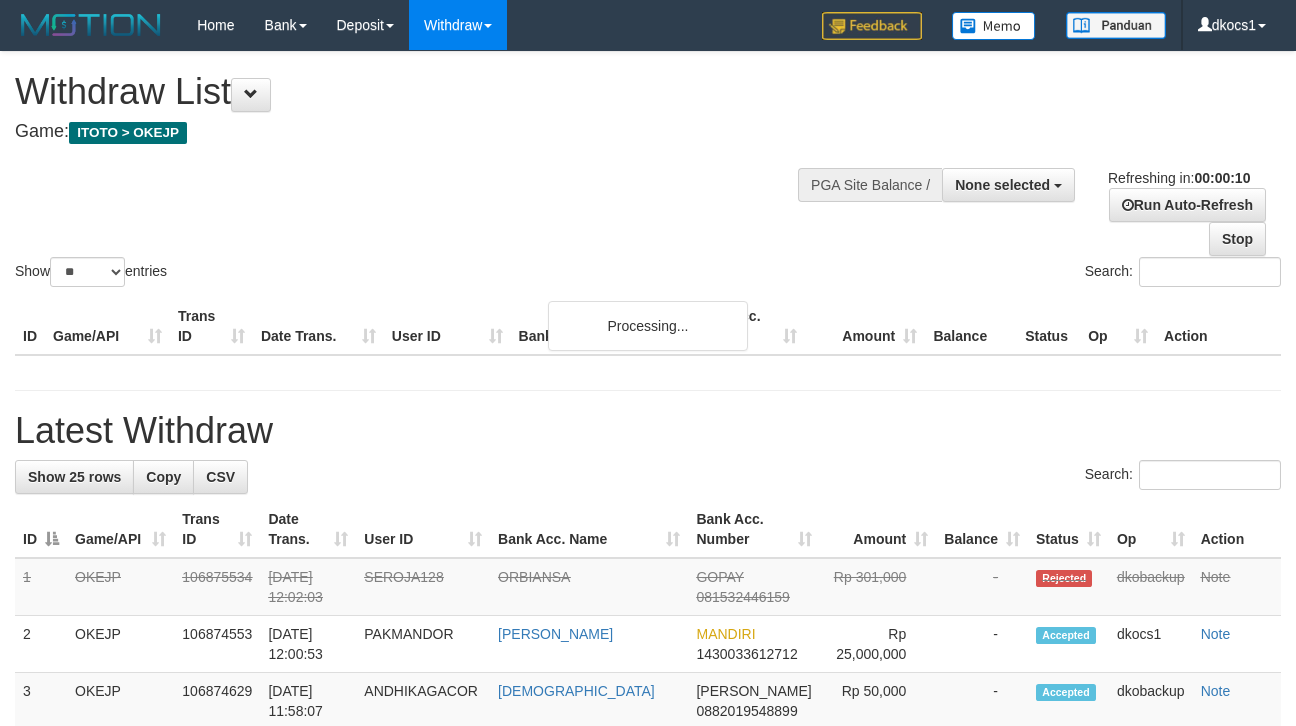 select 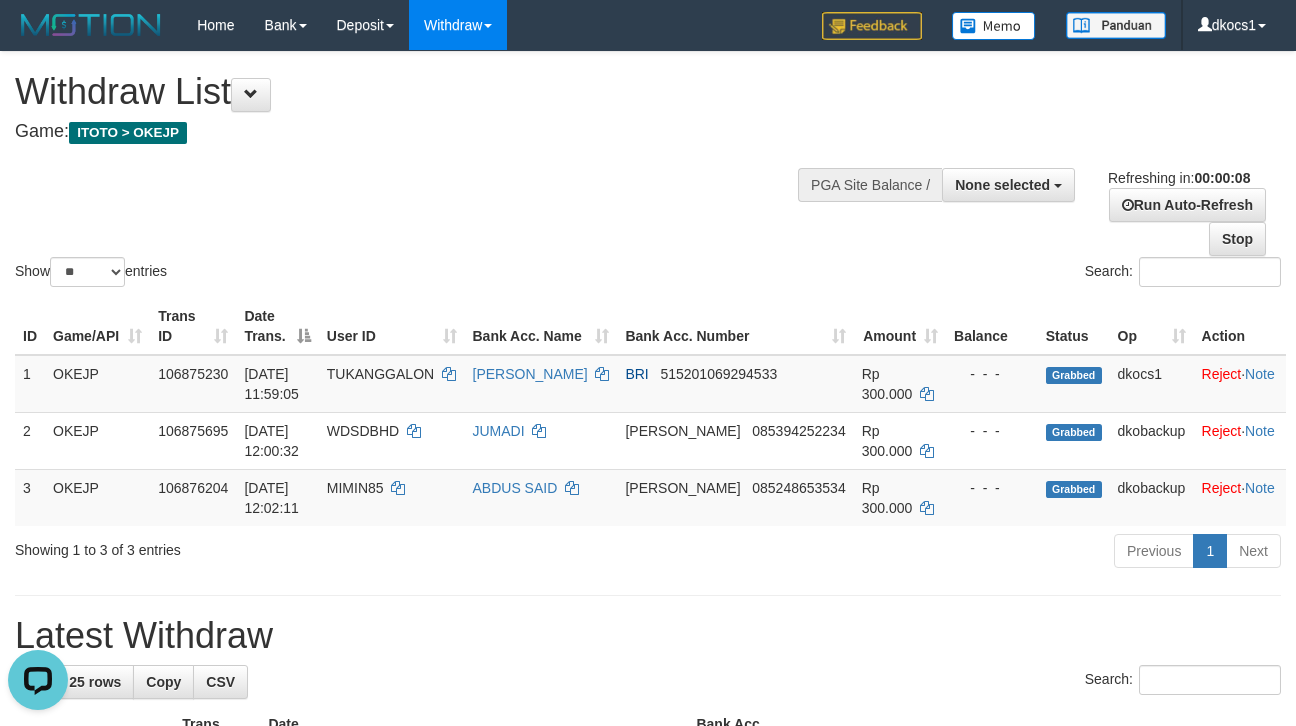 scroll, scrollTop: 0, scrollLeft: 0, axis: both 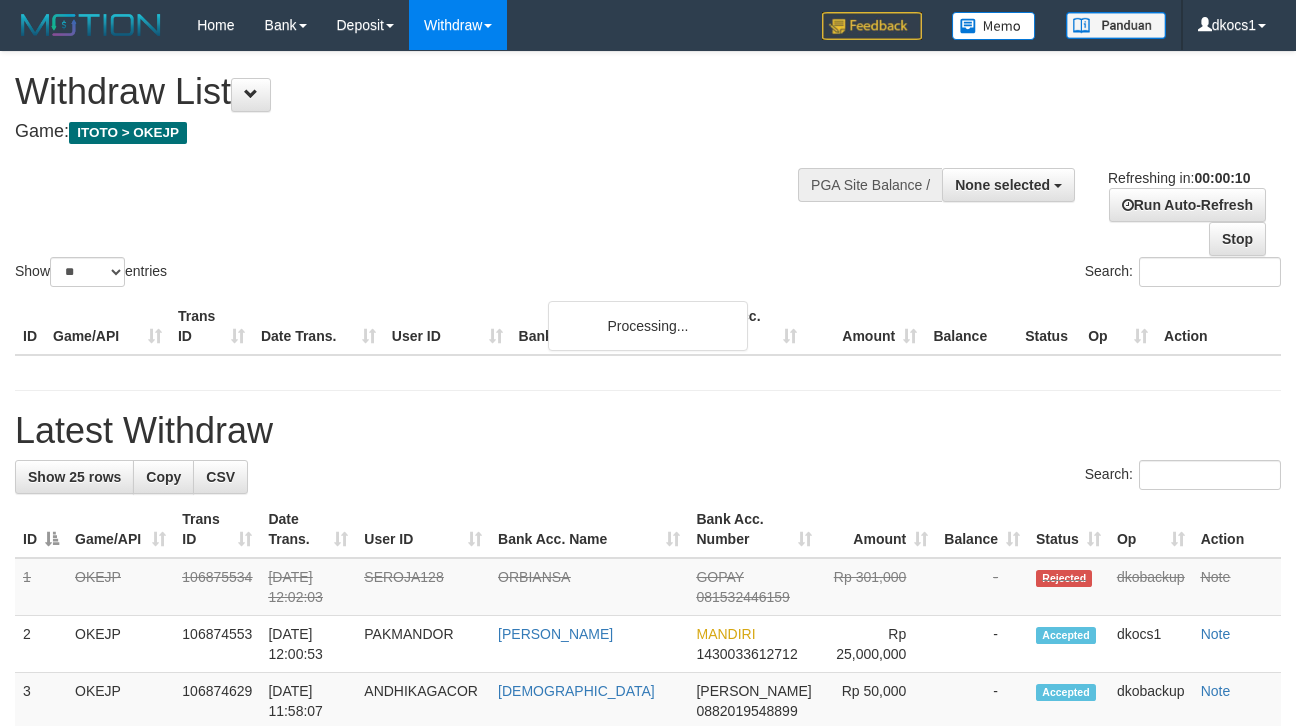 select 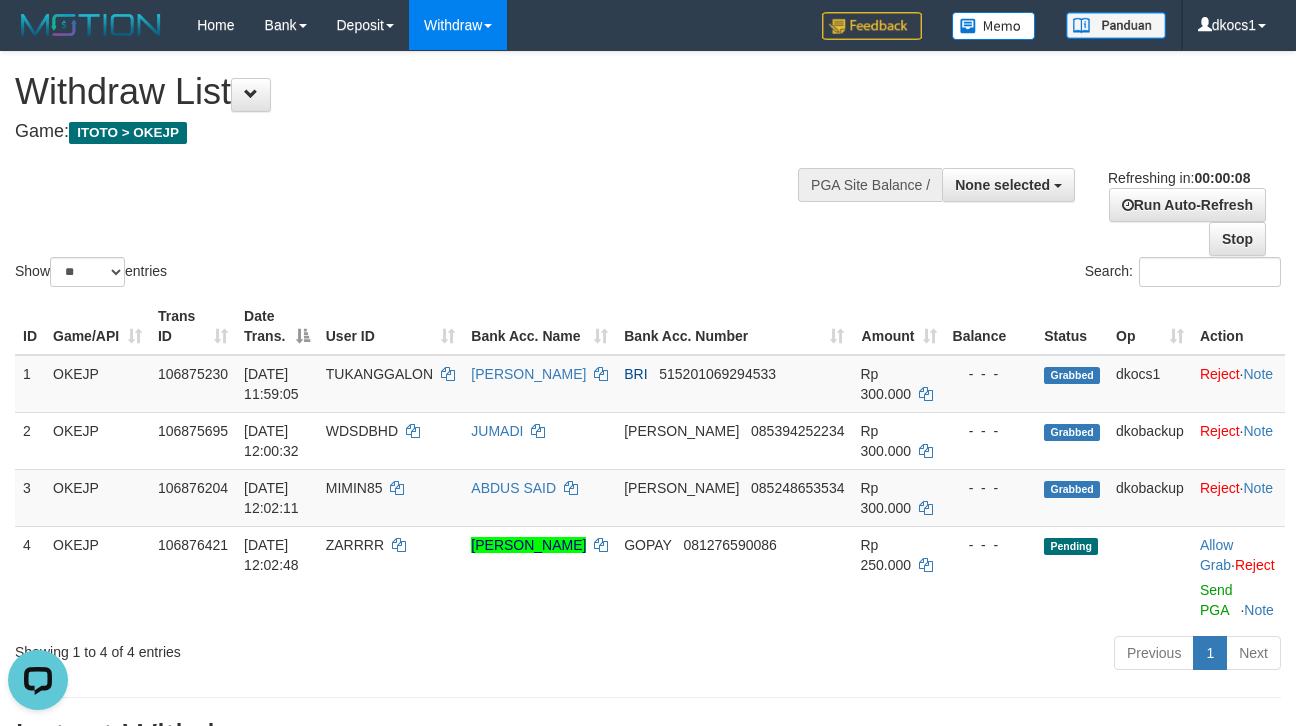 scroll, scrollTop: 0, scrollLeft: 0, axis: both 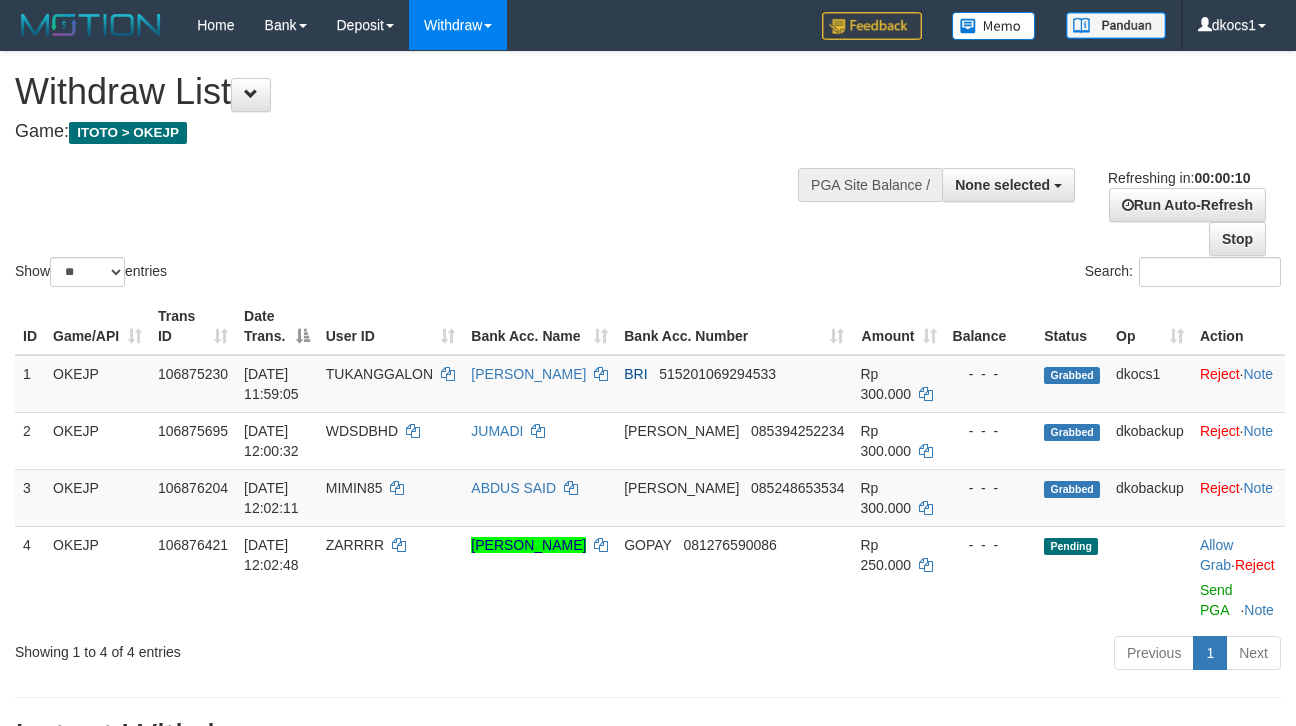select 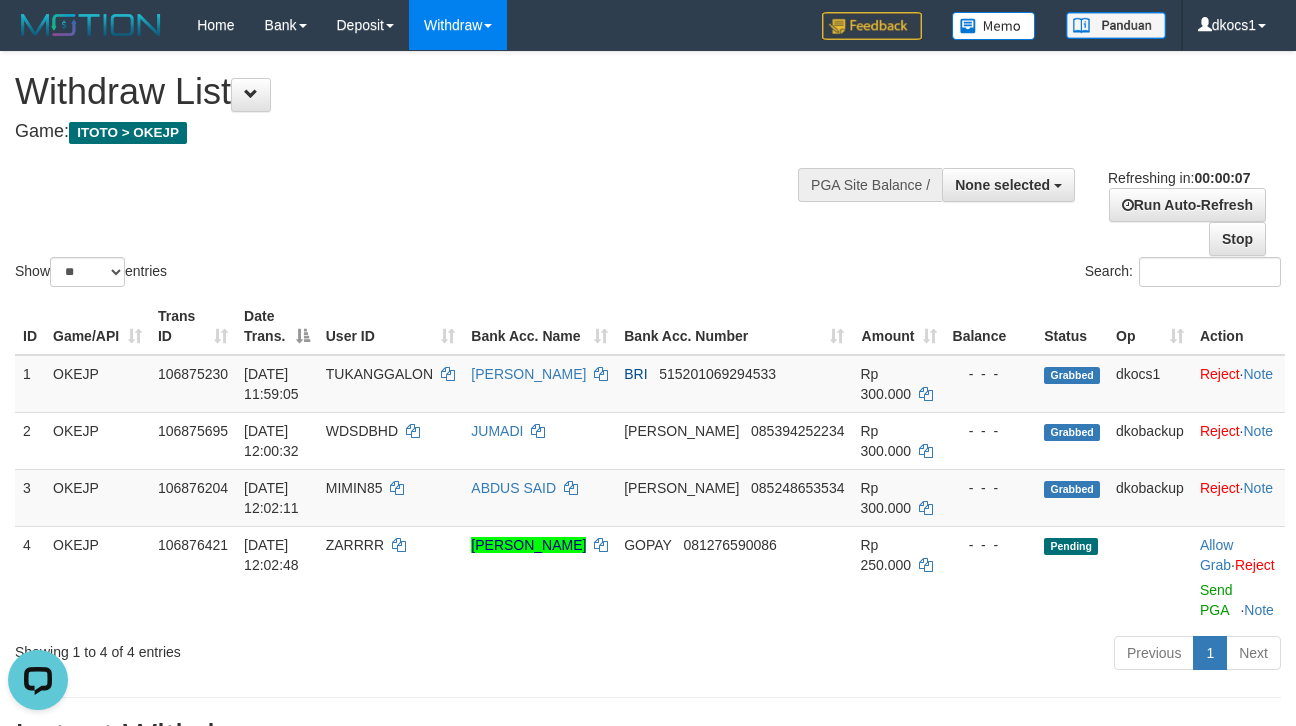 scroll, scrollTop: 0, scrollLeft: 0, axis: both 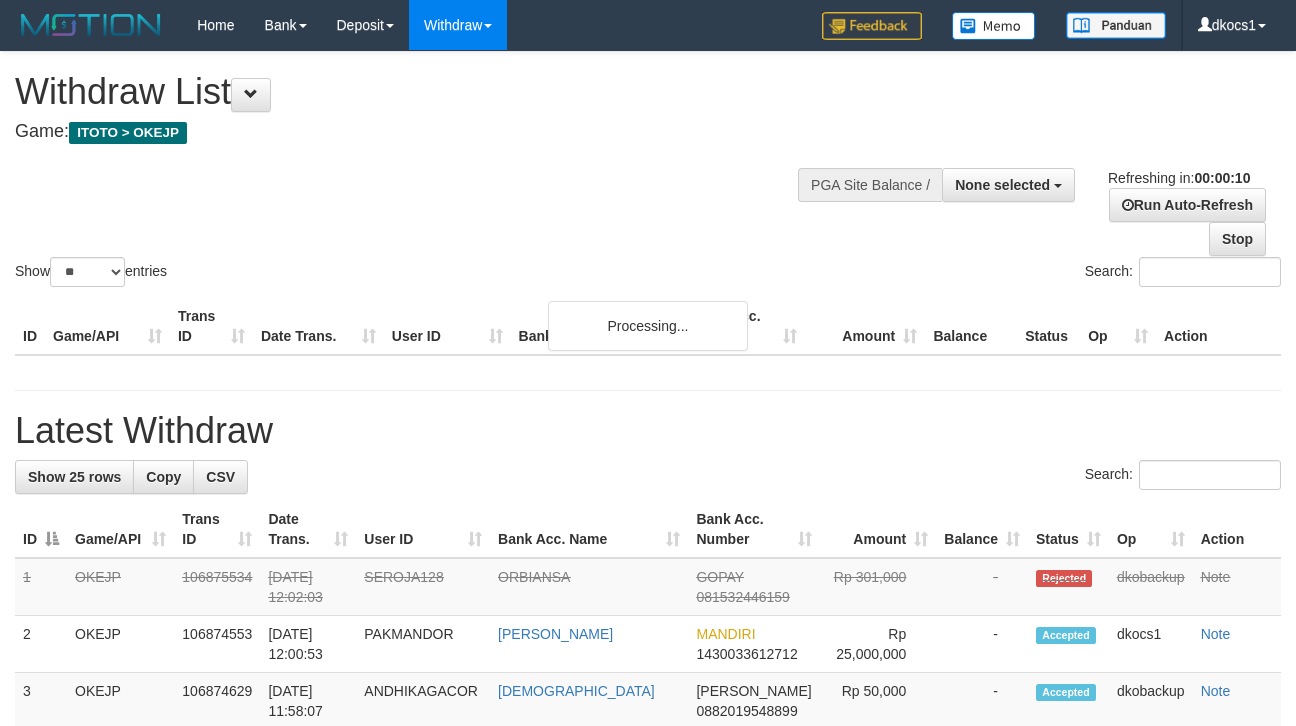 select 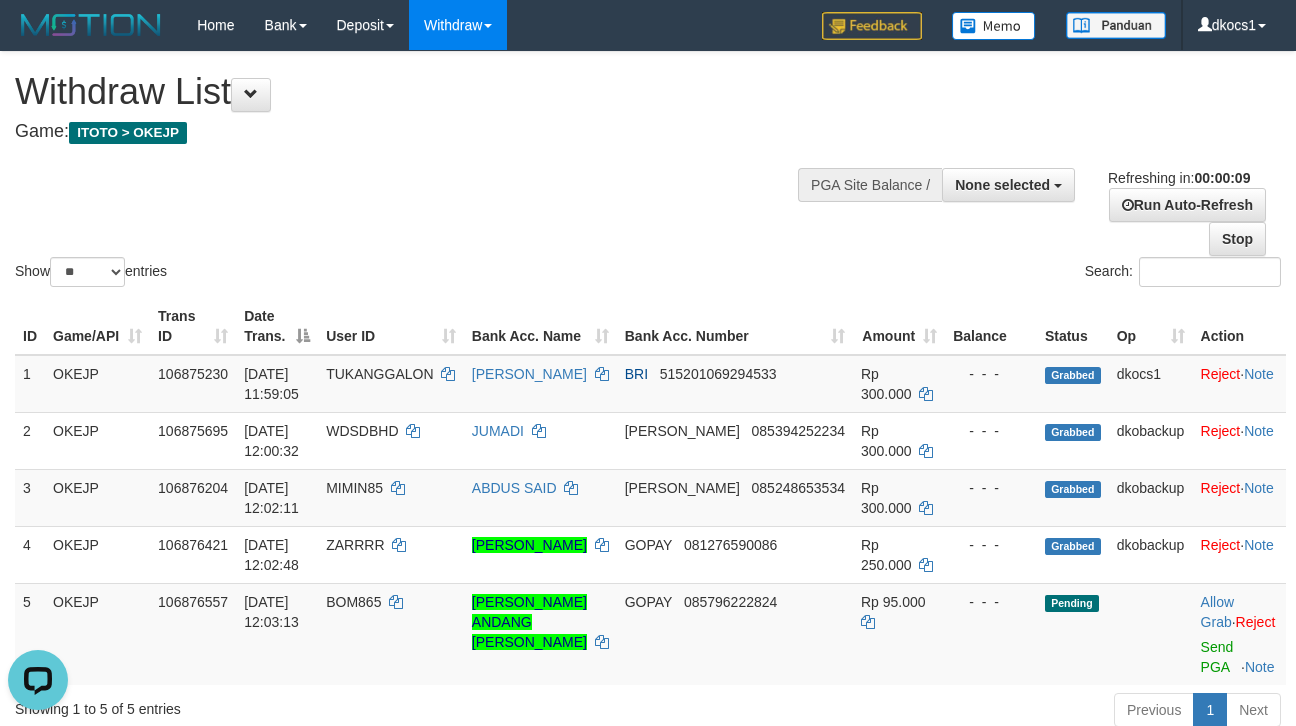 scroll, scrollTop: 0, scrollLeft: 0, axis: both 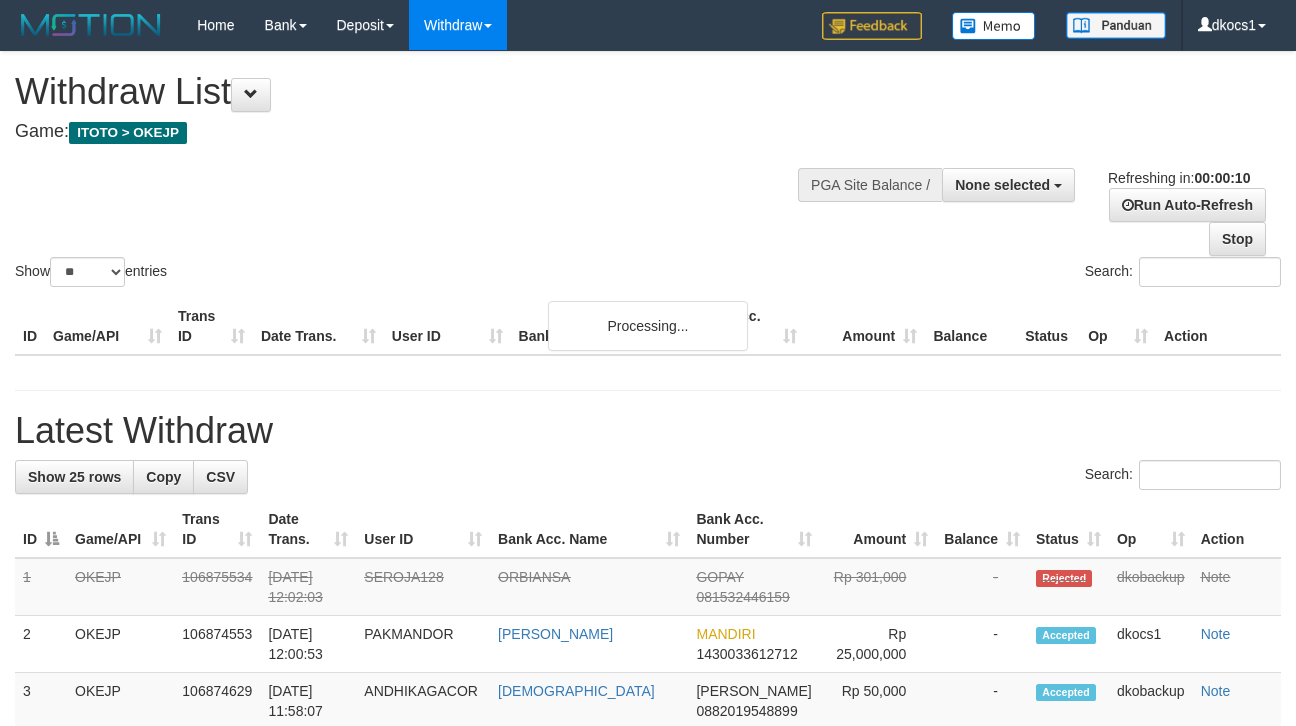 select 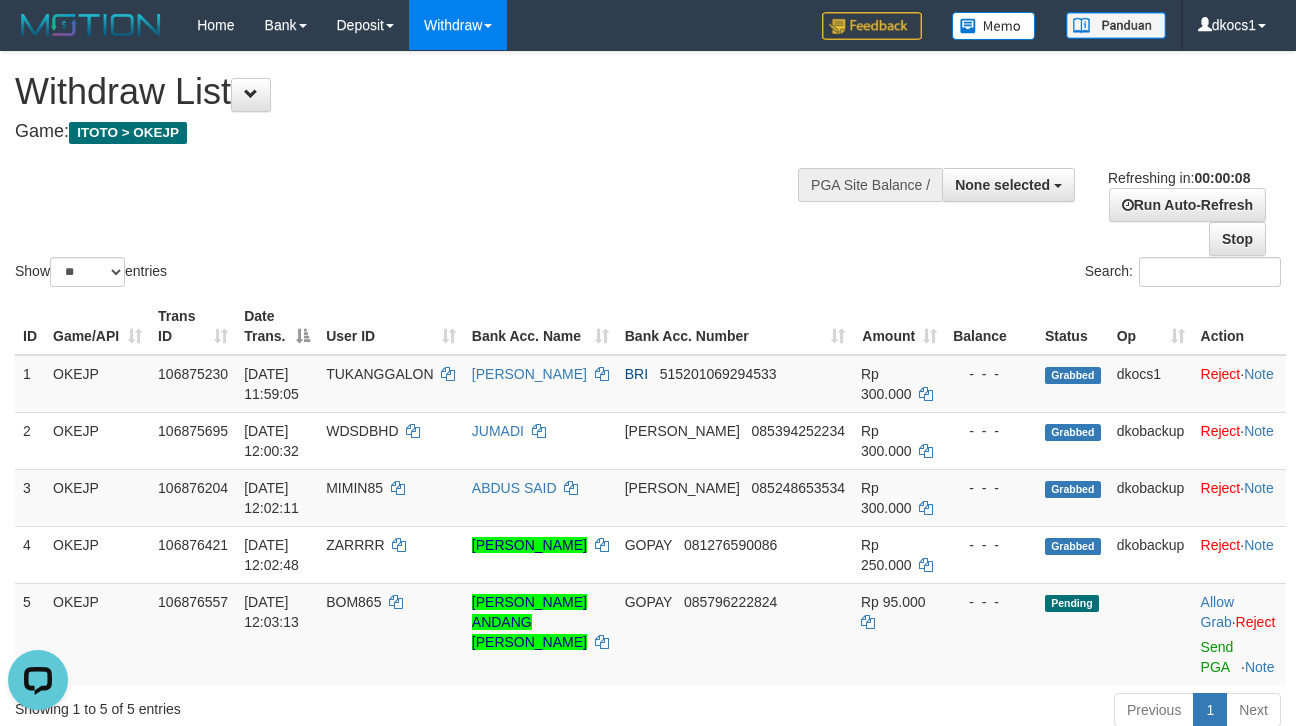 scroll, scrollTop: 0, scrollLeft: 0, axis: both 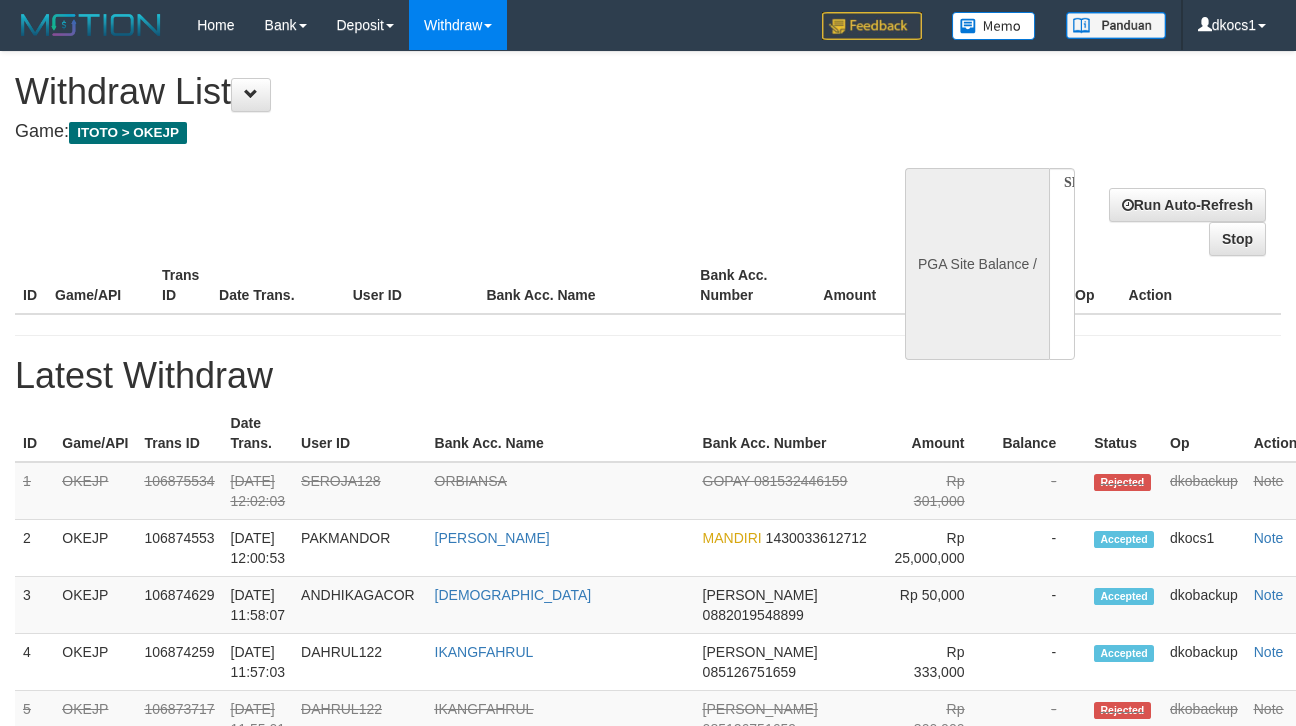 select 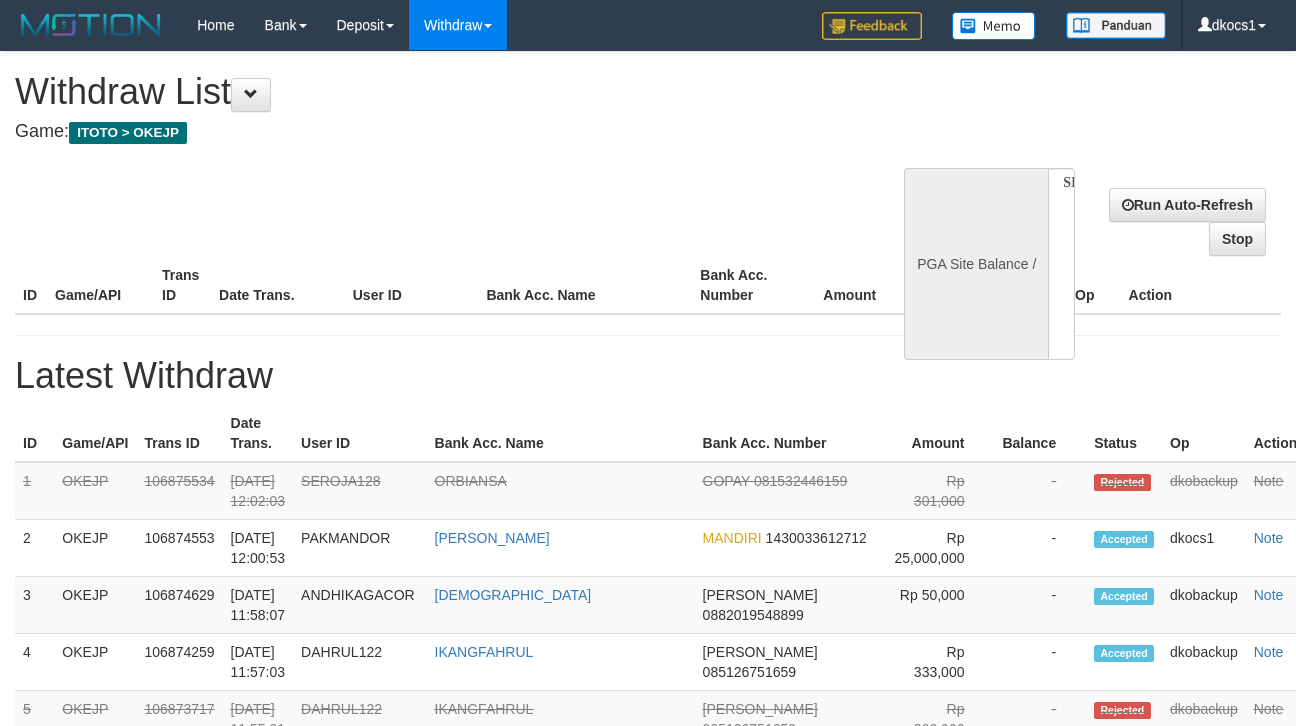 scroll, scrollTop: 0, scrollLeft: 0, axis: both 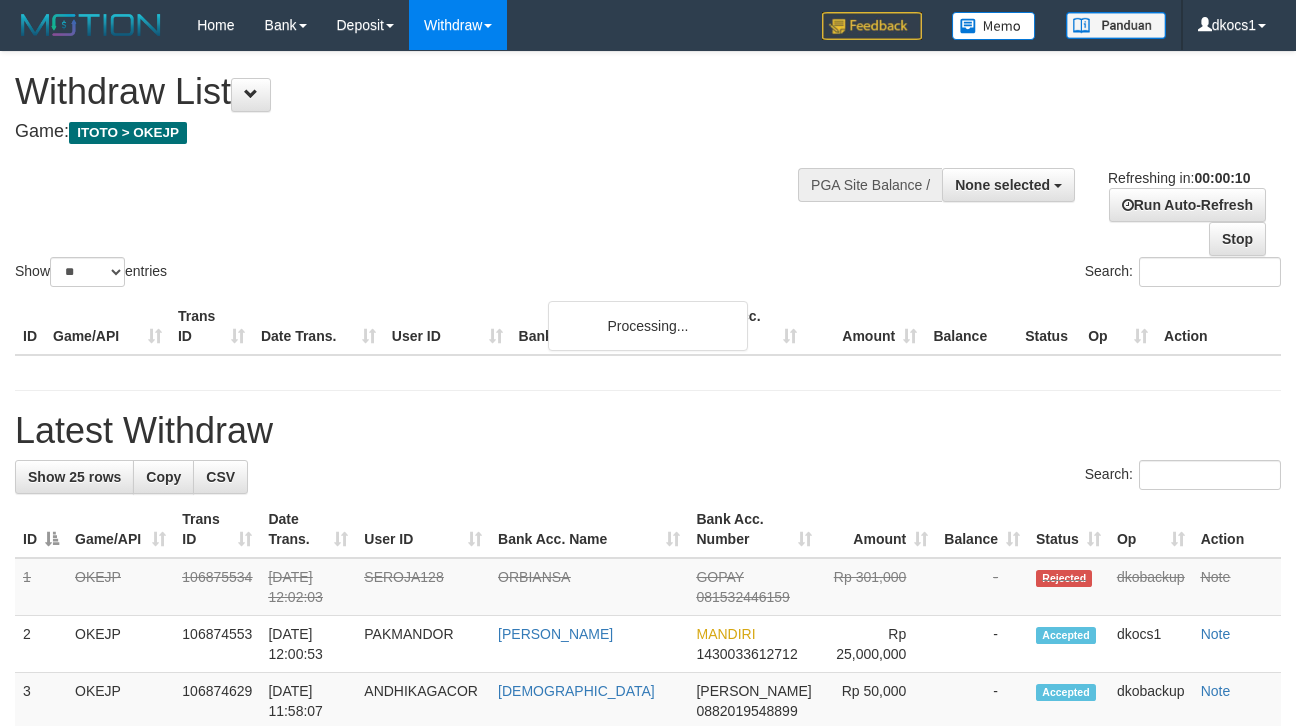 select 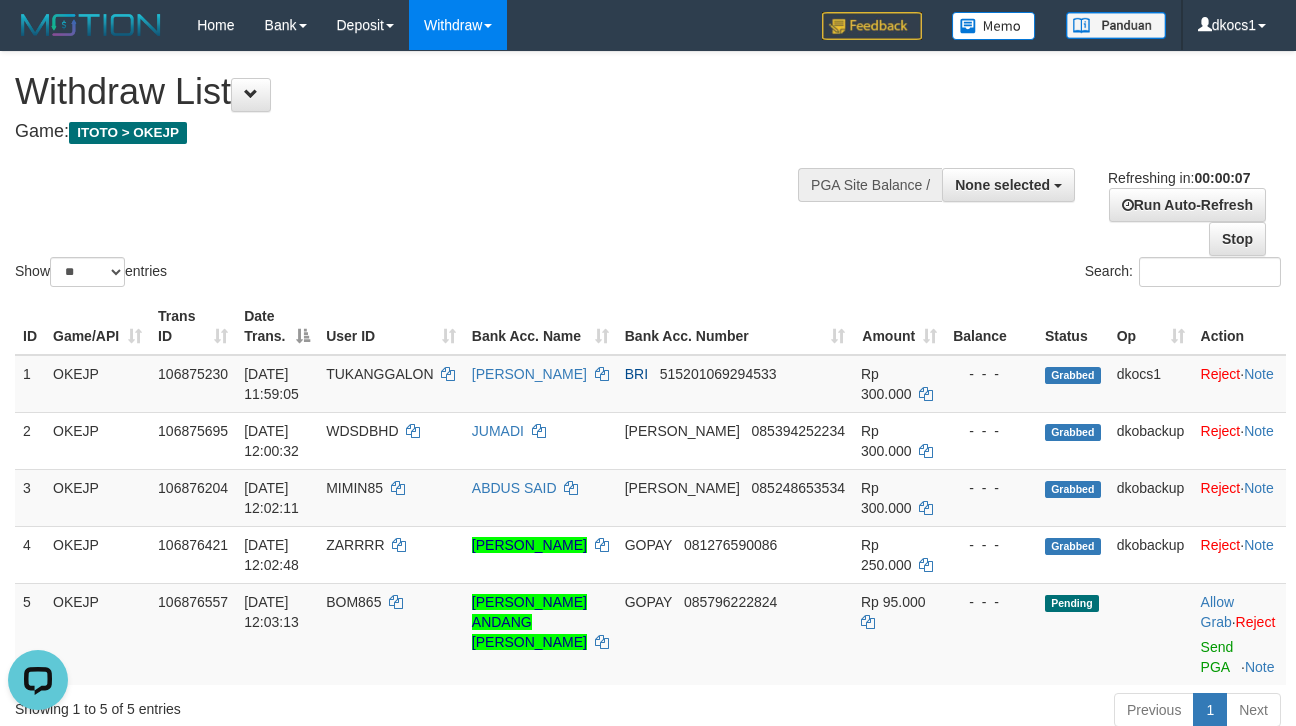 scroll, scrollTop: 0, scrollLeft: 0, axis: both 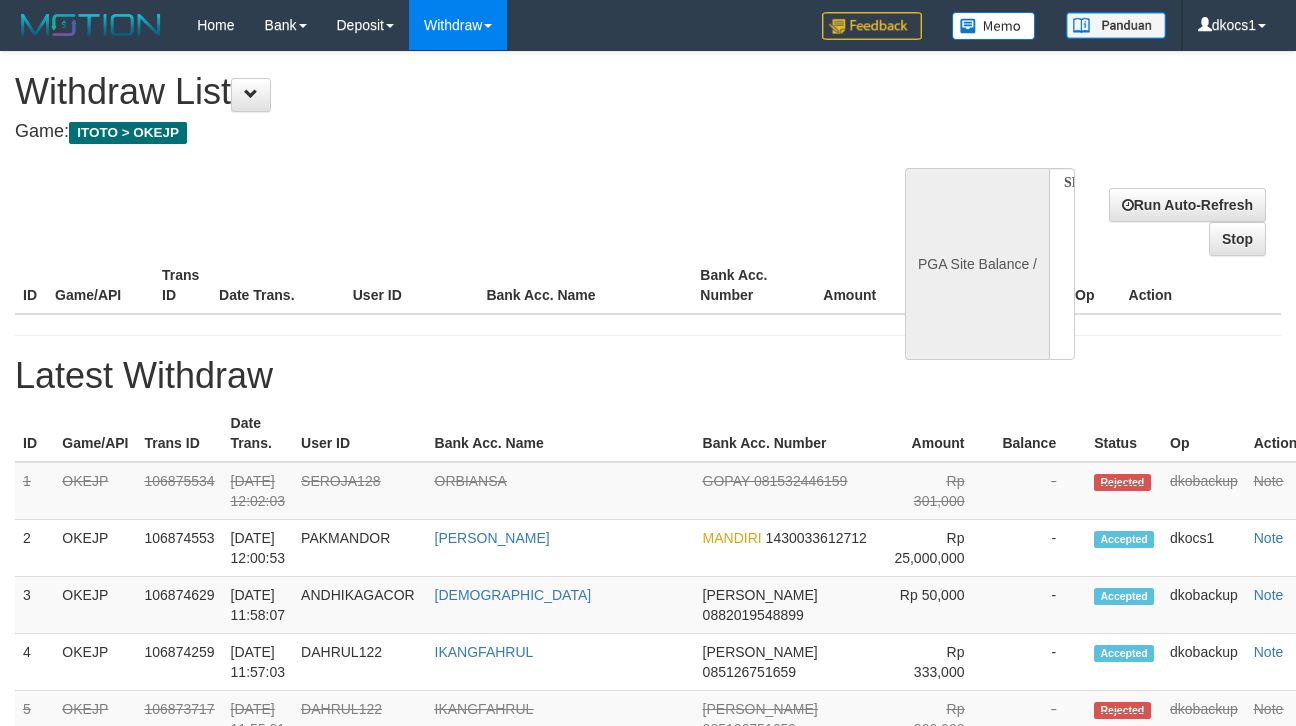 select 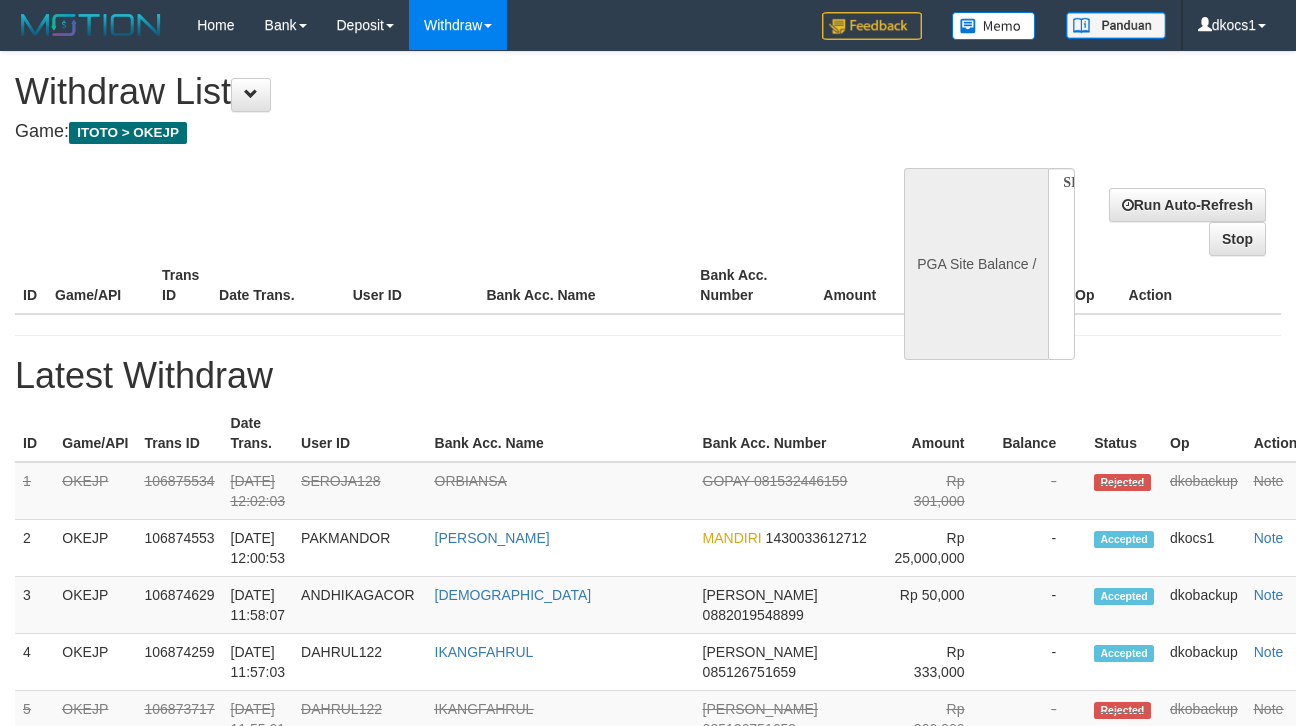 scroll, scrollTop: 0, scrollLeft: 0, axis: both 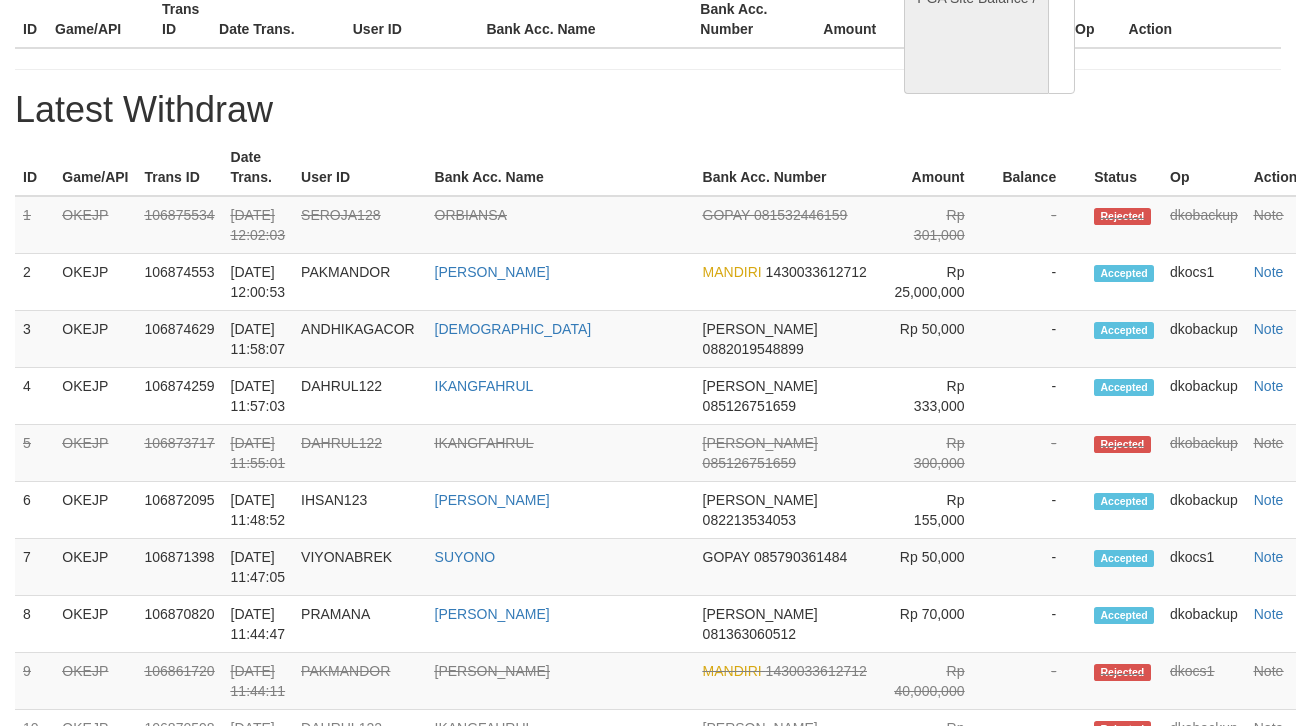 select on "**" 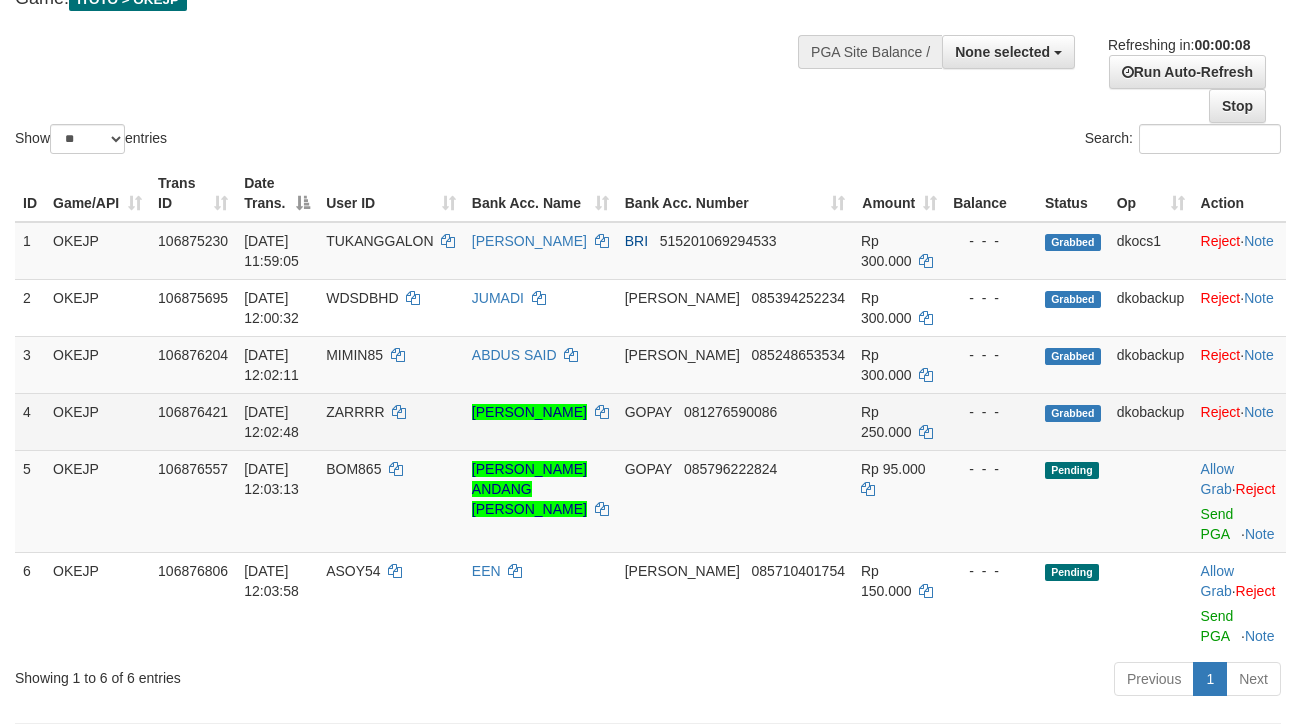 scroll, scrollTop: 265, scrollLeft: 0, axis: vertical 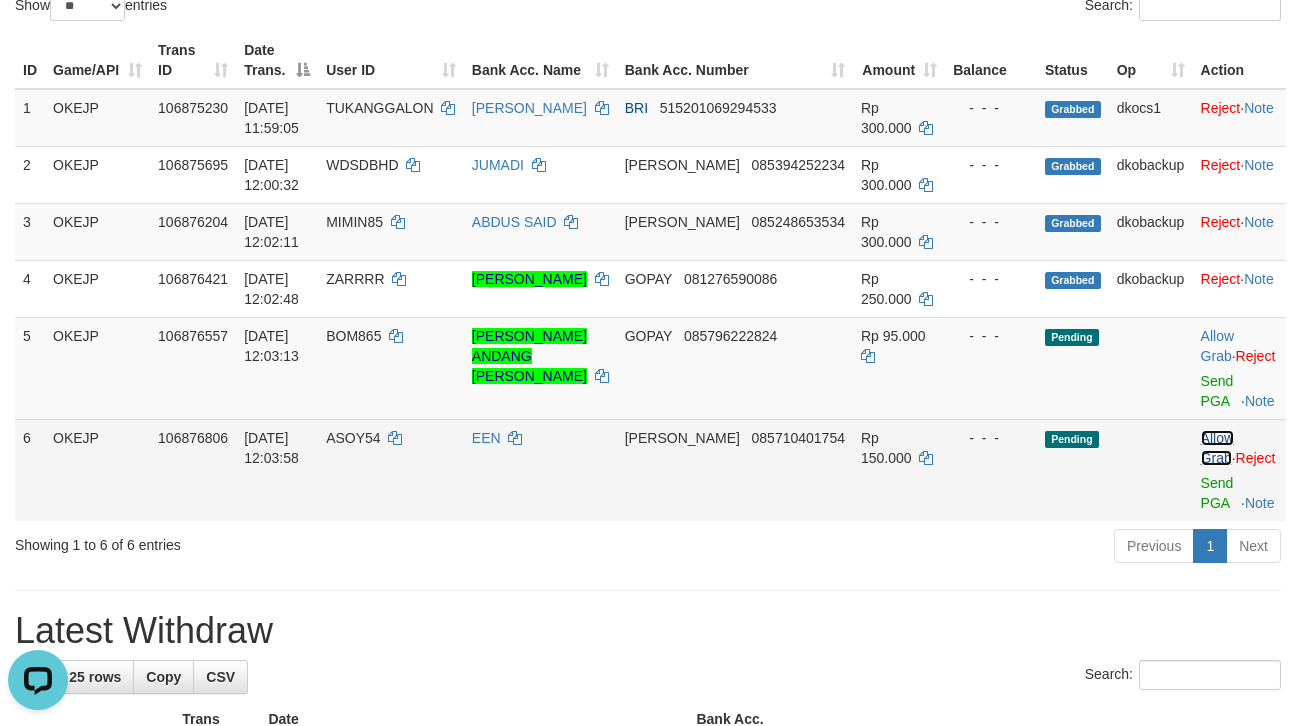 click on "Allow Grab" at bounding box center (1217, 448) 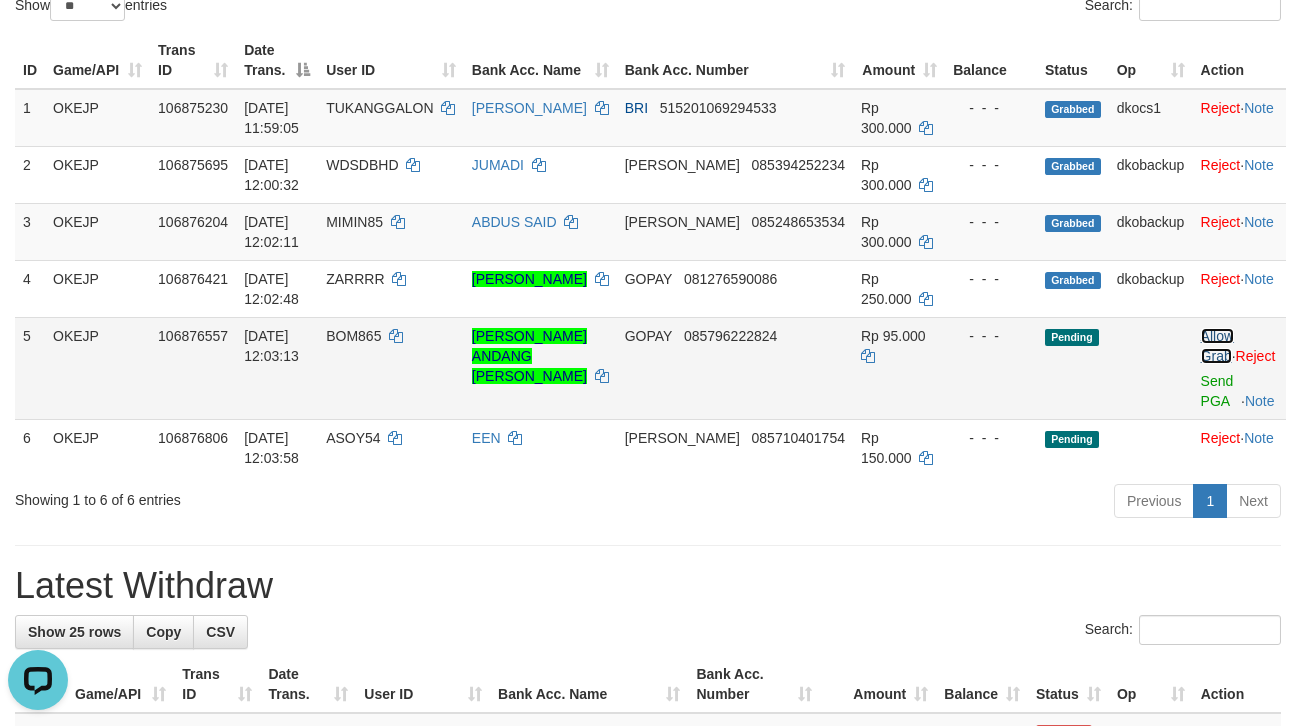 click on "Allow Grab" at bounding box center (1217, 346) 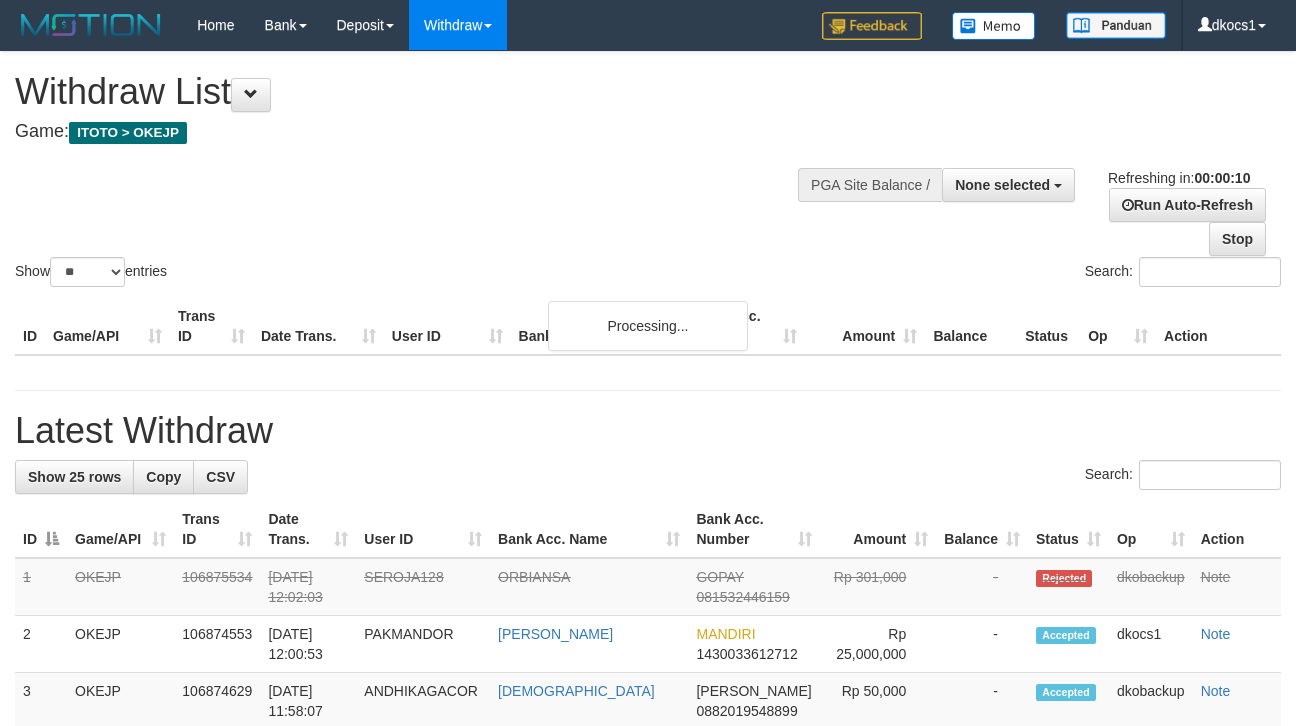 select 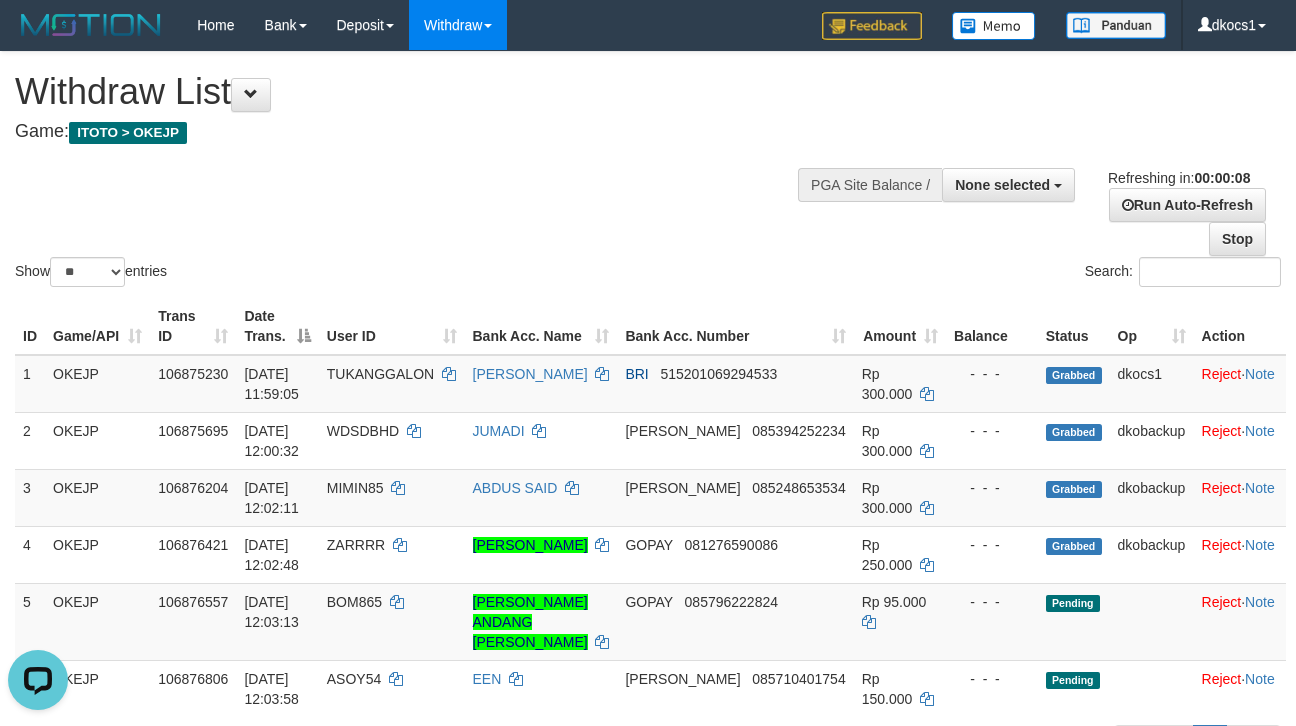 scroll, scrollTop: 0, scrollLeft: 0, axis: both 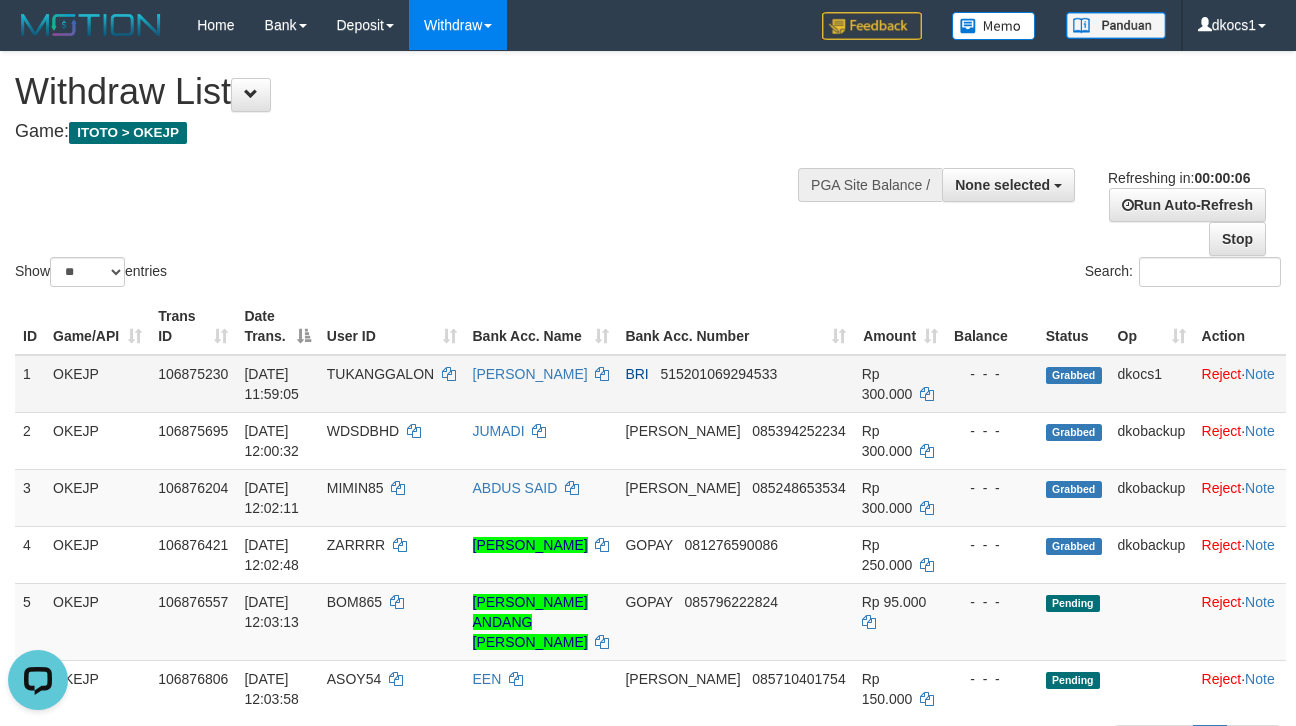 click on "515201069294533" at bounding box center (718, 374) 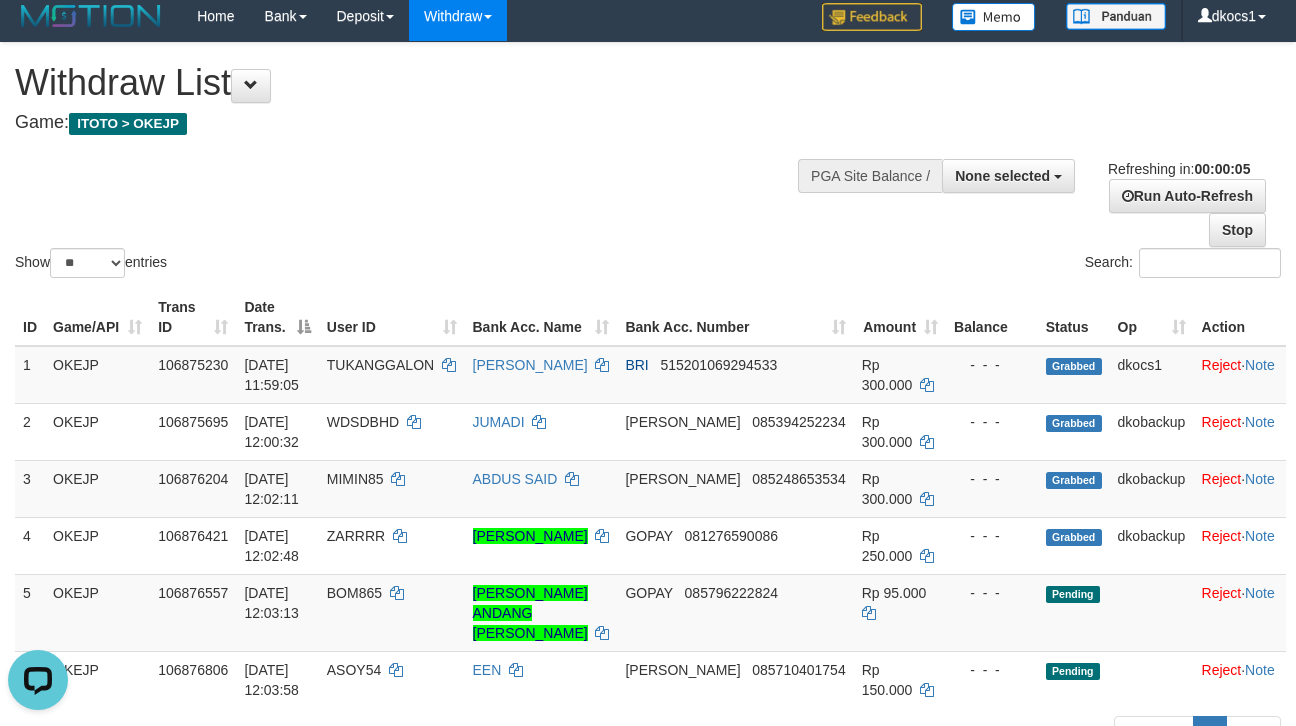 scroll, scrollTop: 0, scrollLeft: 0, axis: both 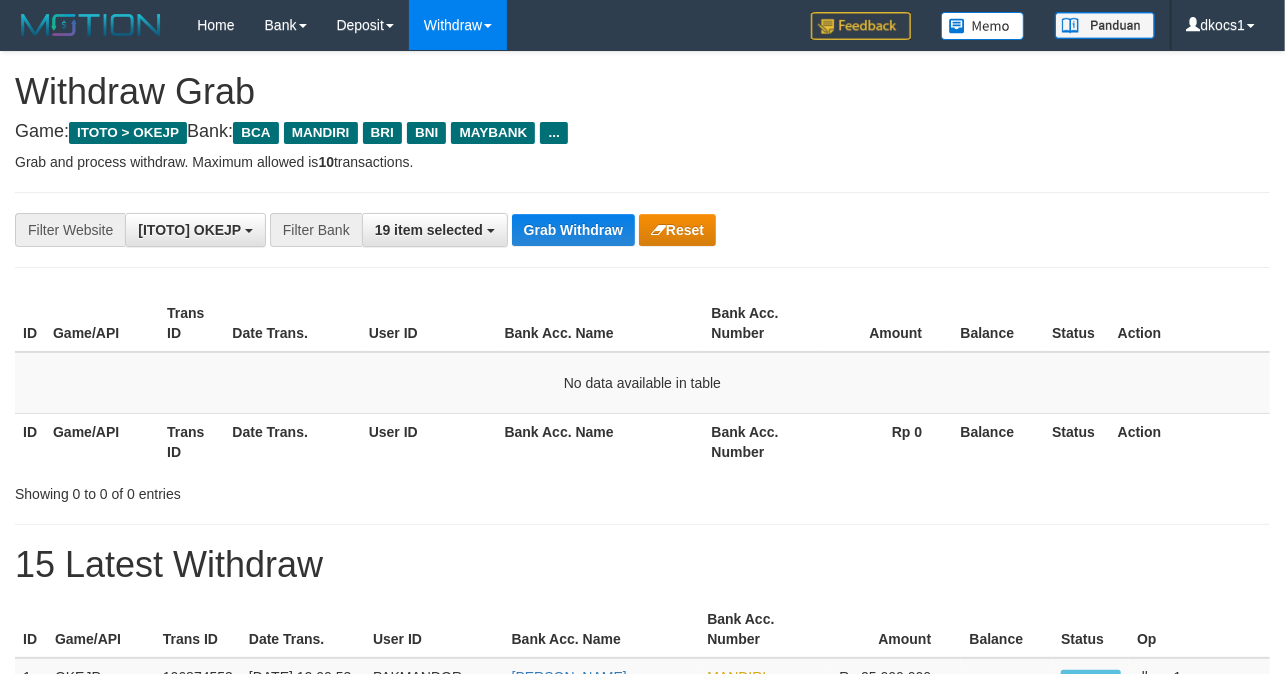 click on "Grab Withdraw" at bounding box center [573, 230] 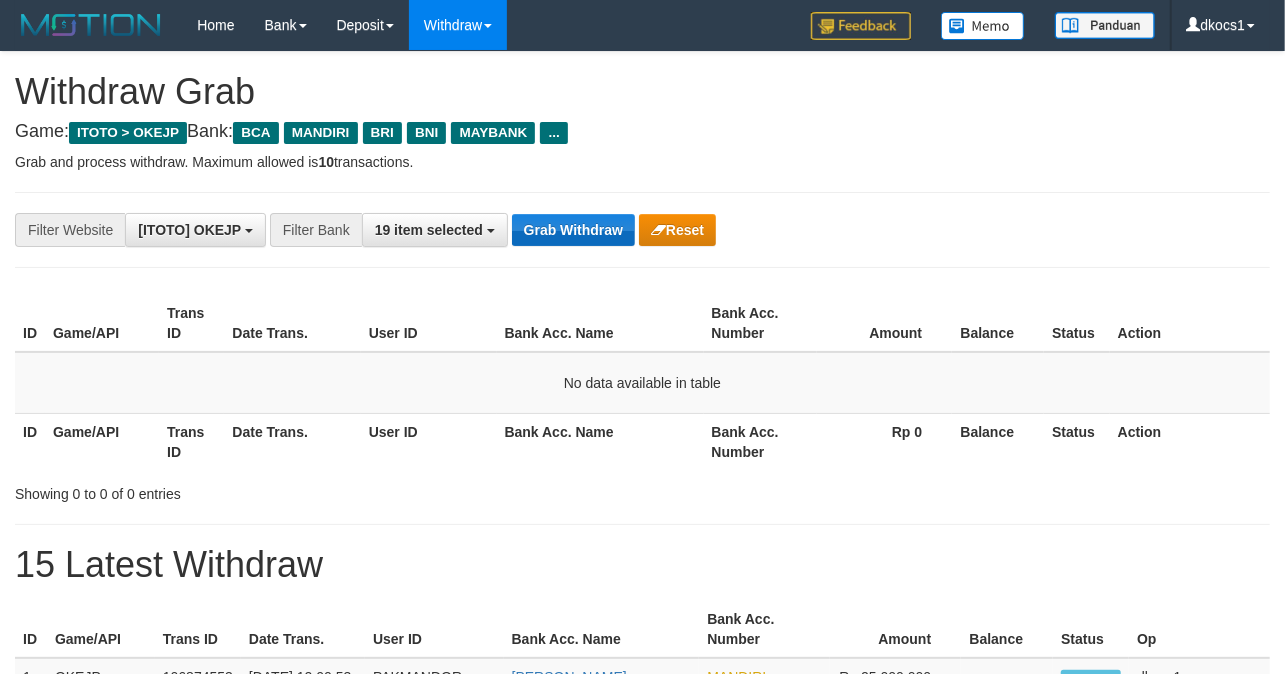 click on "Grab Withdraw" at bounding box center (573, 230) 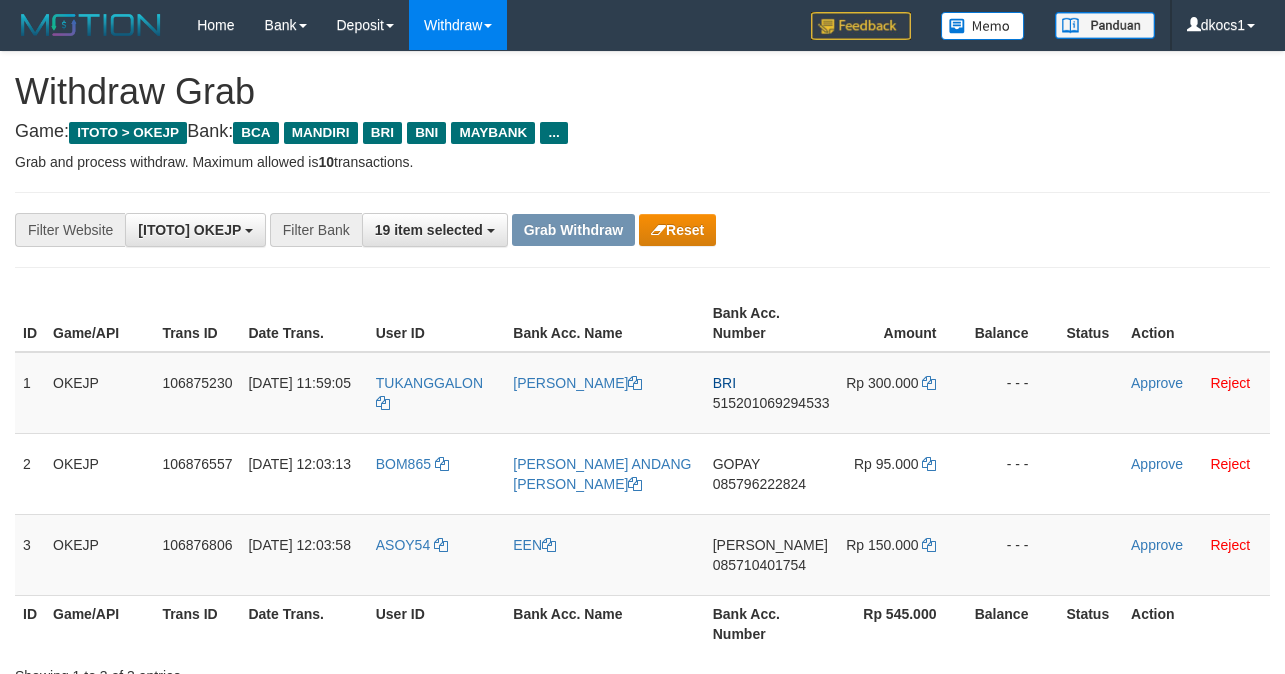 scroll, scrollTop: 0, scrollLeft: 0, axis: both 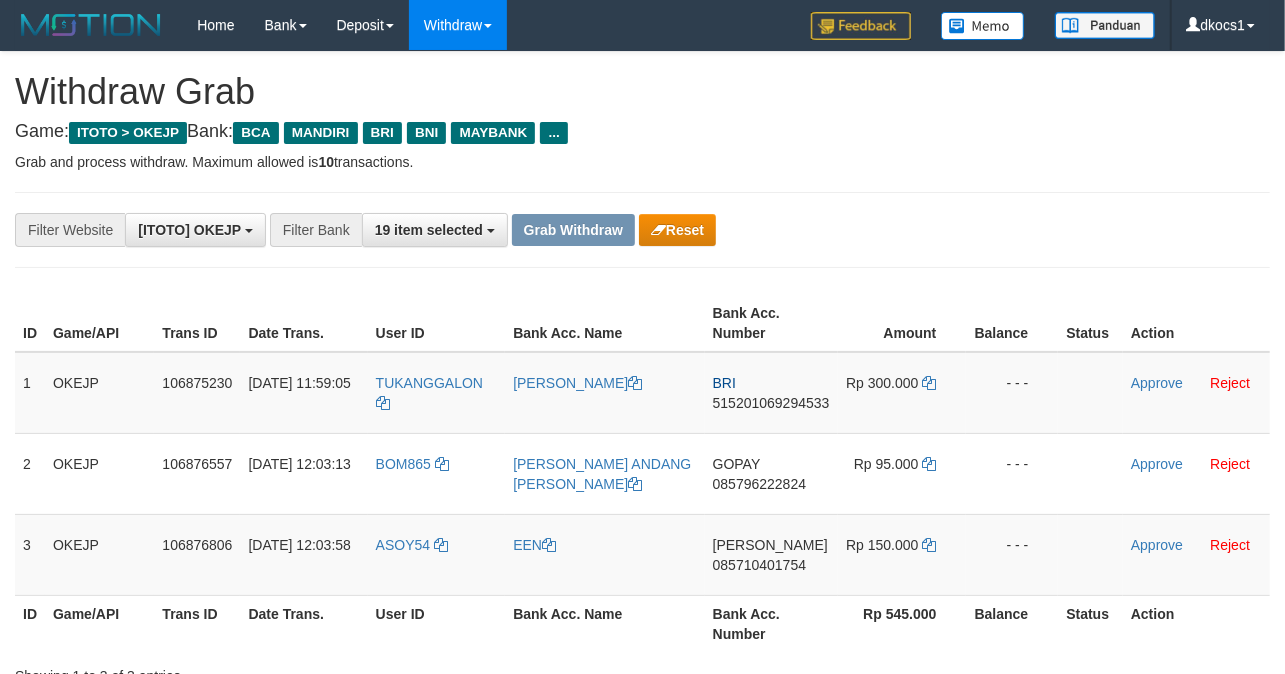 click on "Game:   ITOTO > OKEJP    		Bank:   BCA   MANDIRI   BRI   BNI   MAYBANK   ..." at bounding box center (642, 132) 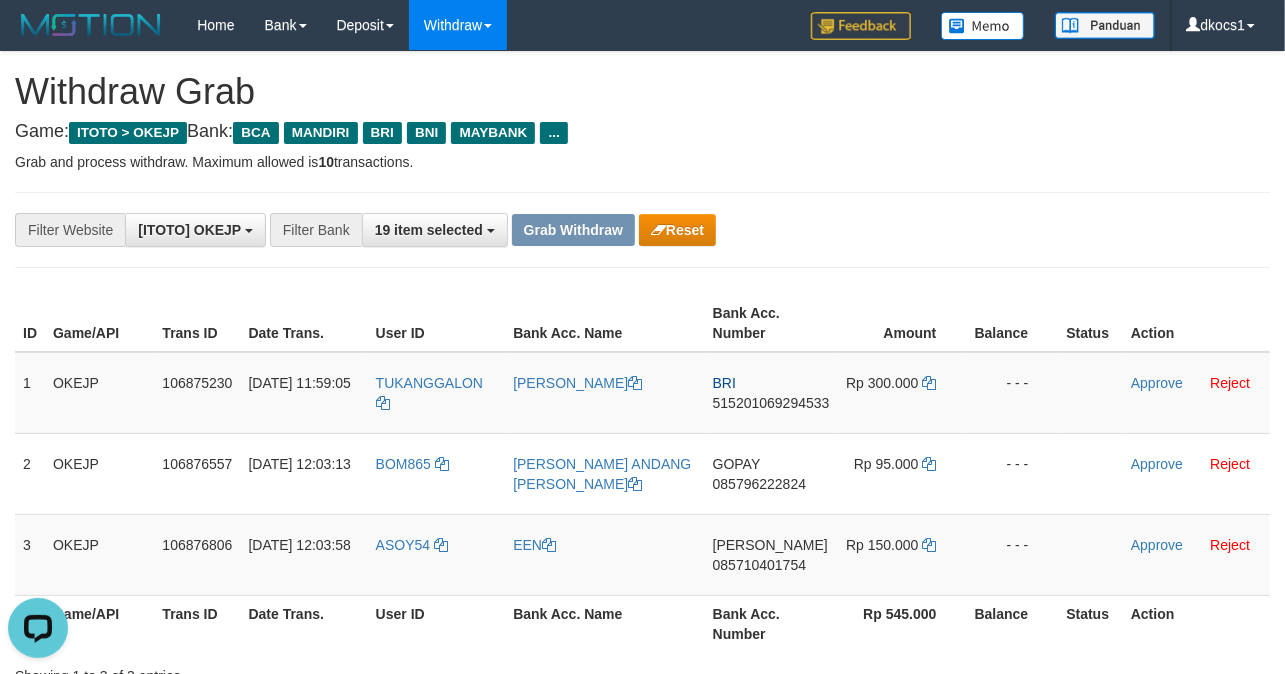 scroll, scrollTop: 0, scrollLeft: 0, axis: both 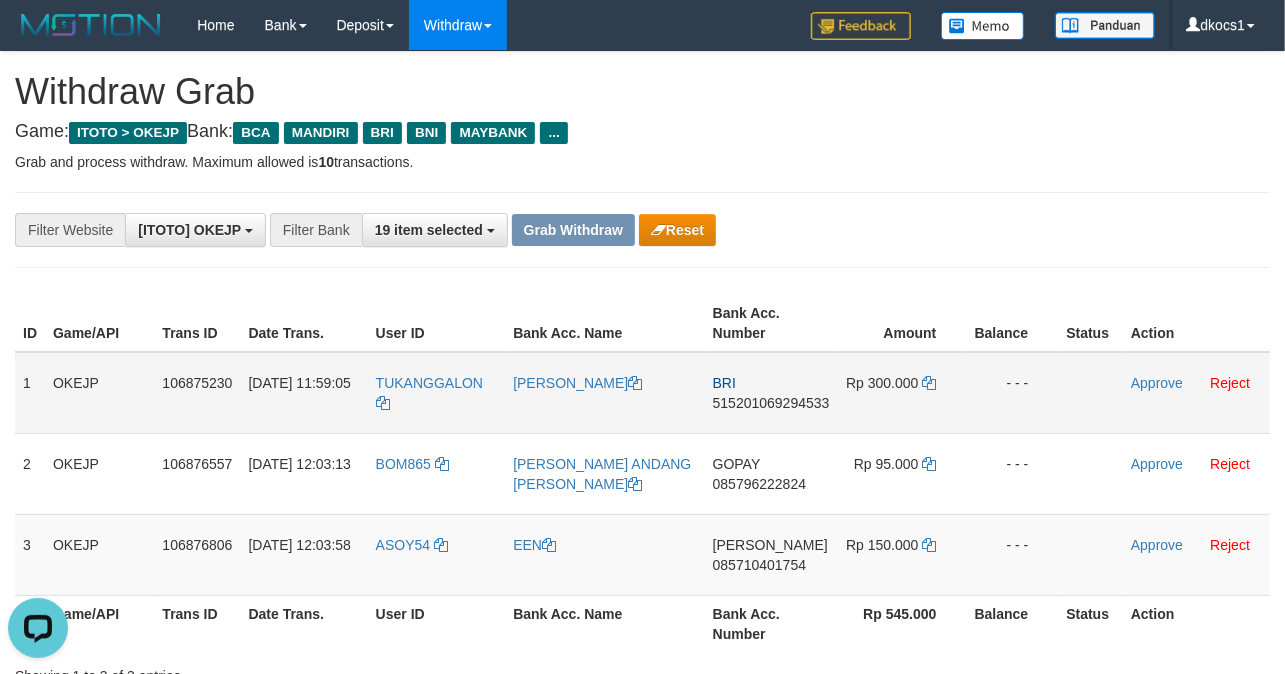 click on "BRI
515201069294533" at bounding box center [771, 393] 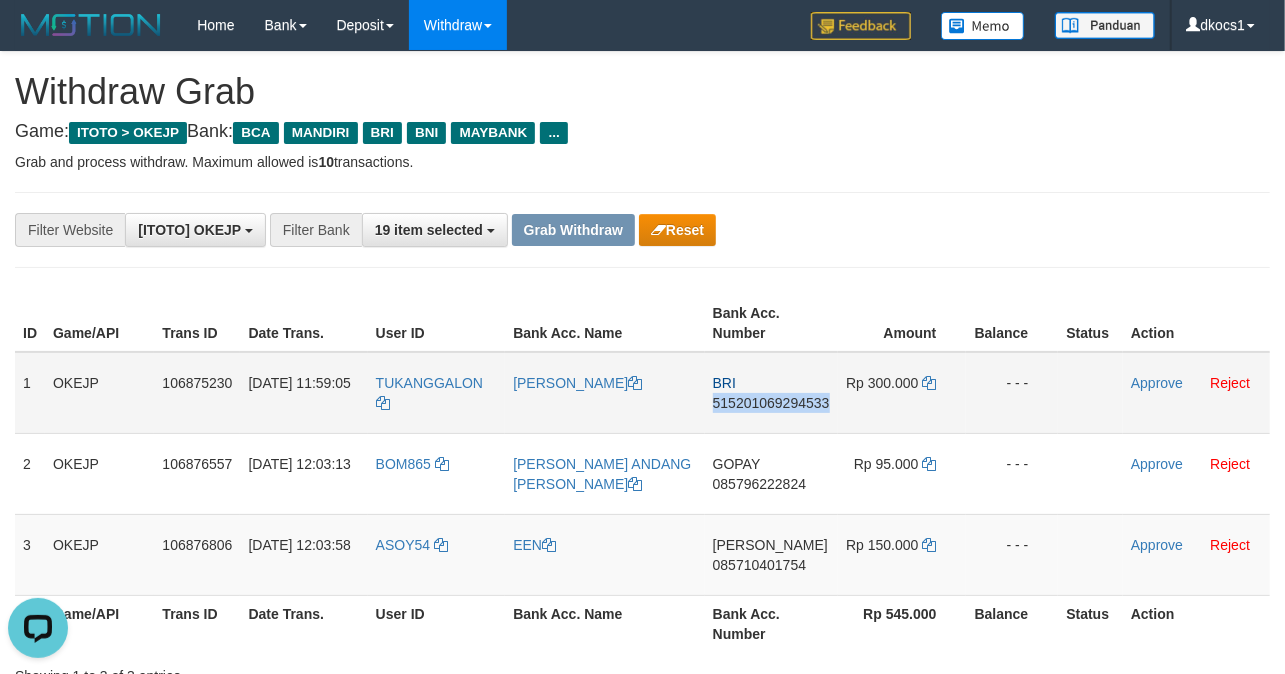 click on "BRI
515201069294533" at bounding box center (771, 393) 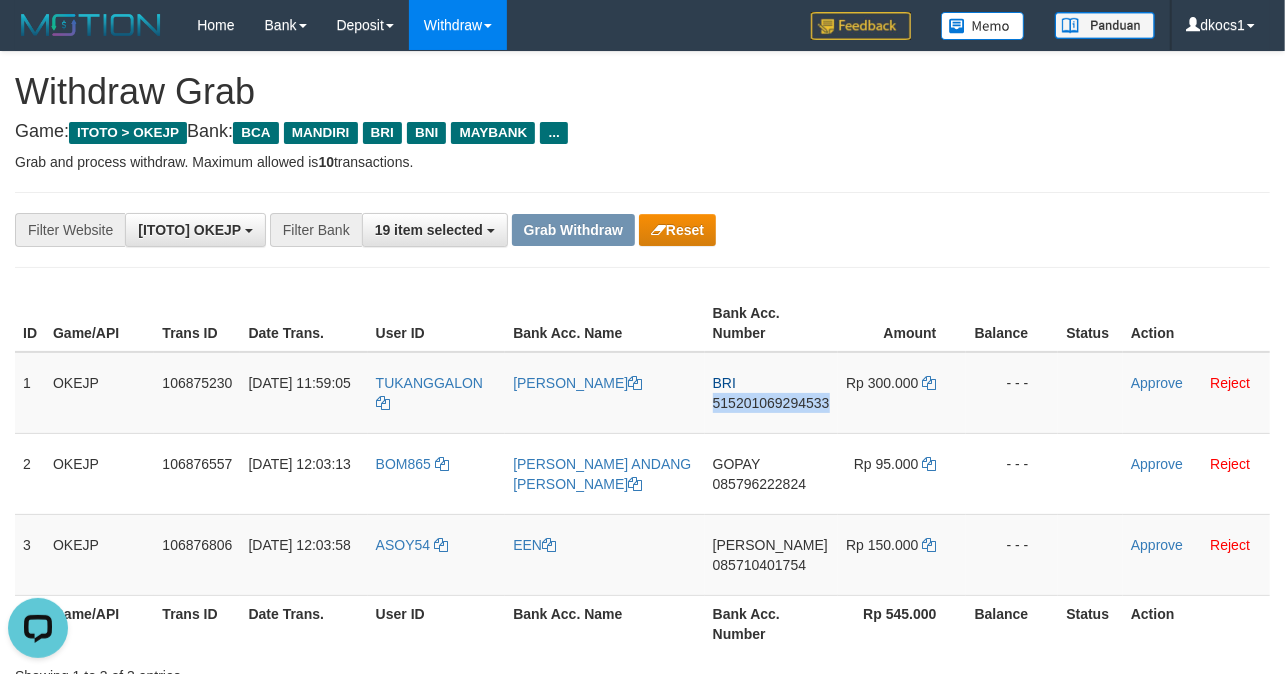 copy on "515201069294533" 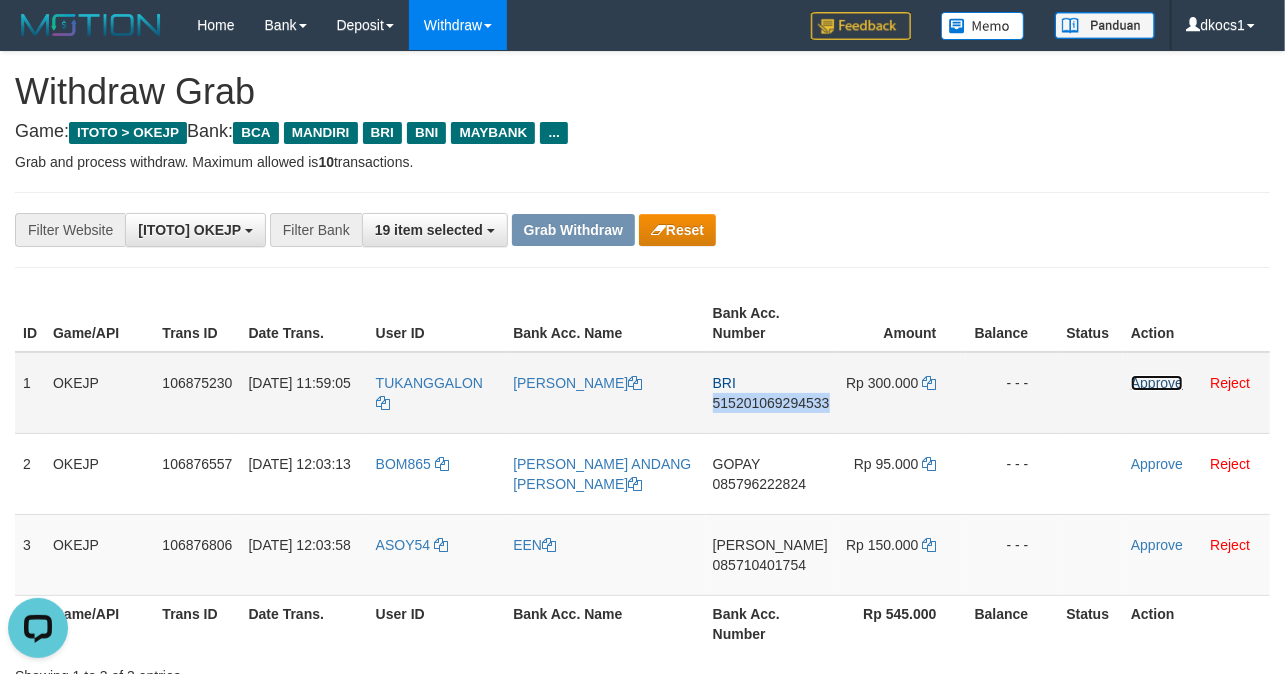 click on "Approve" at bounding box center (1157, 383) 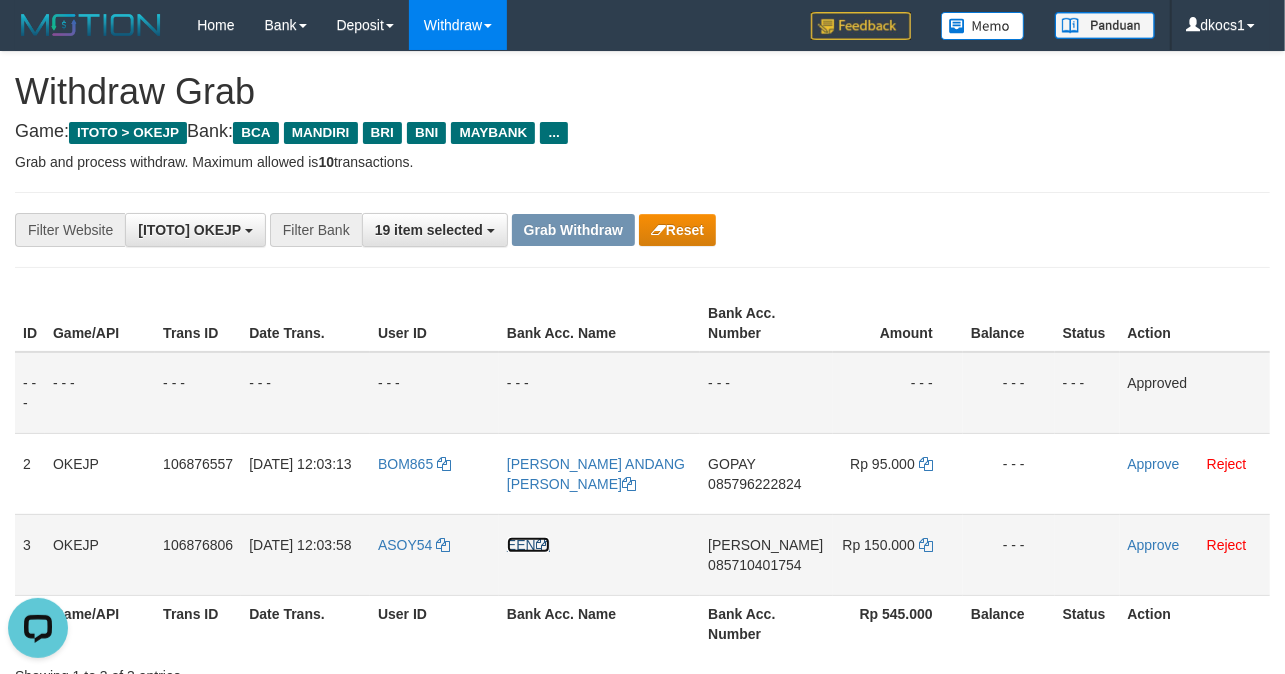 click on "EEN" at bounding box center [528, 545] 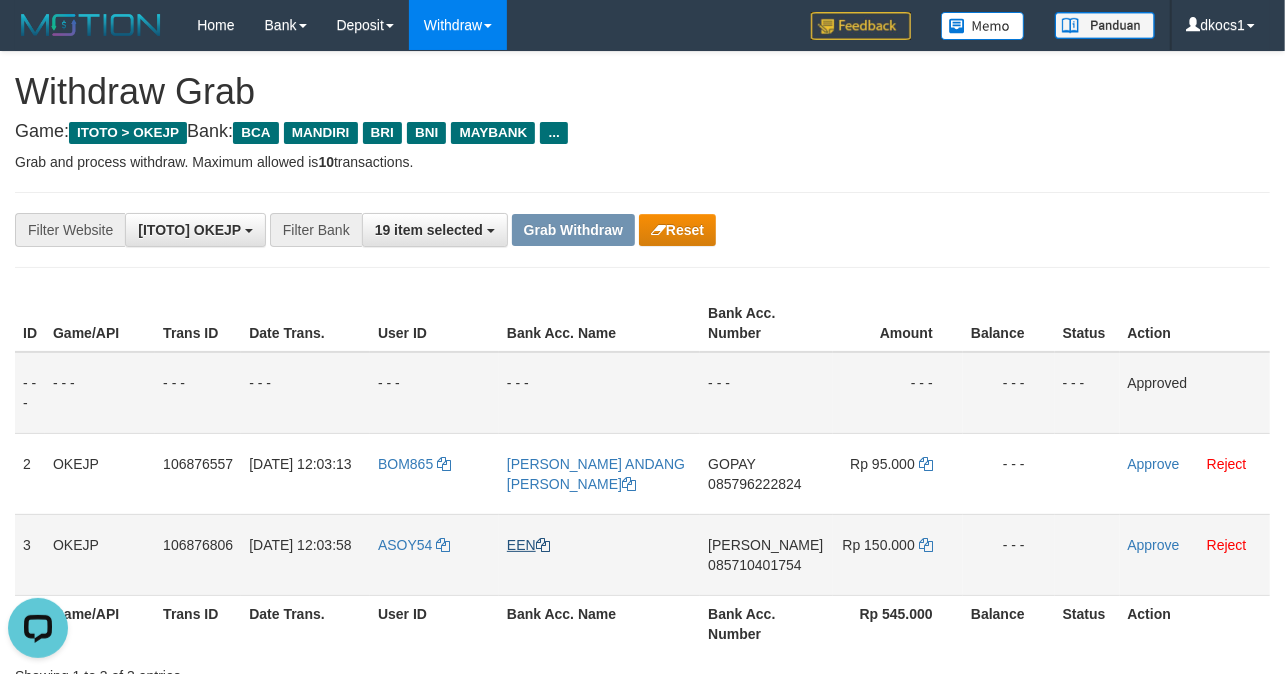 copy on "515201069294533" 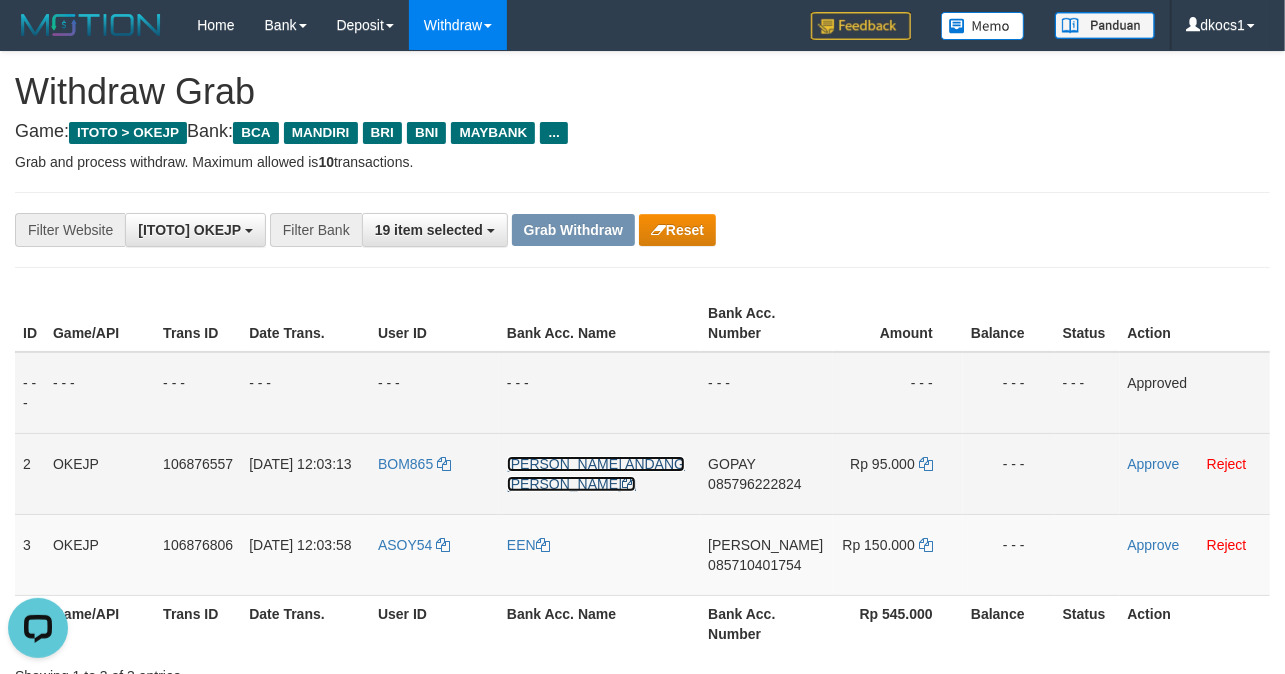 drag, startPoint x: 578, startPoint y: 468, endPoint x: 562, endPoint y: 468, distance: 16 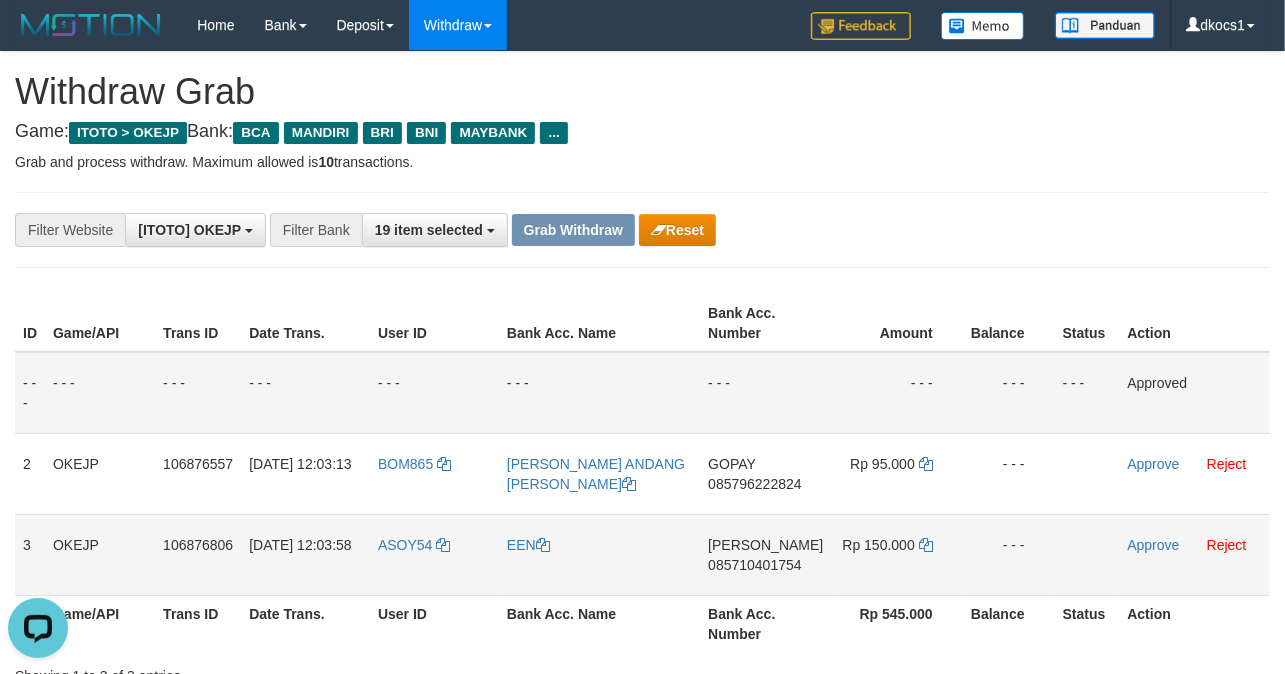 click on "ASOY54" at bounding box center [434, 554] 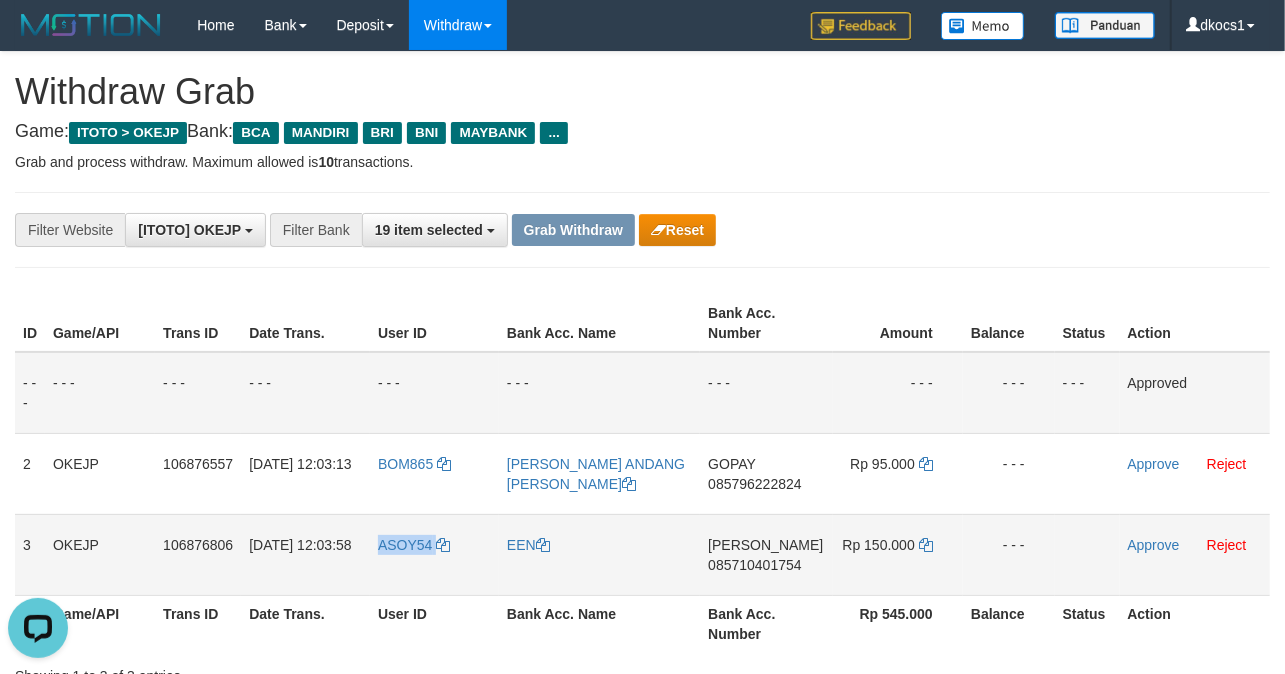 click on "ASOY54" at bounding box center [434, 554] 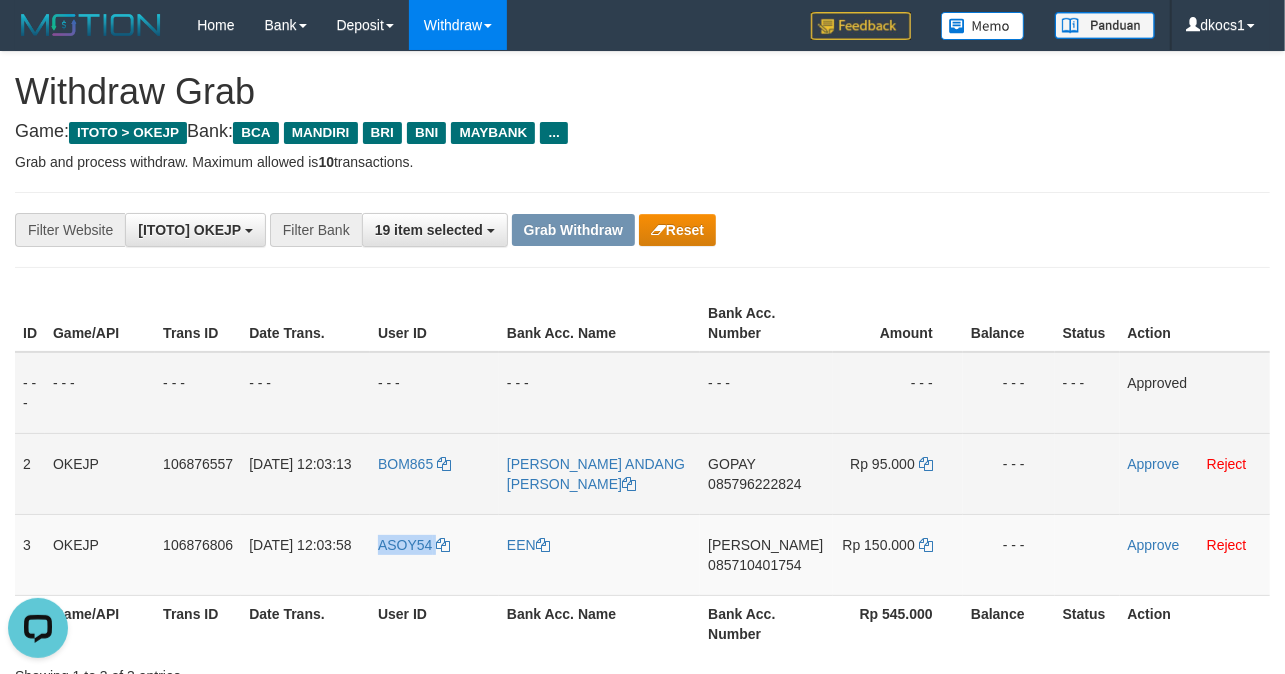 copy on "ASOY54" 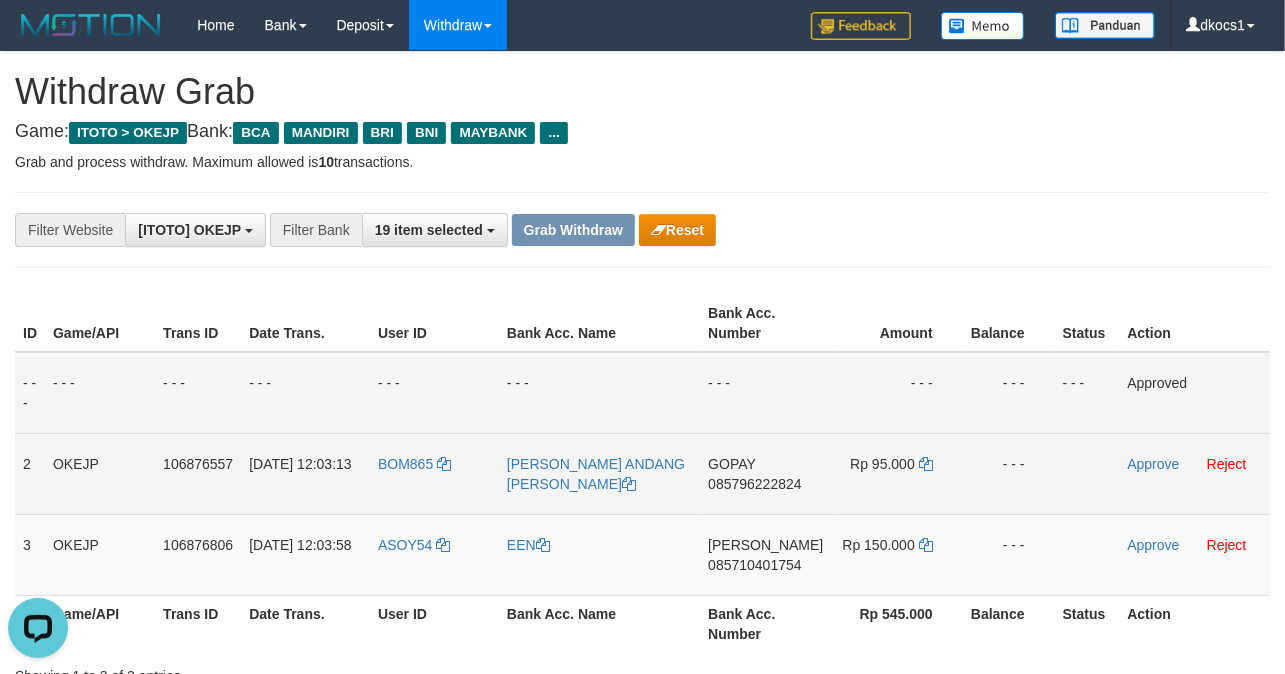 click on "BOM865" at bounding box center (434, 473) 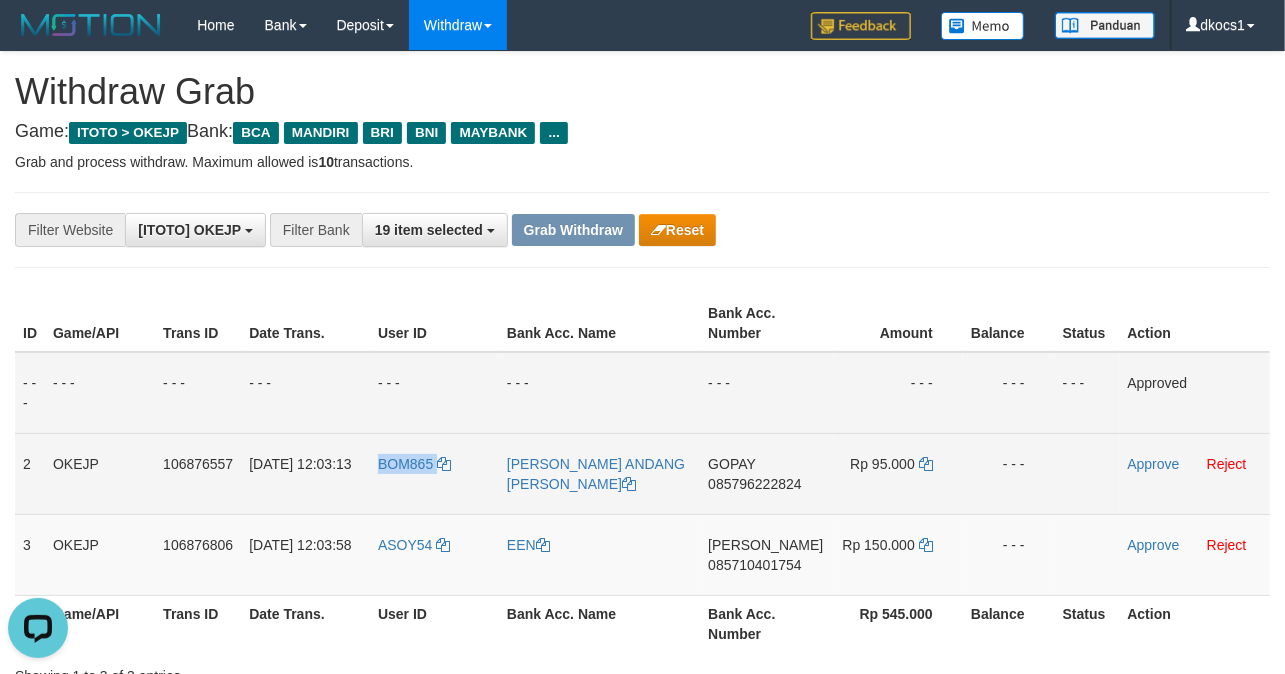 click on "BOM865" at bounding box center (434, 473) 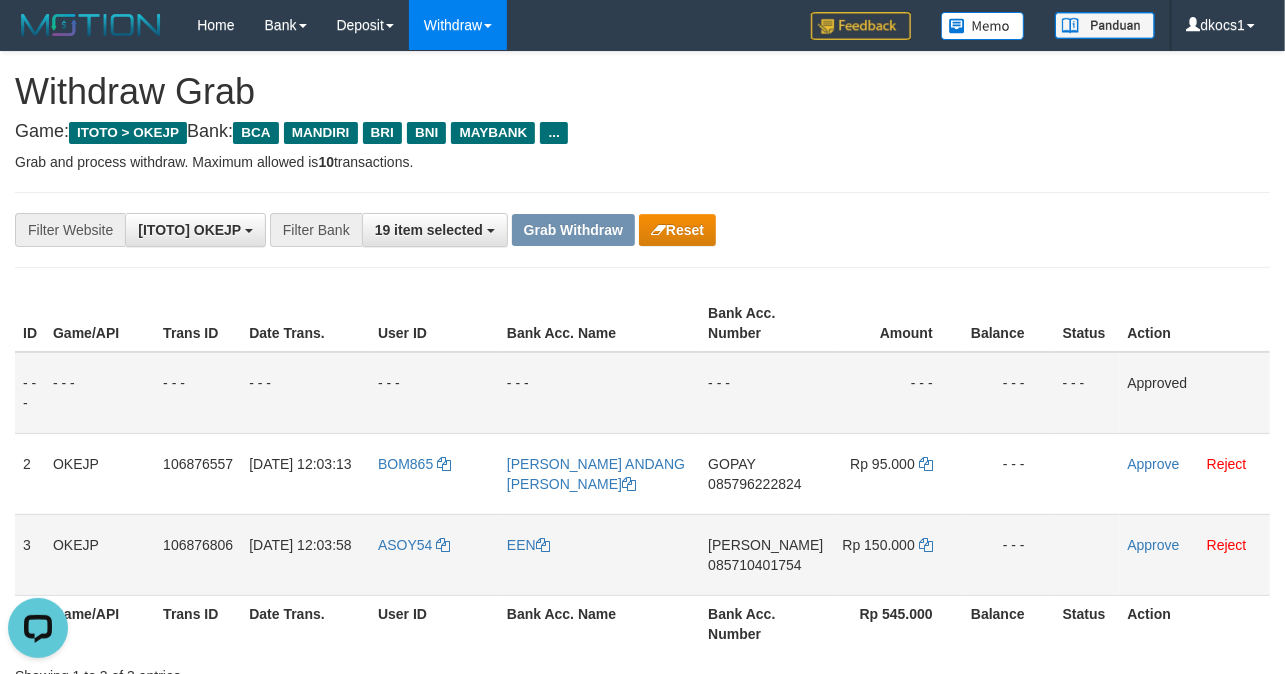 click on "DANA
085710401754" at bounding box center (766, 554) 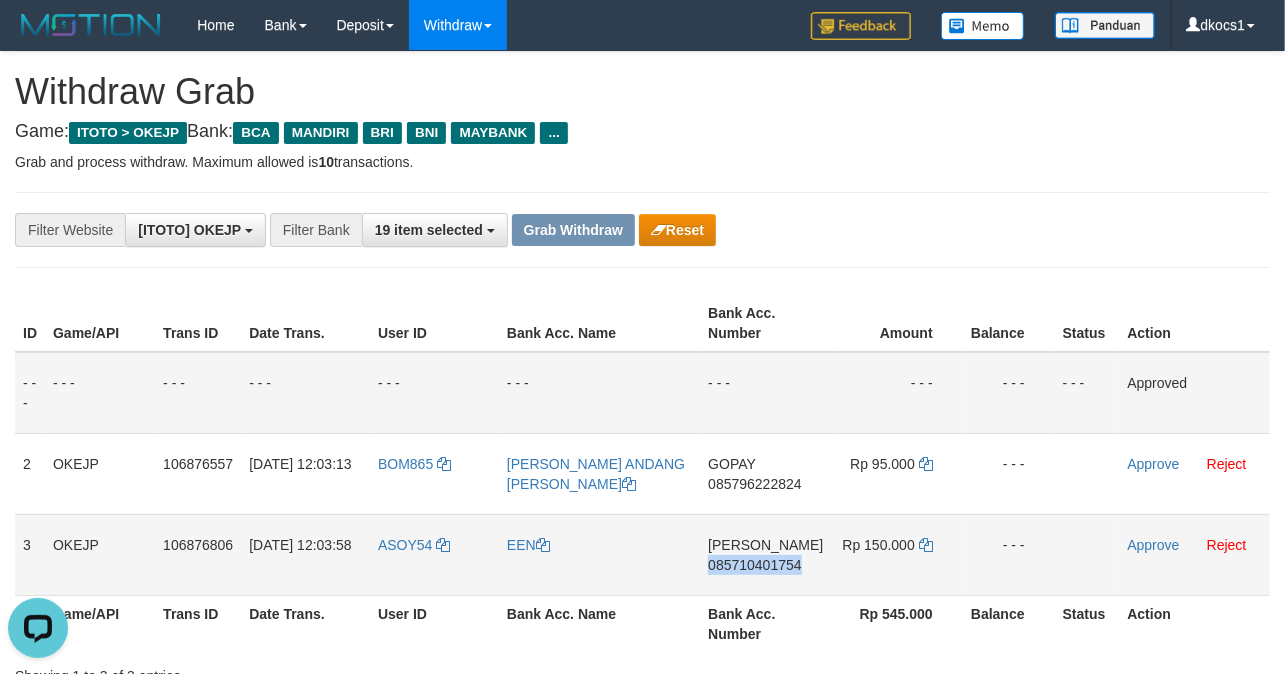 click on "DANA
085710401754" at bounding box center [766, 554] 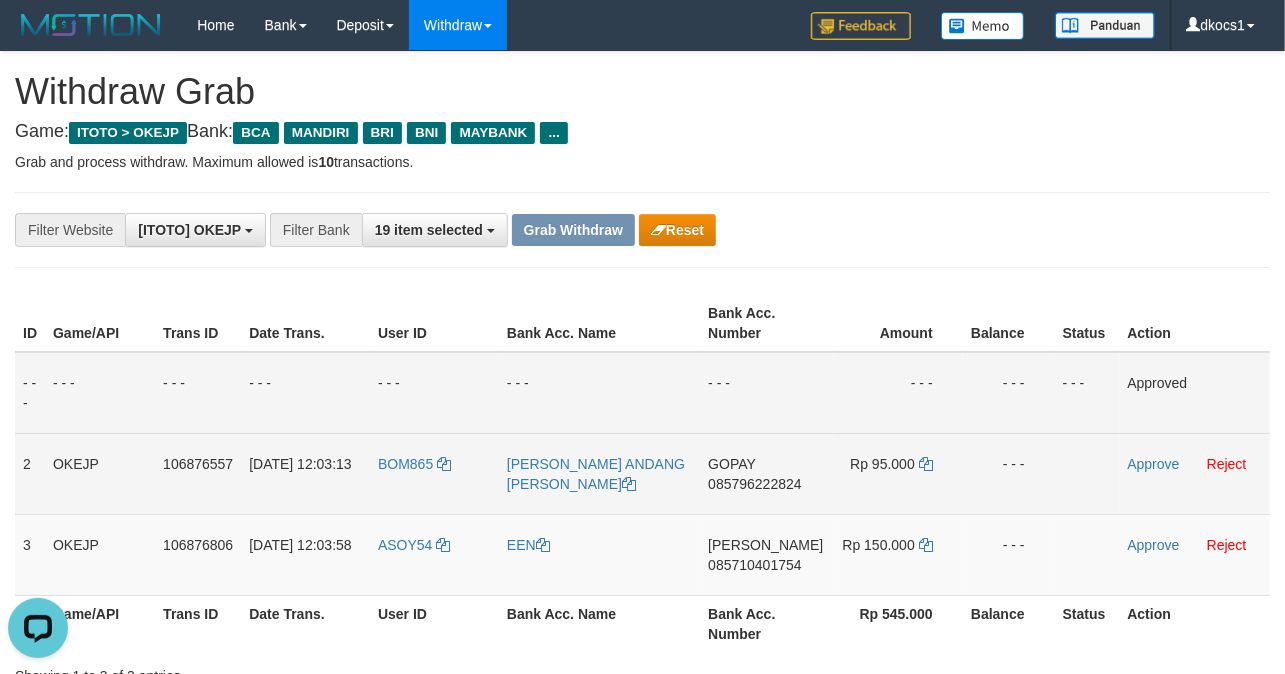 click on "GOPAY
085796222824" at bounding box center (766, 473) 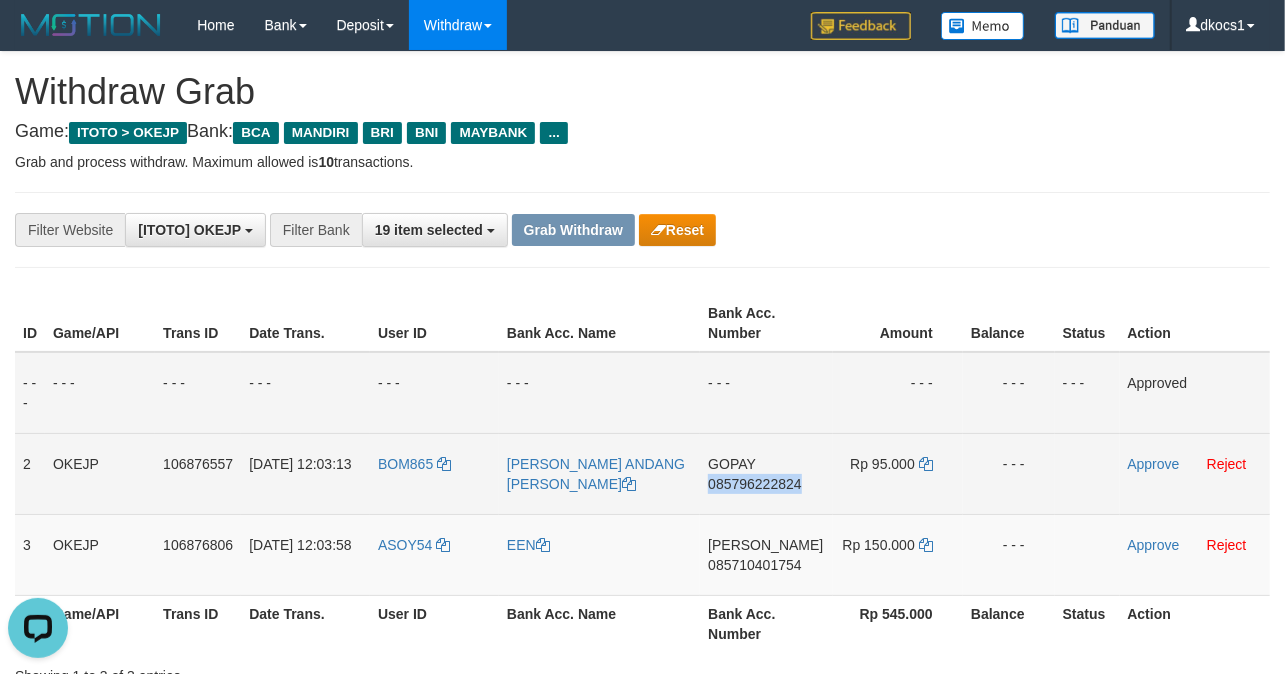 click on "GOPAY
085796222824" at bounding box center [766, 473] 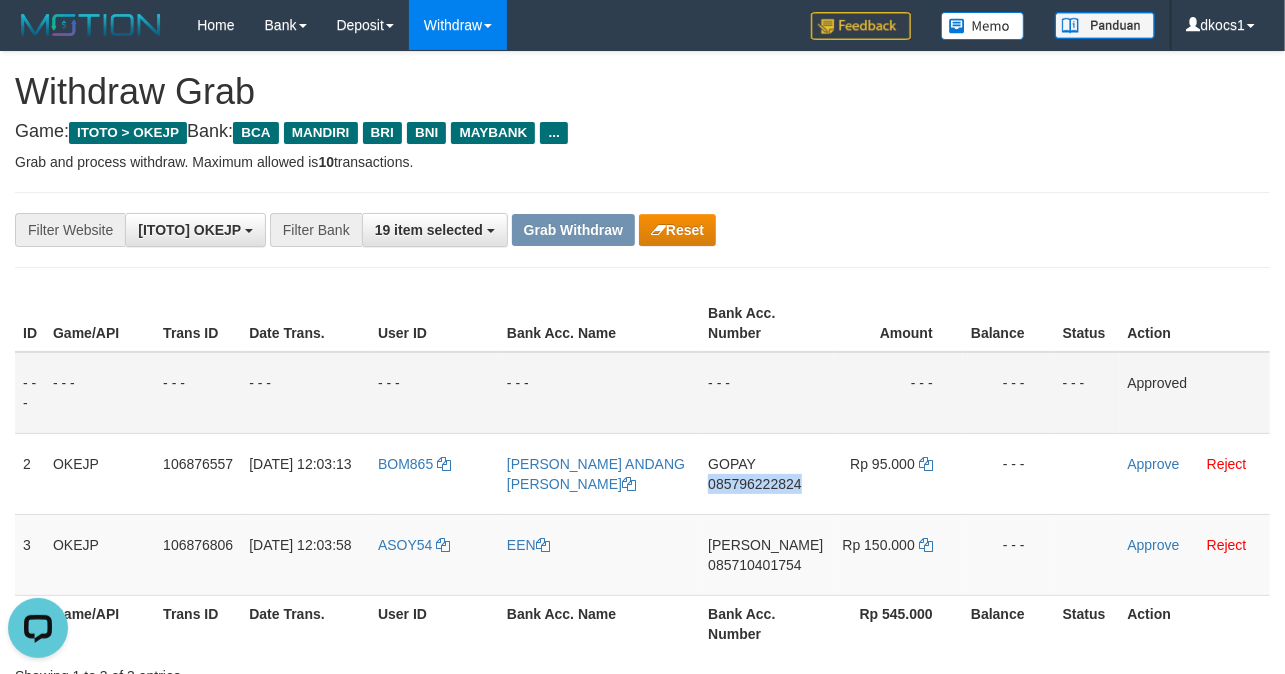 copy on "085796222824" 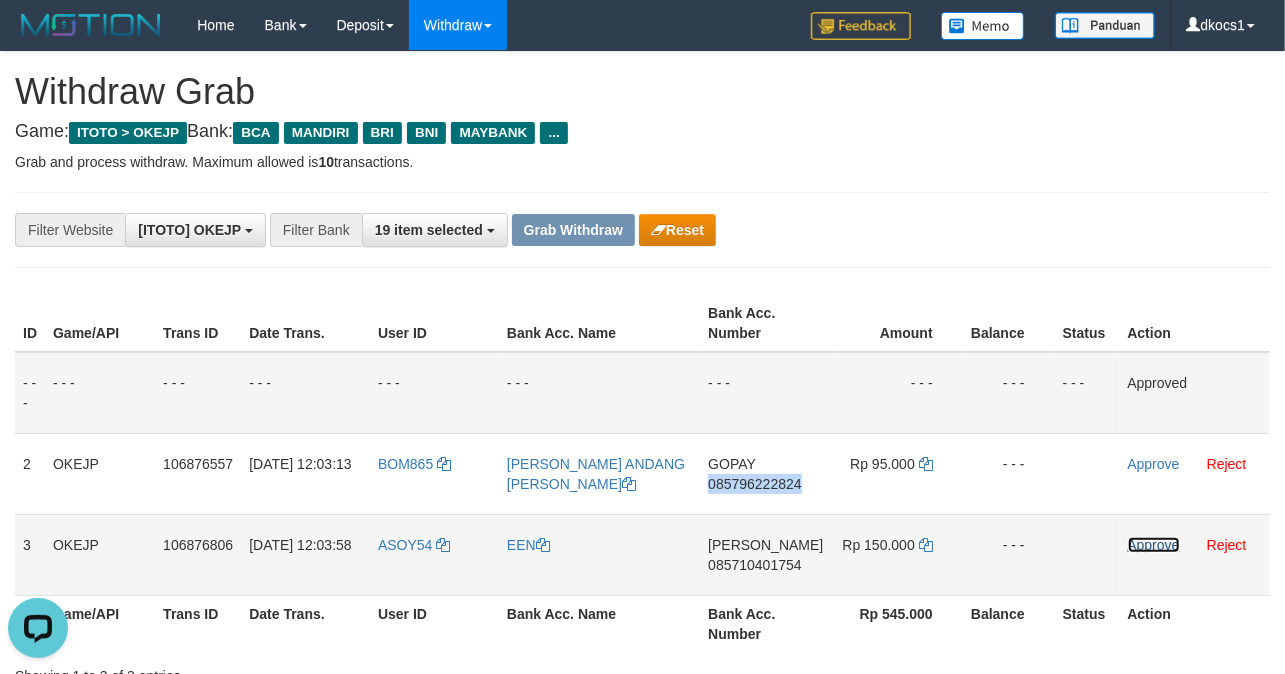 click on "Approve" at bounding box center [1154, 545] 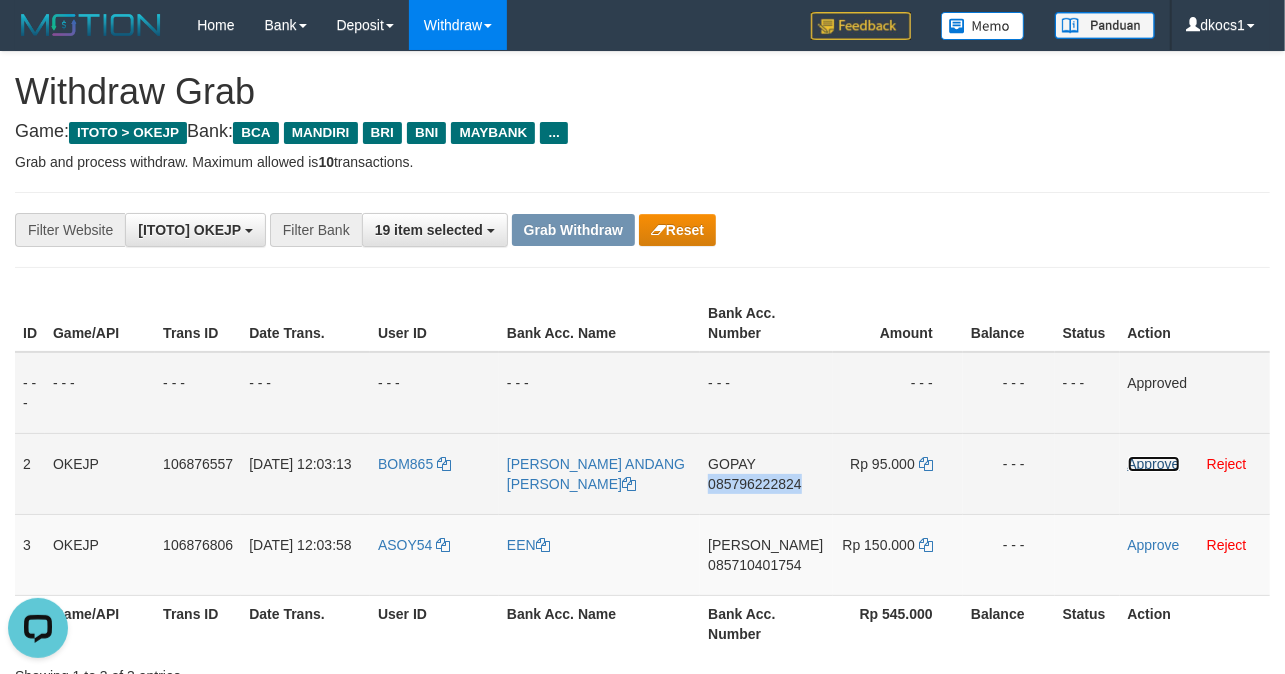 click on "Approve" at bounding box center (1154, 464) 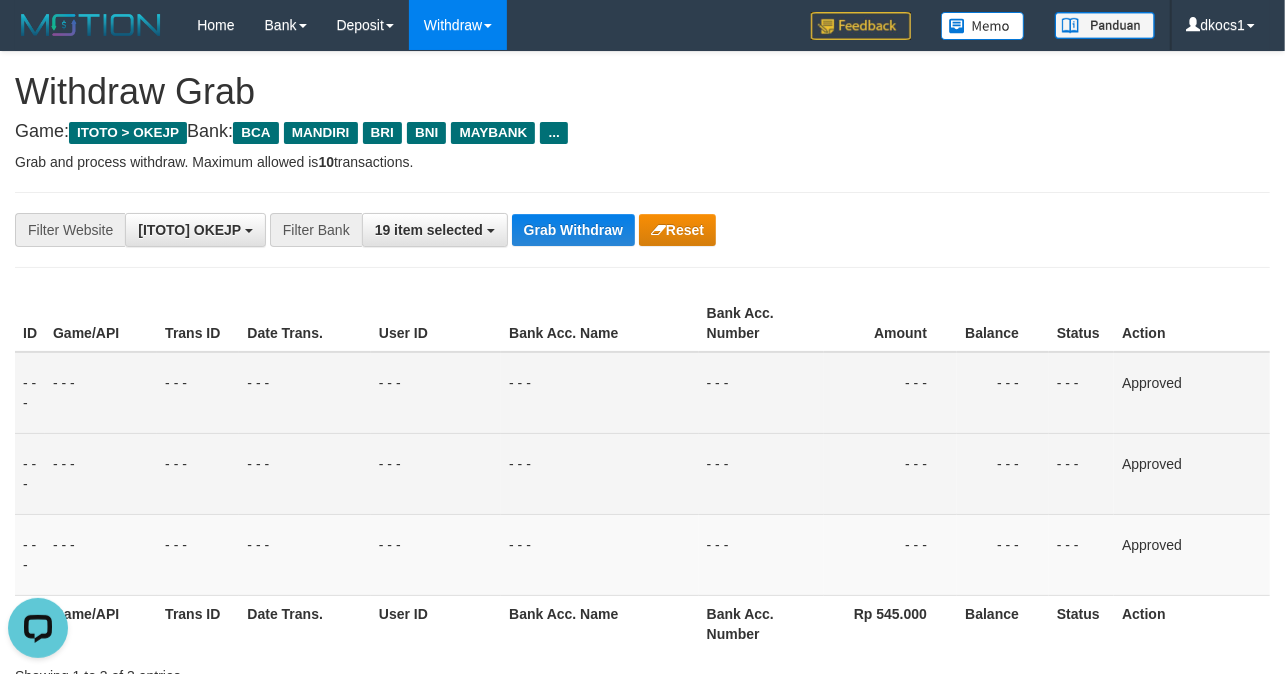 click on "**********" at bounding box center [535, 230] 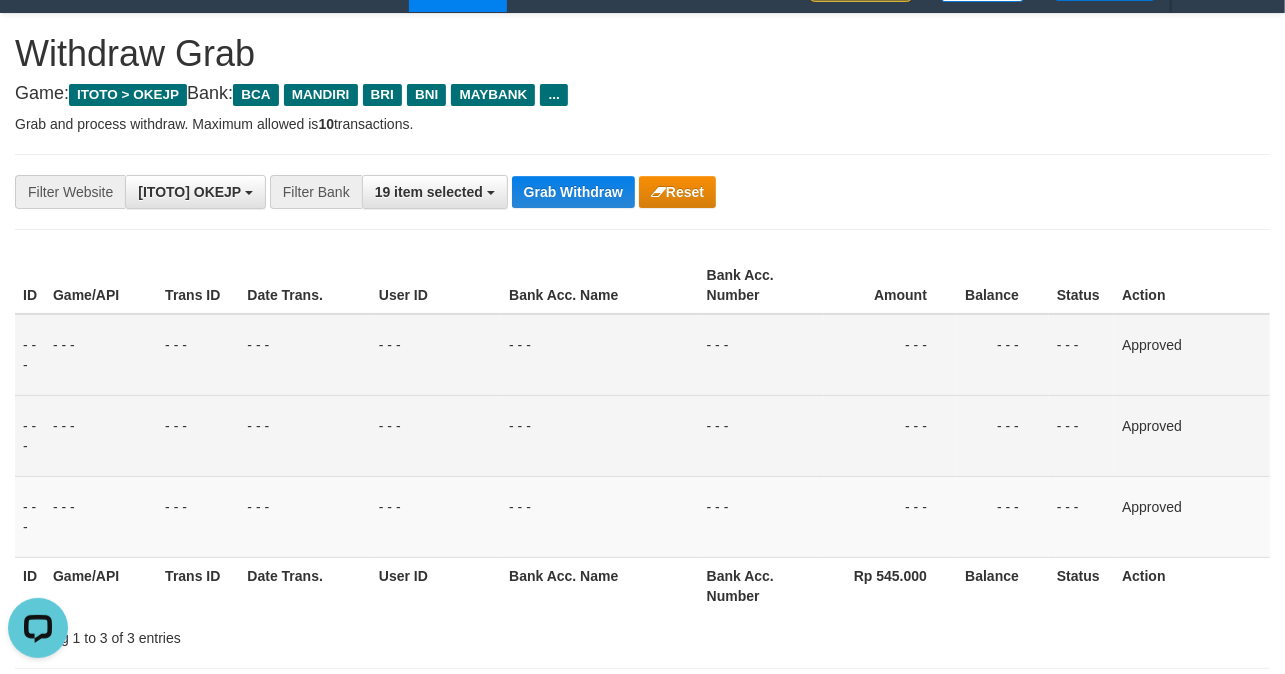 scroll, scrollTop: 53, scrollLeft: 0, axis: vertical 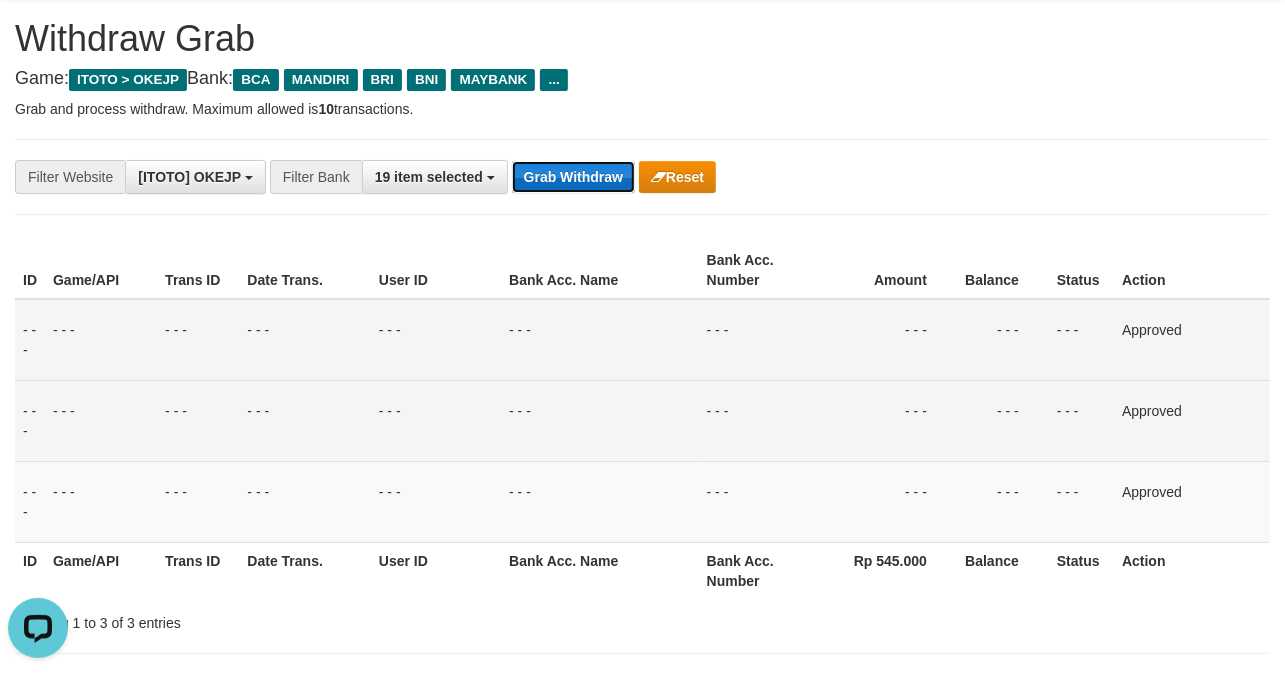 click on "Grab Withdraw" at bounding box center (573, 177) 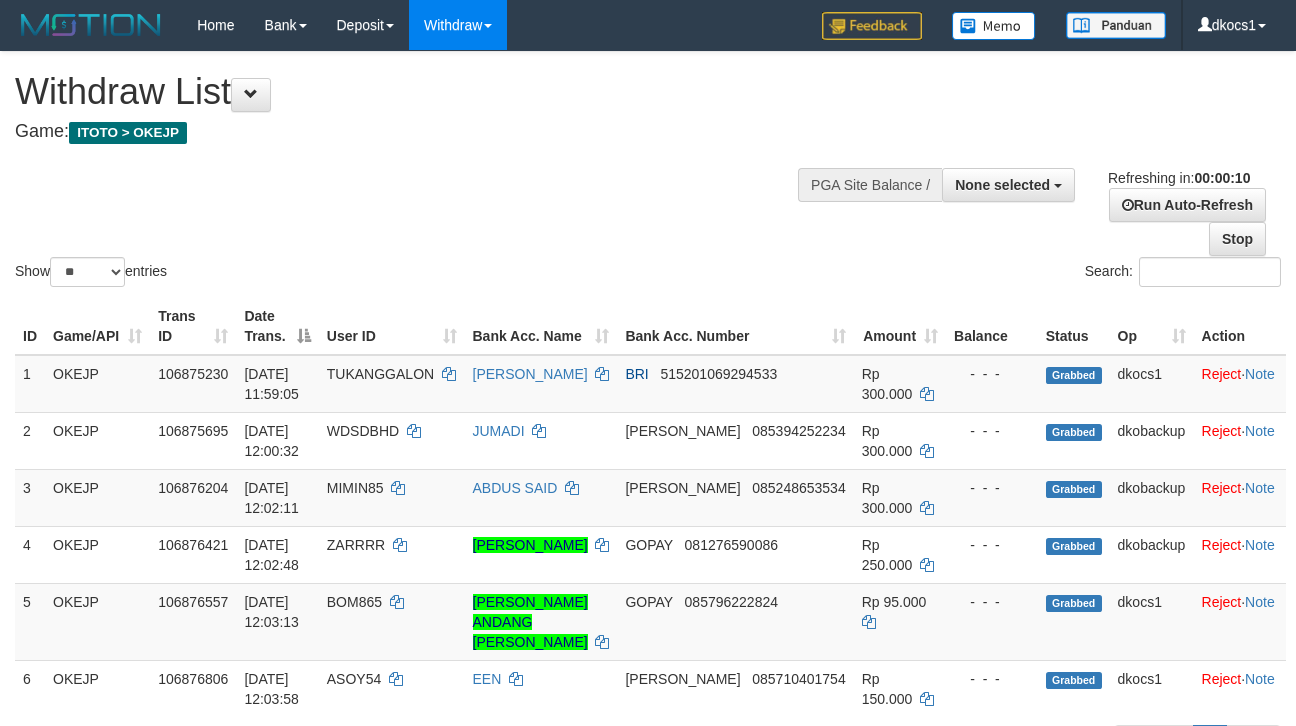 select 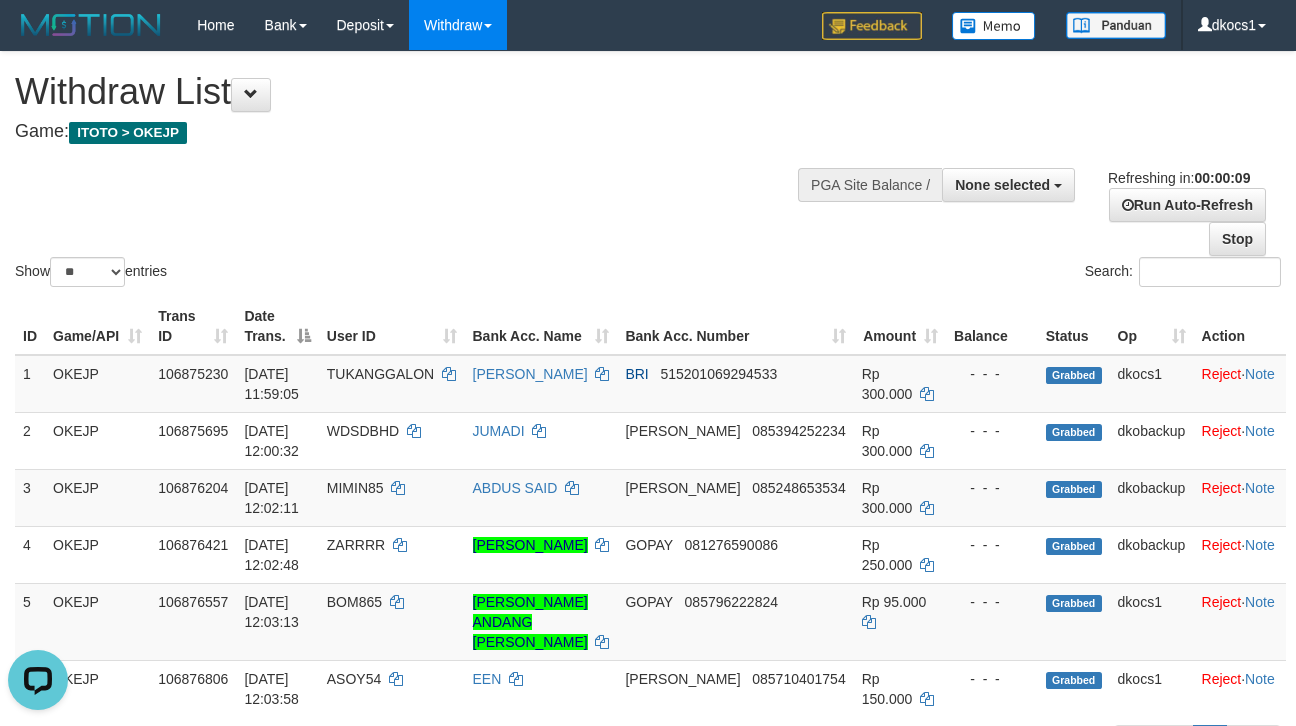 scroll, scrollTop: 0, scrollLeft: 0, axis: both 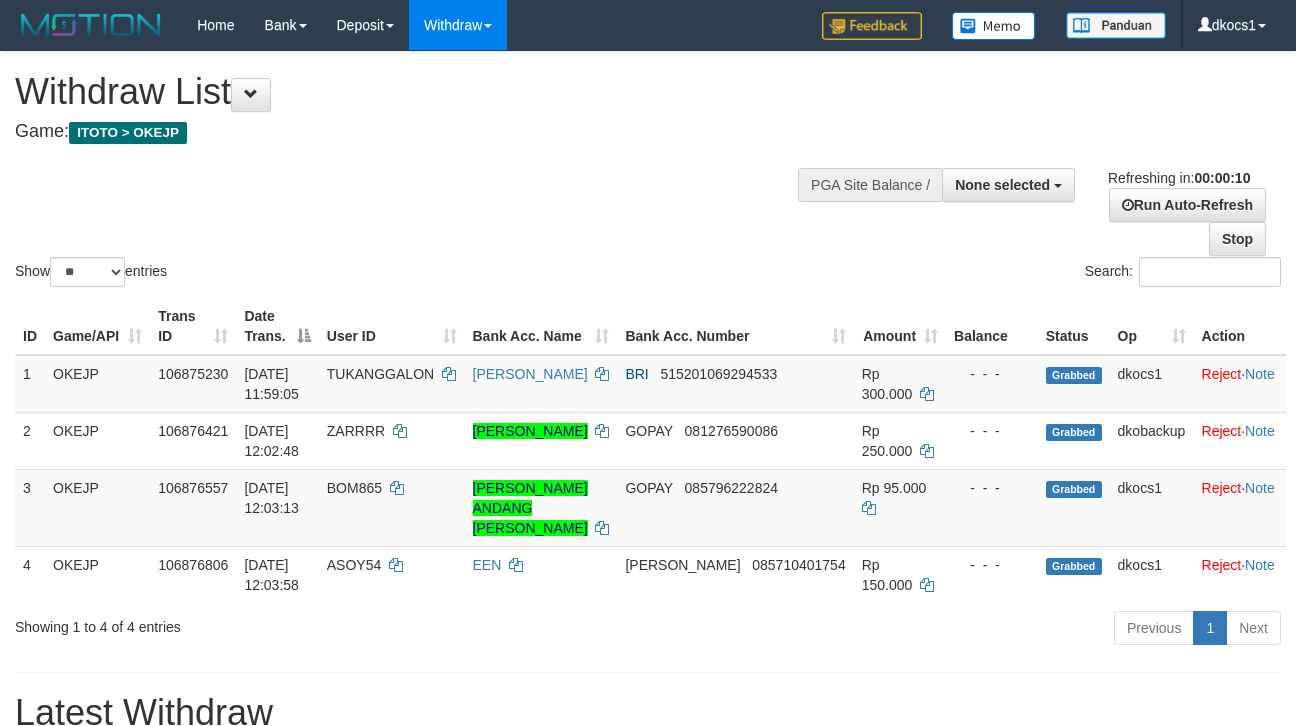 select 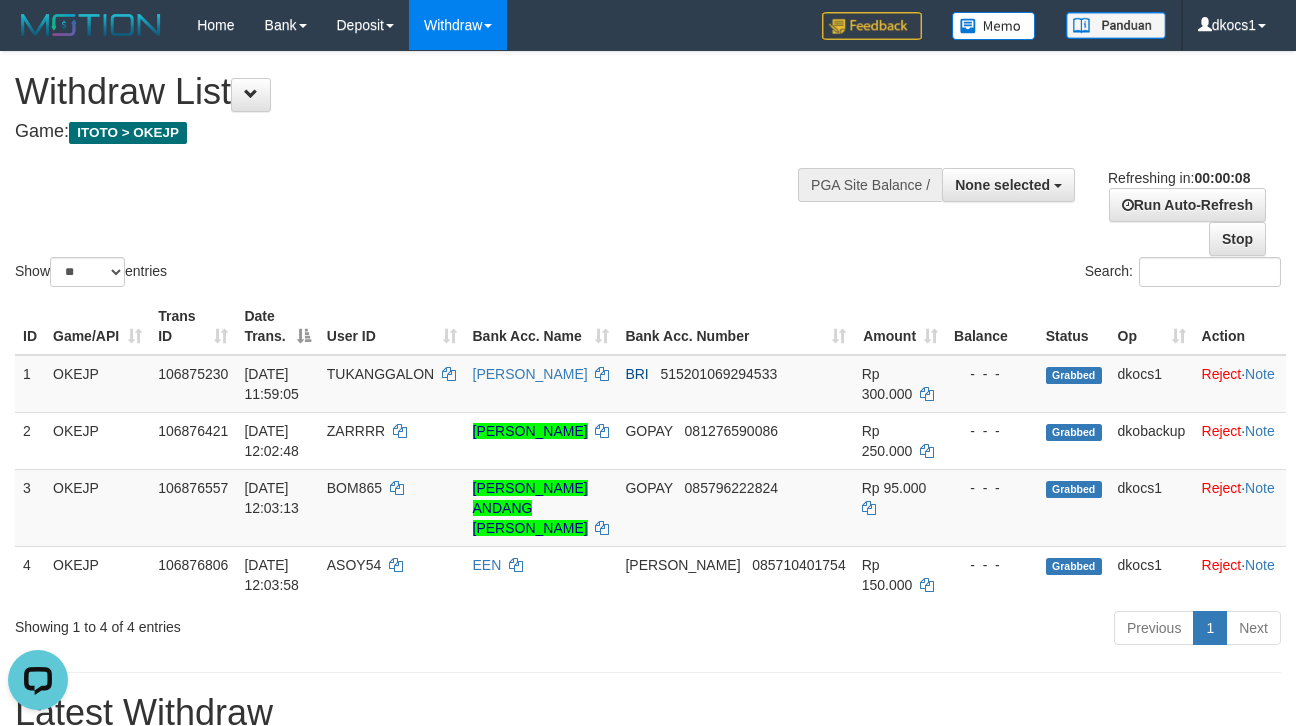 scroll, scrollTop: 0, scrollLeft: 0, axis: both 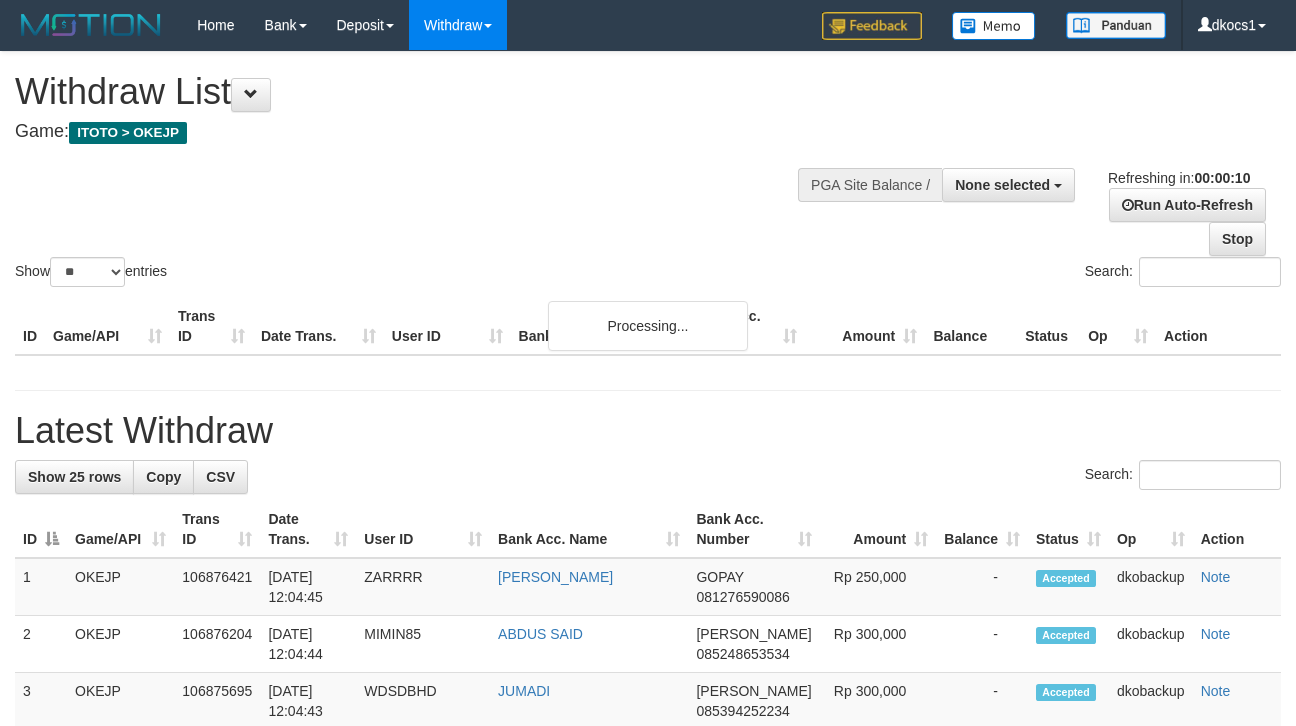 select 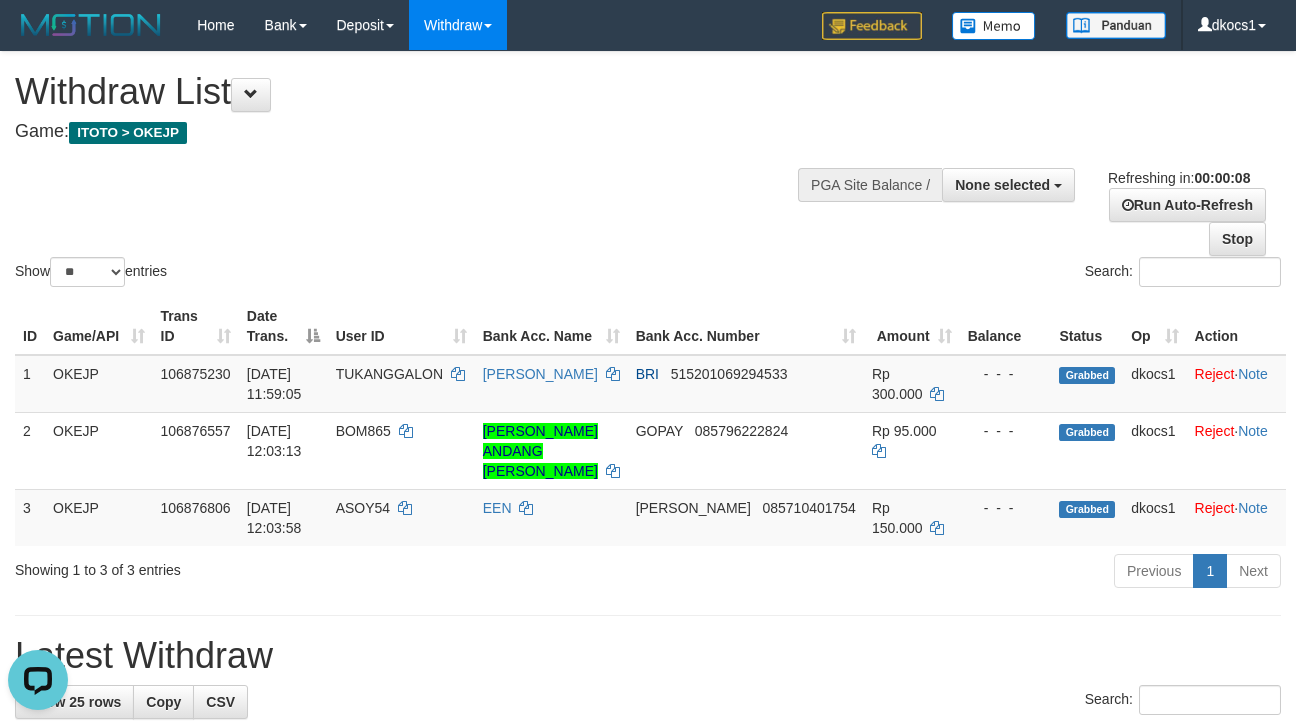 scroll, scrollTop: 0, scrollLeft: 0, axis: both 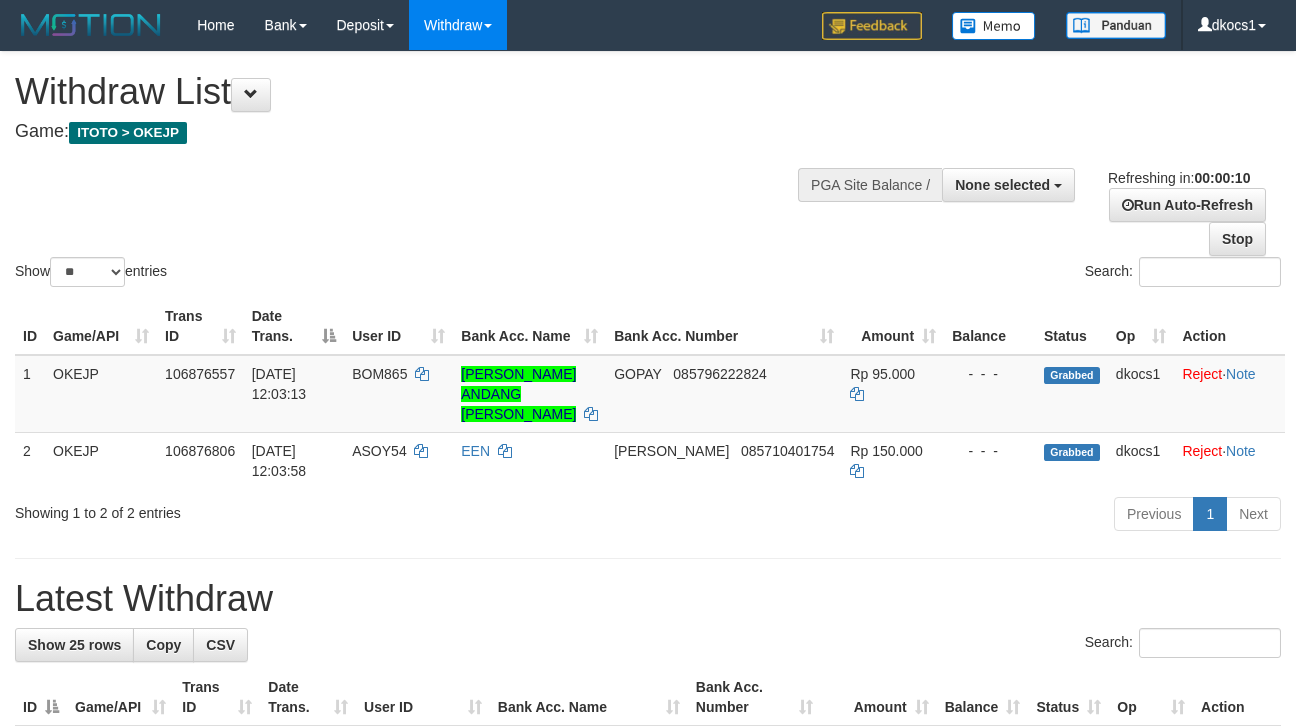 select 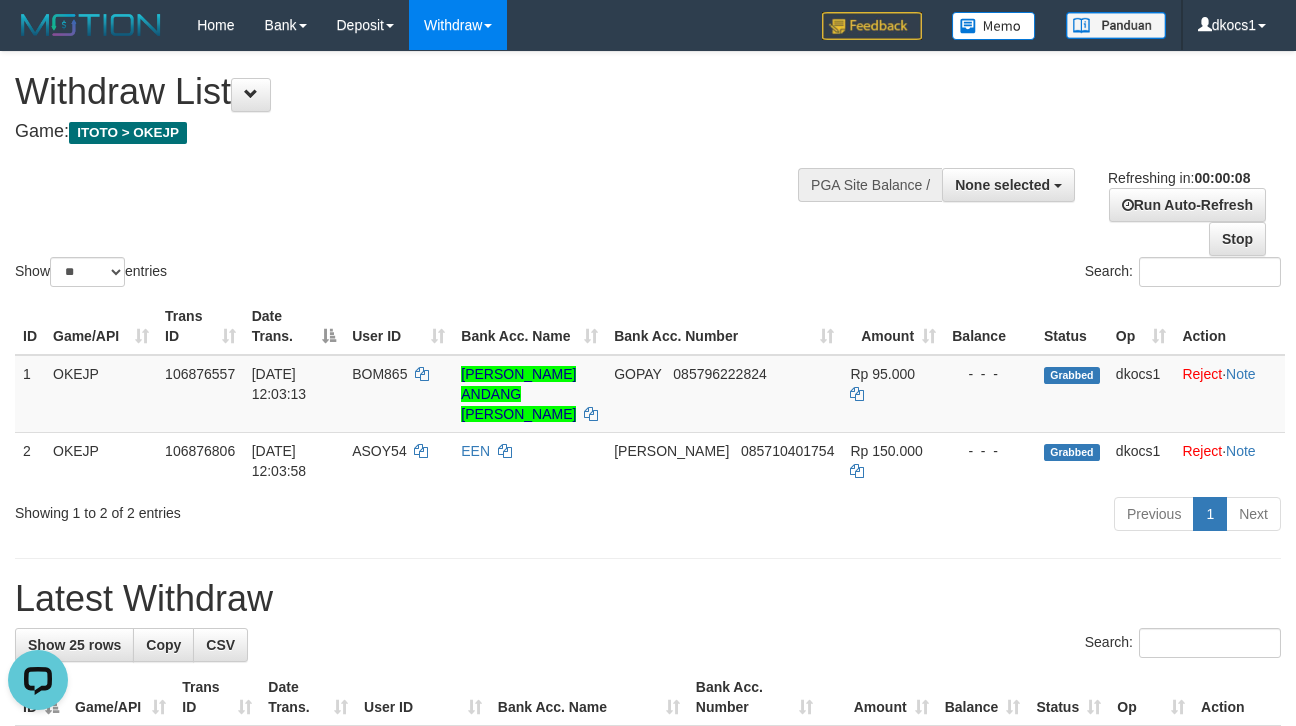 scroll, scrollTop: 0, scrollLeft: 0, axis: both 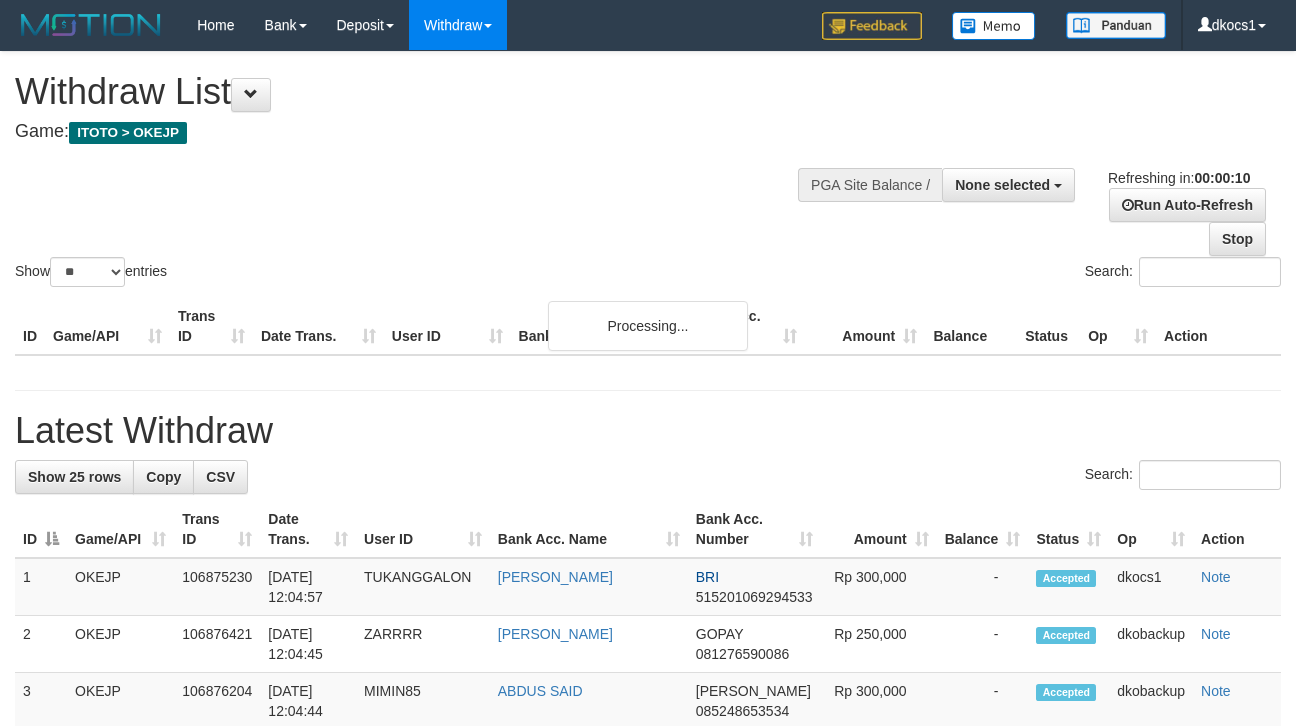 select 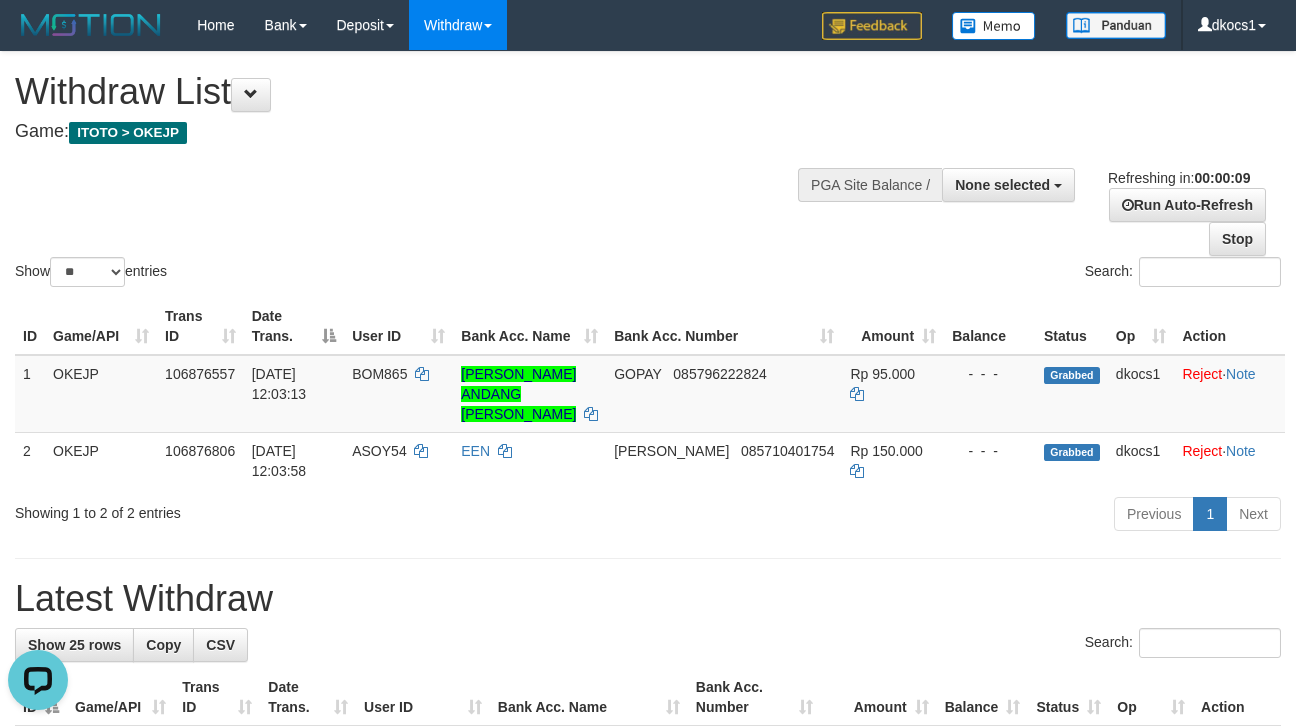 scroll, scrollTop: 0, scrollLeft: 0, axis: both 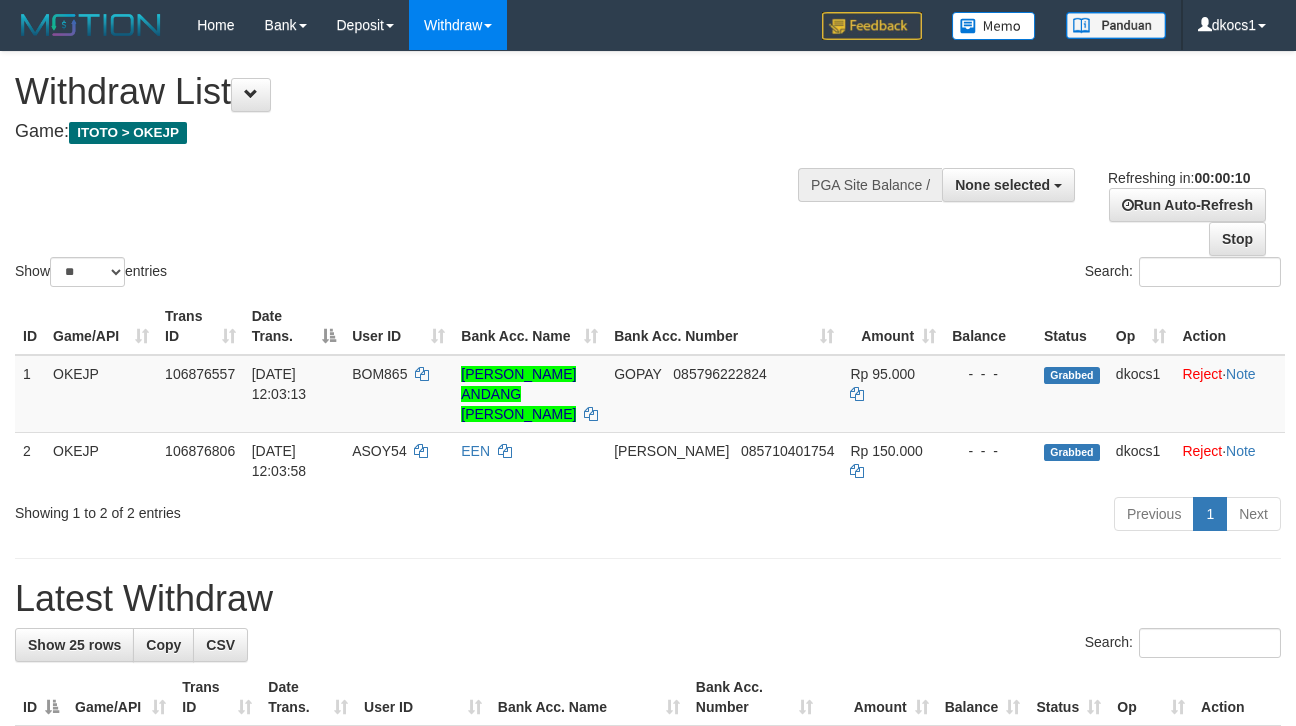 select 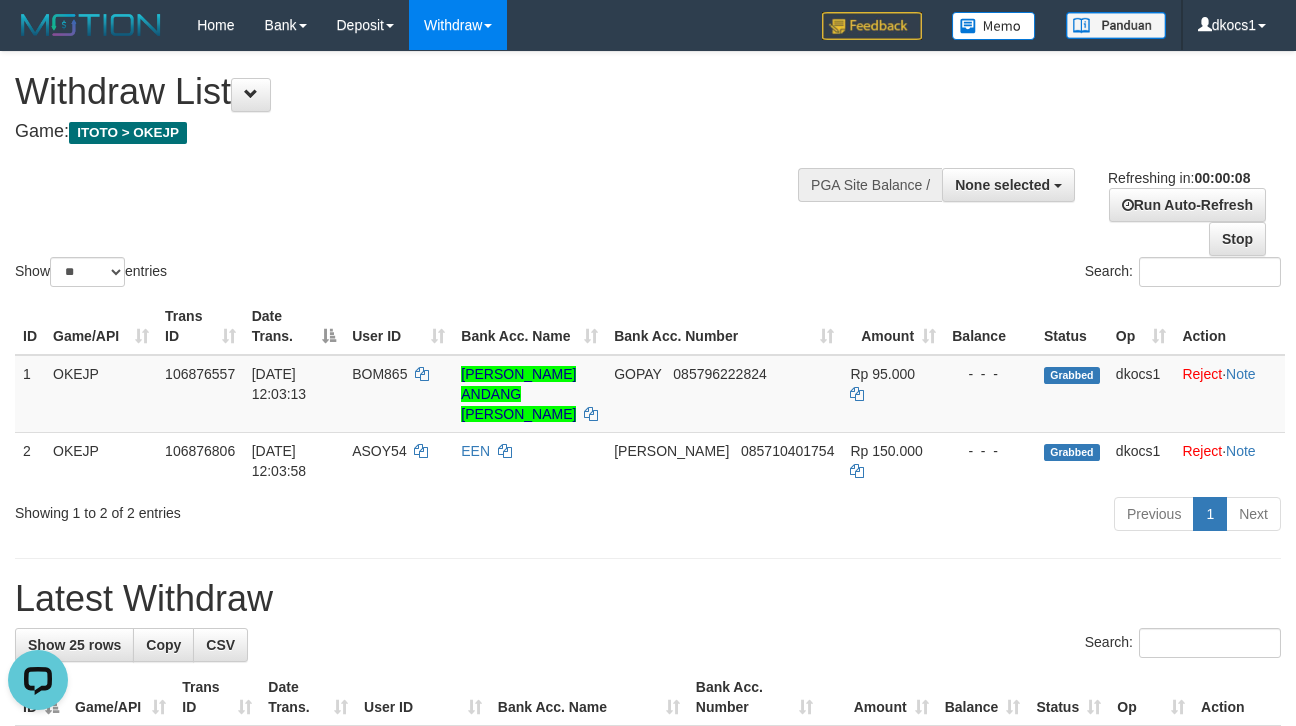 scroll, scrollTop: 0, scrollLeft: 0, axis: both 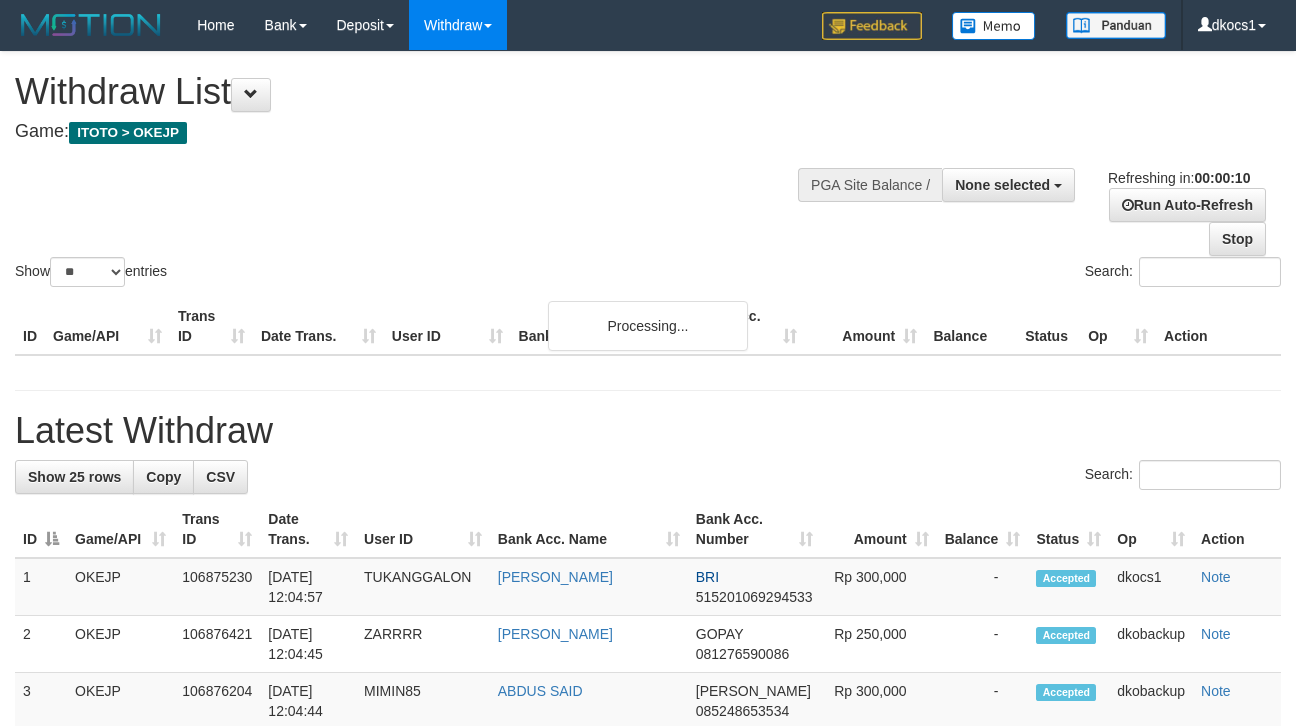 select 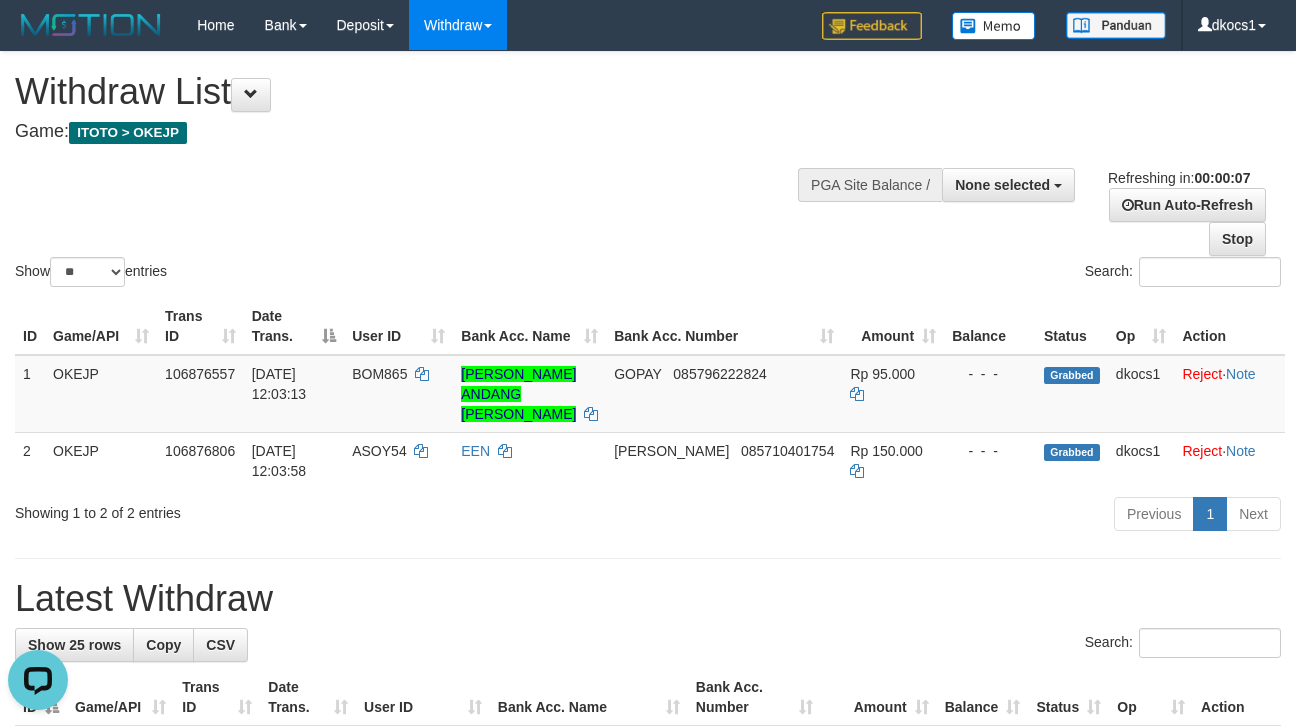 scroll, scrollTop: 0, scrollLeft: 0, axis: both 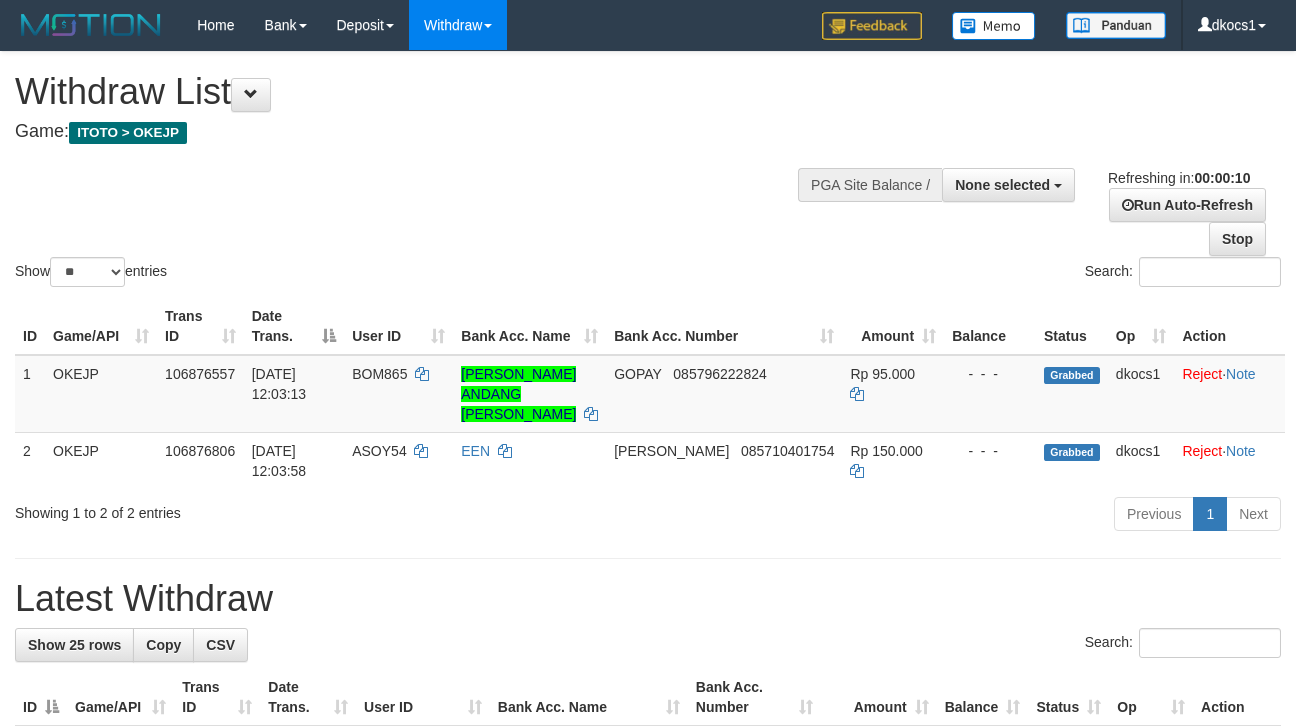select 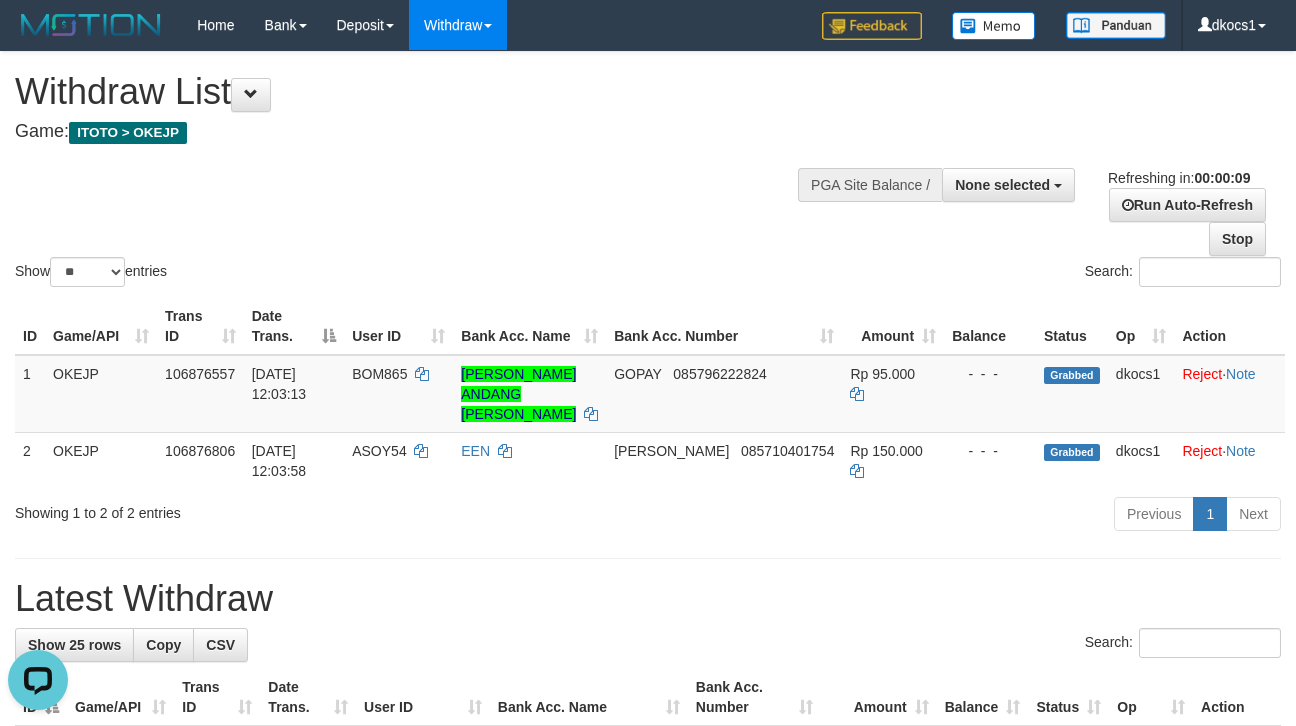 scroll, scrollTop: 0, scrollLeft: 0, axis: both 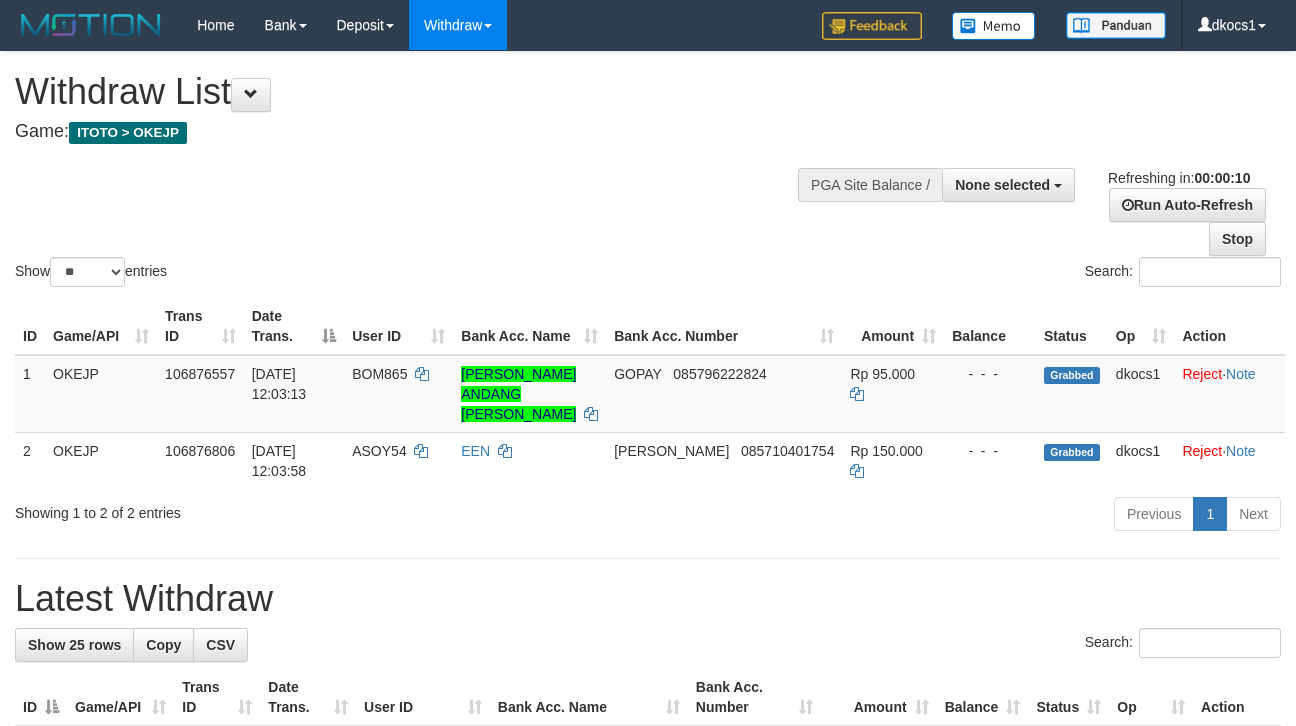 select 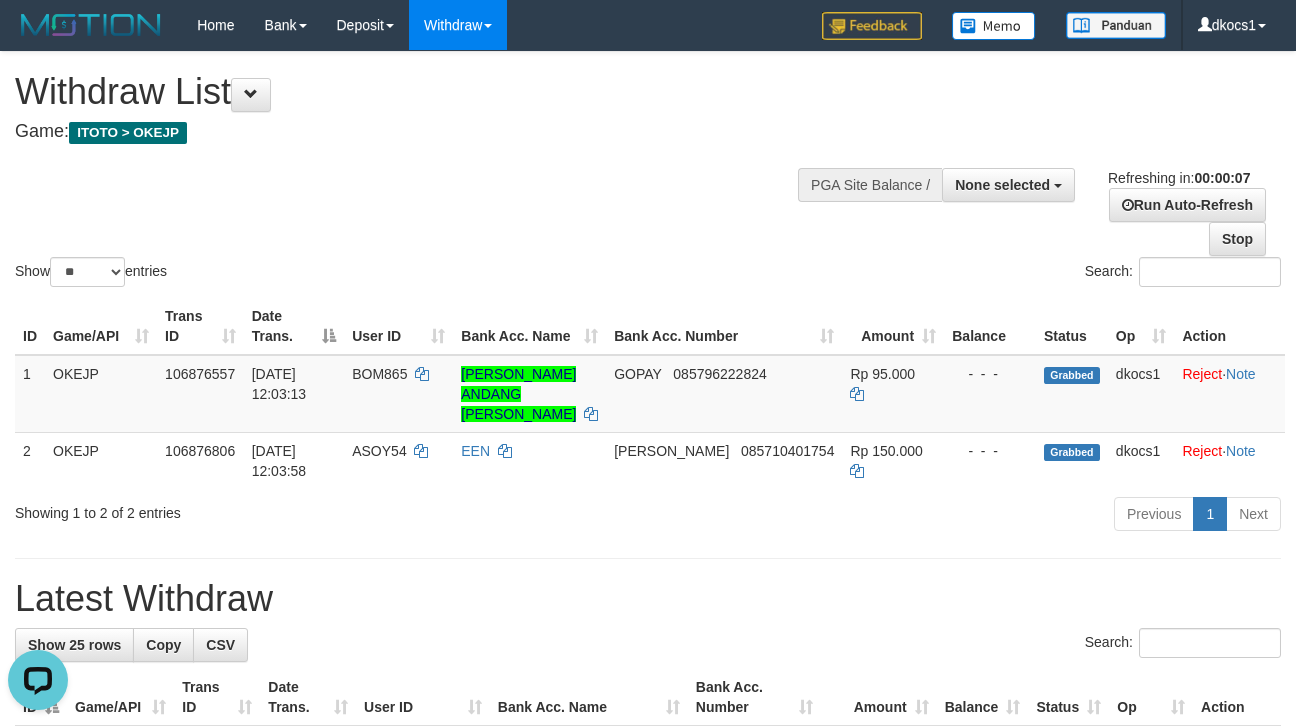 scroll, scrollTop: 0, scrollLeft: 0, axis: both 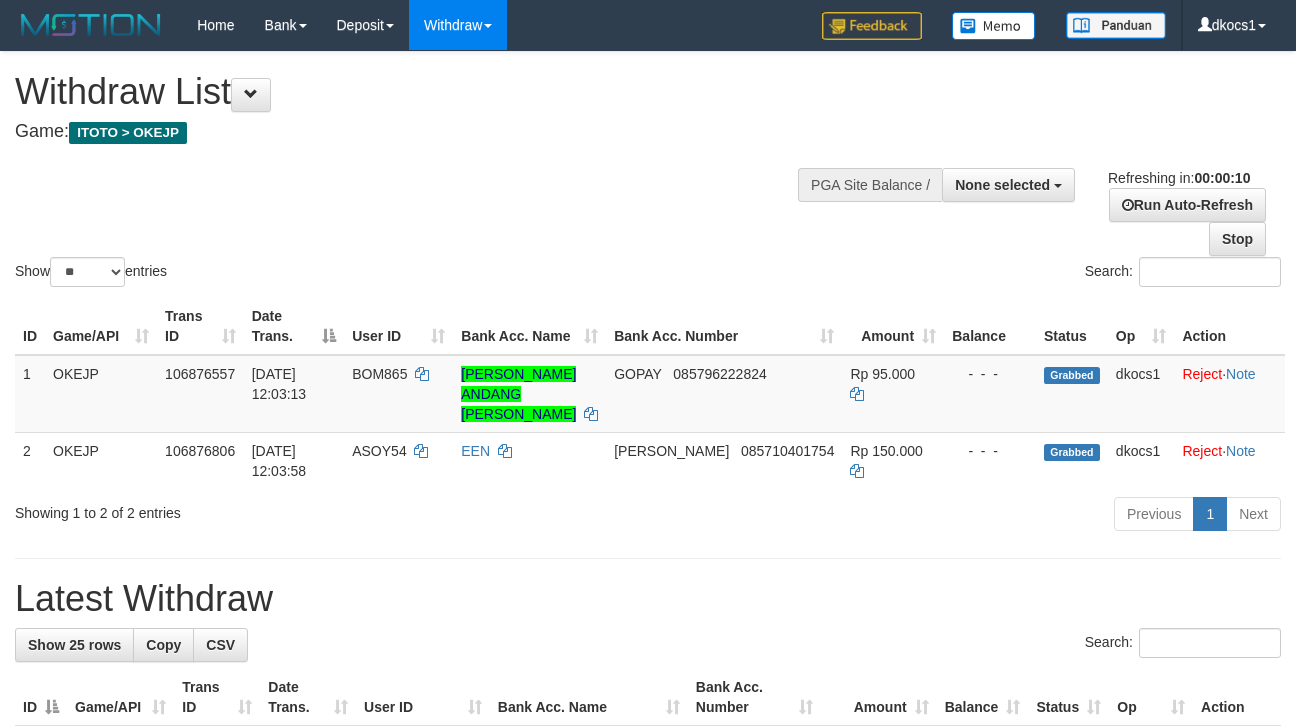select 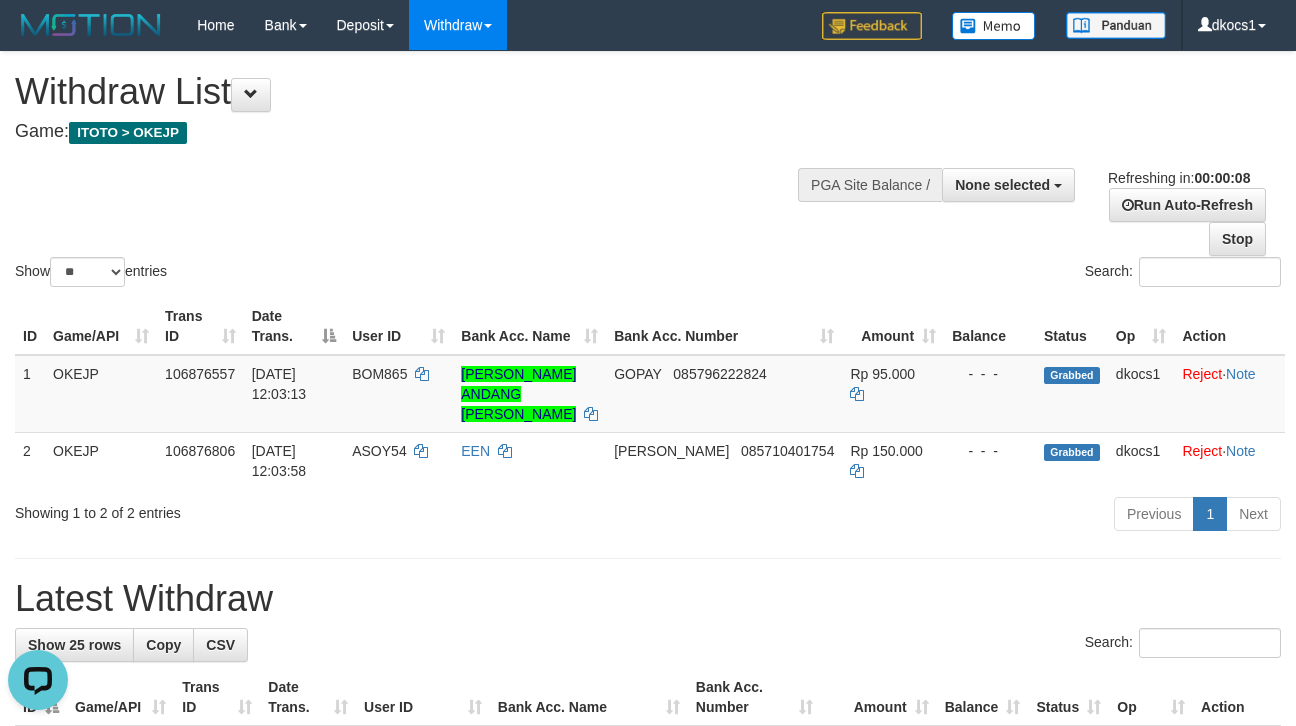 scroll, scrollTop: 0, scrollLeft: 0, axis: both 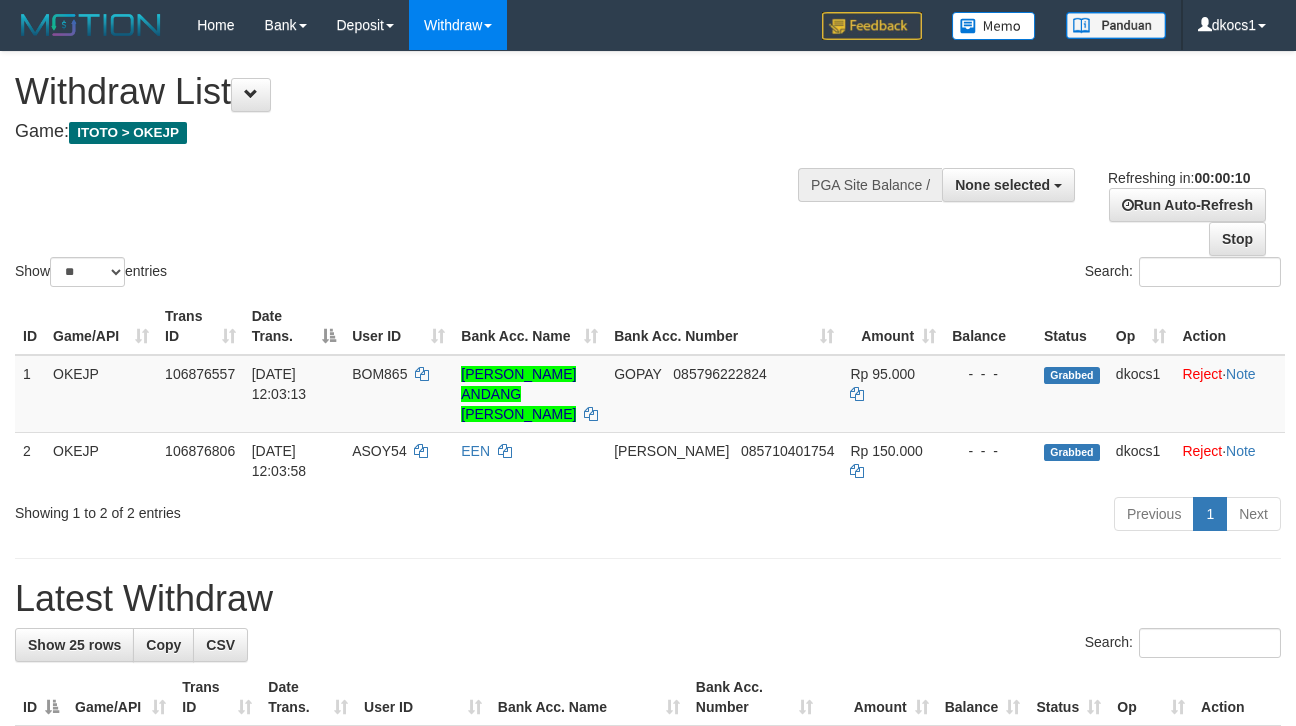 select 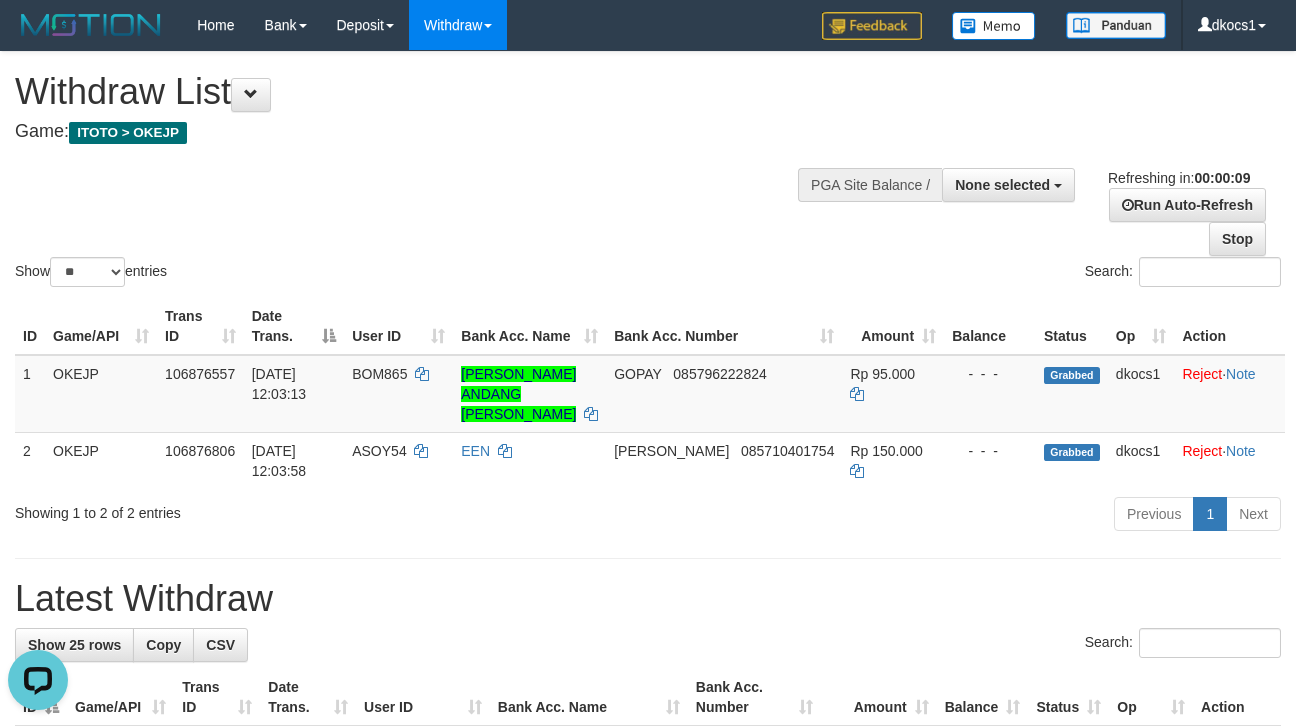 scroll, scrollTop: 0, scrollLeft: 0, axis: both 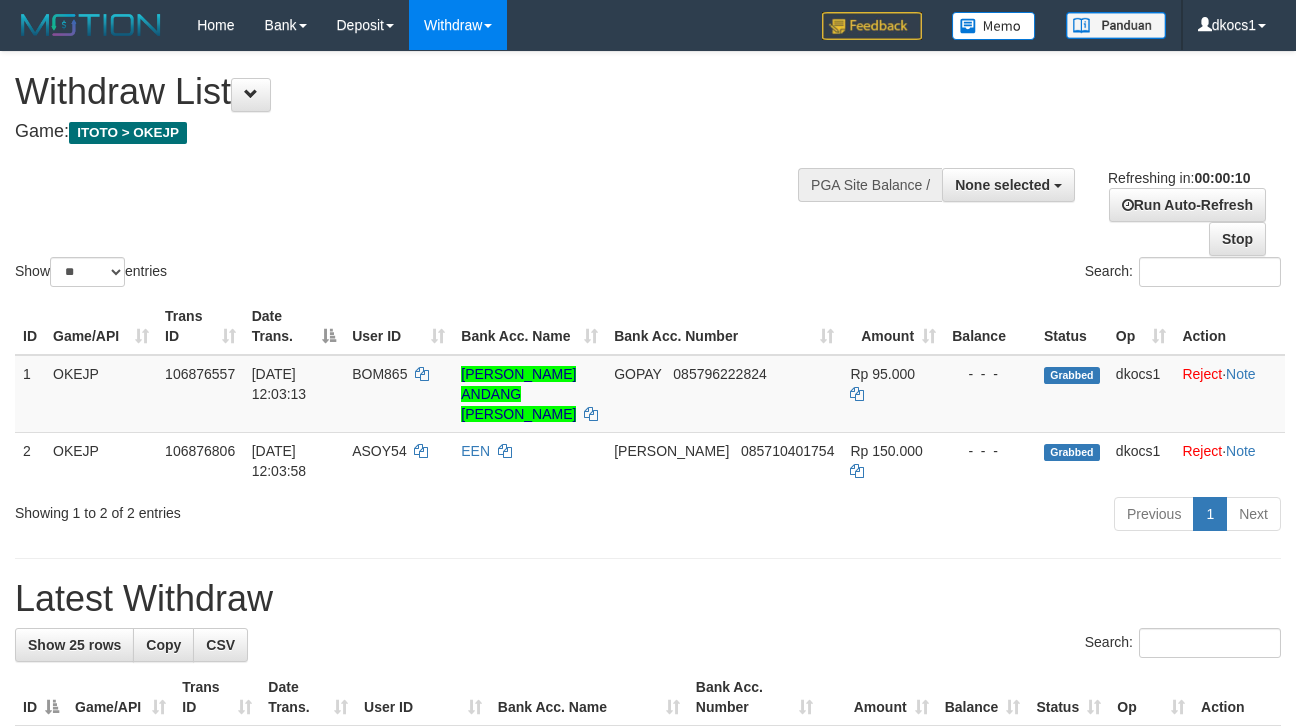 select 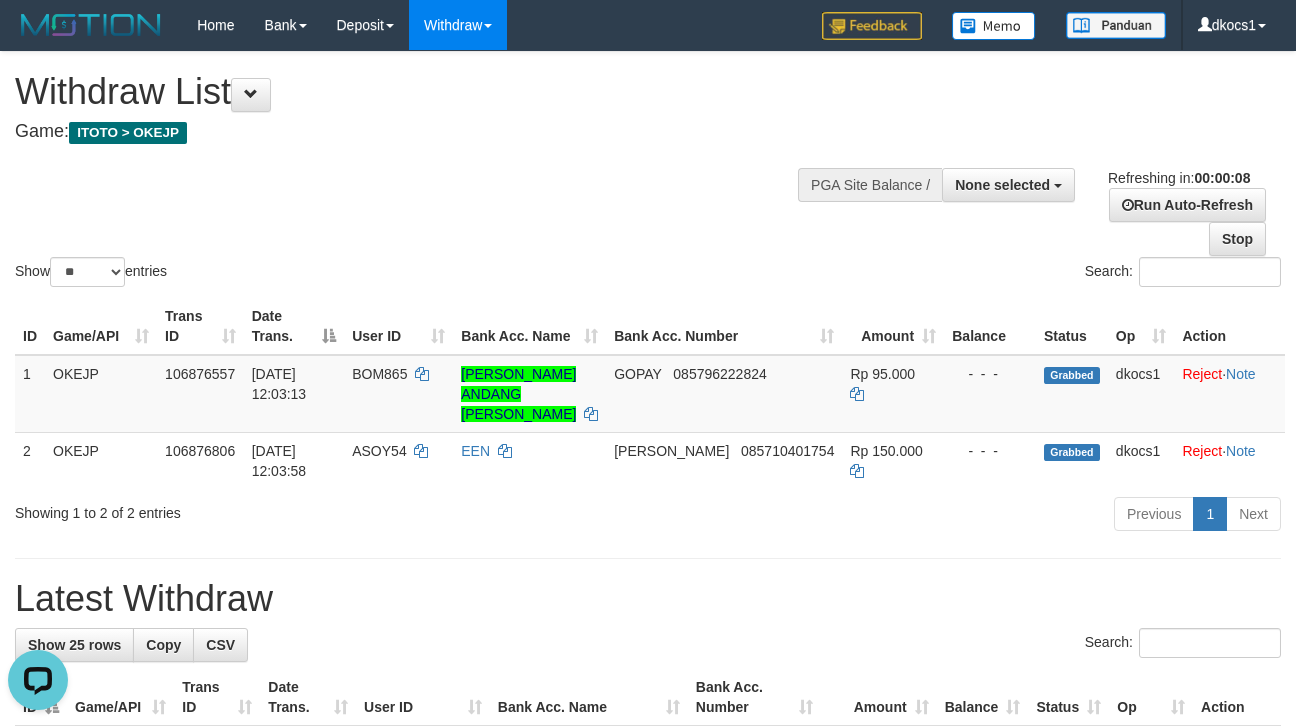 scroll, scrollTop: 0, scrollLeft: 0, axis: both 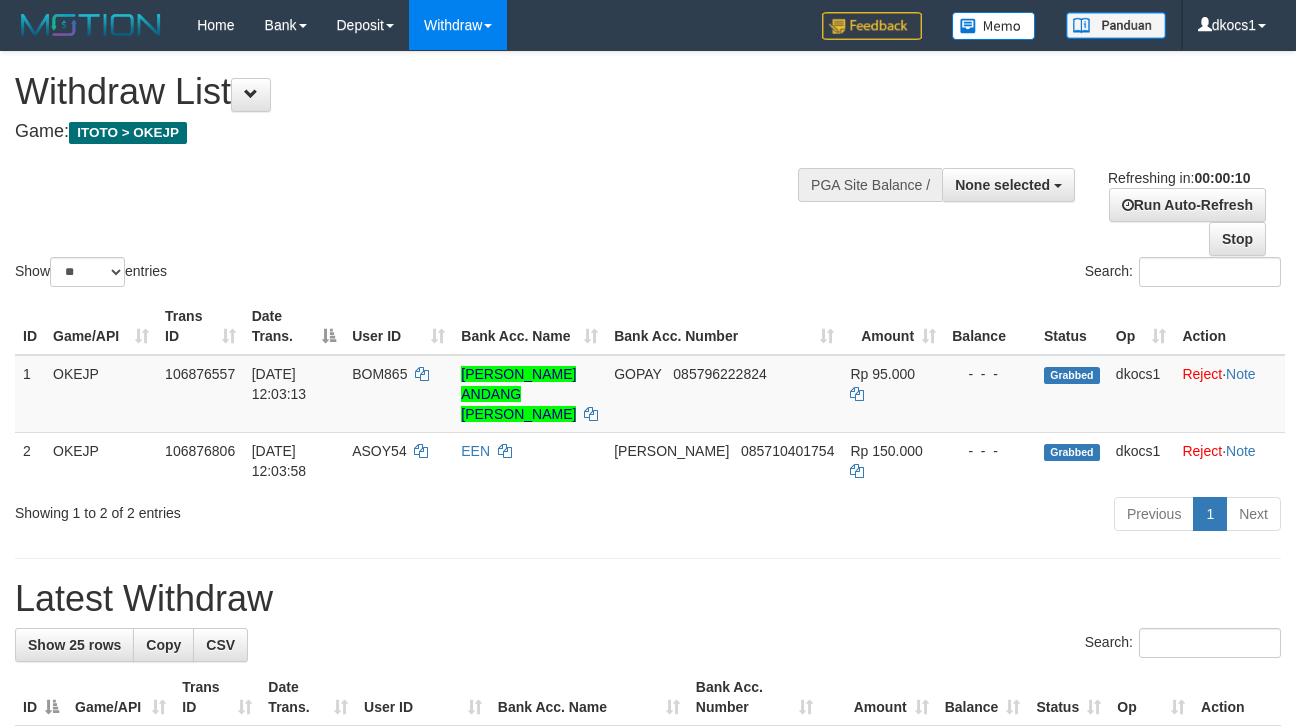 select 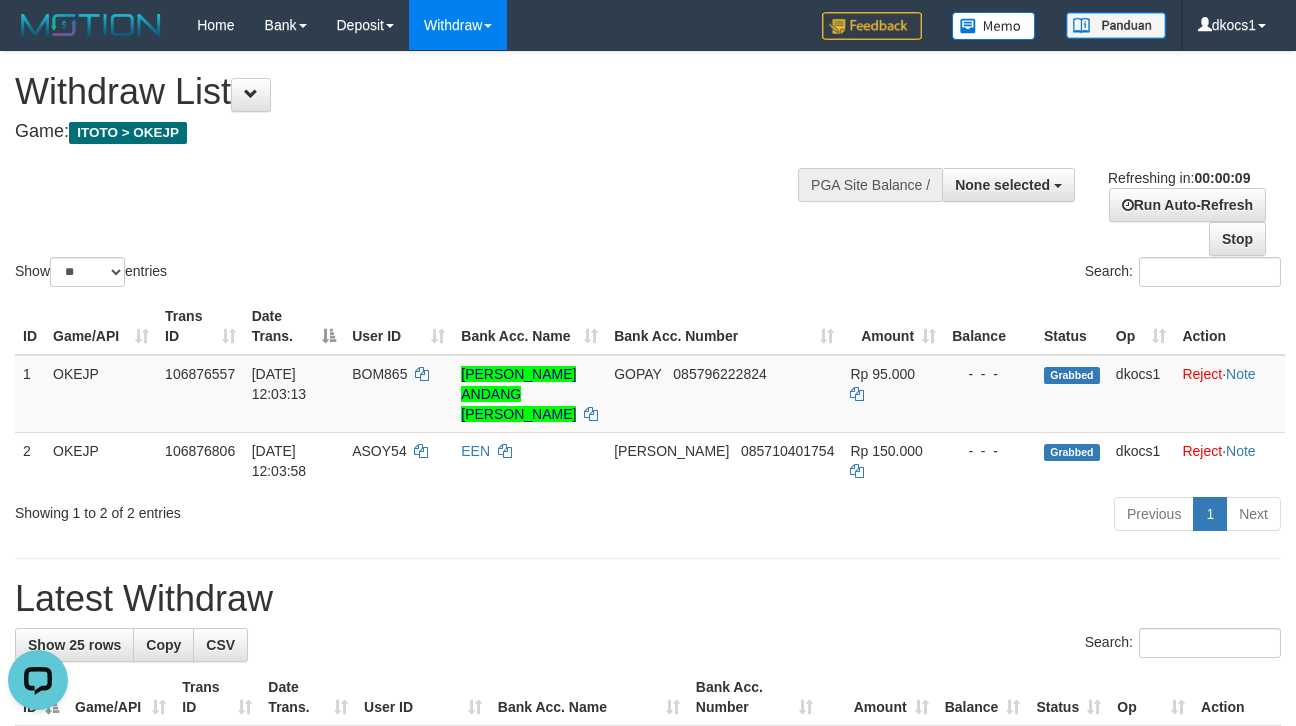 scroll, scrollTop: 0, scrollLeft: 0, axis: both 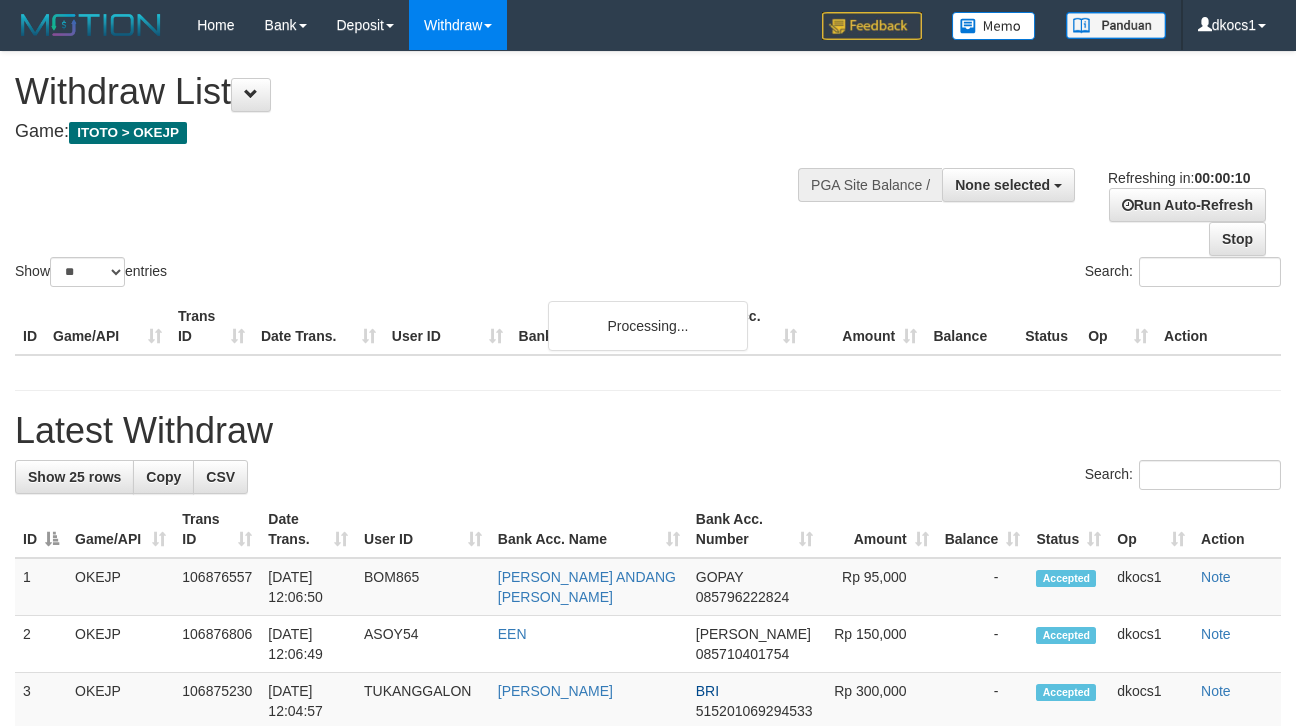 select 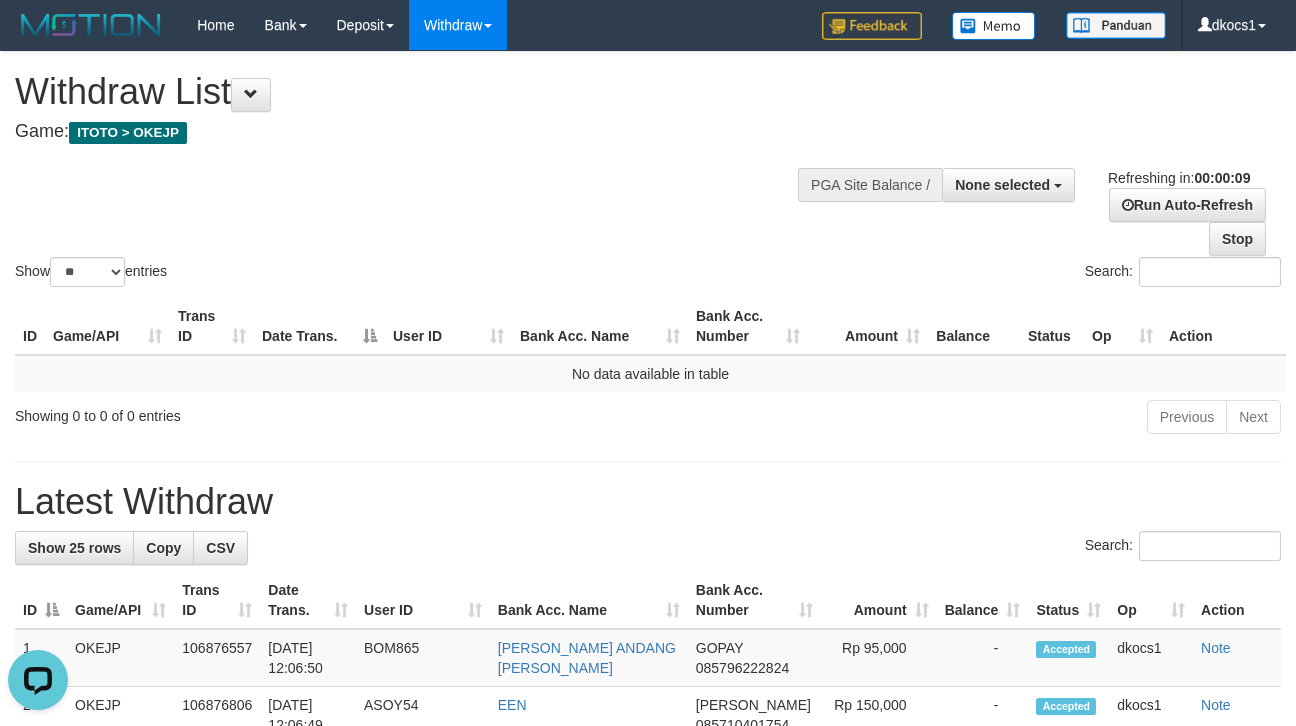 scroll, scrollTop: 0, scrollLeft: 0, axis: both 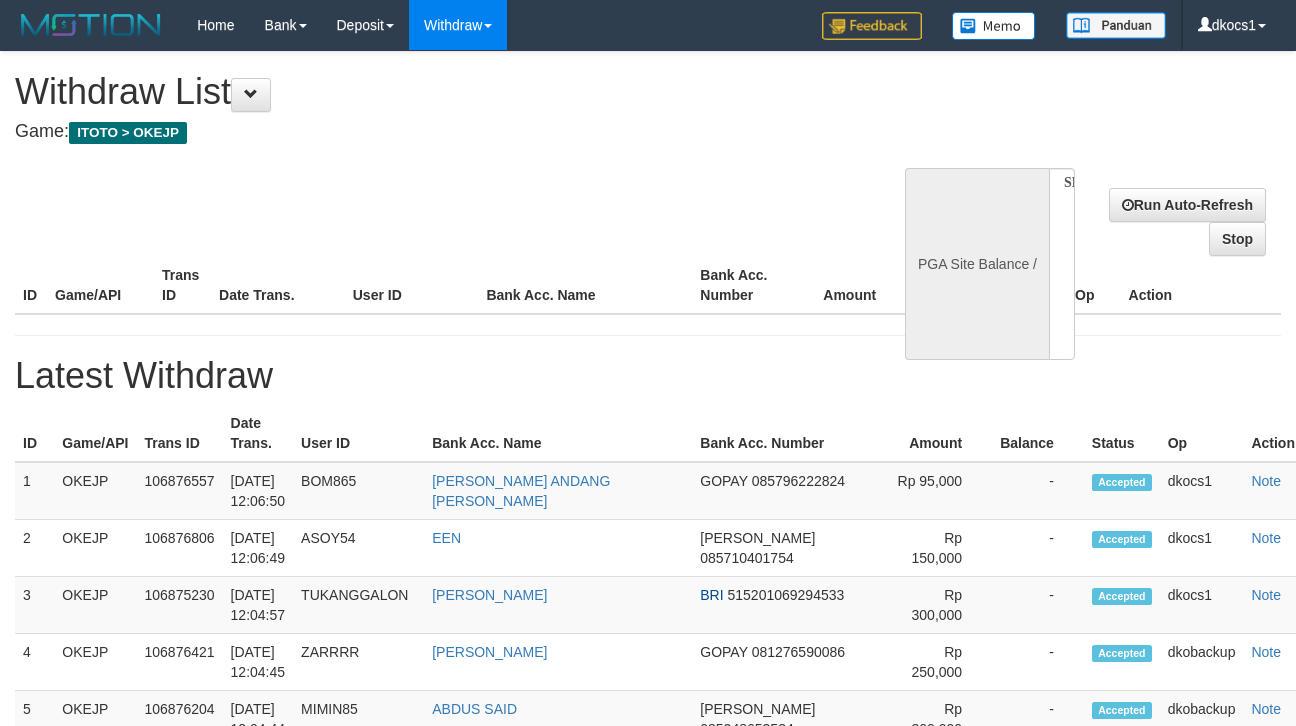 select 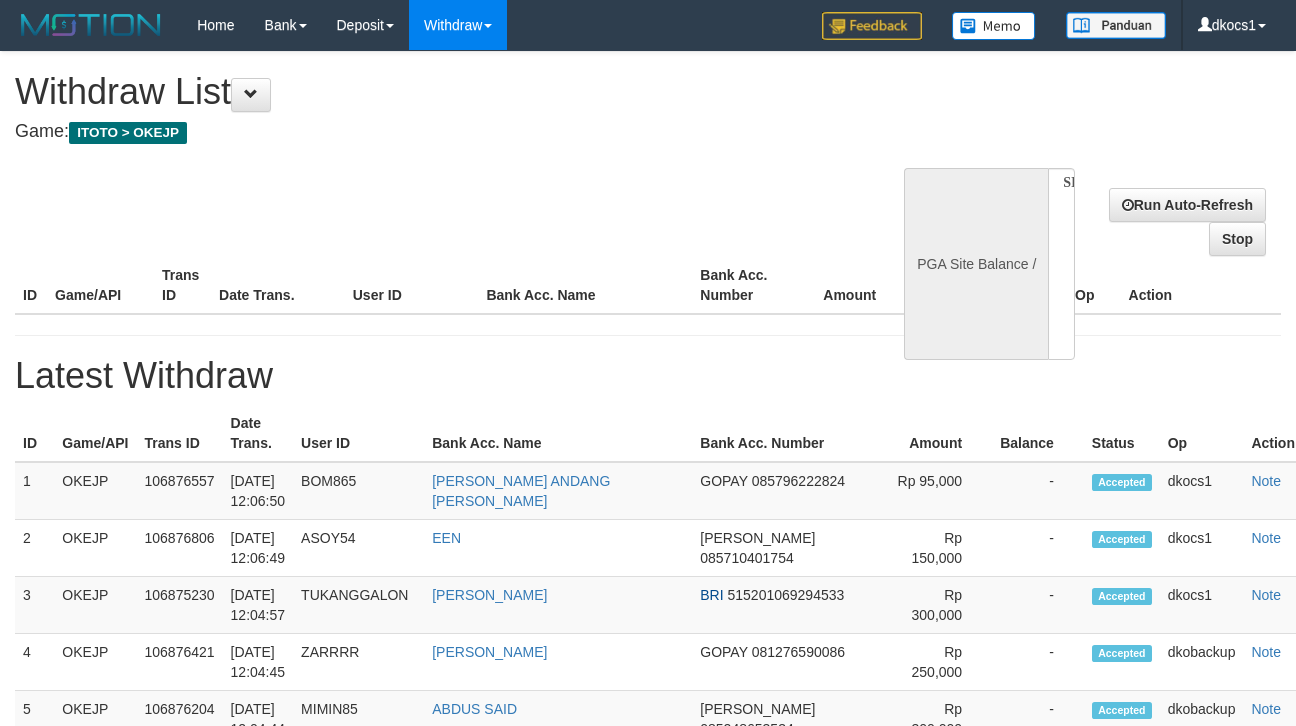 scroll, scrollTop: 0, scrollLeft: 0, axis: both 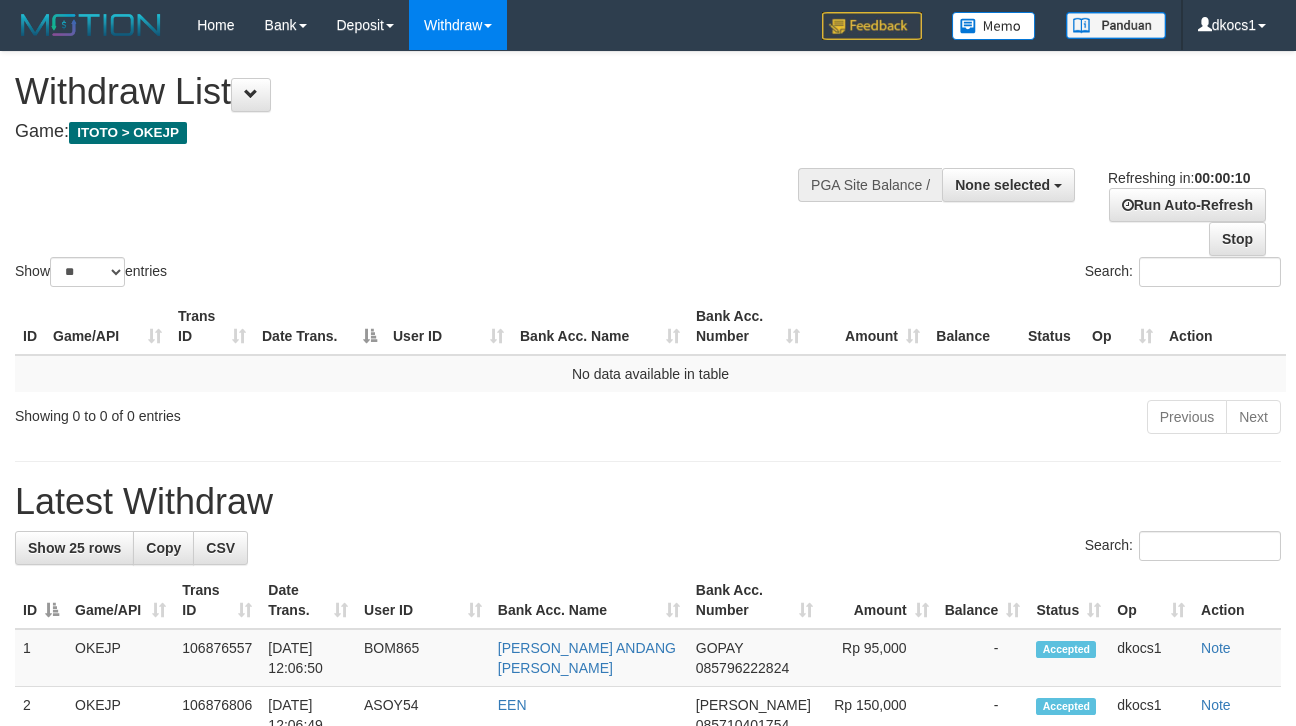 select 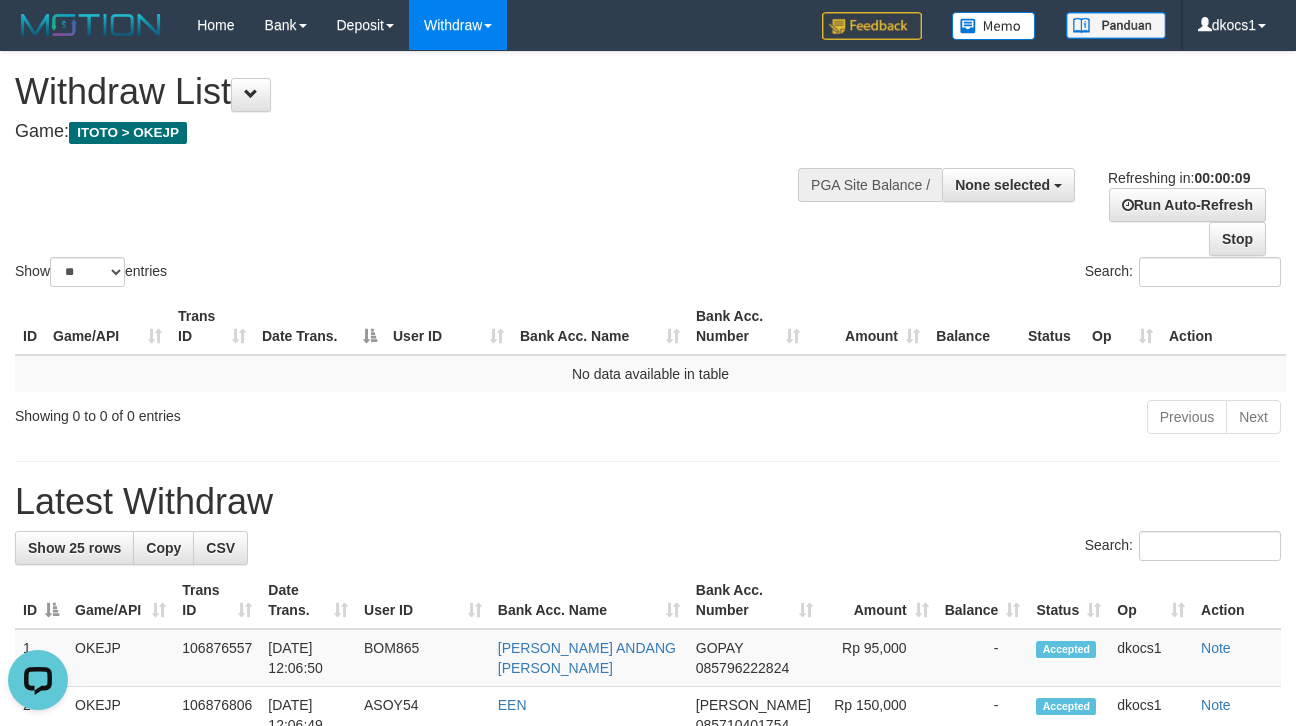 scroll, scrollTop: 0, scrollLeft: 0, axis: both 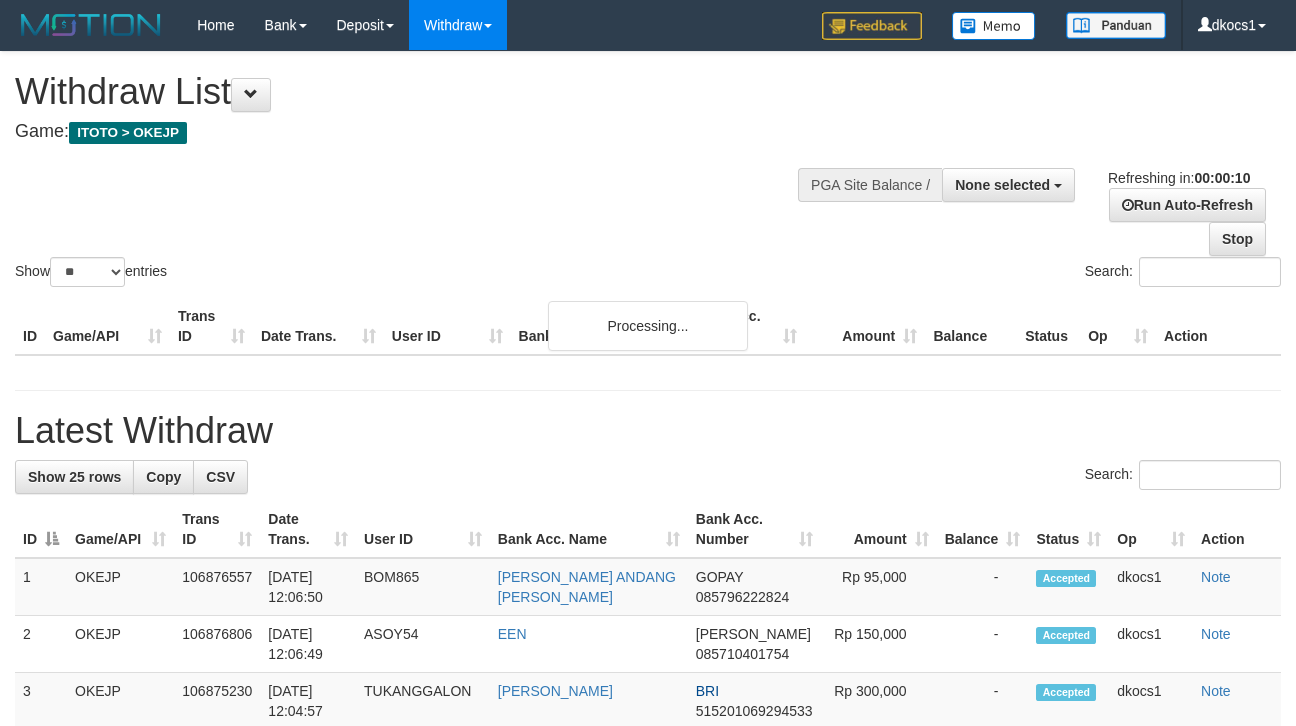 select 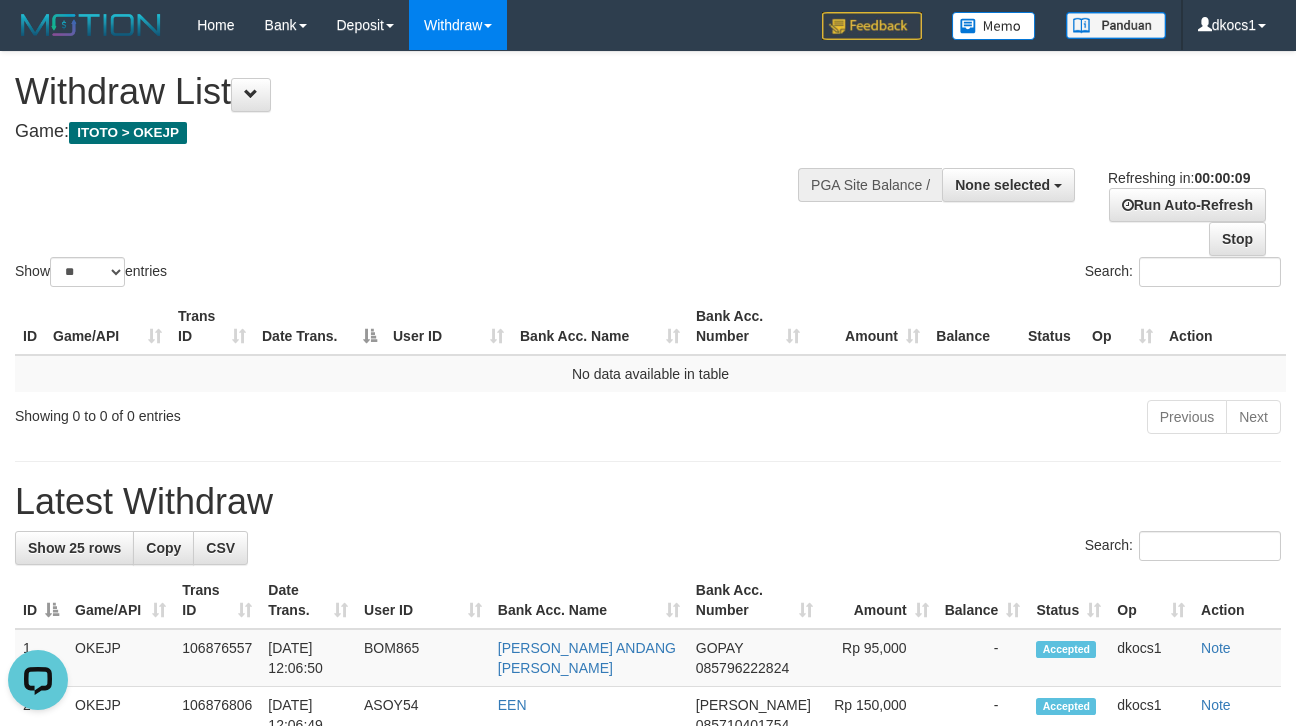 scroll, scrollTop: 0, scrollLeft: 0, axis: both 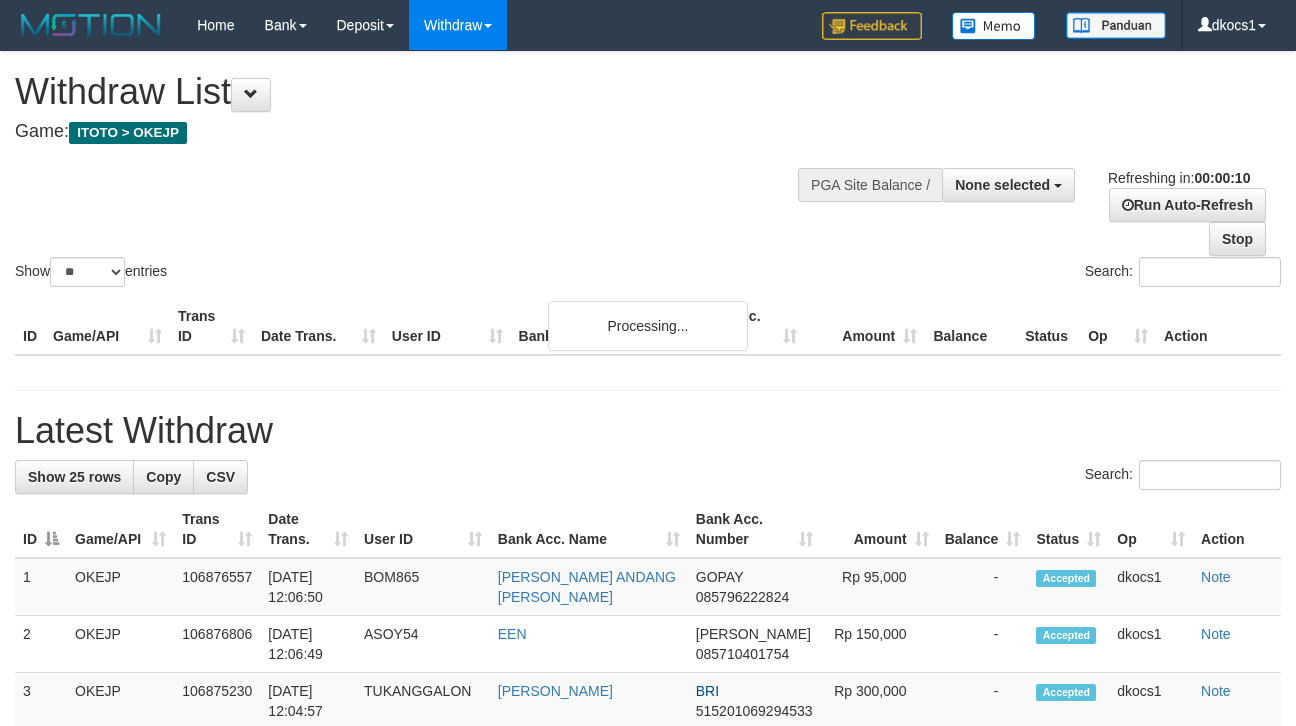 select 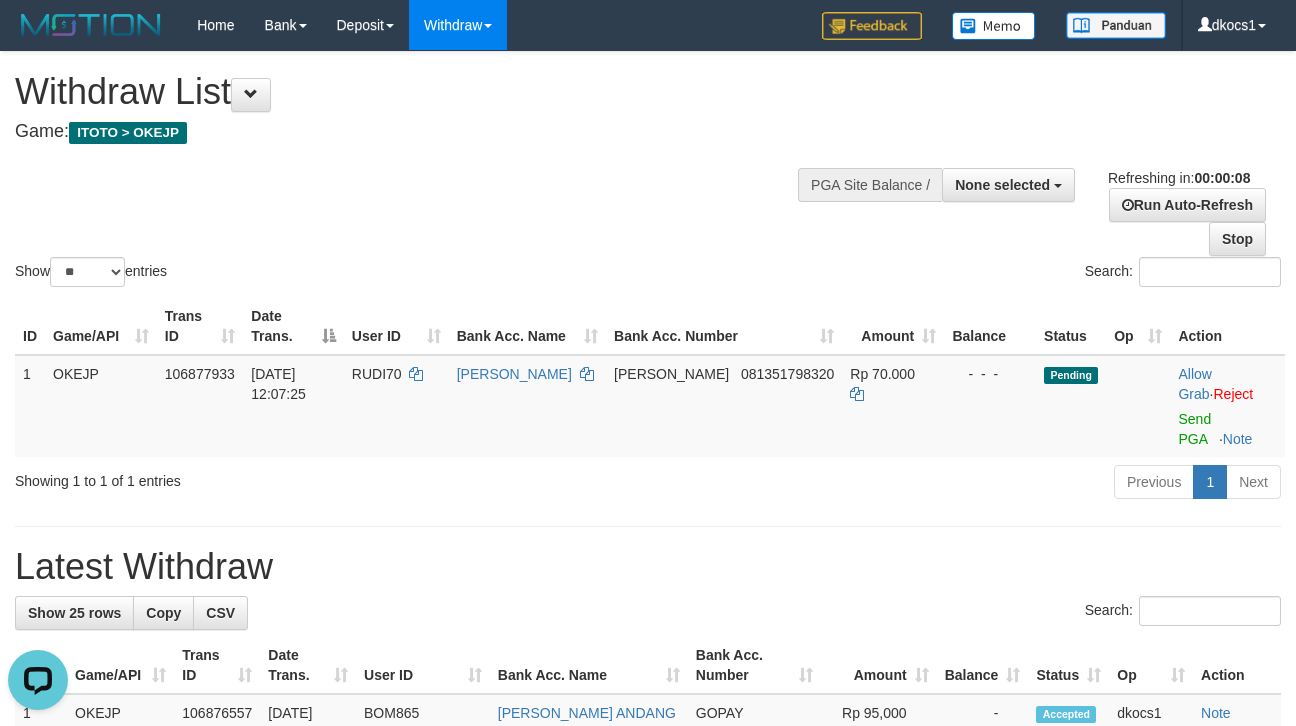 scroll, scrollTop: 0, scrollLeft: 0, axis: both 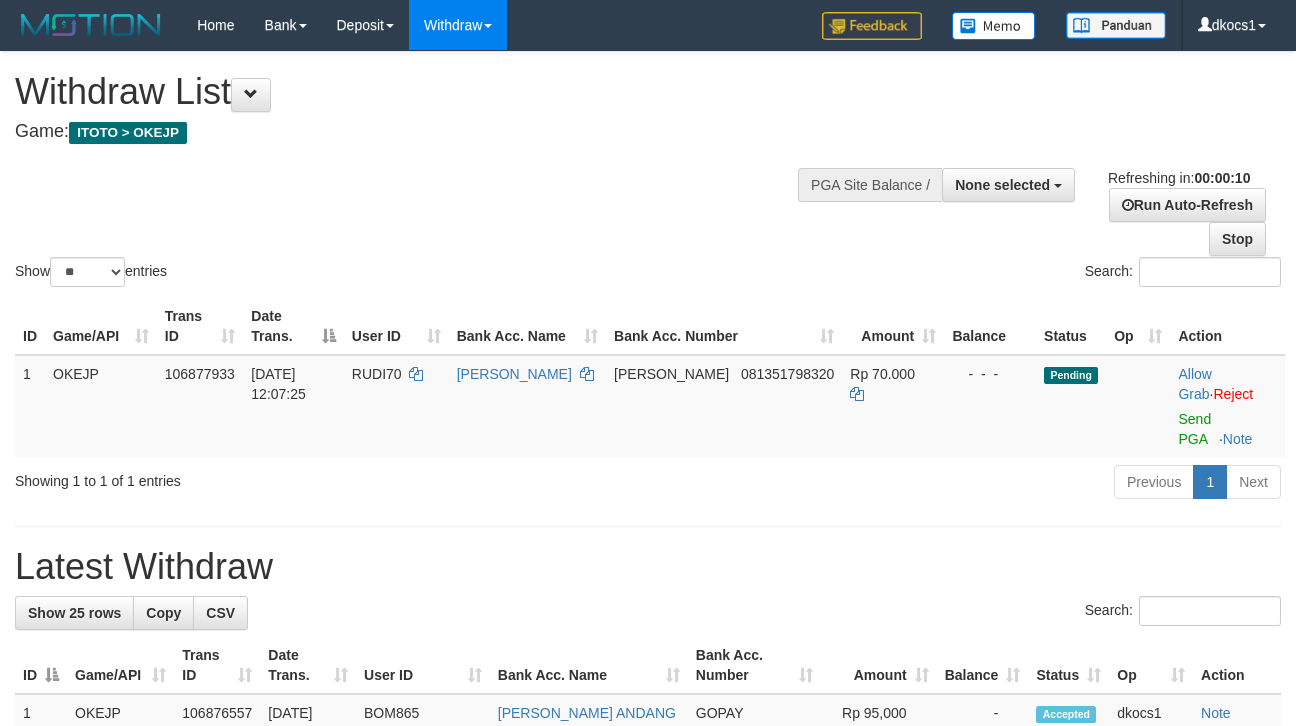 select 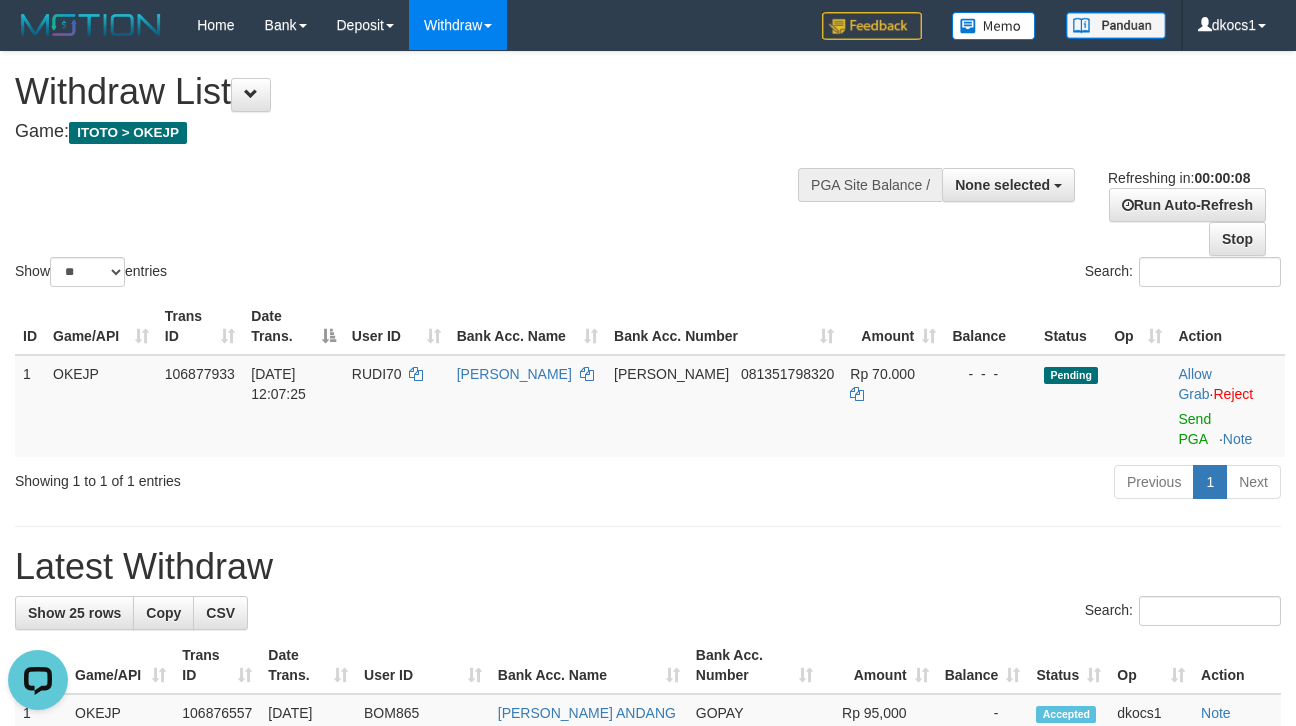 scroll, scrollTop: 0, scrollLeft: 0, axis: both 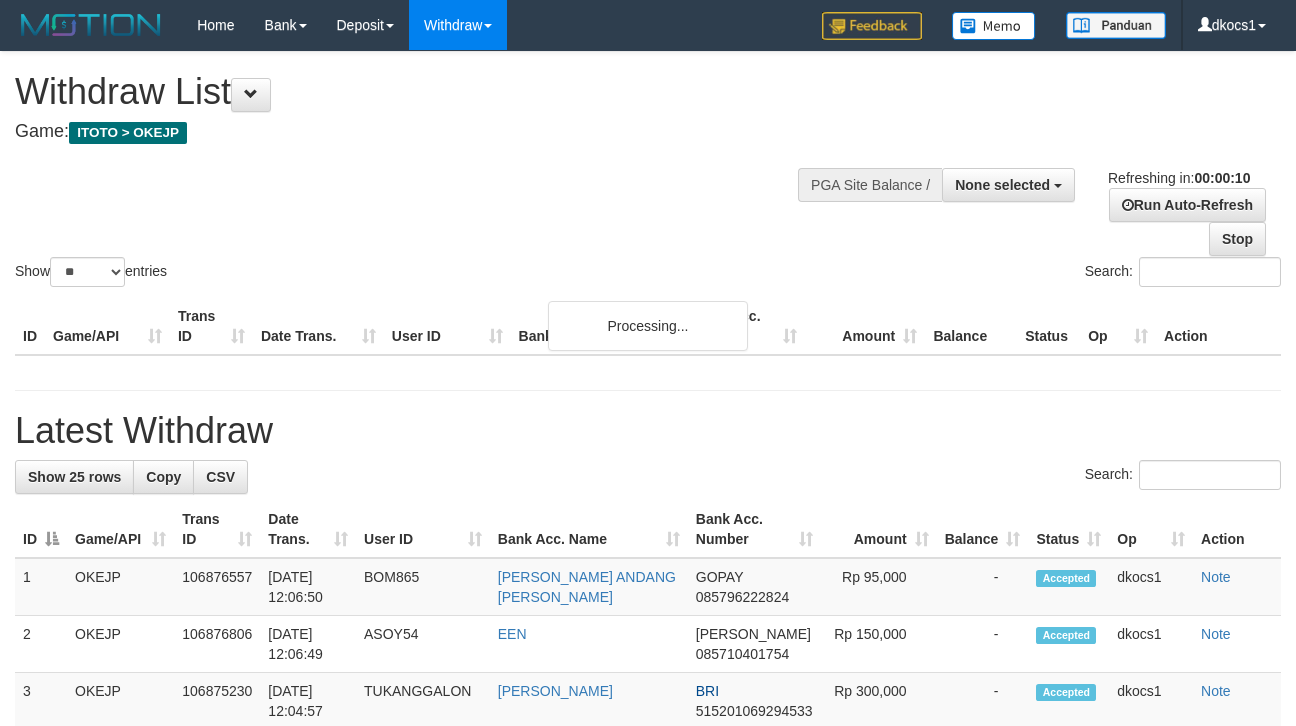 select 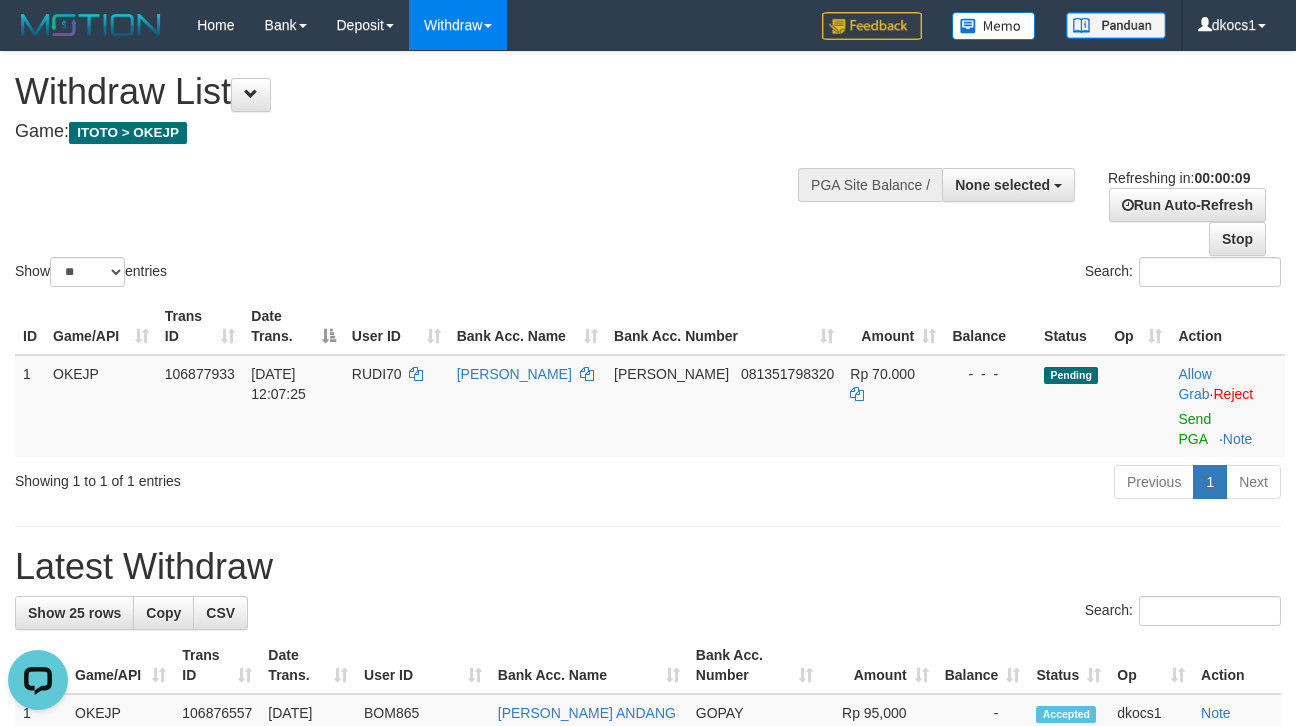 scroll, scrollTop: 0, scrollLeft: 0, axis: both 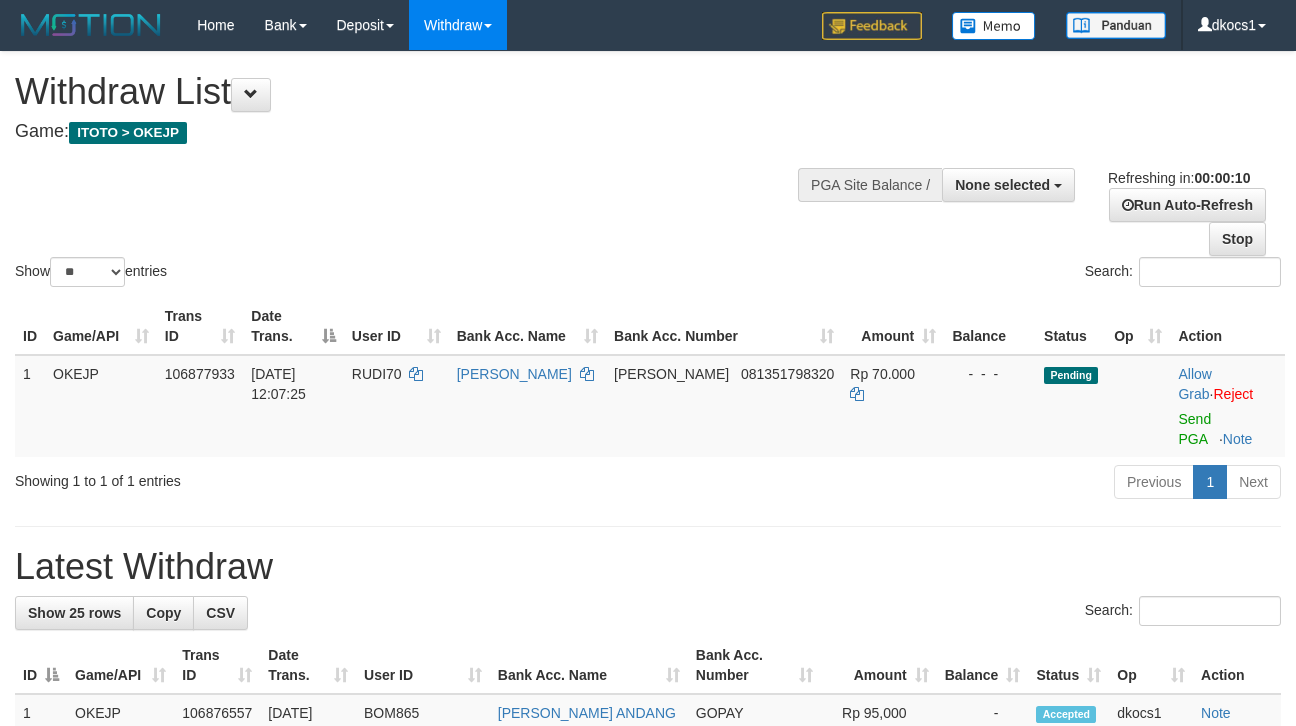 select 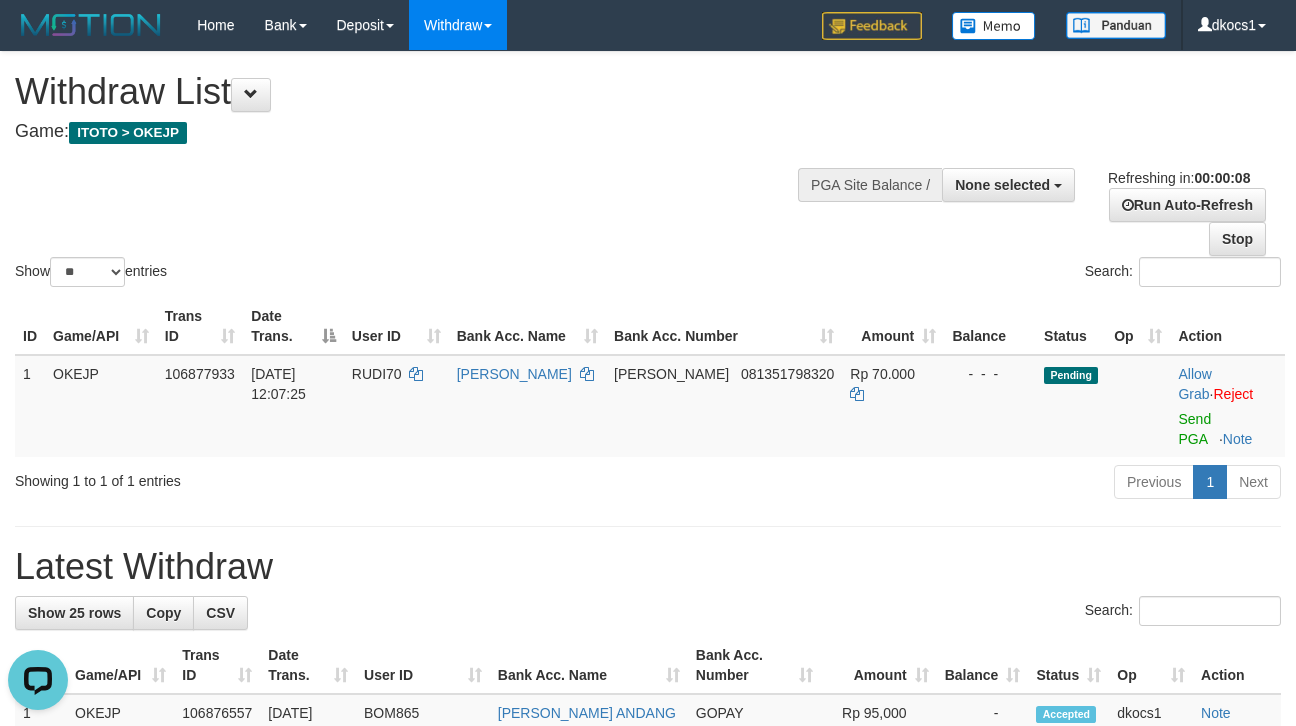scroll, scrollTop: 0, scrollLeft: 0, axis: both 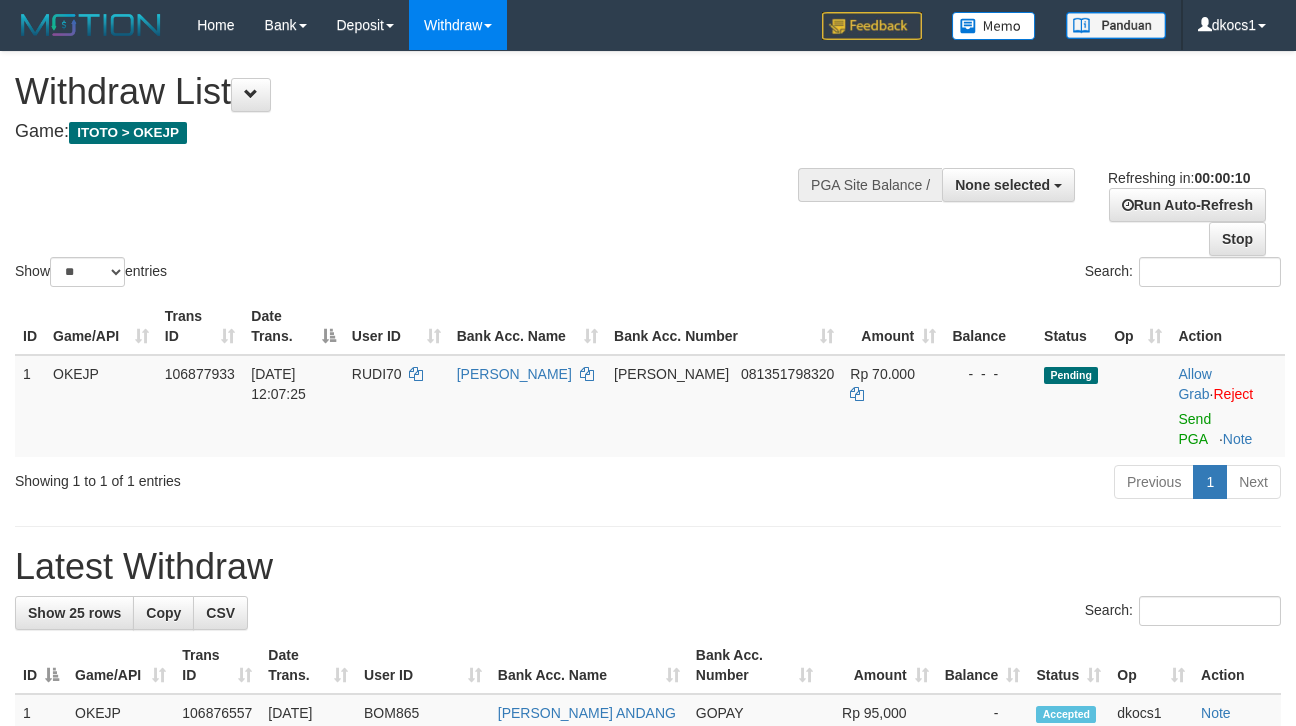 select 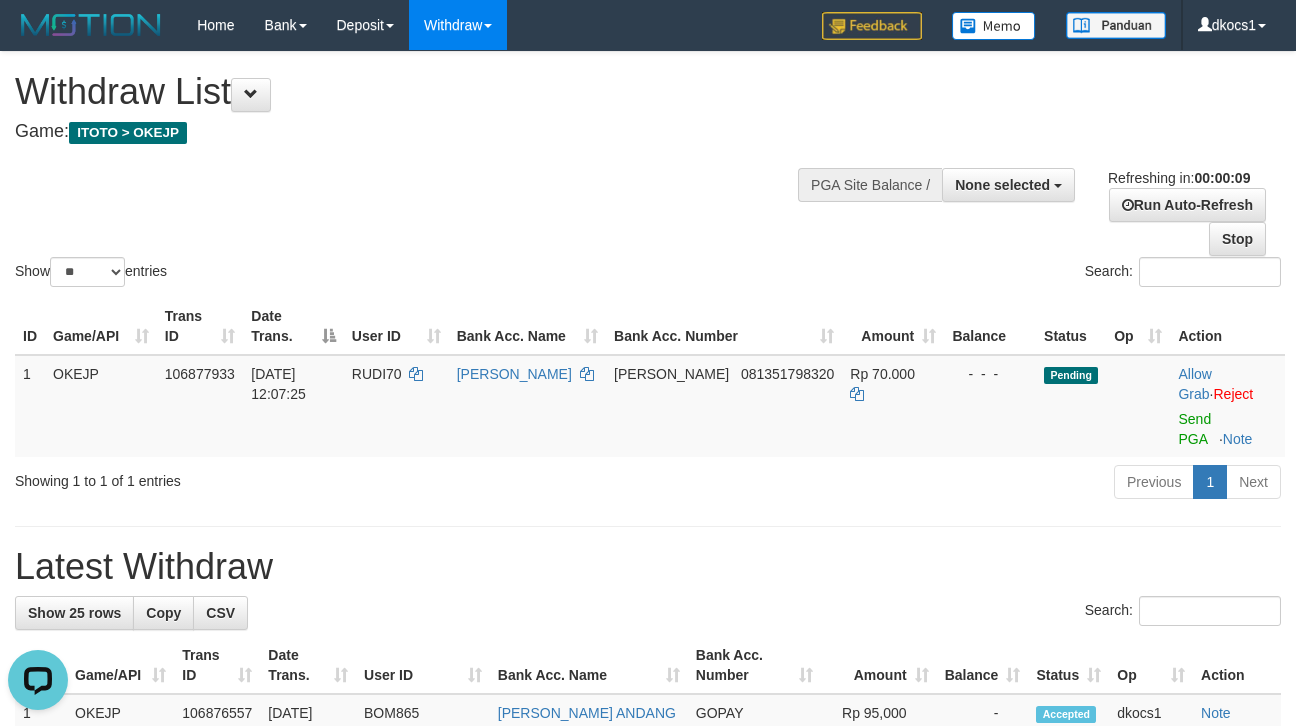 scroll, scrollTop: 0, scrollLeft: 0, axis: both 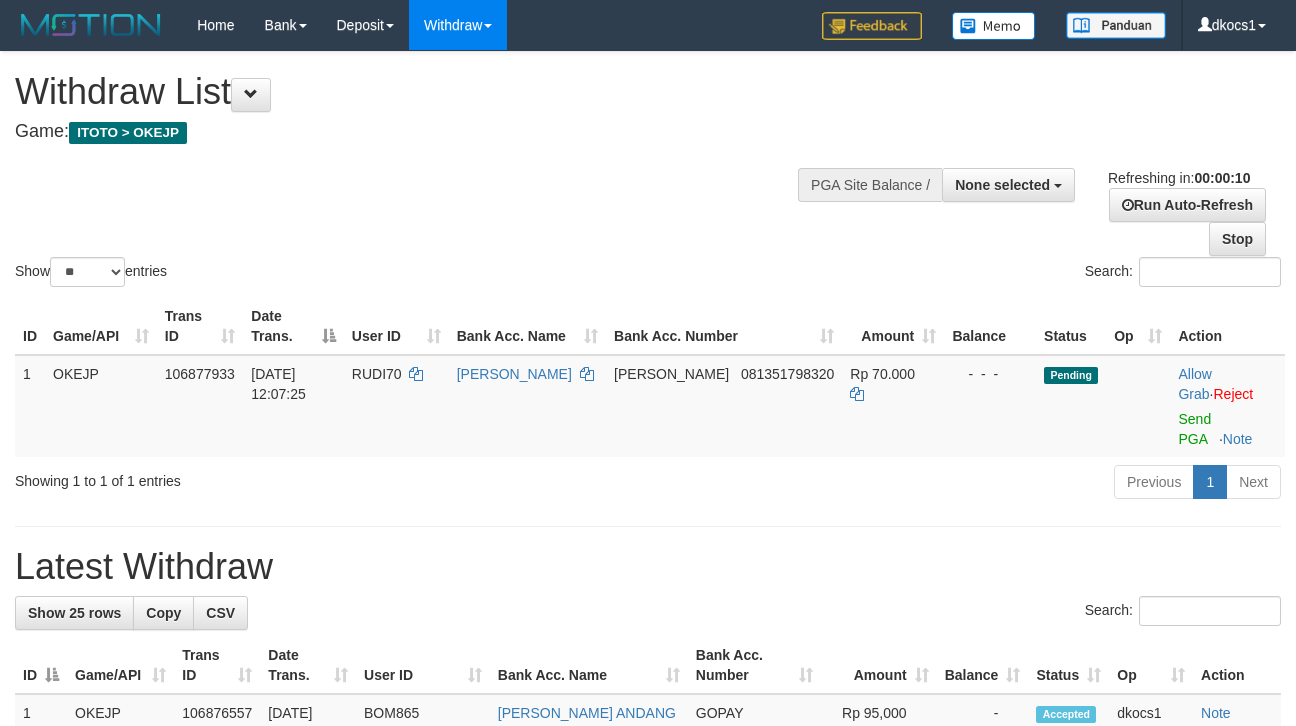 select 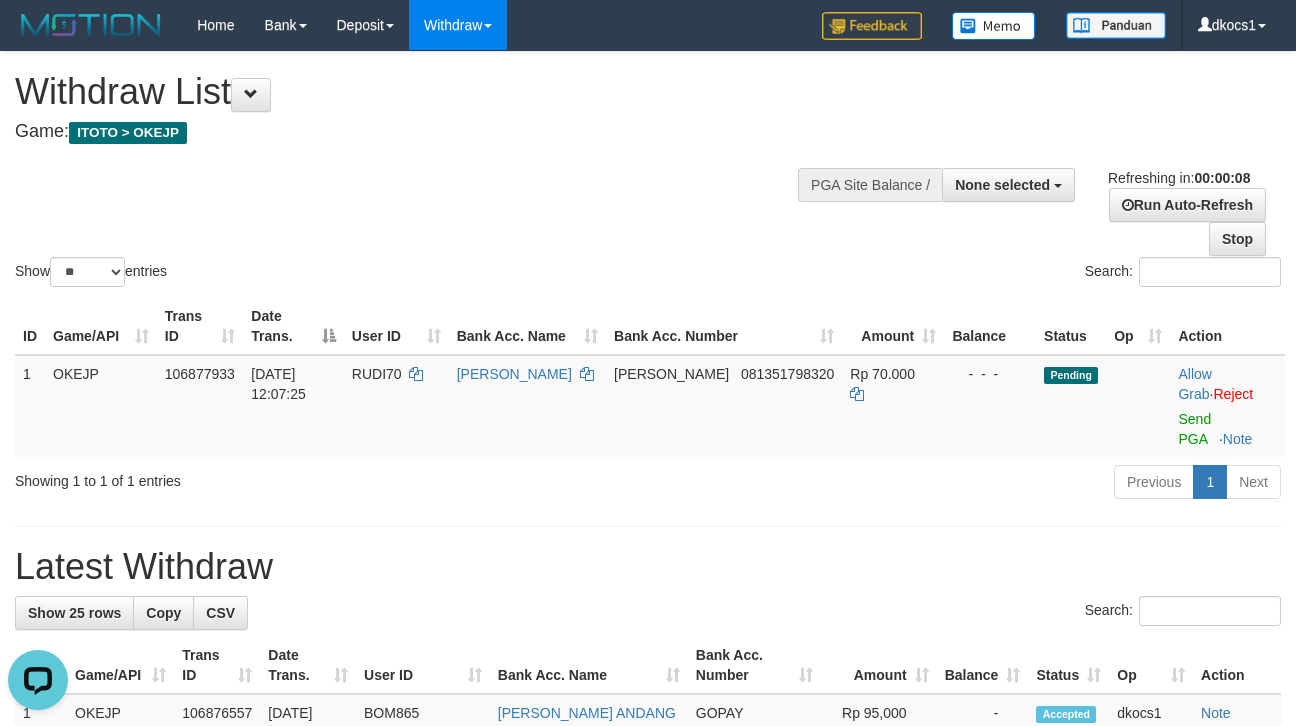 scroll, scrollTop: 0, scrollLeft: 0, axis: both 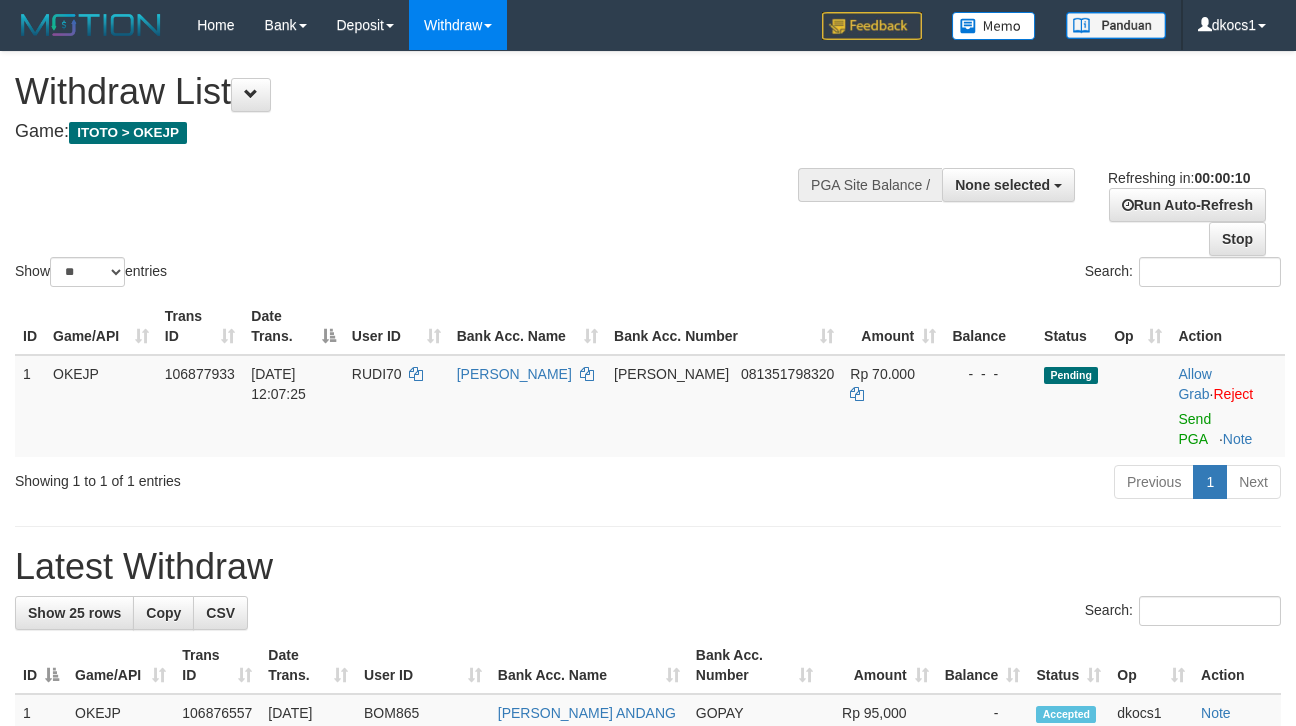 select 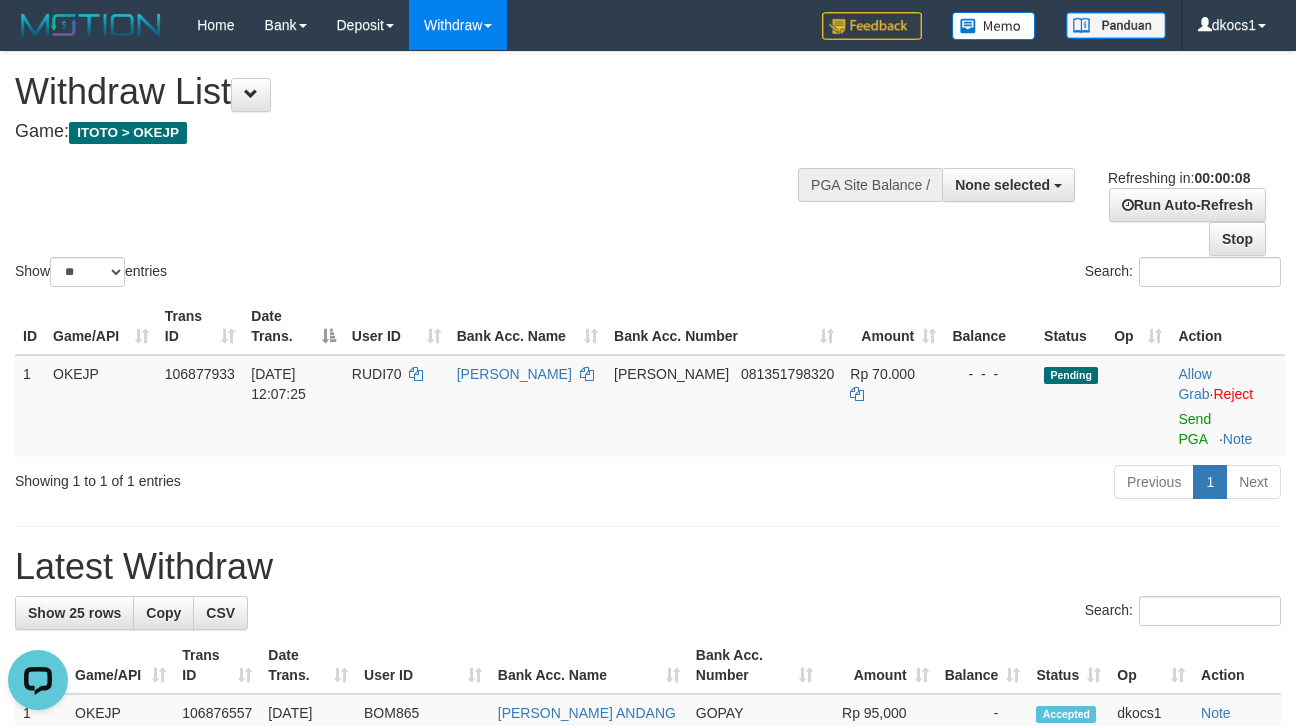 scroll, scrollTop: 0, scrollLeft: 0, axis: both 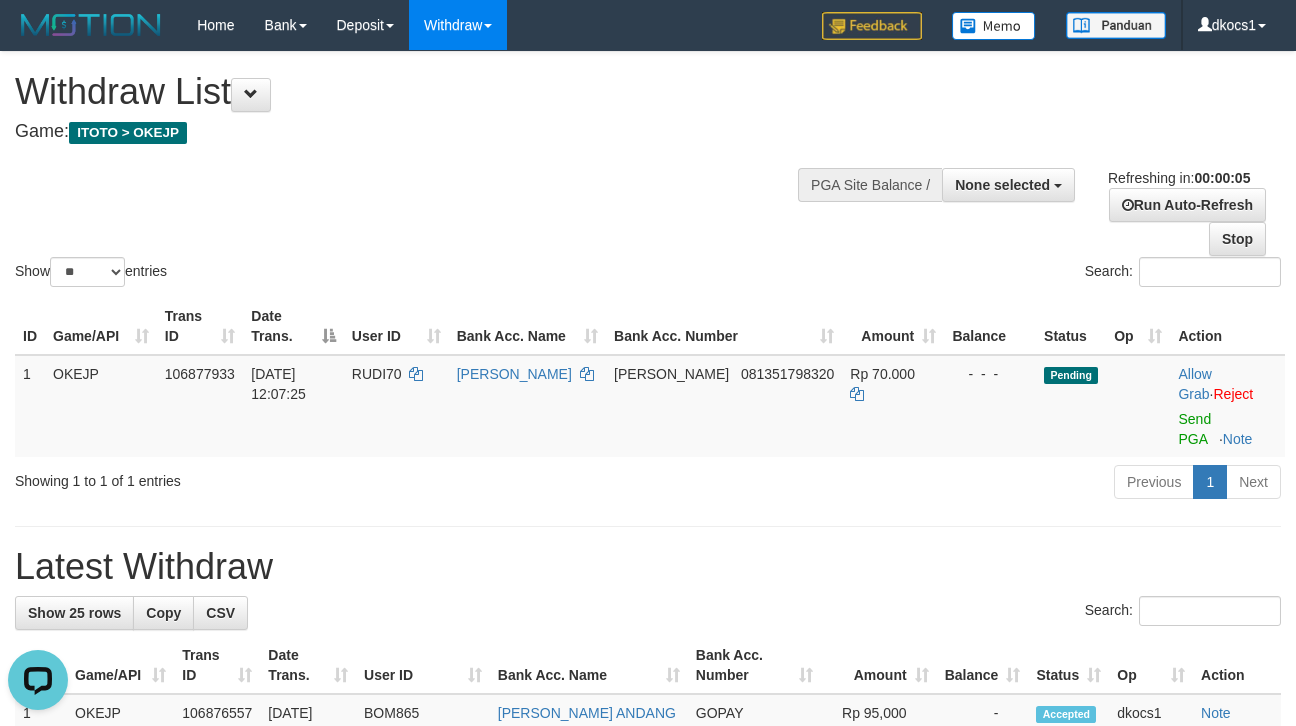 click on "Search:" at bounding box center (972, 274) 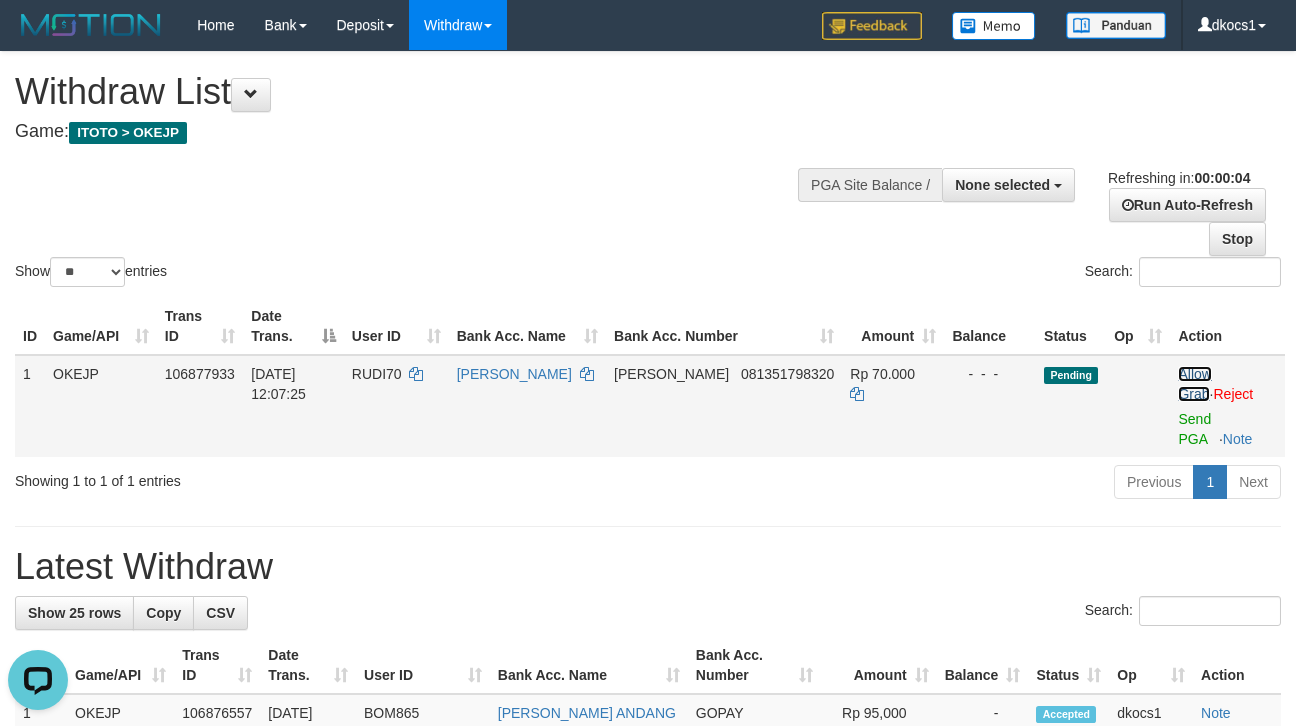 click on "Allow Grab" at bounding box center [1194, 384] 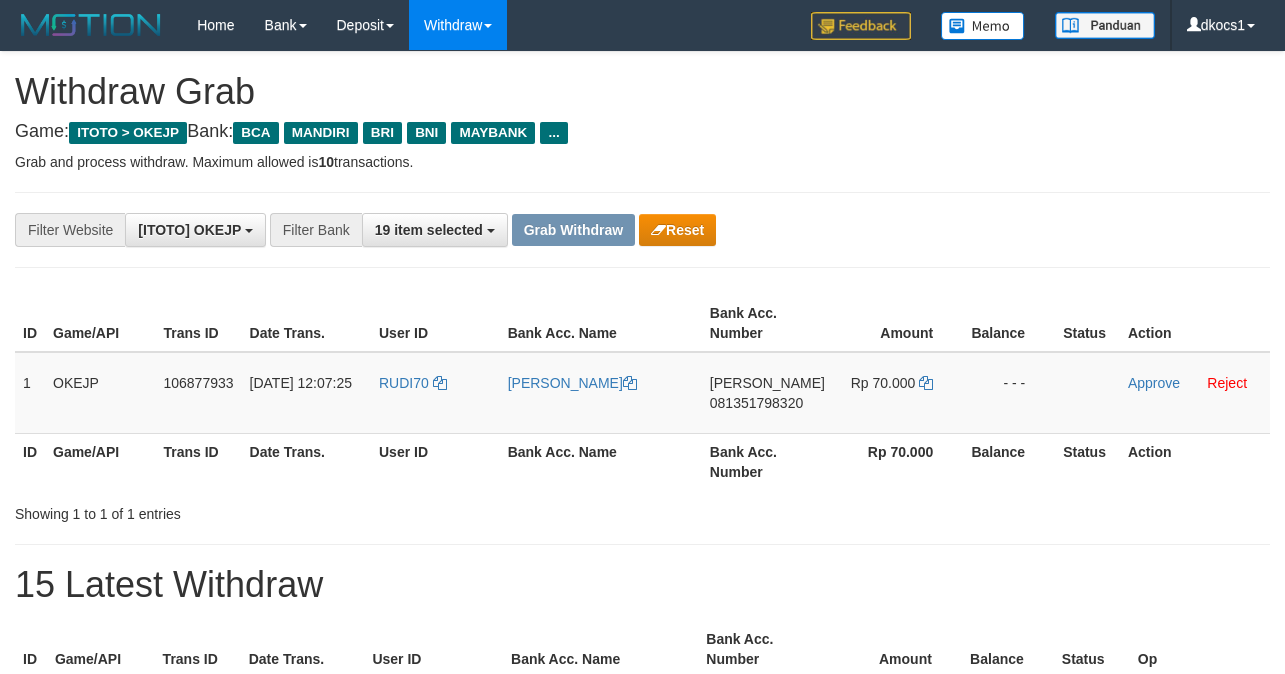 scroll, scrollTop: 0, scrollLeft: 0, axis: both 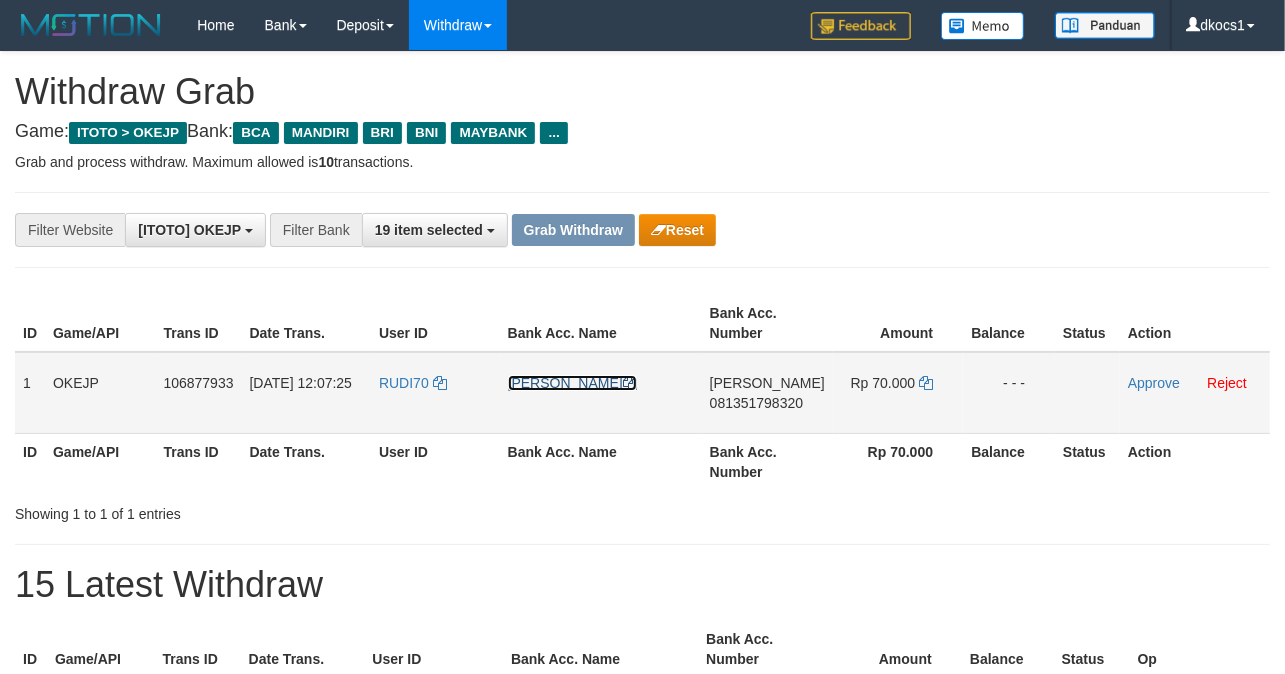 click on "[PERSON_NAME]" at bounding box center [572, 383] 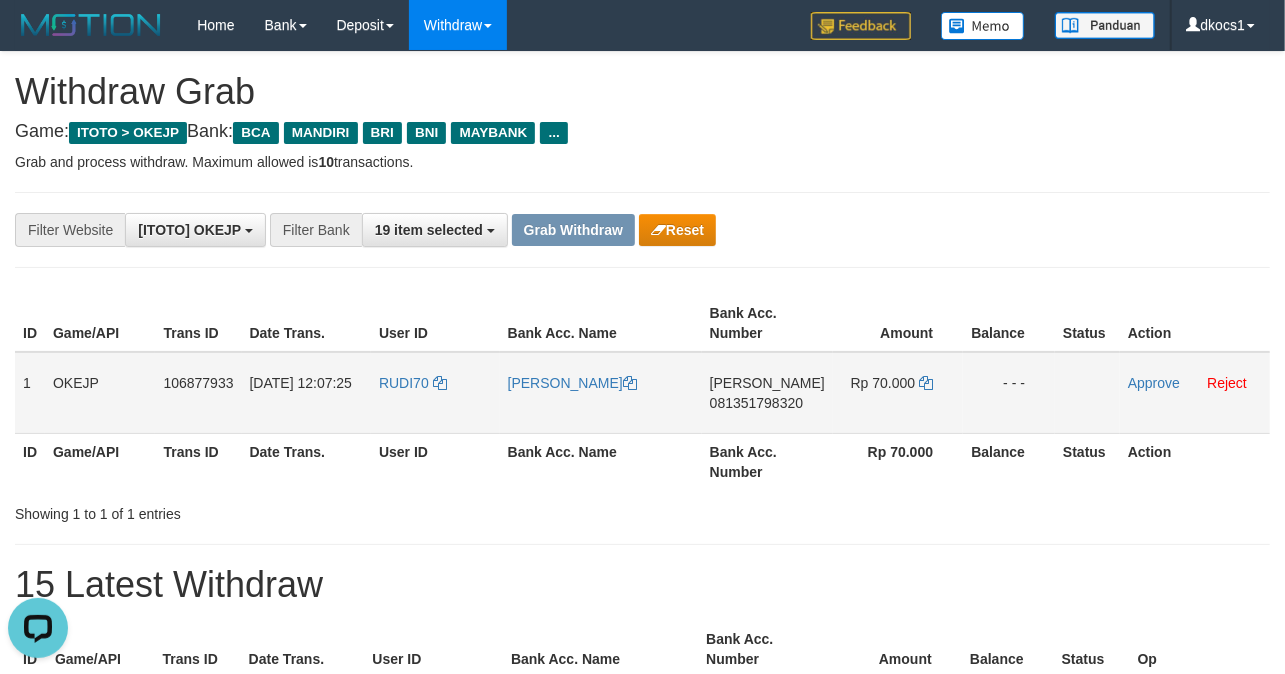 scroll, scrollTop: 0, scrollLeft: 0, axis: both 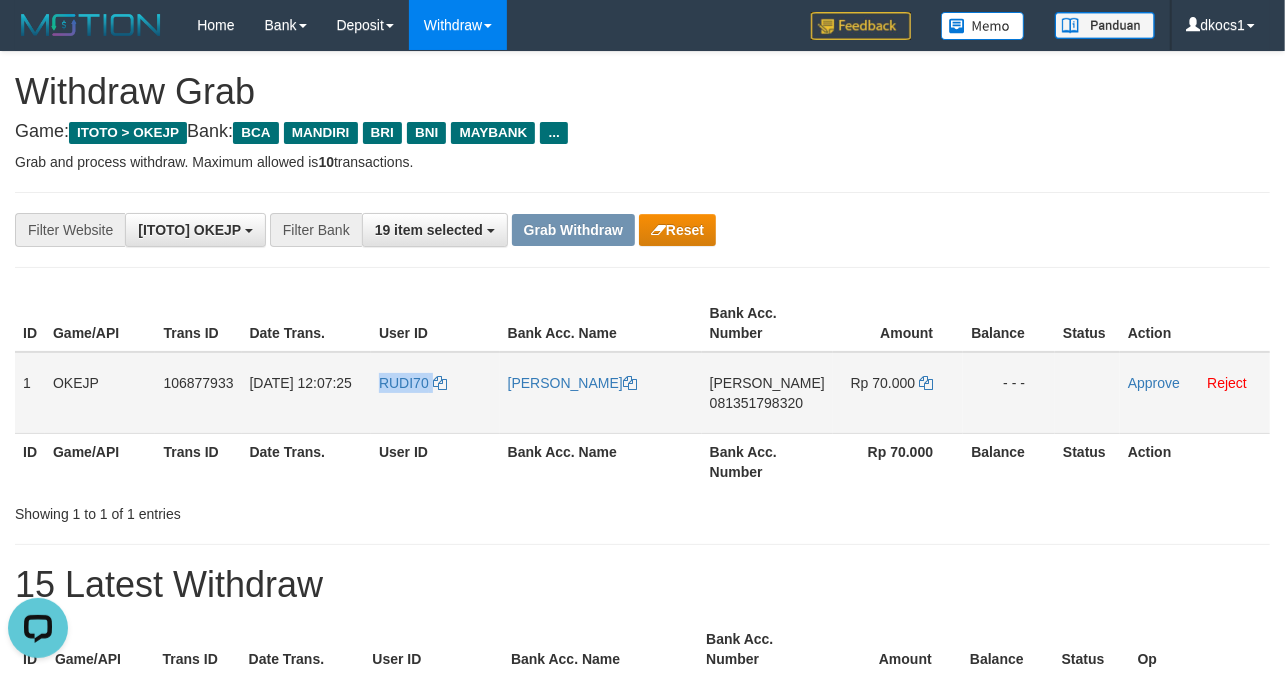 drag, startPoint x: 413, startPoint y: 401, endPoint x: 278, endPoint y: 404, distance: 135.03333 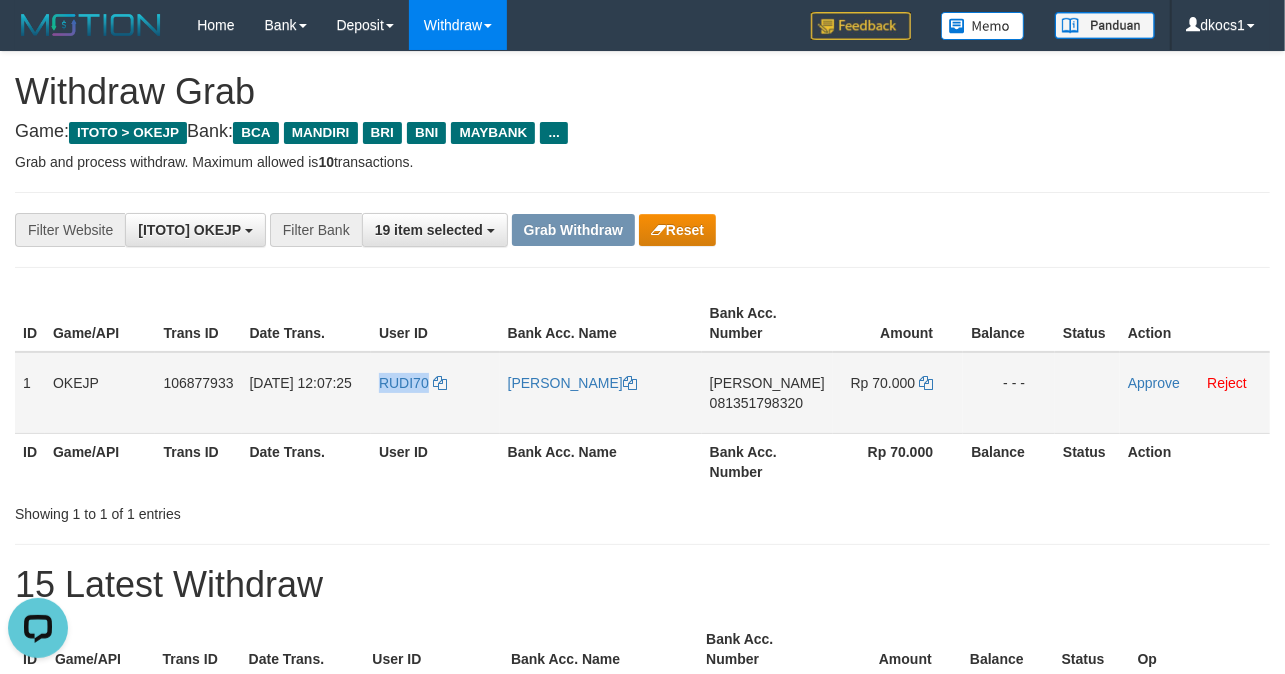 copy on "RUDI70" 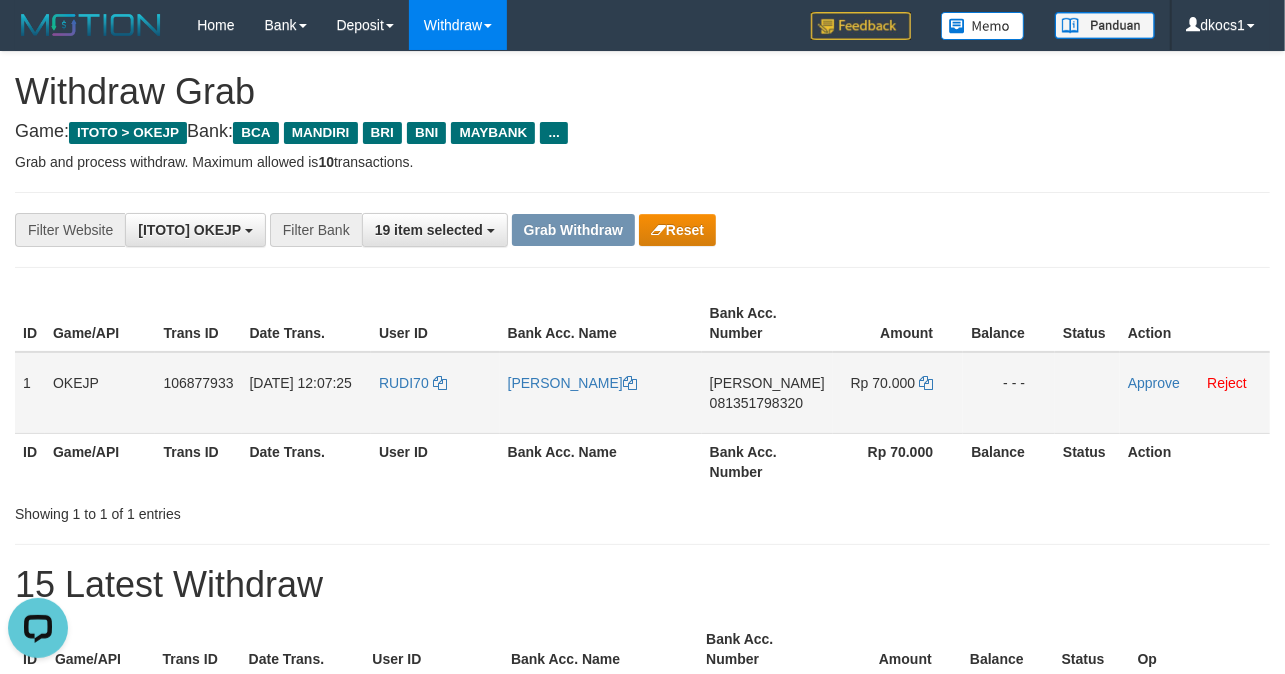 click on "DANA
081351798320" at bounding box center [767, 393] 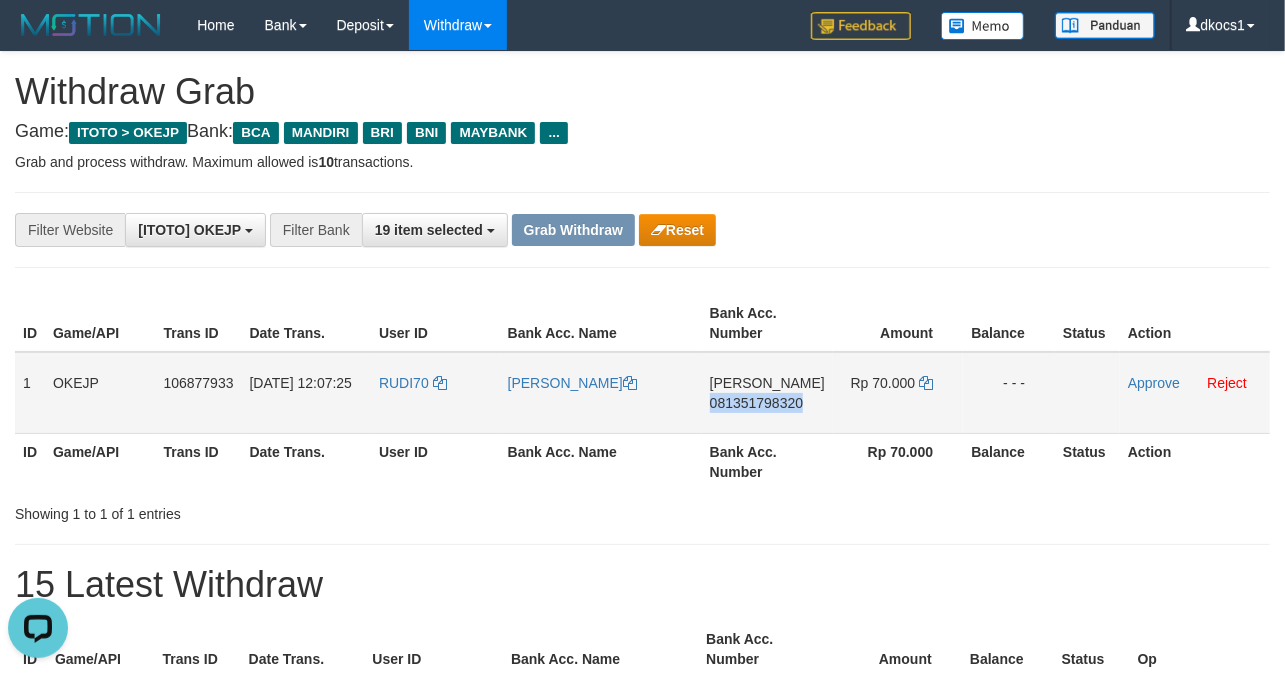 click on "DANA
081351798320" at bounding box center (767, 393) 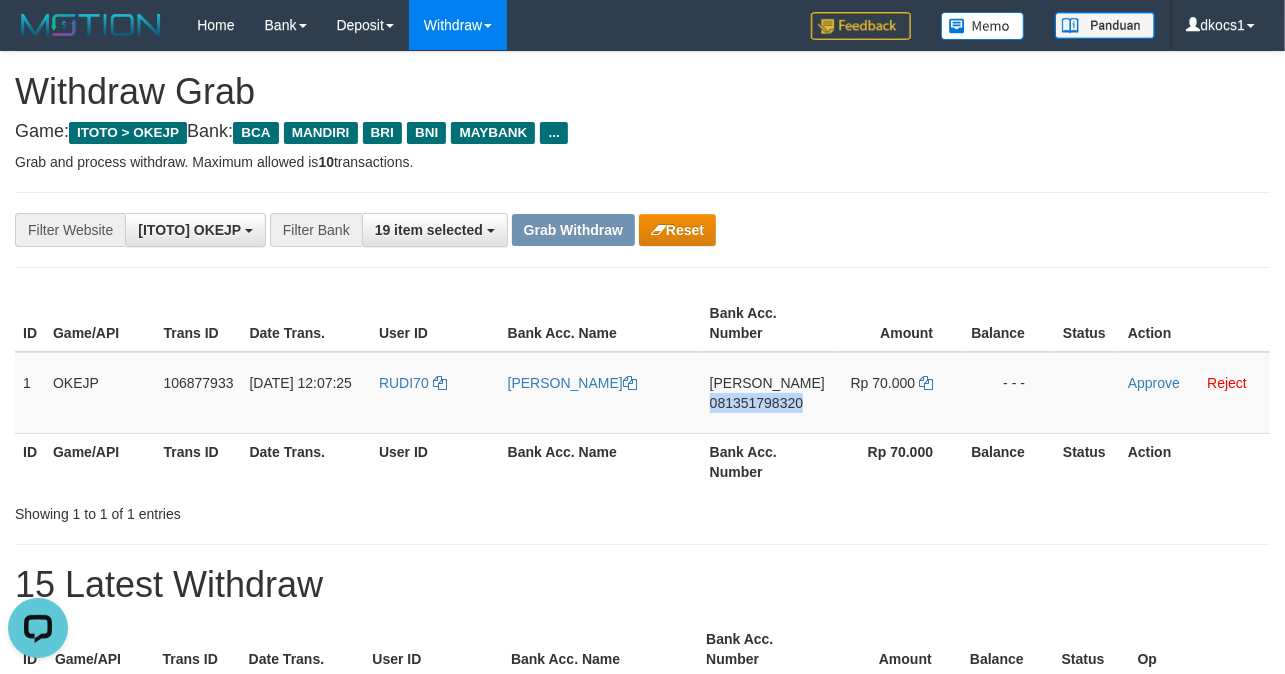 copy on "081351798320" 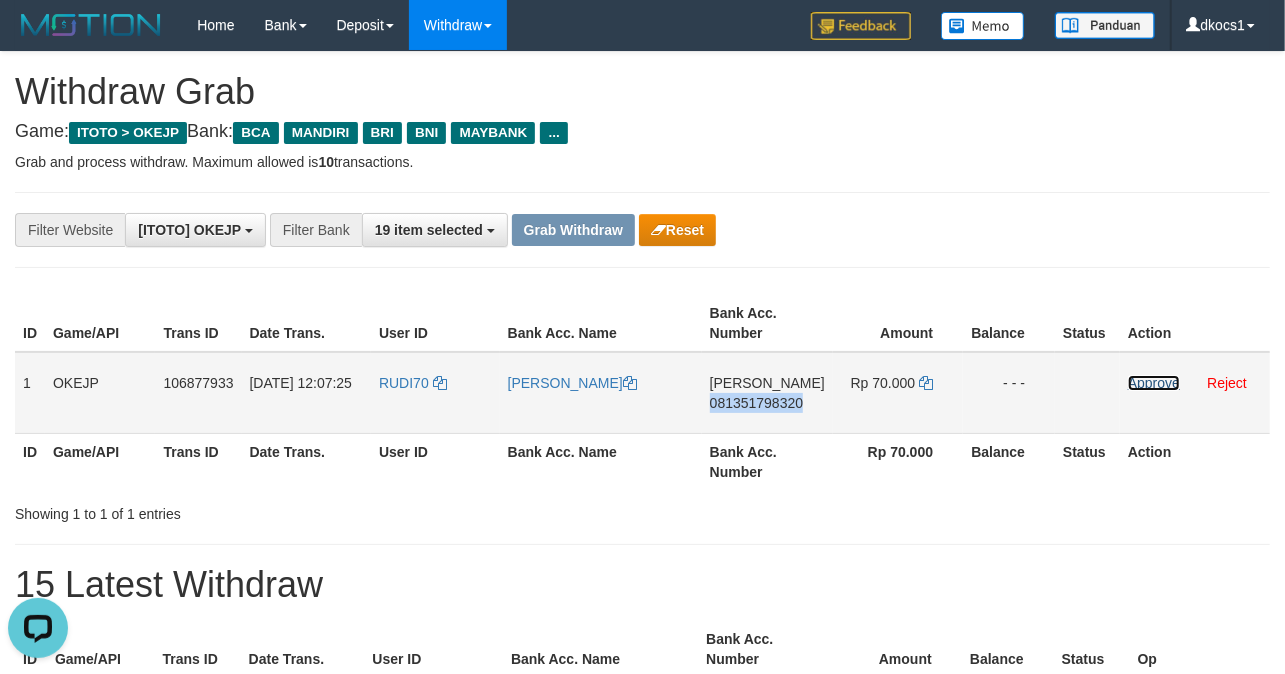 click on "Approve" at bounding box center [1154, 383] 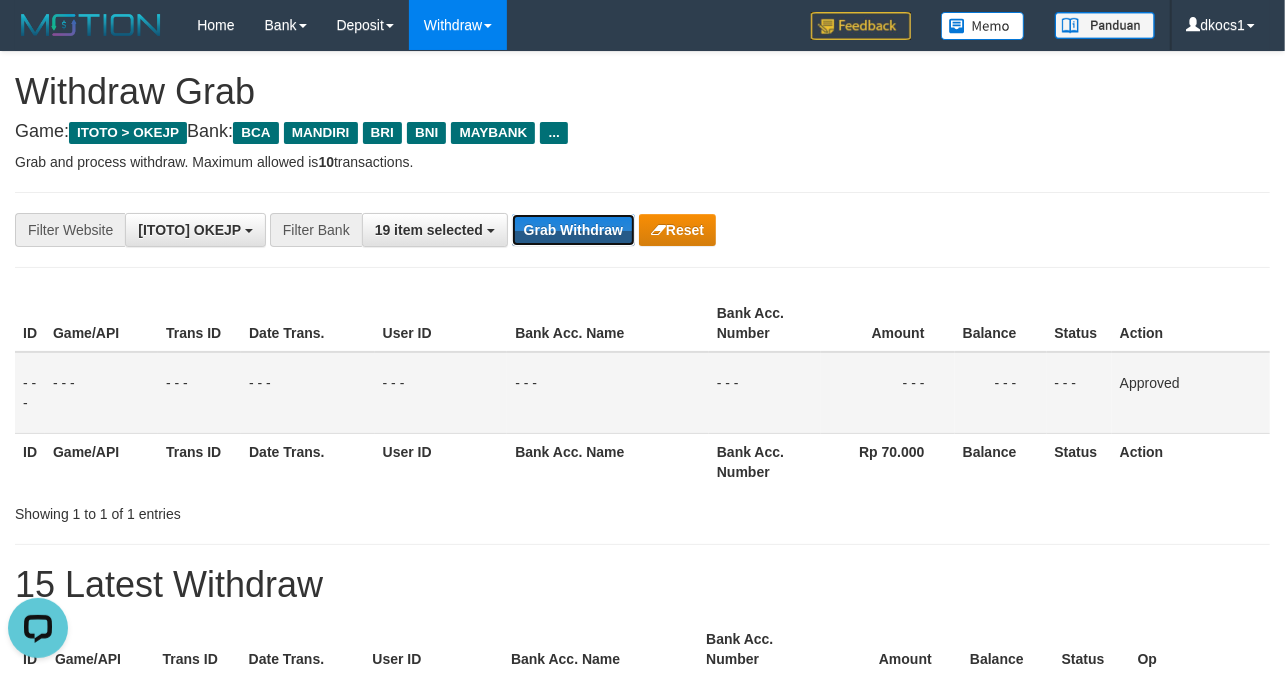 drag, startPoint x: 550, startPoint y: 236, endPoint x: 754, endPoint y: 274, distance: 207.50903 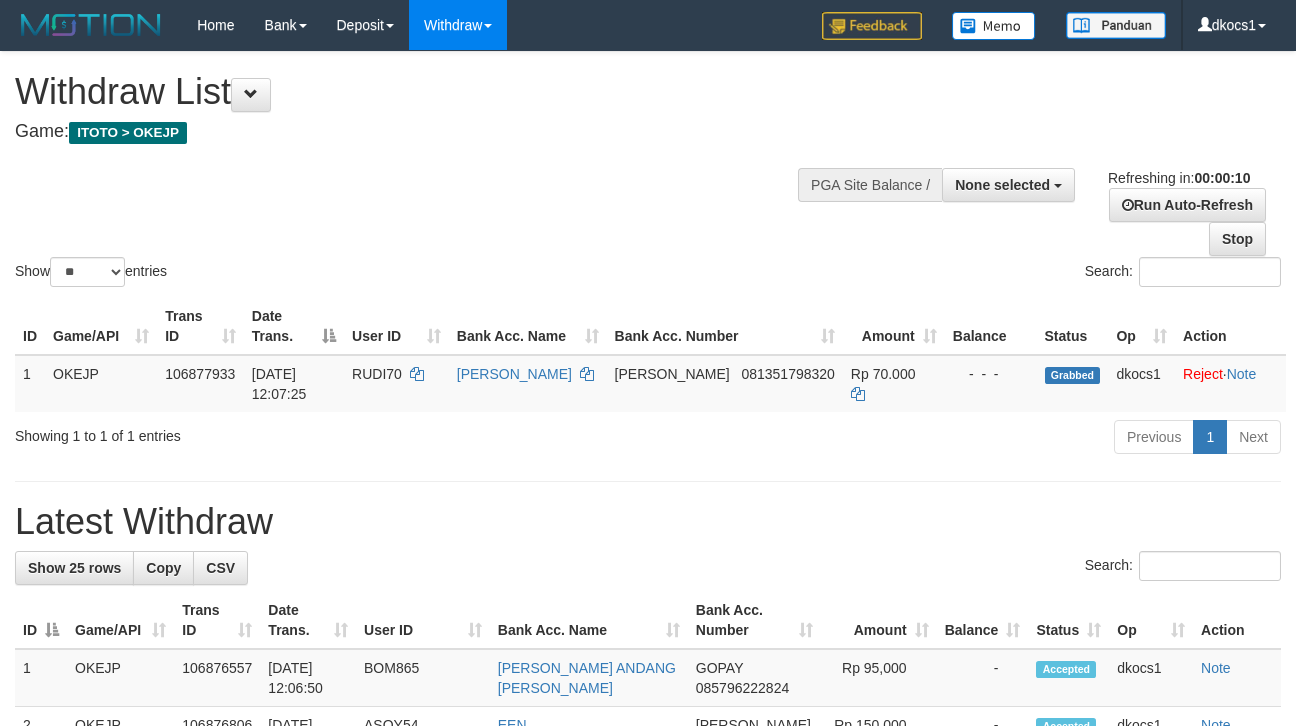 select 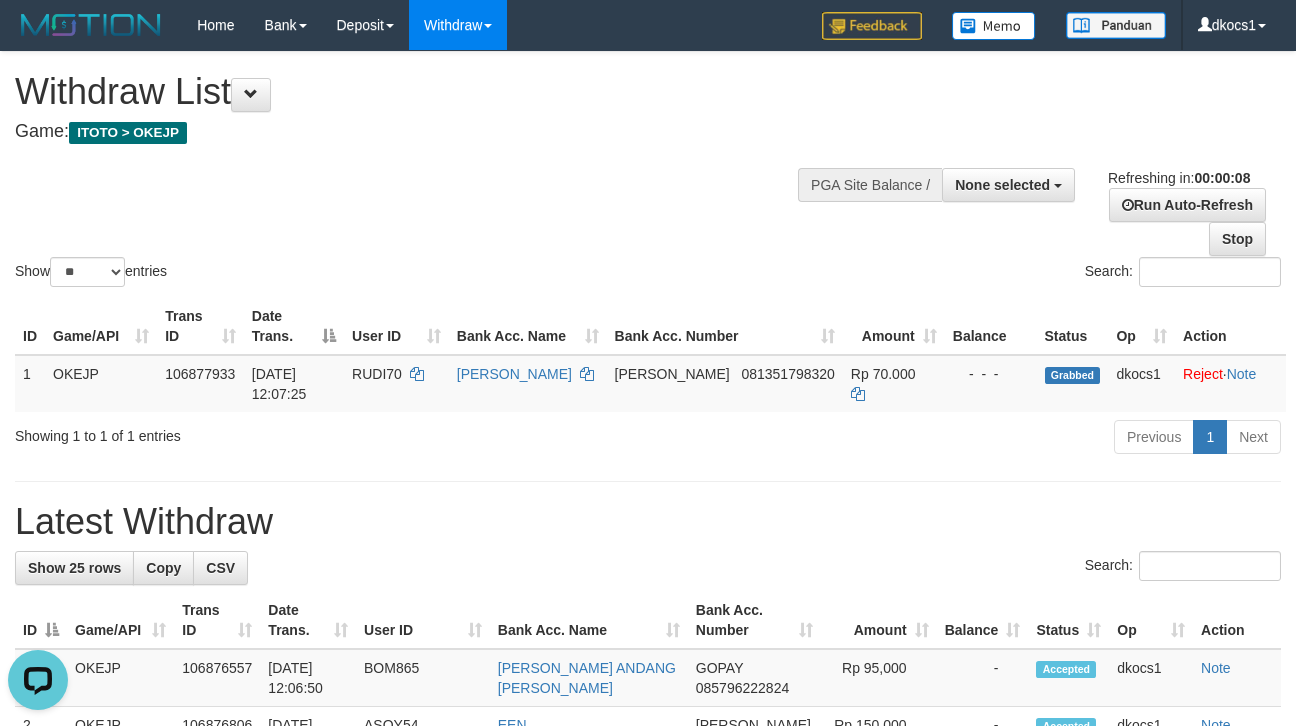 scroll, scrollTop: 0, scrollLeft: 0, axis: both 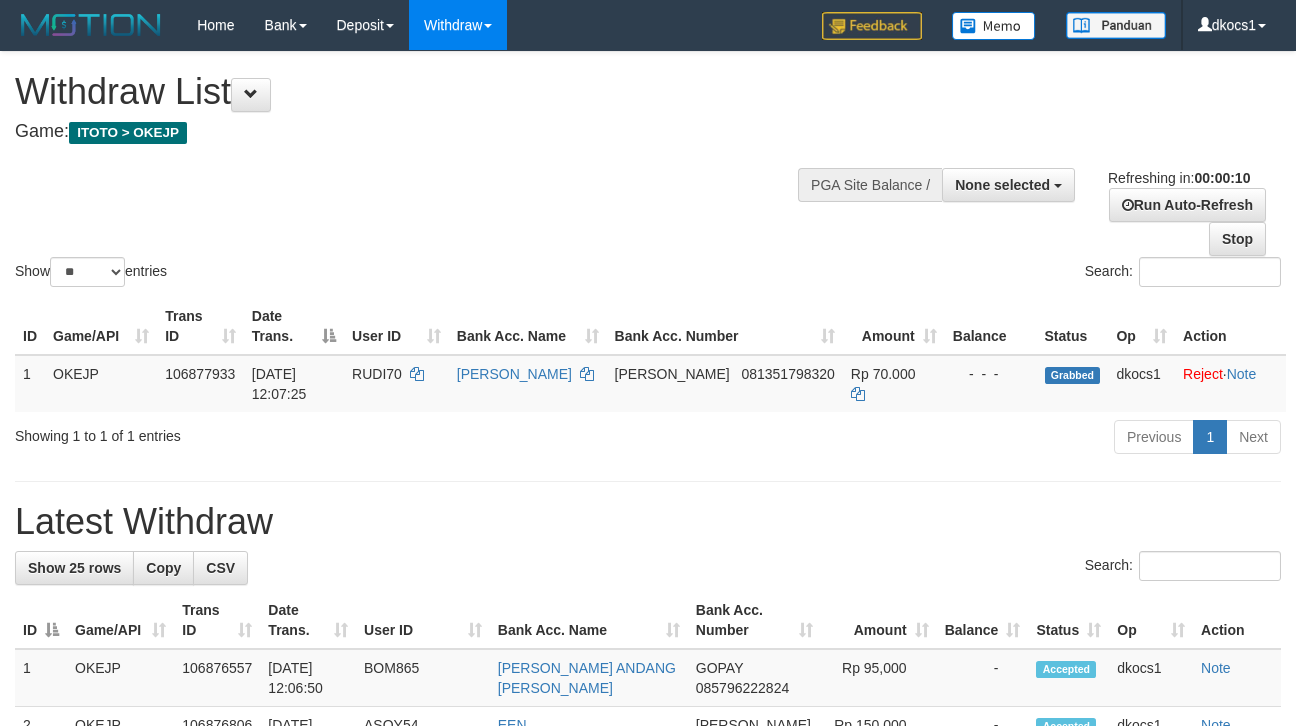 select 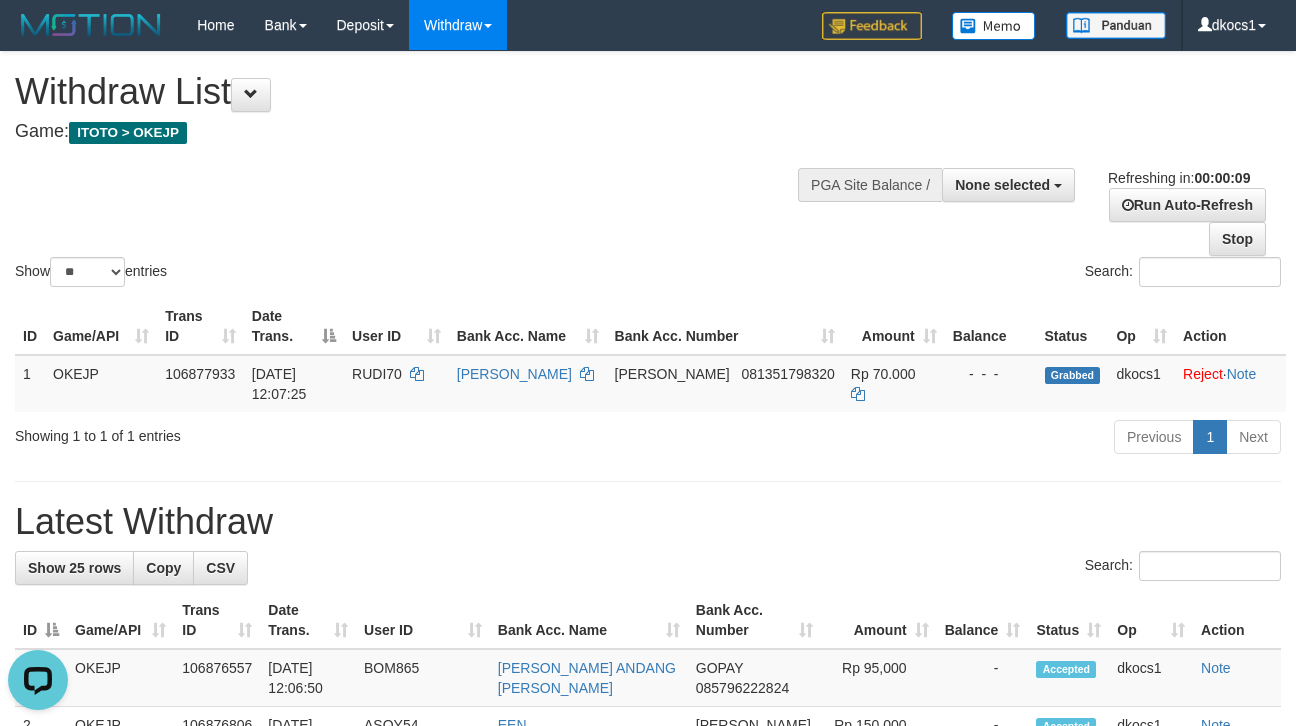 scroll, scrollTop: 0, scrollLeft: 0, axis: both 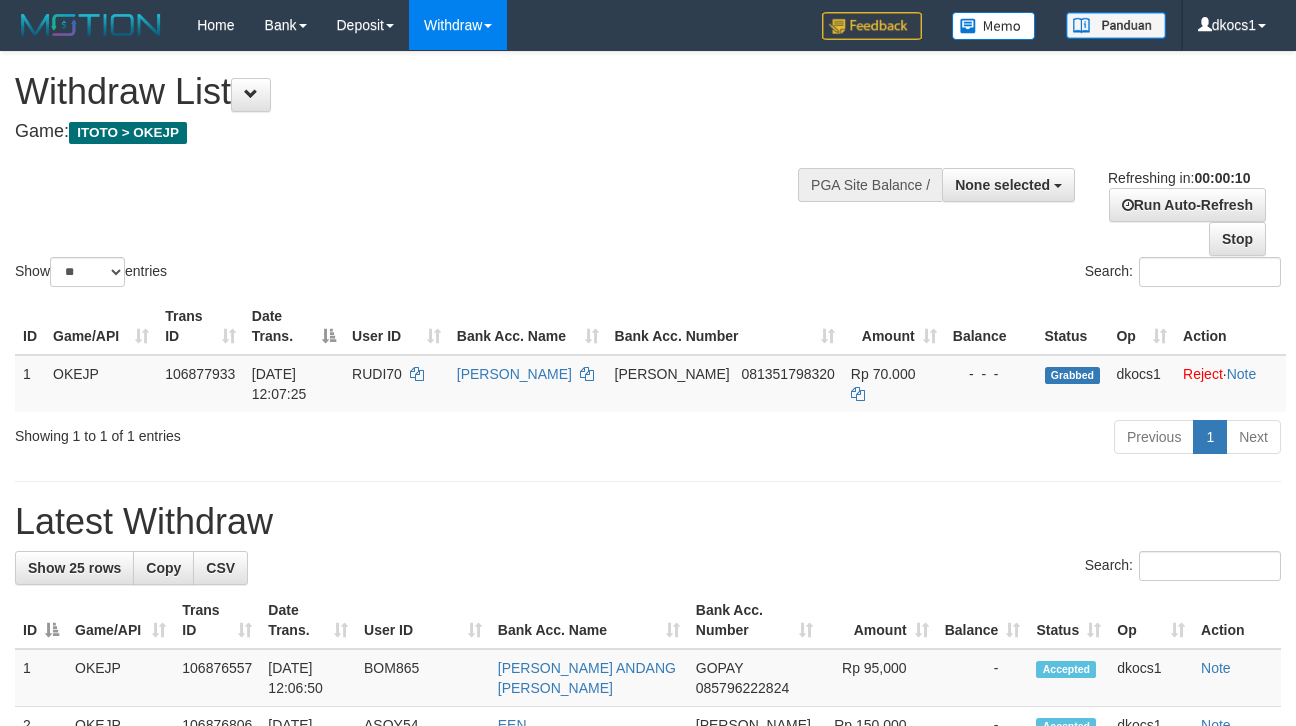 select 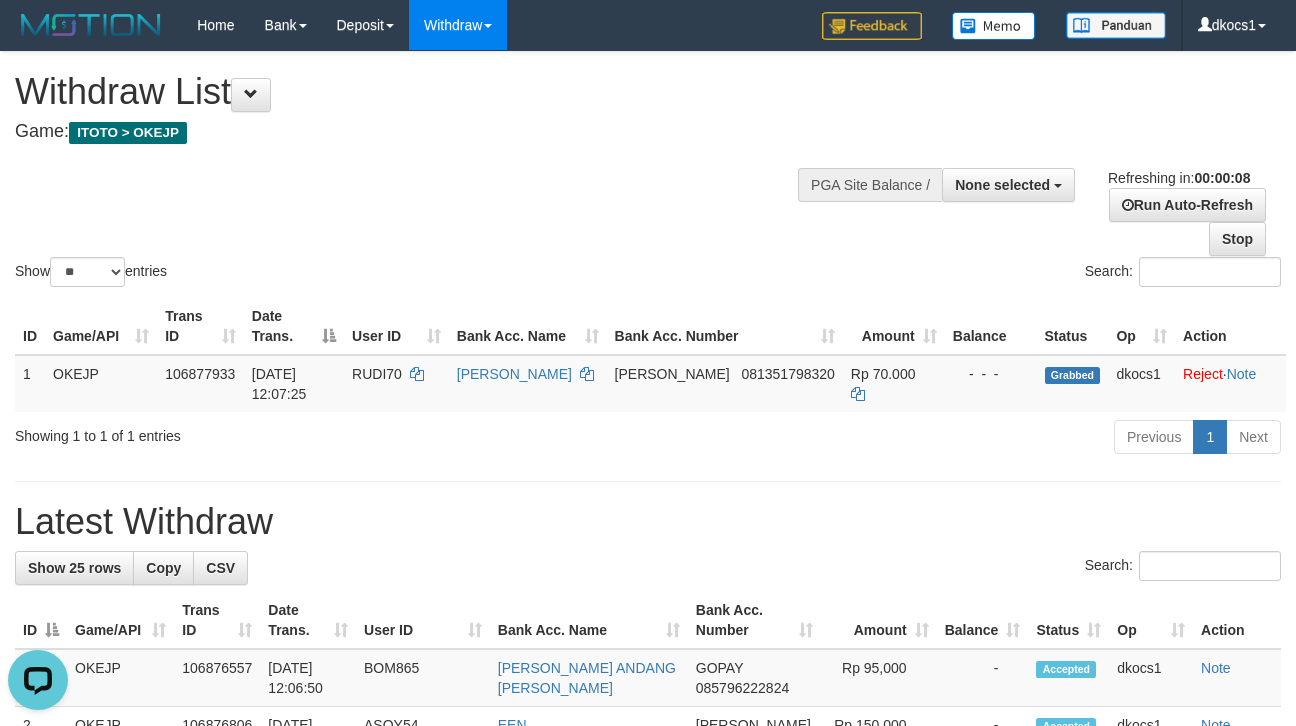scroll, scrollTop: 0, scrollLeft: 0, axis: both 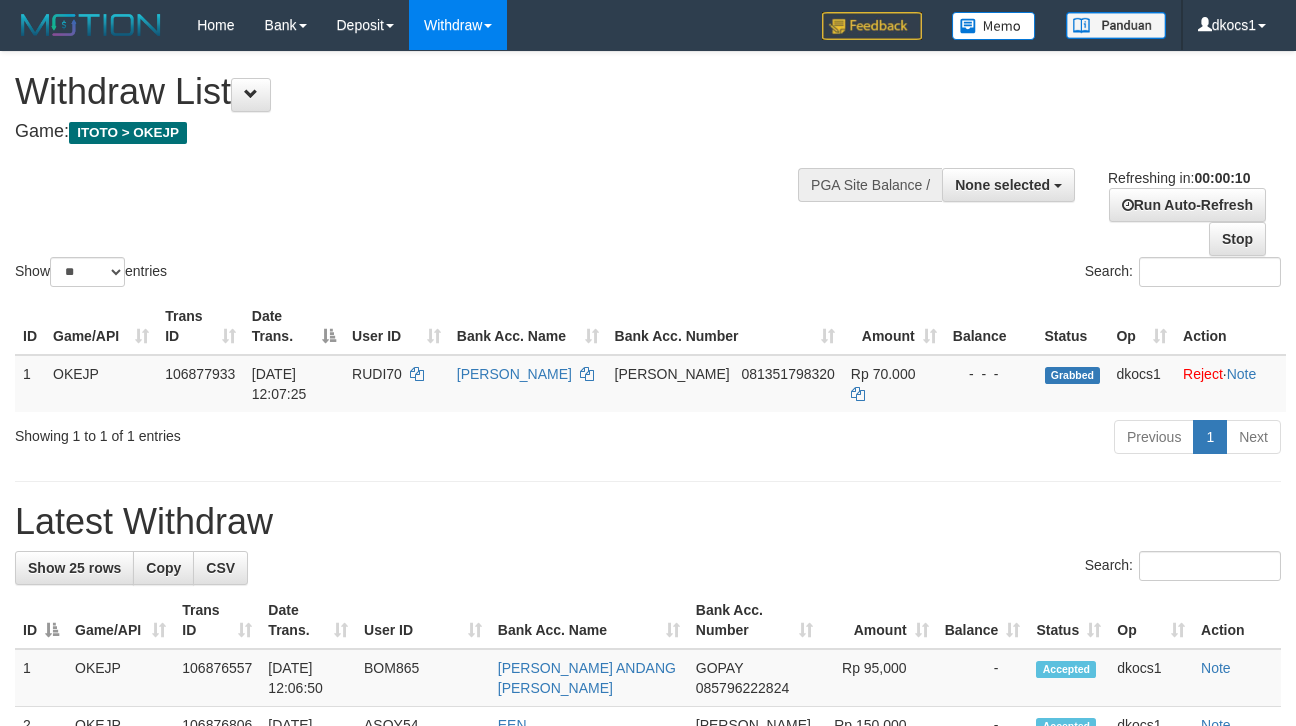 select 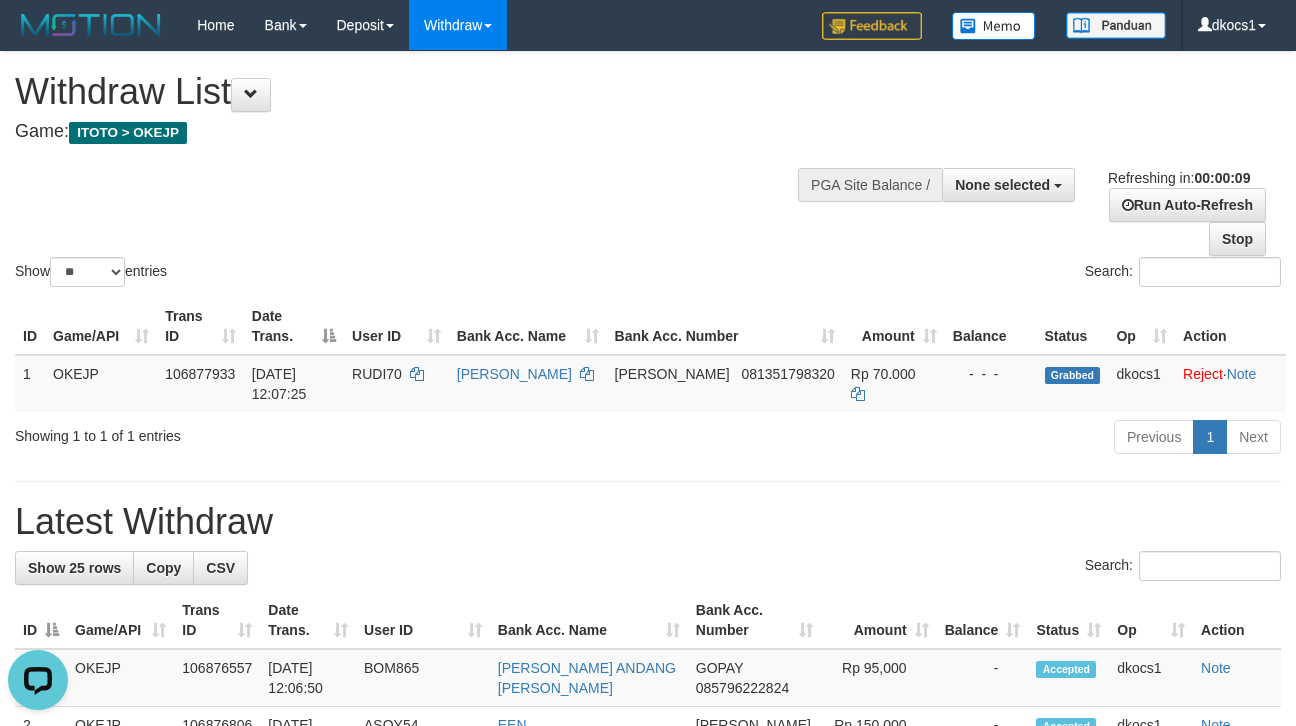scroll, scrollTop: 0, scrollLeft: 0, axis: both 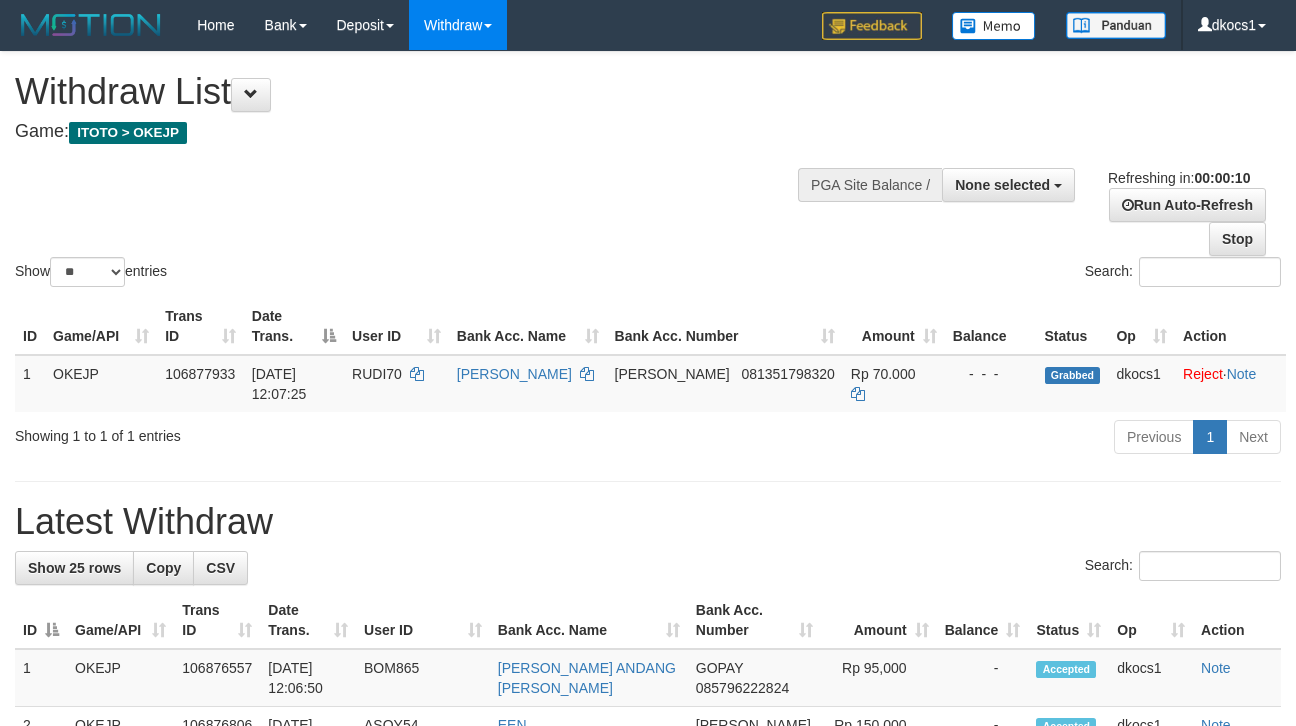 select 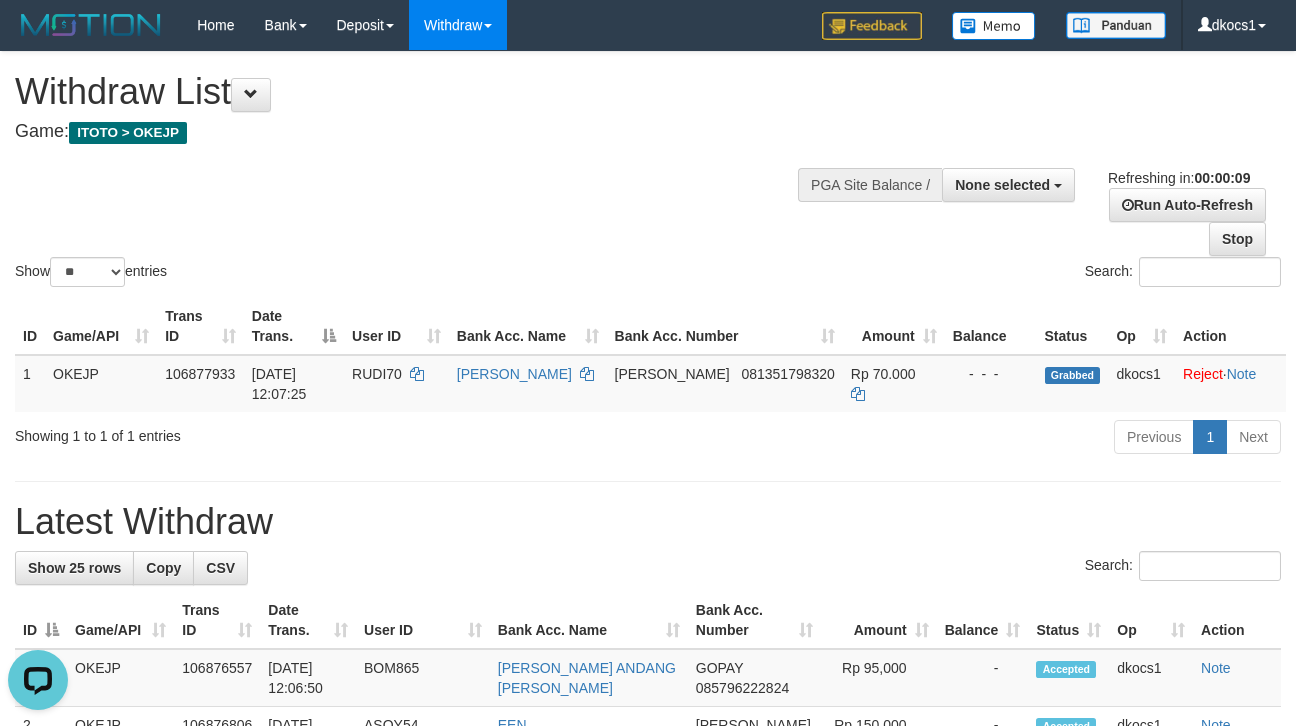 scroll, scrollTop: 0, scrollLeft: 0, axis: both 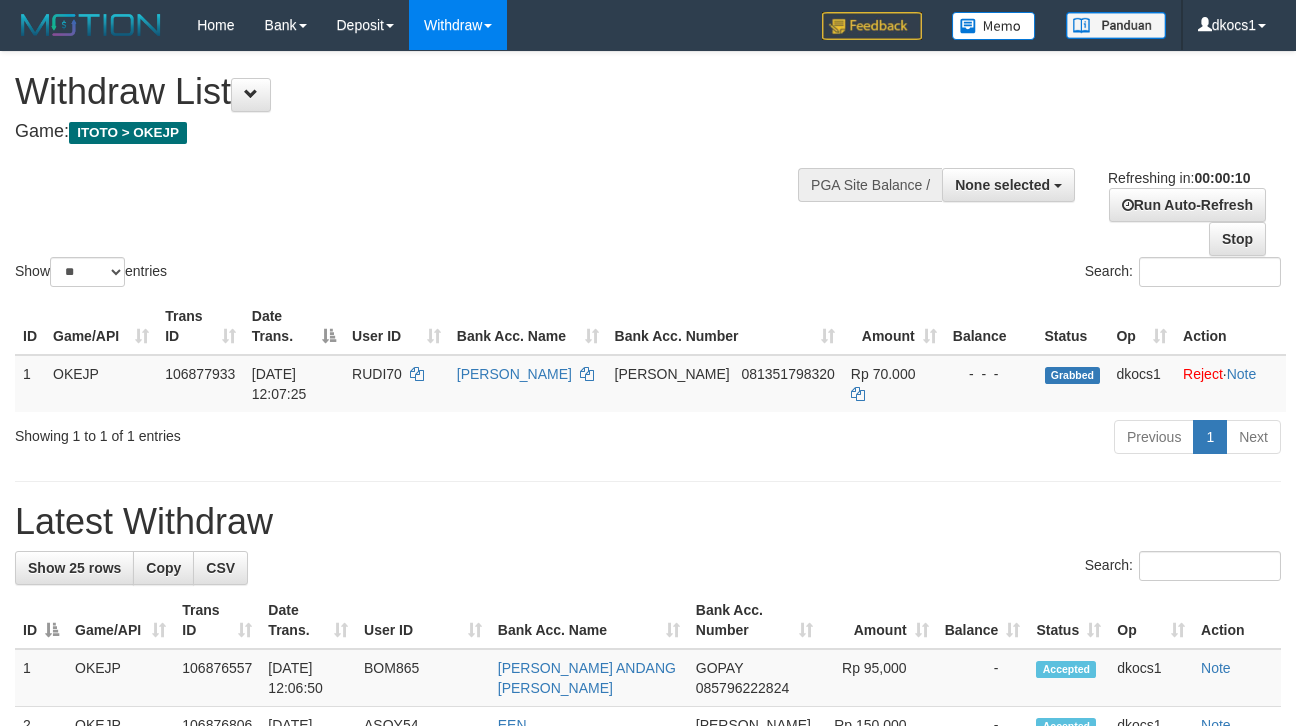 select 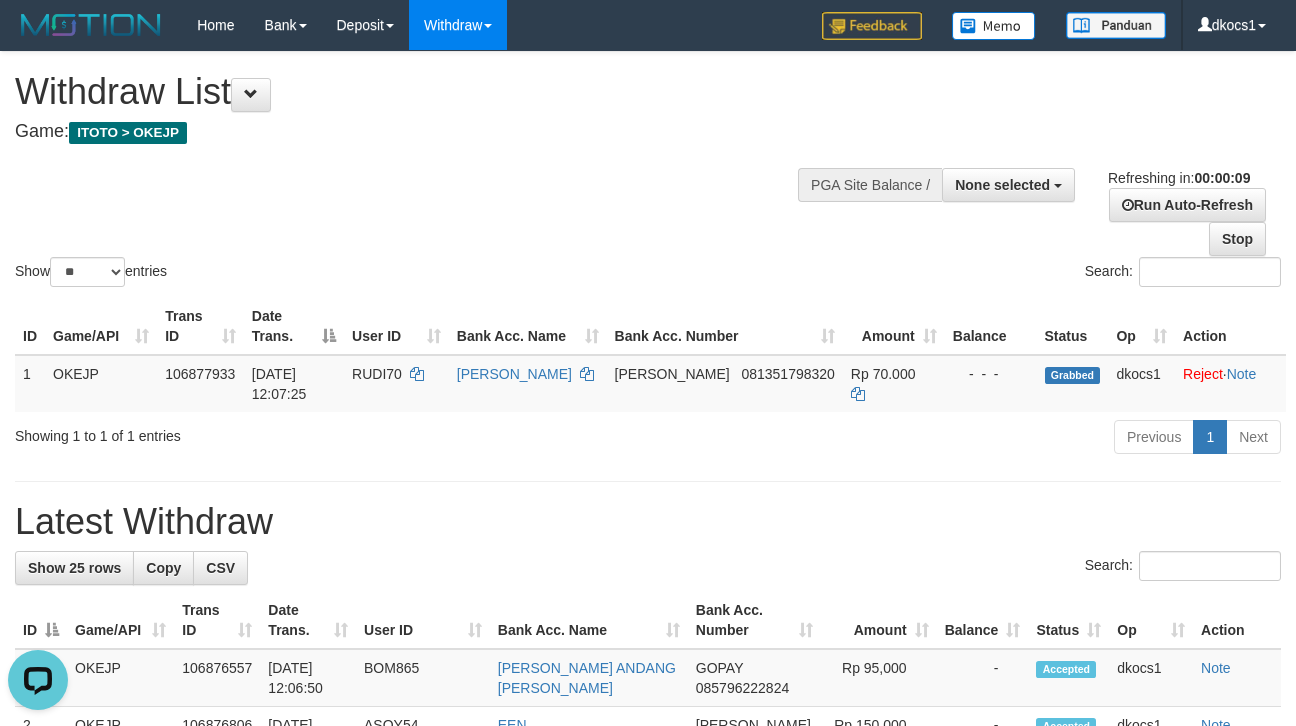 scroll, scrollTop: 0, scrollLeft: 0, axis: both 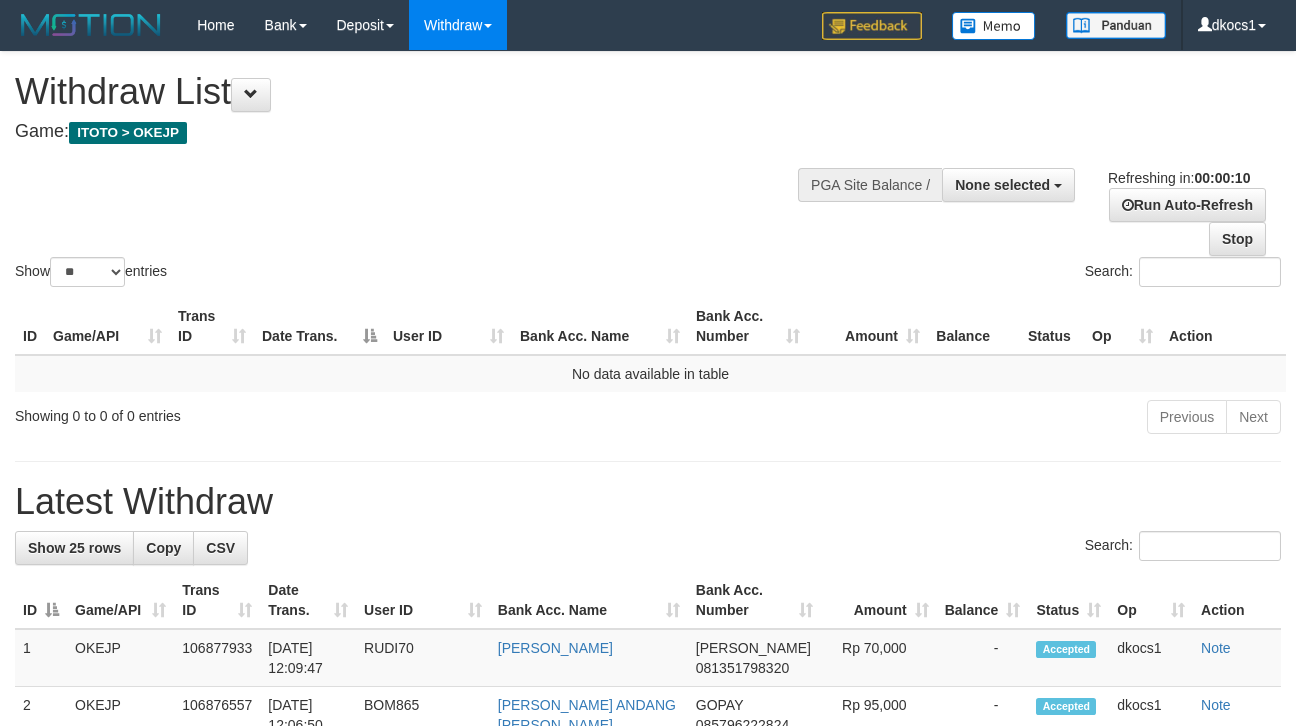 select 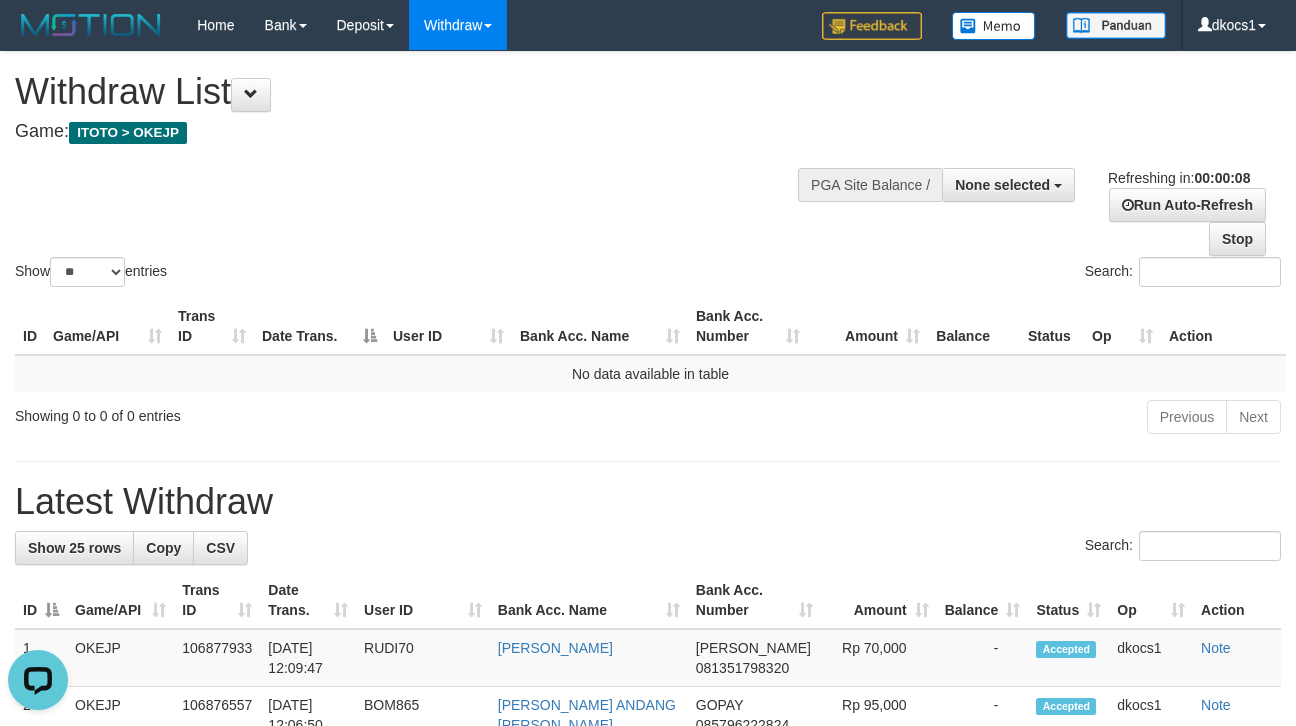scroll, scrollTop: 0, scrollLeft: 0, axis: both 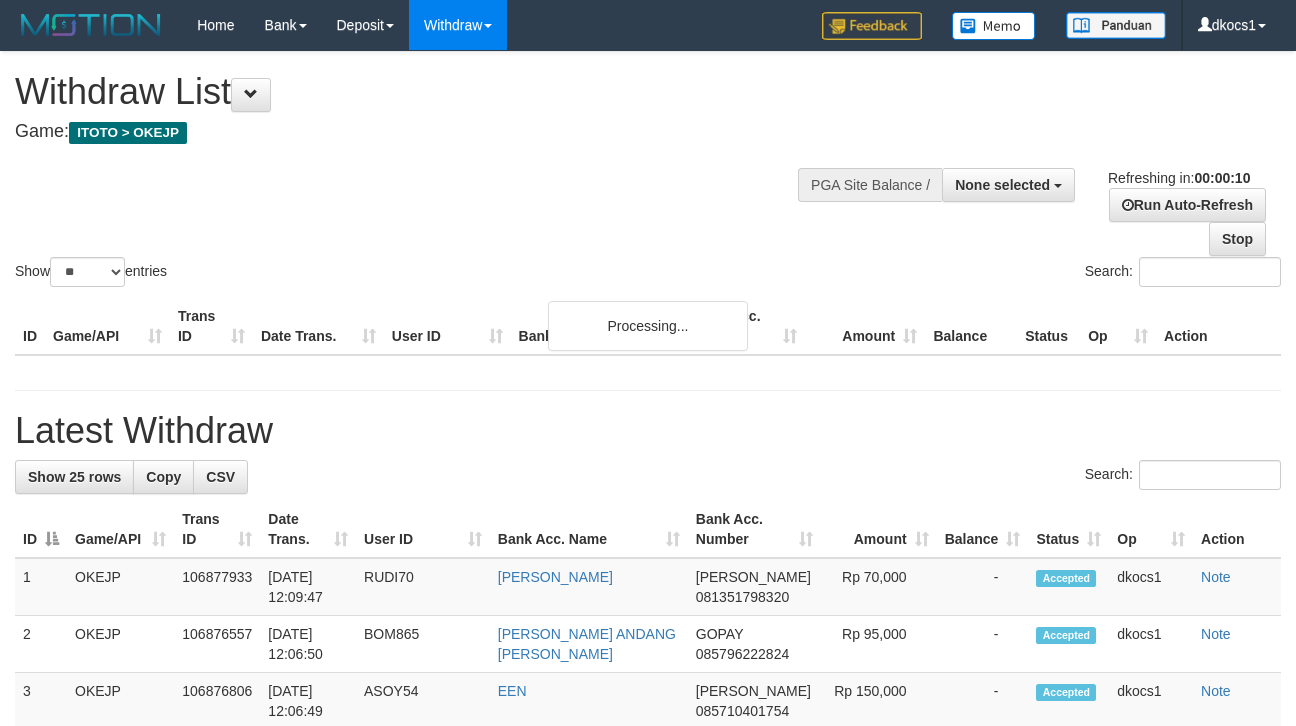 select 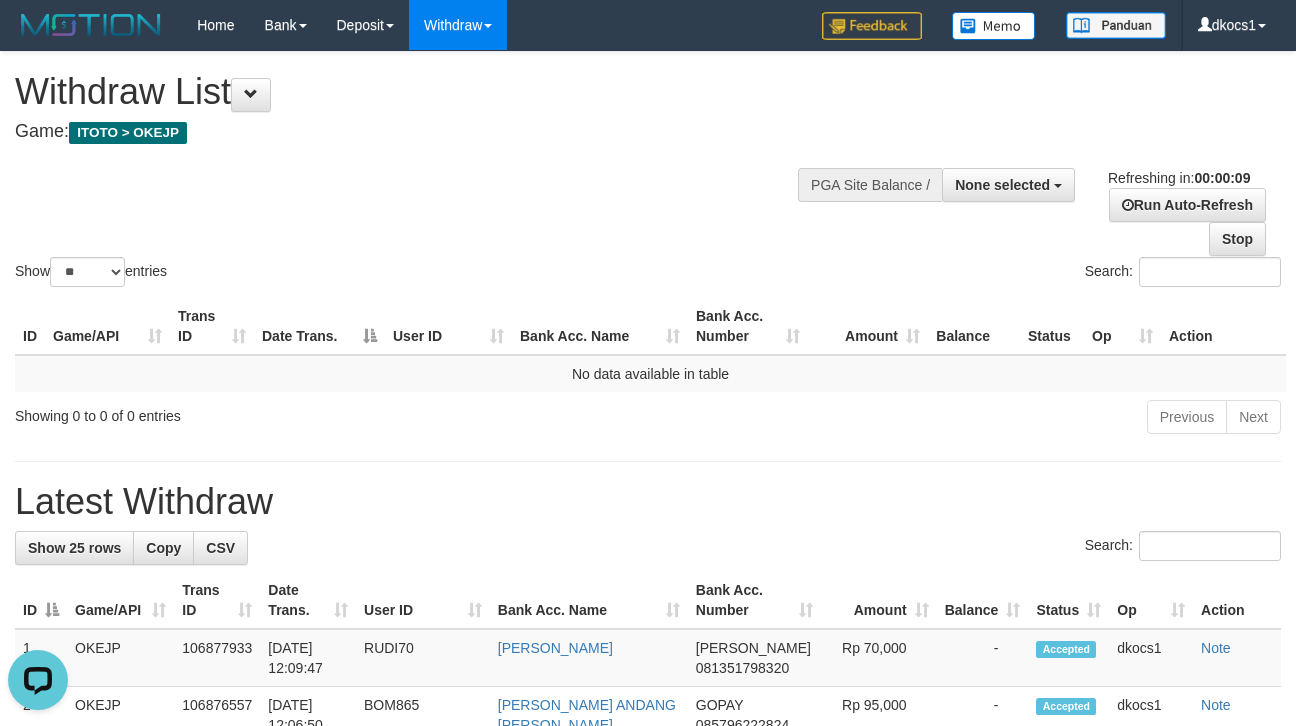 scroll, scrollTop: 0, scrollLeft: 0, axis: both 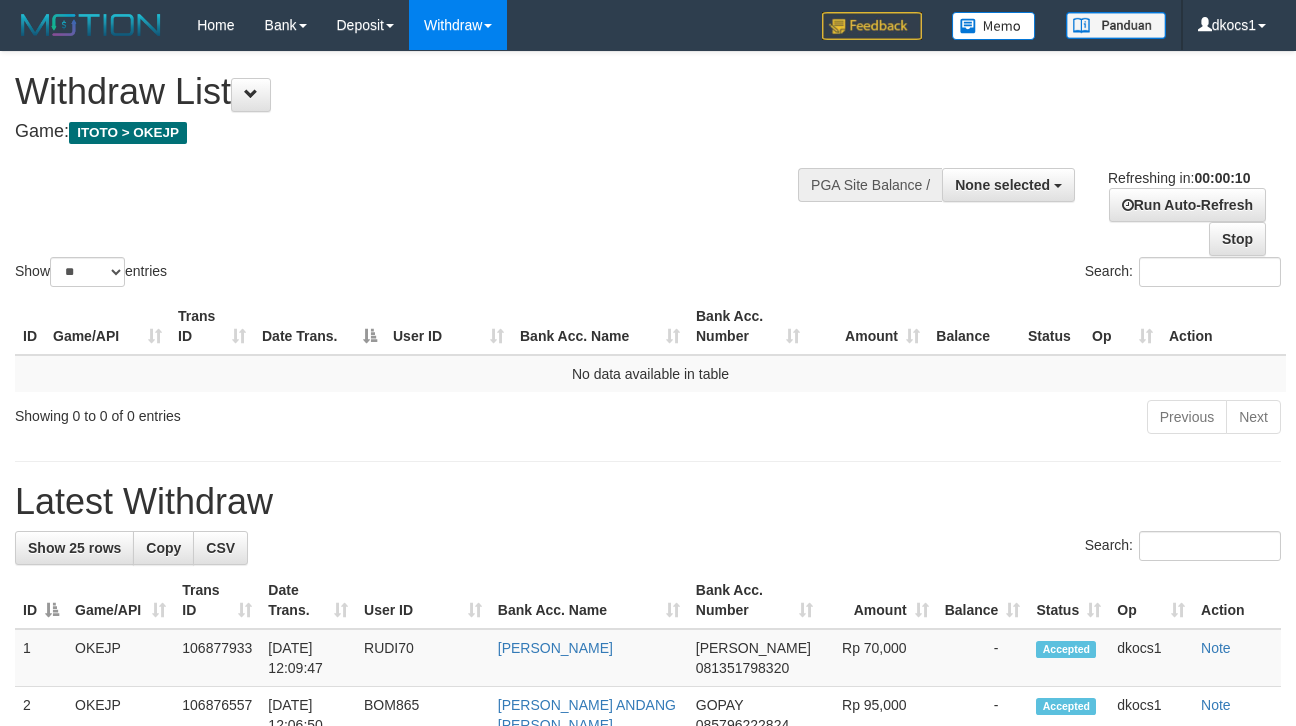 select 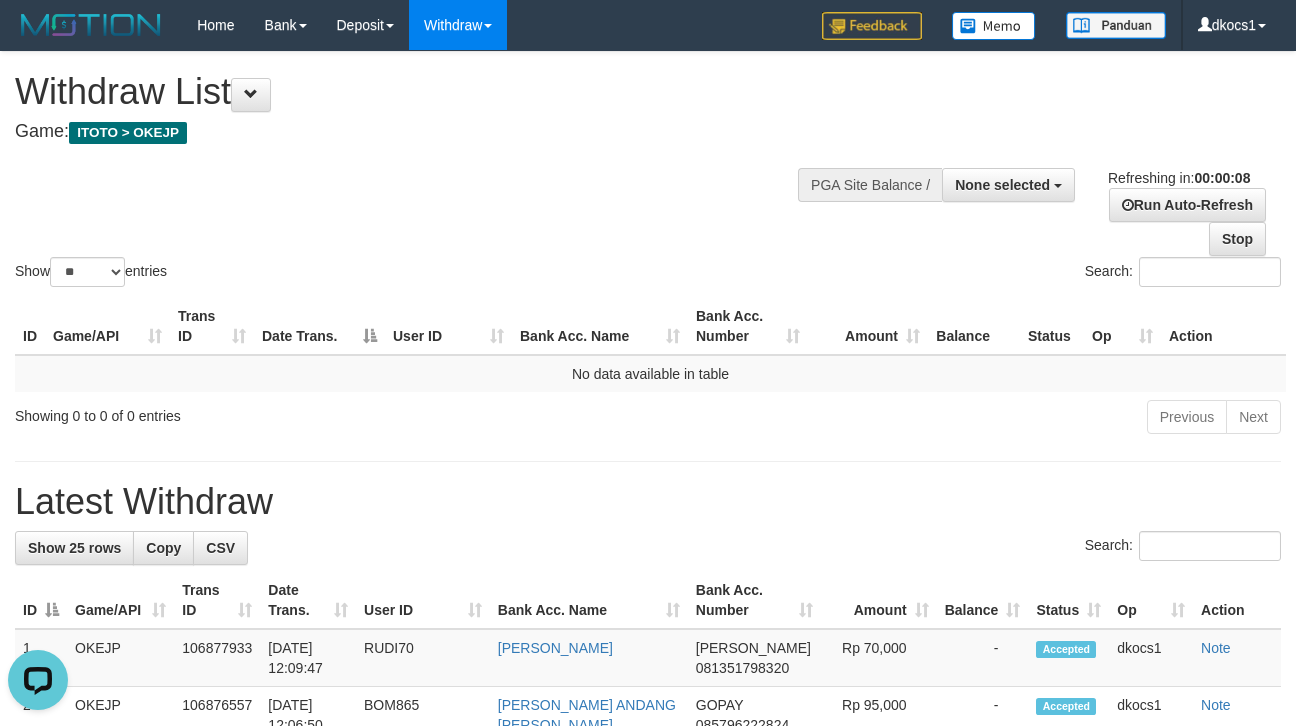 scroll, scrollTop: 0, scrollLeft: 0, axis: both 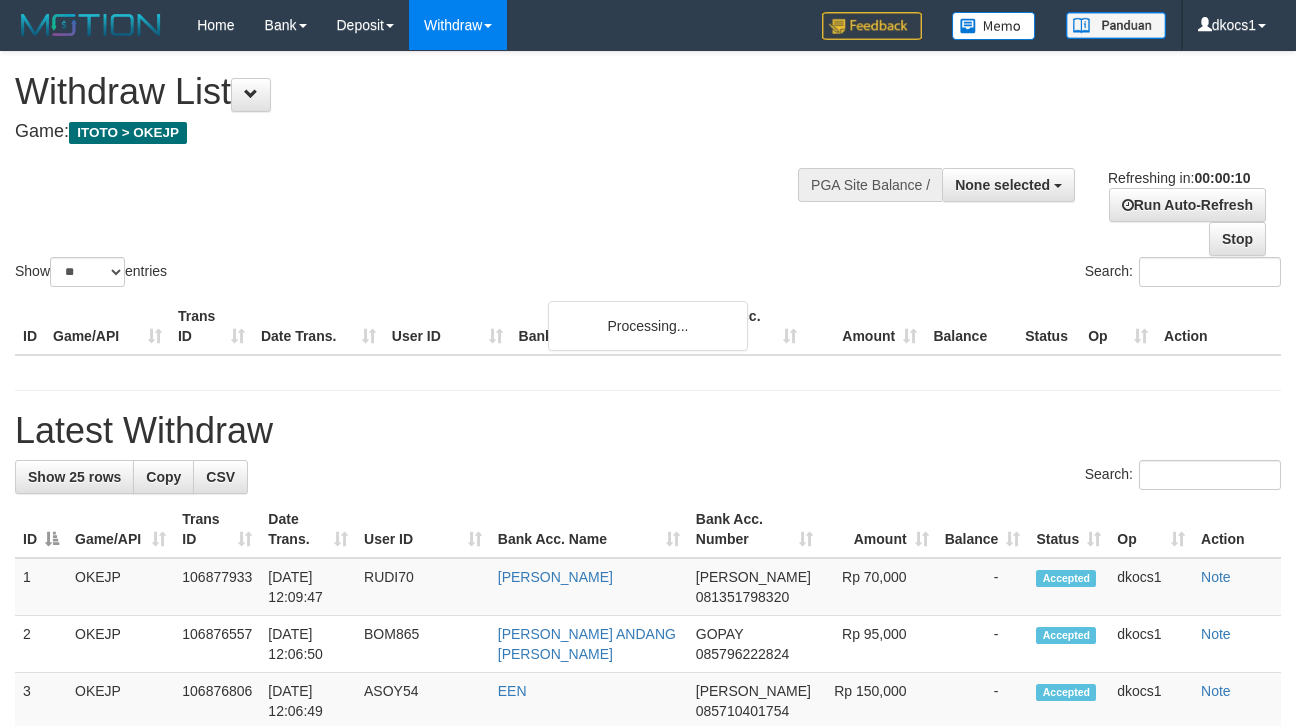 select 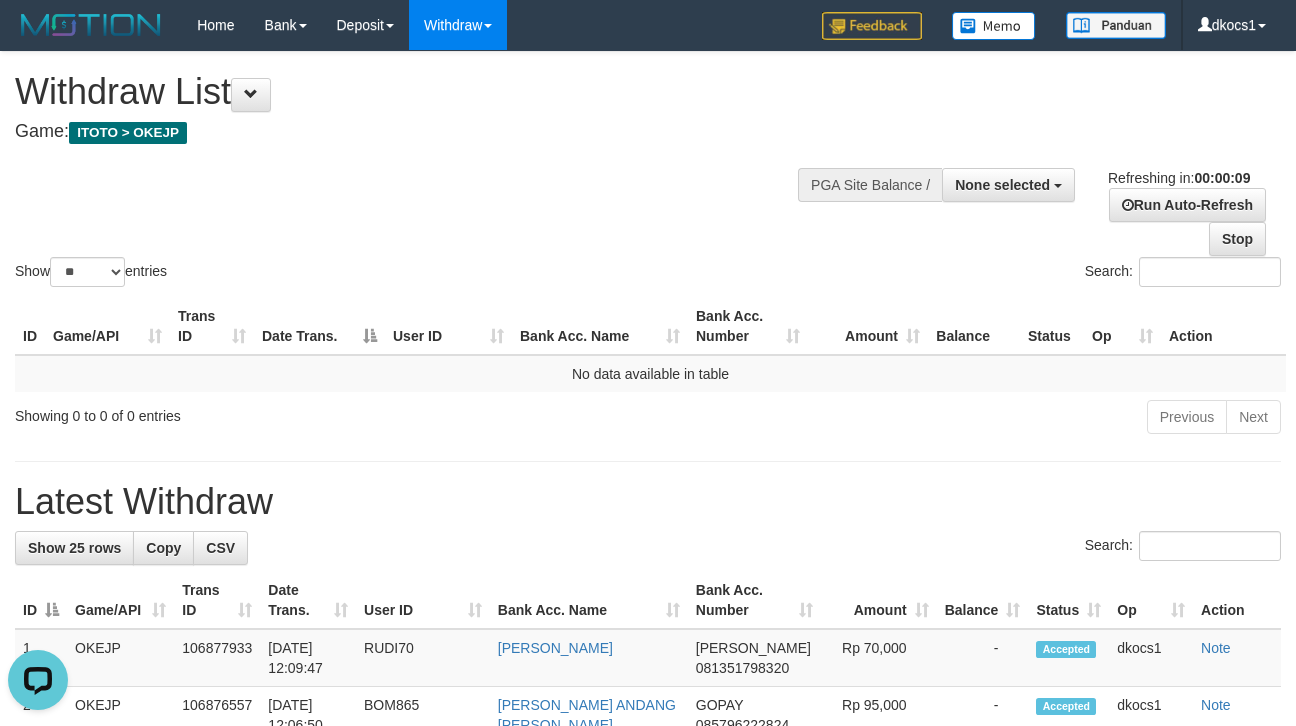 scroll, scrollTop: 0, scrollLeft: 0, axis: both 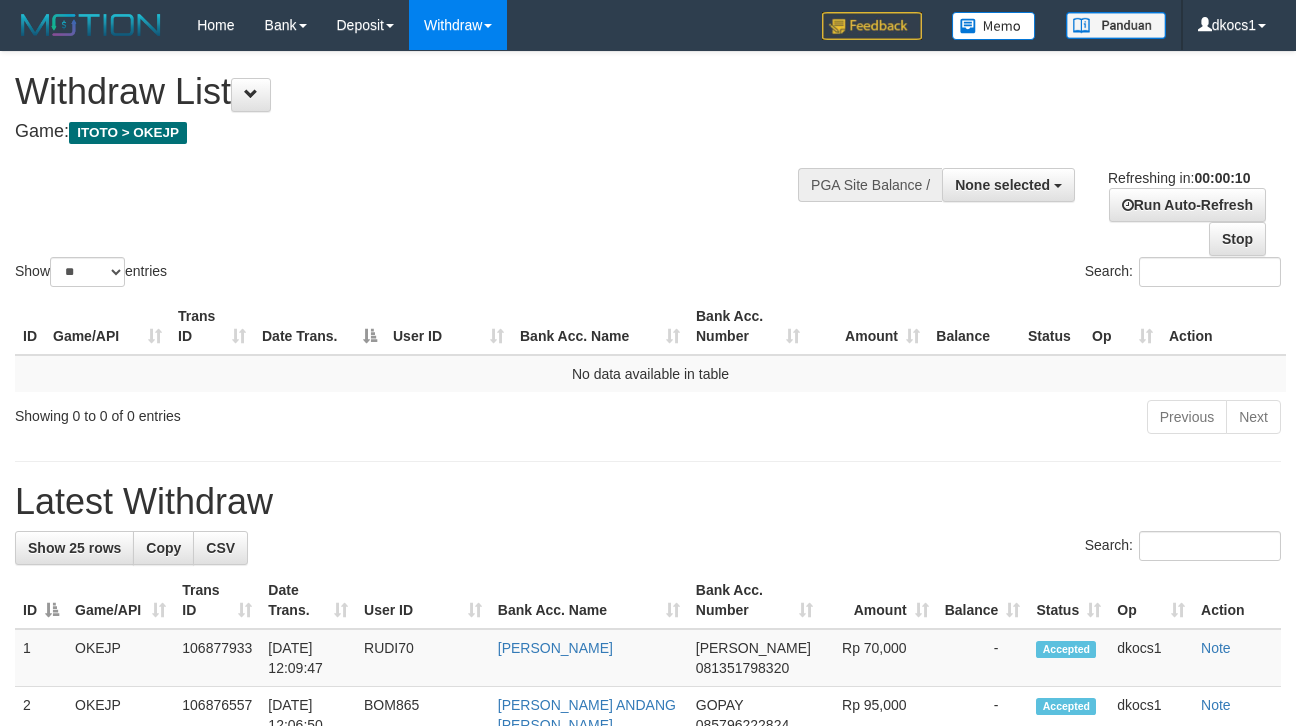 select 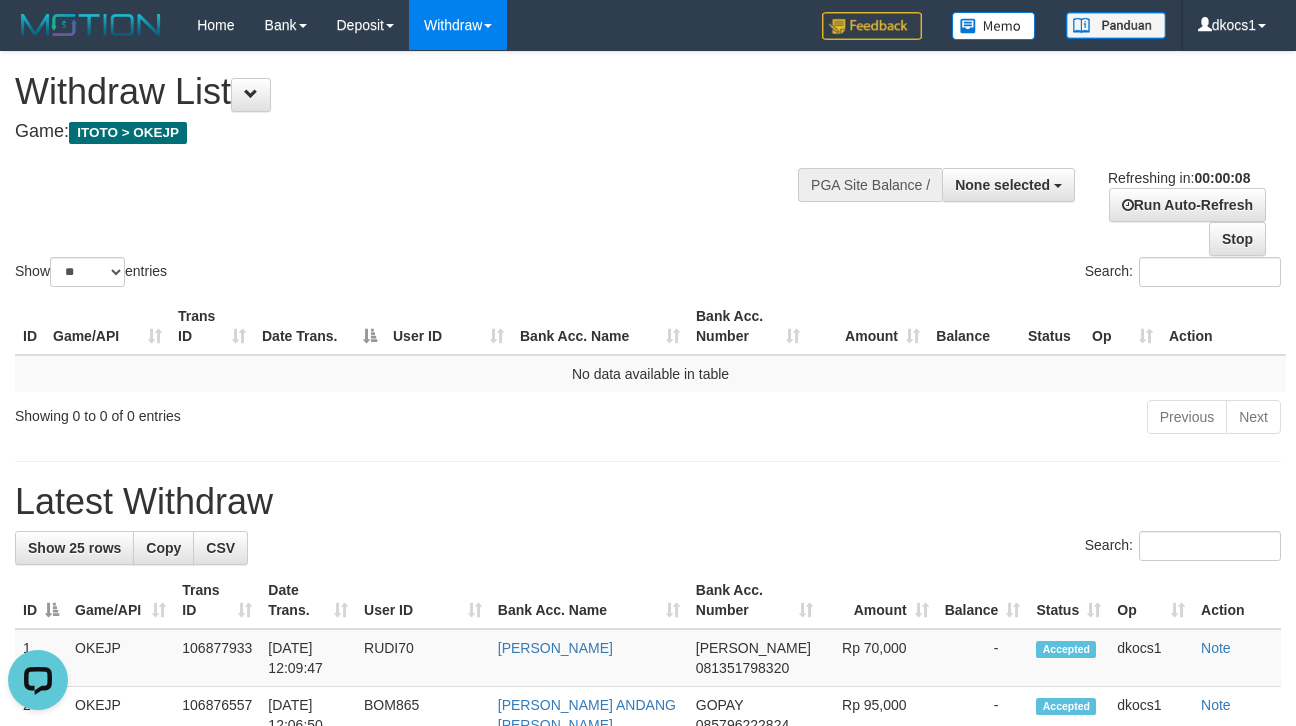 scroll, scrollTop: 0, scrollLeft: 0, axis: both 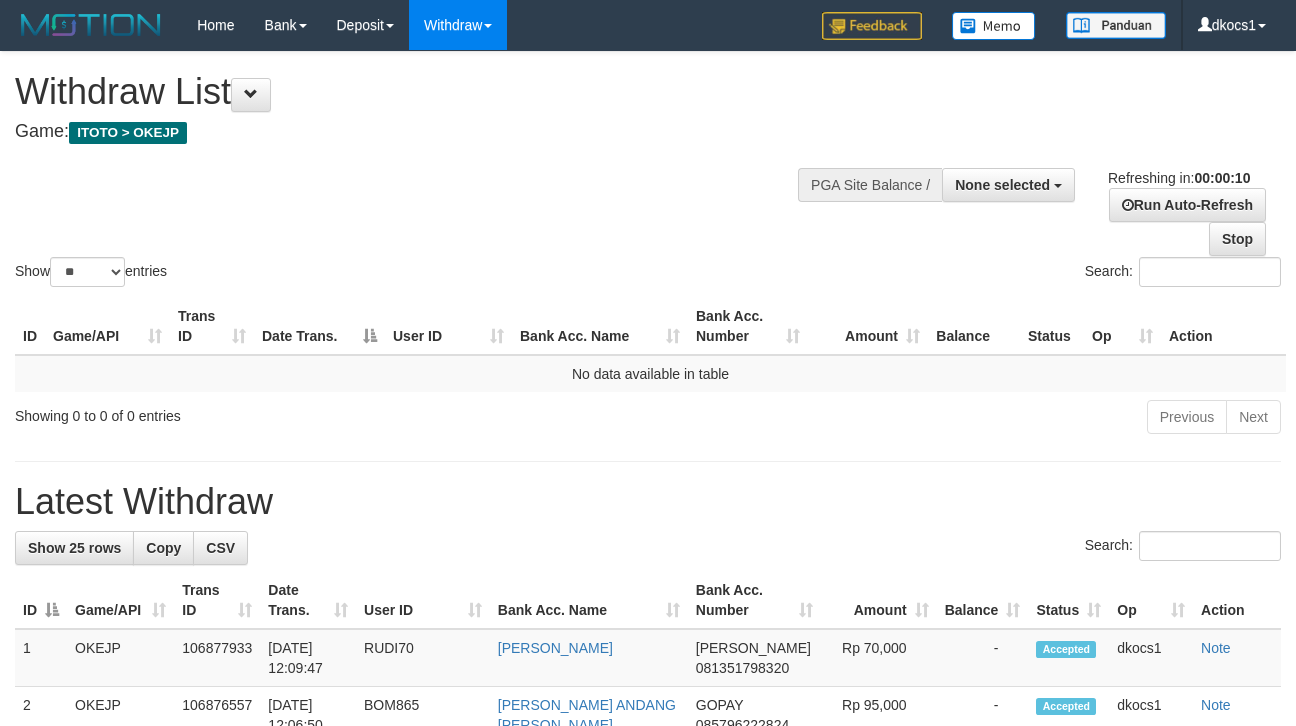 select 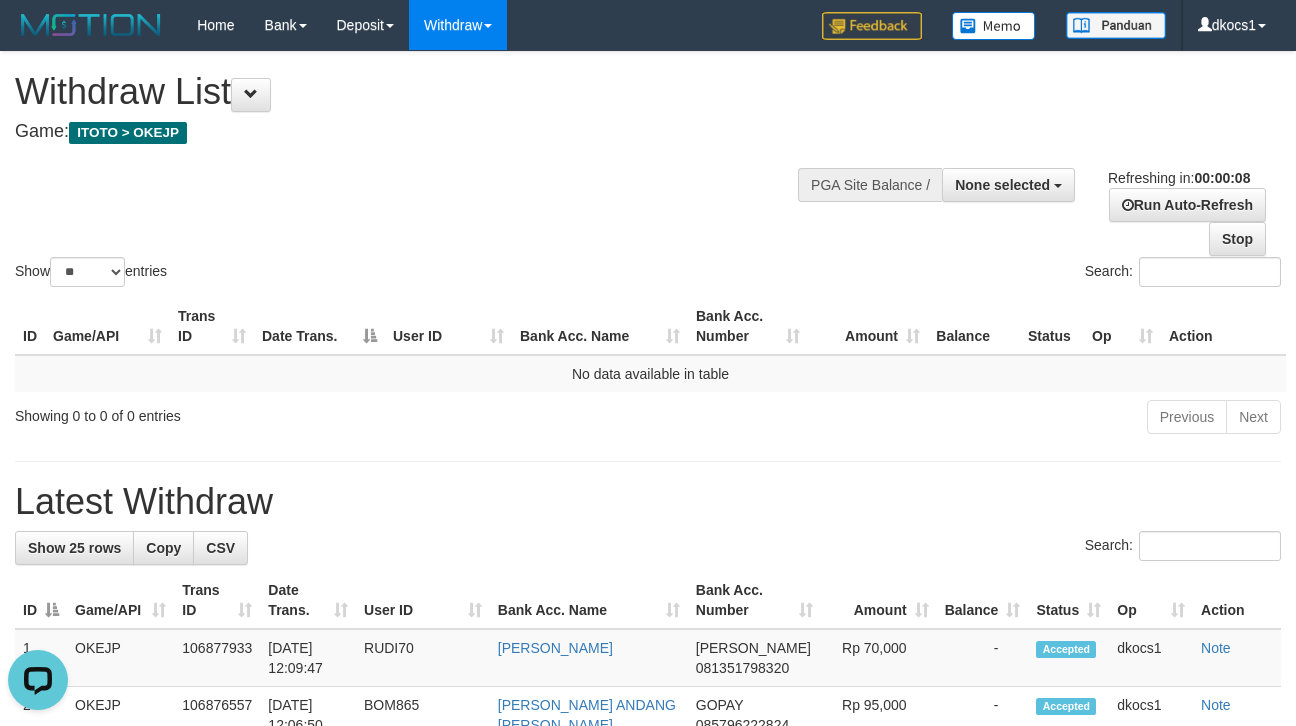 scroll, scrollTop: 0, scrollLeft: 0, axis: both 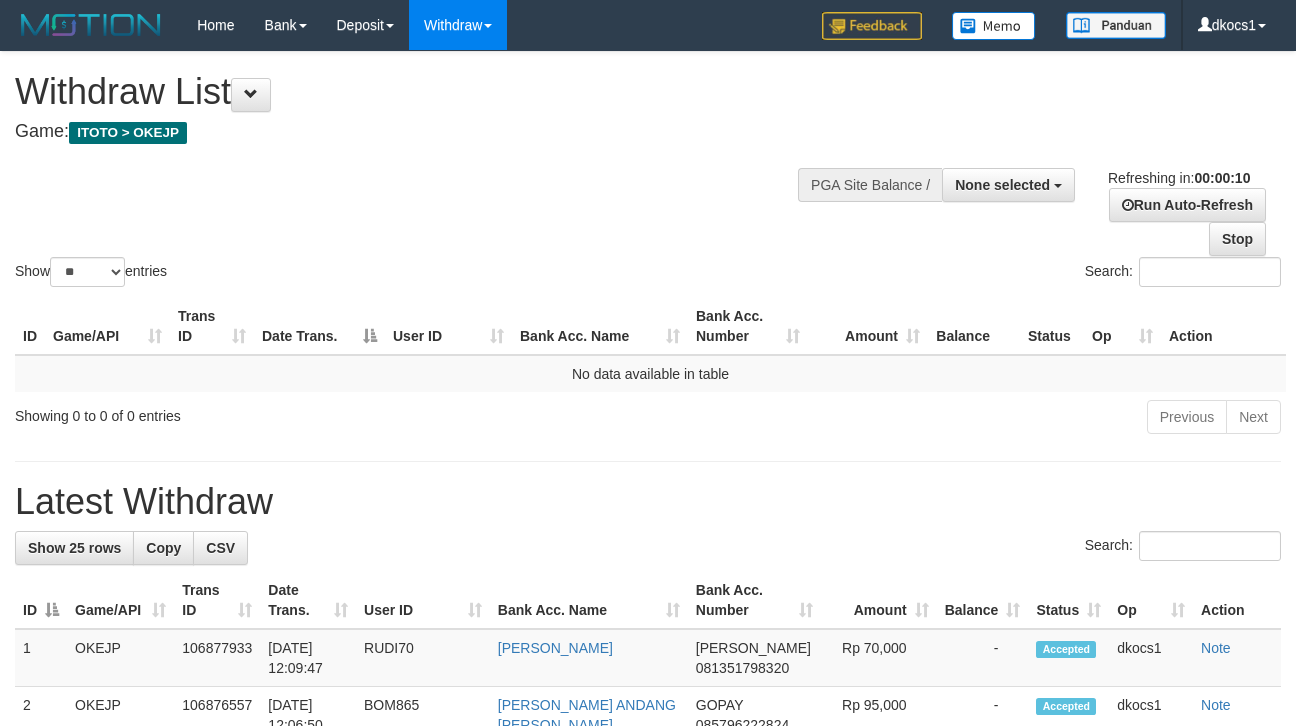 select 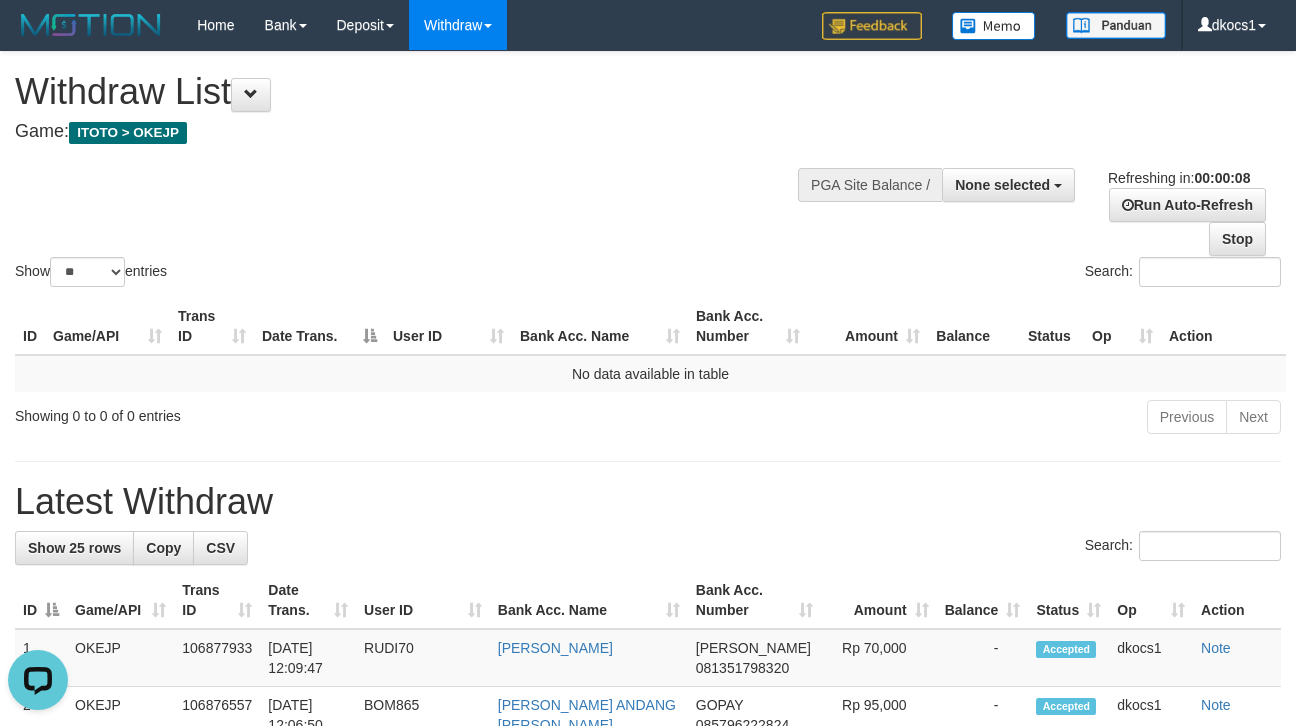 scroll, scrollTop: 0, scrollLeft: 0, axis: both 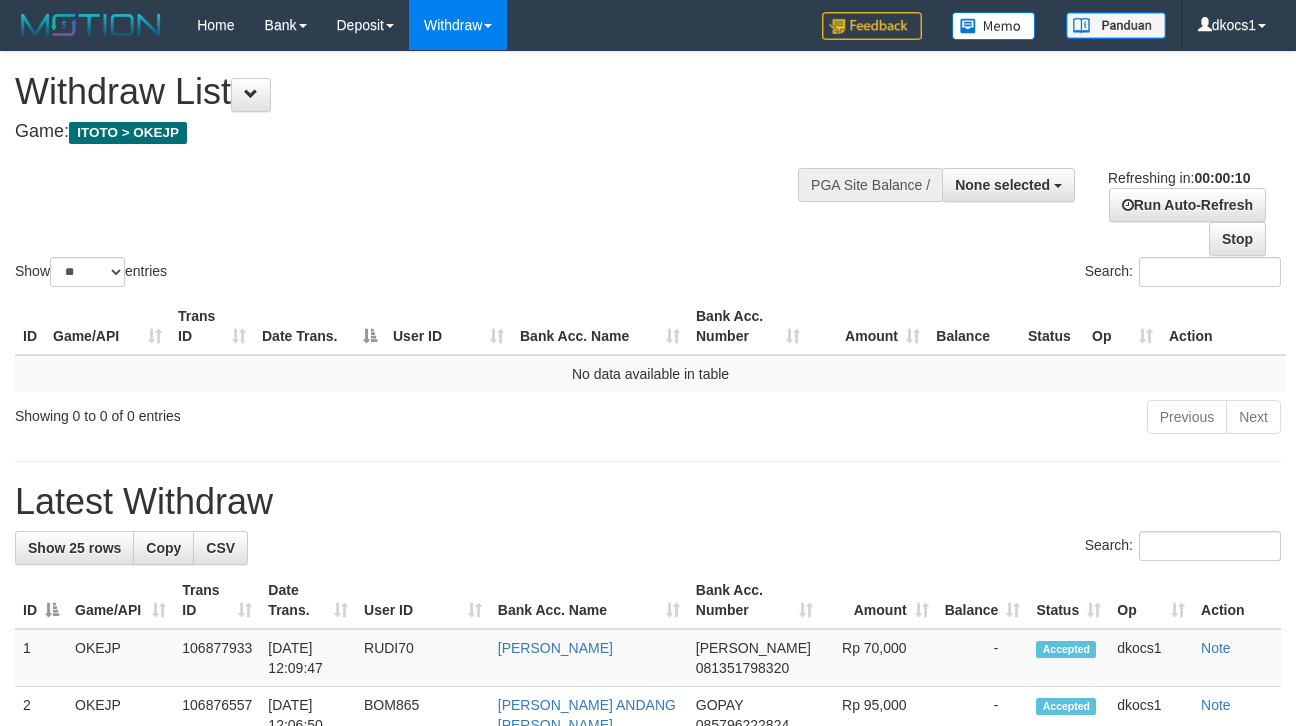 select 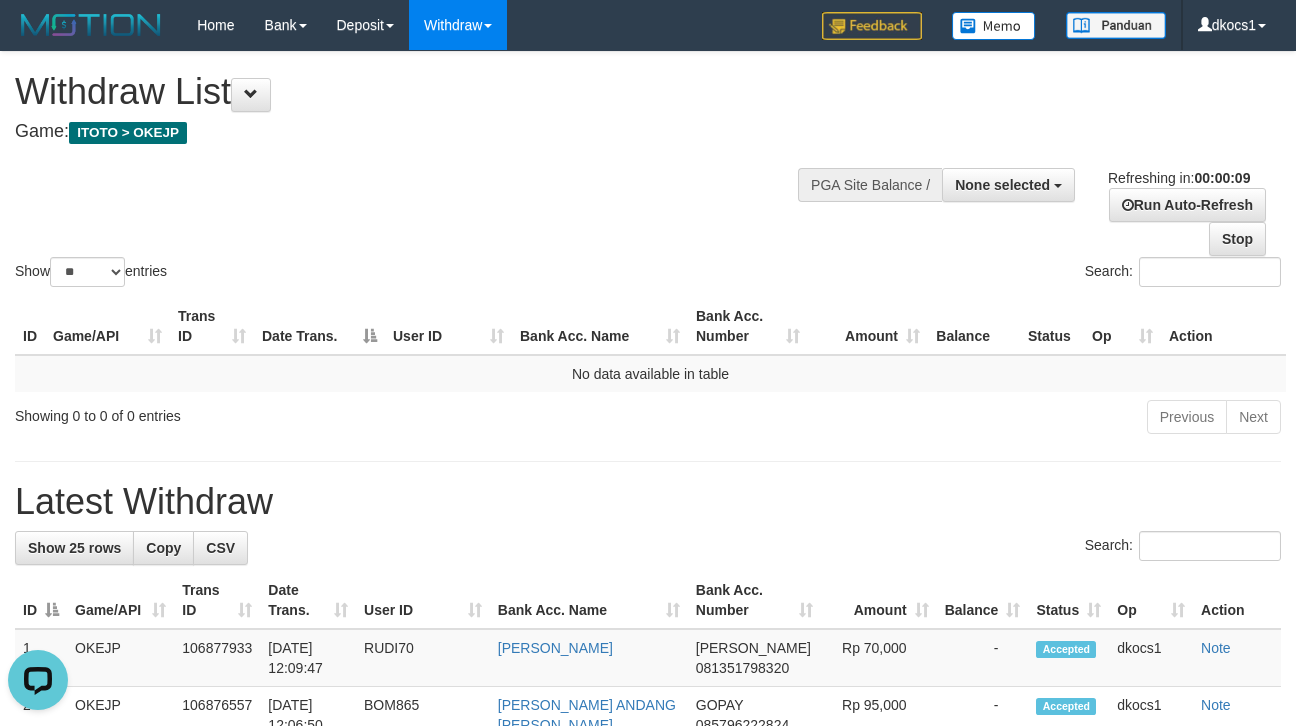 scroll, scrollTop: 0, scrollLeft: 0, axis: both 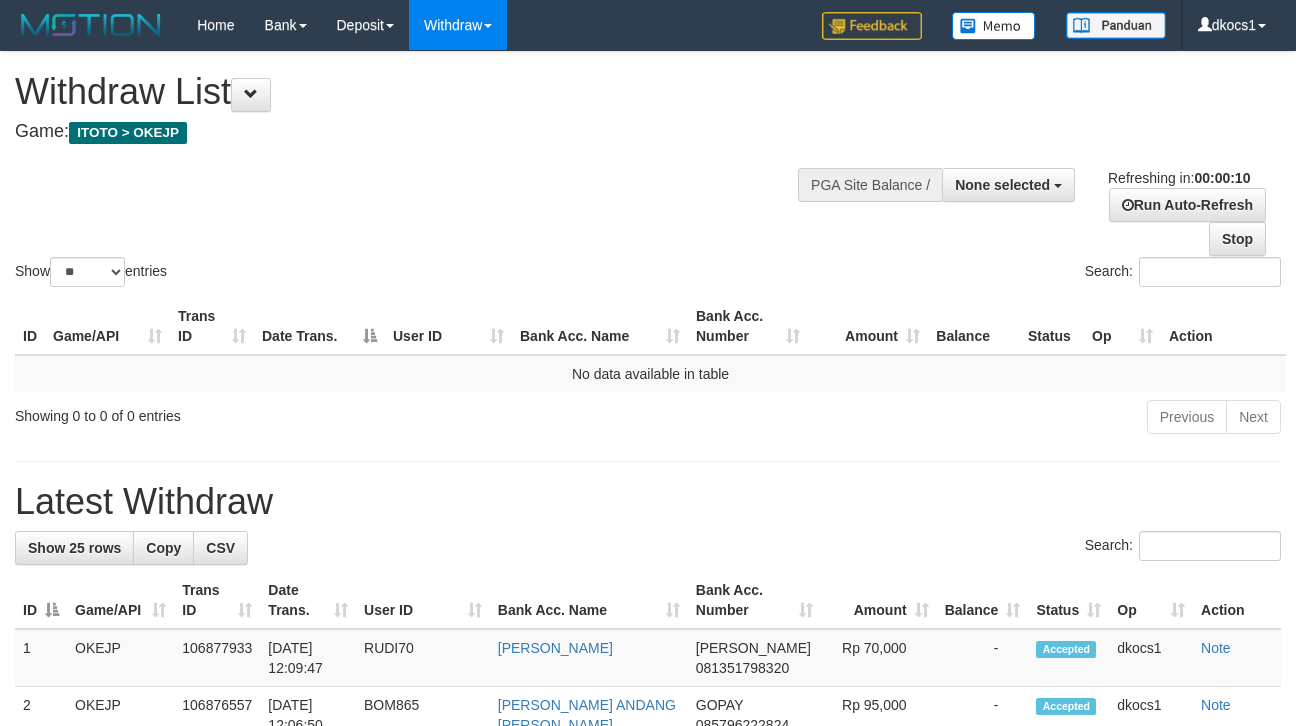 select 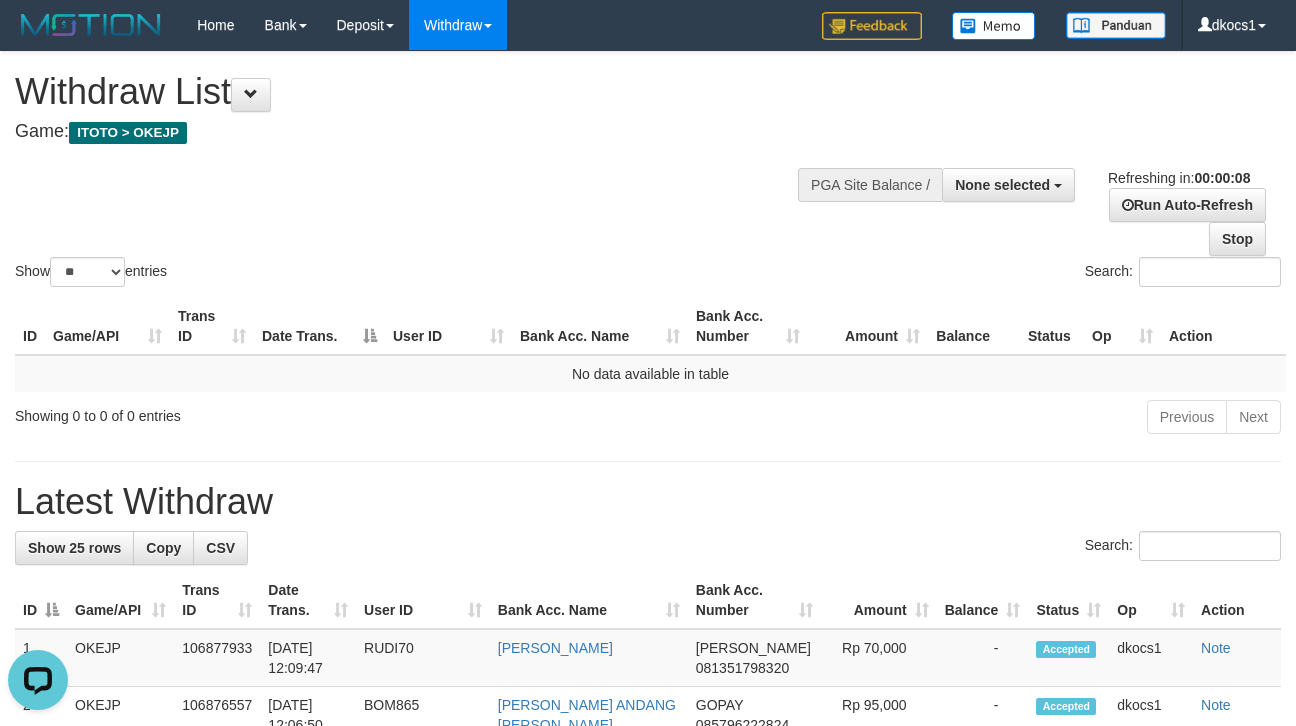 scroll, scrollTop: 0, scrollLeft: 0, axis: both 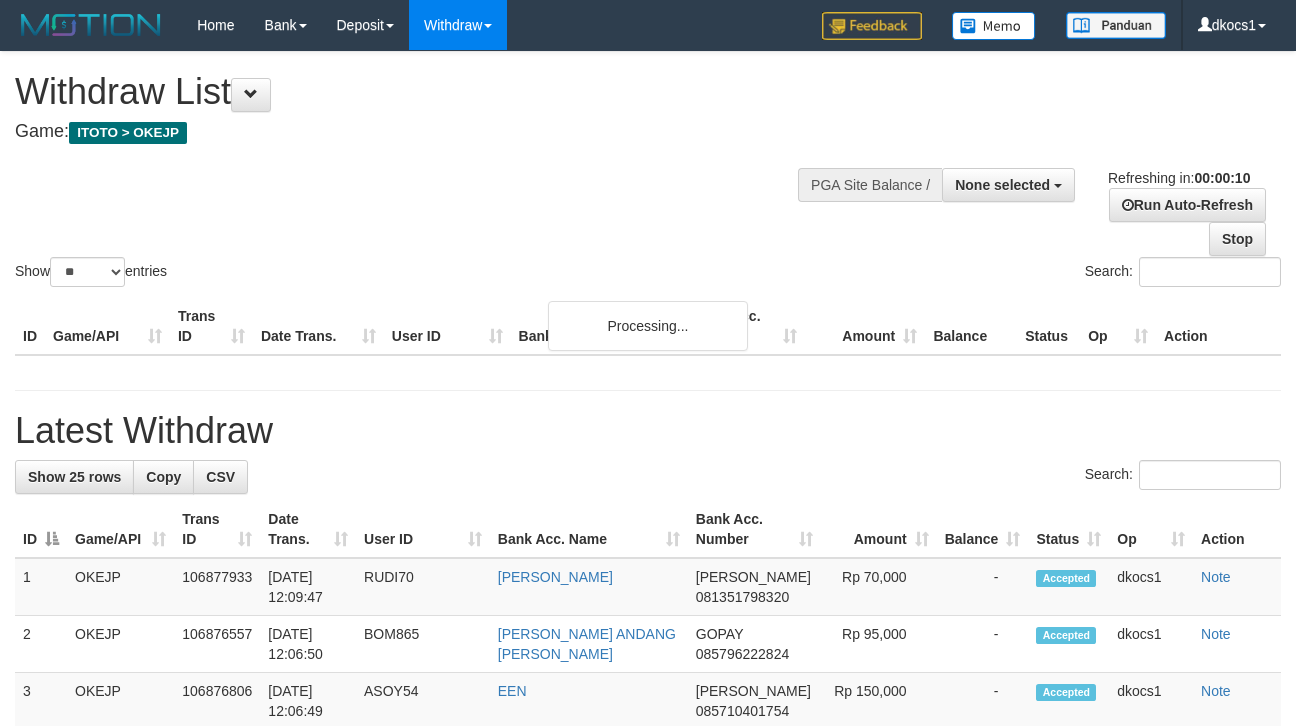 select 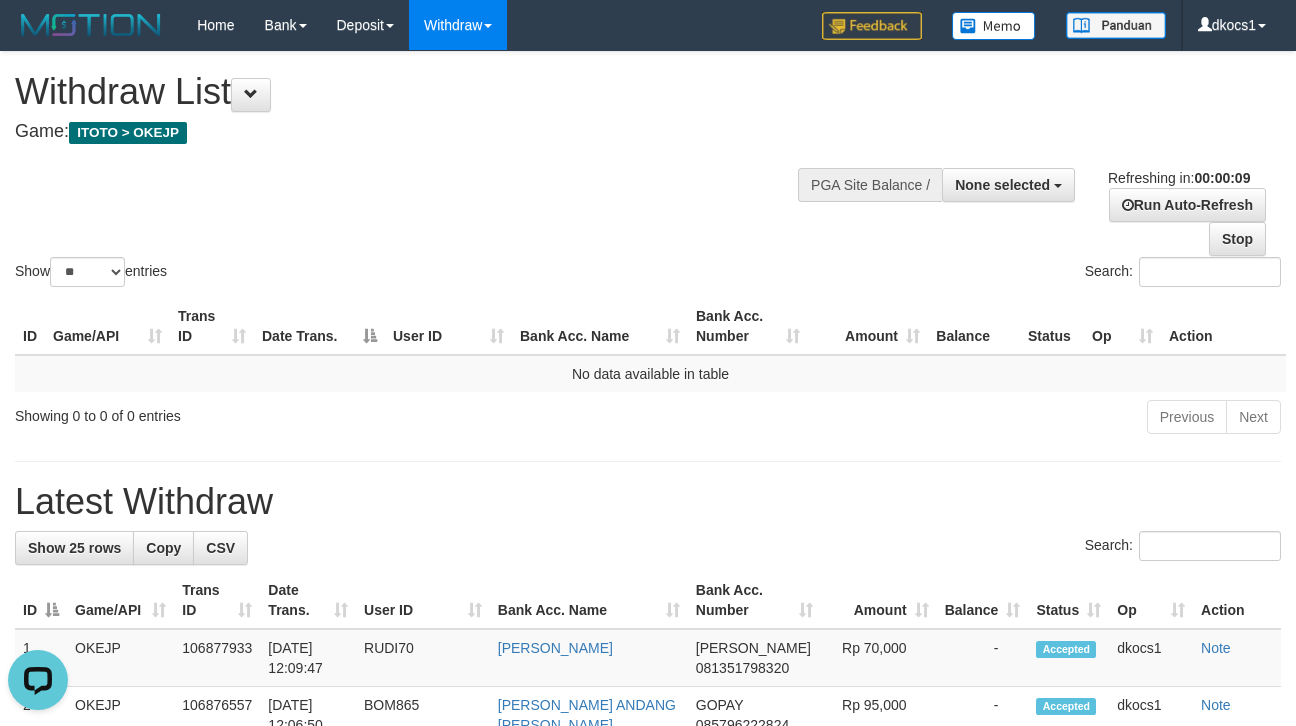 scroll, scrollTop: 0, scrollLeft: 0, axis: both 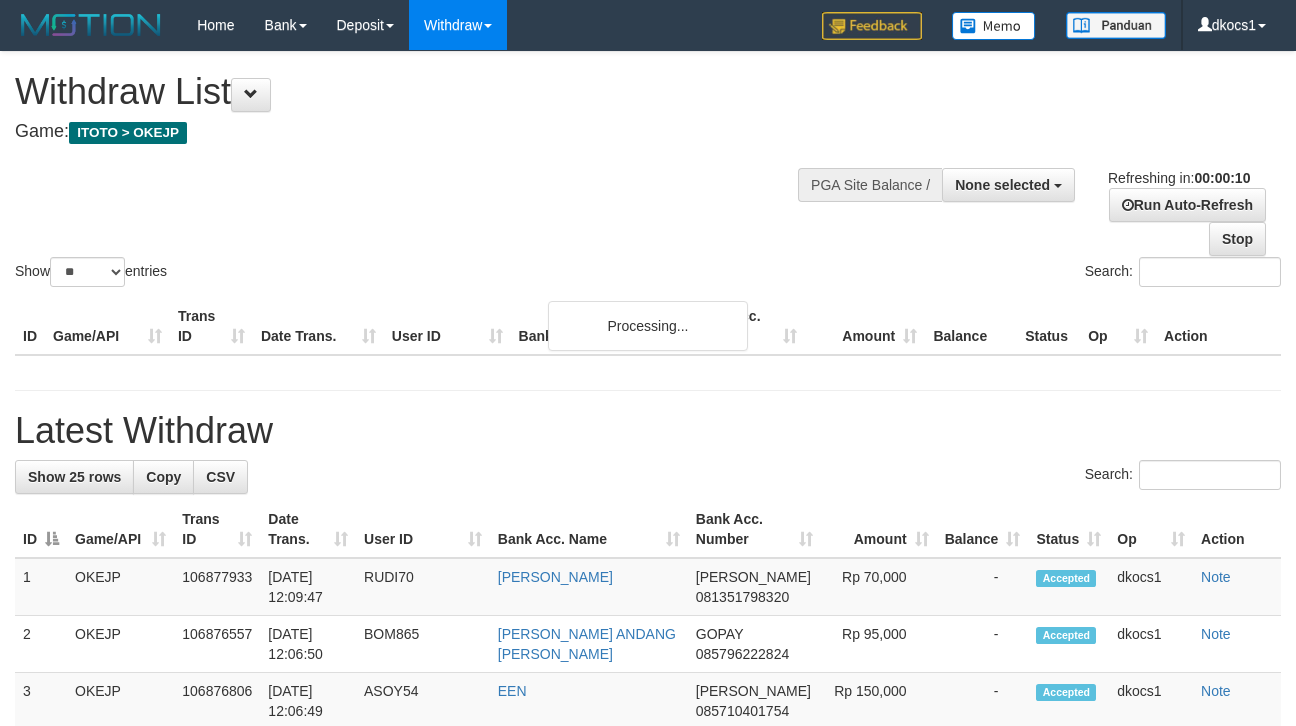 select 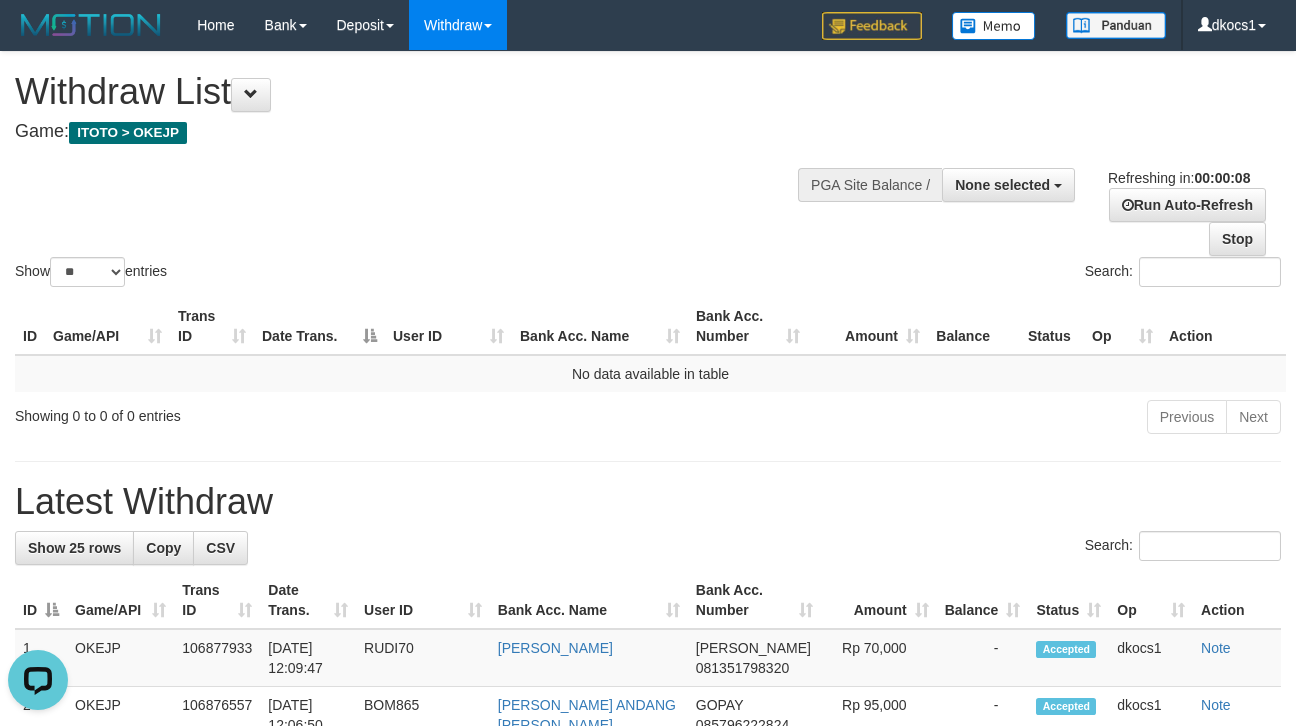 scroll, scrollTop: 0, scrollLeft: 0, axis: both 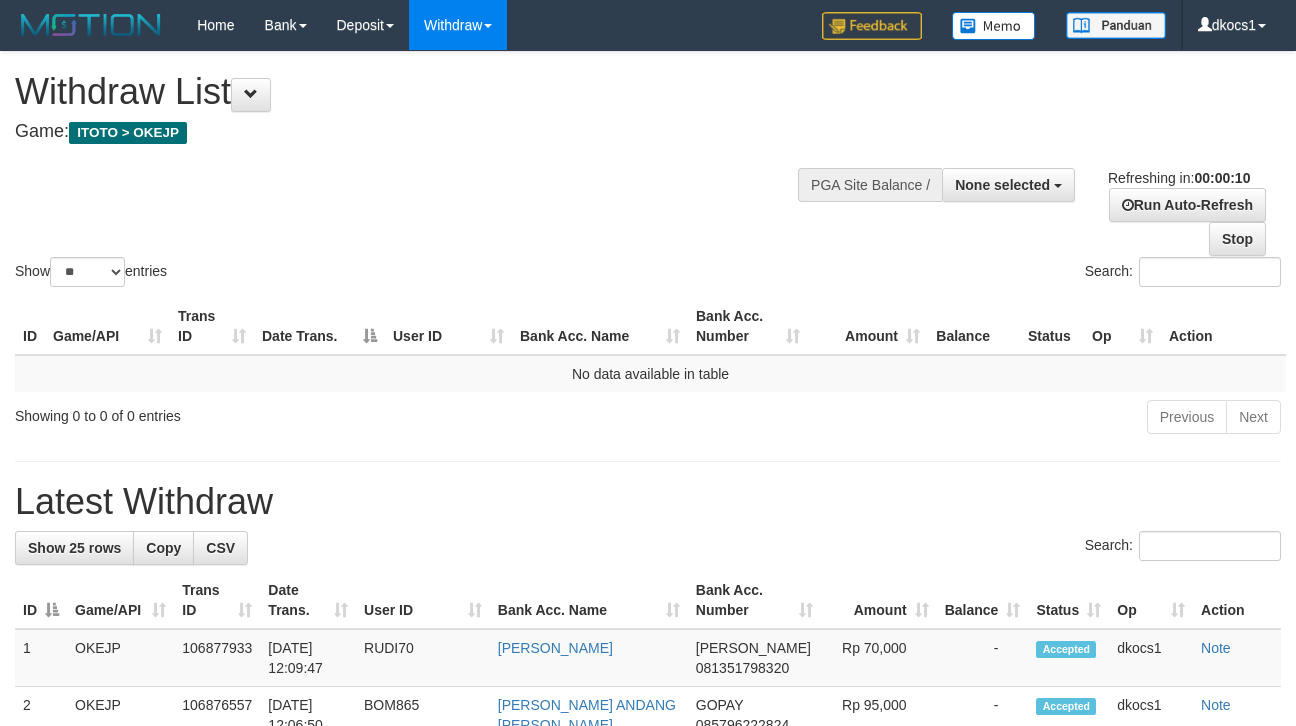 select 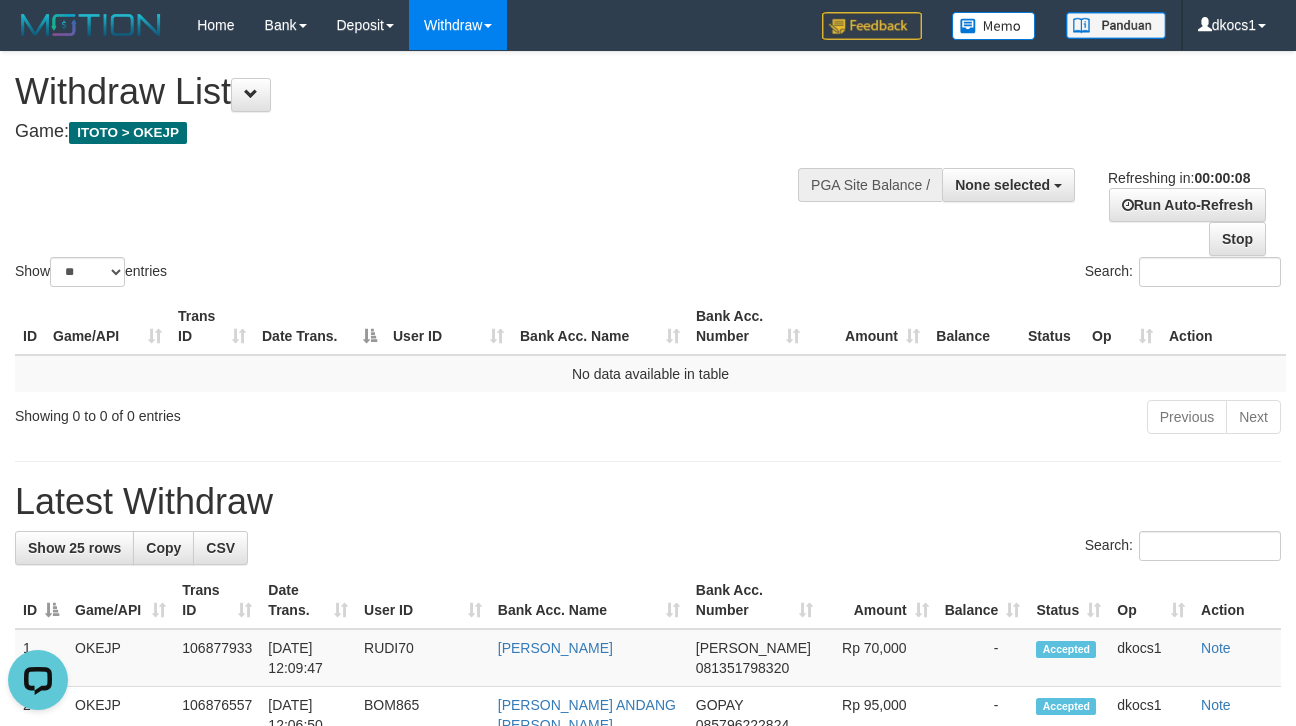 scroll, scrollTop: 0, scrollLeft: 0, axis: both 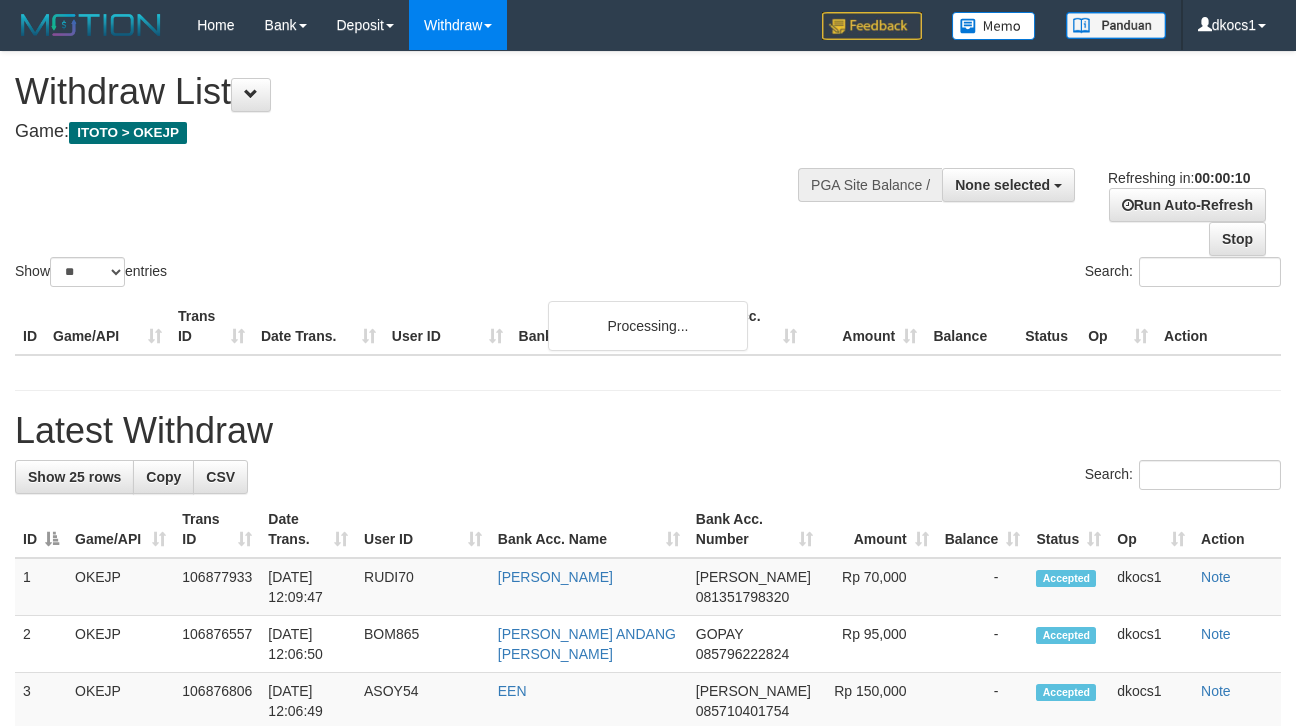 select 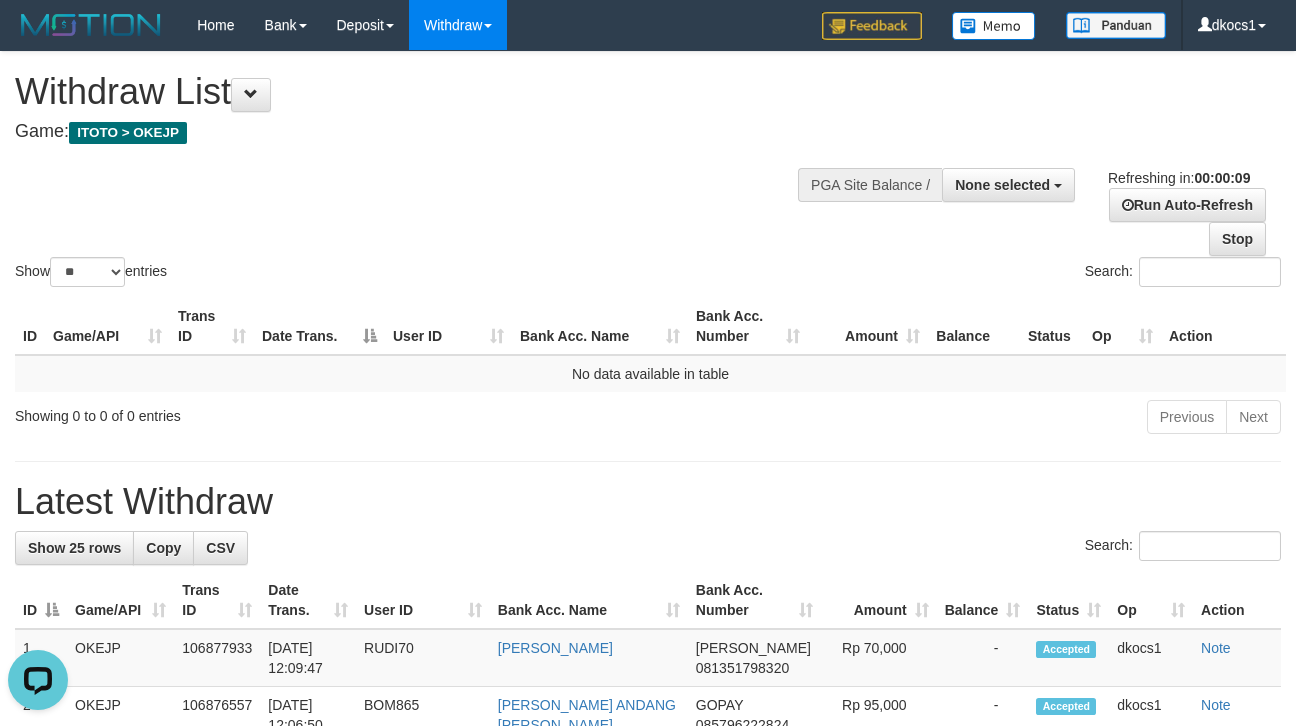 scroll, scrollTop: 0, scrollLeft: 0, axis: both 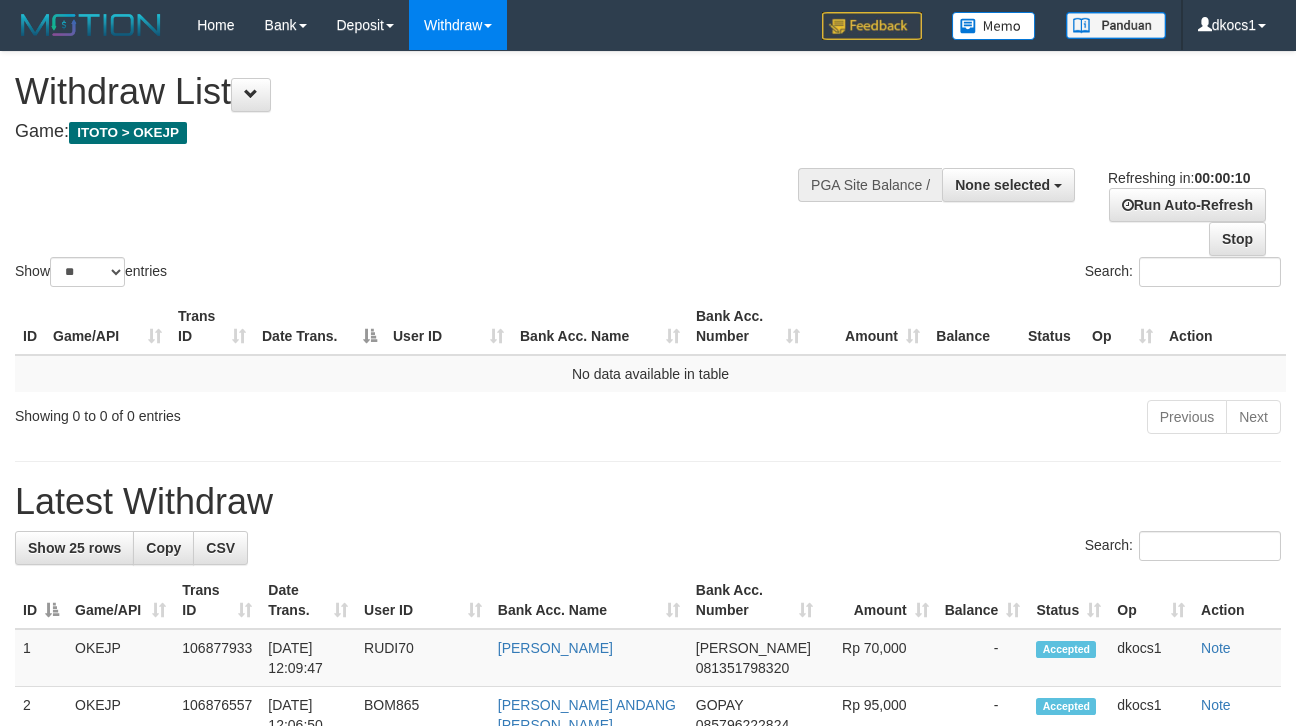 select 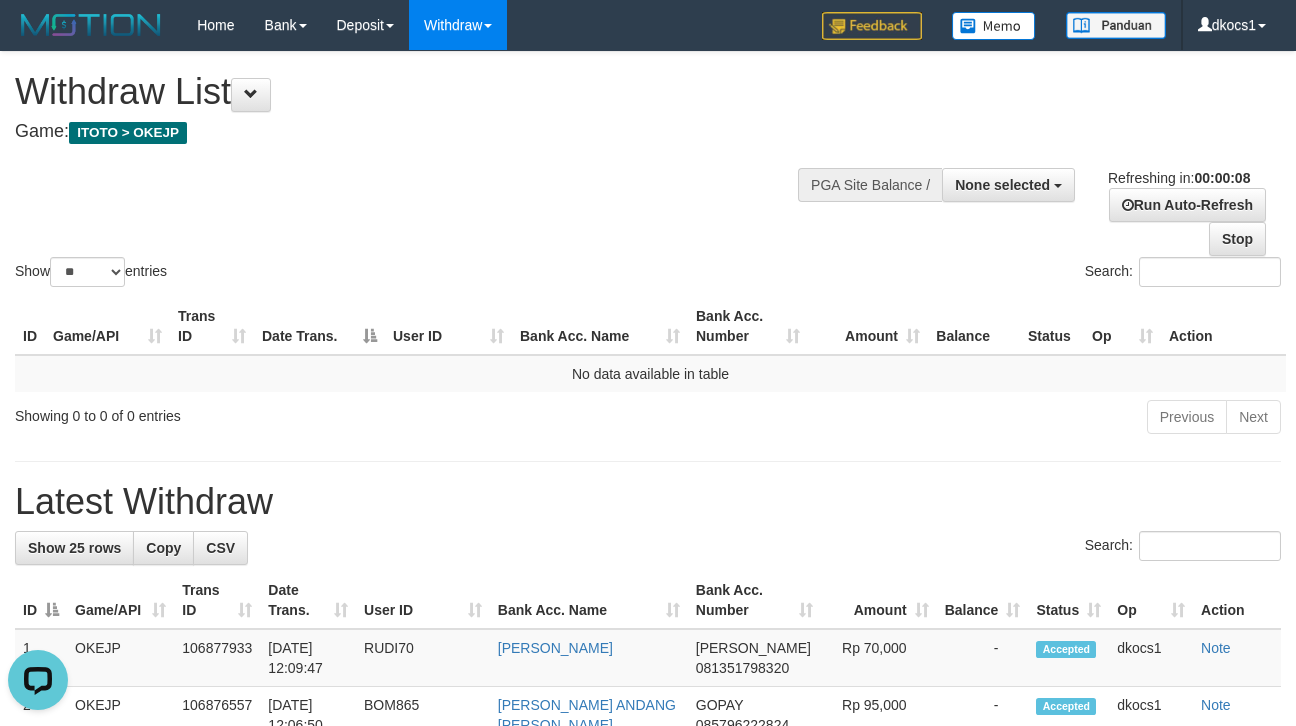 scroll, scrollTop: 0, scrollLeft: 0, axis: both 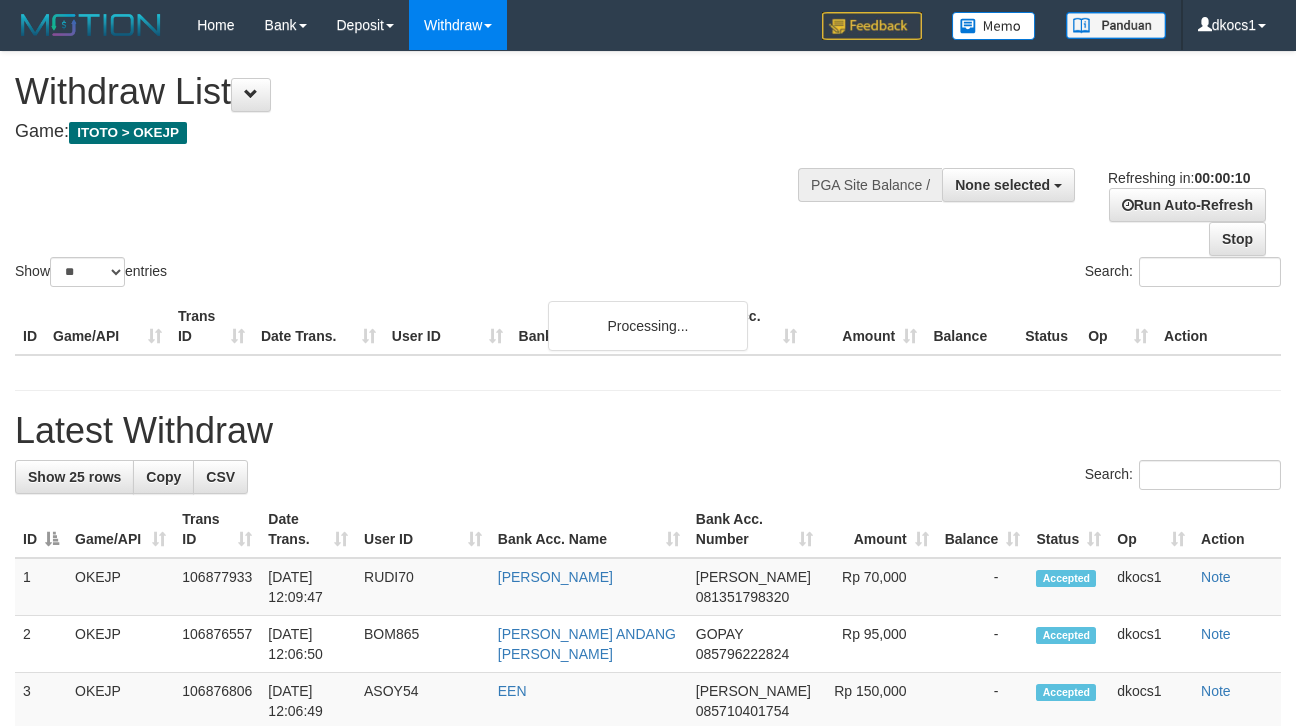select 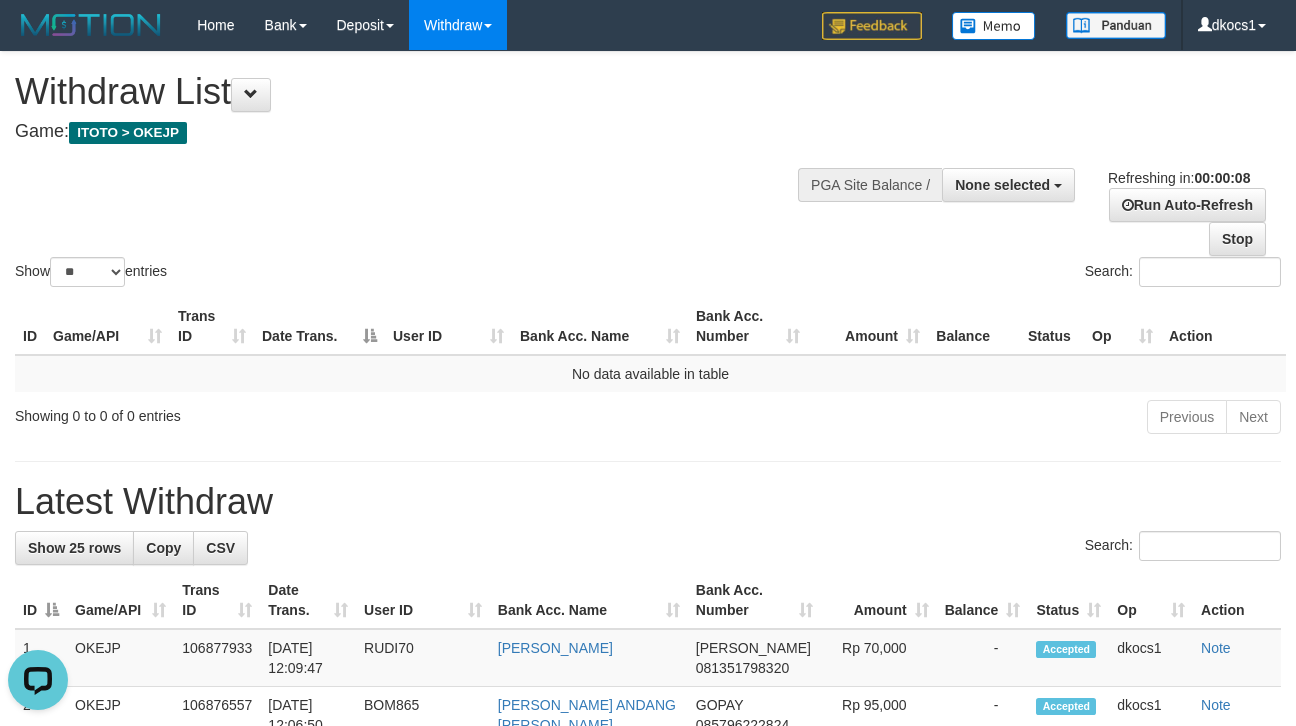 scroll, scrollTop: 0, scrollLeft: 0, axis: both 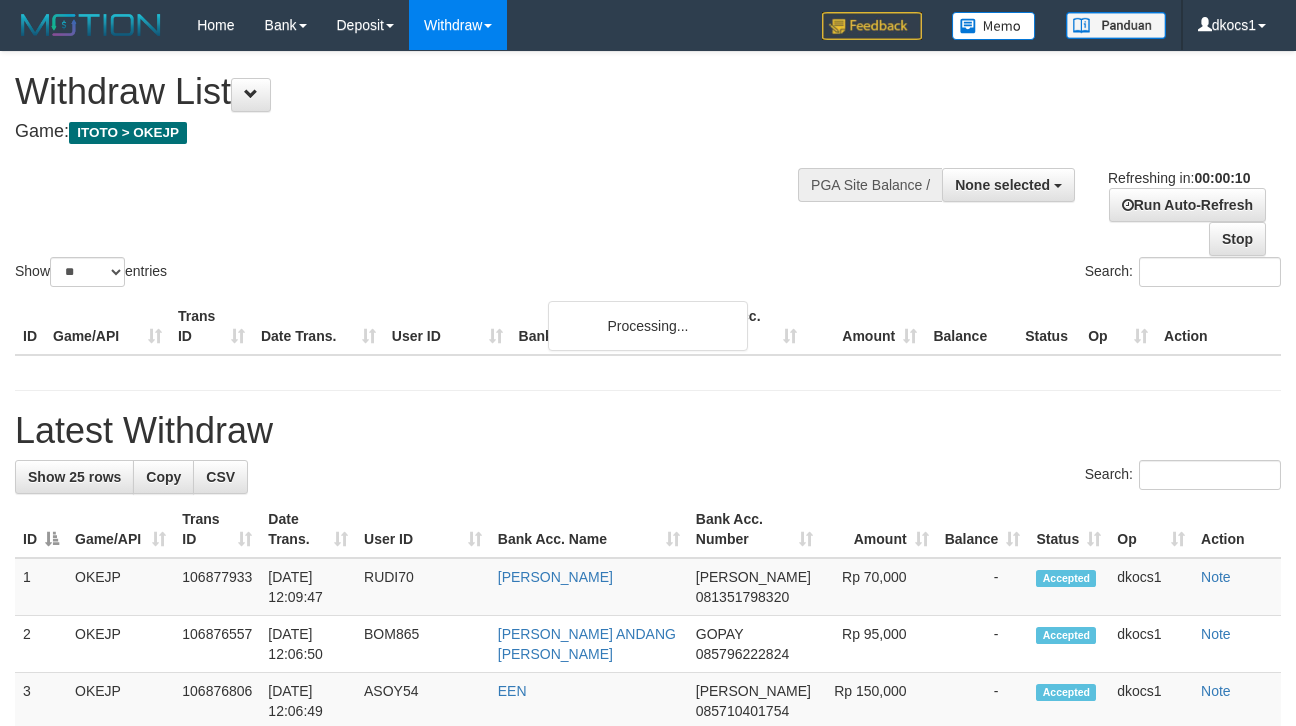 select 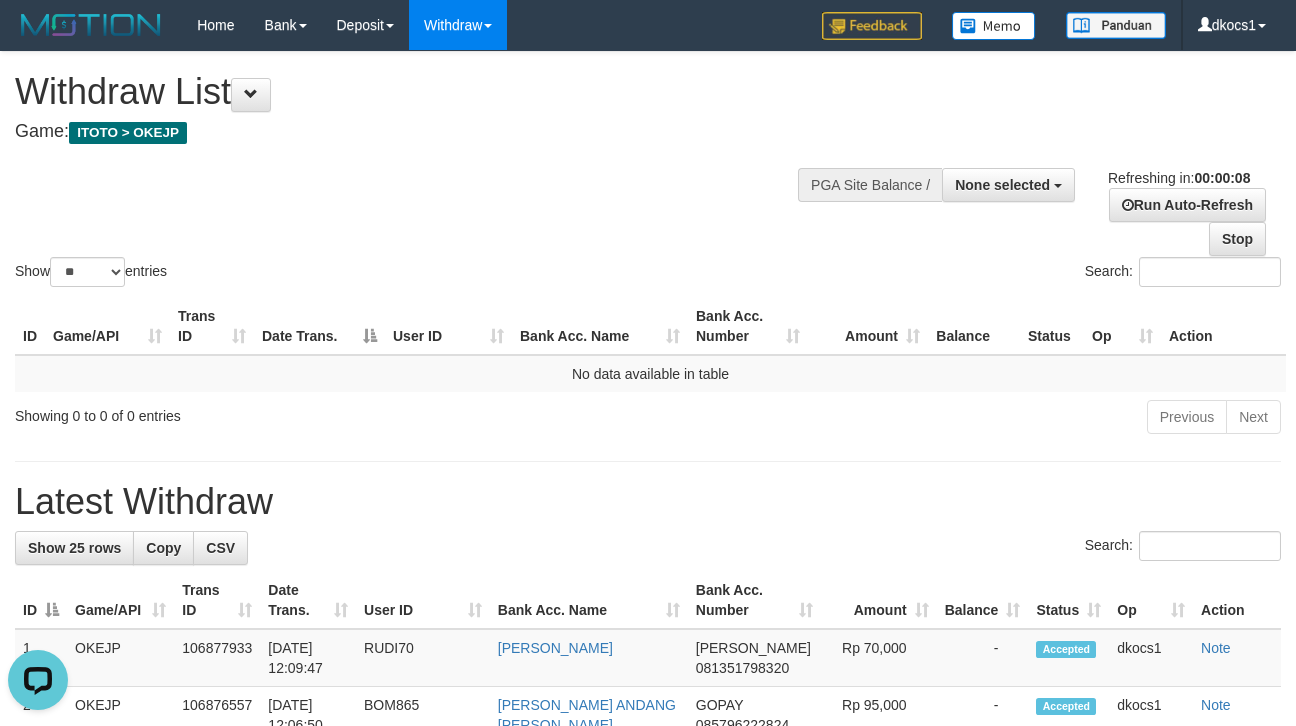 scroll, scrollTop: 0, scrollLeft: 0, axis: both 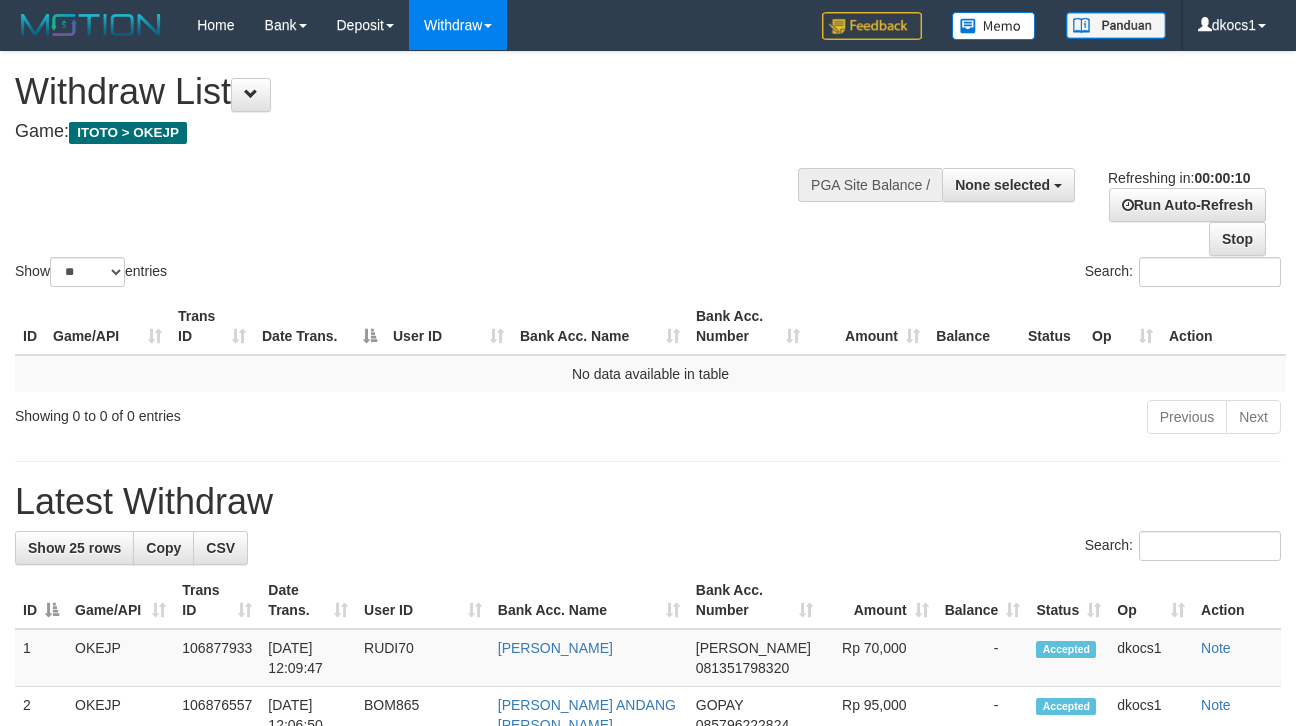 select 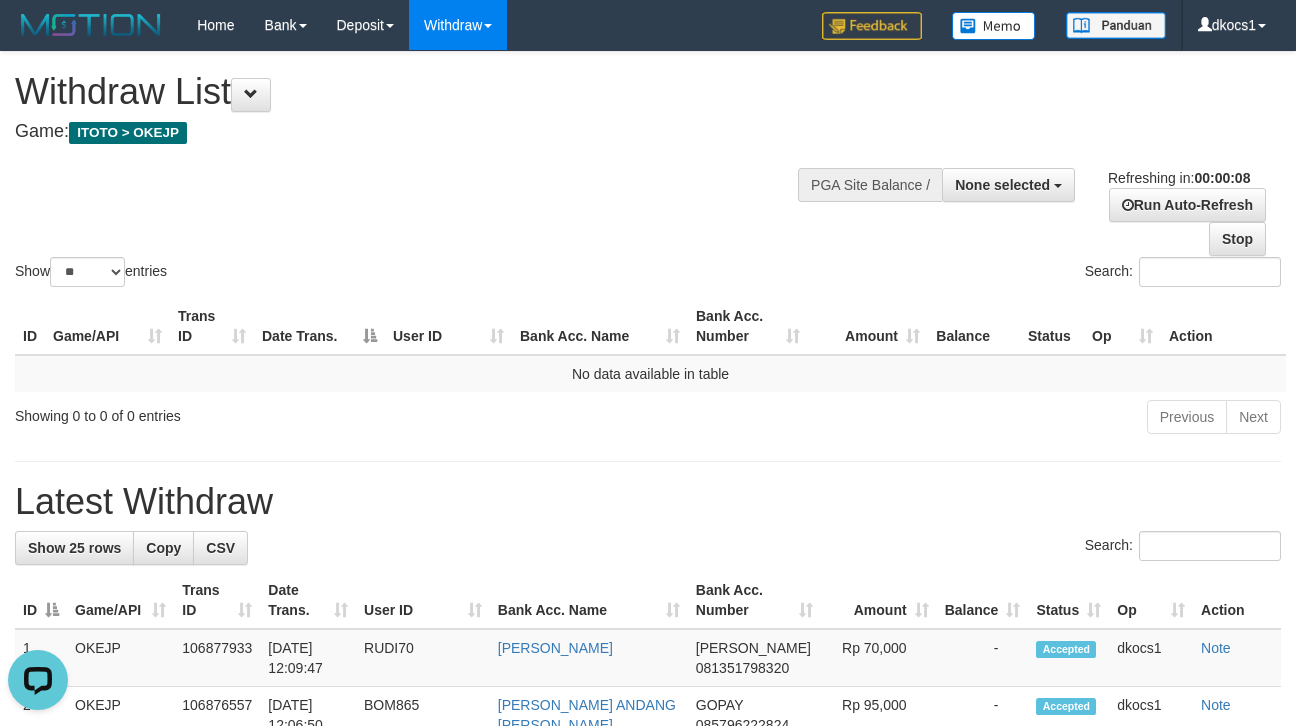 scroll, scrollTop: 0, scrollLeft: 0, axis: both 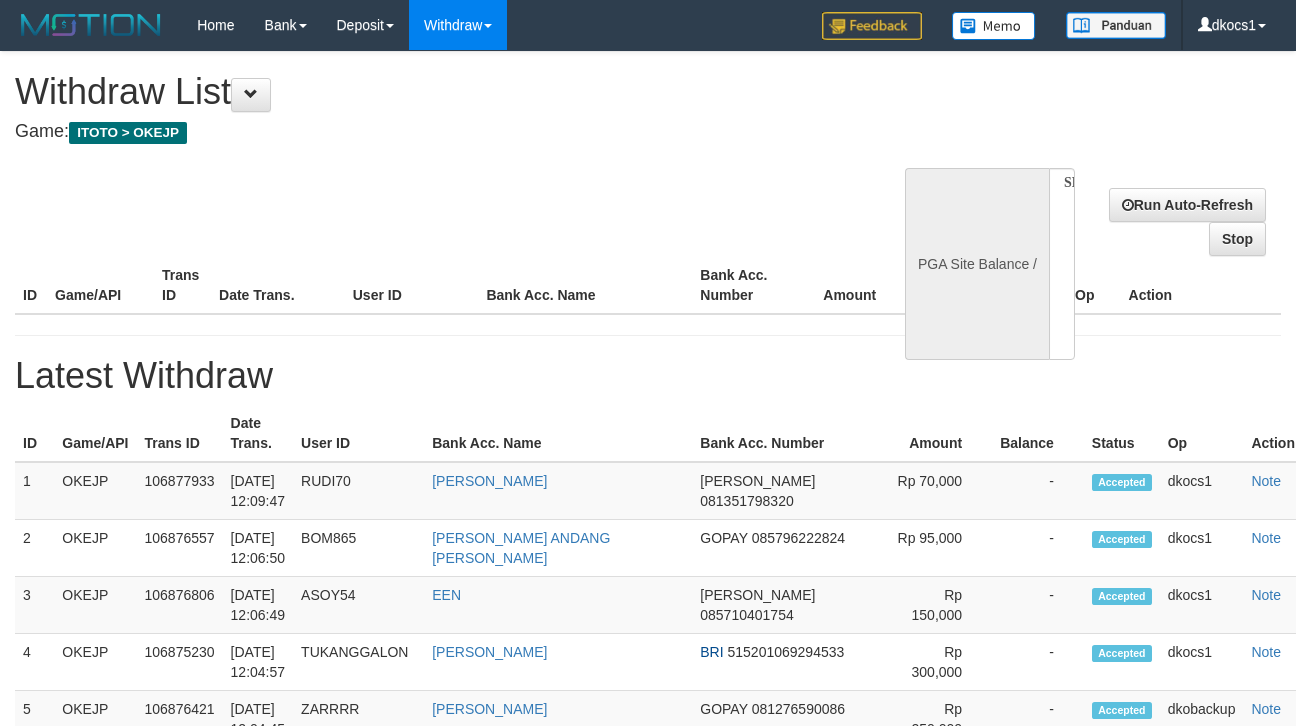 select 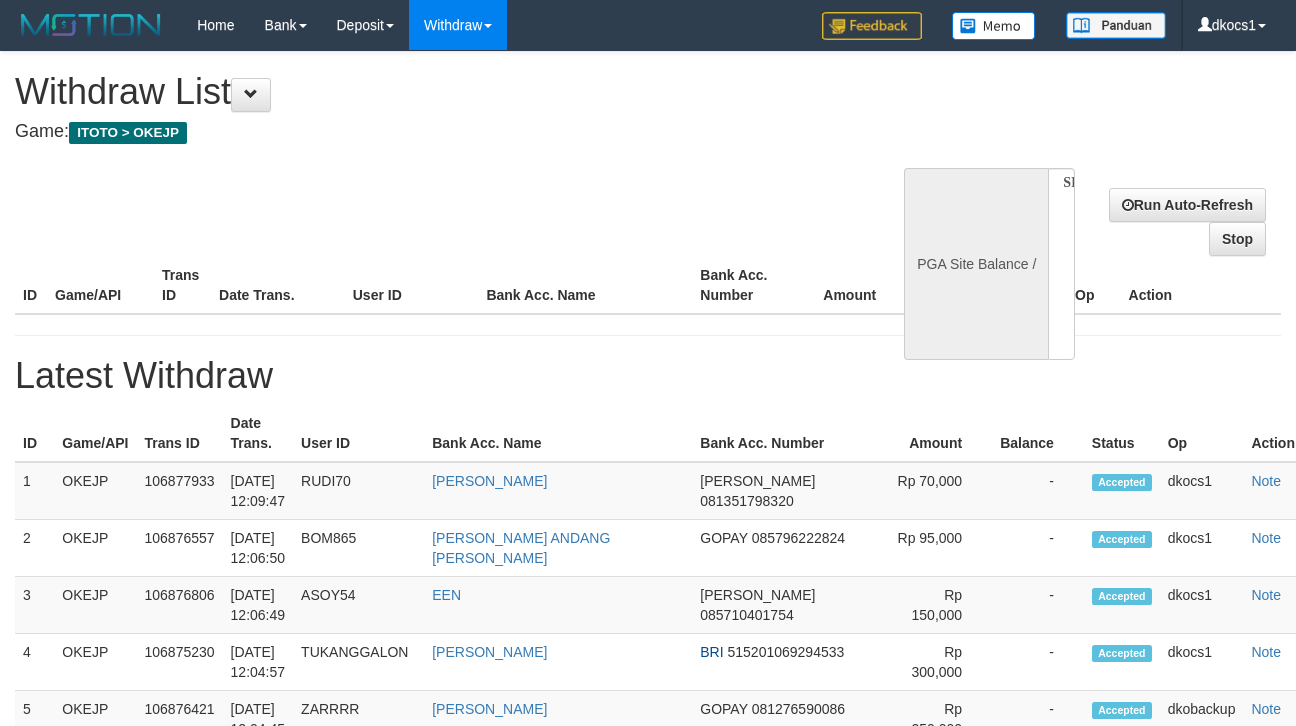 scroll, scrollTop: 0, scrollLeft: 0, axis: both 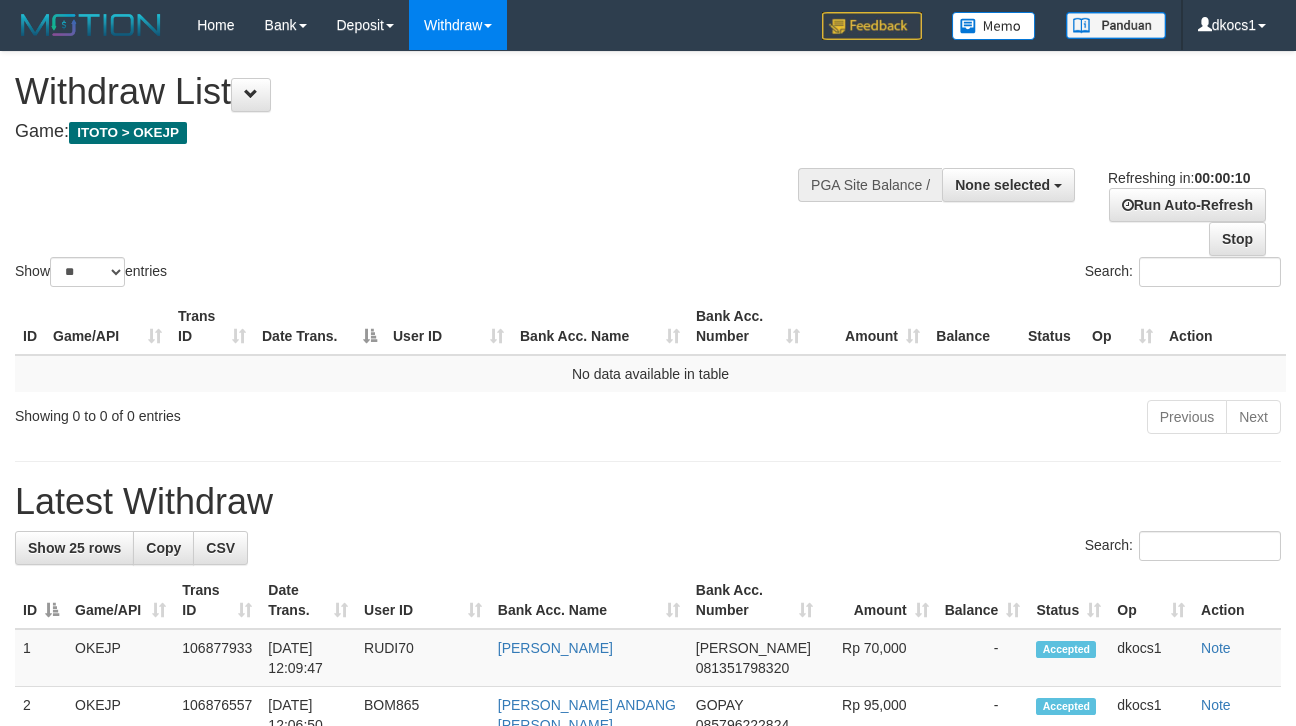 select 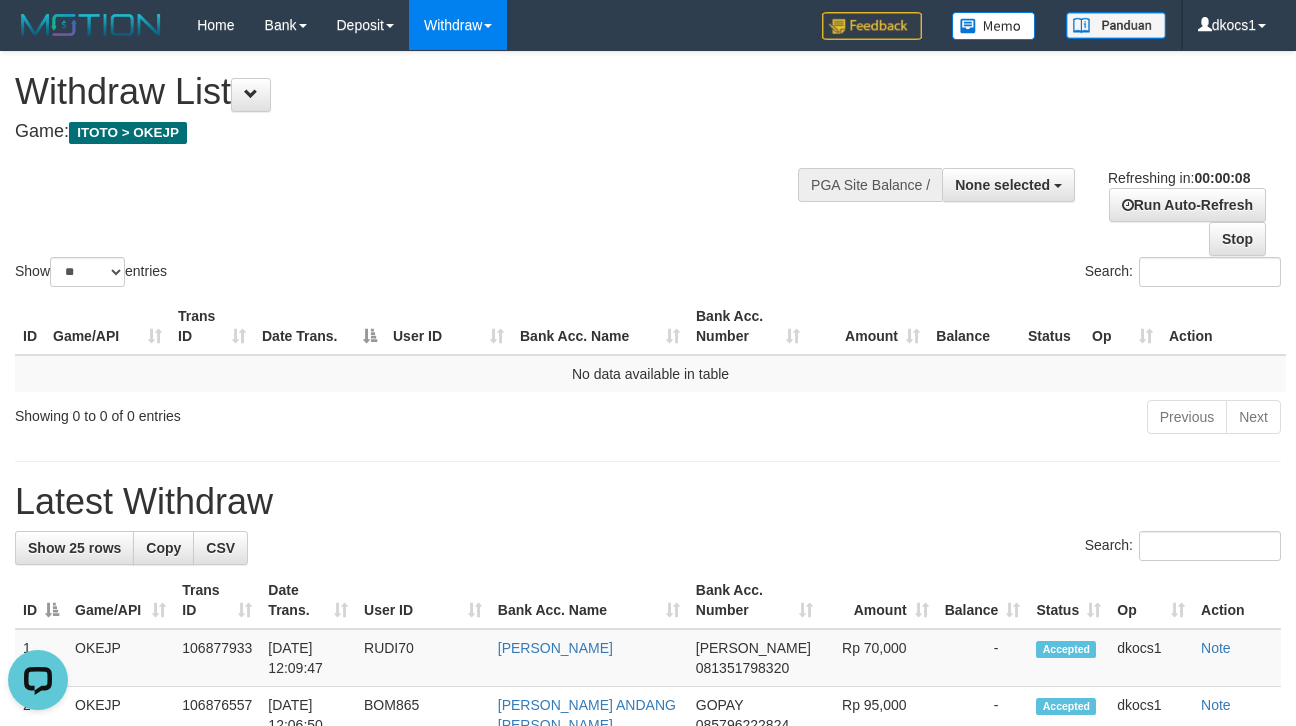 scroll, scrollTop: 0, scrollLeft: 0, axis: both 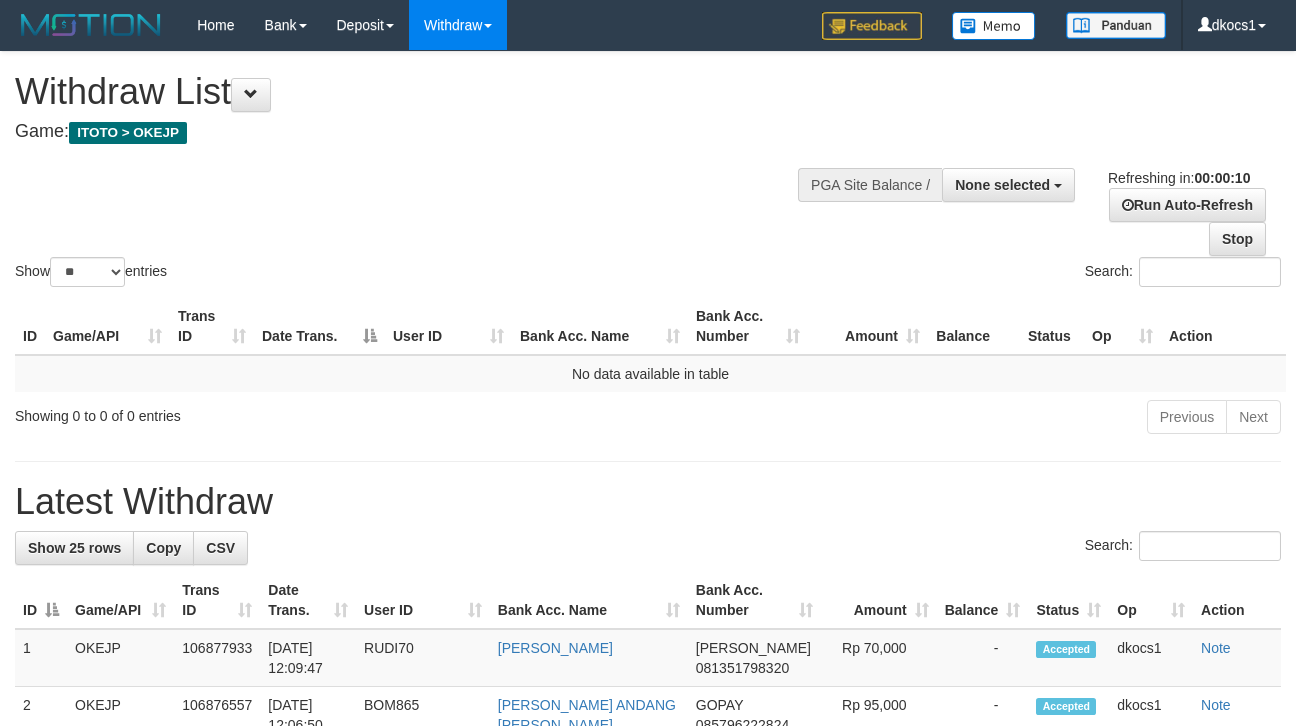select 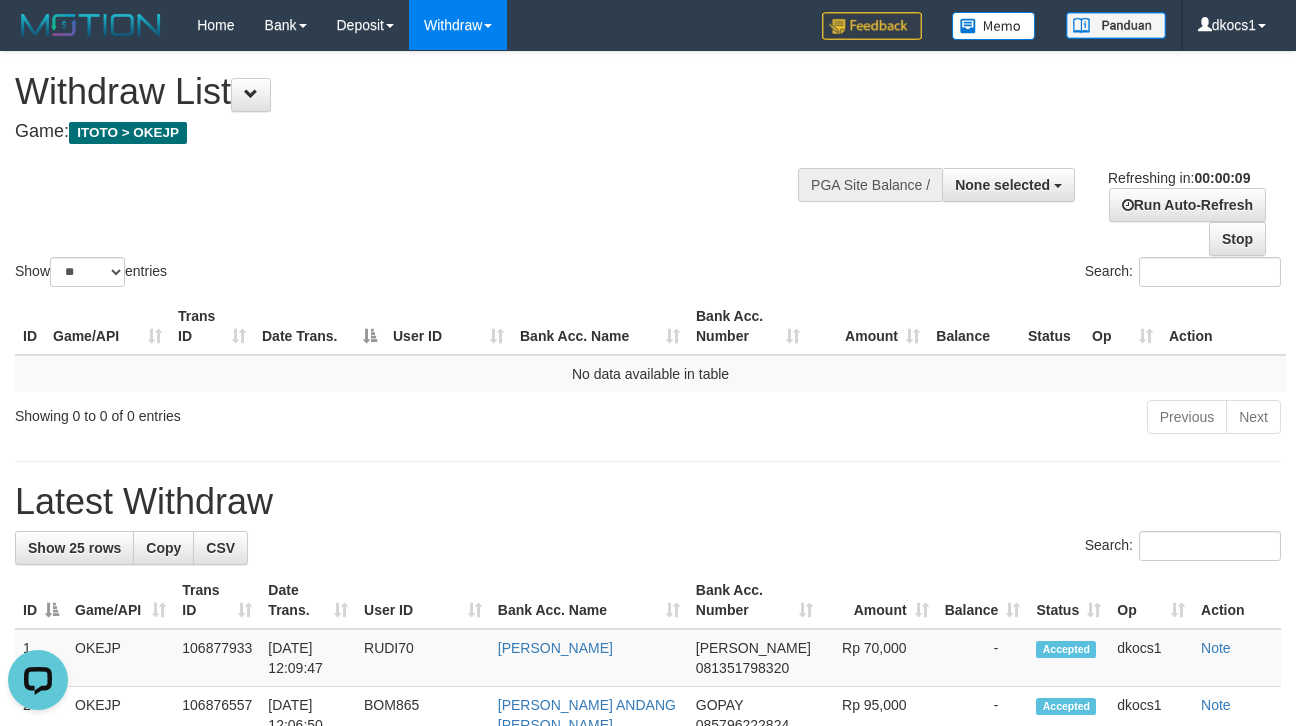 scroll, scrollTop: 0, scrollLeft: 0, axis: both 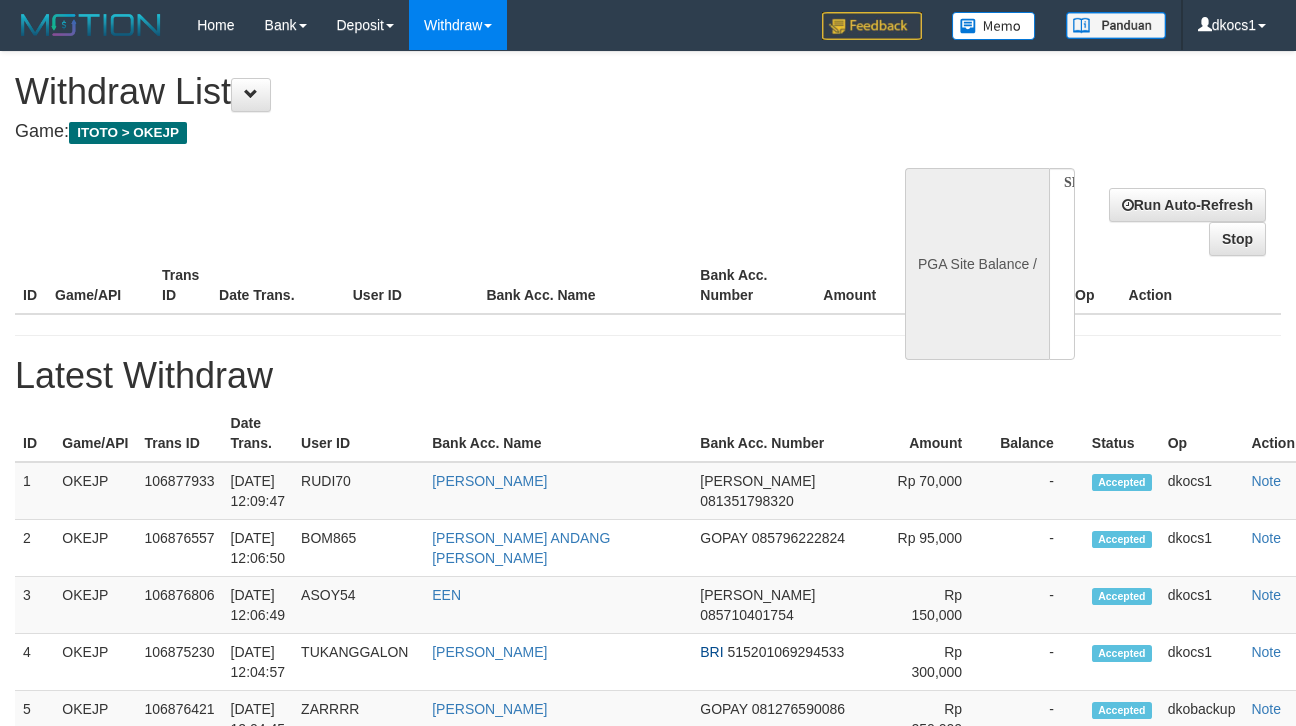 select 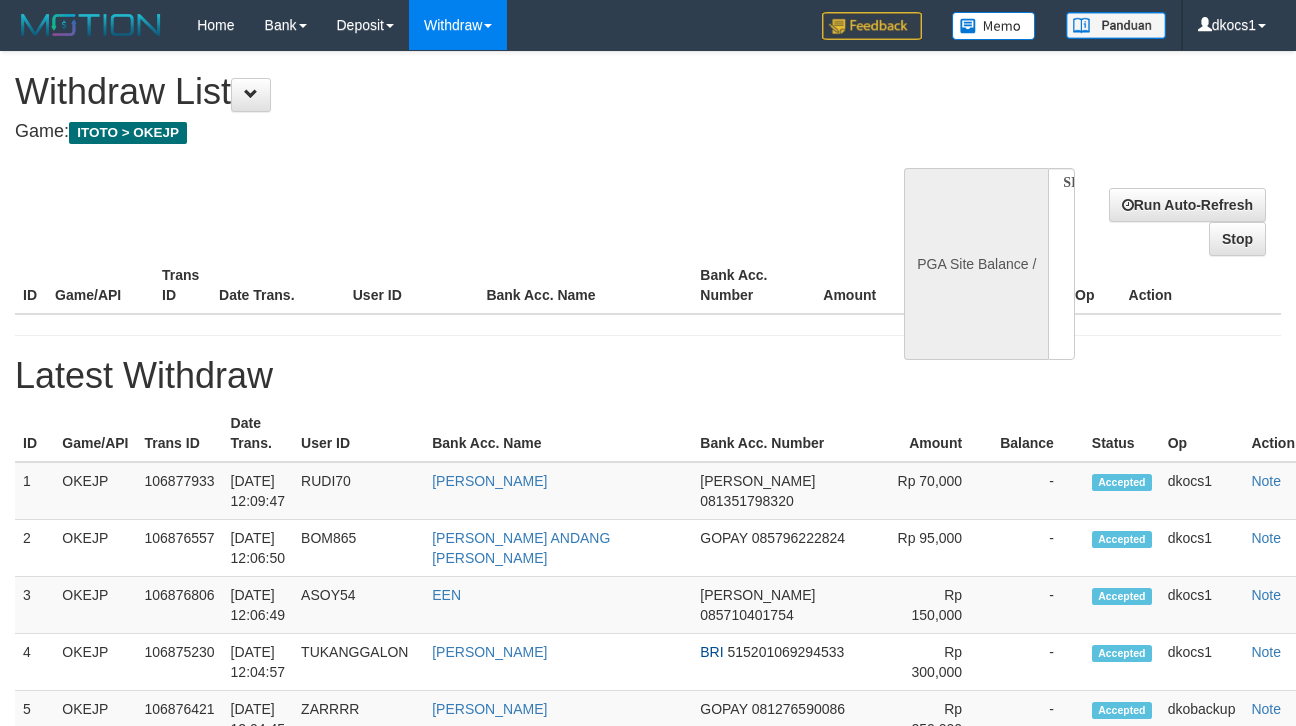 scroll, scrollTop: 0, scrollLeft: 0, axis: both 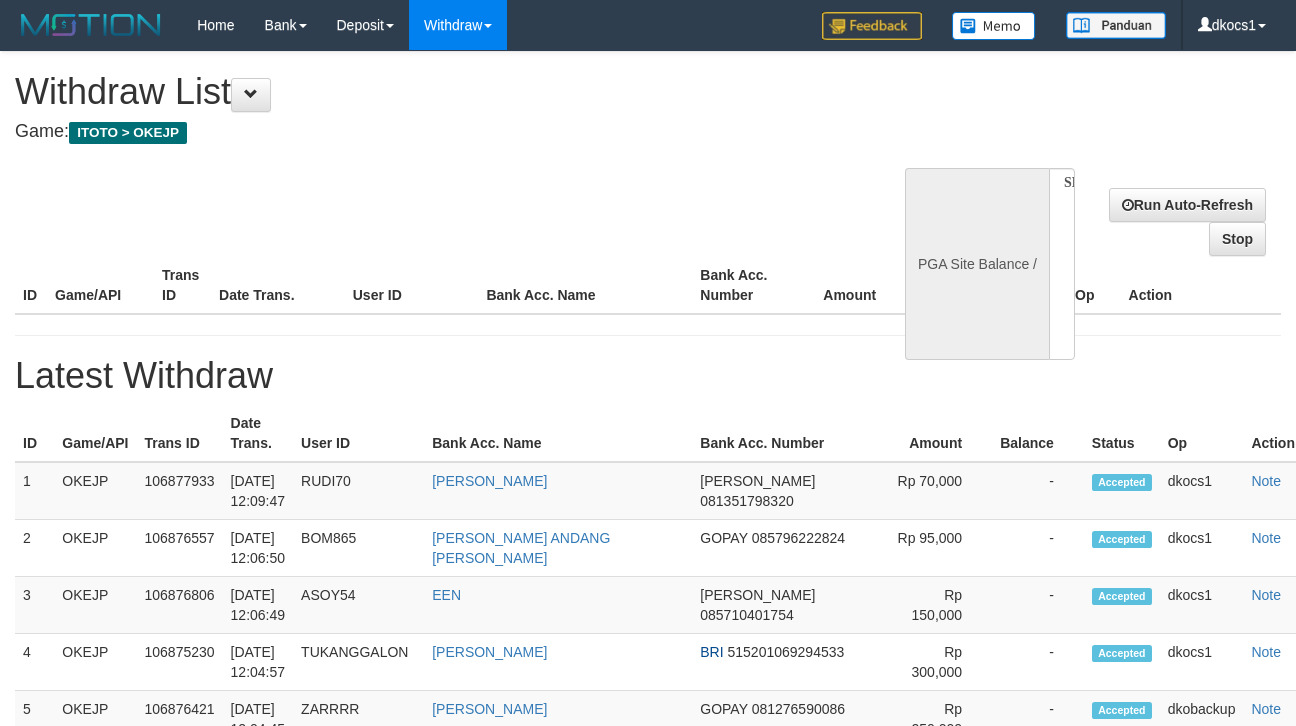 select 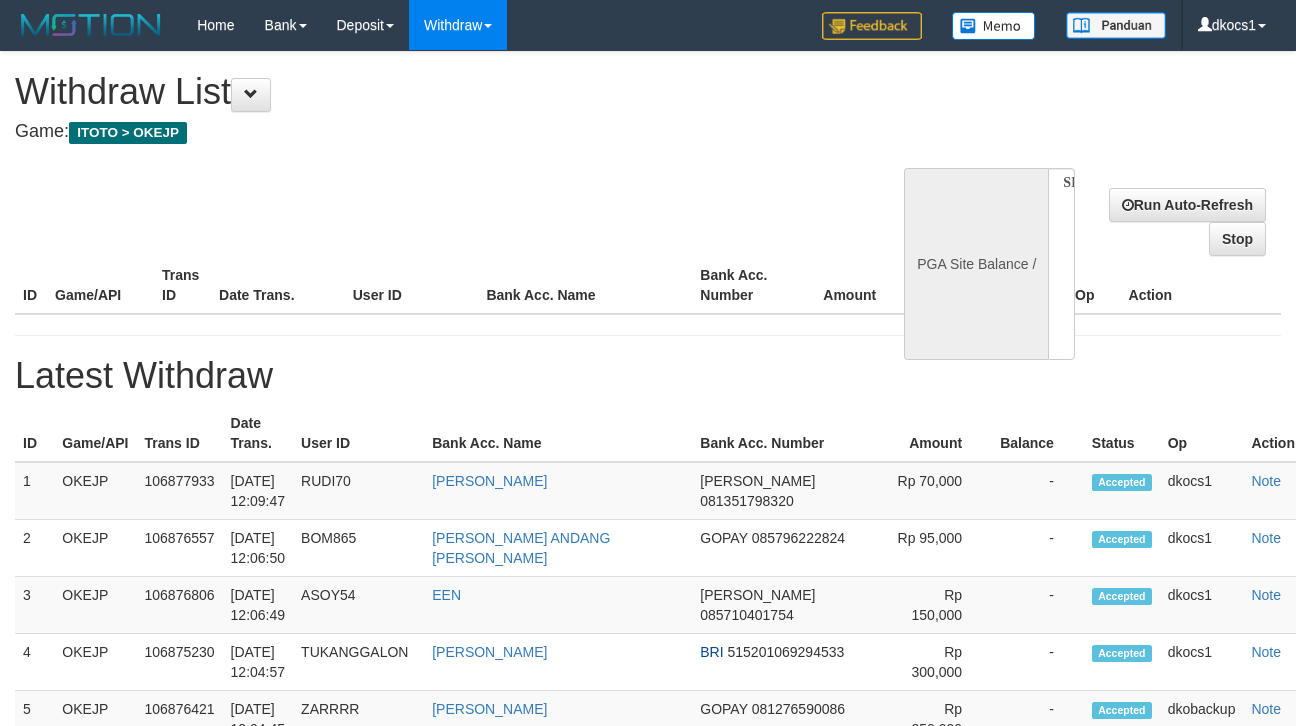 select on "**" 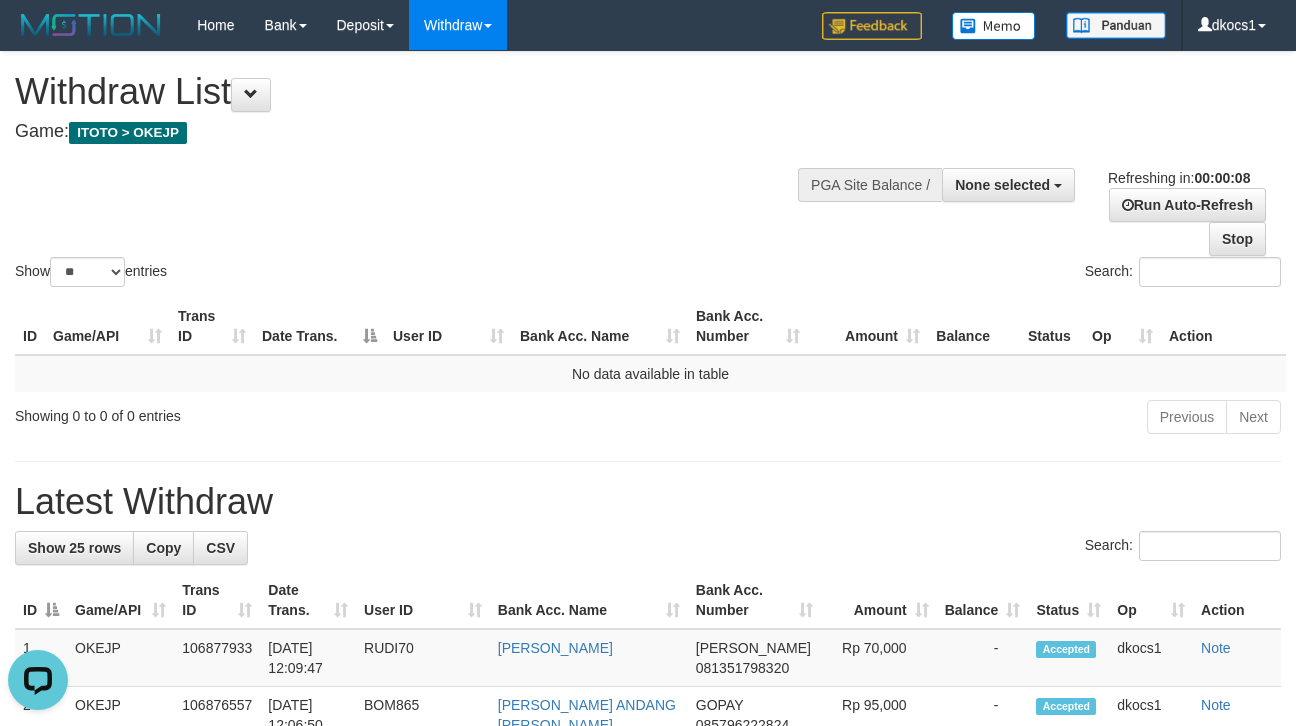 scroll, scrollTop: 0, scrollLeft: 0, axis: both 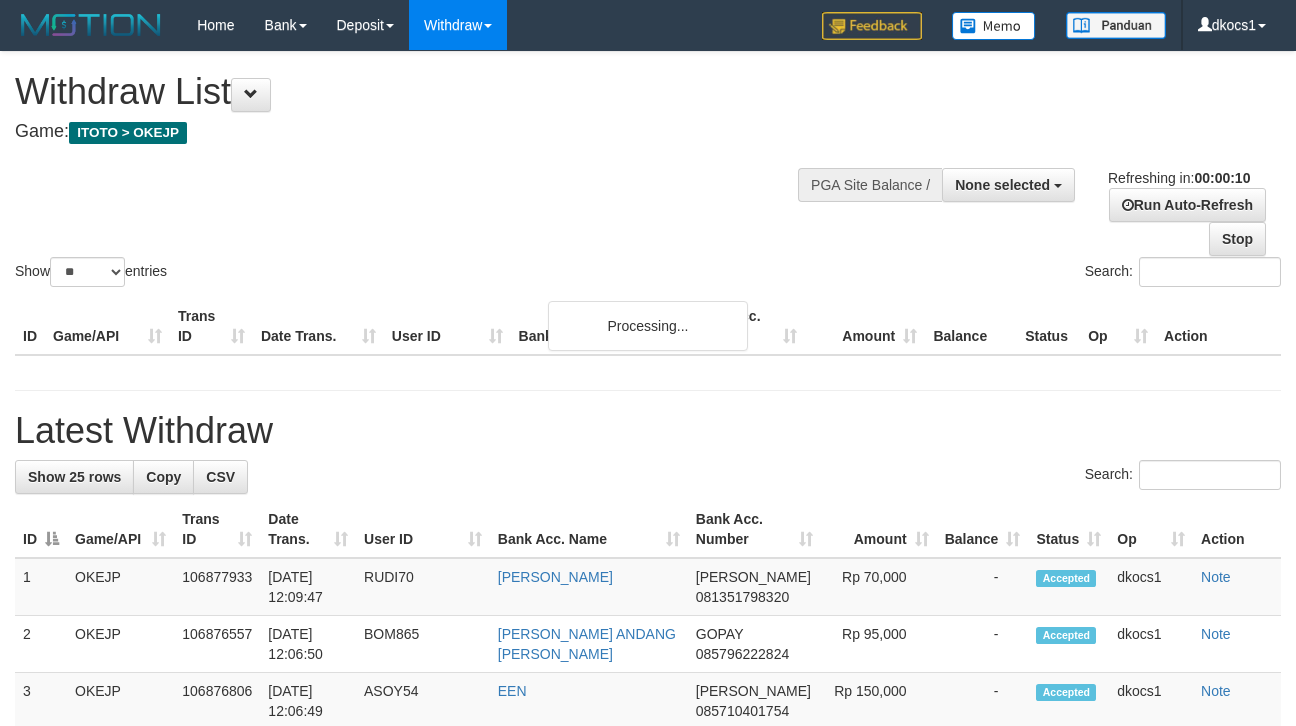 select 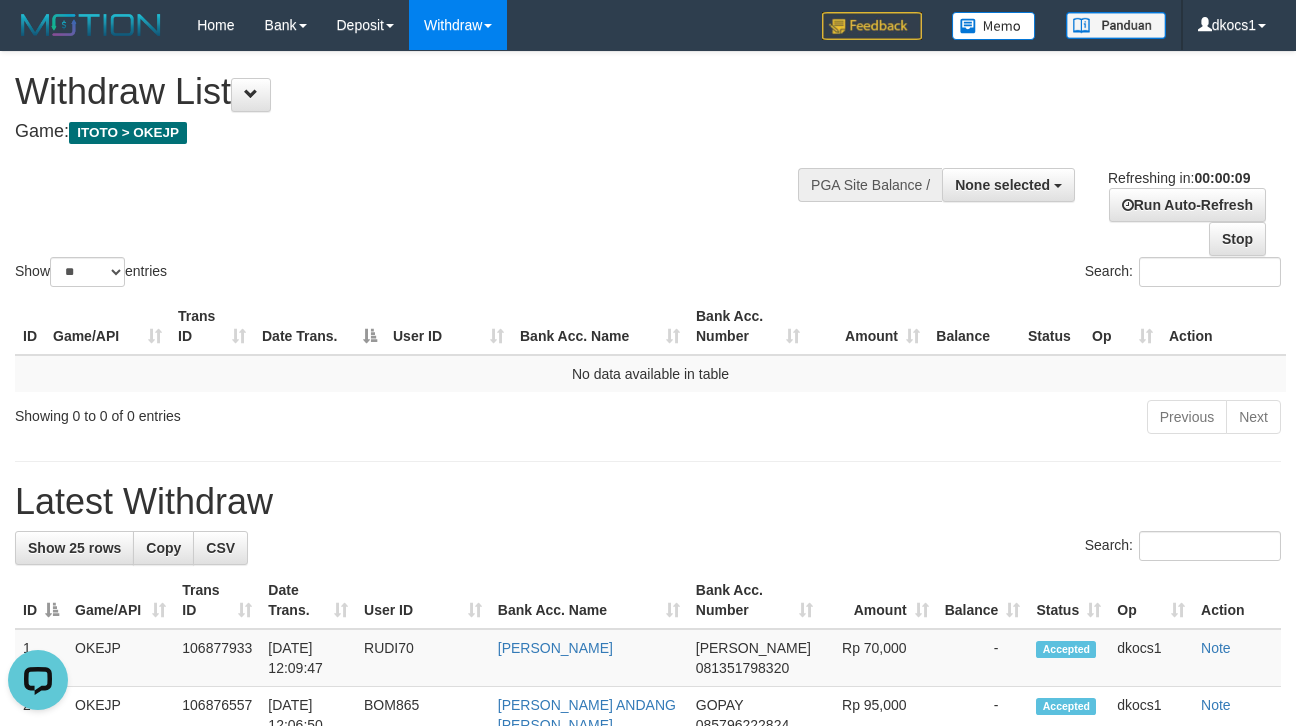 scroll, scrollTop: 0, scrollLeft: 0, axis: both 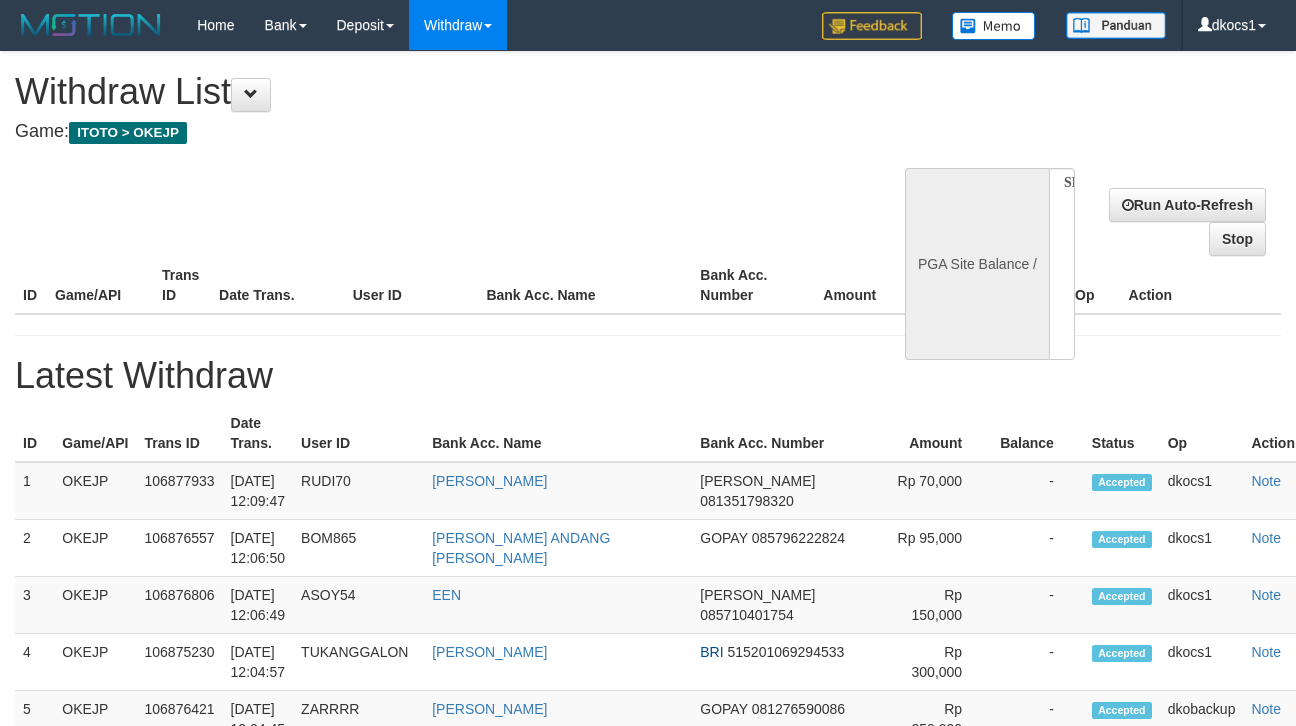 select 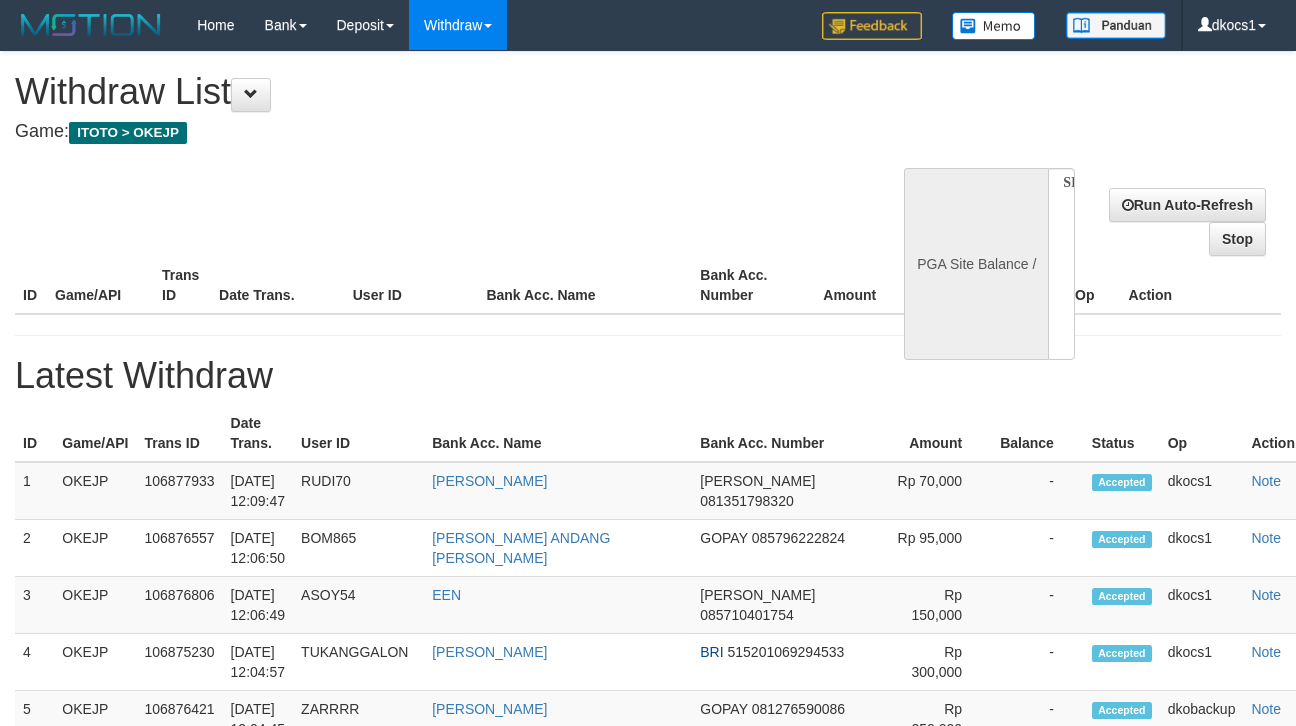select on "**" 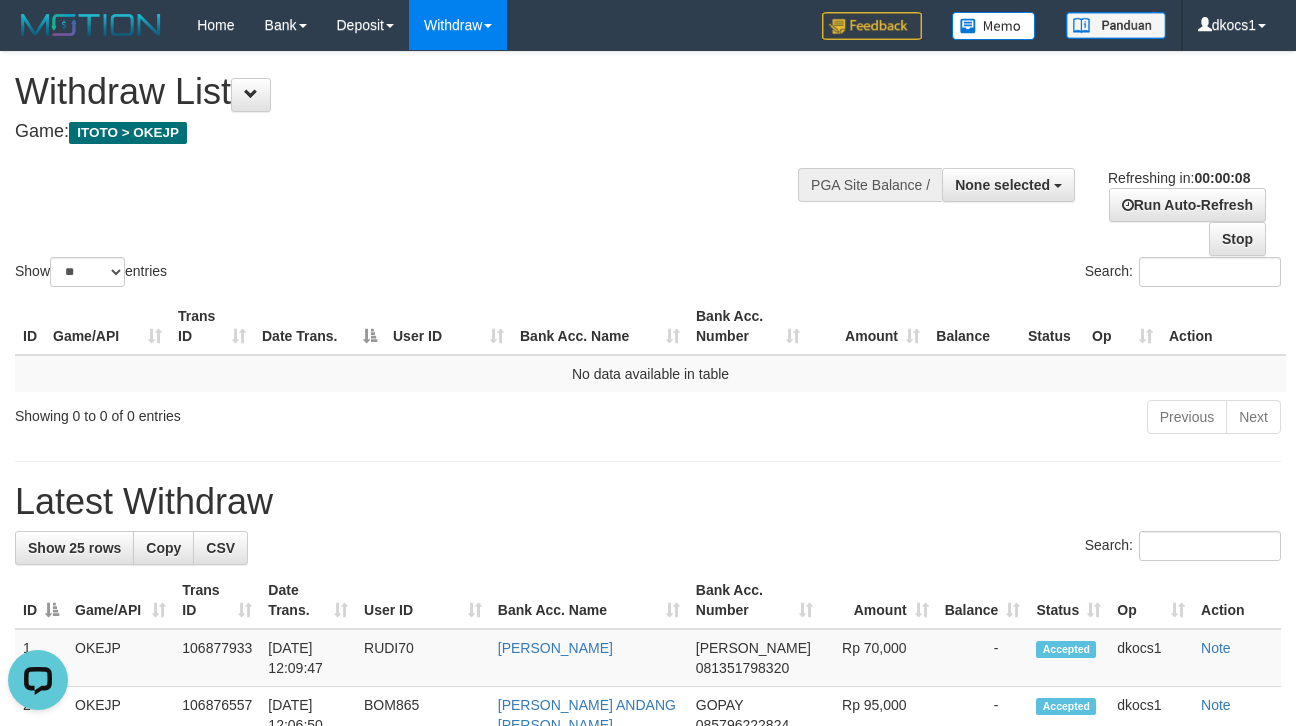 scroll, scrollTop: 0, scrollLeft: 0, axis: both 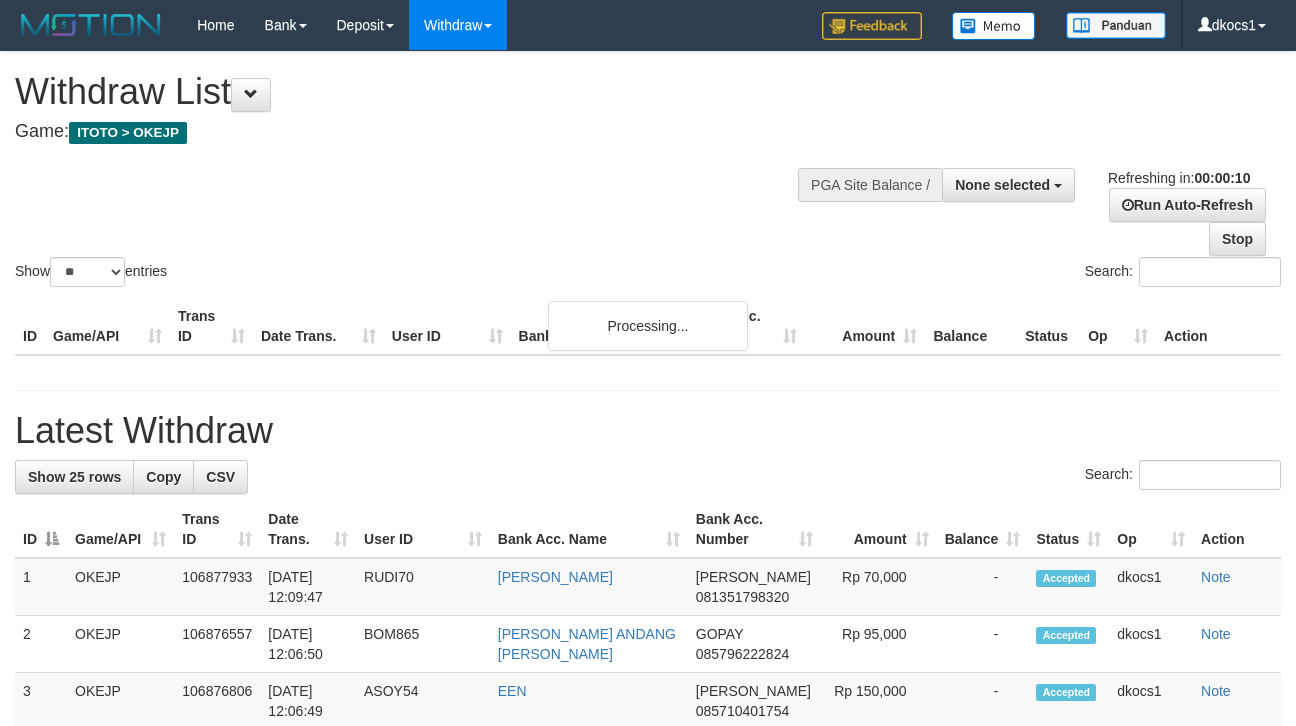 select 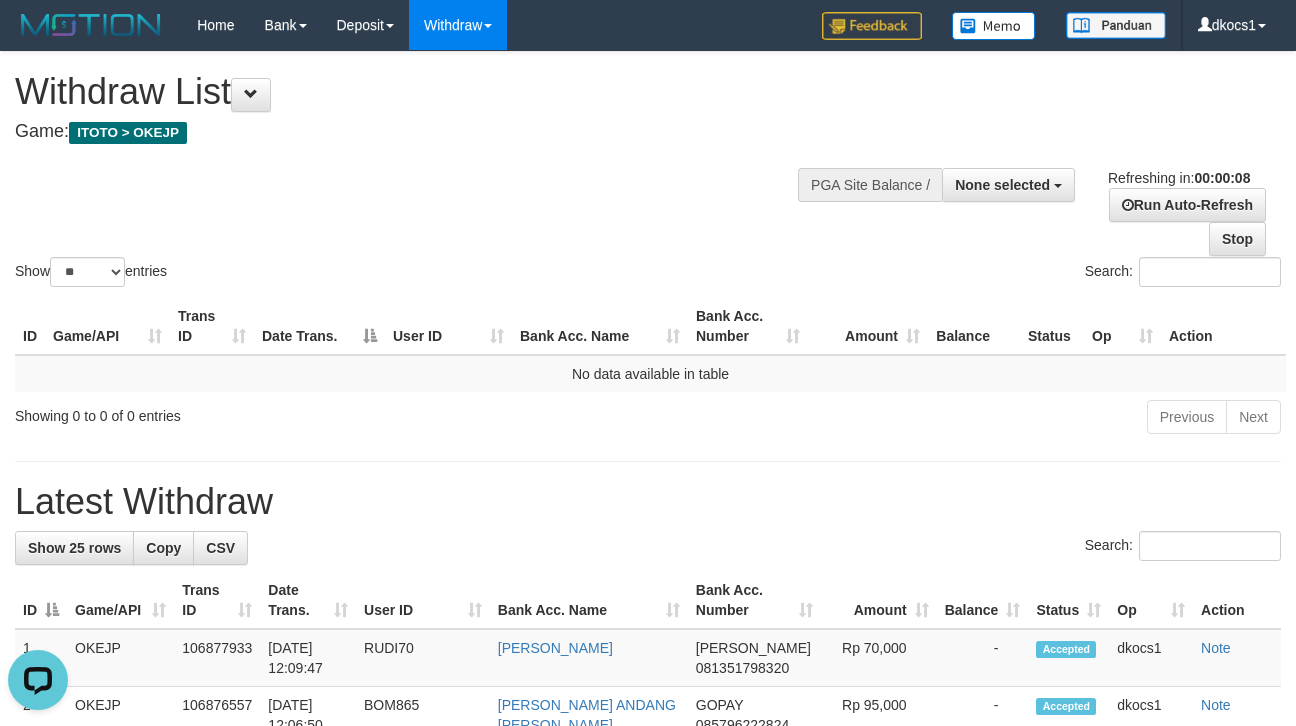 scroll, scrollTop: 0, scrollLeft: 0, axis: both 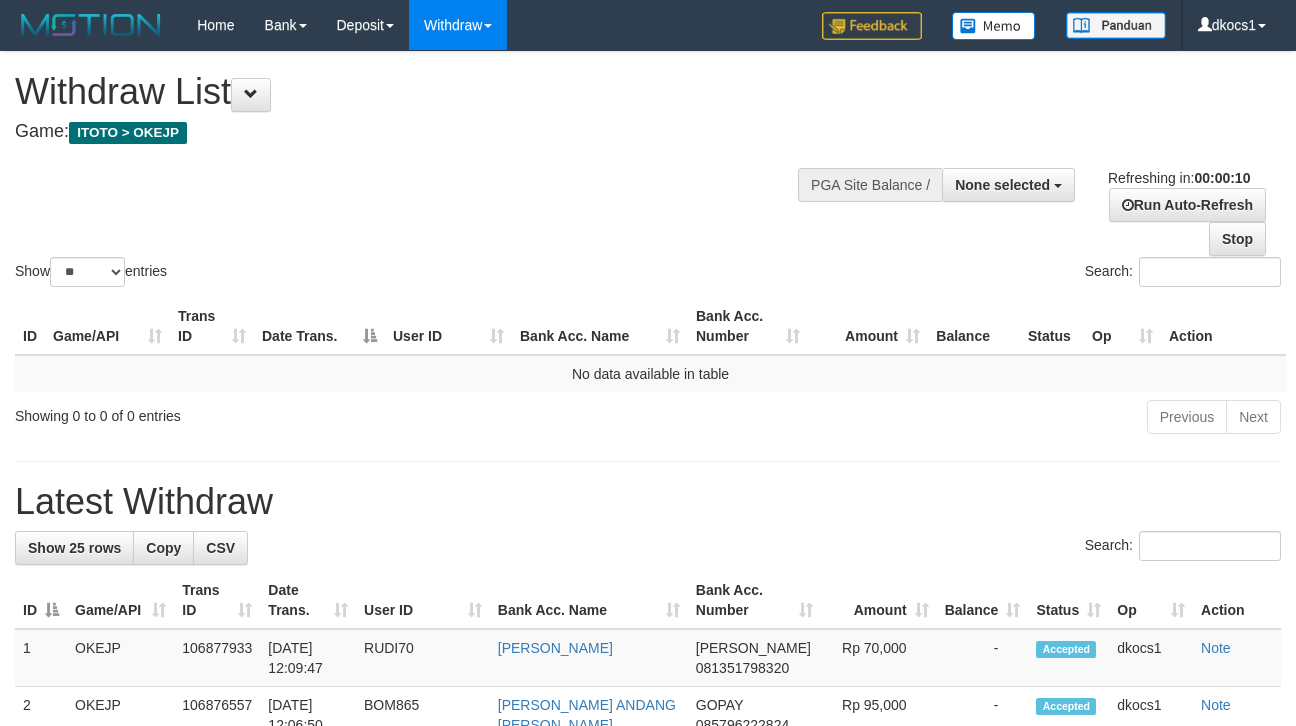 select 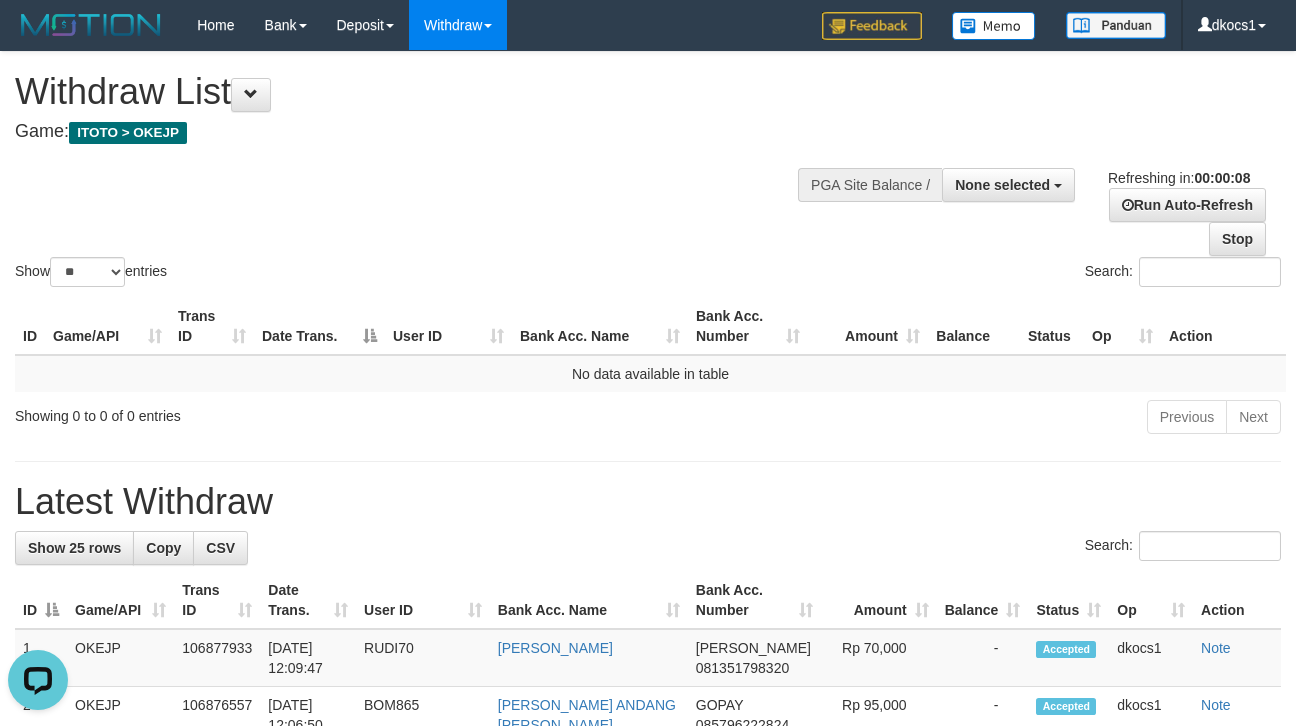 scroll, scrollTop: 0, scrollLeft: 0, axis: both 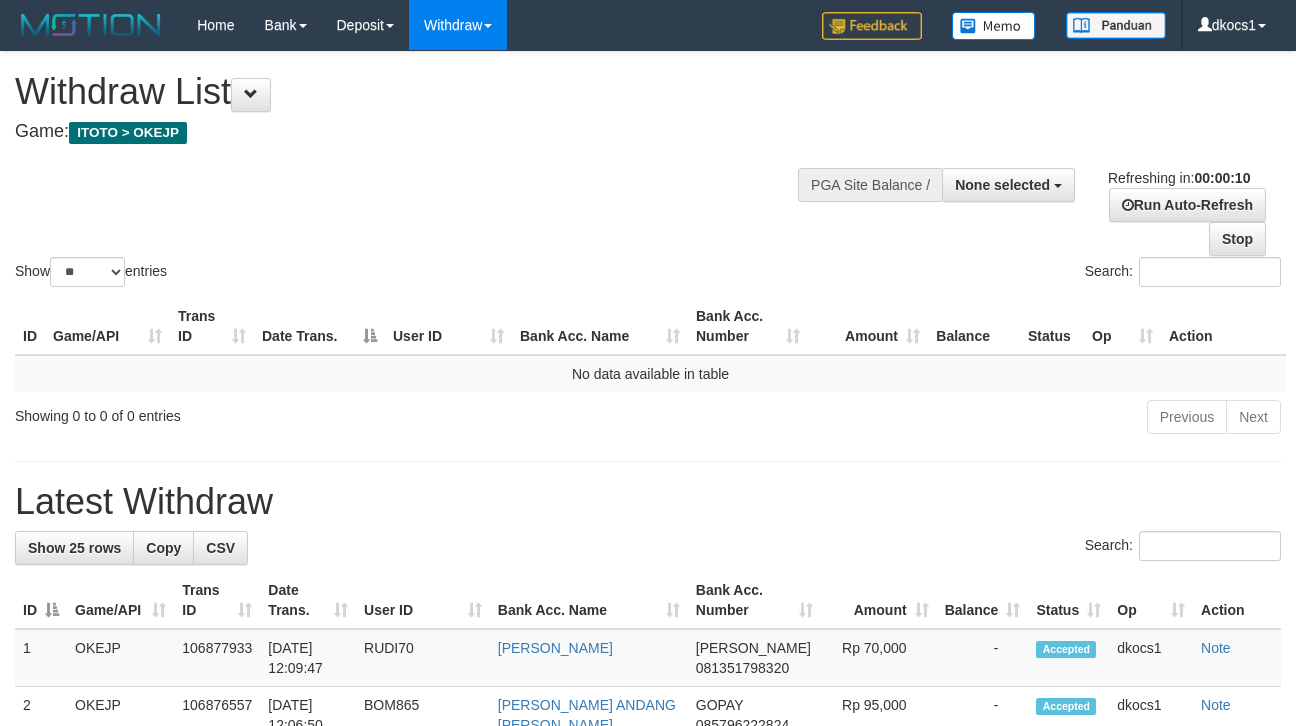select 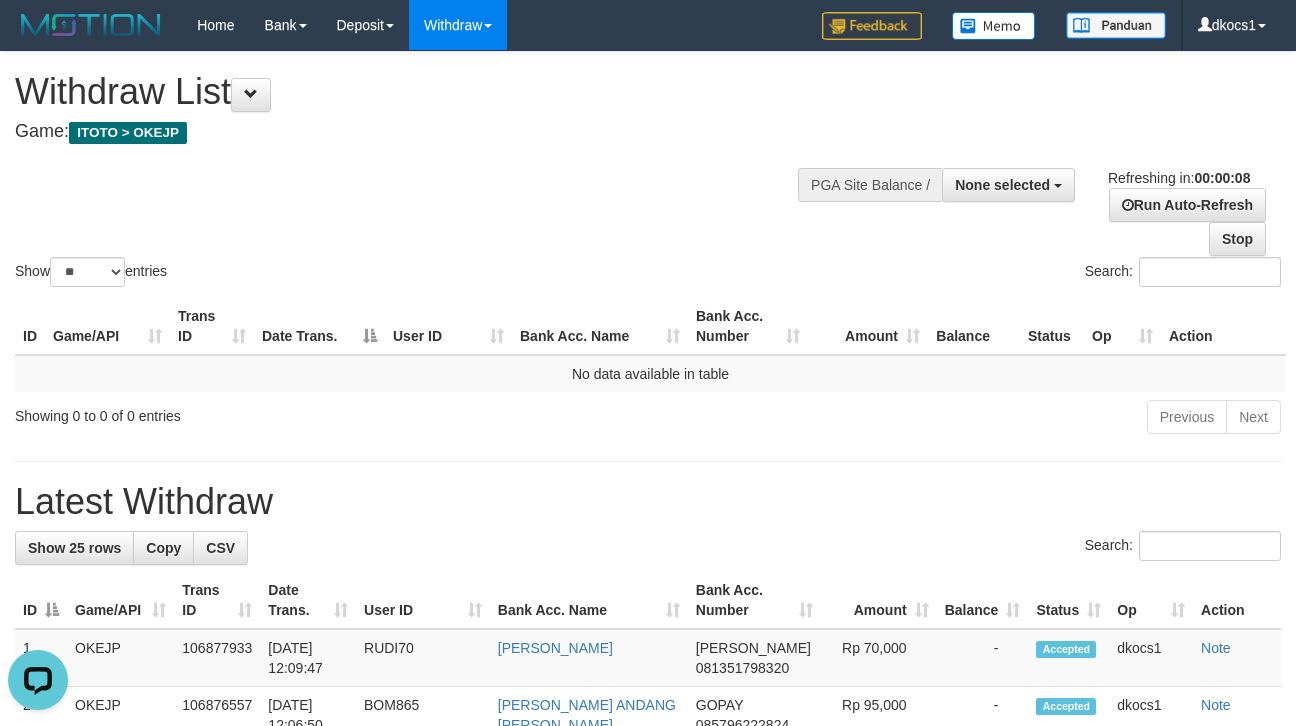 scroll, scrollTop: 0, scrollLeft: 0, axis: both 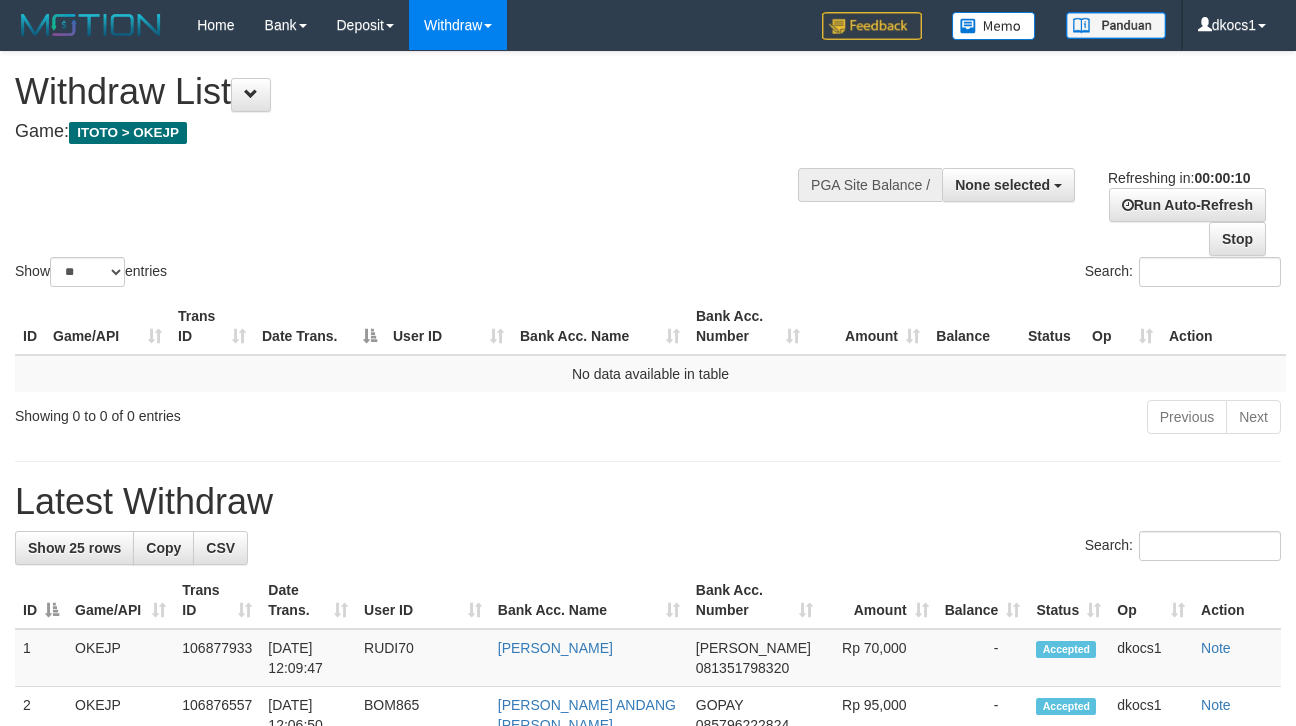 select 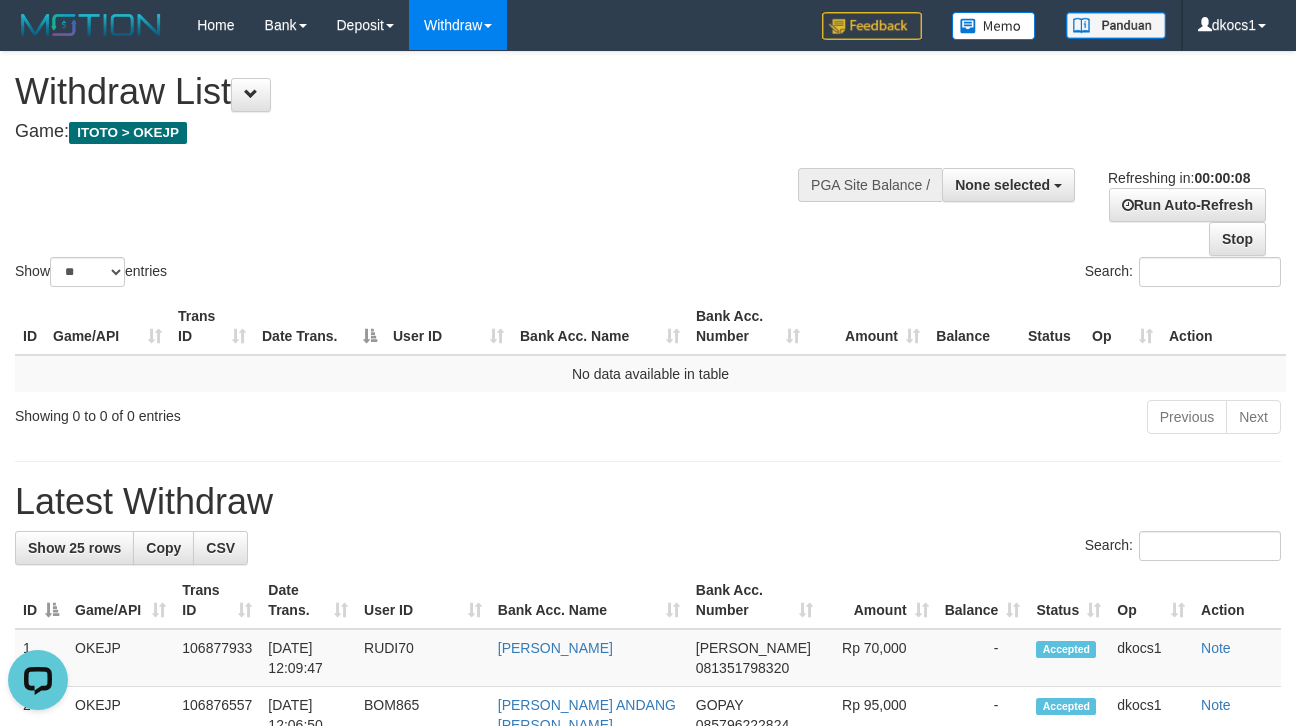 scroll, scrollTop: 0, scrollLeft: 0, axis: both 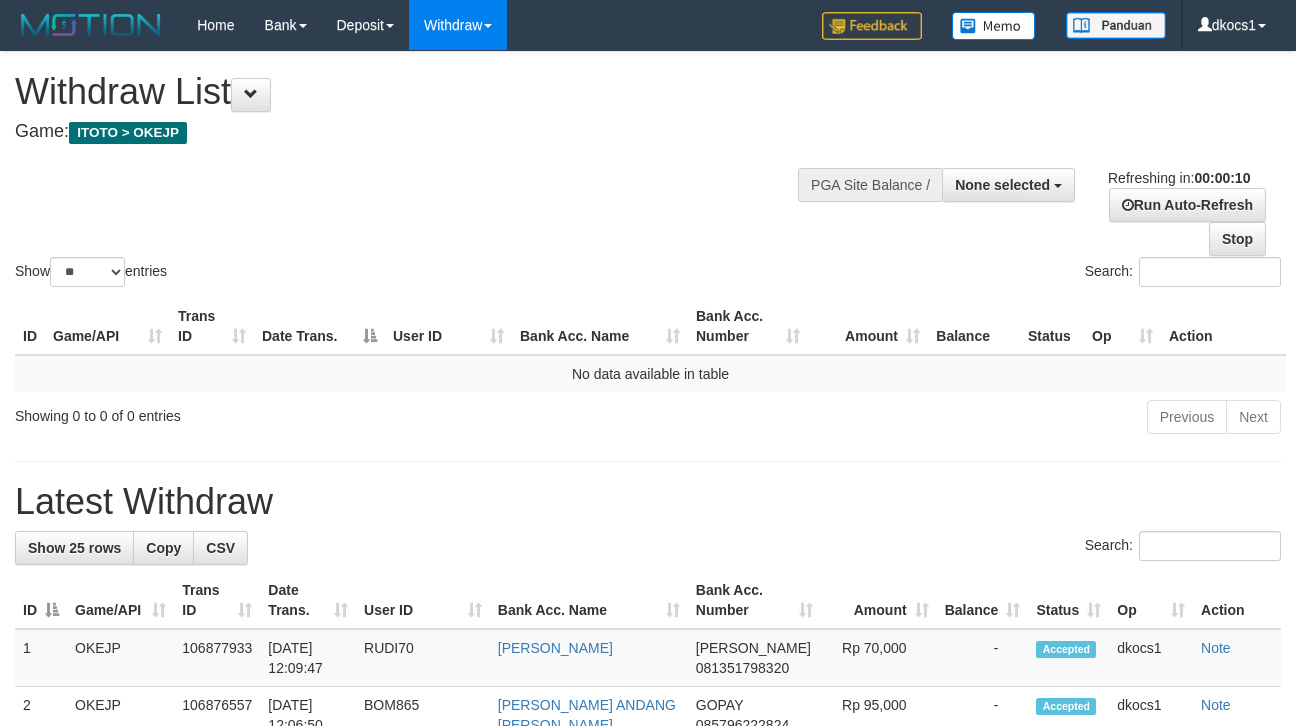 select 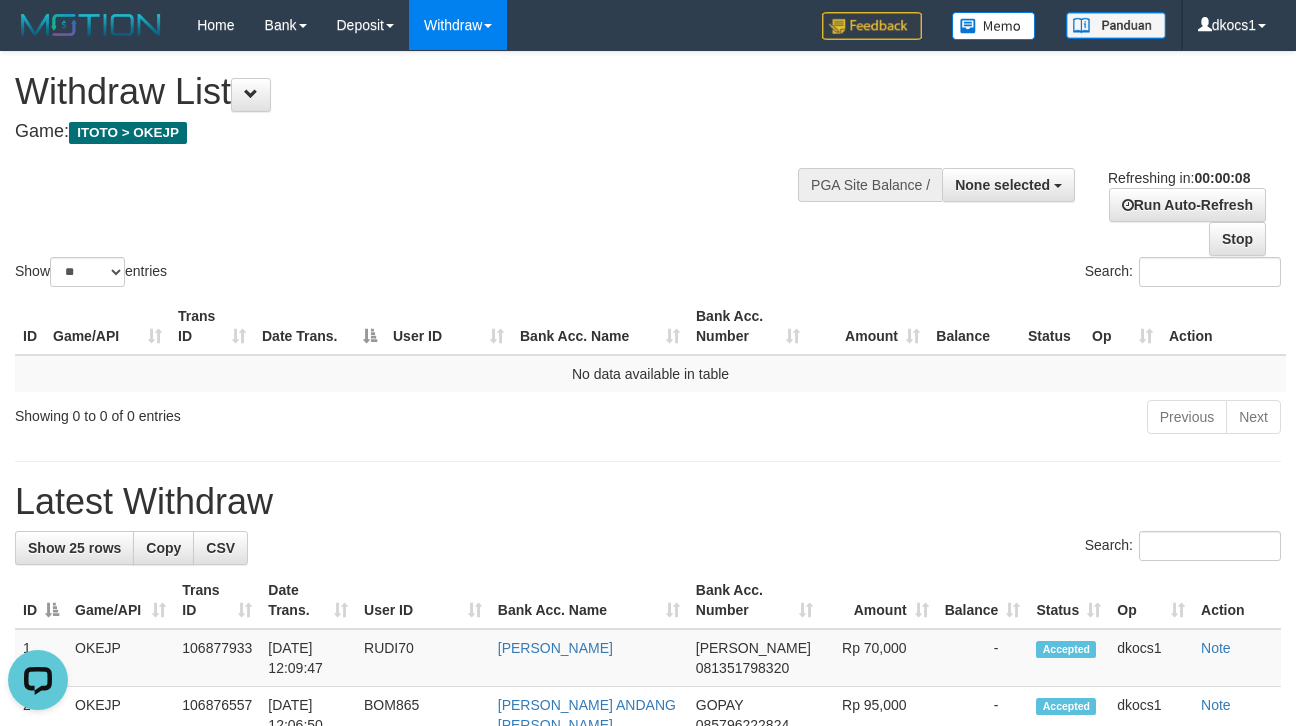 scroll, scrollTop: 0, scrollLeft: 0, axis: both 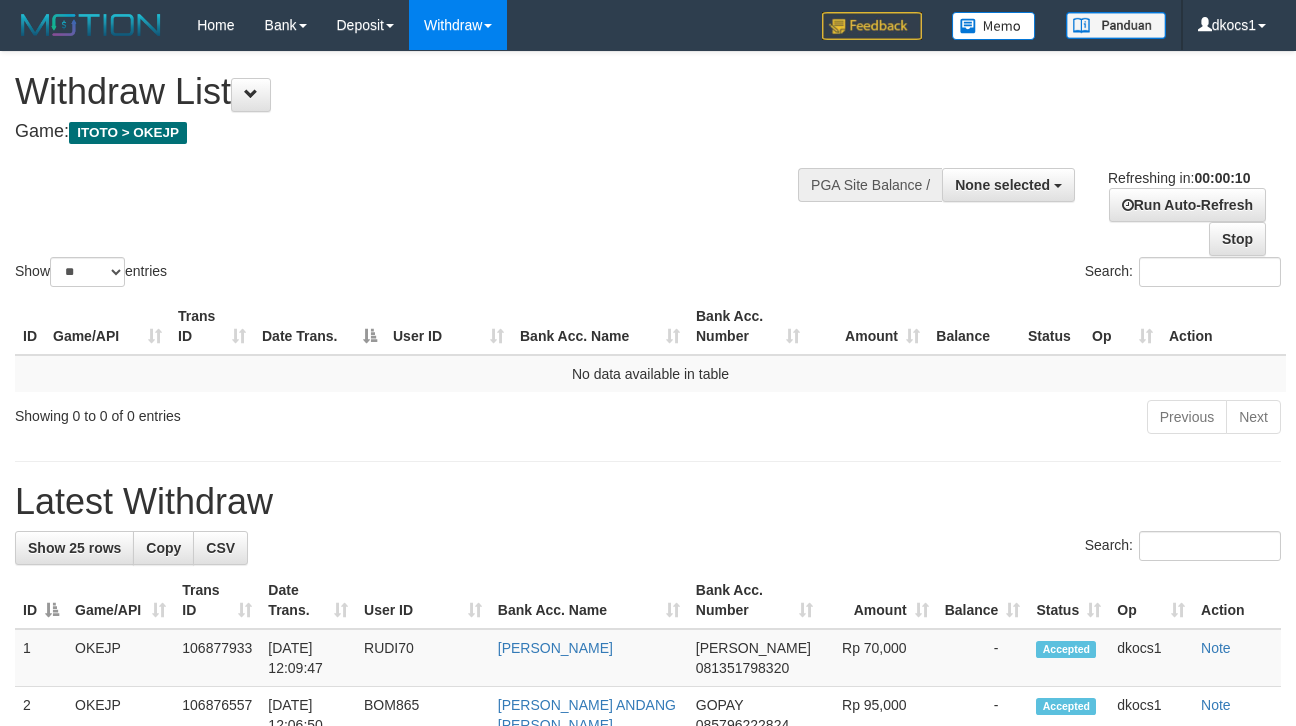 select 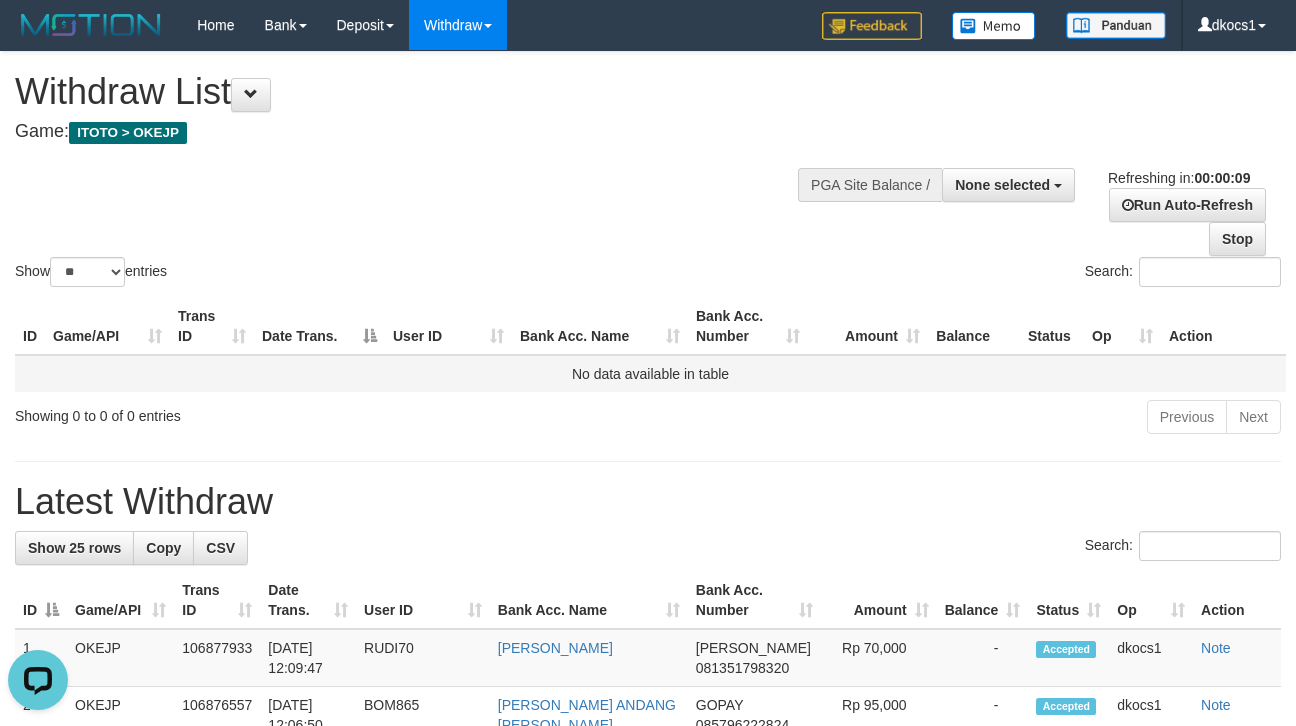 scroll, scrollTop: 0, scrollLeft: 0, axis: both 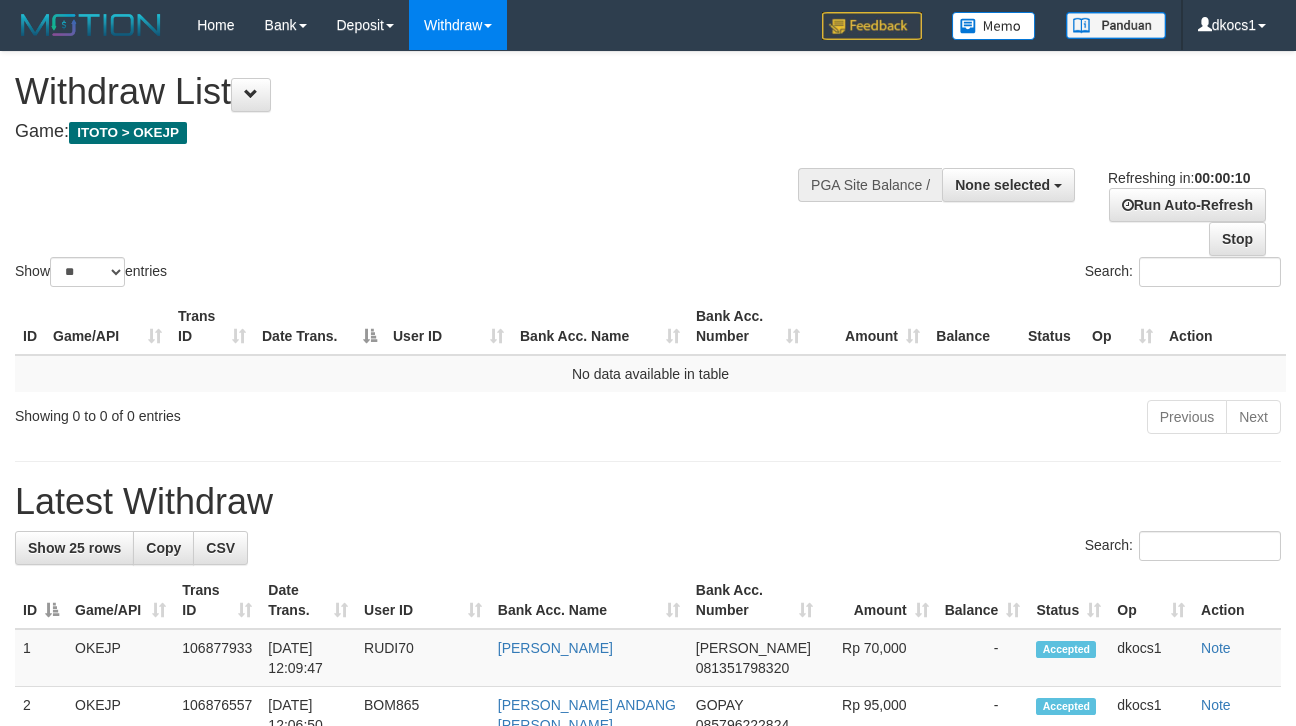 select 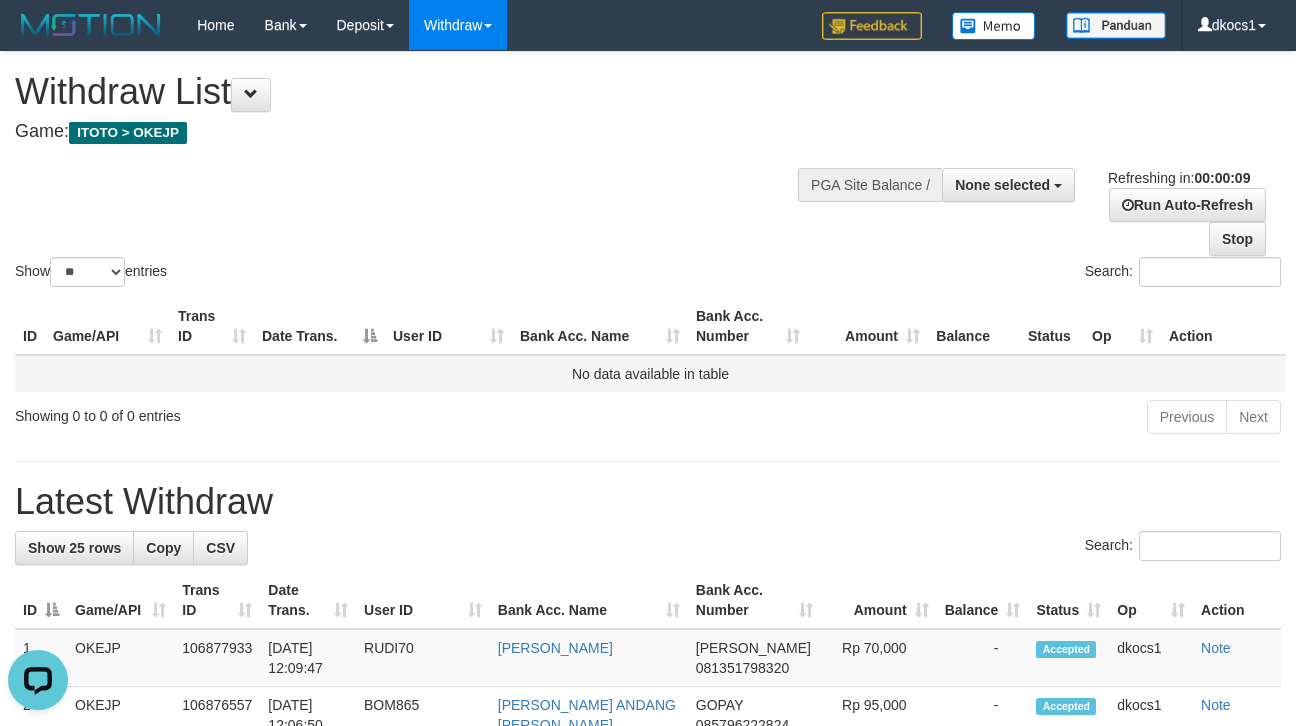 scroll, scrollTop: 0, scrollLeft: 0, axis: both 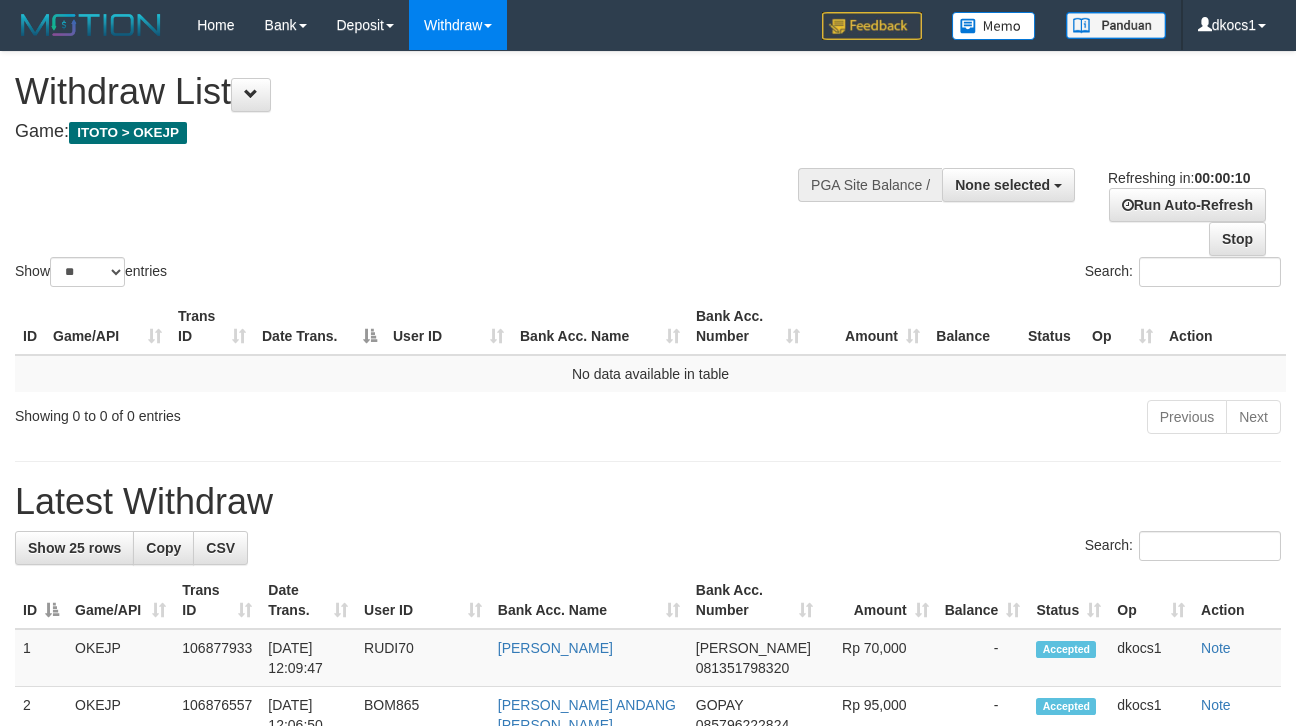 select 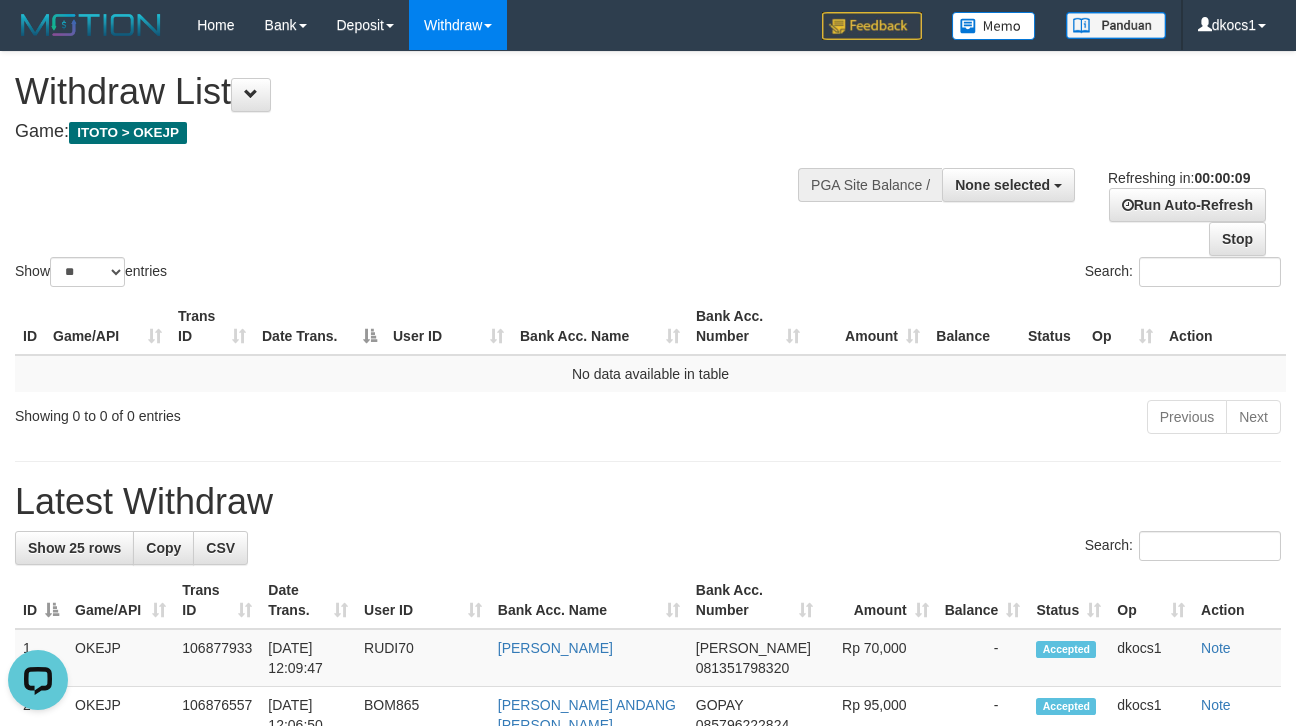 scroll, scrollTop: 0, scrollLeft: 0, axis: both 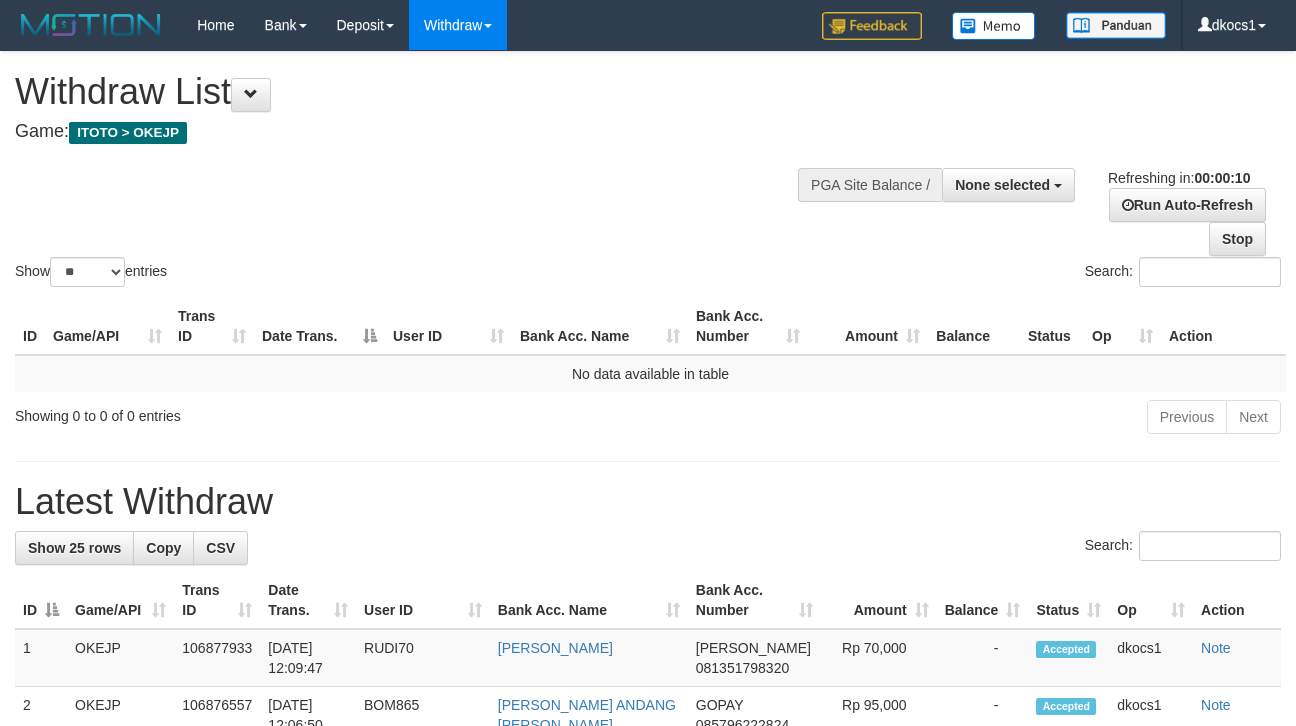 select 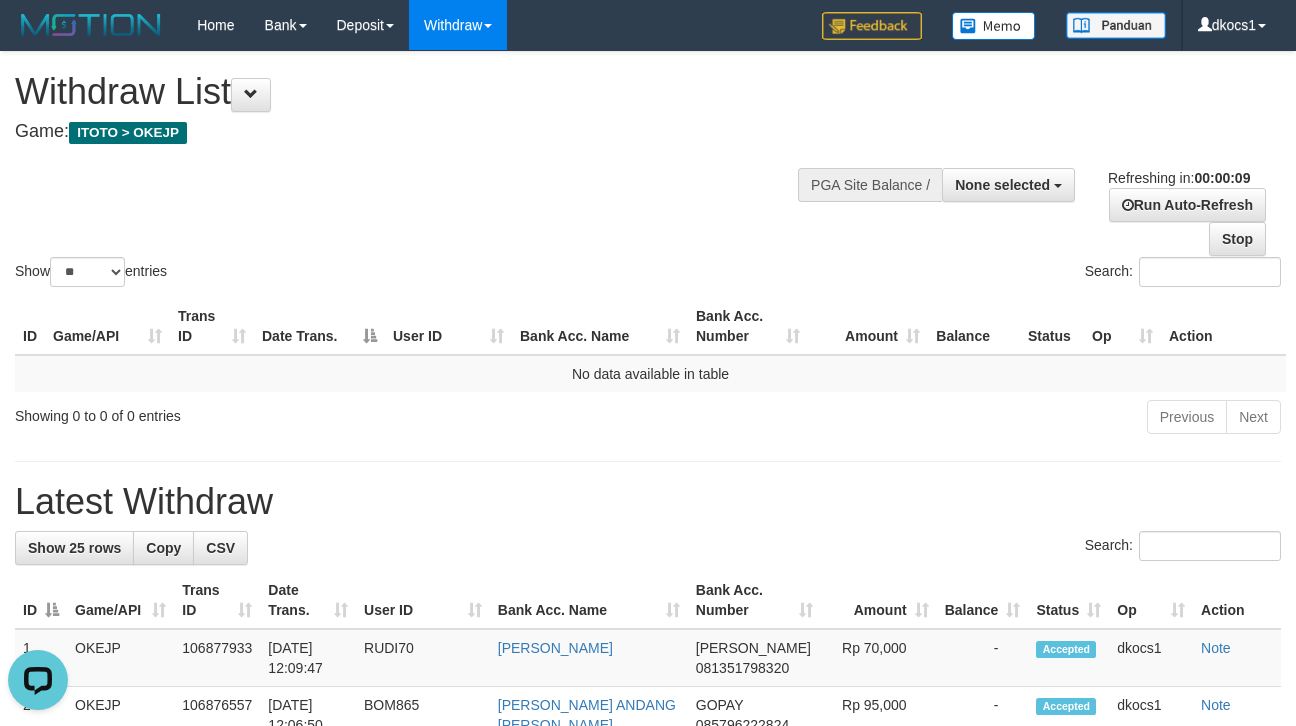 scroll, scrollTop: 0, scrollLeft: 0, axis: both 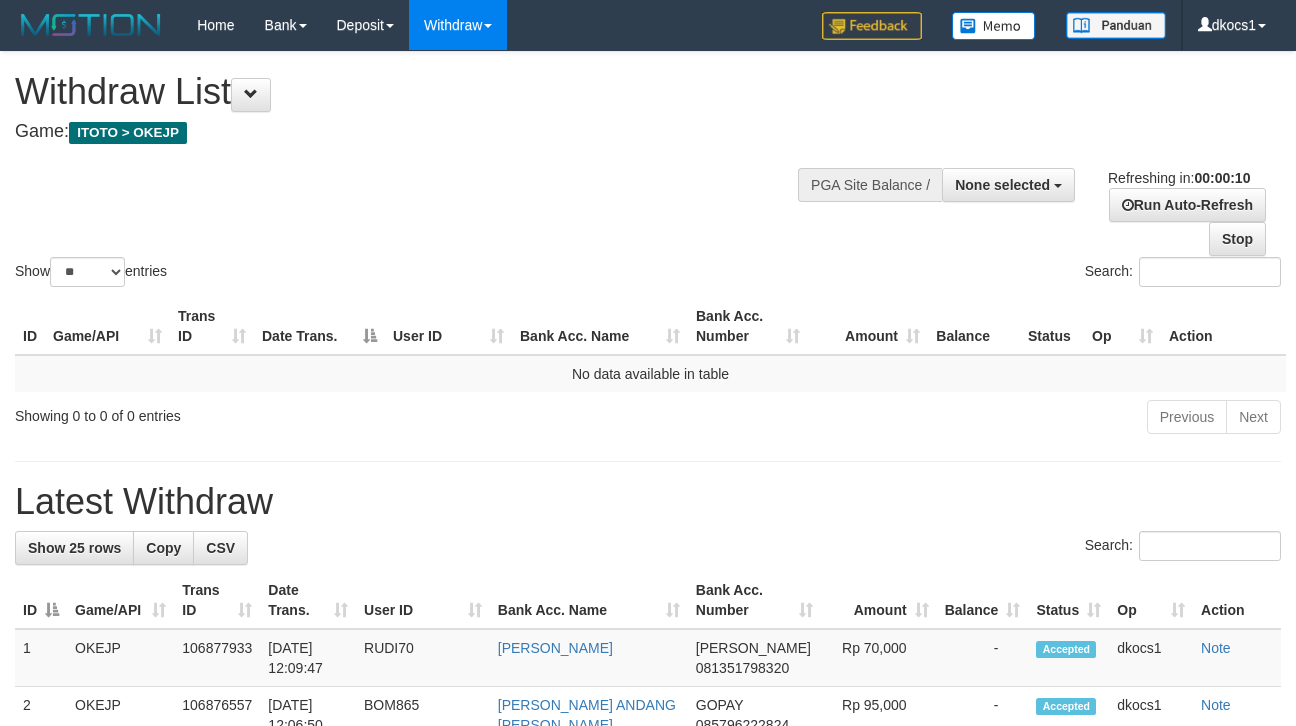 select 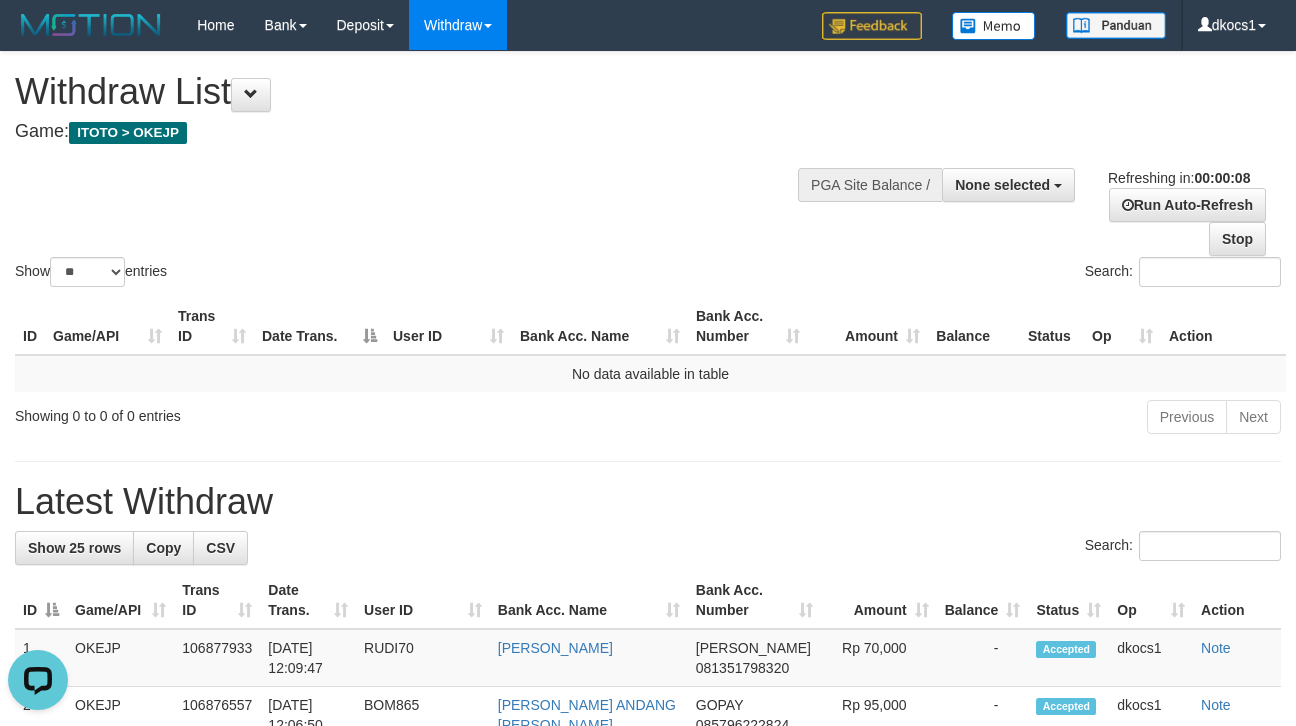 scroll, scrollTop: 0, scrollLeft: 0, axis: both 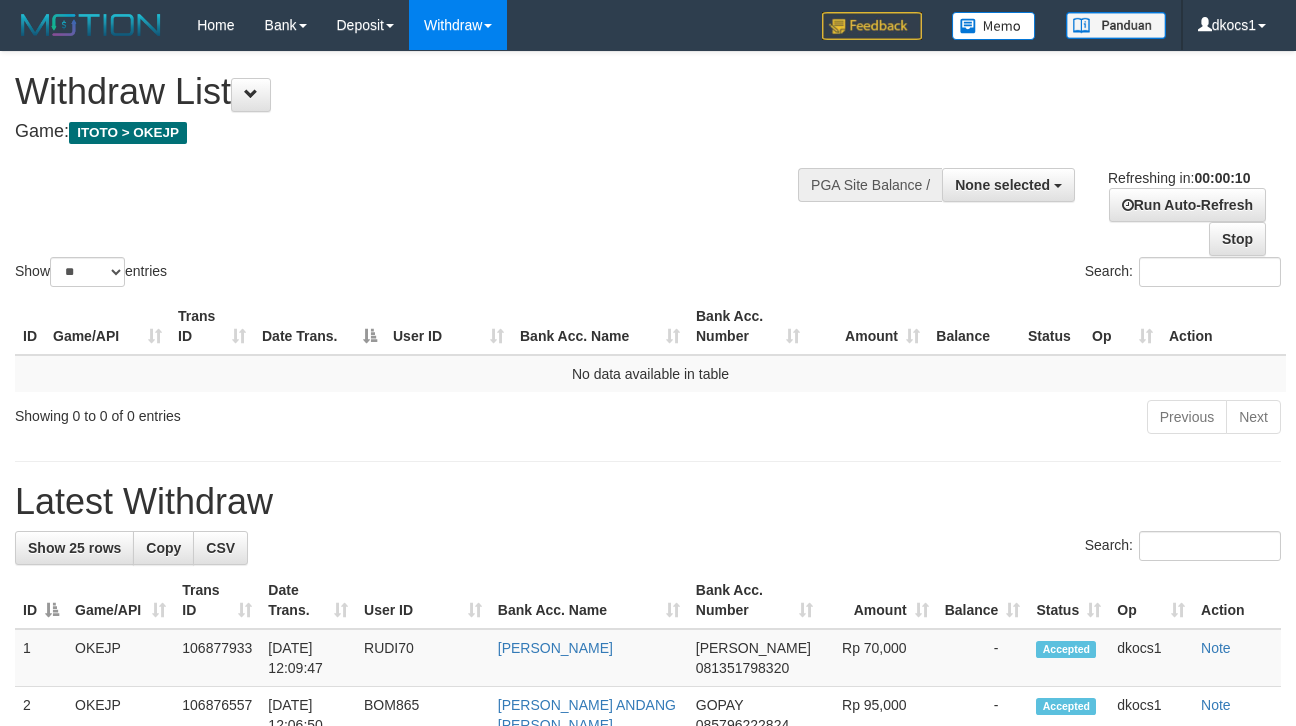 select 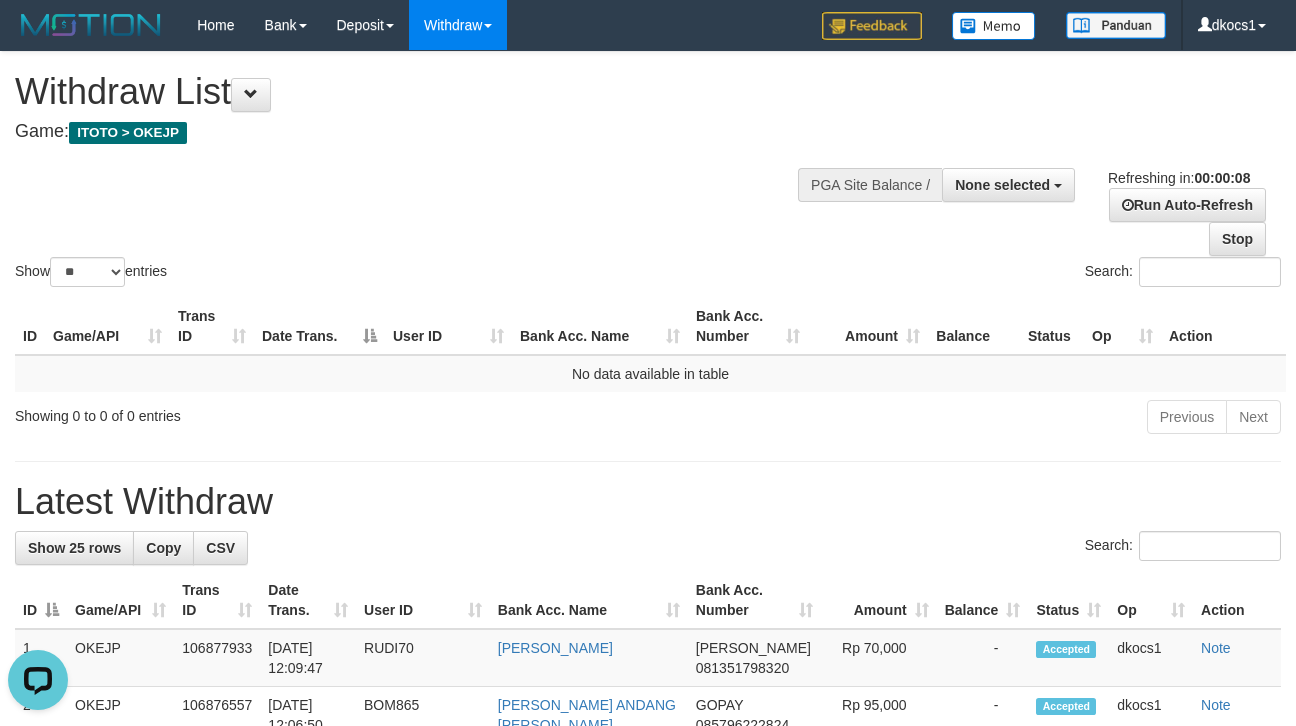 scroll, scrollTop: 0, scrollLeft: 0, axis: both 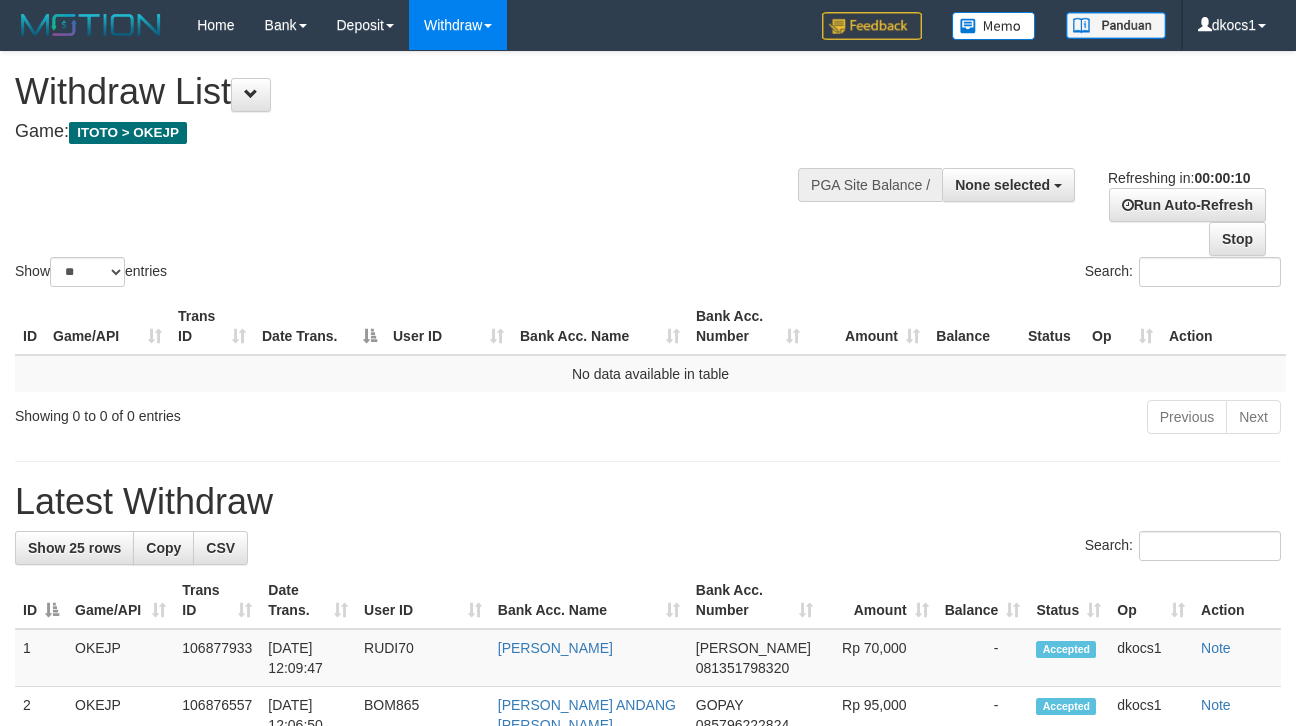 select 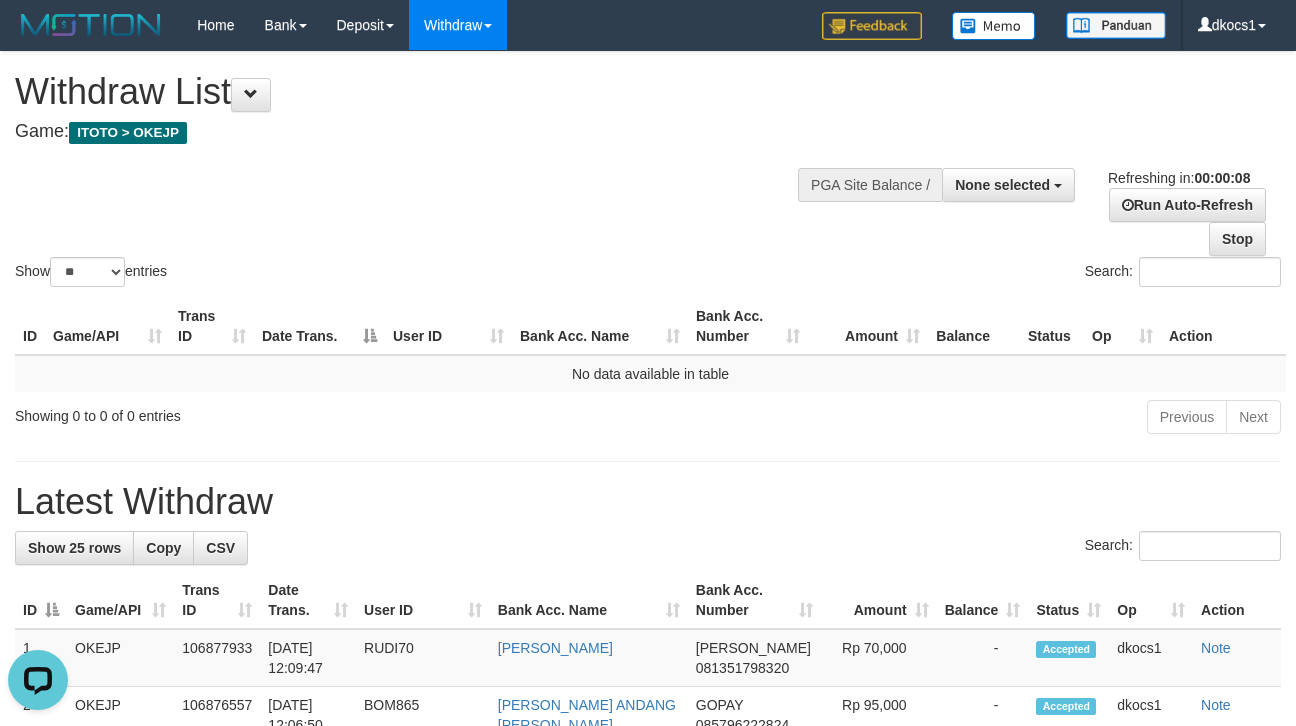 scroll, scrollTop: 0, scrollLeft: 0, axis: both 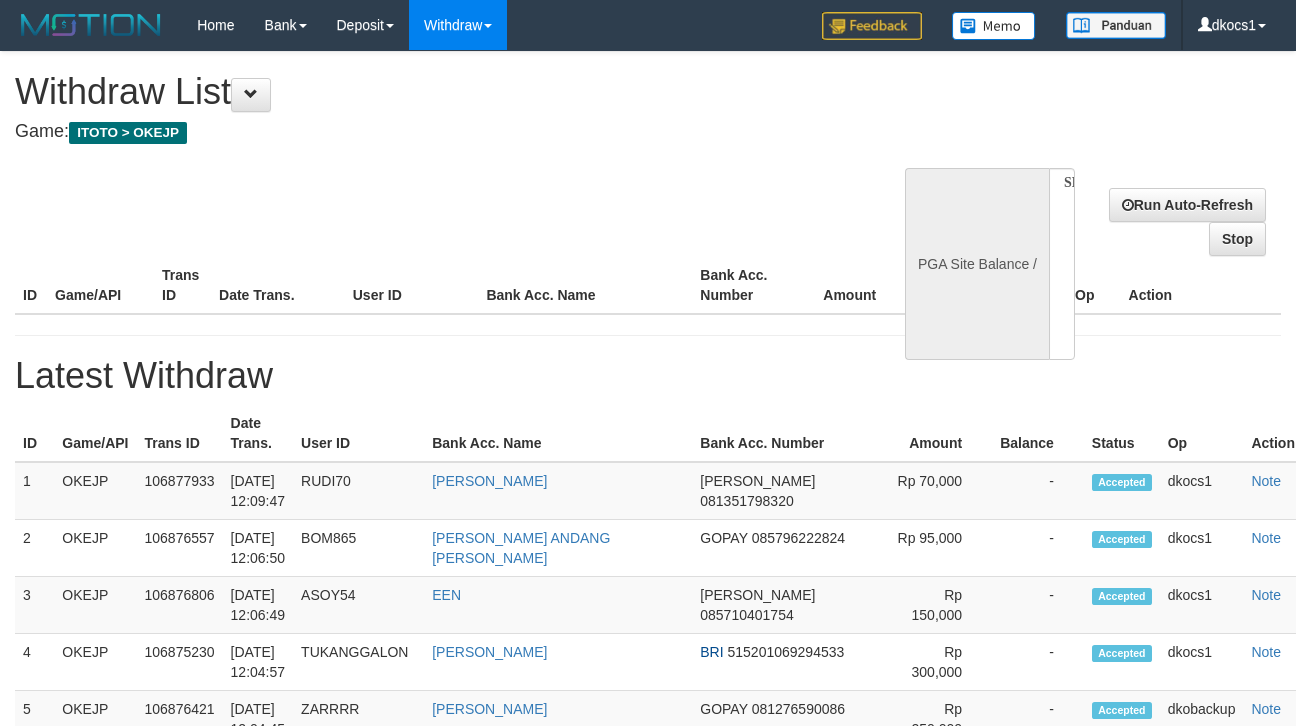 select 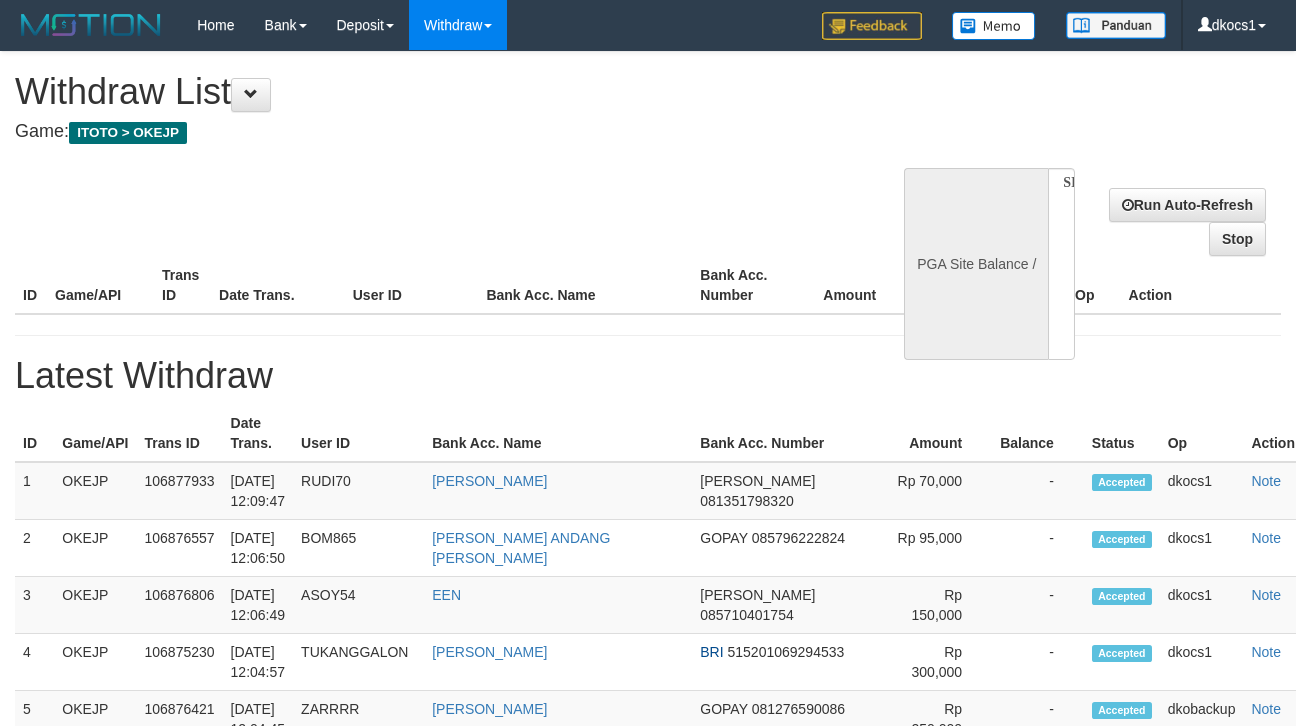 scroll, scrollTop: 0, scrollLeft: 0, axis: both 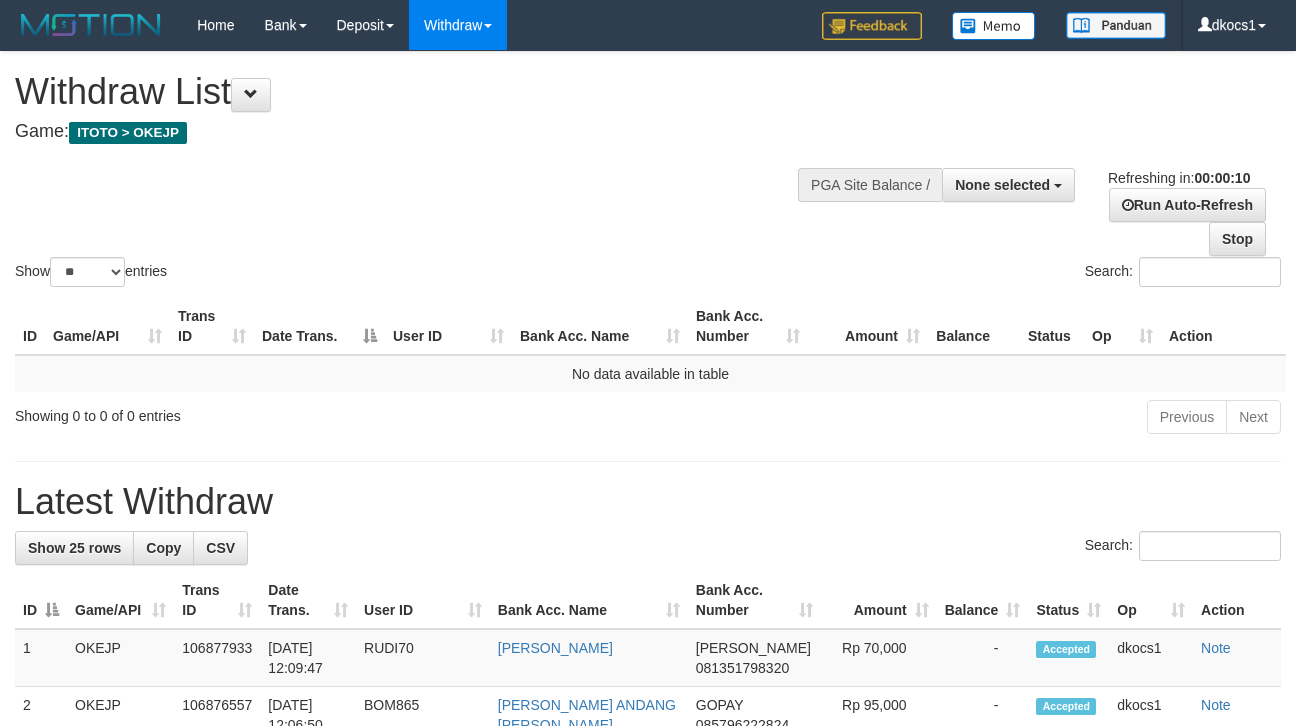 select 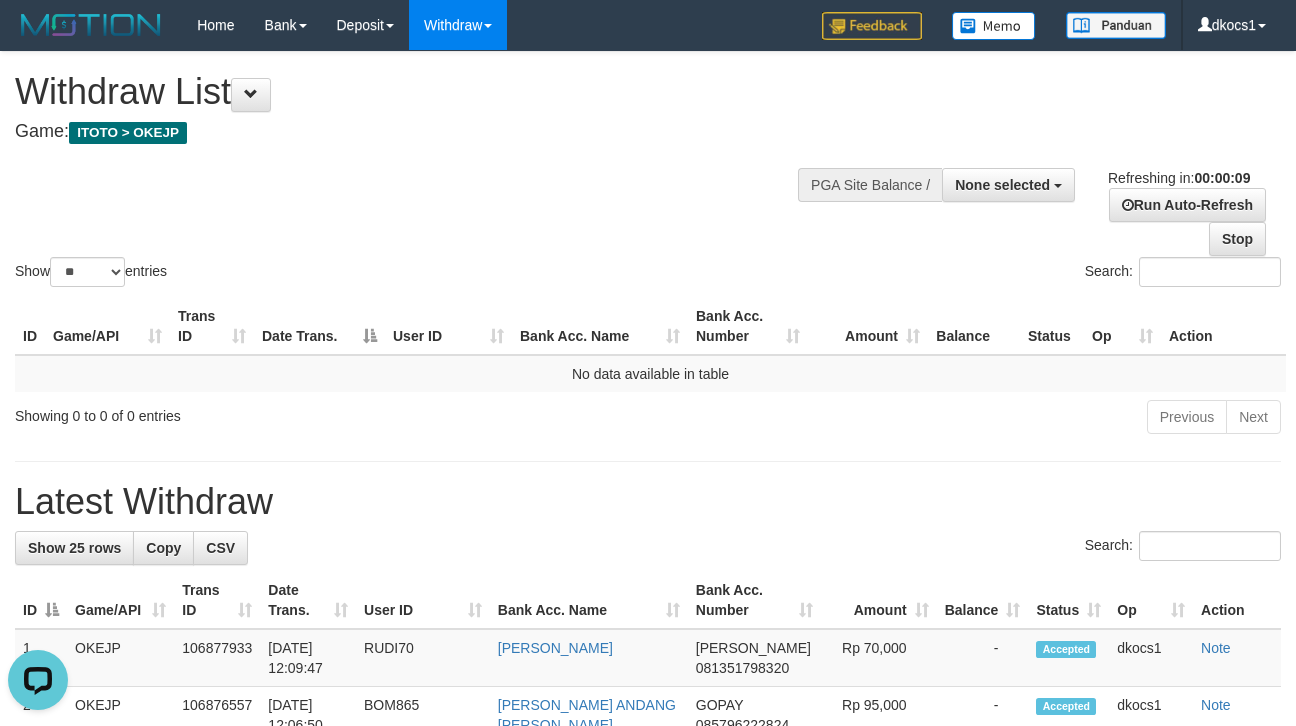 scroll, scrollTop: 0, scrollLeft: 0, axis: both 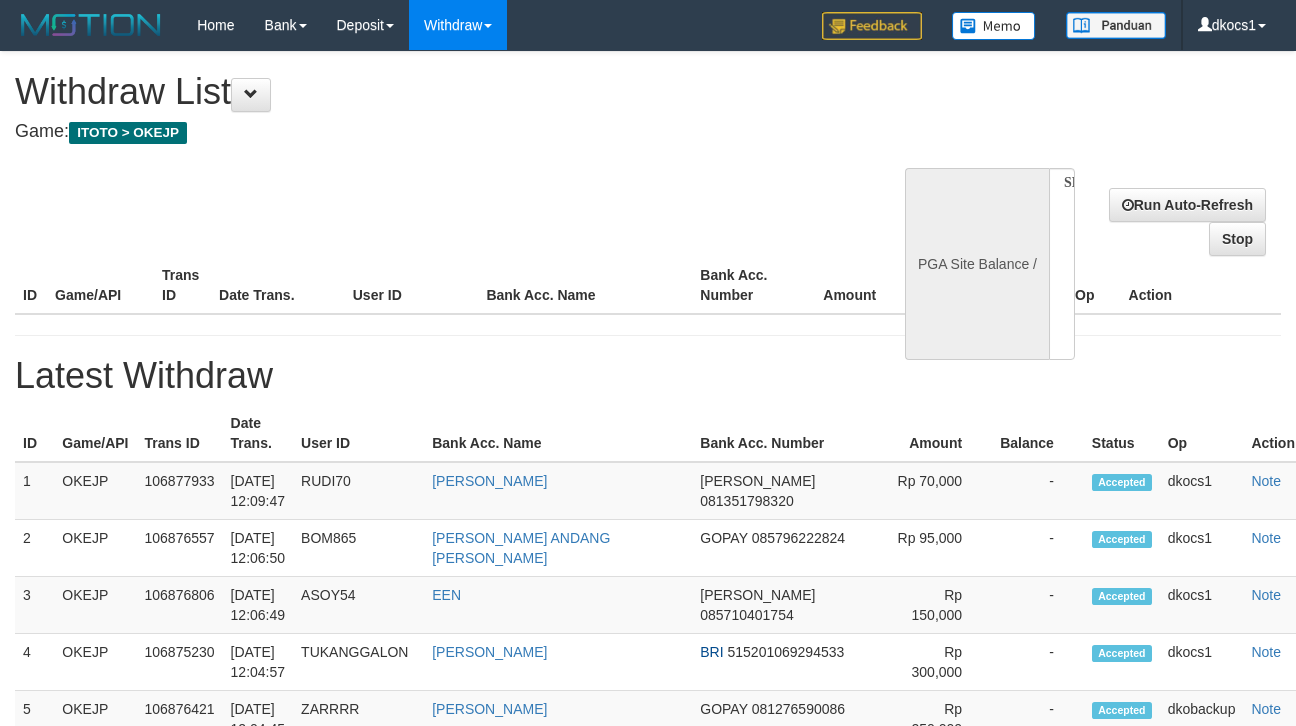 select 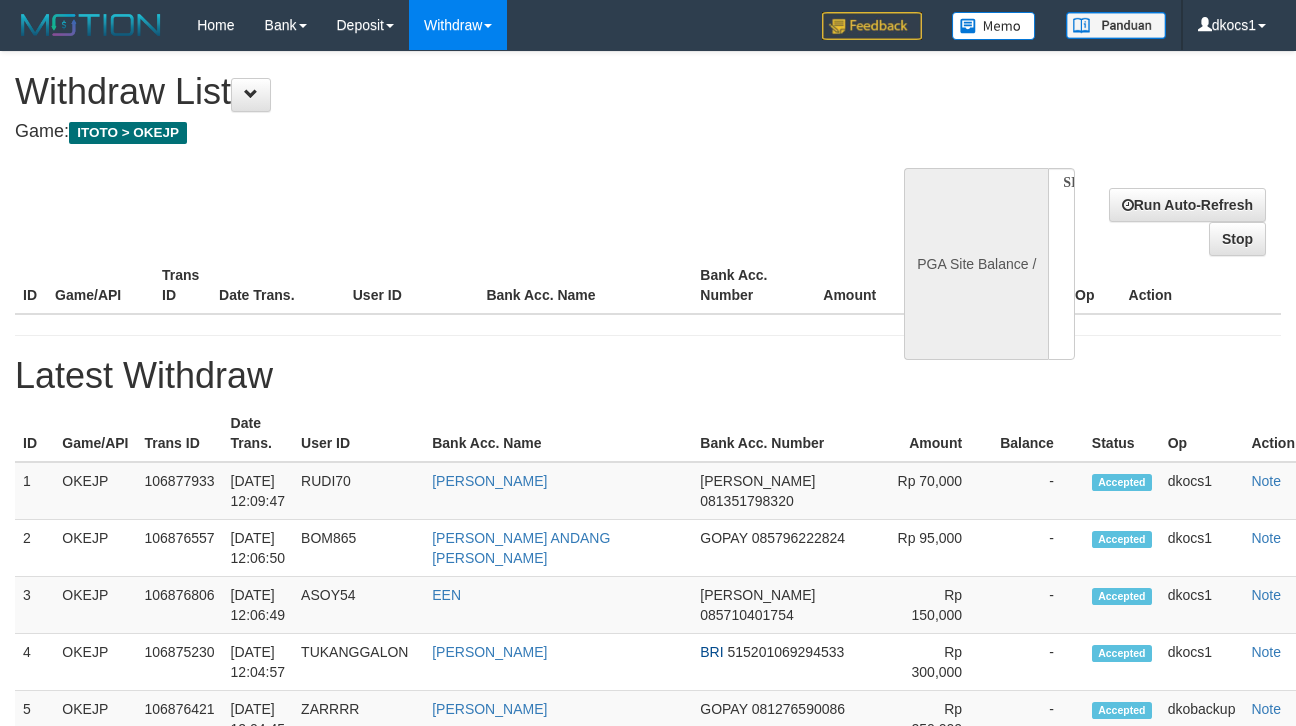 scroll, scrollTop: 0, scrollLeft: 0, axis: both 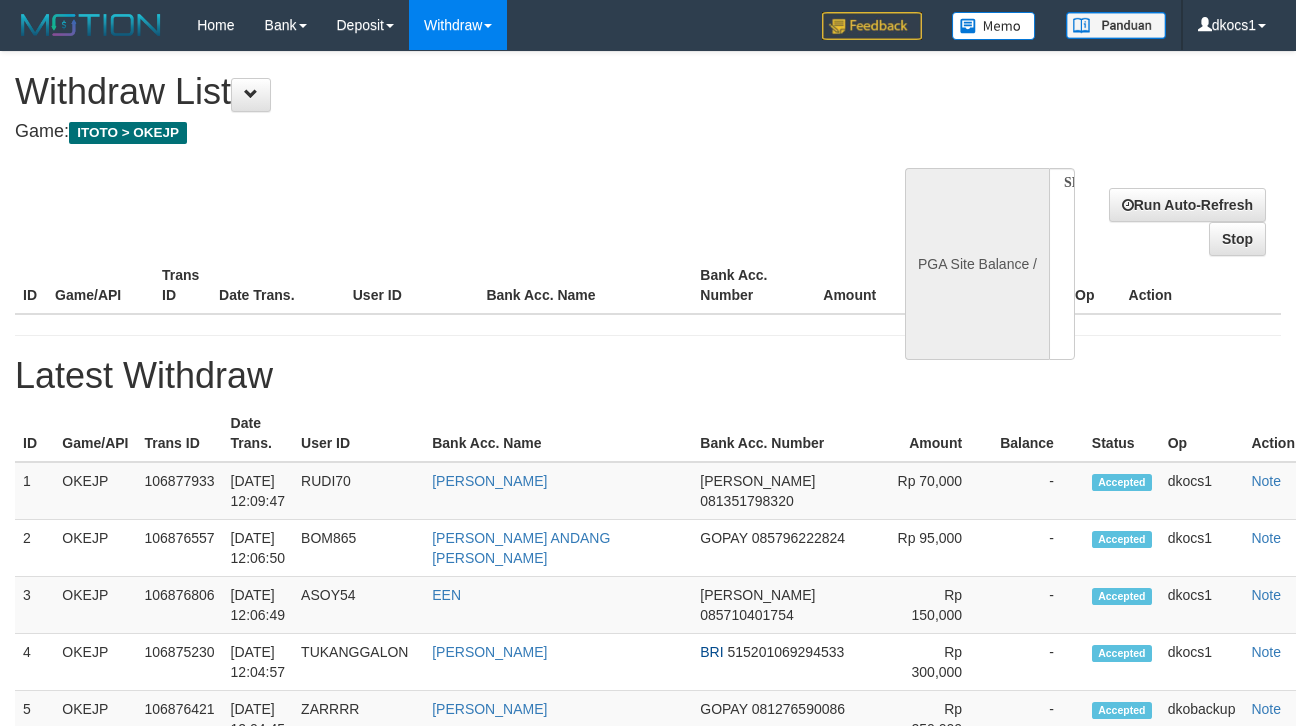 select 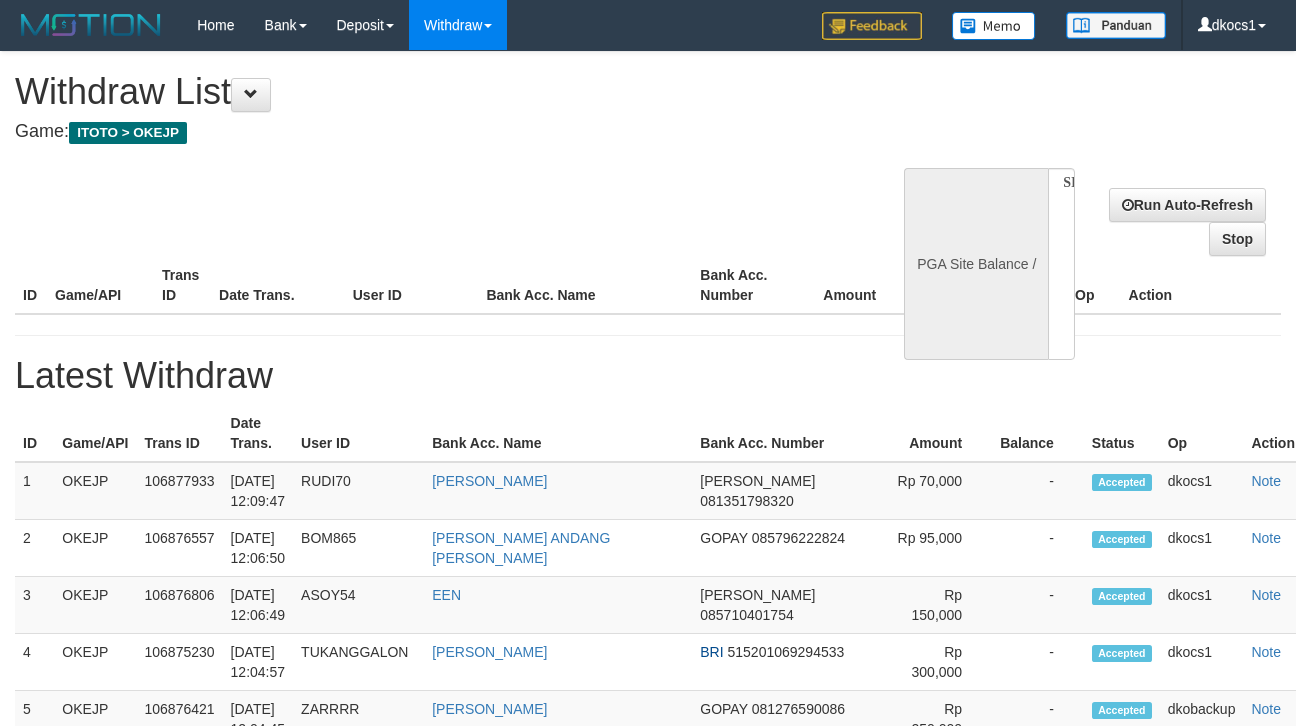 scroll, scrollTop: 0, scrollLeft: 0, axis: both 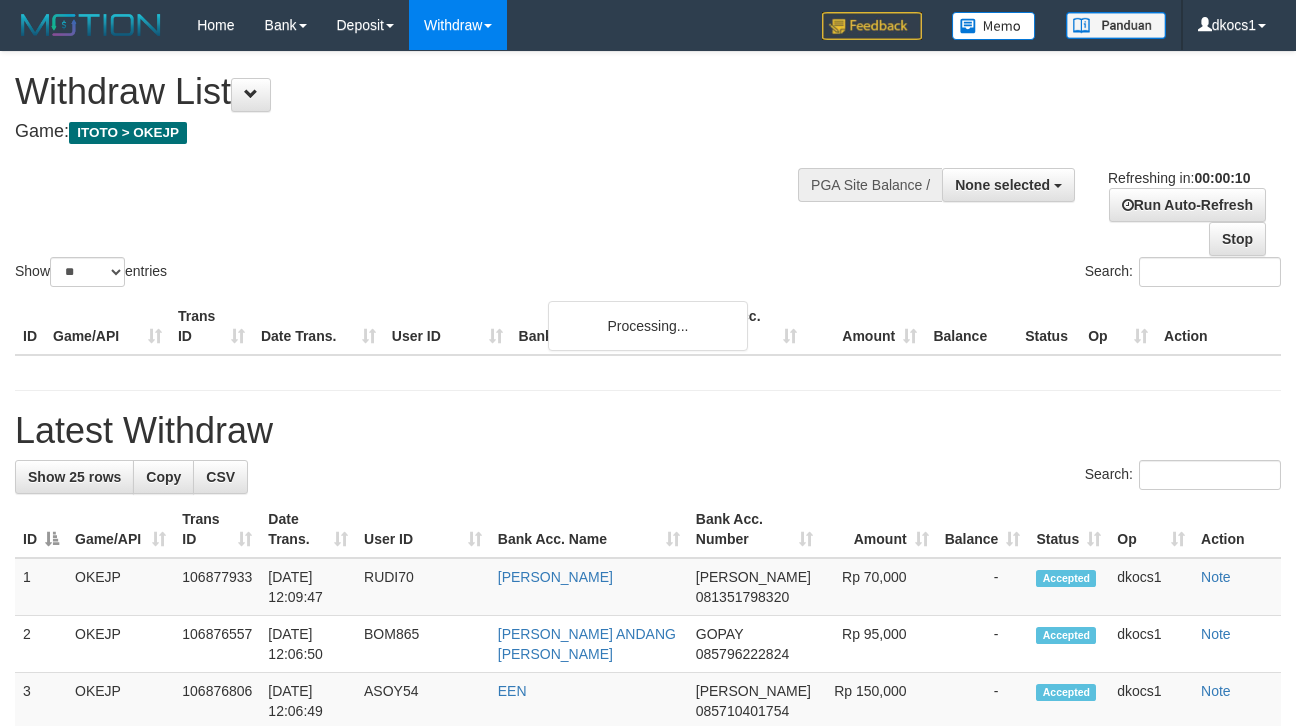 select 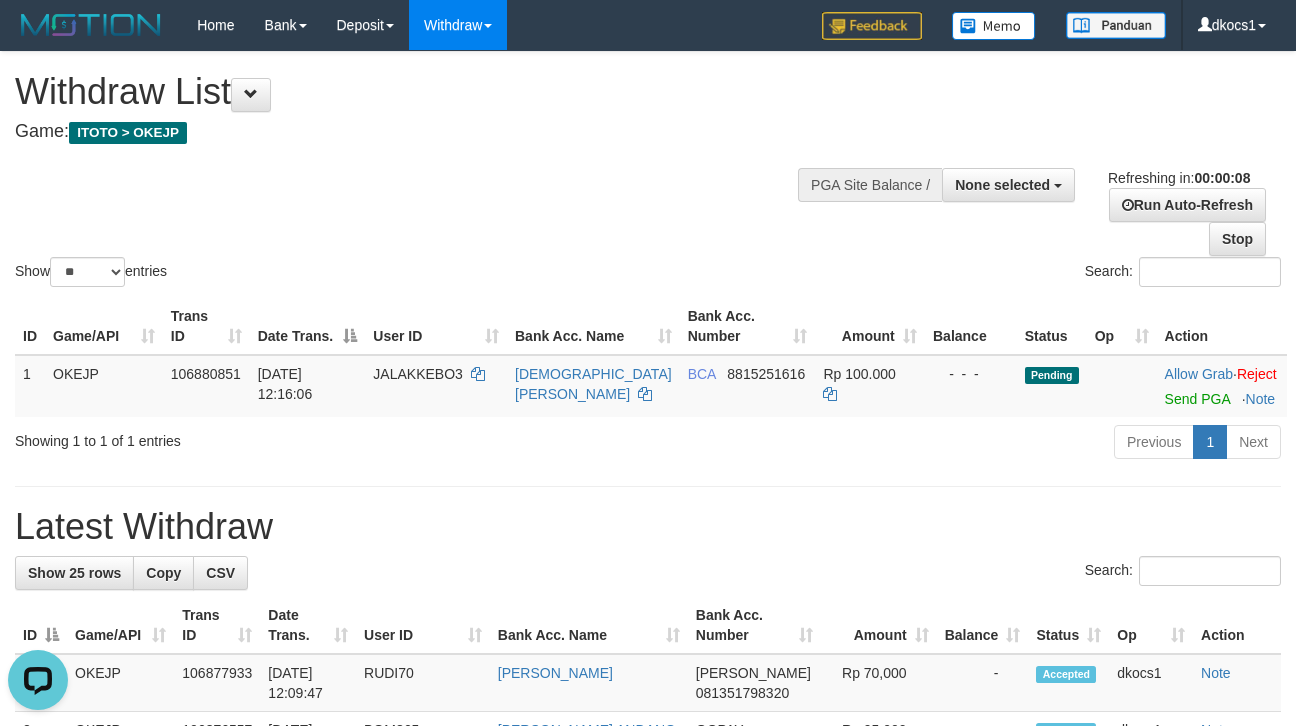 scroll, scrollTop: 0, scrollLeft: 0, axis: both 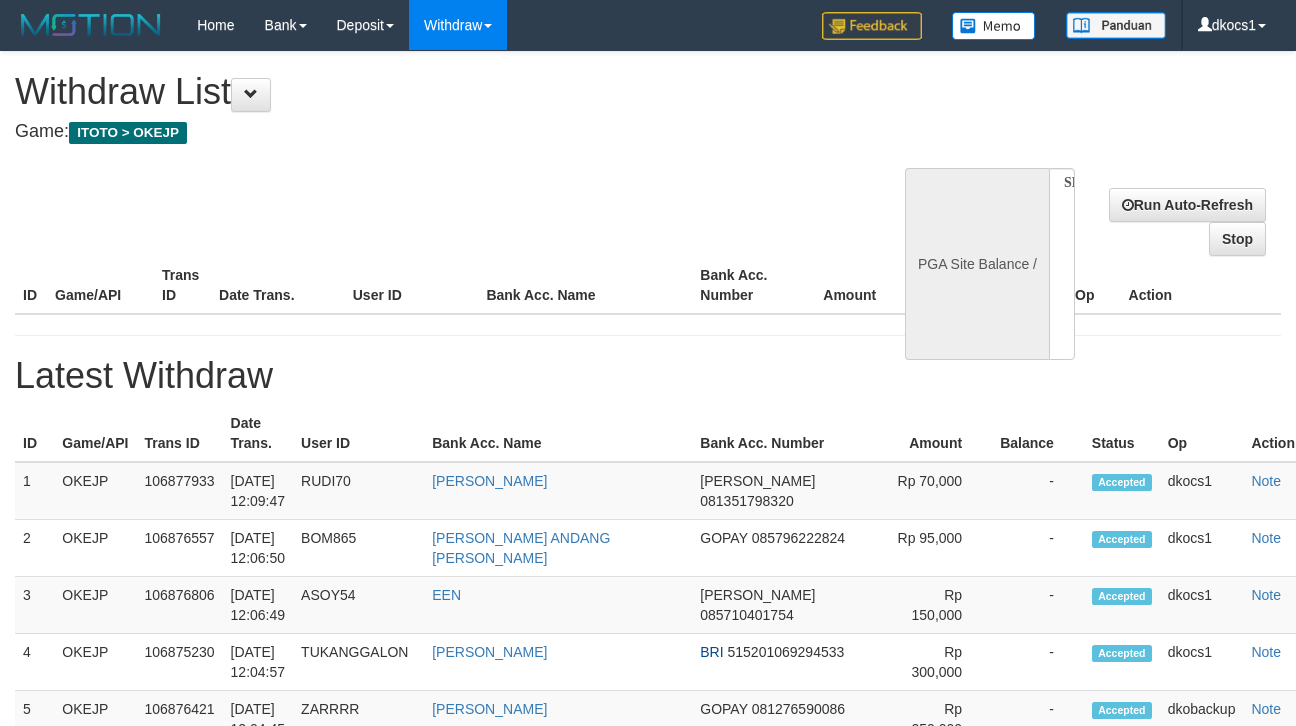 select 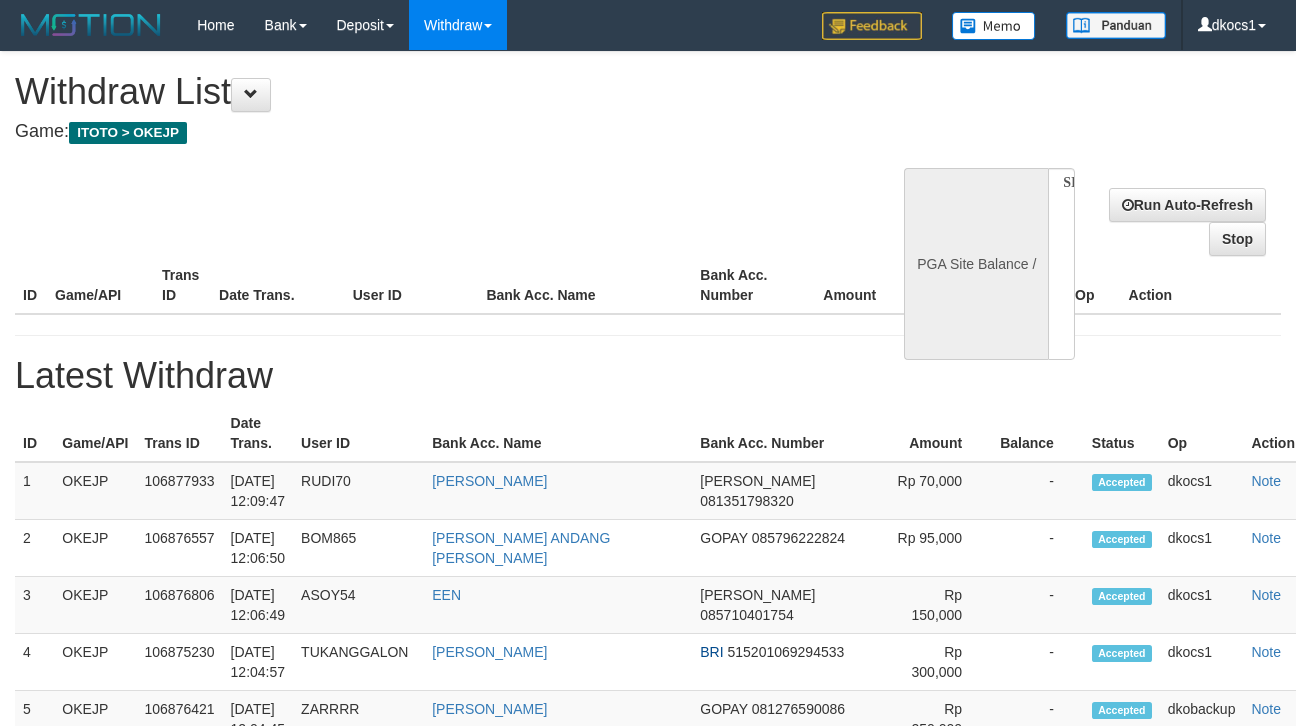 scroll, scrollTop: 0, scrollLeft: 0, axis: both 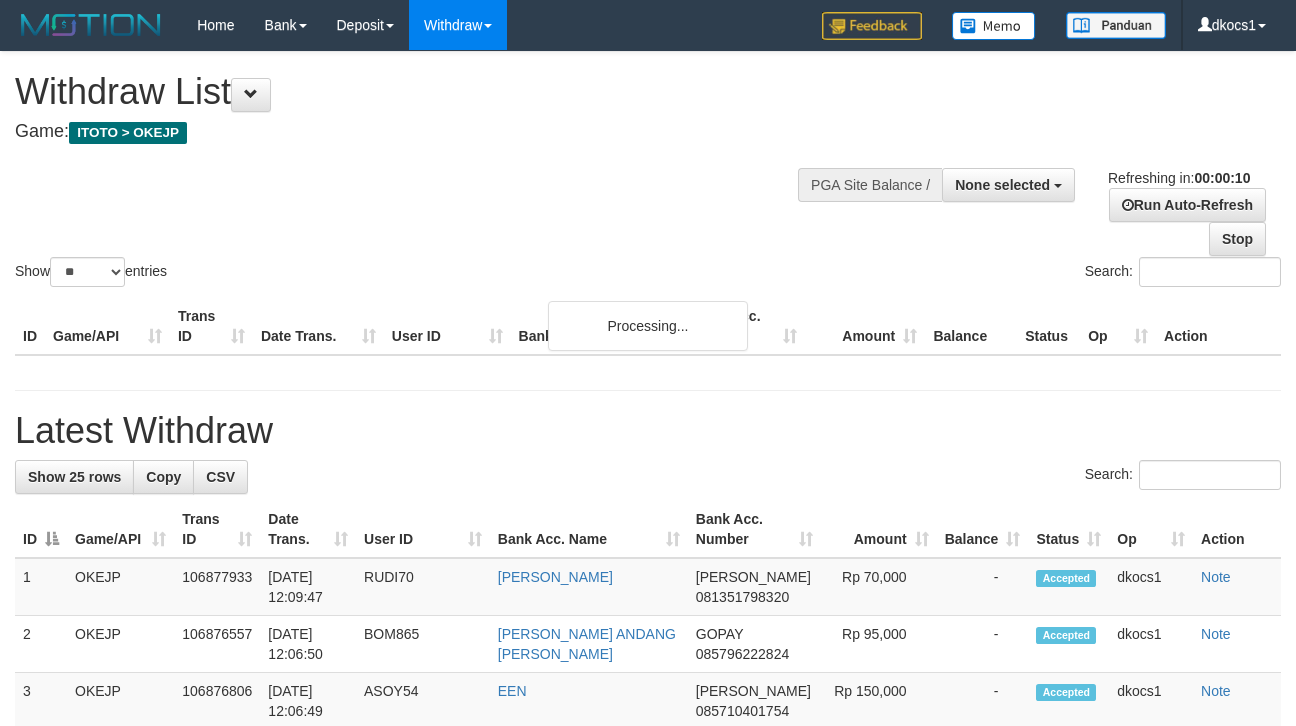 select 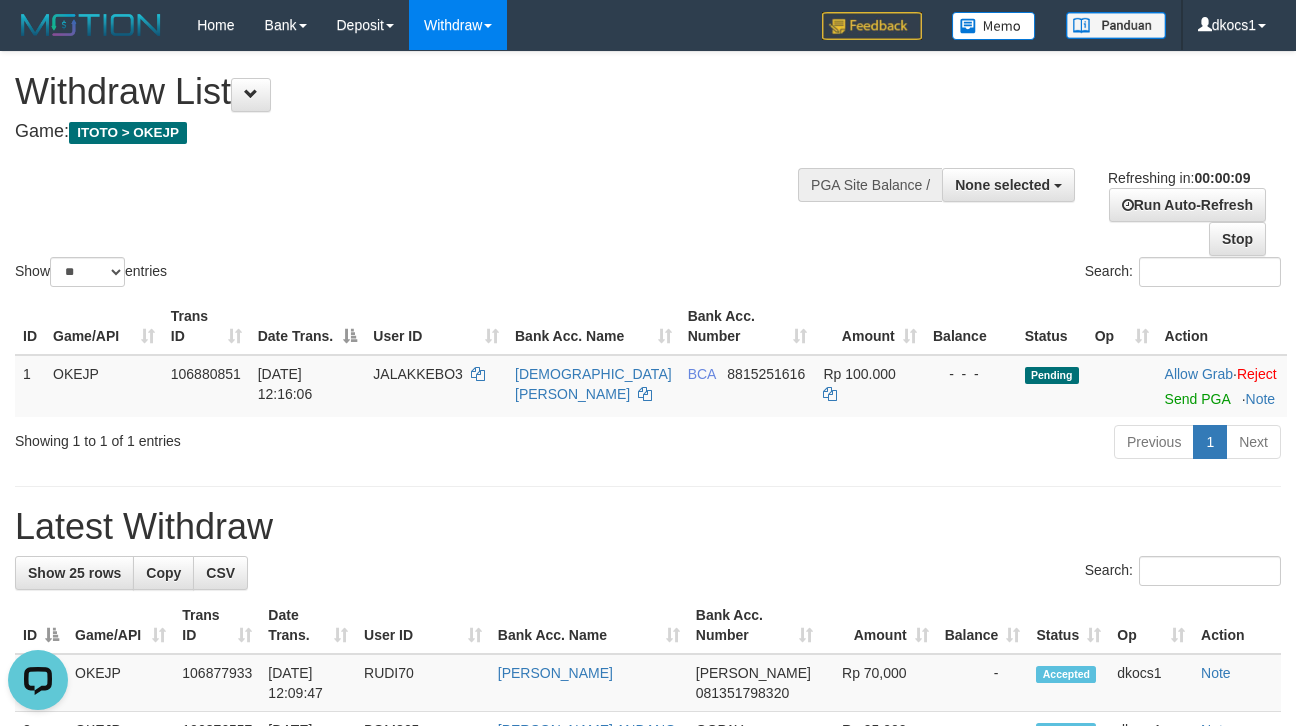 scroll, scrollTop: 0, scrollLeft: 0, axis: both 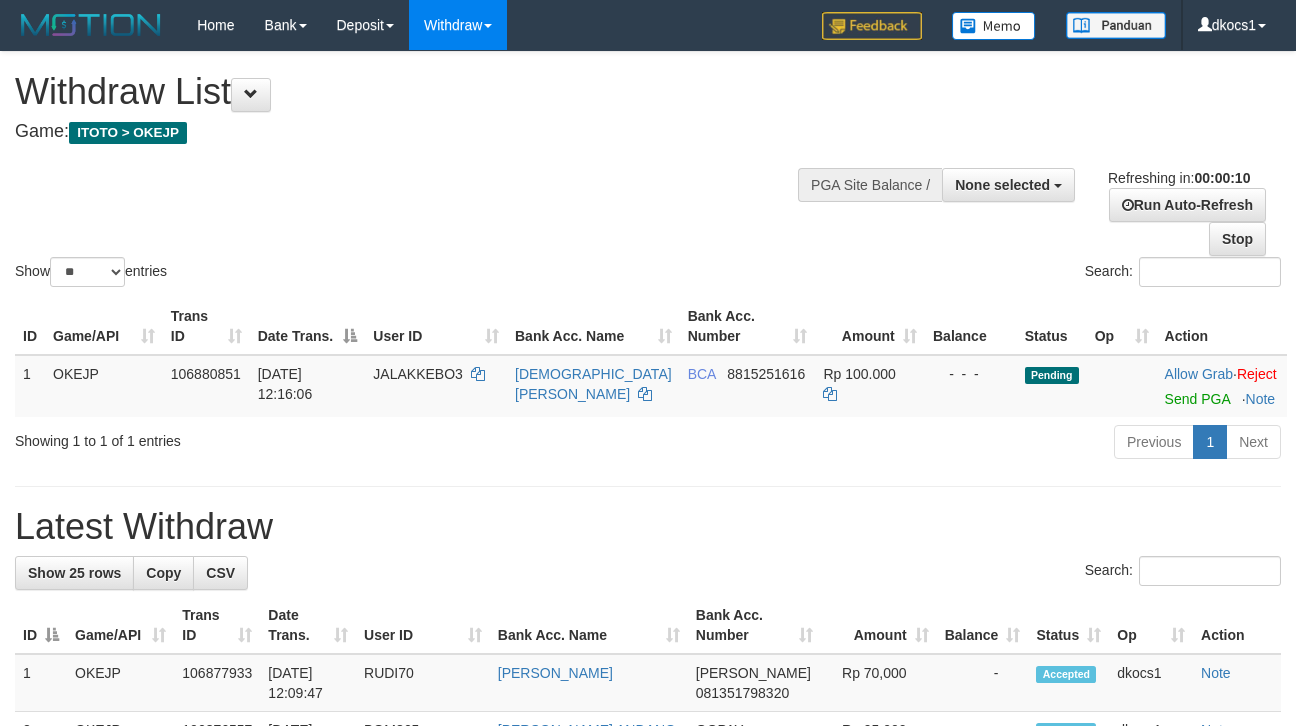 select 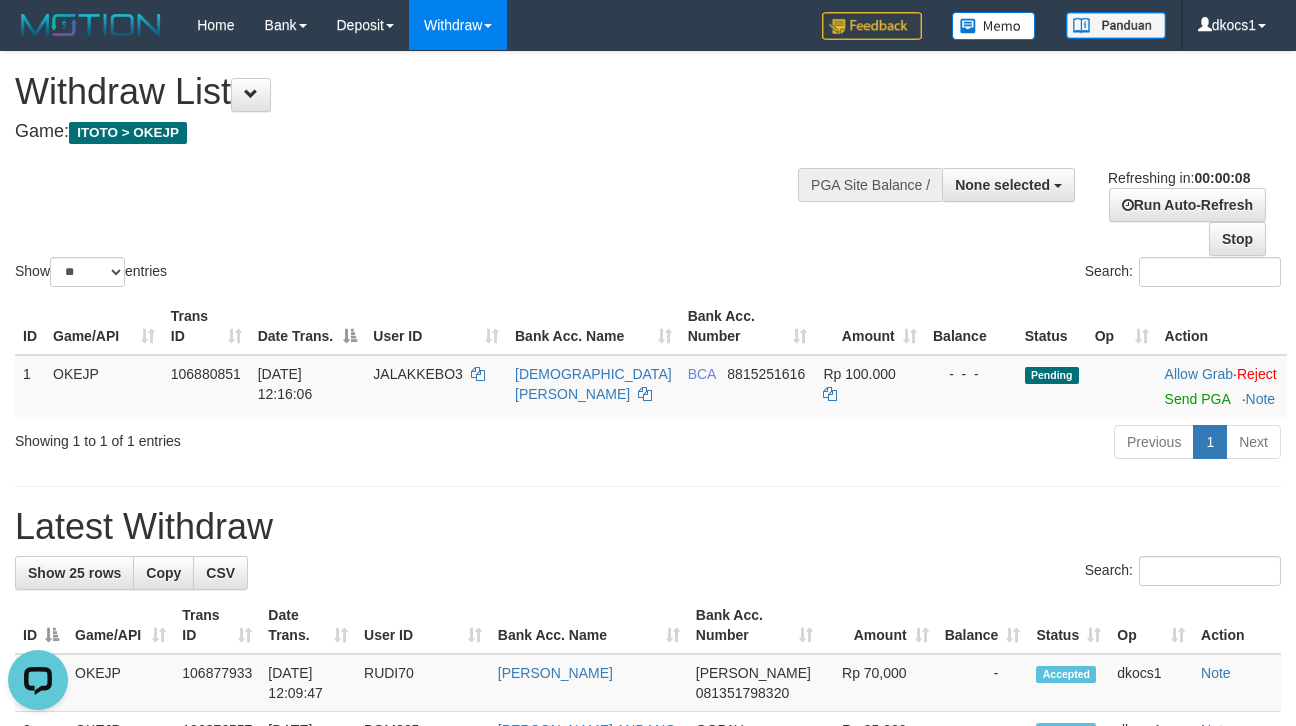 scroll, scrollTop: 0, scrollLeft: 0, axis: both 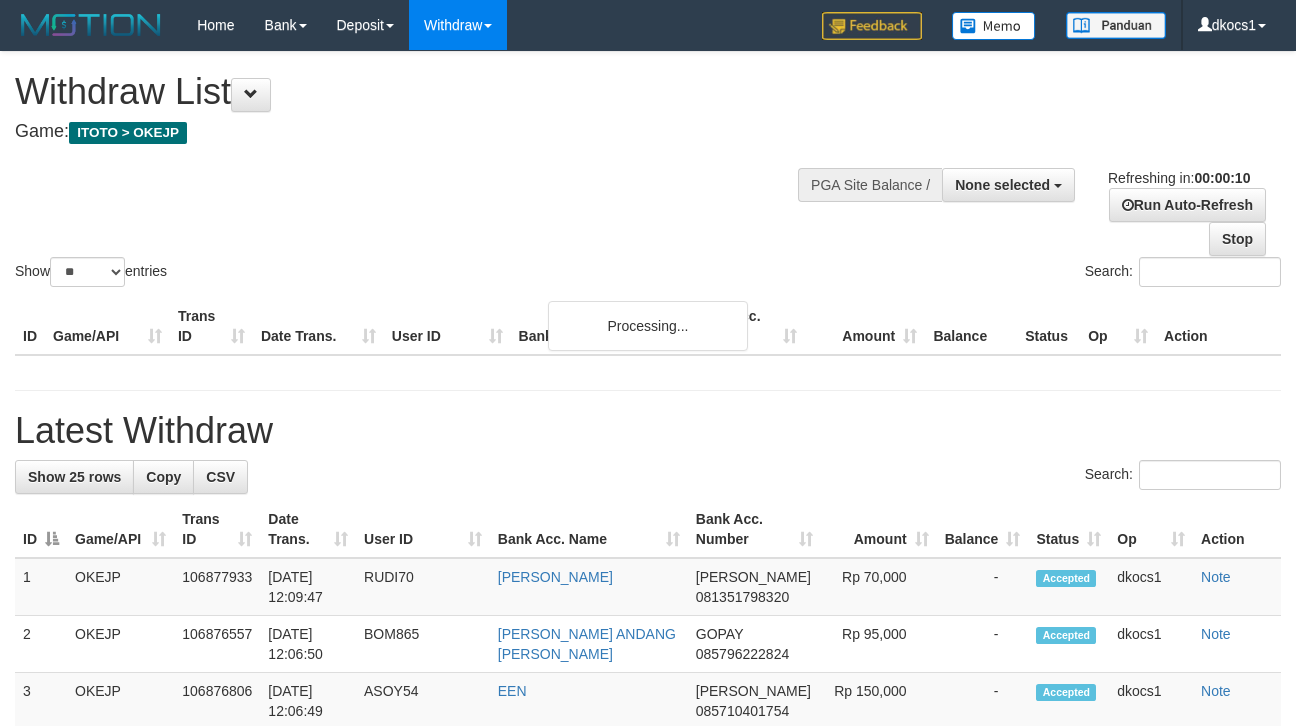 select 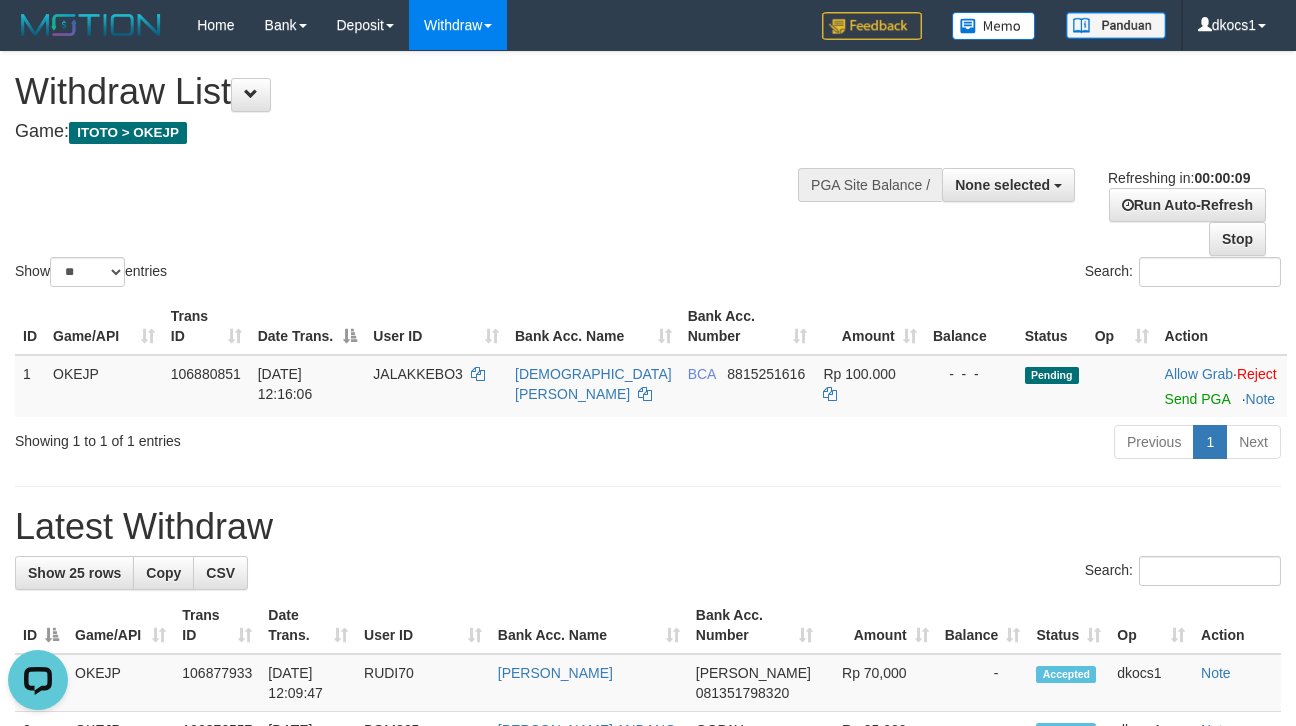 scroll, scrollTop: 0, scrollLeft: 0, axis: both 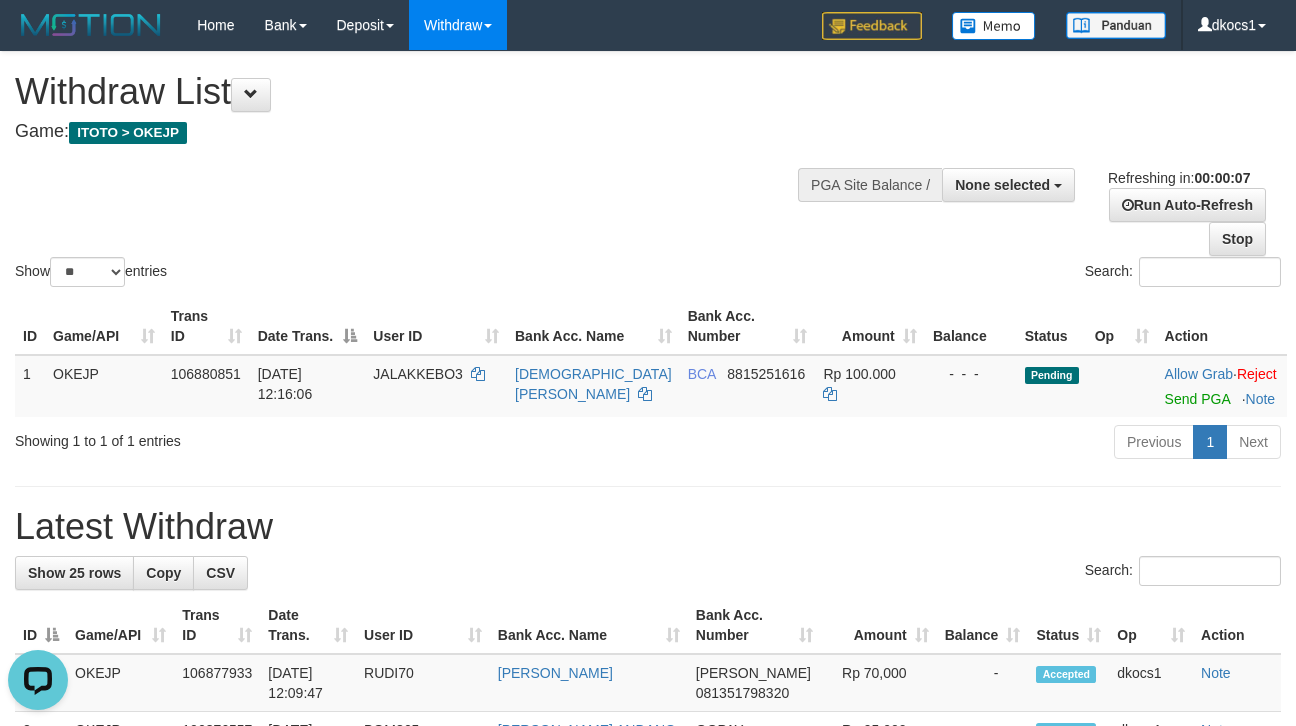 drag, startPoint x: 630, startPoint y: 213, endPoint x: 672, endPoint y: 237, distance: 48.373547 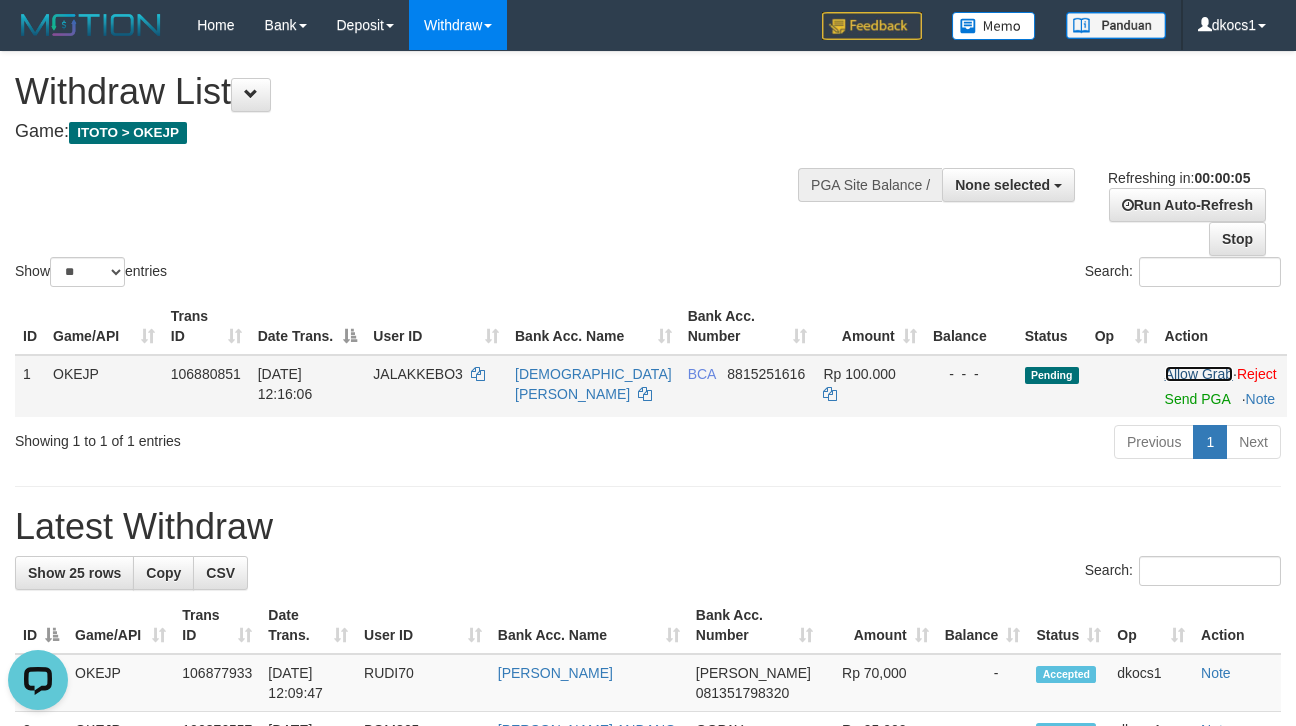 click on "Allow Grab" at bounding box center (1199, 374) 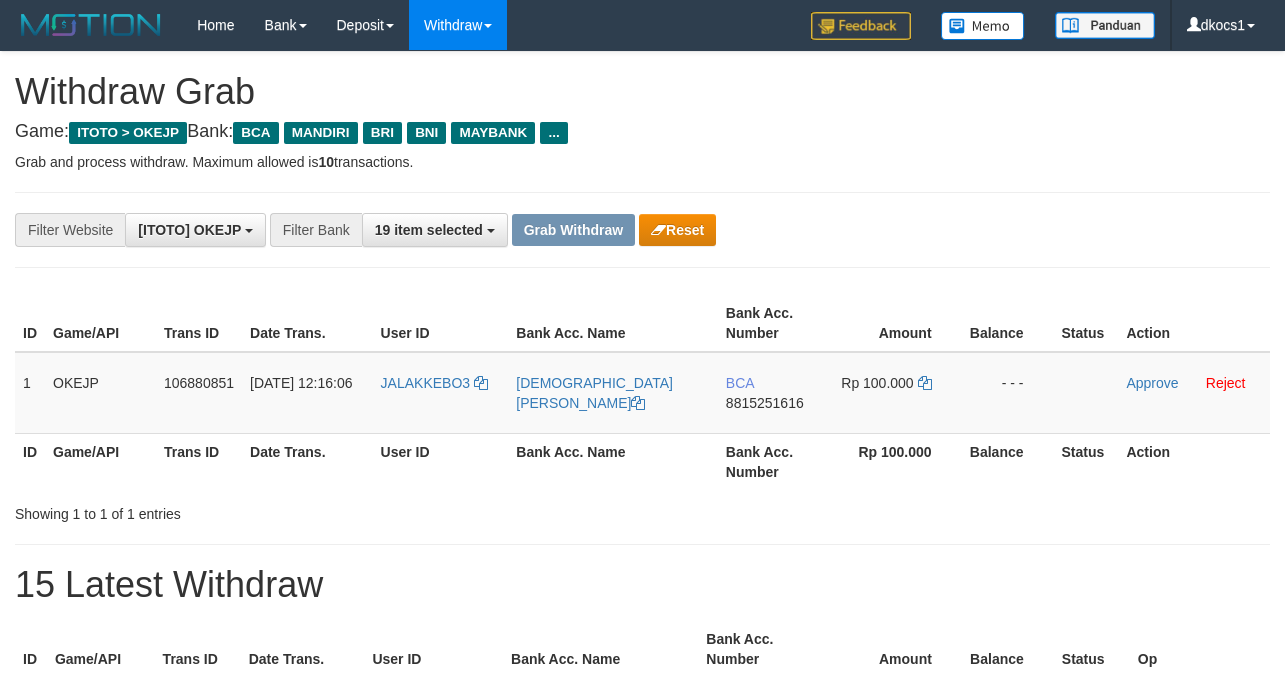 scroll, scrollTop: 0, scrollLeft: 0, axis: both 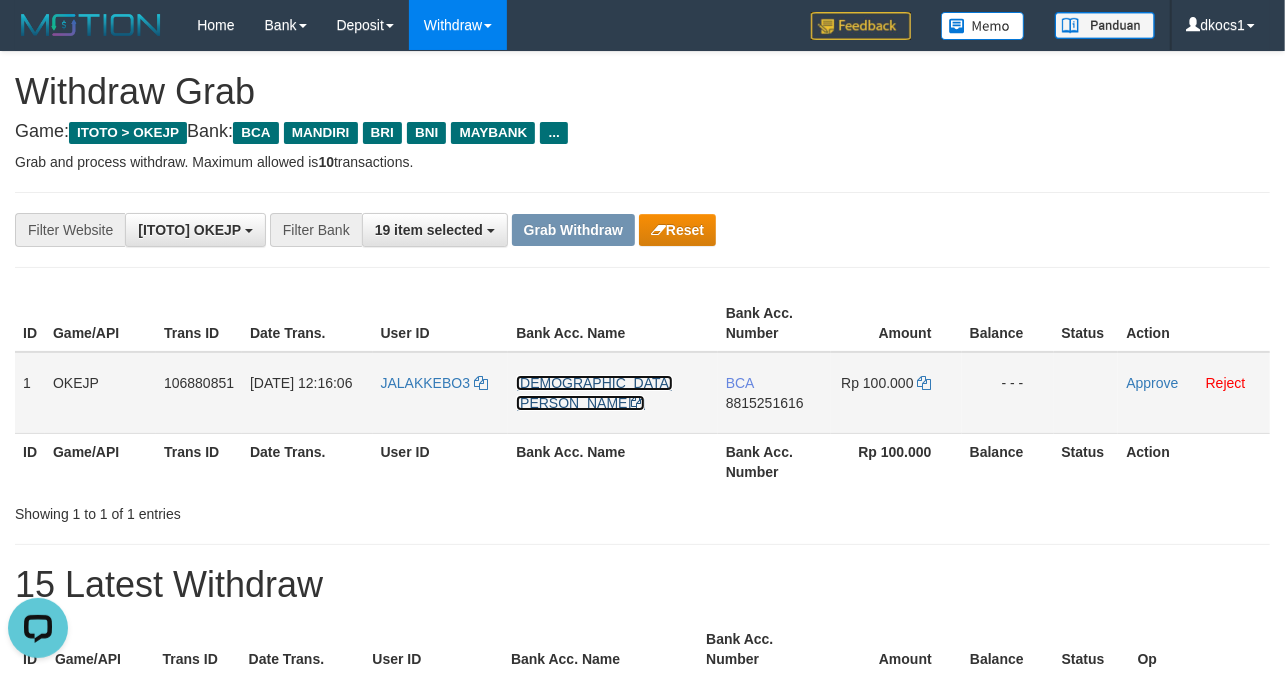 click on "[DEMOGRAPHIC_DATA][PERSON_NAME]" at bounding box center (594, 393) 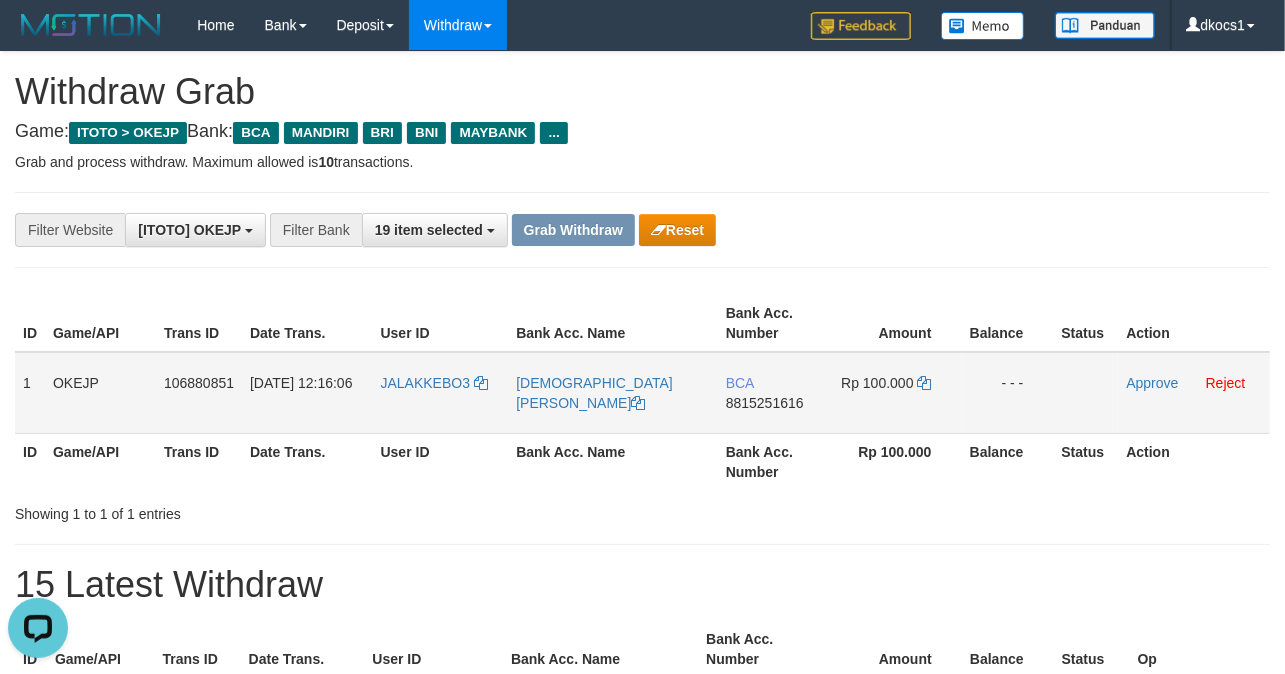 click on "JALAKKEBO3" at bounding box center [441, 393] 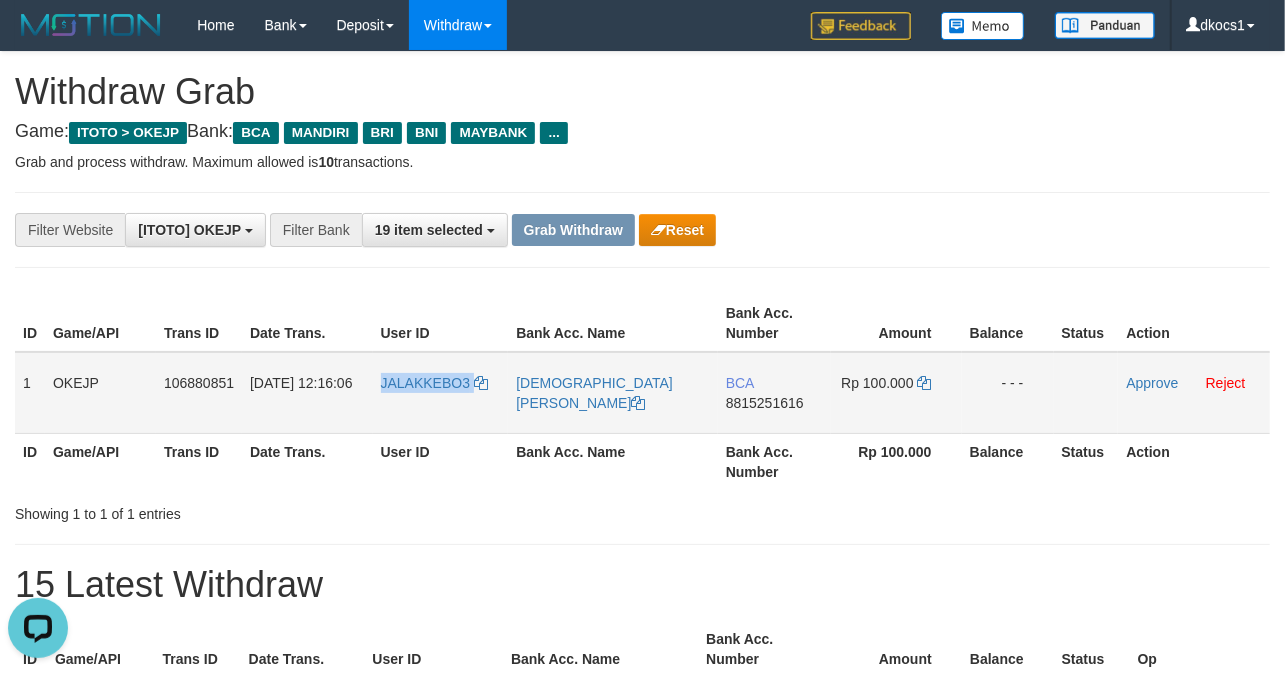 click on "JALAKKEBO3" at bounding box center (441, 393) 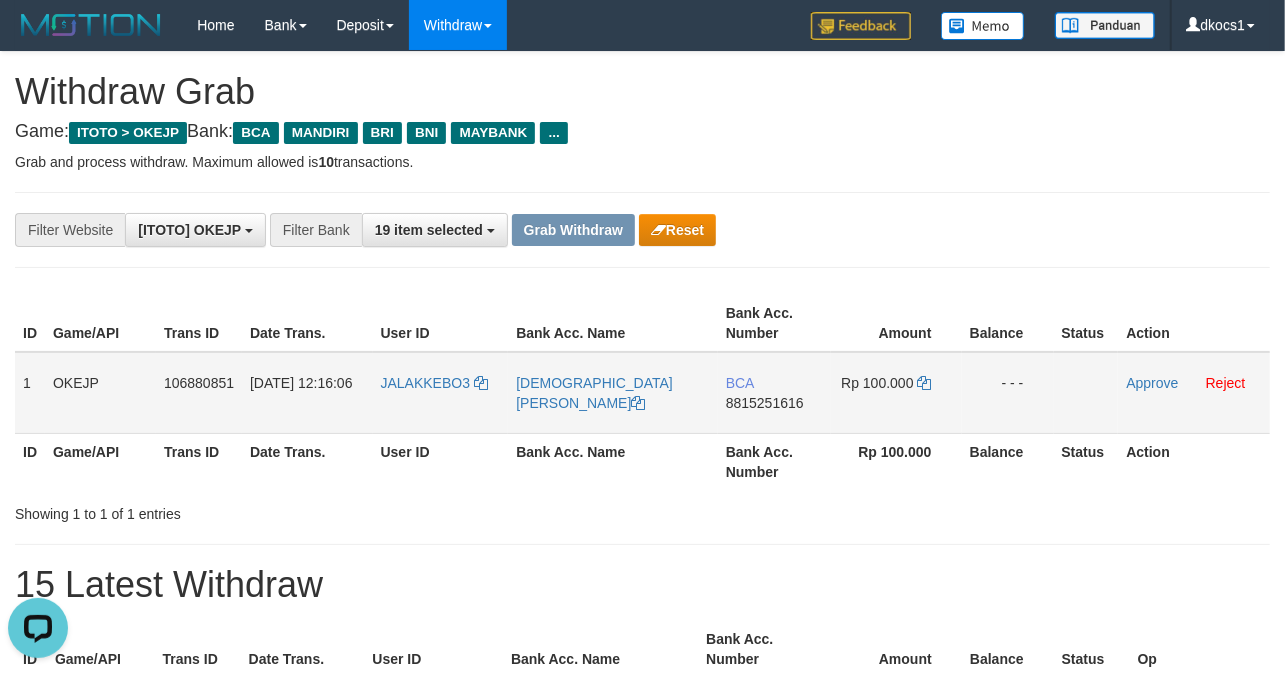 click on "BCA
8815251616" at bounding box center (774, 393) 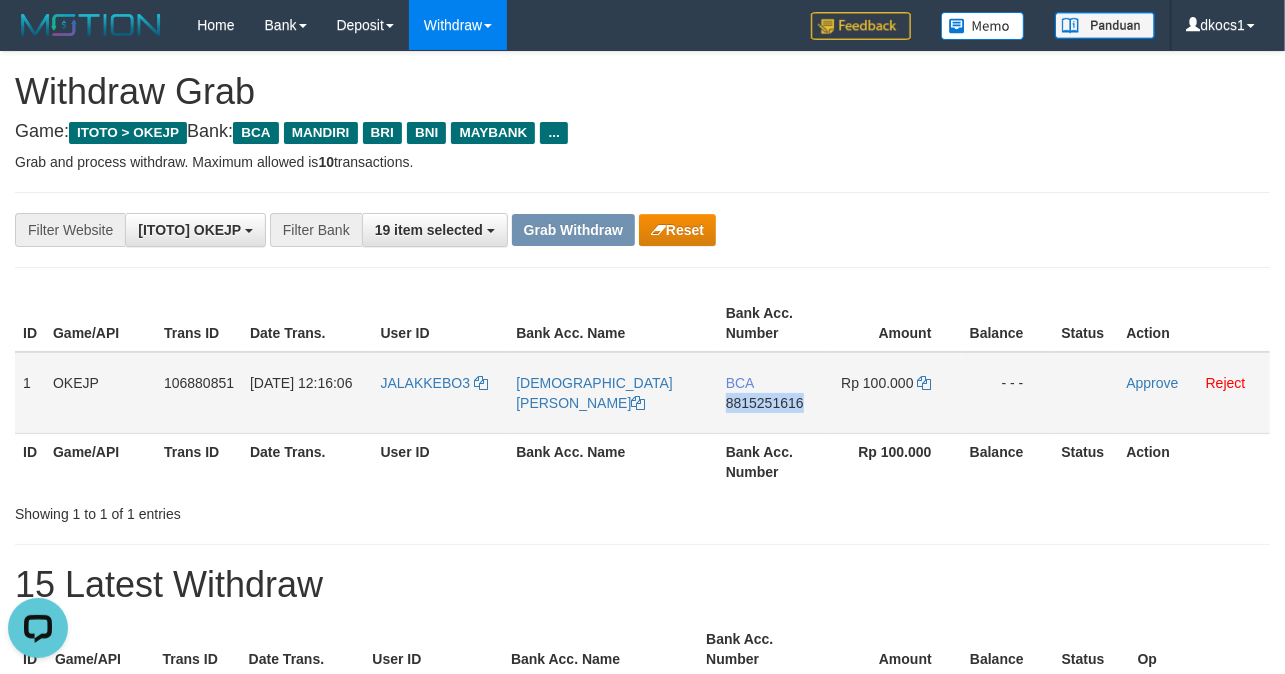 click on "BCA
8815251616" at bounding box center [774, 393] 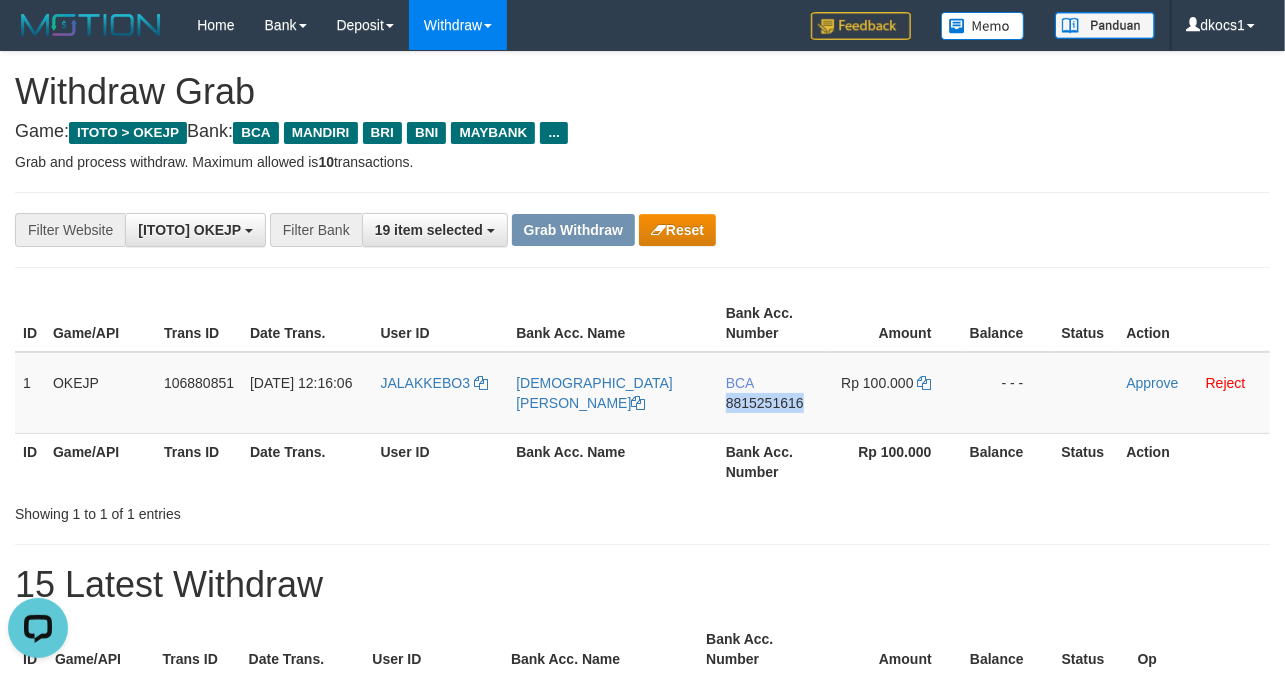 copy on "8815251616" 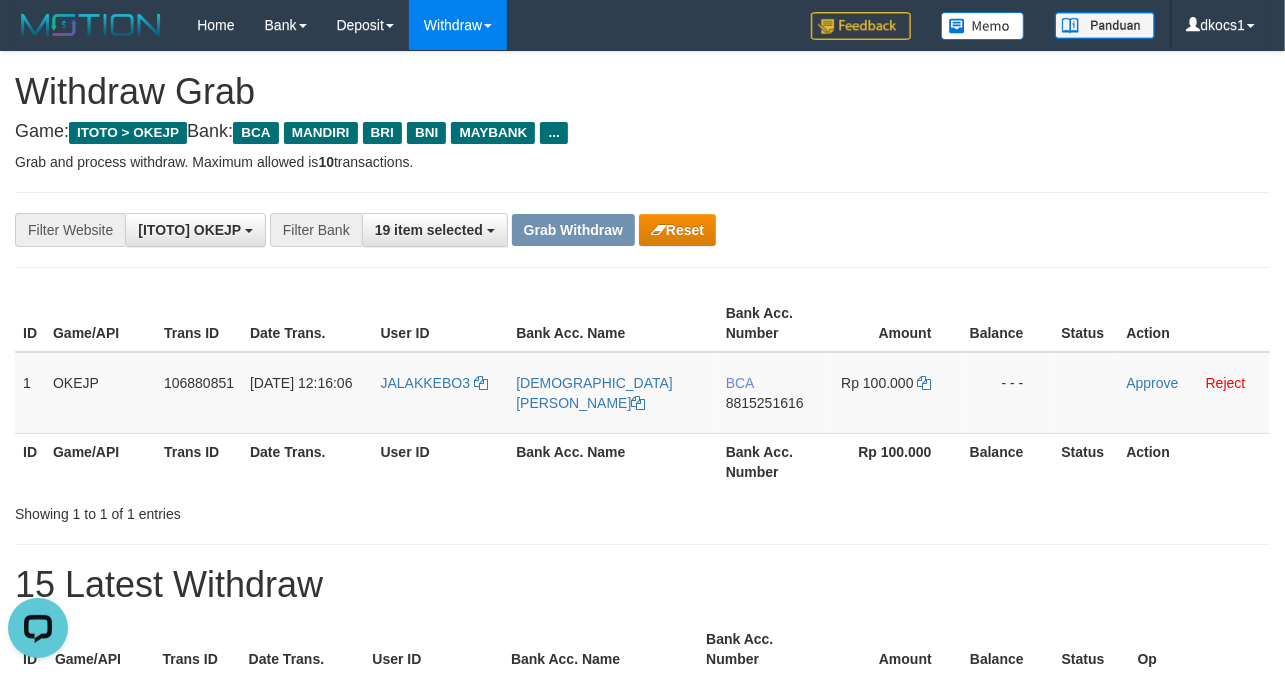 click on "**********" at bounding box center (535, 230) 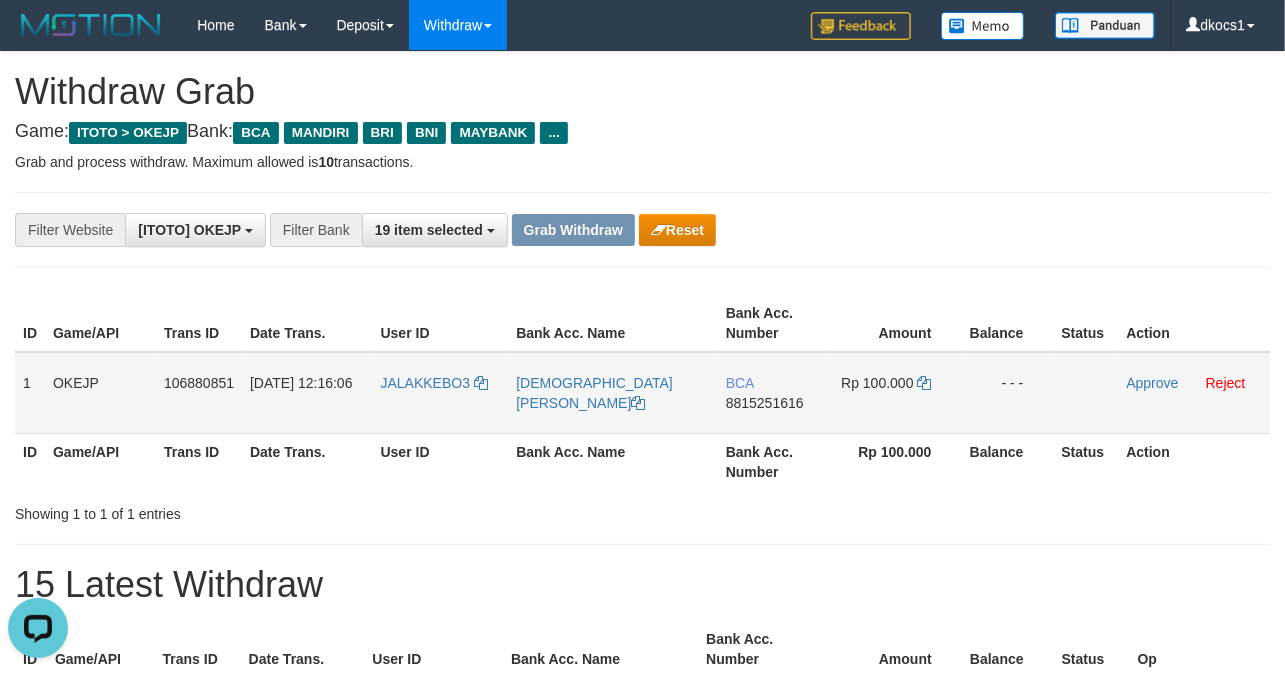 click on "BCA
8815251616" at bounding box center (774, 393) 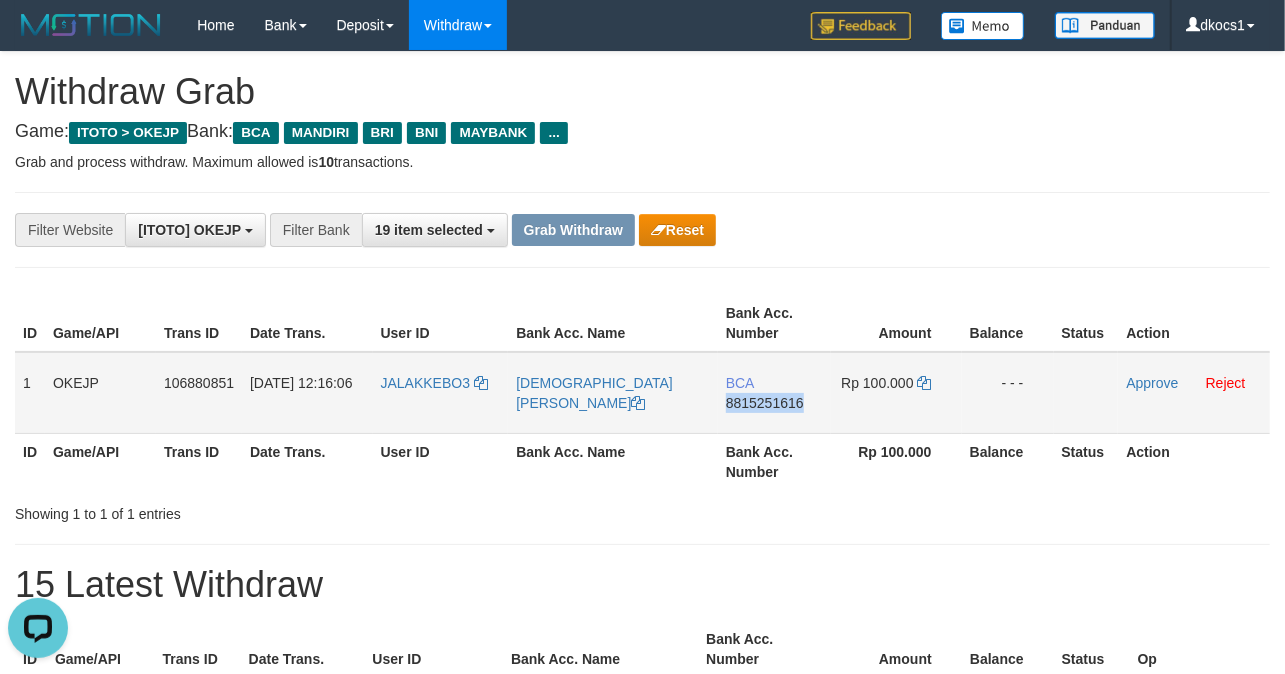 click on "BCA
8815251616" at bounding box center (774, 393) 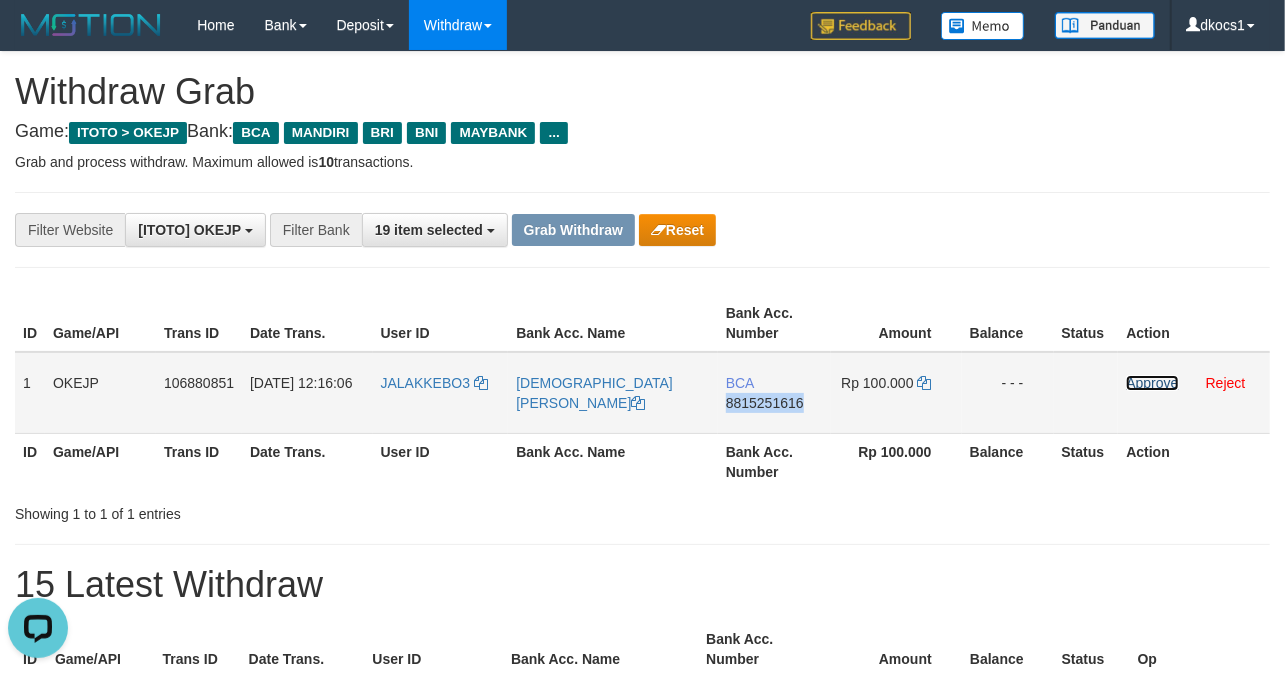 click on "Approve" at bounding box center [1152, 383] 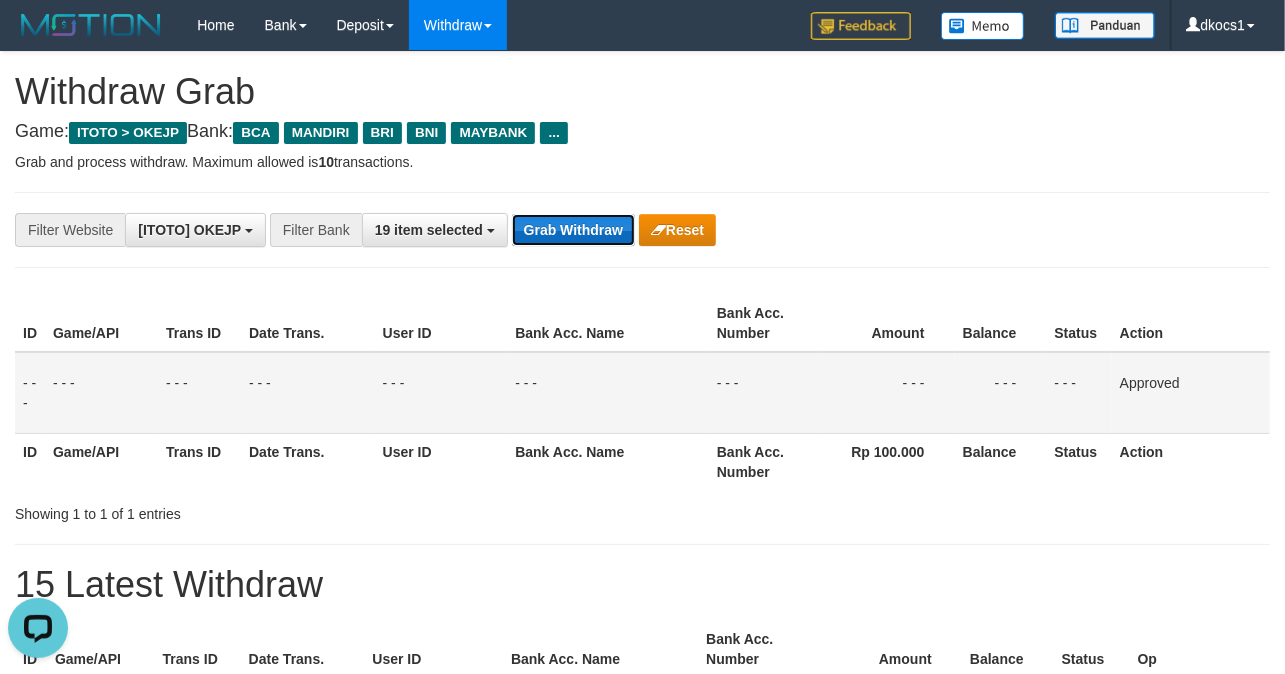 click on "Grab Withdraw" at bounding box center (573, 230) 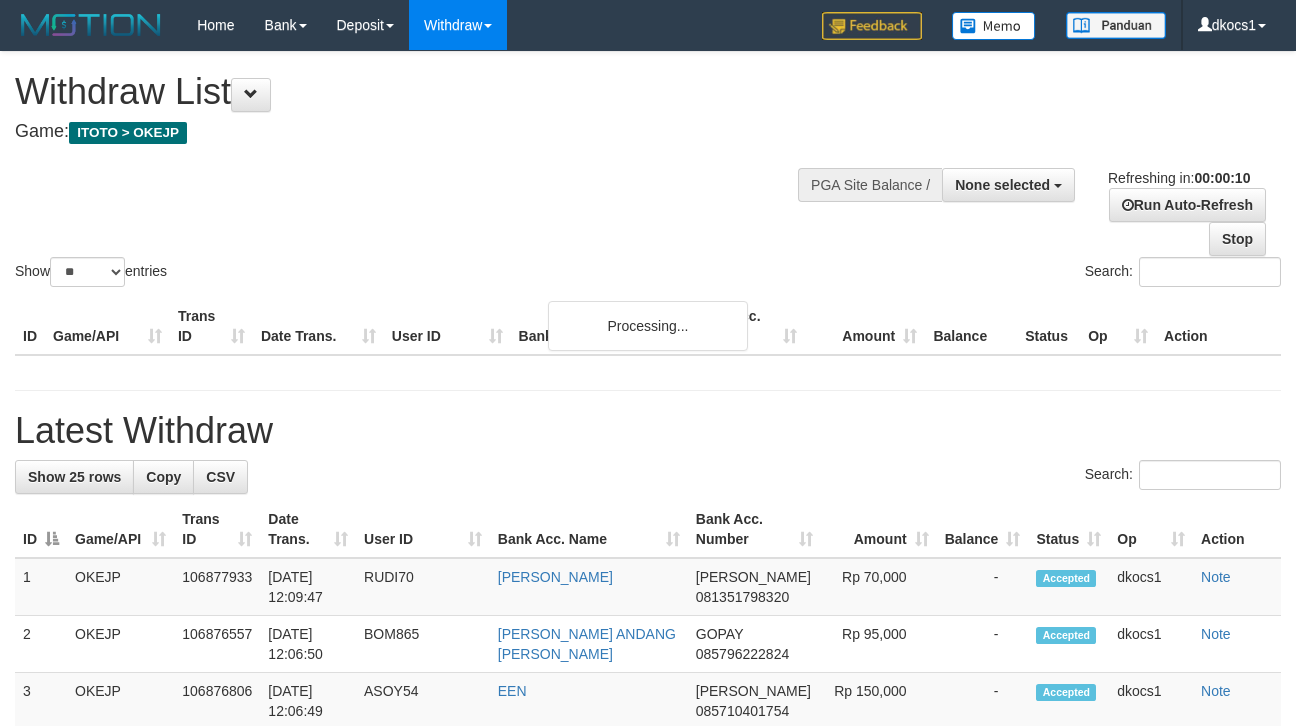 select 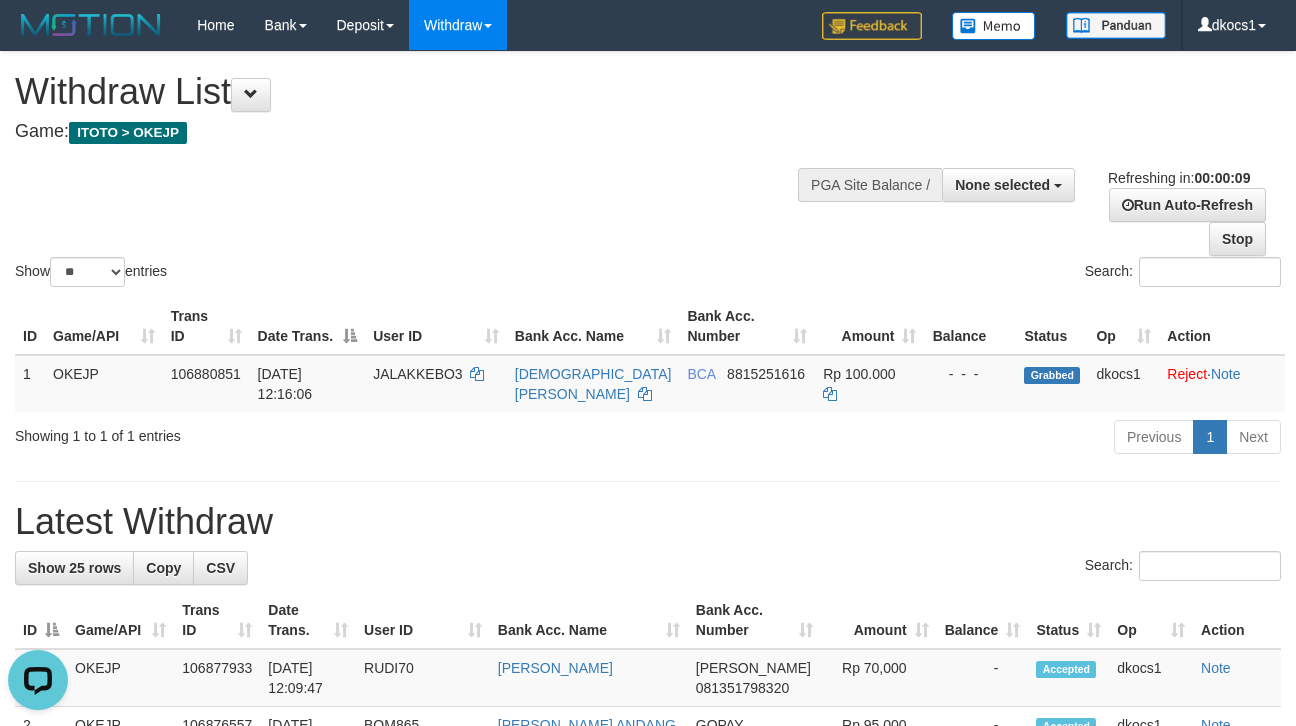 scroll, scrollTop: 0, scrollLeft: 0, axis: both 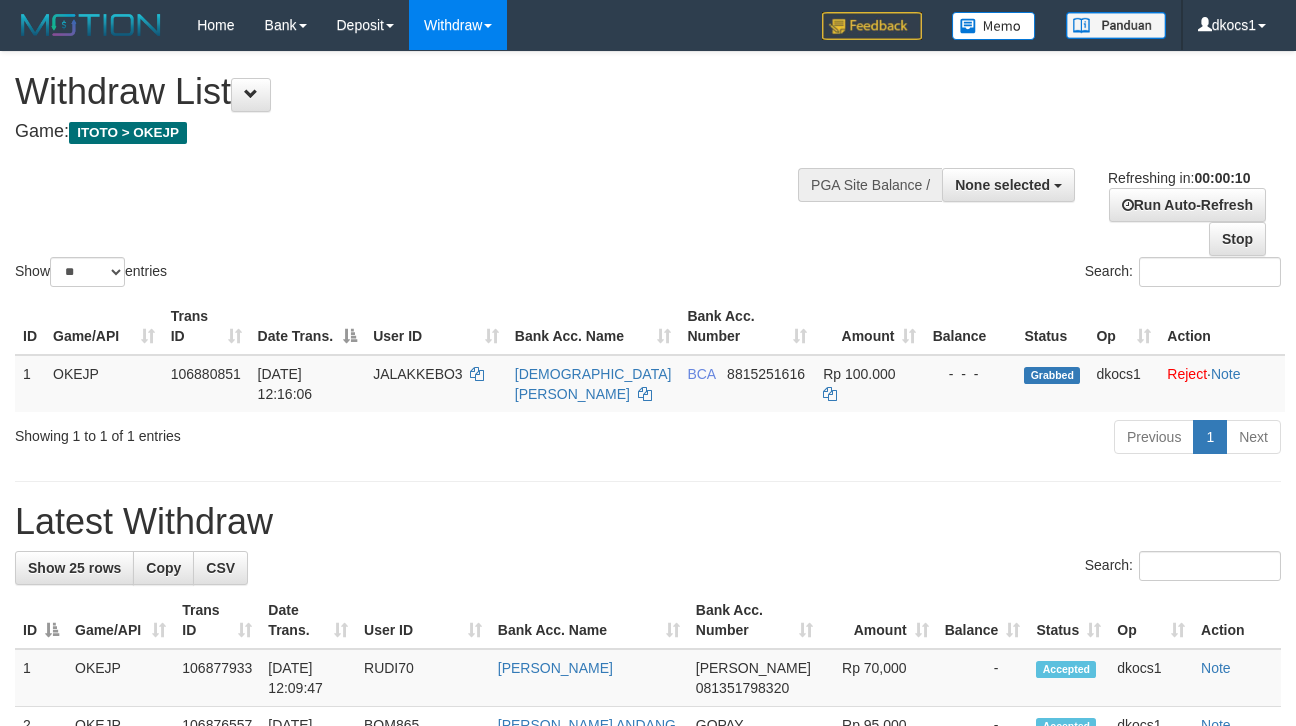 select 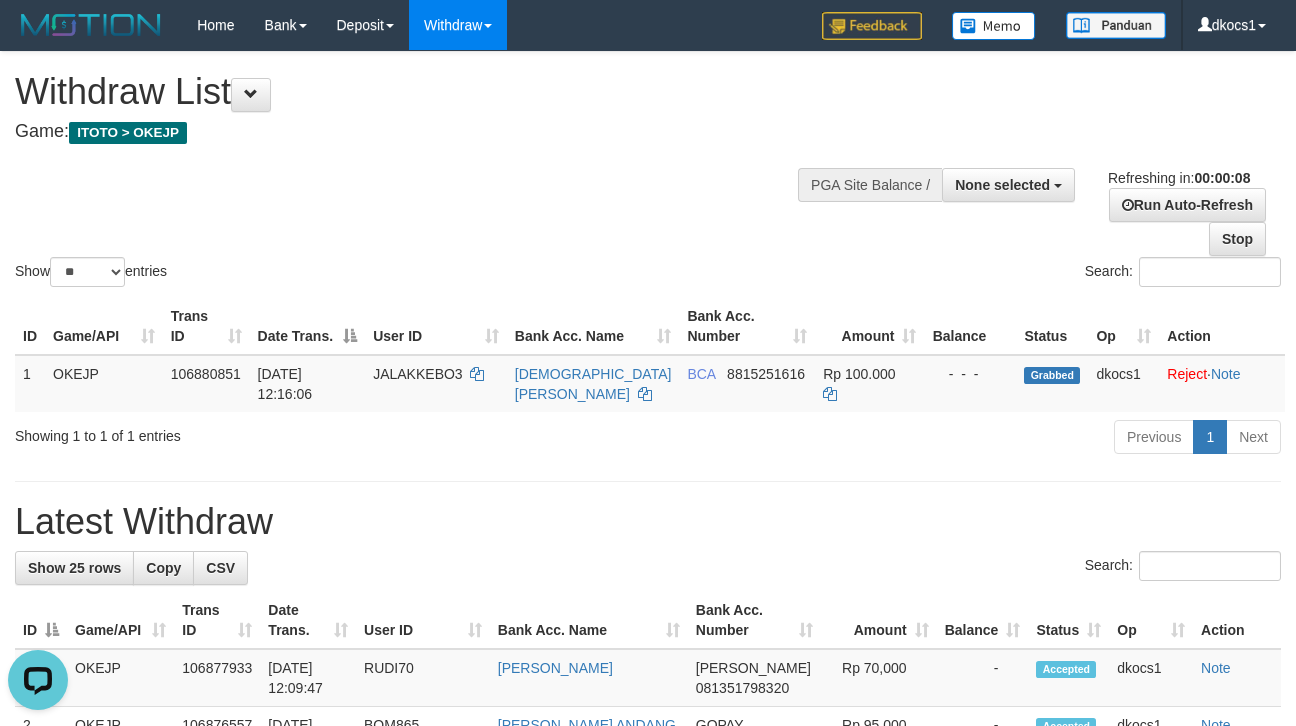 scroll, scrollTop: 0, scrollLeft: 0, axis: both 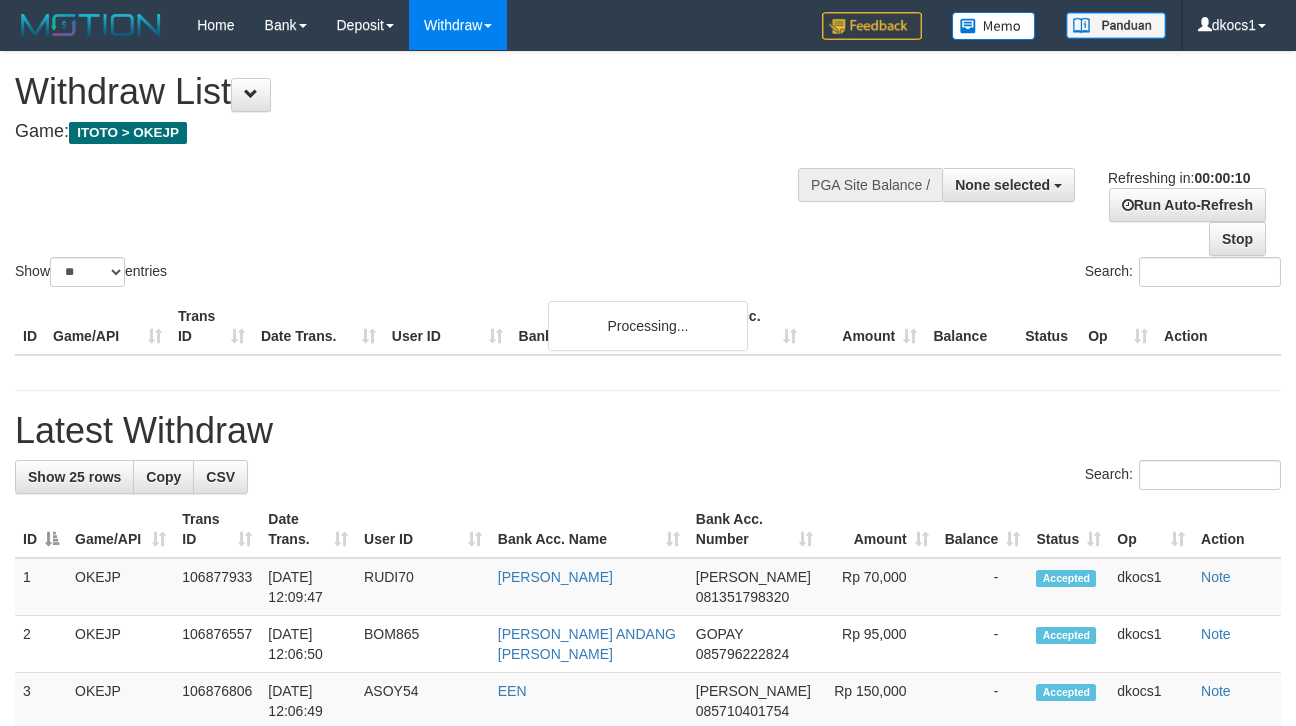 select 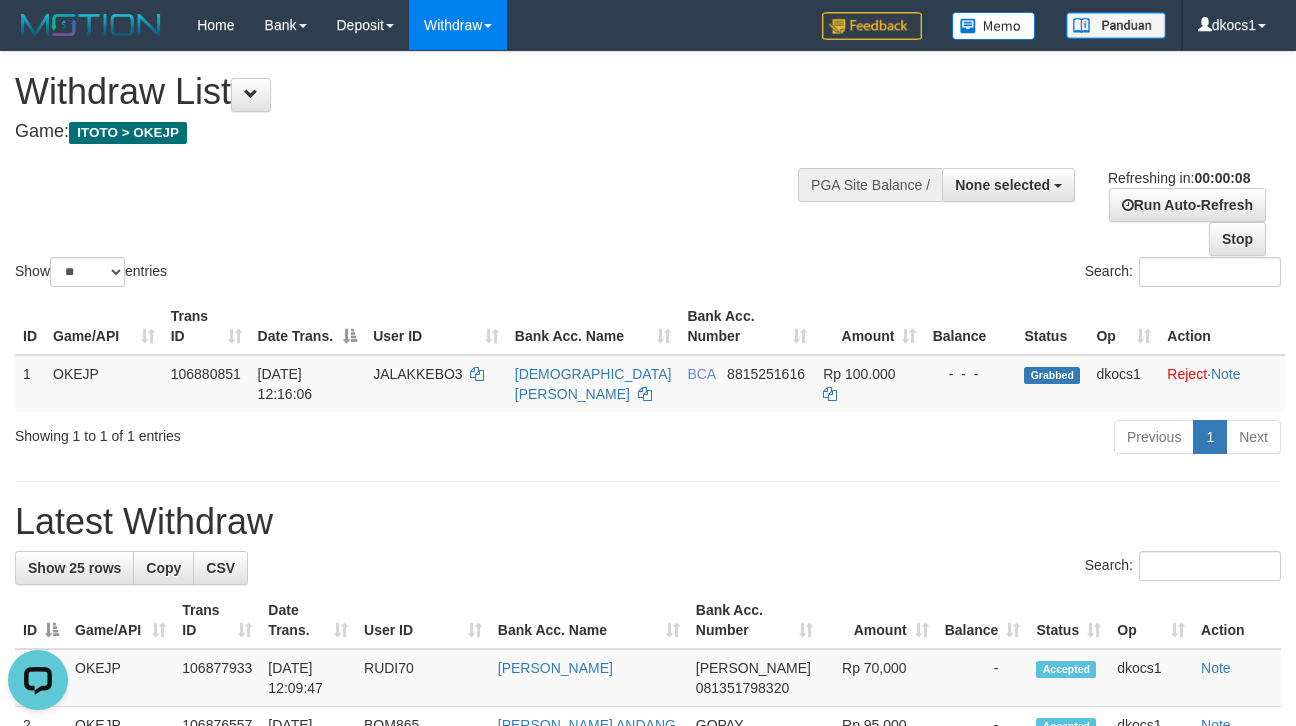 scroll, scrollTop: 0, scrollLeft: 0, axis: both 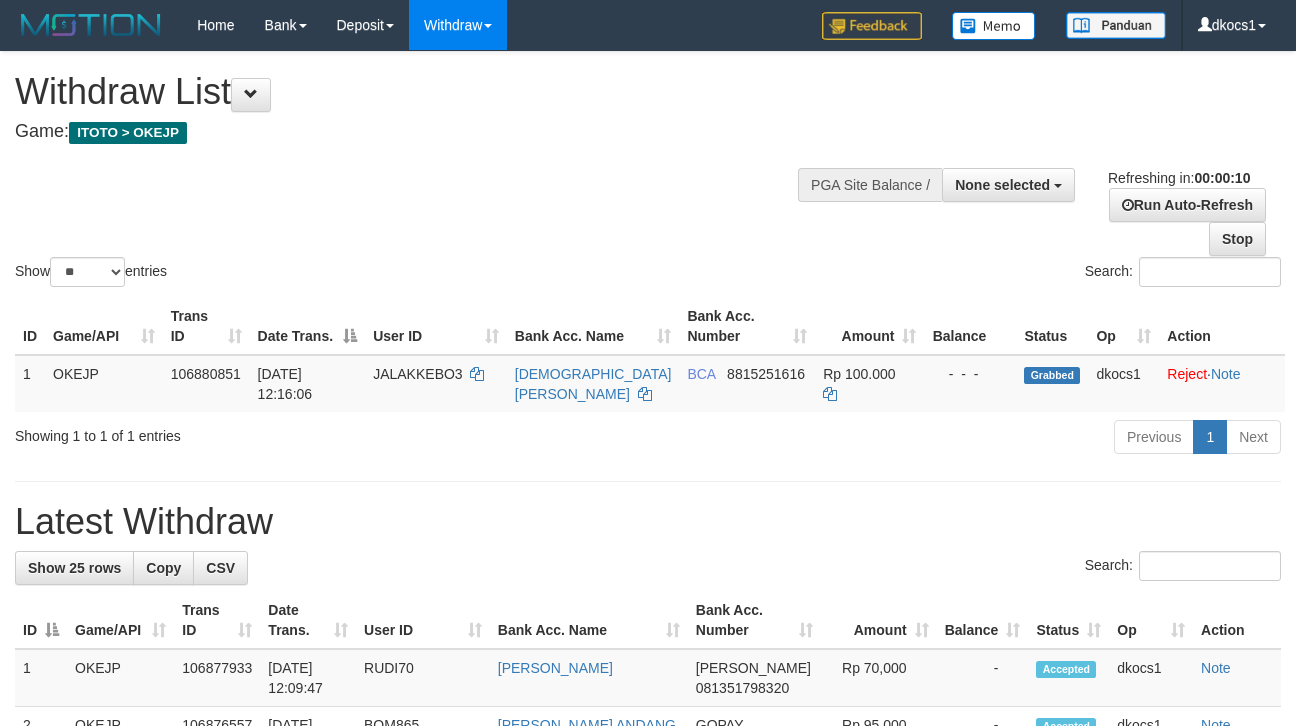 select 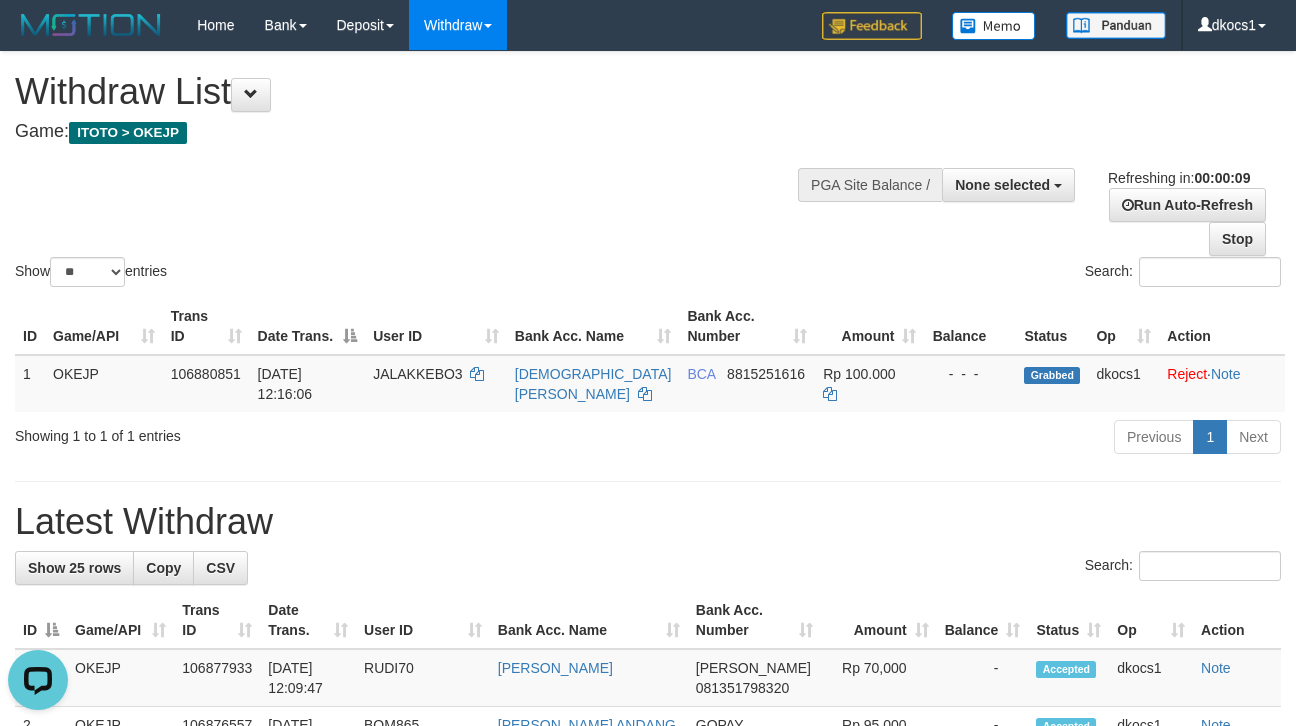 scroll, scrollTop: 0, scrollLeft: 0, axis: both 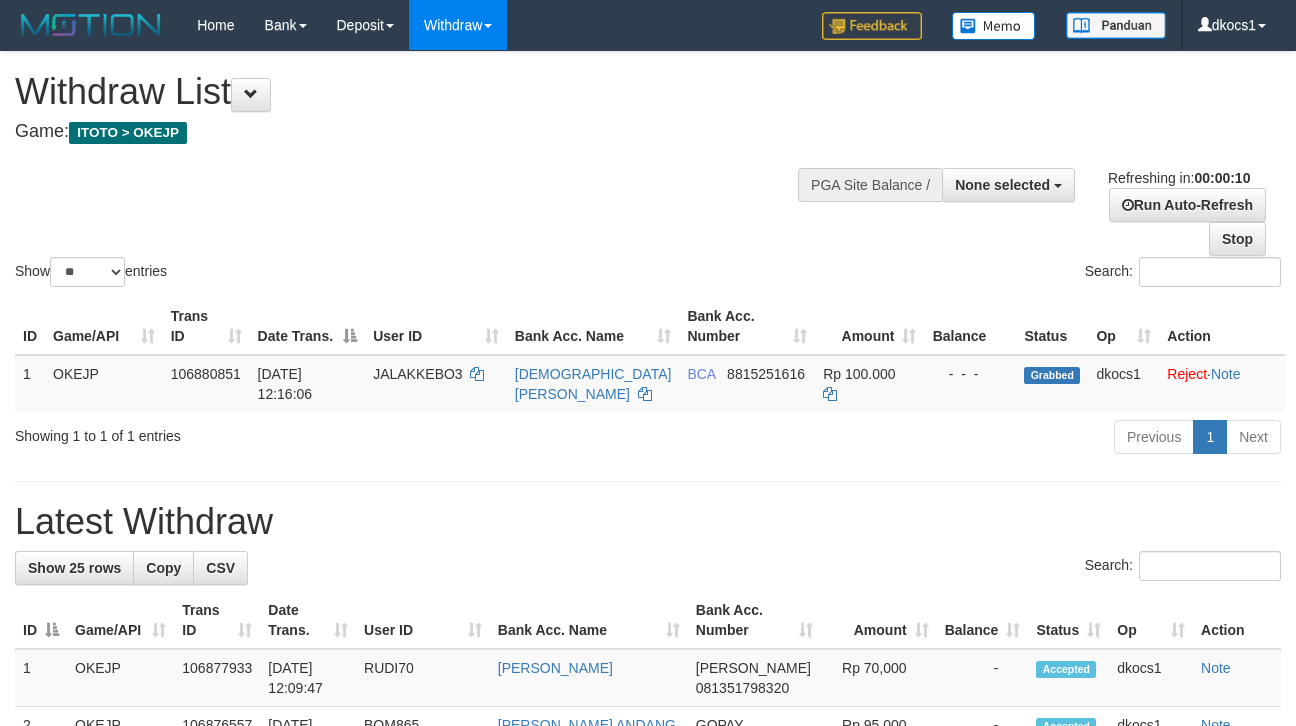 select 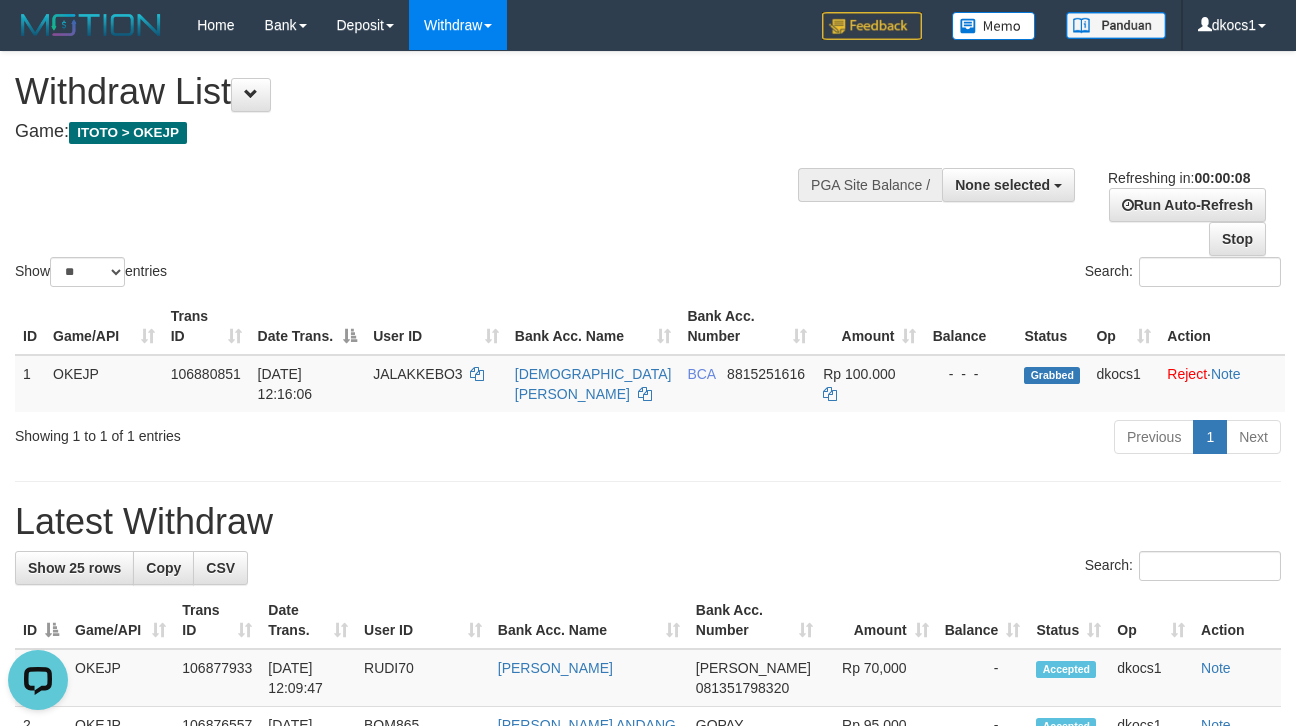 scroll, scrollTop: 0, scrollLeft: 0, axis: both 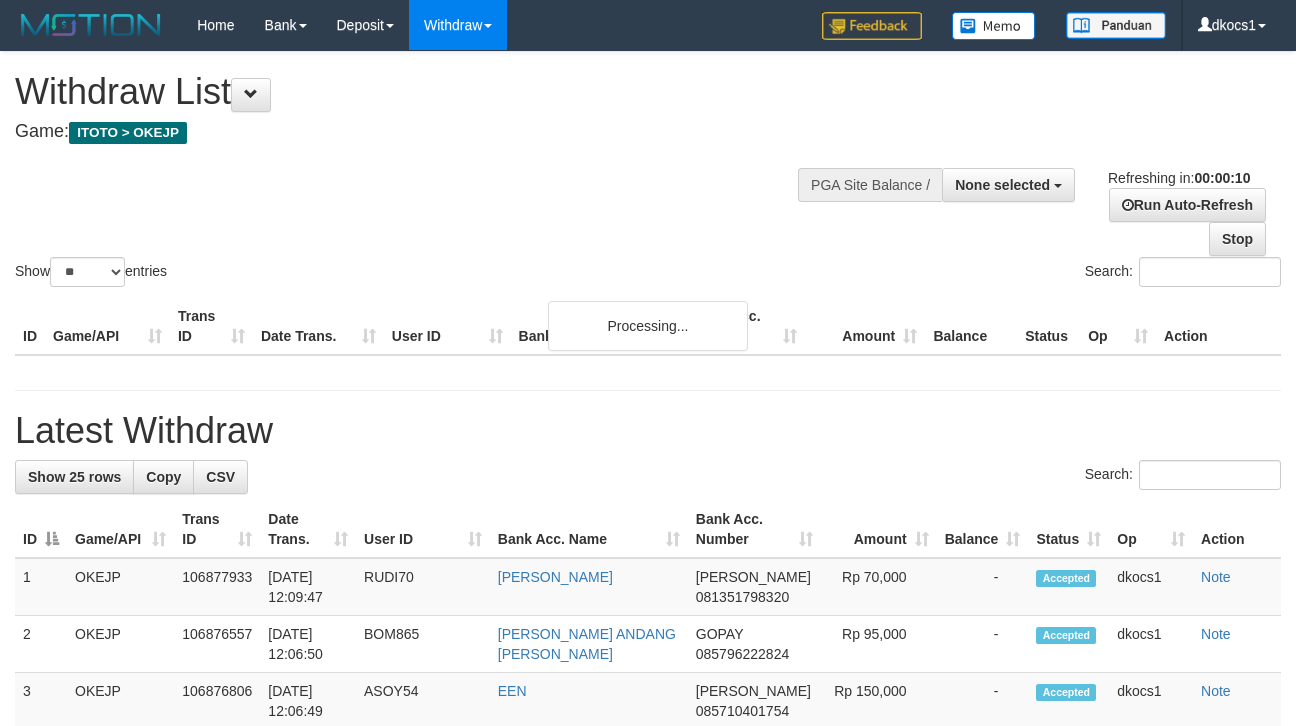 select 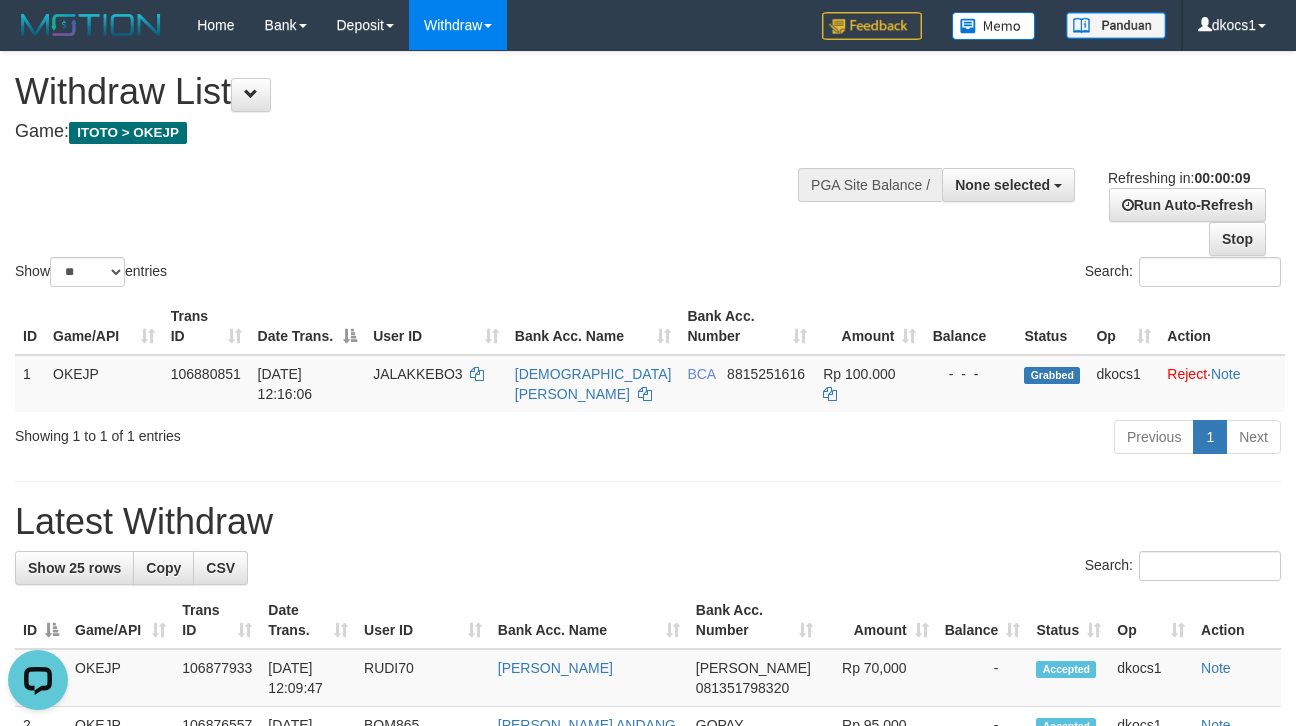 scroll, scrollTop: 0, scrollLeft: 0, axis: both 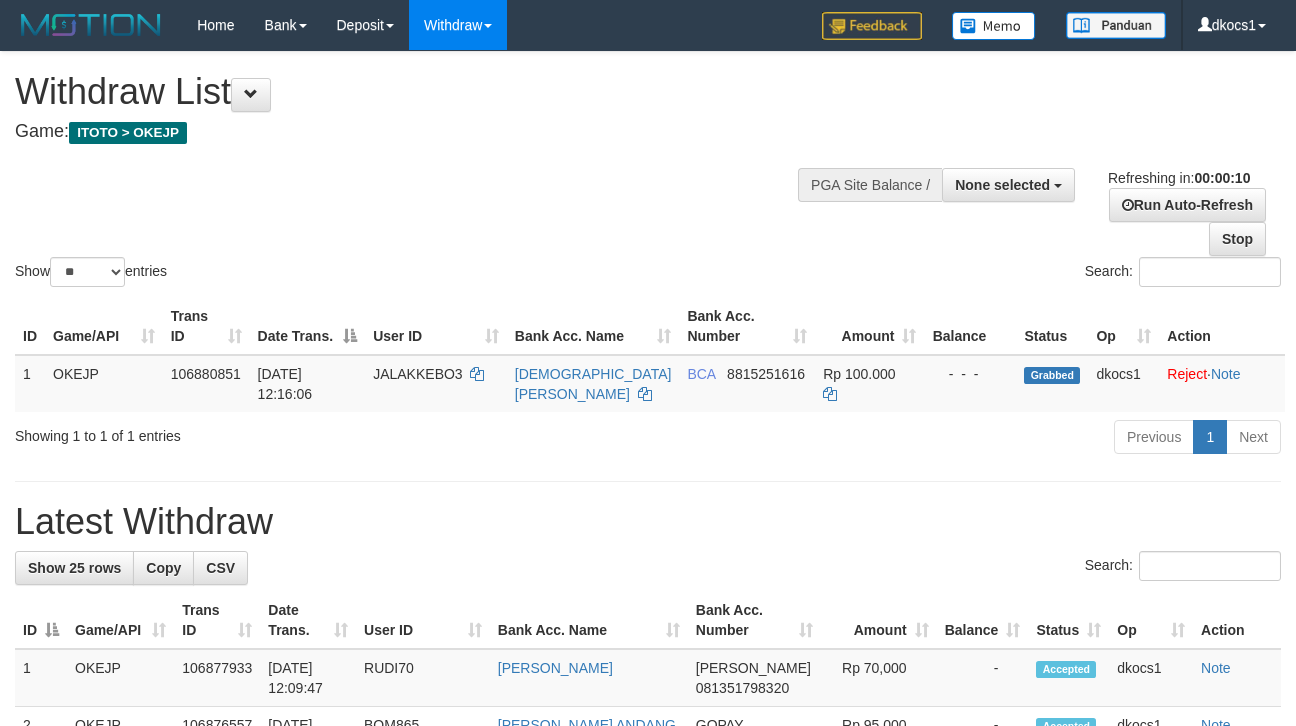 select 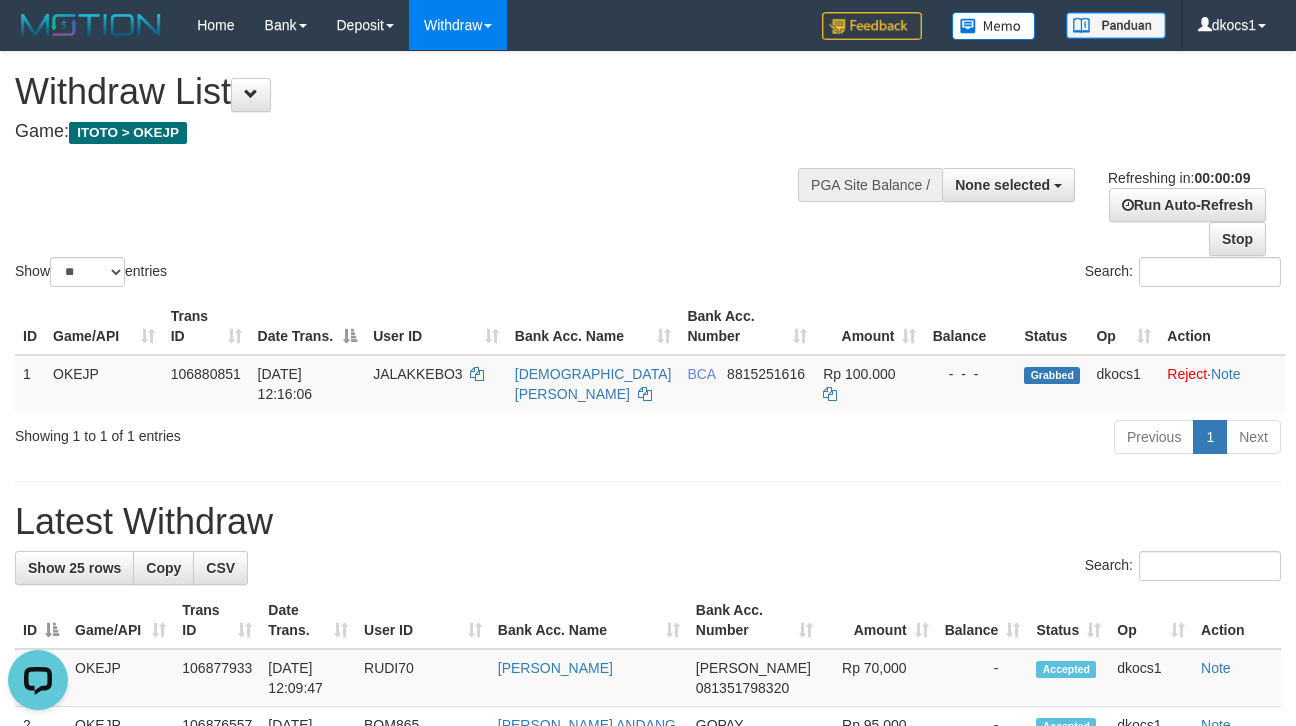 scroll, scrollTop: 0, scrollLeft: 0, axis: both 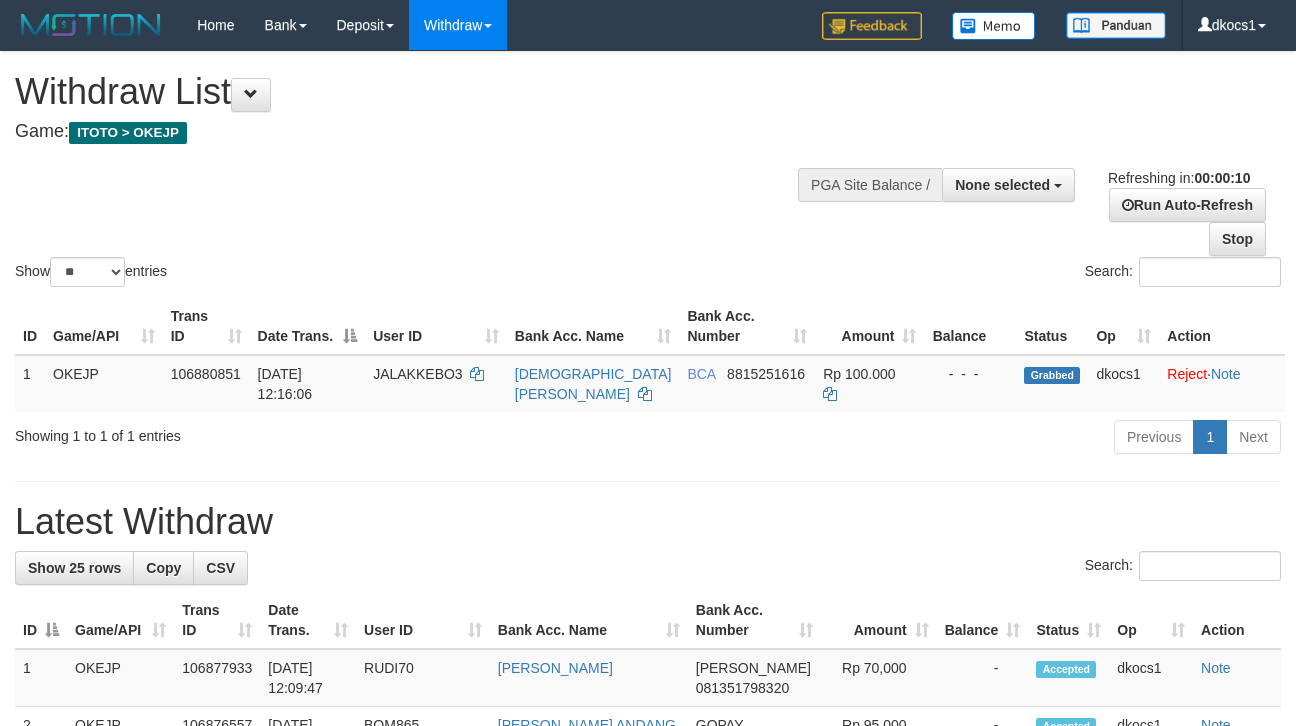 select 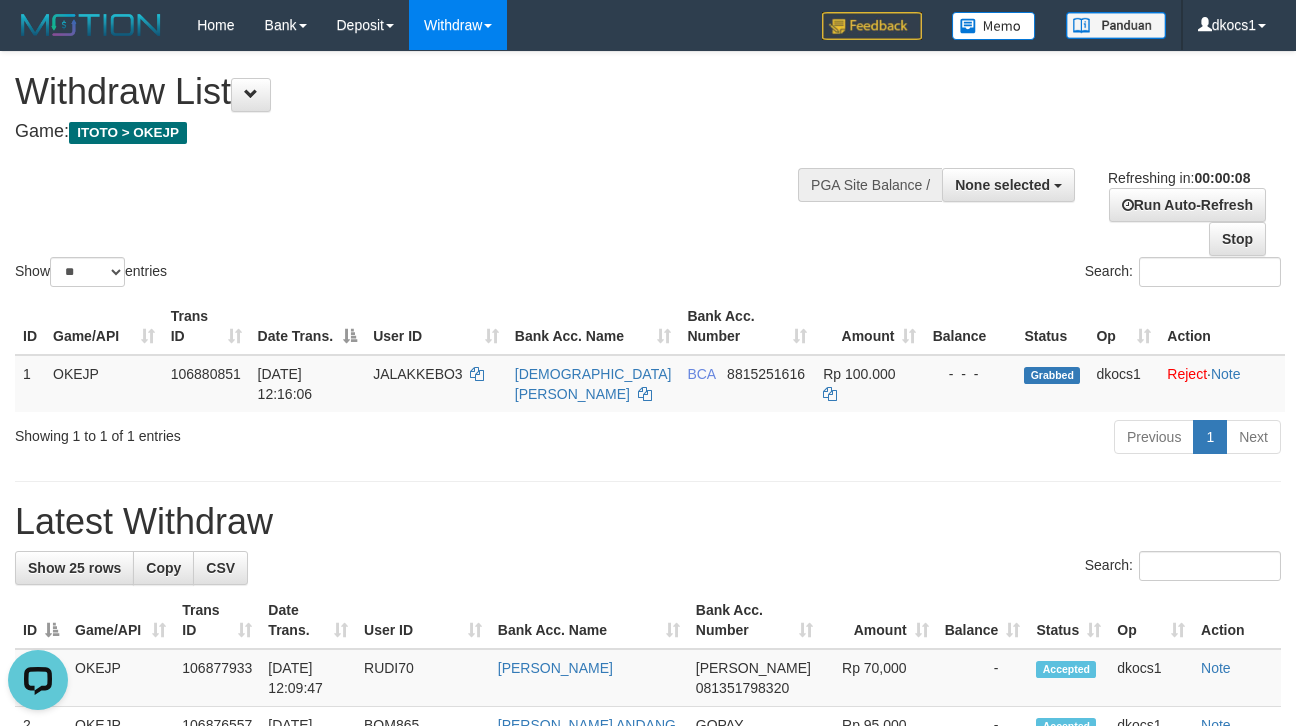 scroll, scrollTop: 0, scrollLeft: 0, axis: both 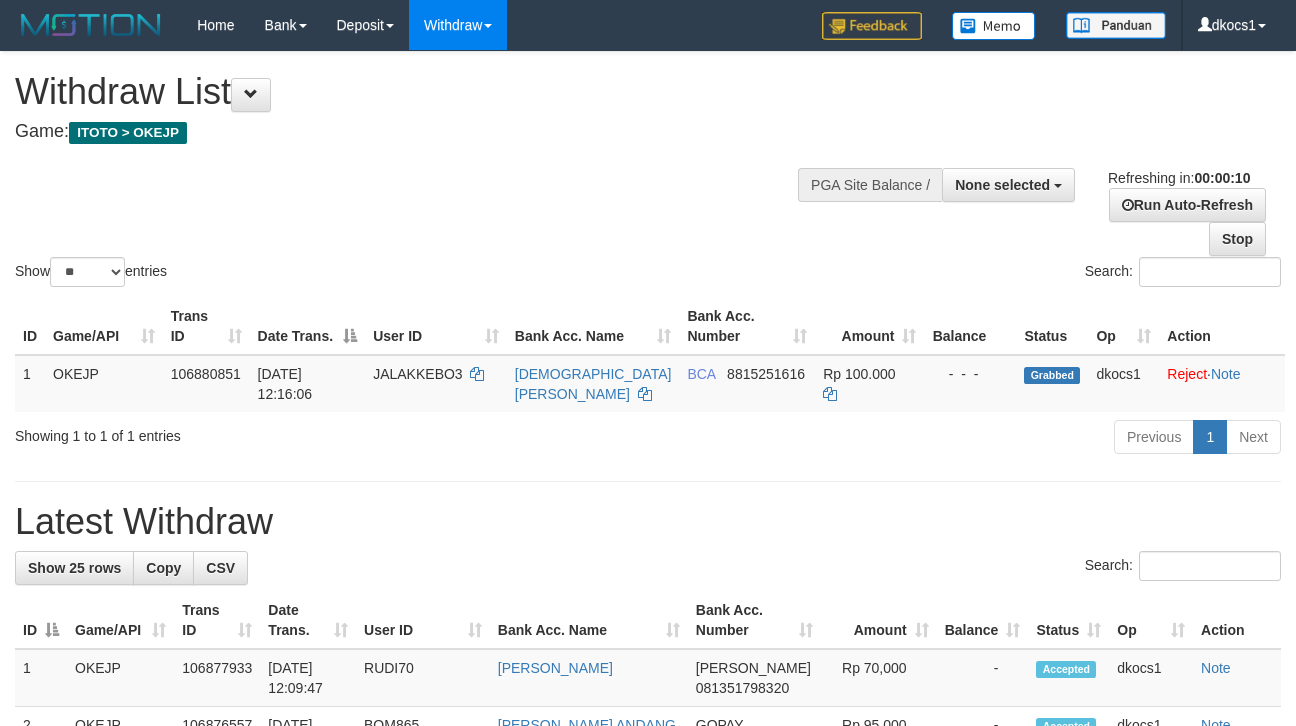 select 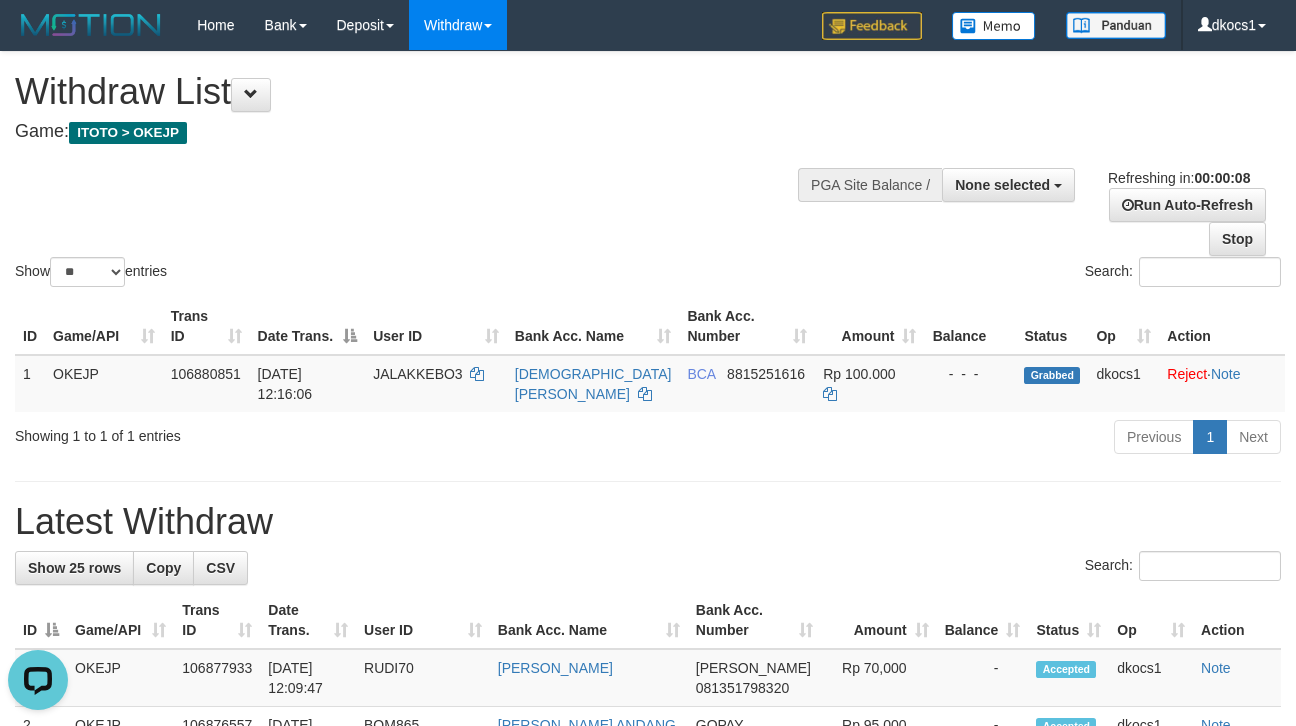 scroll, scrollTop: 0, scrollLeft: 0, axis: both 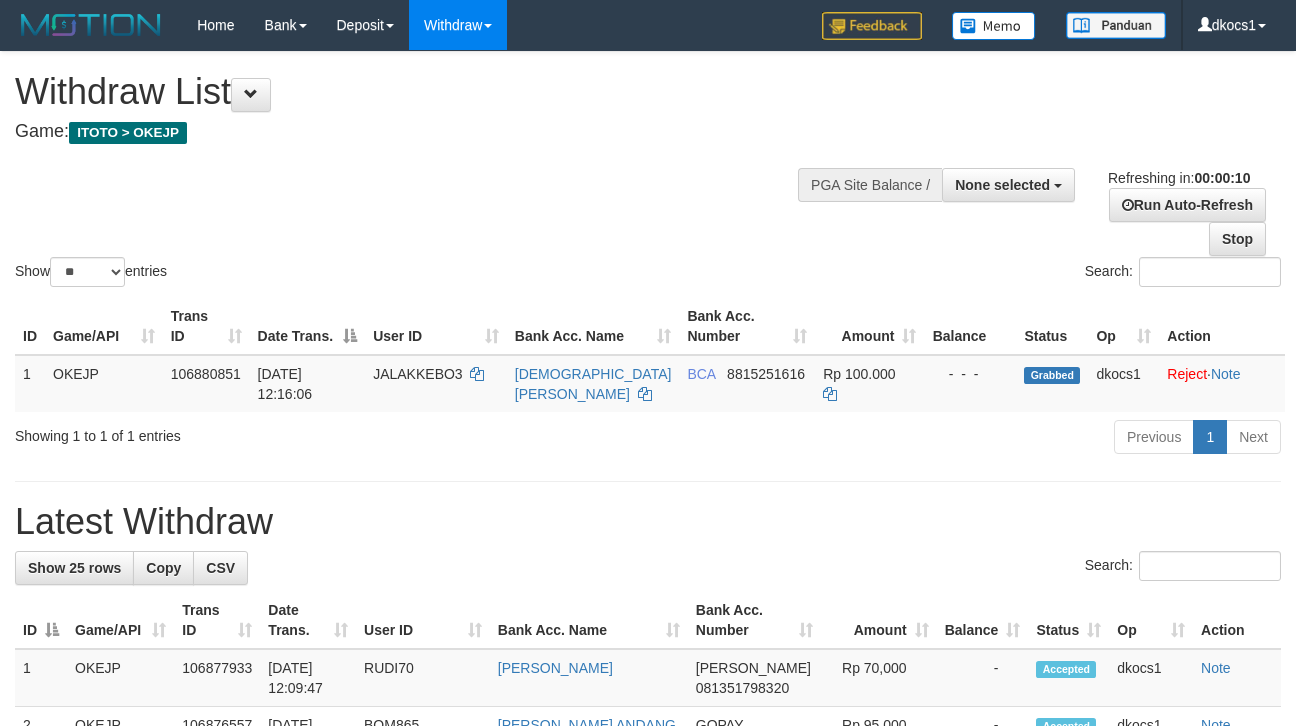 select 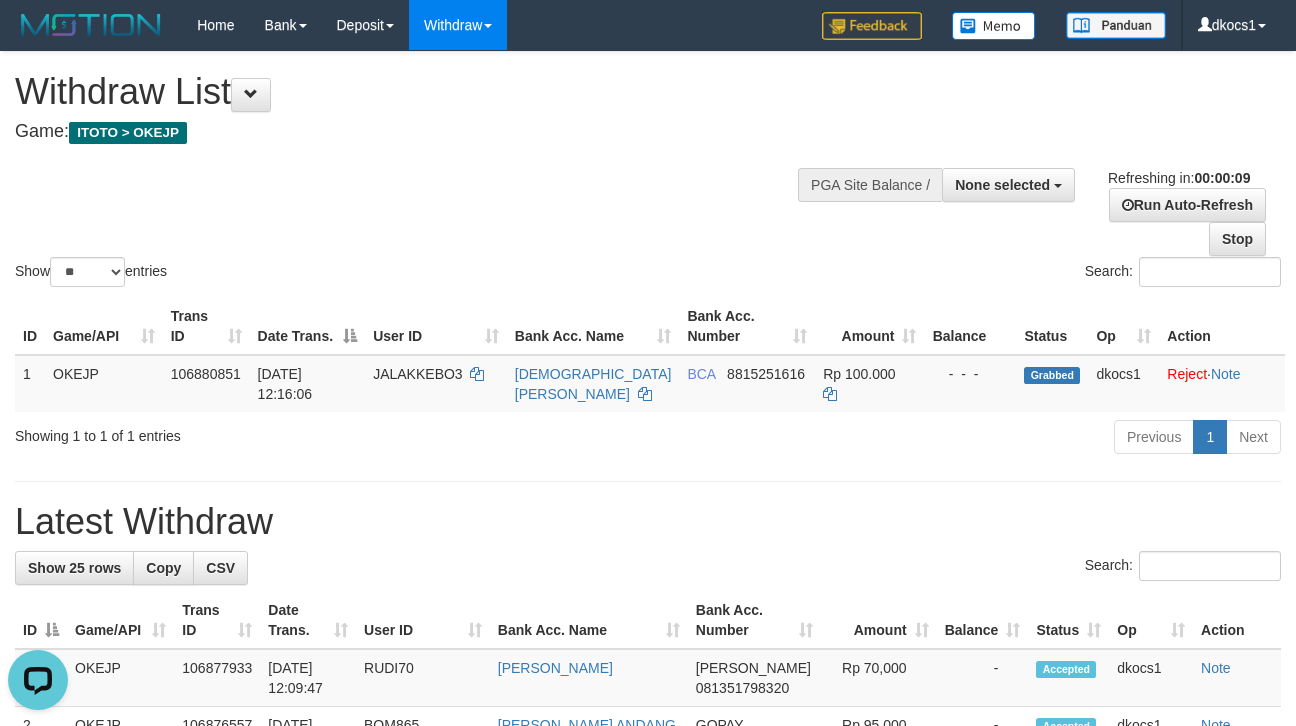 scroll, scrollTop: 0, scrollLeft: 0, axis: both 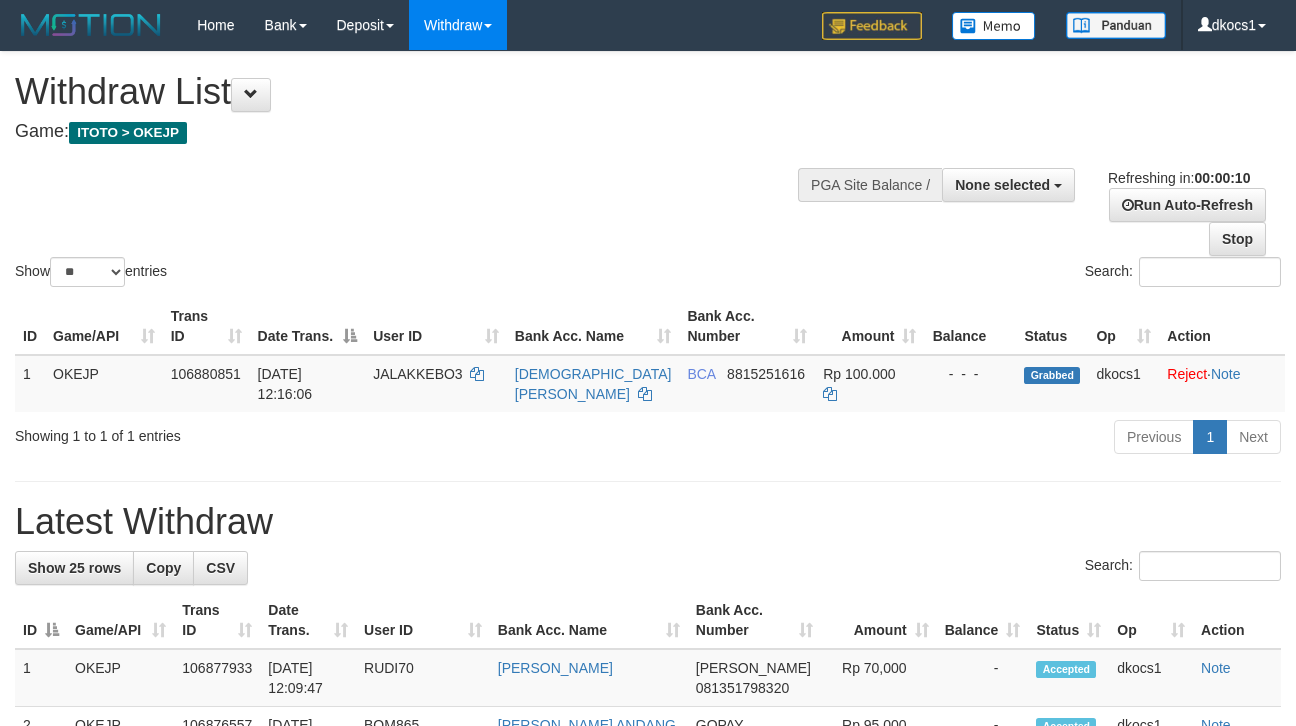 select 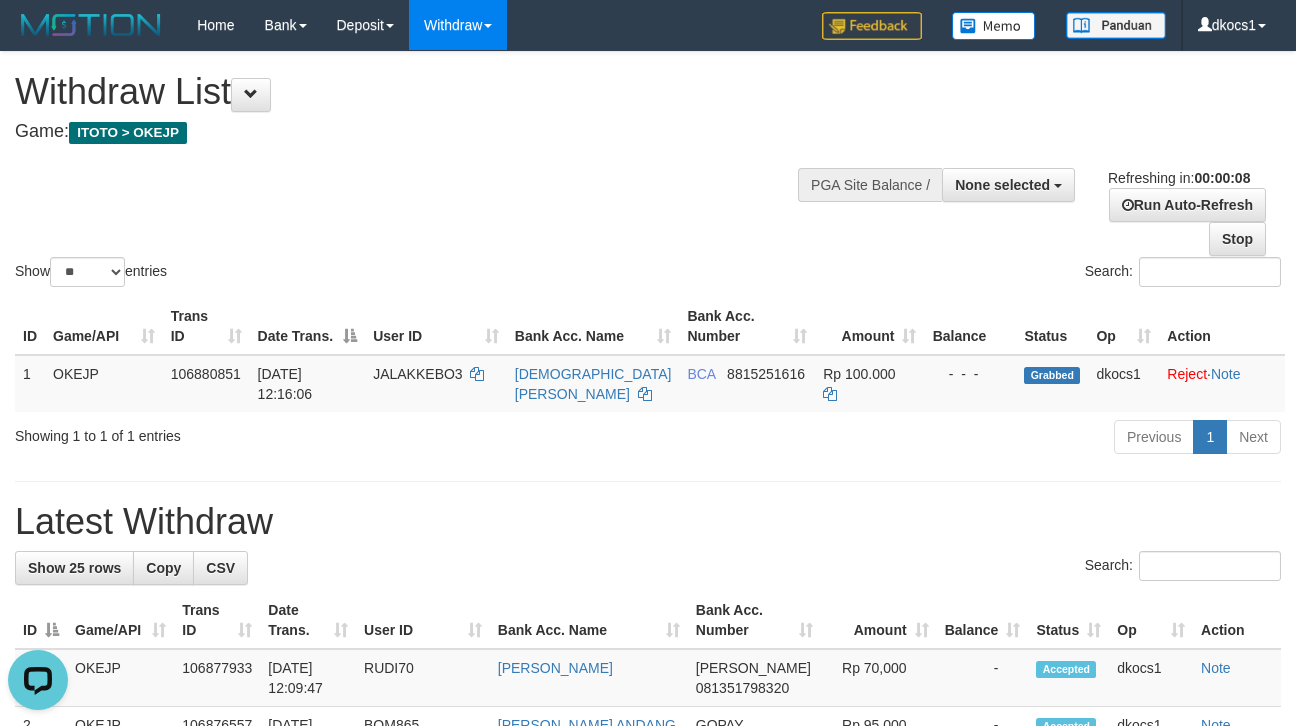 scroll, scrollTop: 0, scrollLeft: 0, axis: both 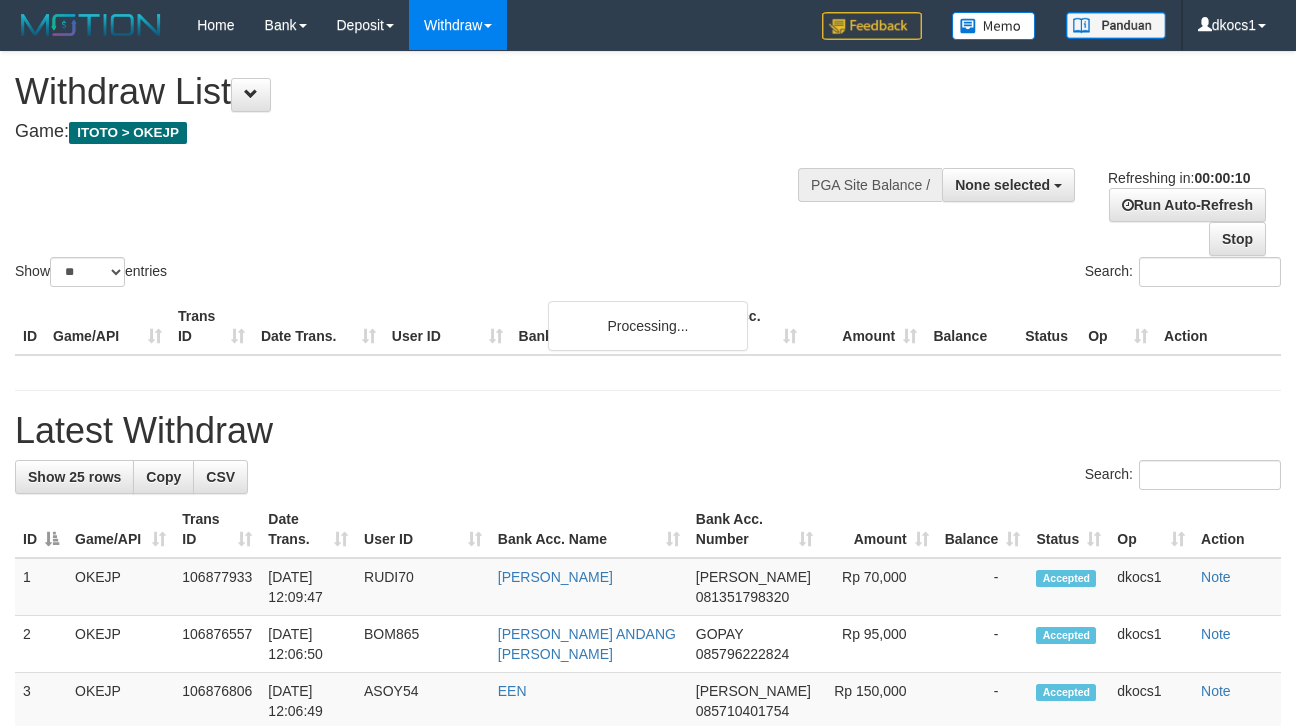 select 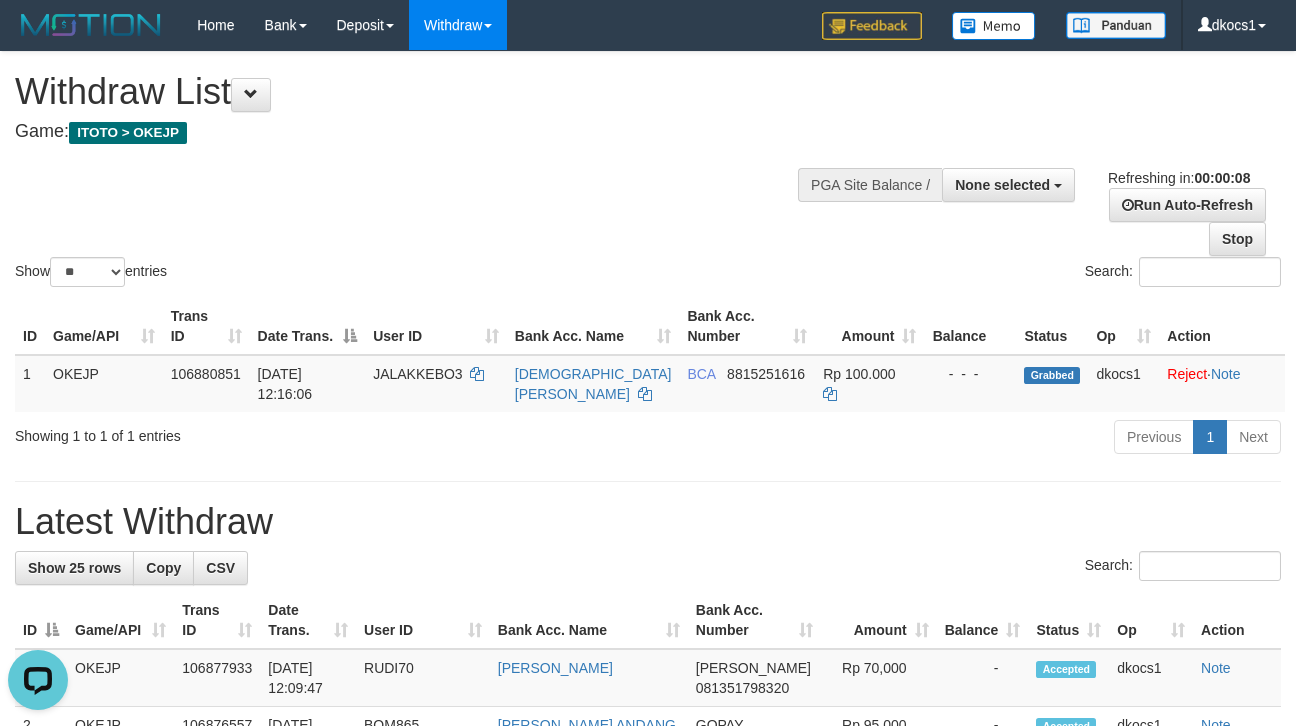 scroll, scrollTop: 0, scrollLeft: 0, axis: both 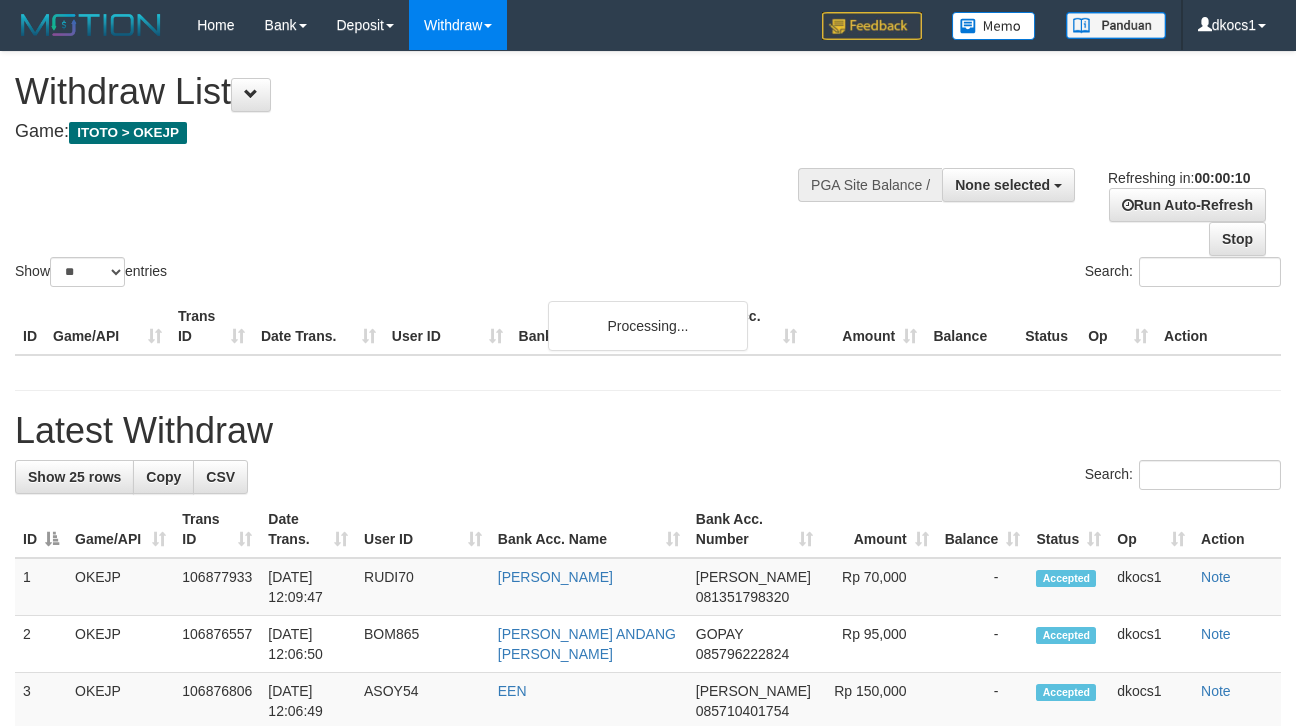 select 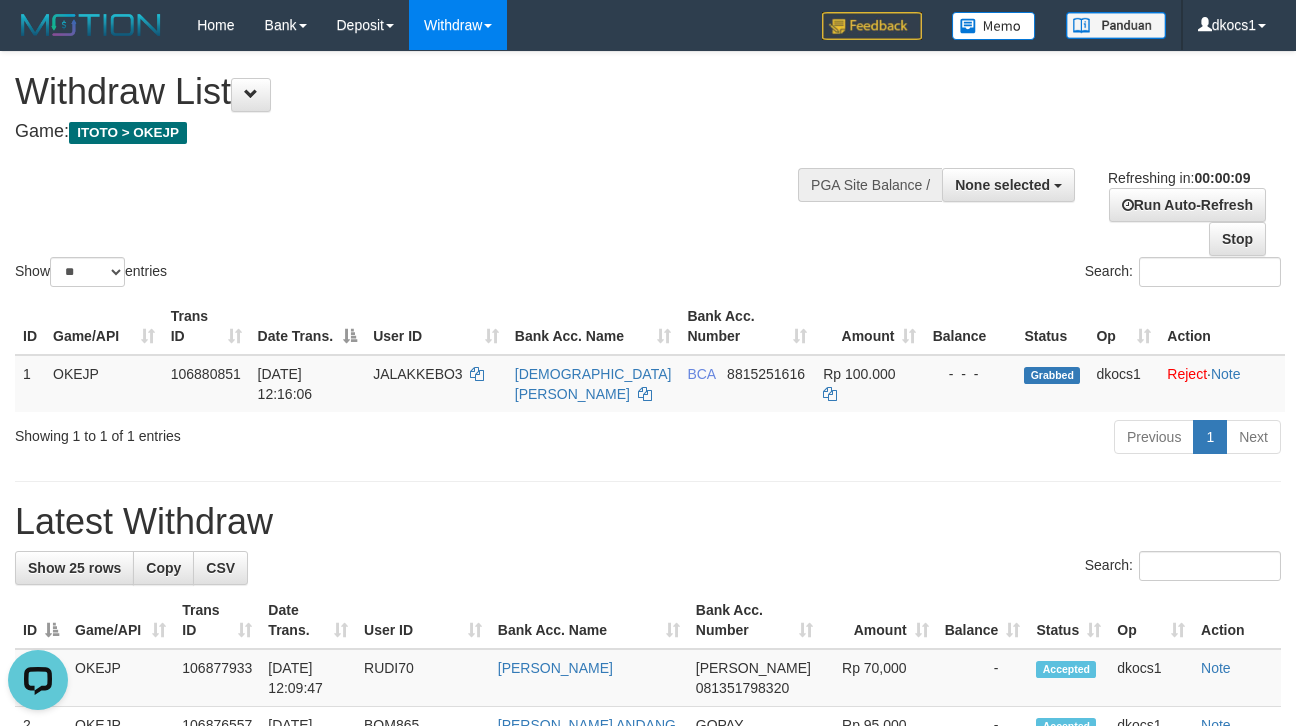 scroll, scrollTop: 0, scrollLeft: 0, axis: both 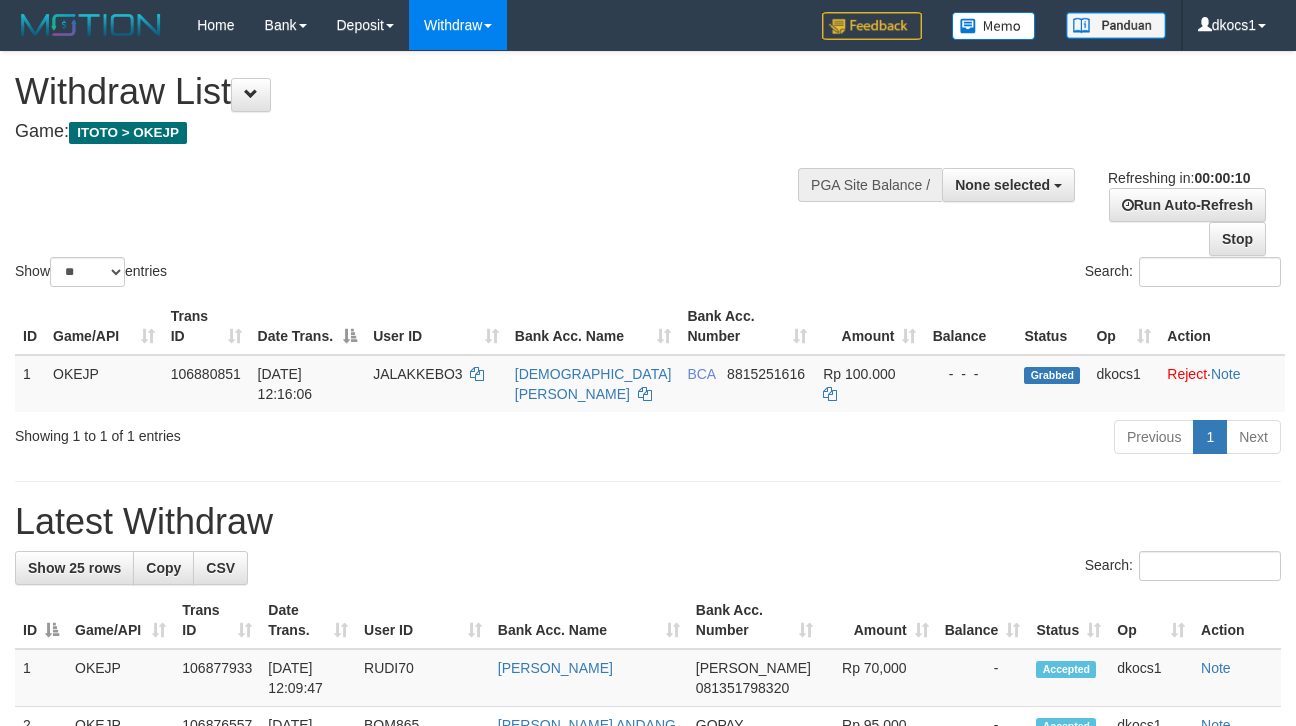 select 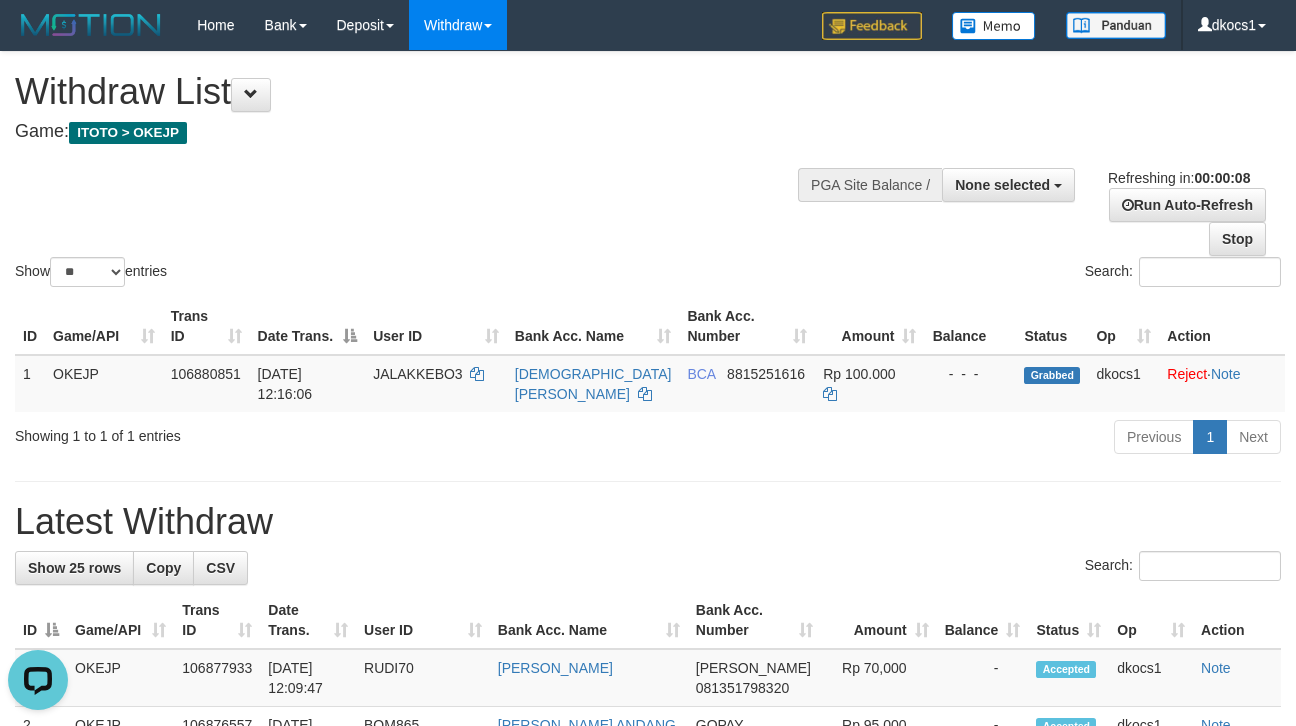 scroll, scrollTop: 0, scrollLeft: 0, axis: both 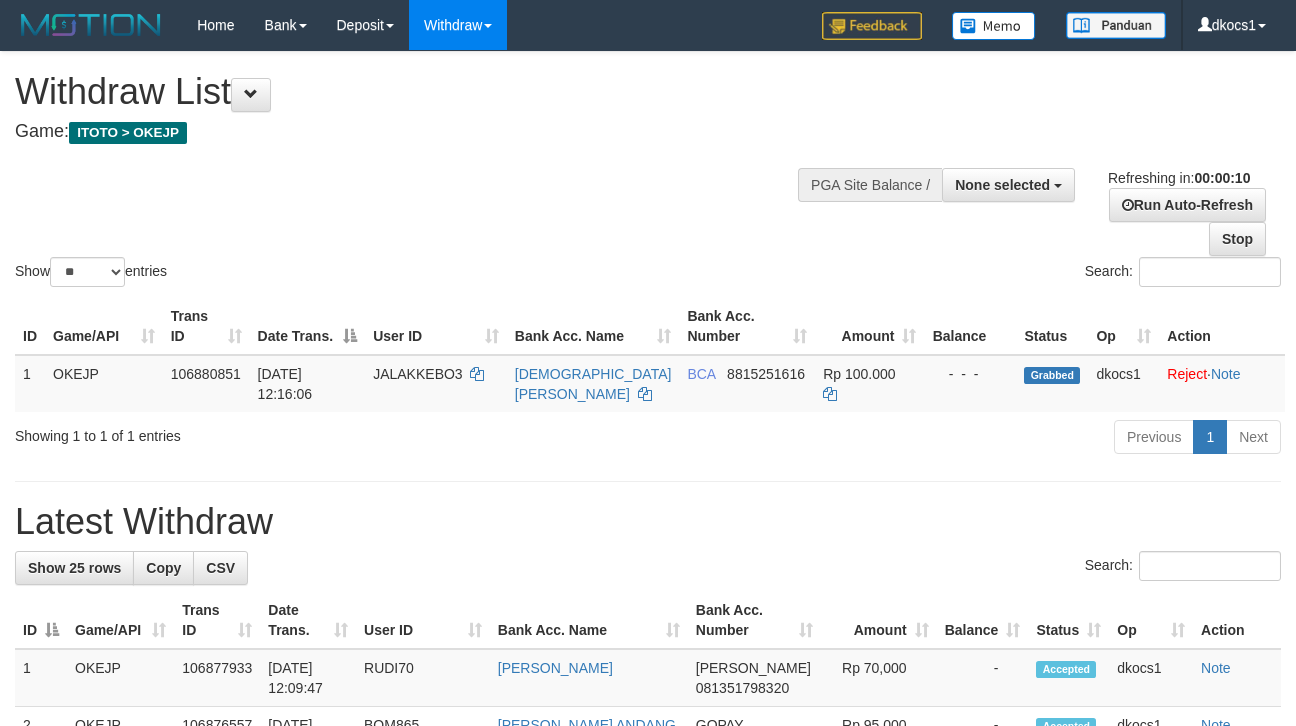 select 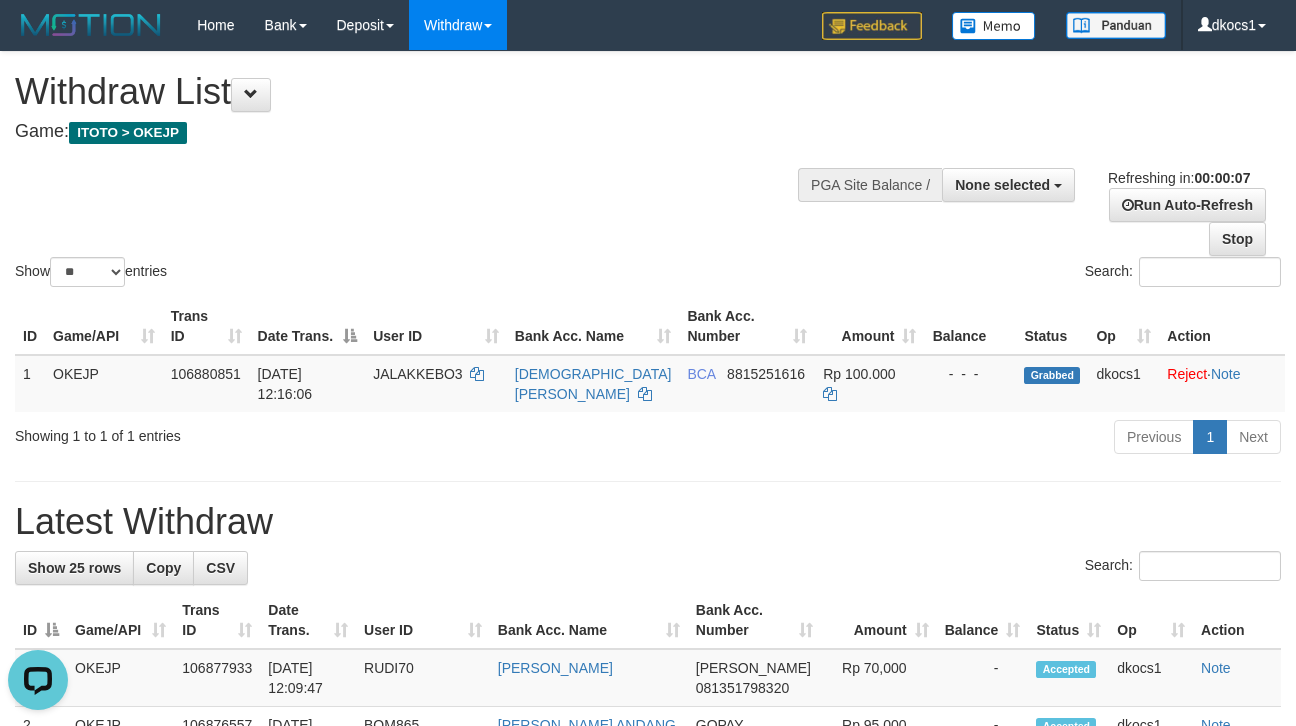 scroll, scrollTop: 0, scrollLeft: 0, axis: both 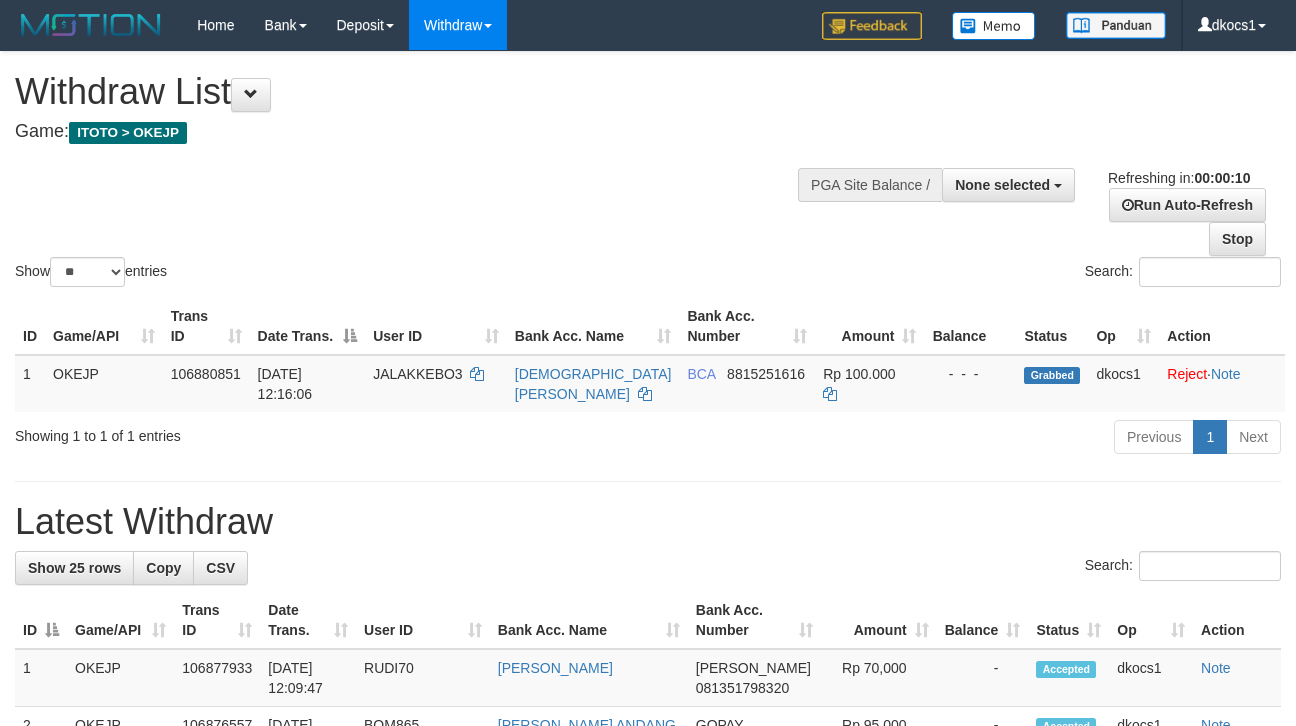 select 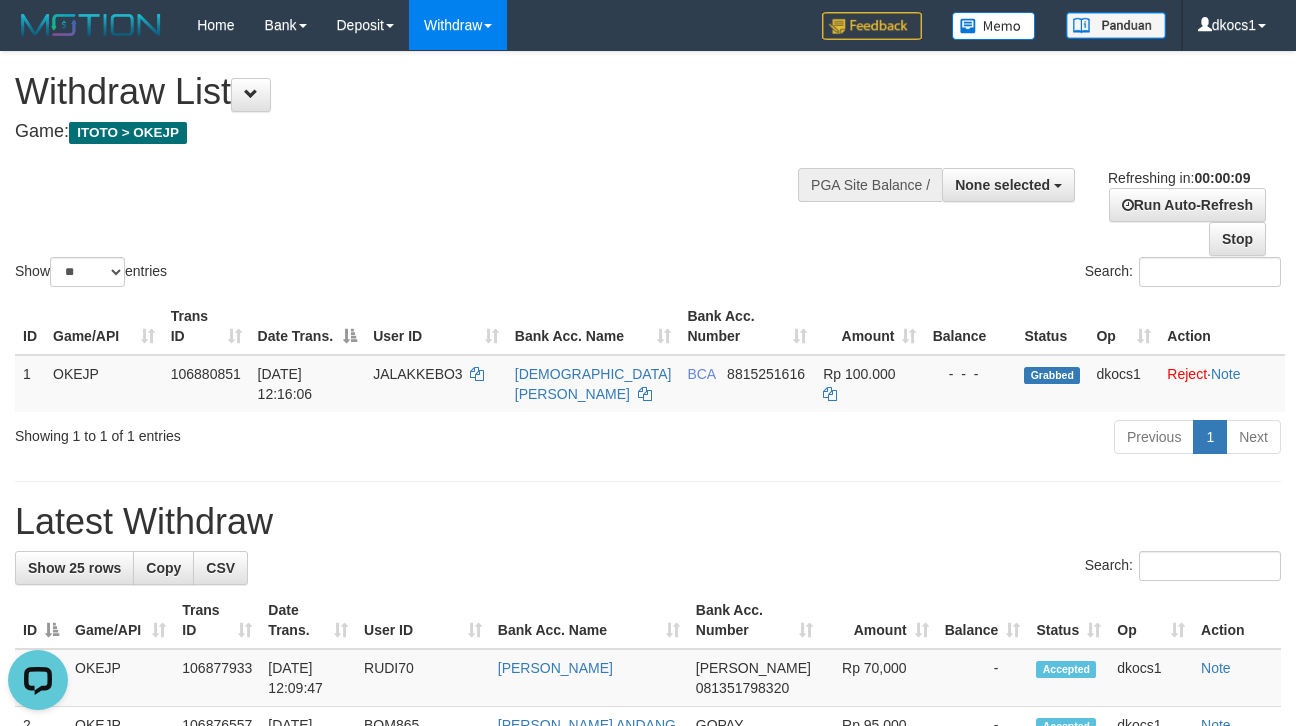 scroll, scrollTop: 0, scrollLeft: 0, axis: both 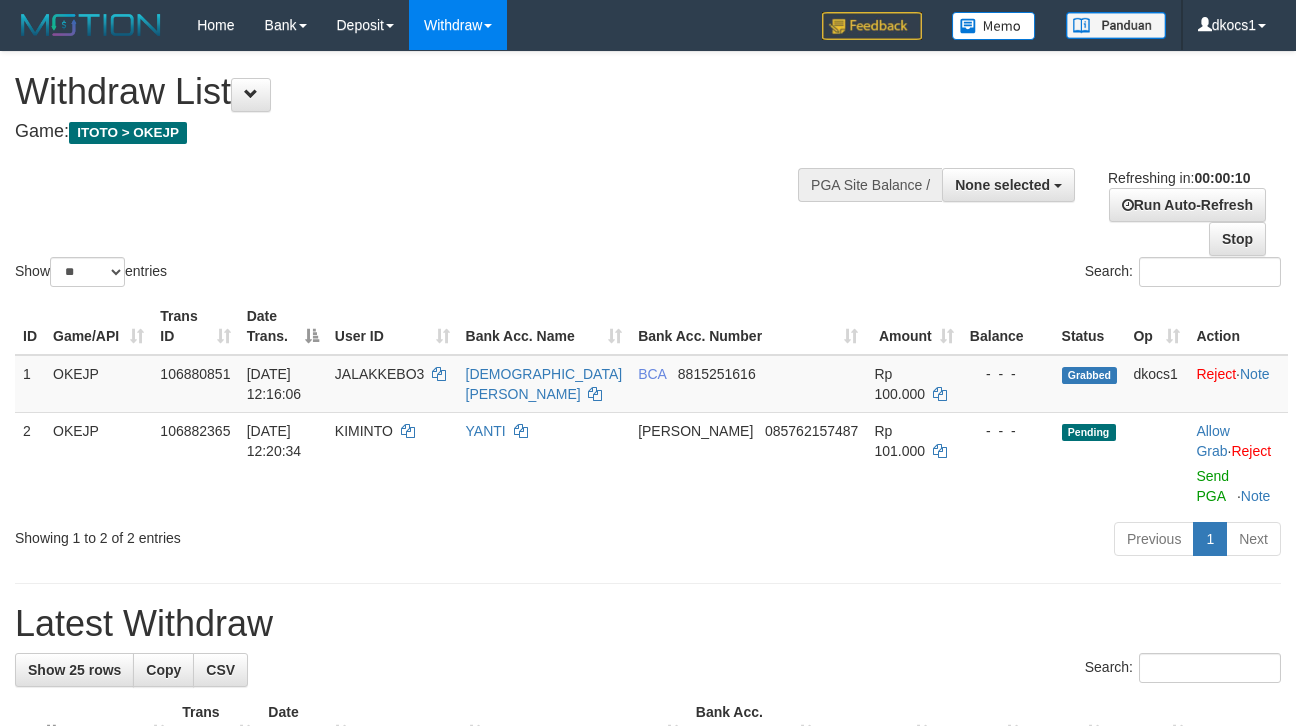 select 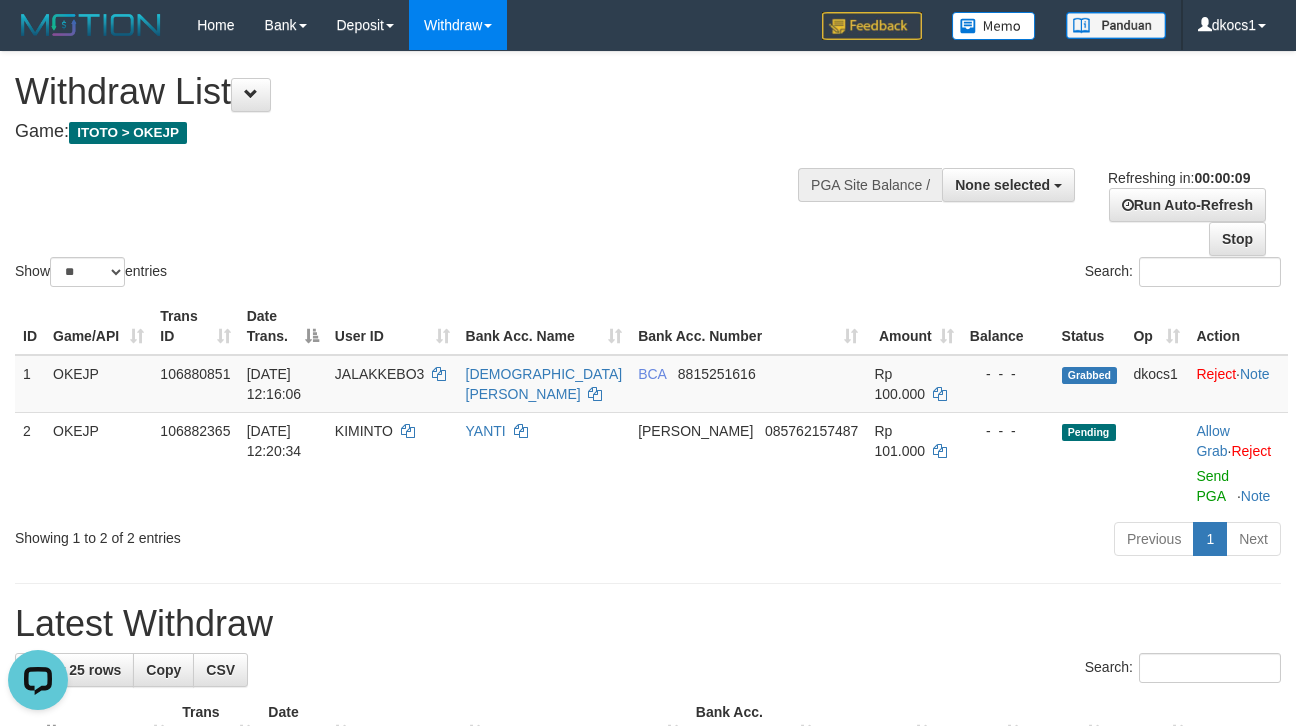 scroll, scrollTop: 0, scrollLeft: 0, axis: both 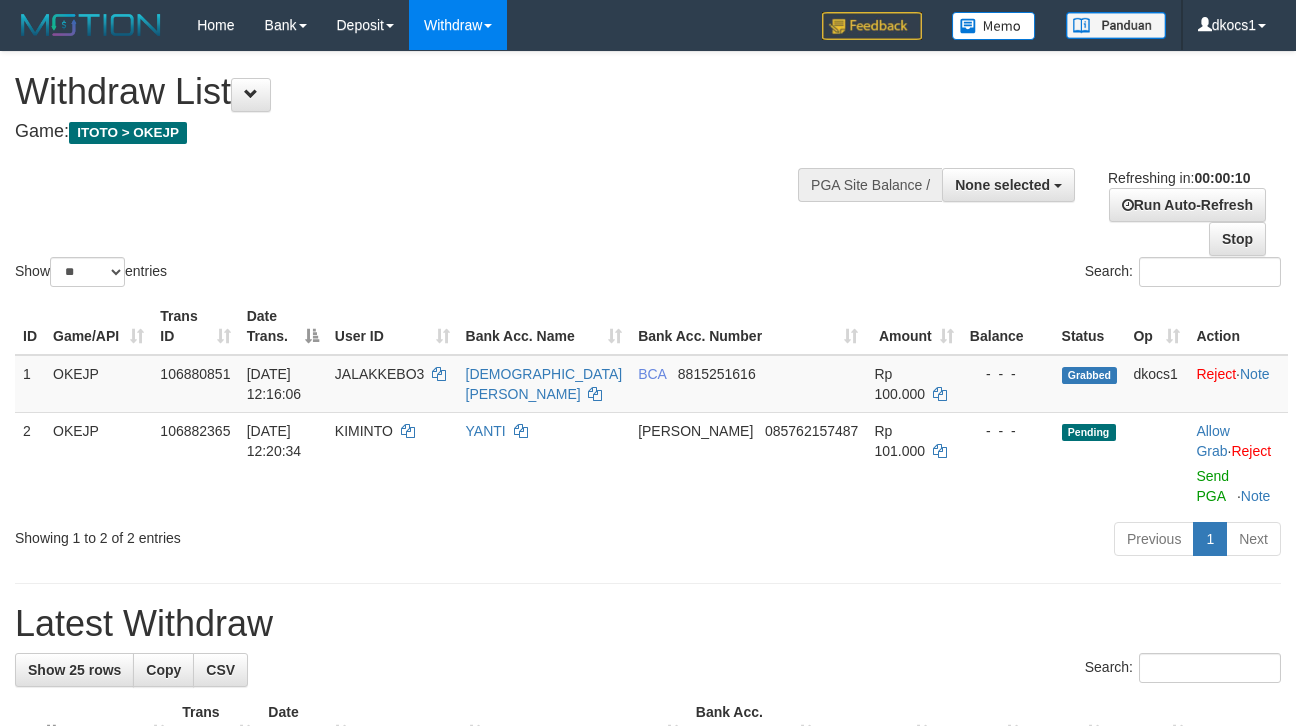 select 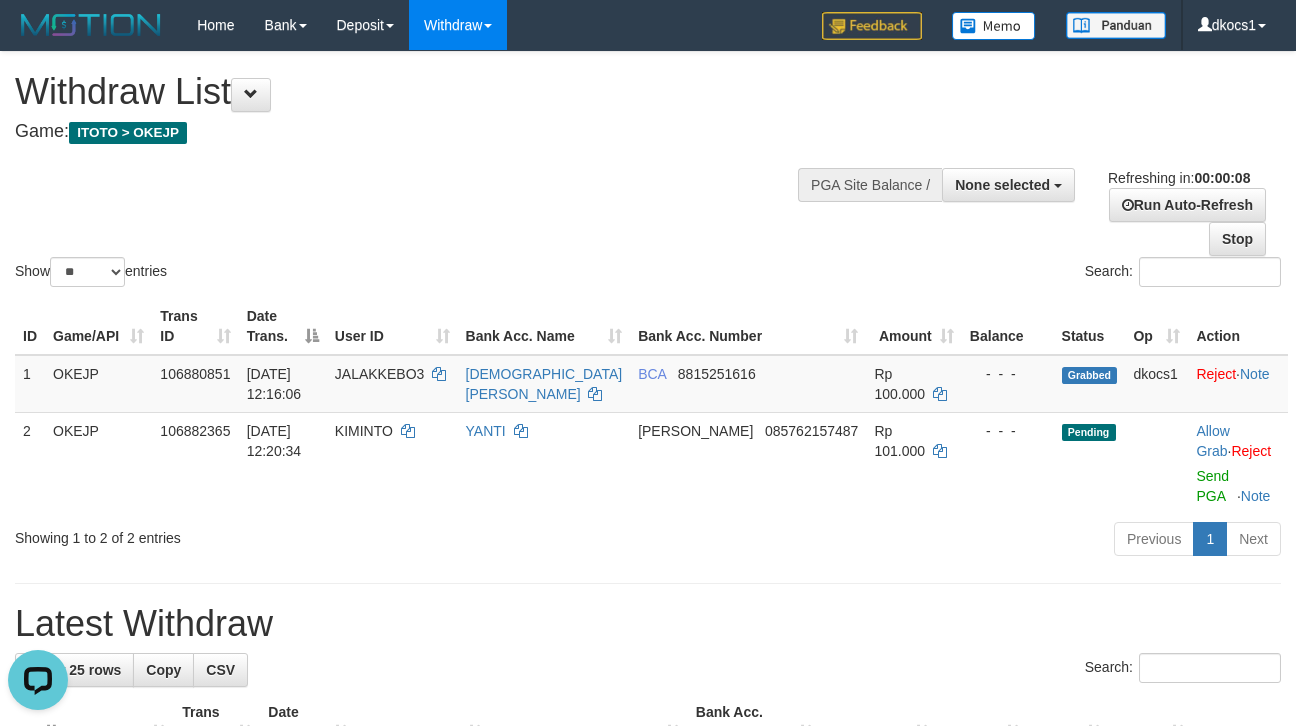 scroll, scrollTop: 0, scrollLeft: 0, axis: both 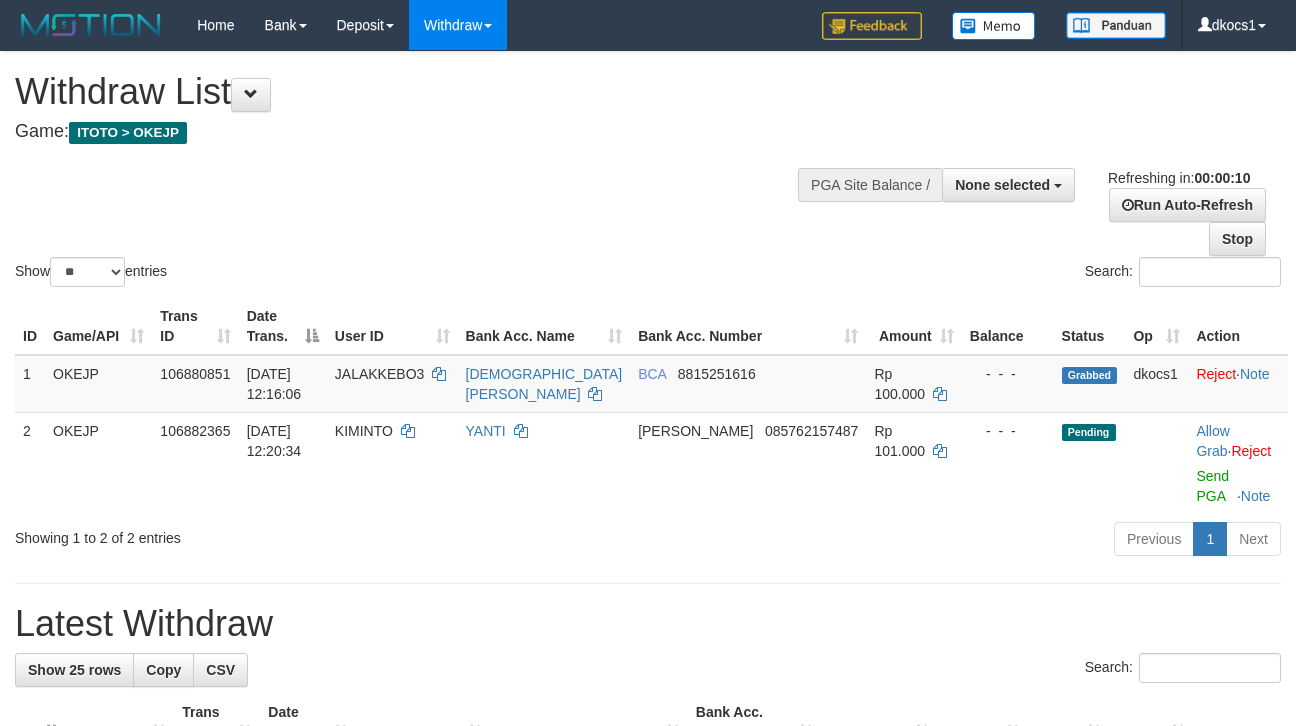 select 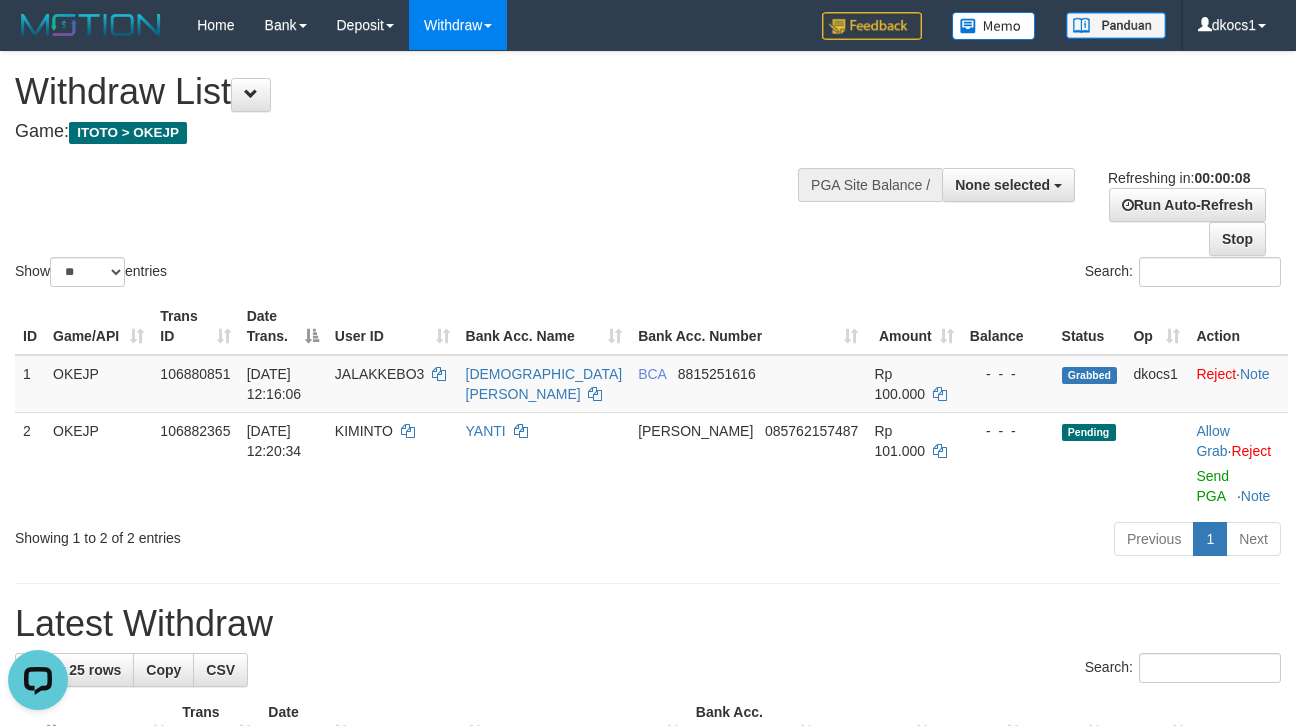 scroll, scrollTop: 0, scrollLeft: 0, axis: both 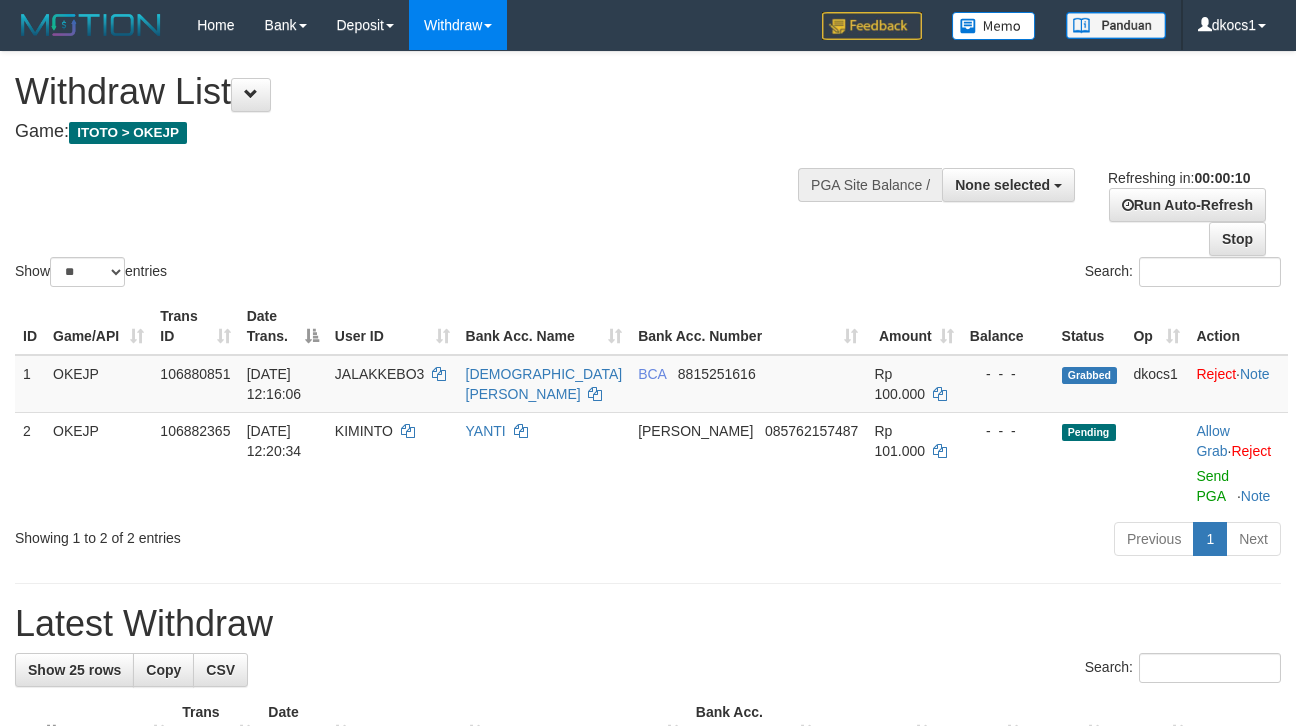 select 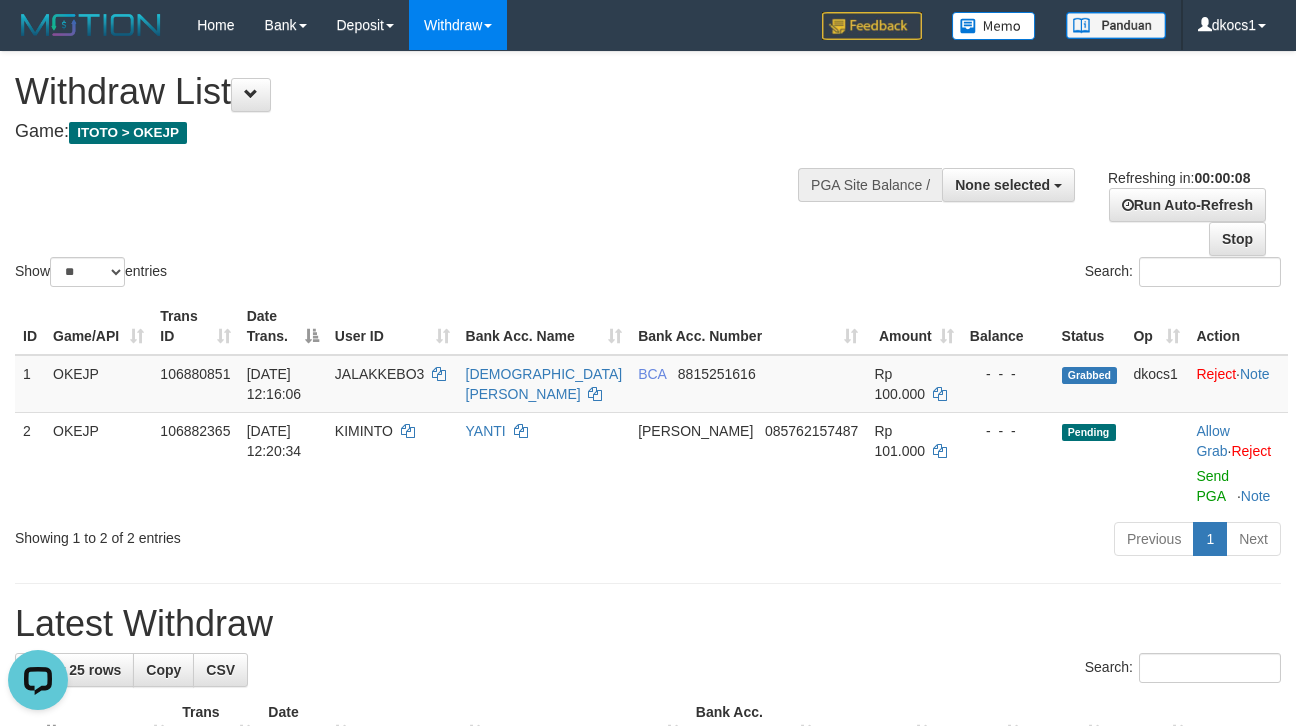 scroll, scrollTop: 0, scrollLeft: 0, axis: both 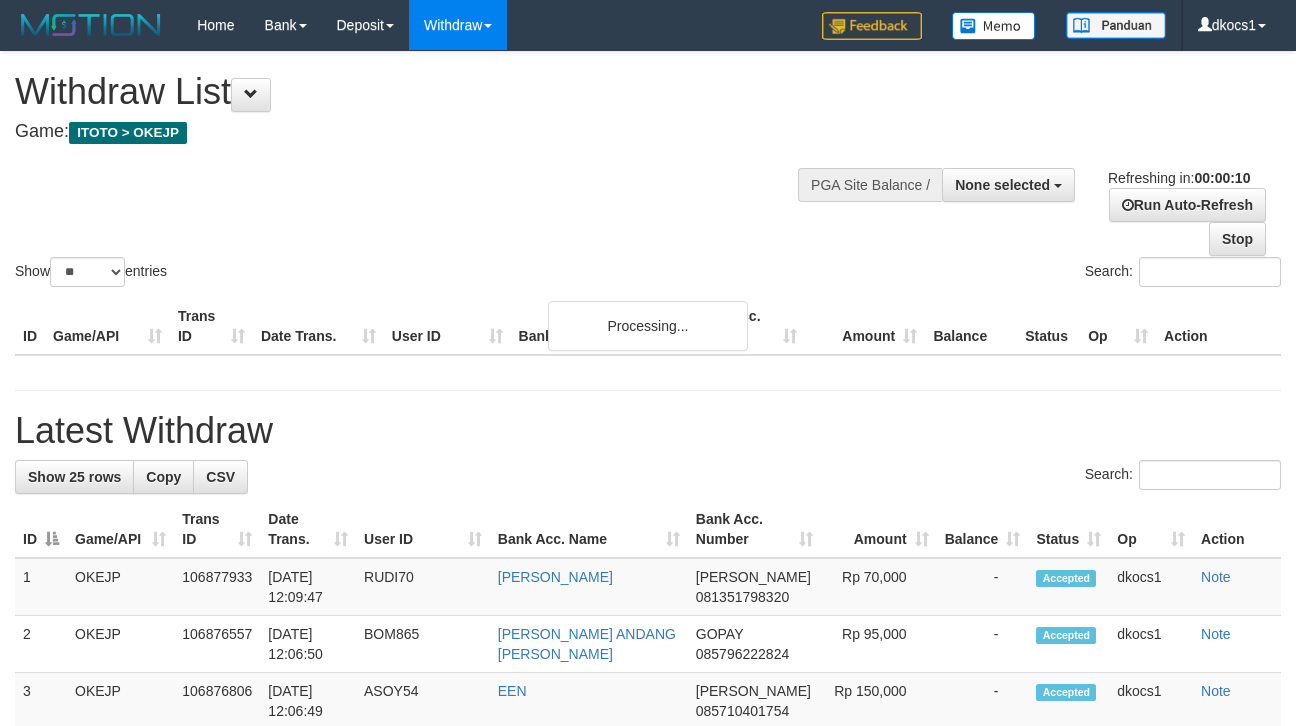 select 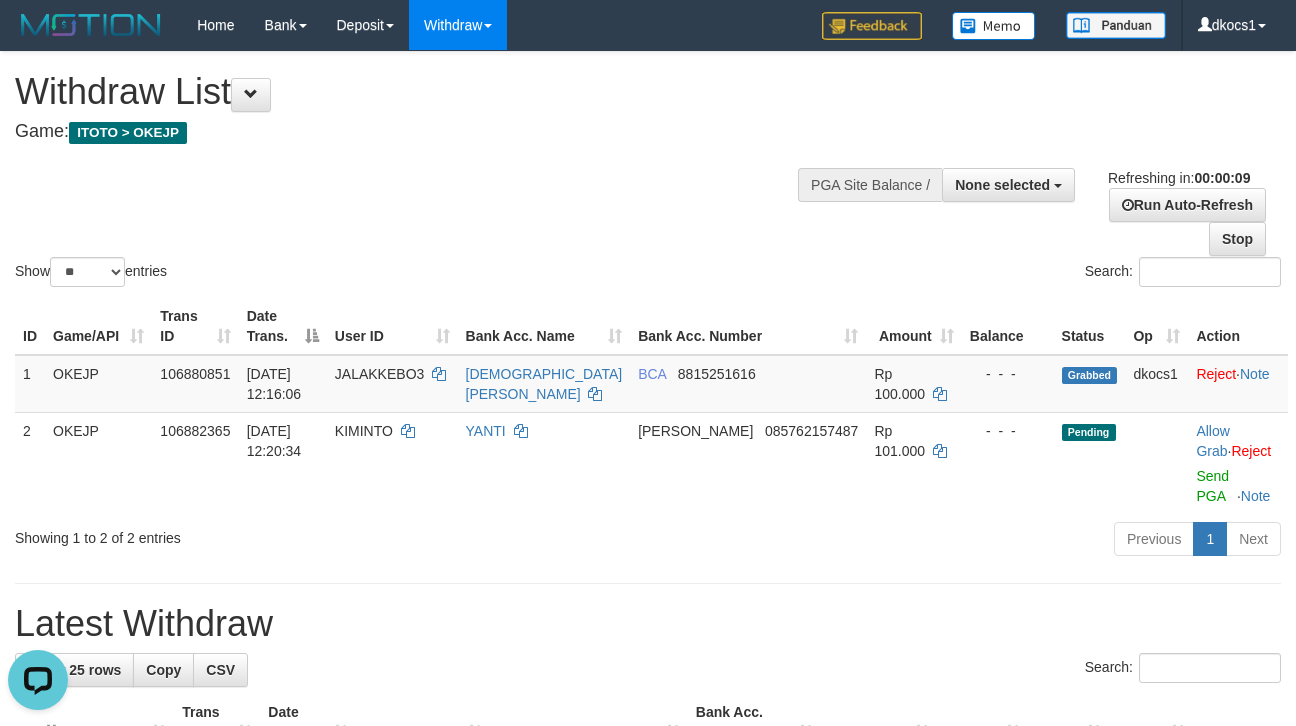 scroll, scrollTop: 0, scrollLeft: 0, axis: both 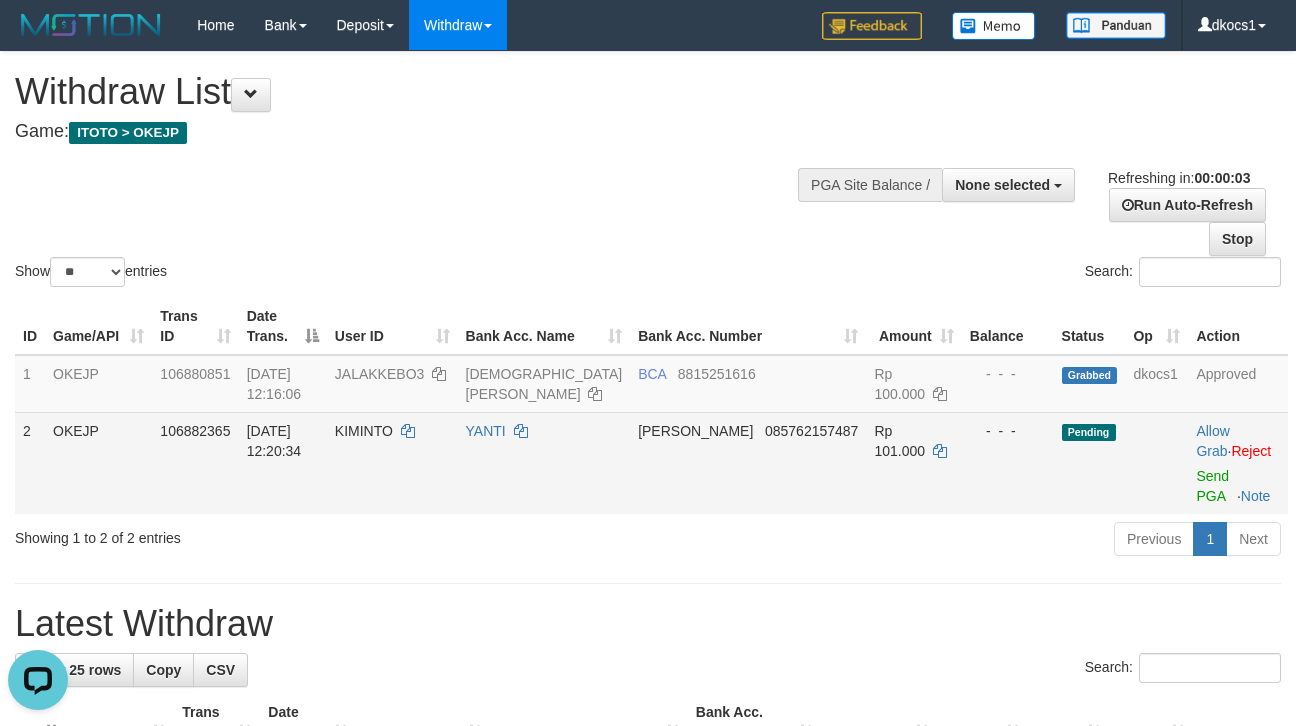 drag, startPoint x: 910, startPoint y: 541, endPoint x: 1045, endPoint y: 505, distance: 139.71758 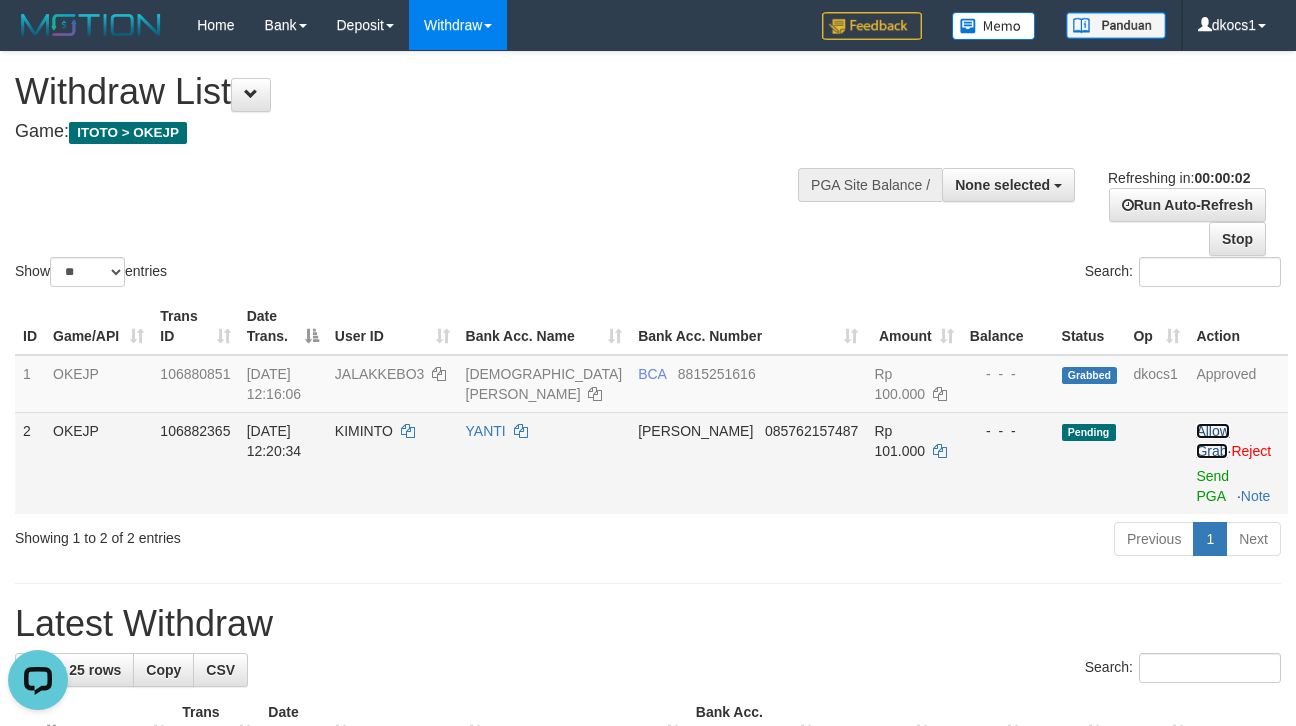 click on "Allow Grab" at bounding box center (1212, 441) 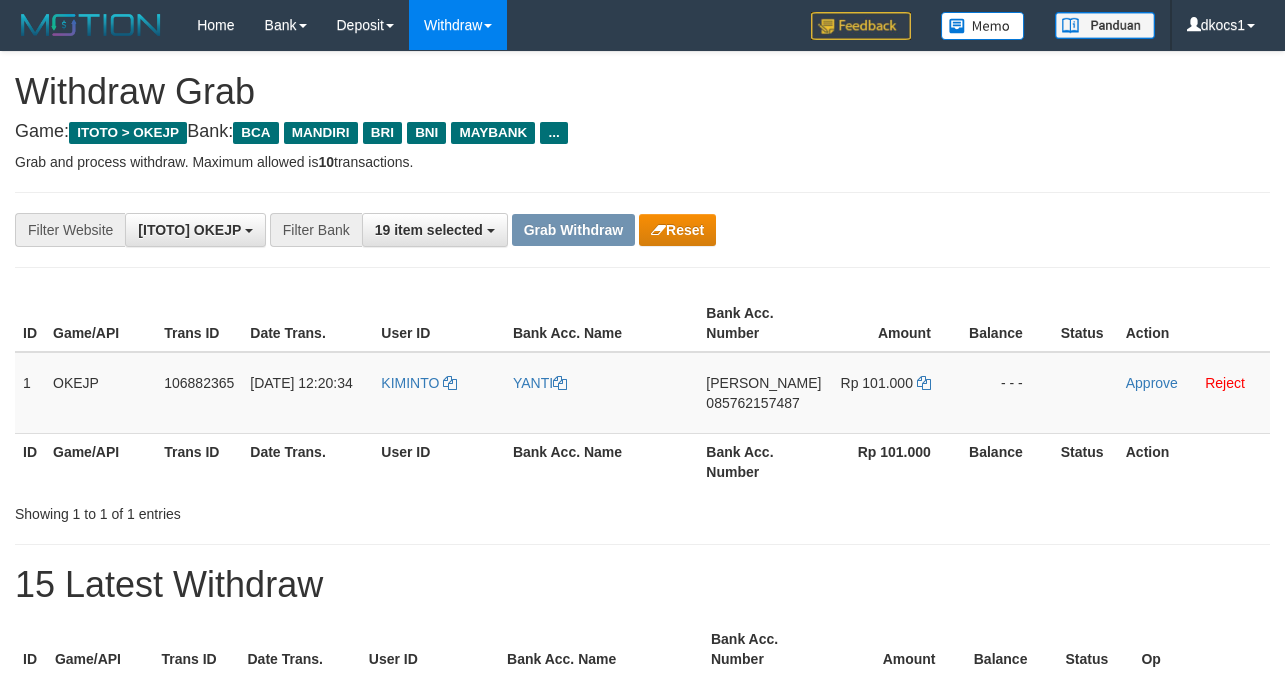 scroll, scrollTop: 0, scrollLeft: 0, axis: both 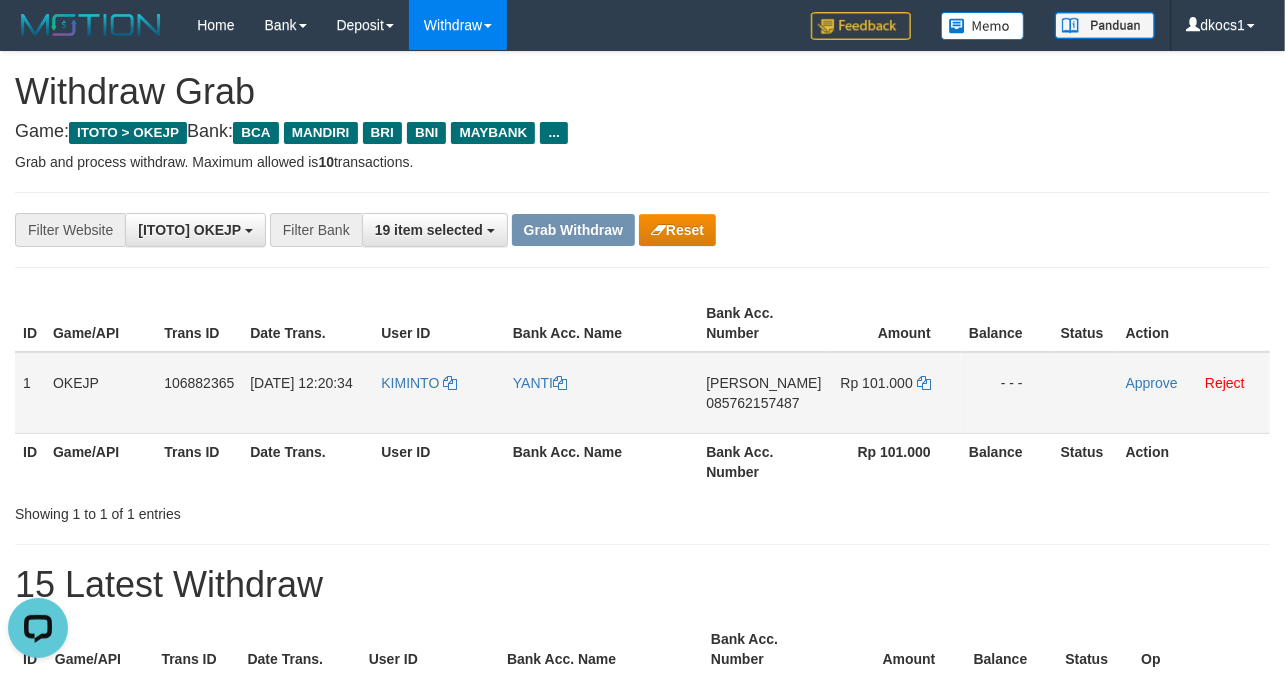 click on "YANTI" at bounding box center (601, 393) 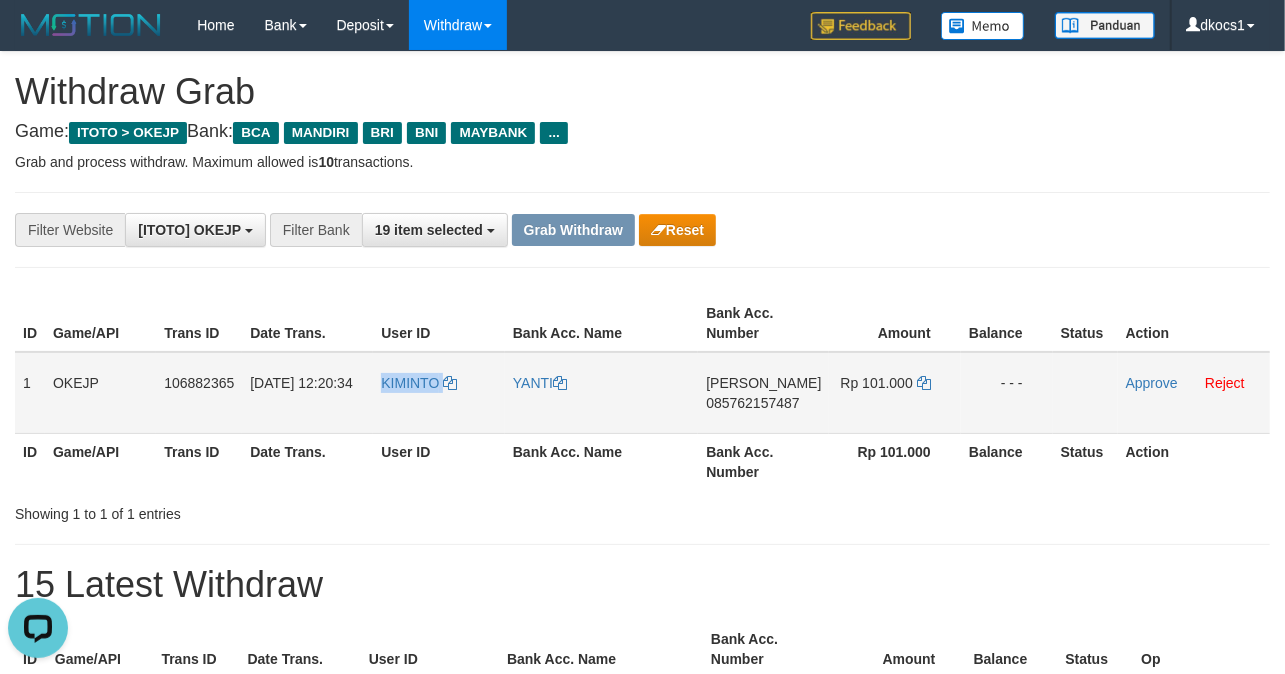 click on "KIMINTO" at bounding box center (439, 393) 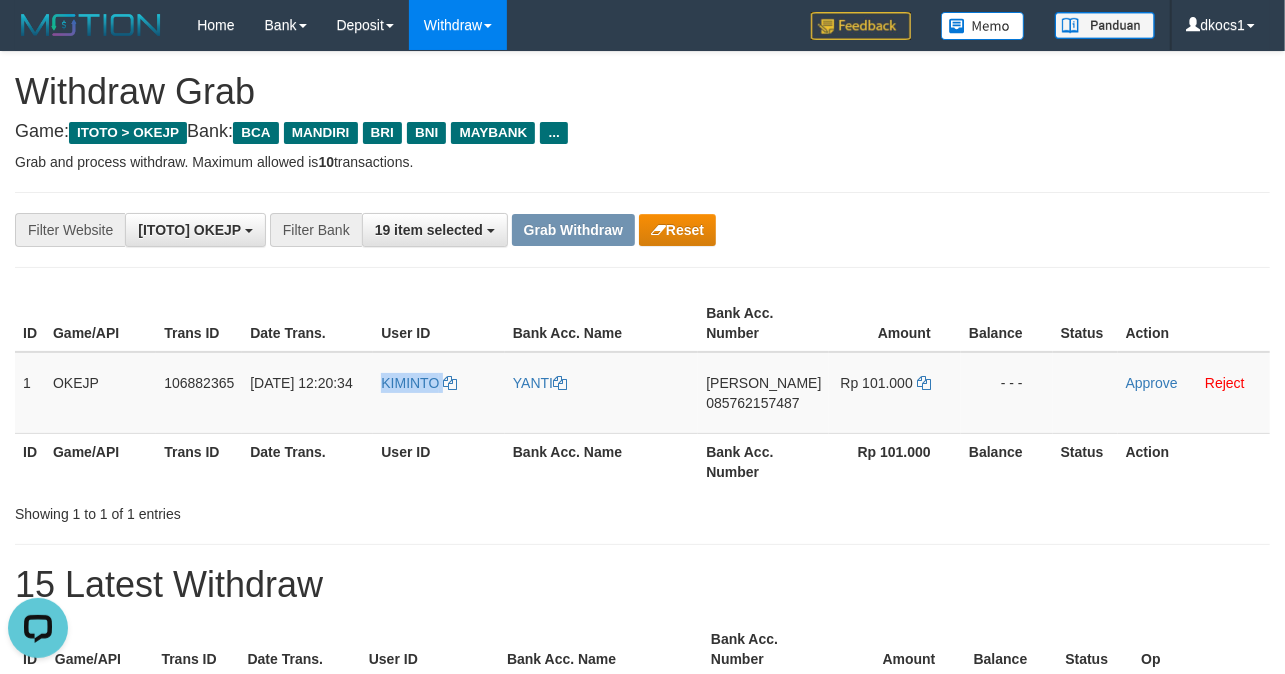 copy on "KIMINTO" 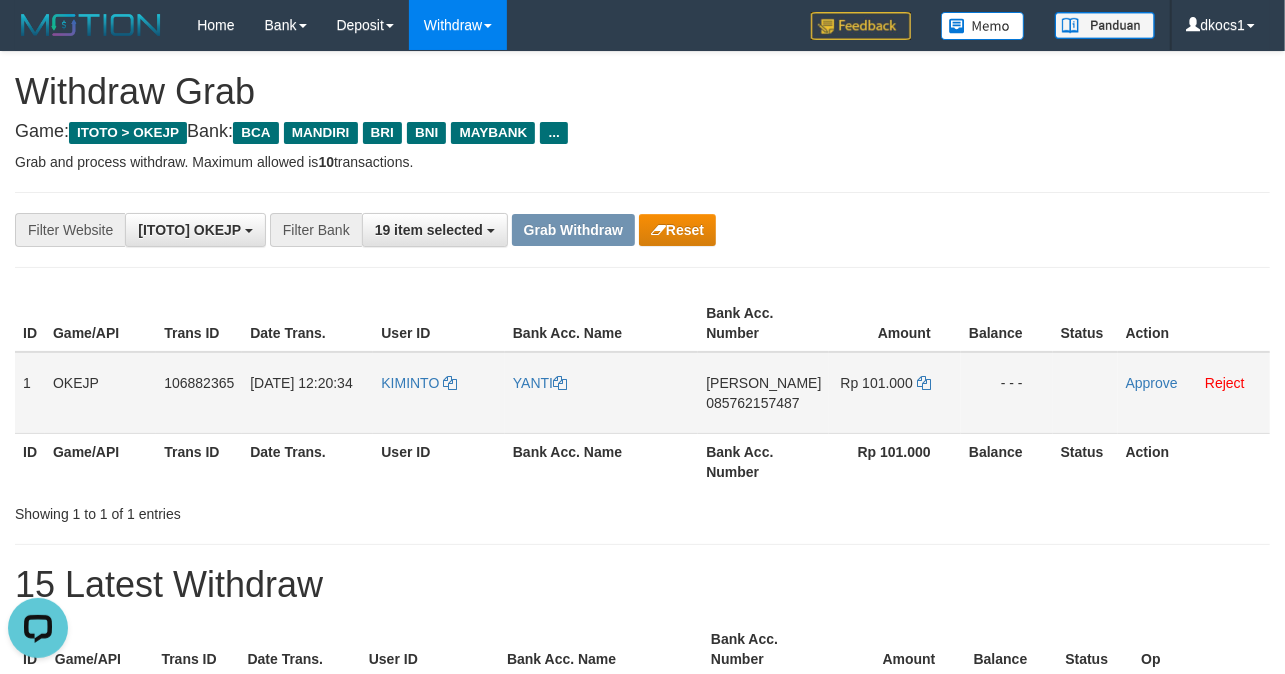 click on "DANA
085762157487" at bounding box center [763, 393] 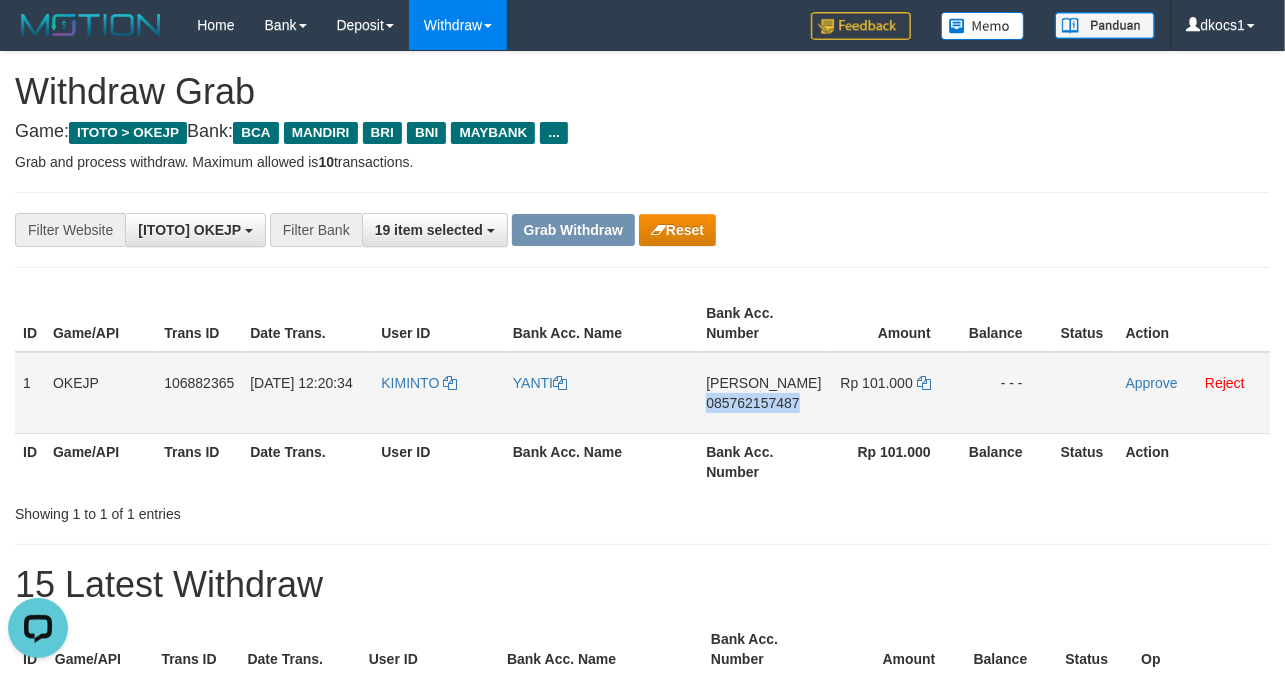 click on "DANA
085762157487" at bounding box center (763, 393) 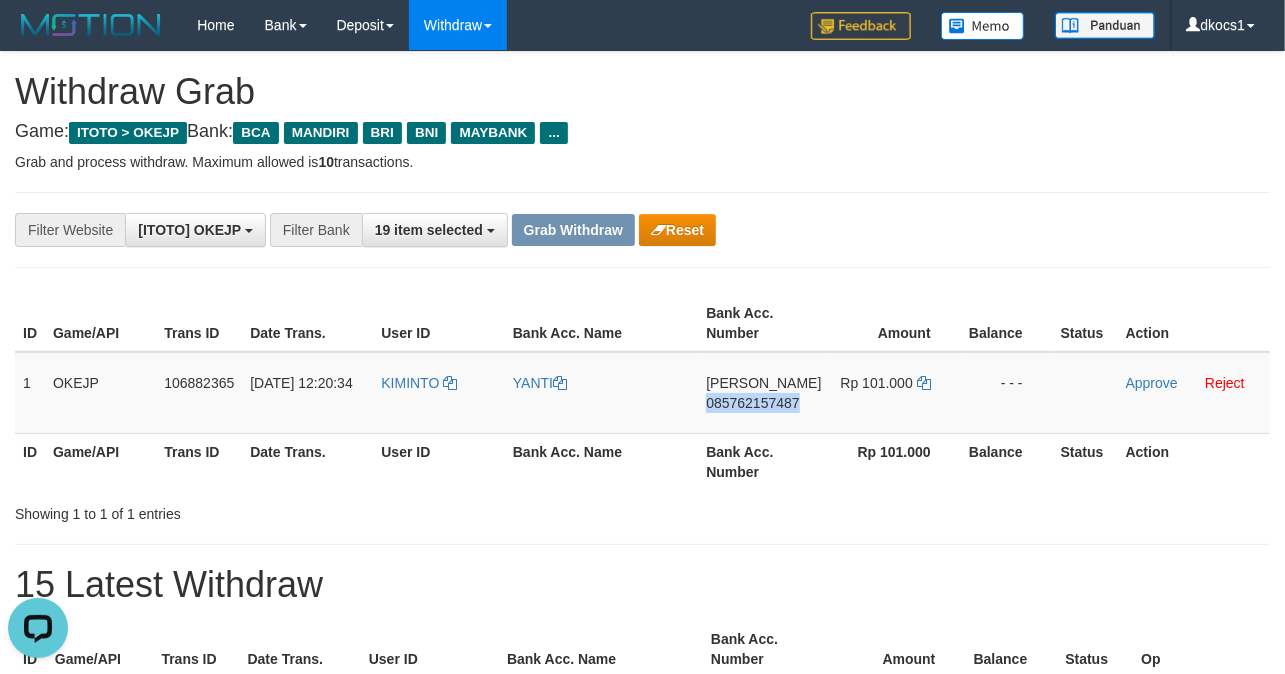 copy on "085762157487" 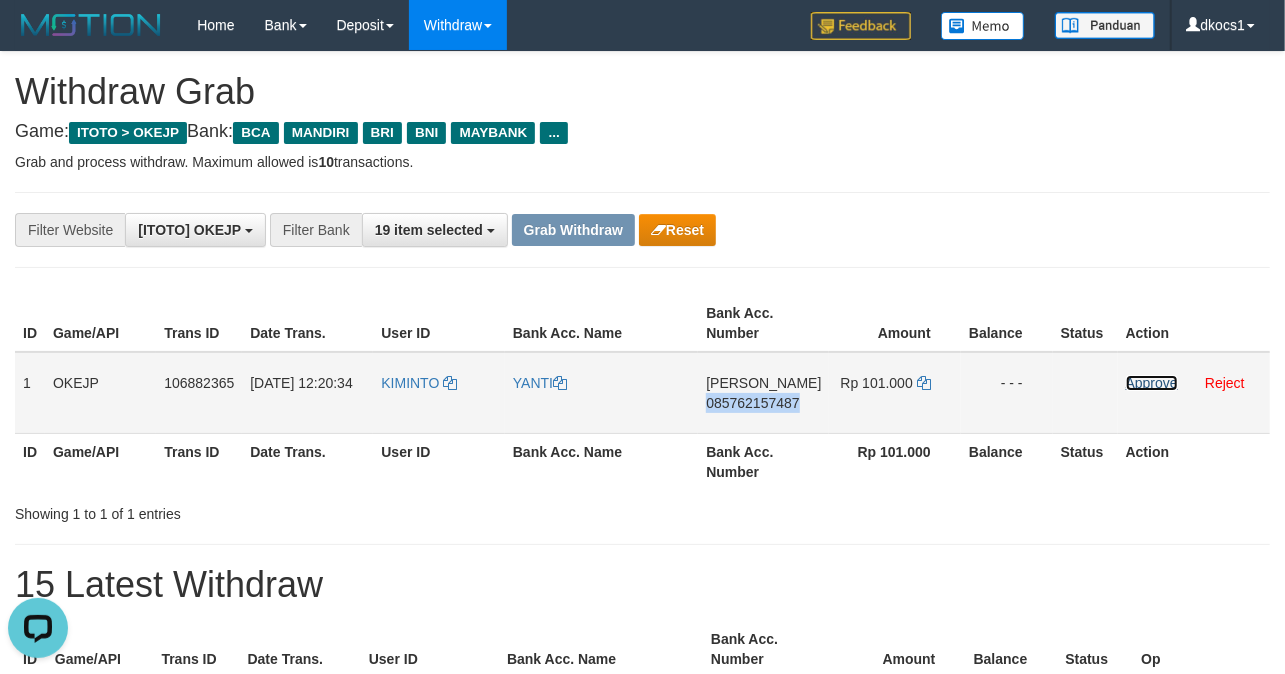 click on "Approve" at bounding box center [1152, 383] 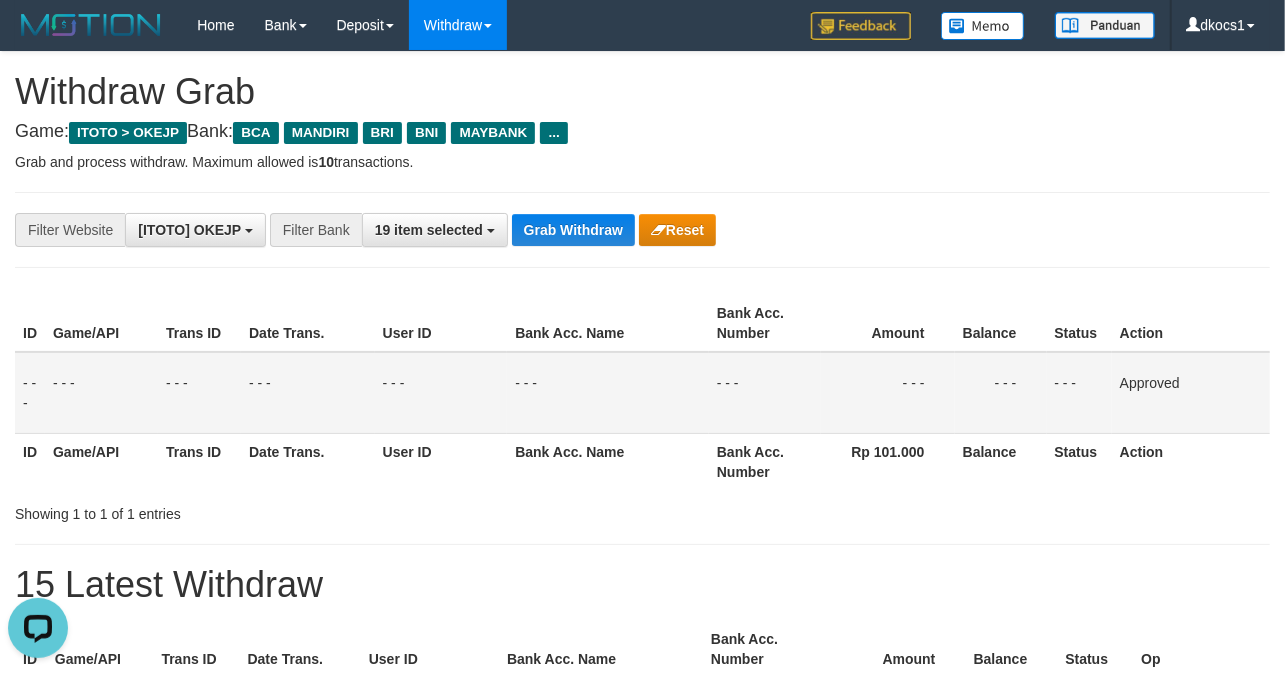 click on "Grab and process withdraw.
Maximum allowed is  10  transactions." at bounding box center (642, 162) 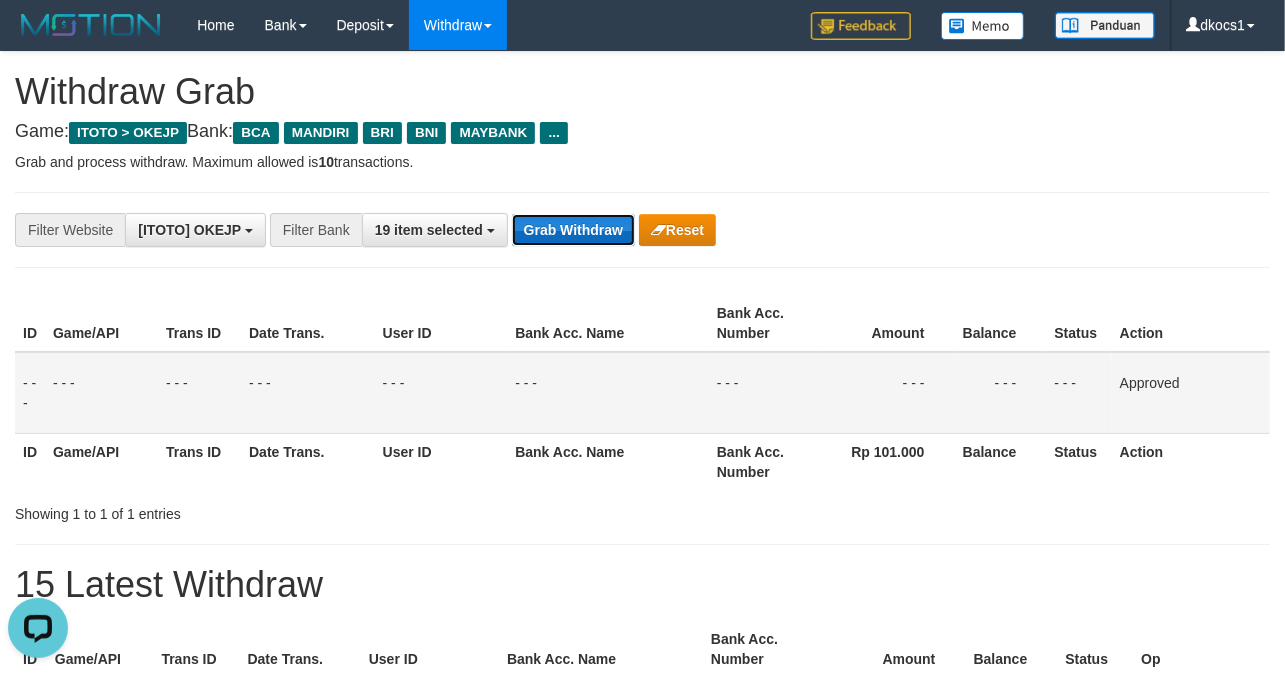 click on "Grab Withdraw" at bounding box center (573, 230) 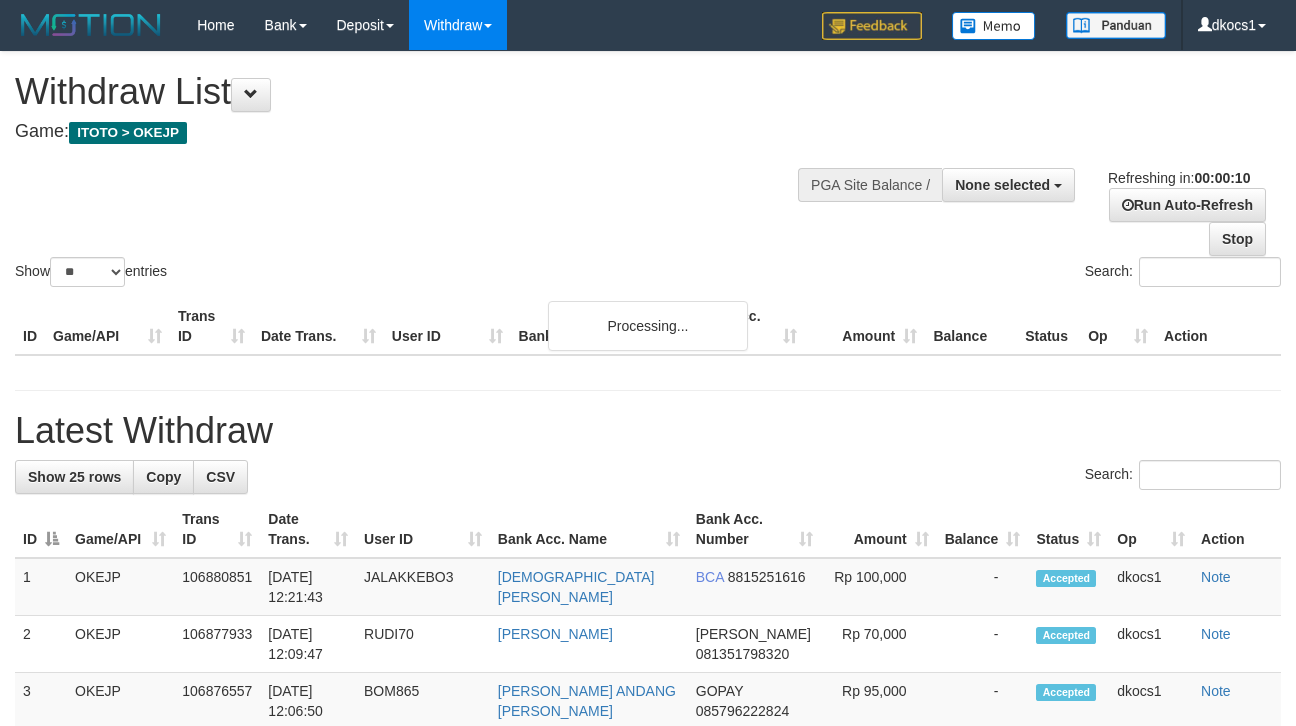 select 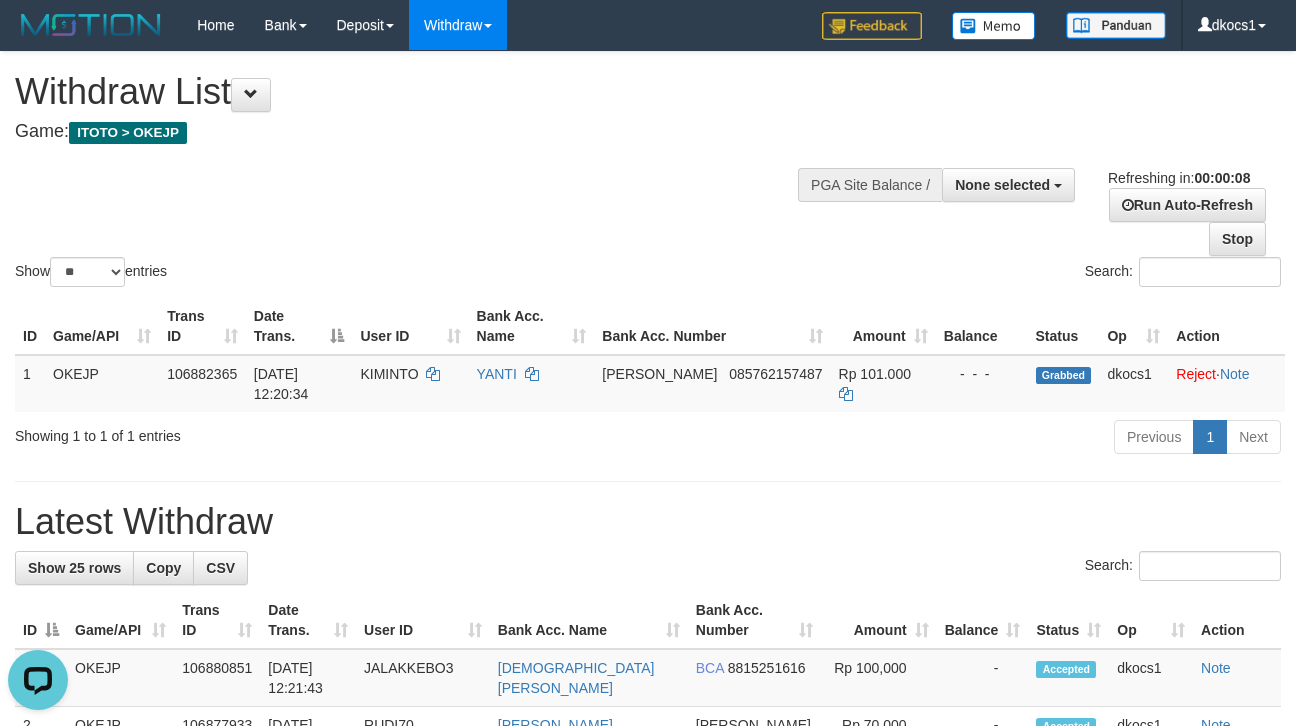 scroll, scrollTop: 0, scrollLeft: 0, axis: both 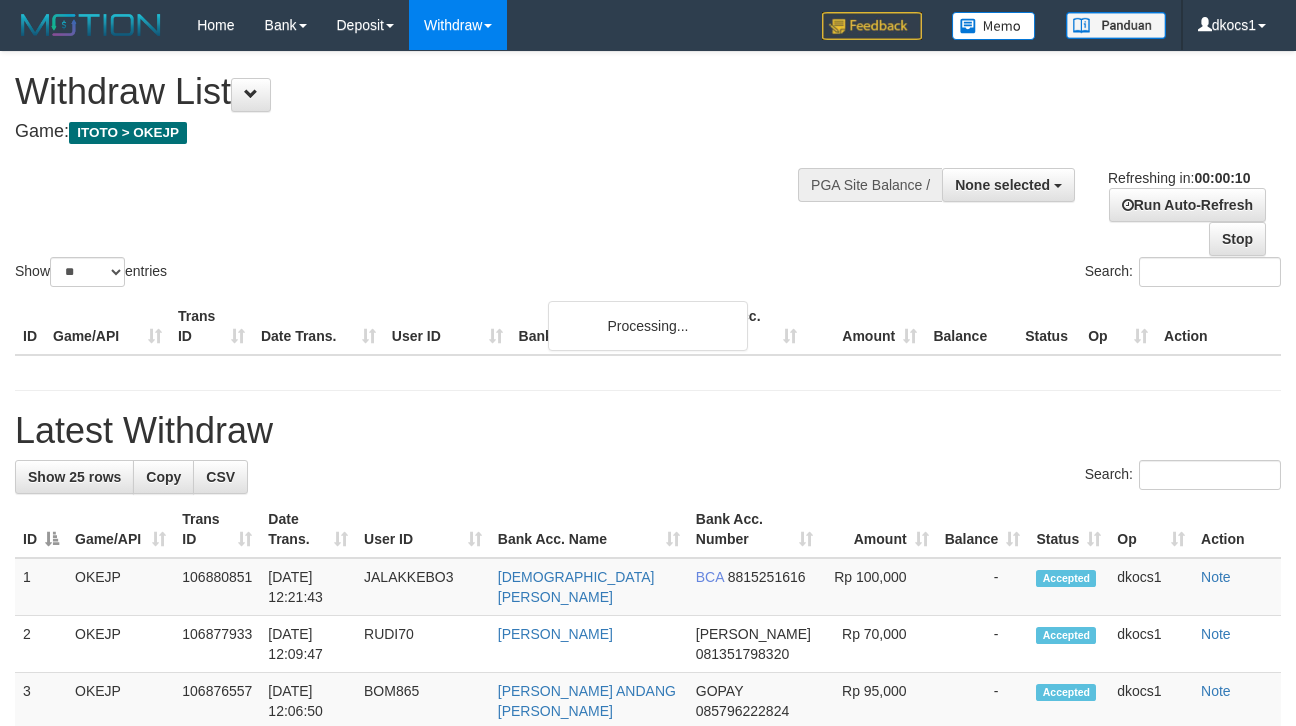 select 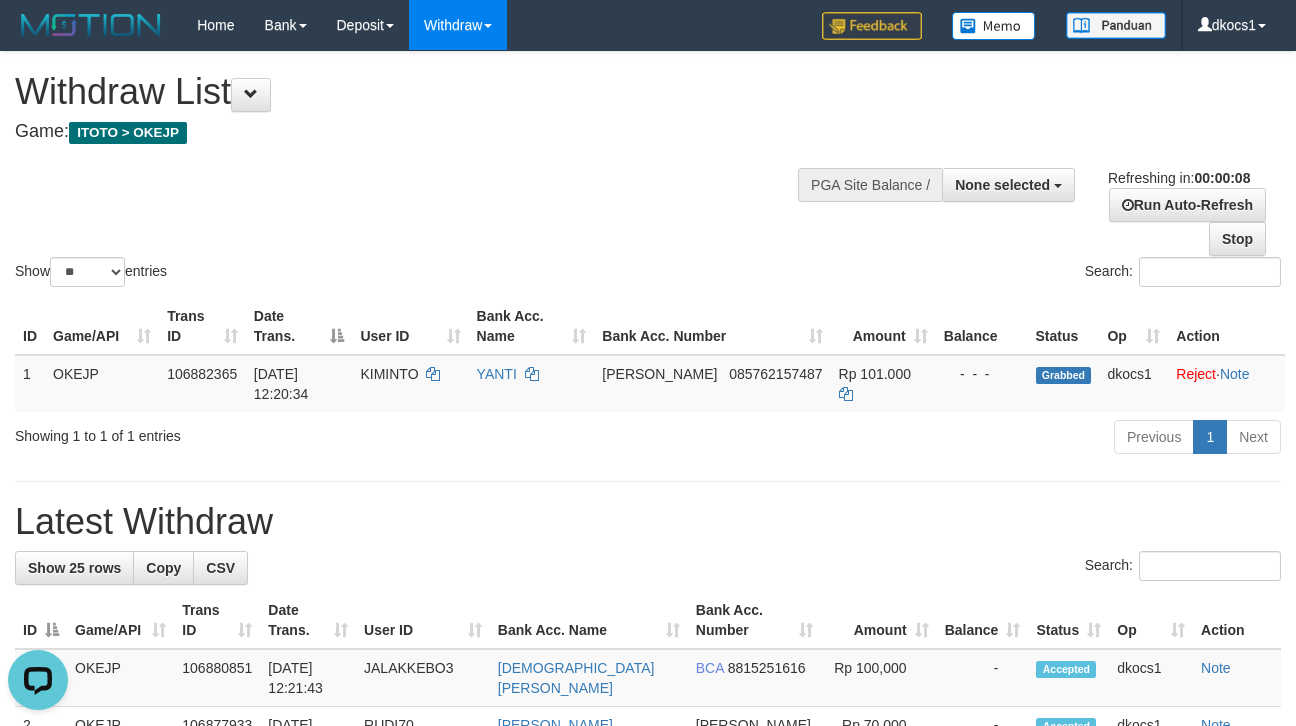 scroll, scrollTop: 0, scrollLeft: 0, axis: both 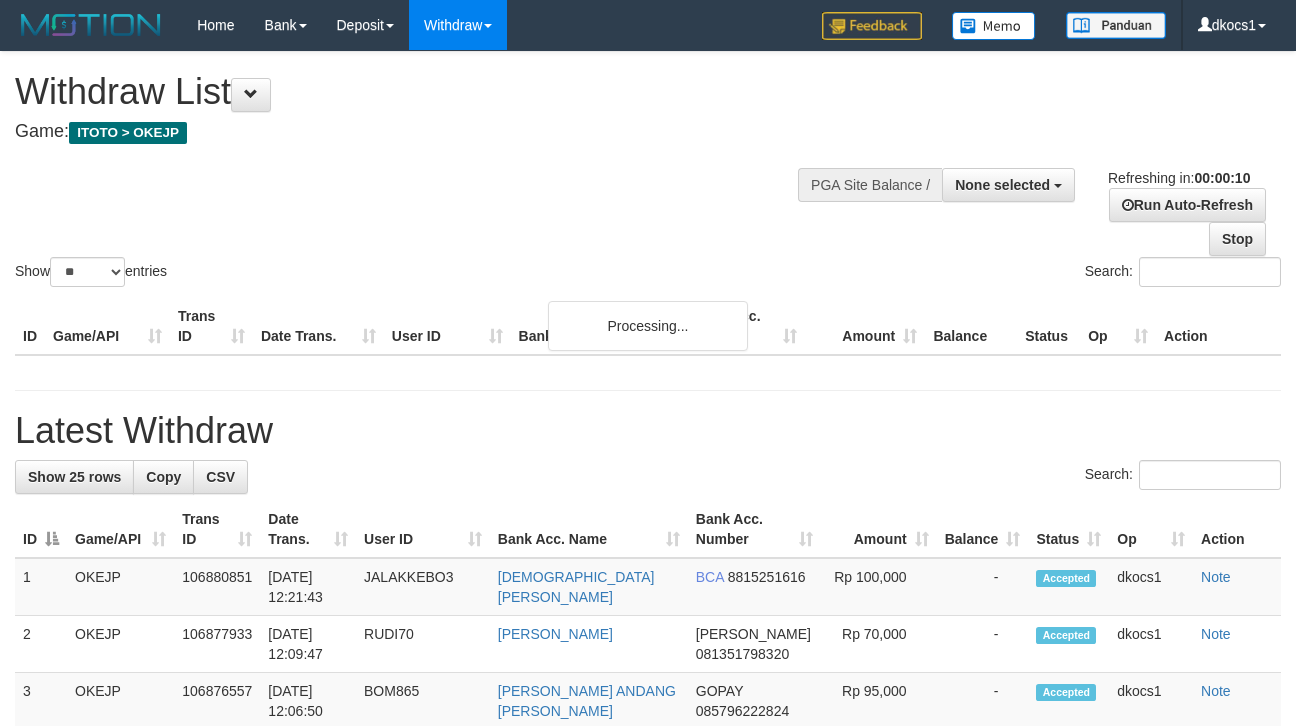 select 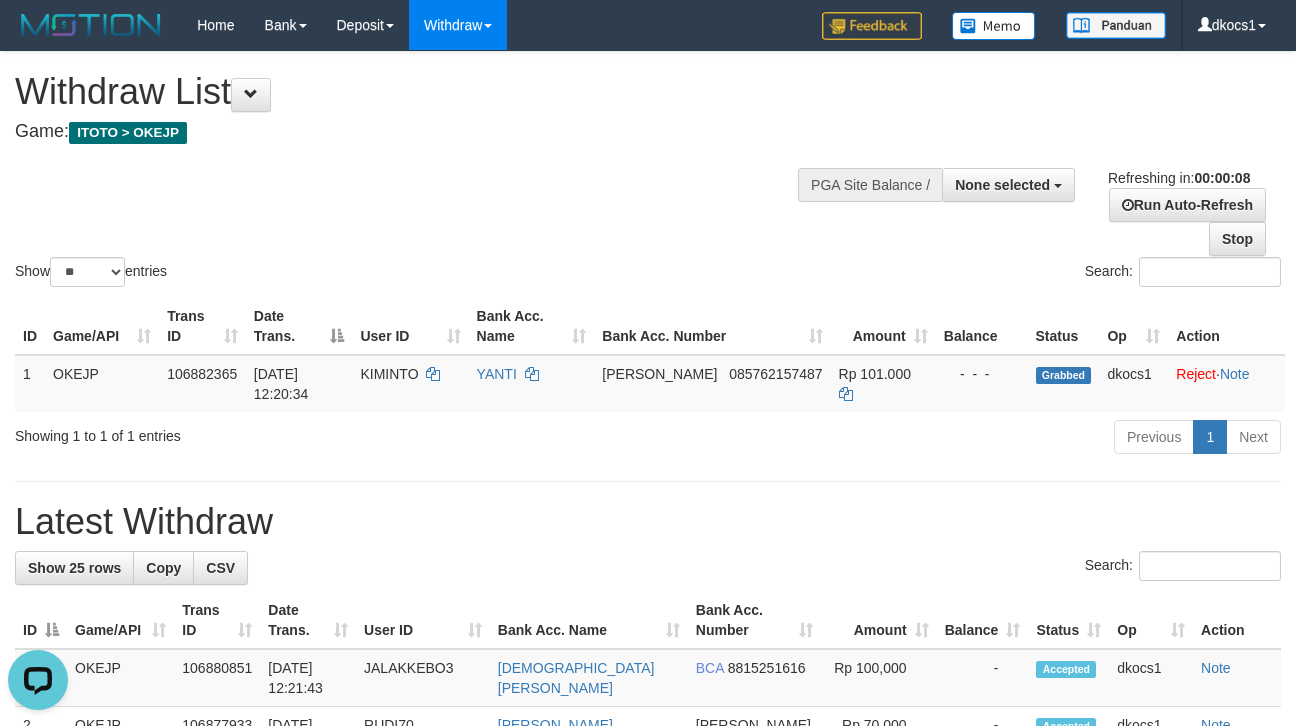 scroll, scrollTop: 0, scrollLeft: 0, axis: both 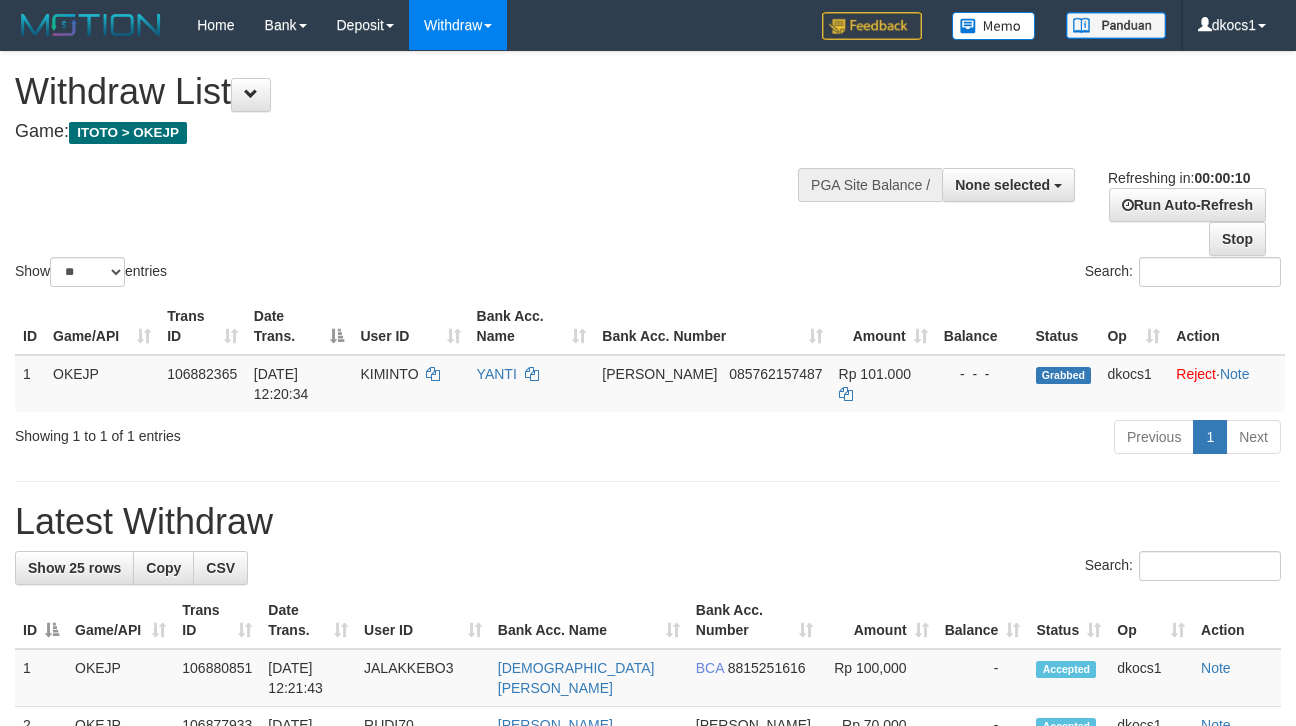 select 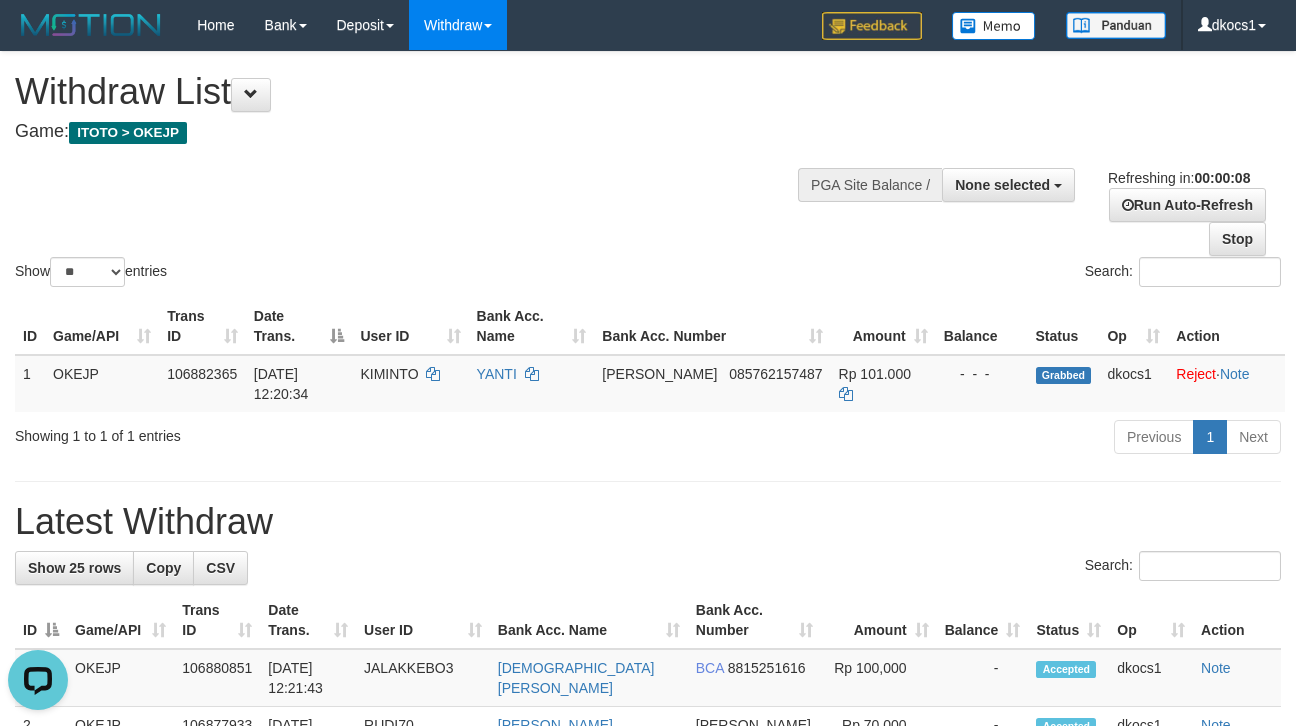scroll, scrollTop: 0, scrollLeft: 0, axis: both 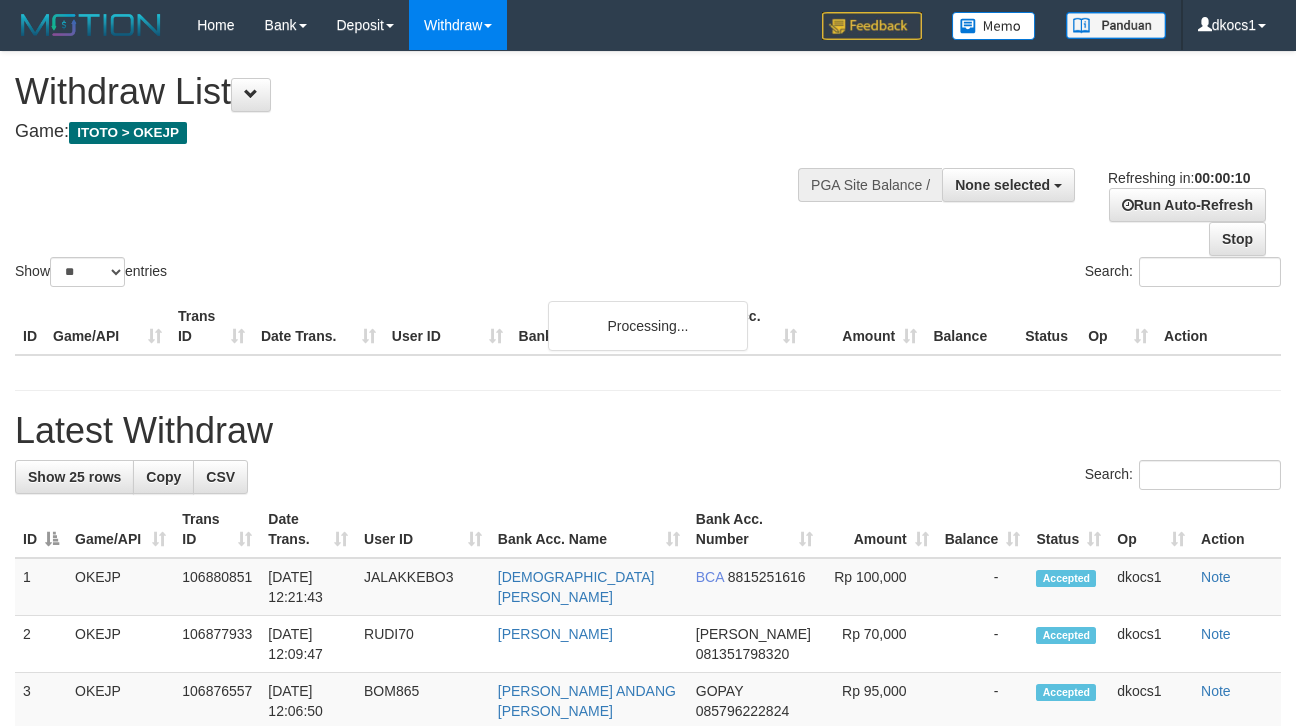 select 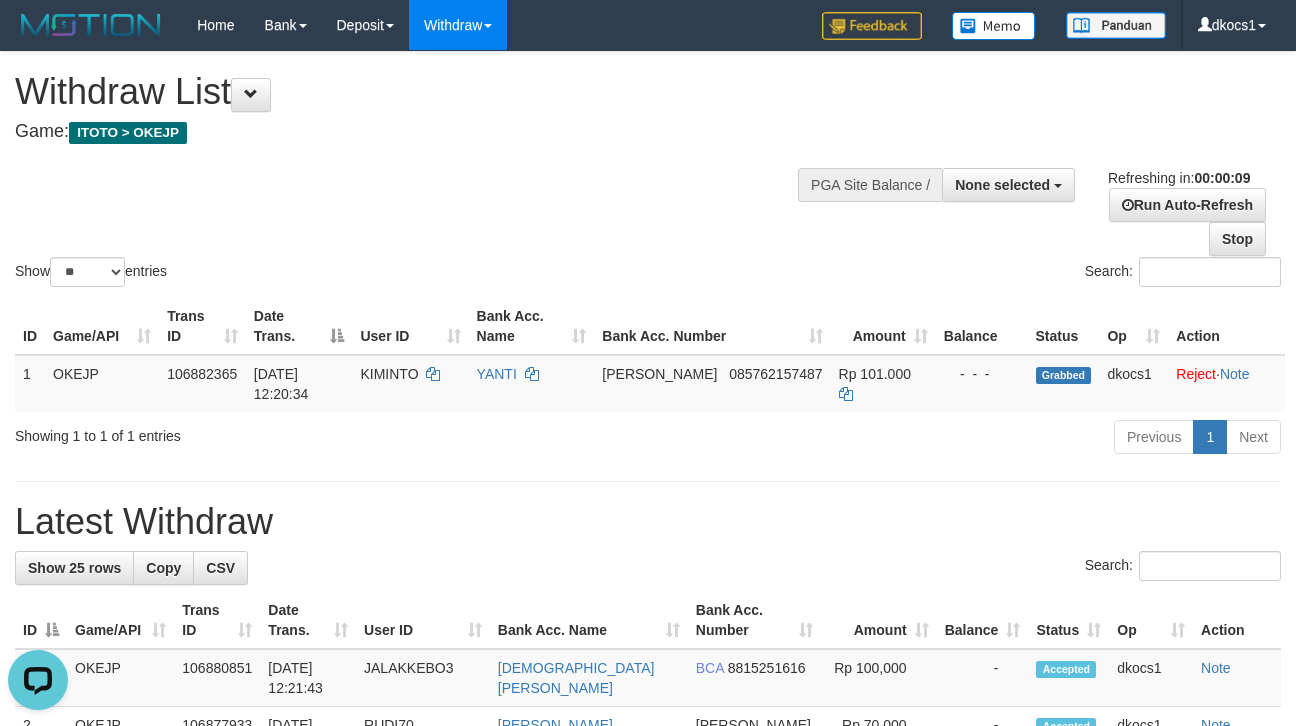 scroll, scrollTop: 0, scrollLeft: 0, axis: both 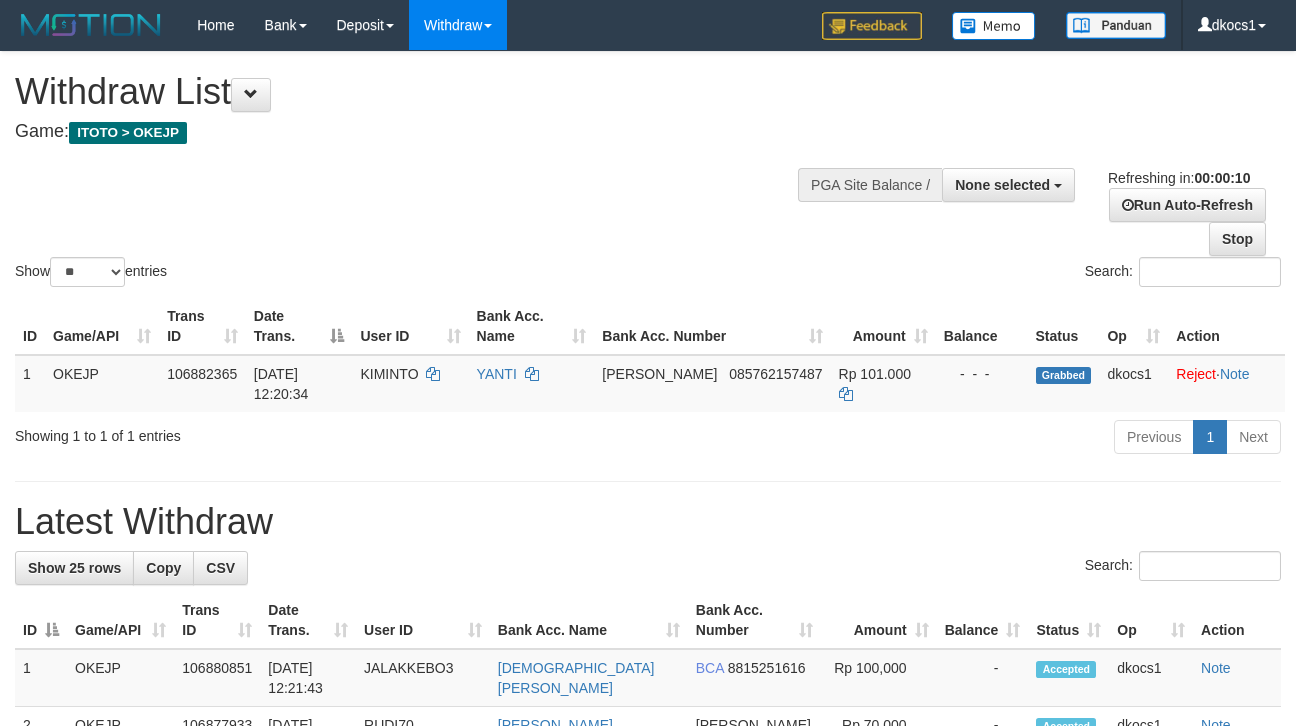 select 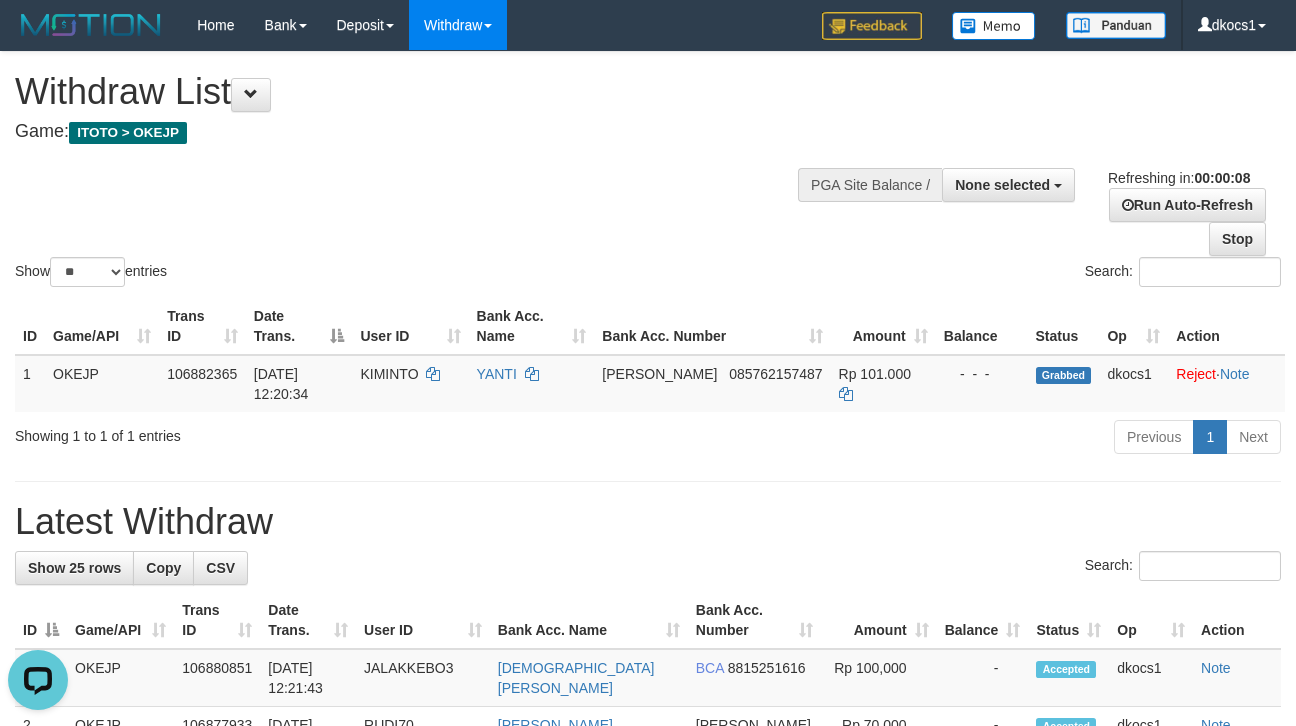 scroll, scrollTop: 0, scrollLeft: 0, axis: both 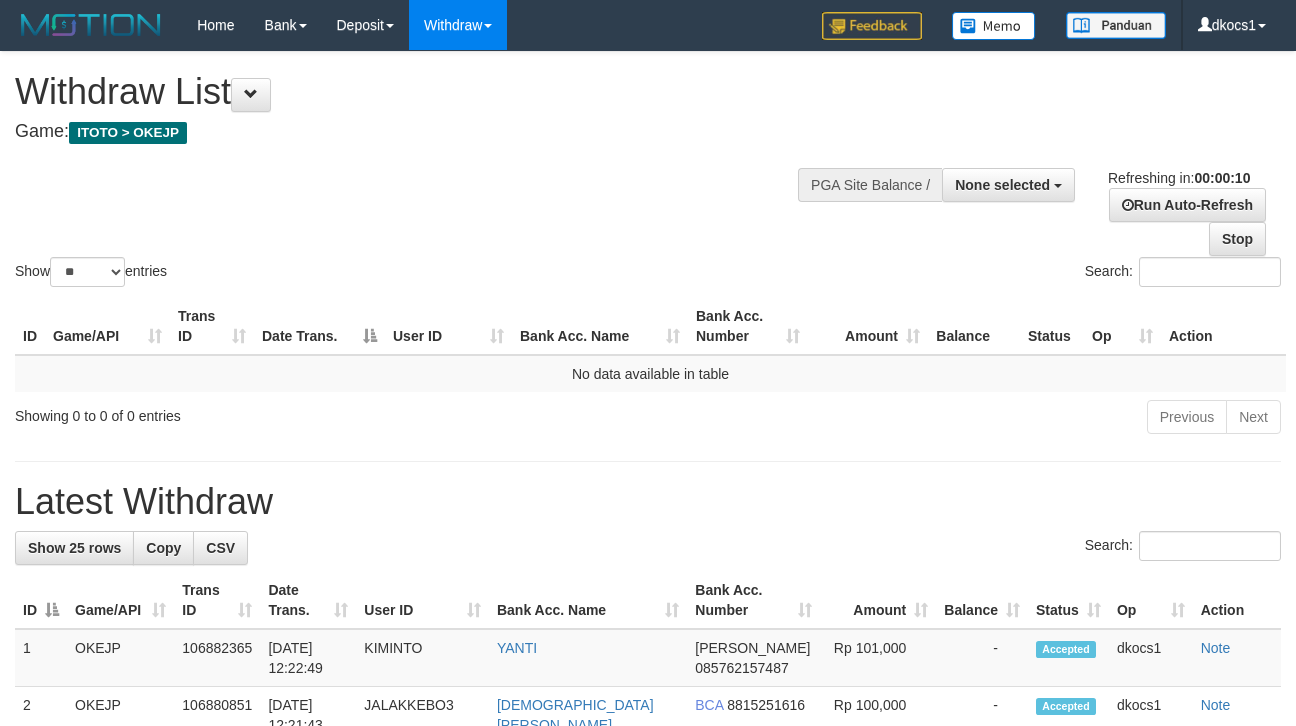 select 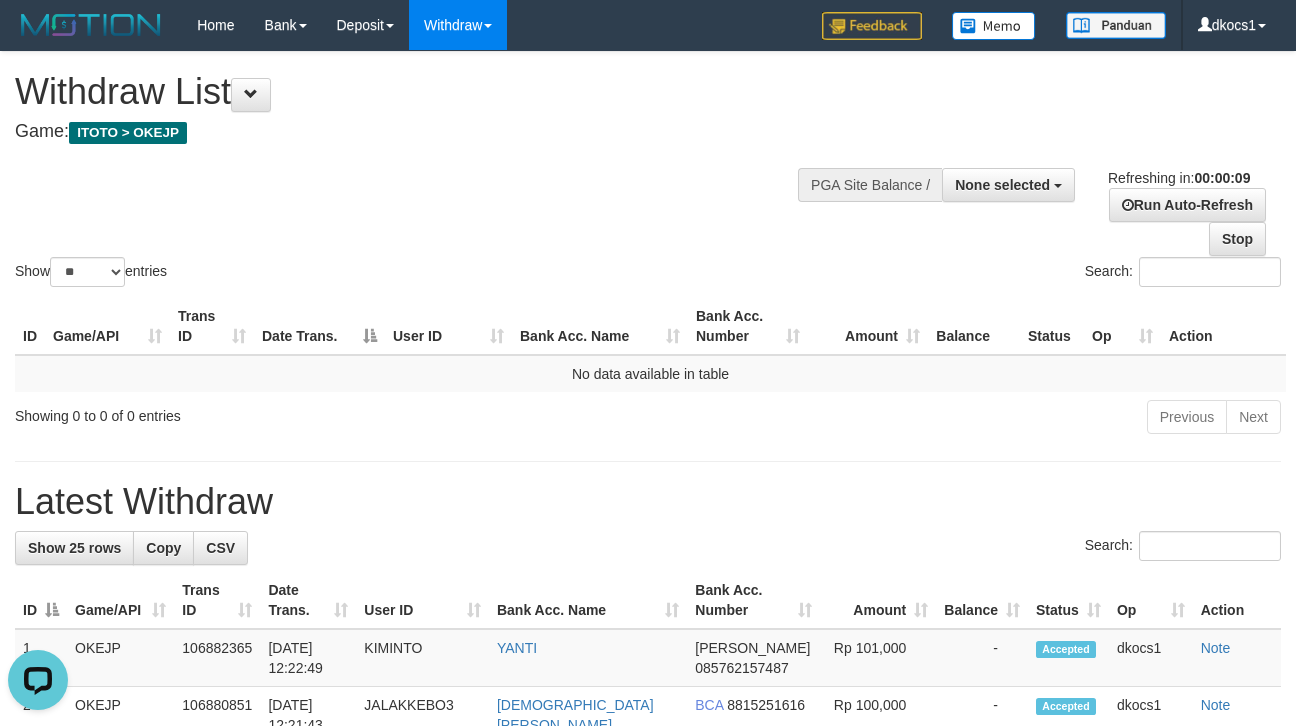 scroll, scrollTop: 0, scrollLeft: 0, axis: both 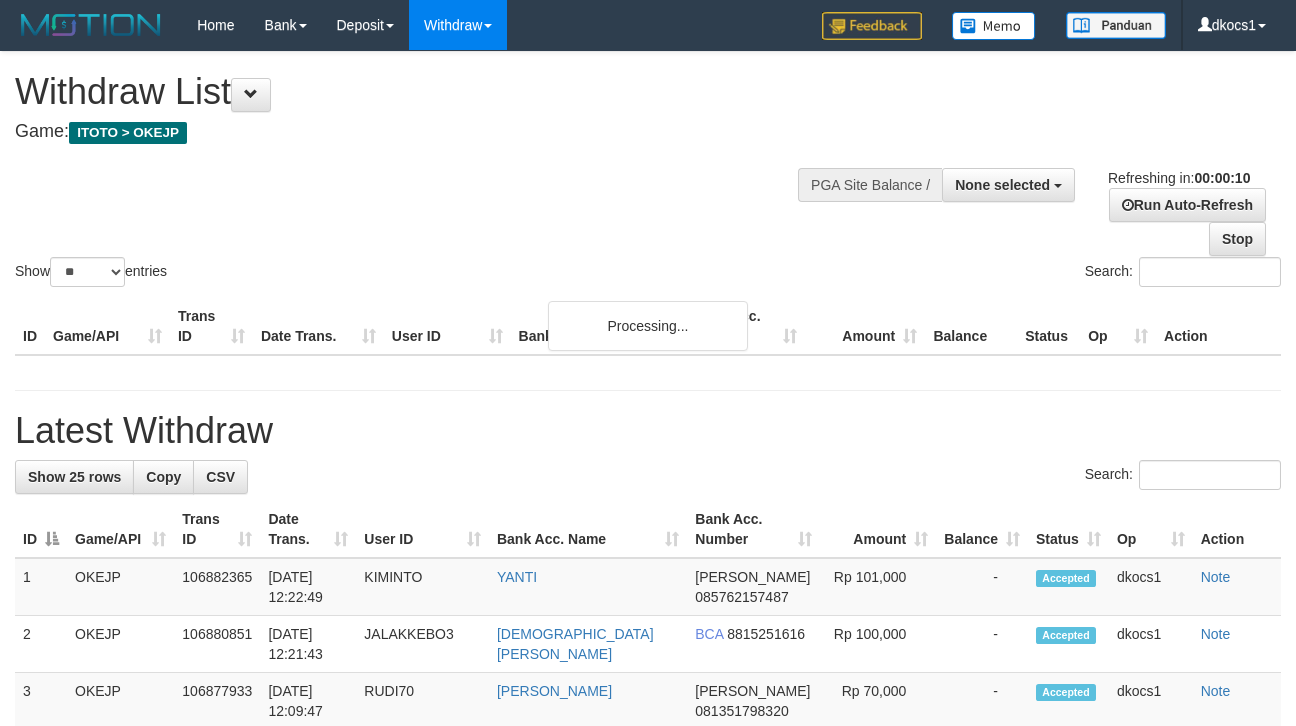 select 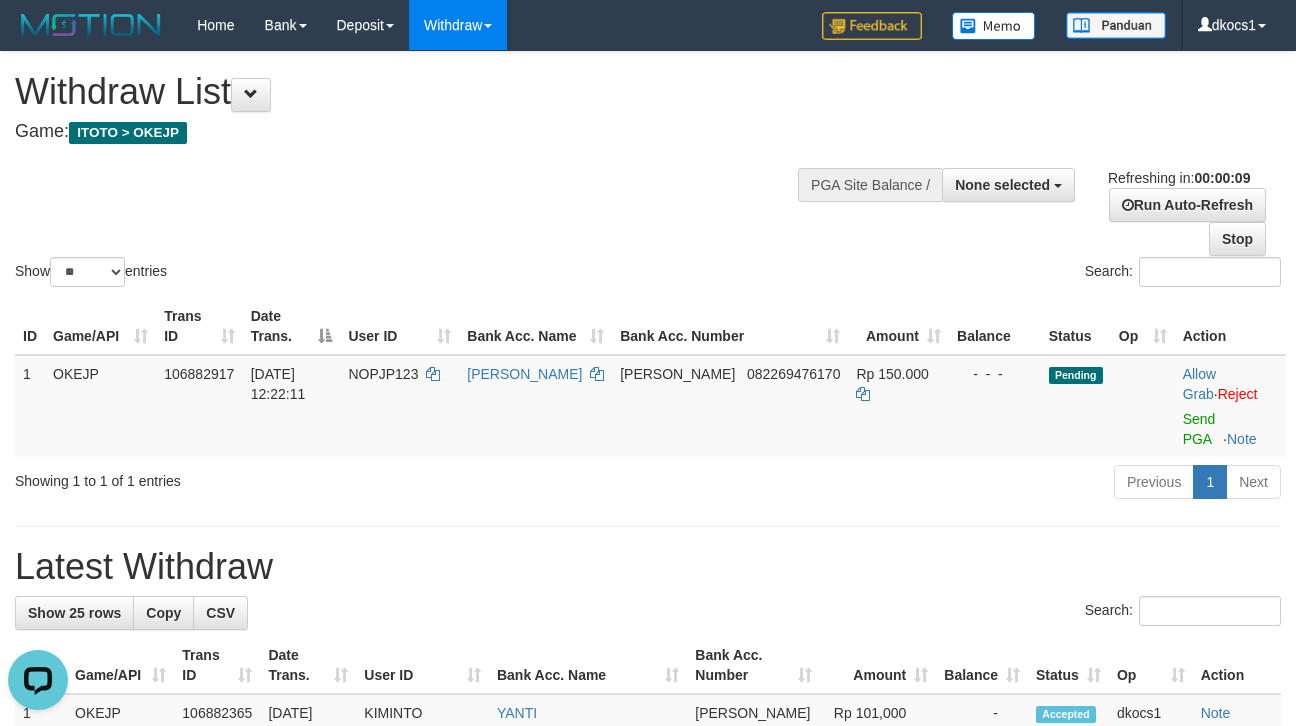 scroll, scrollTop: 0, scrollLeft: 0, axis: both 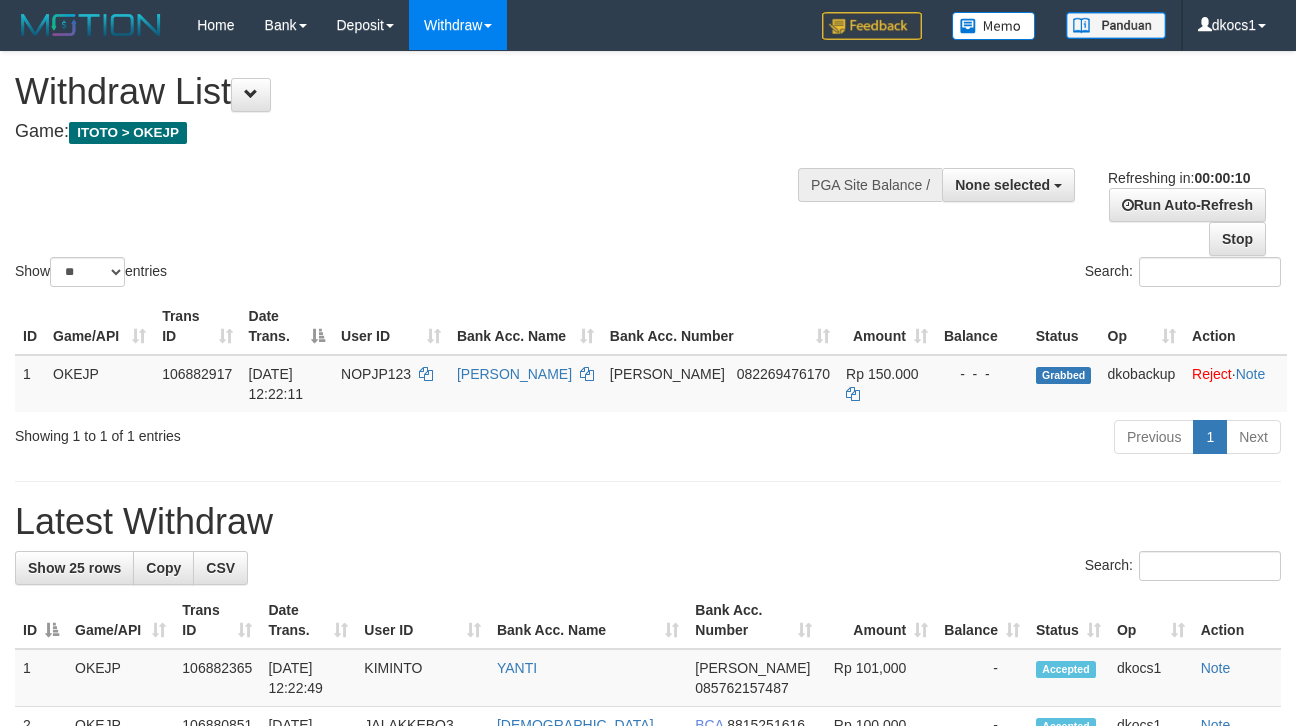 select 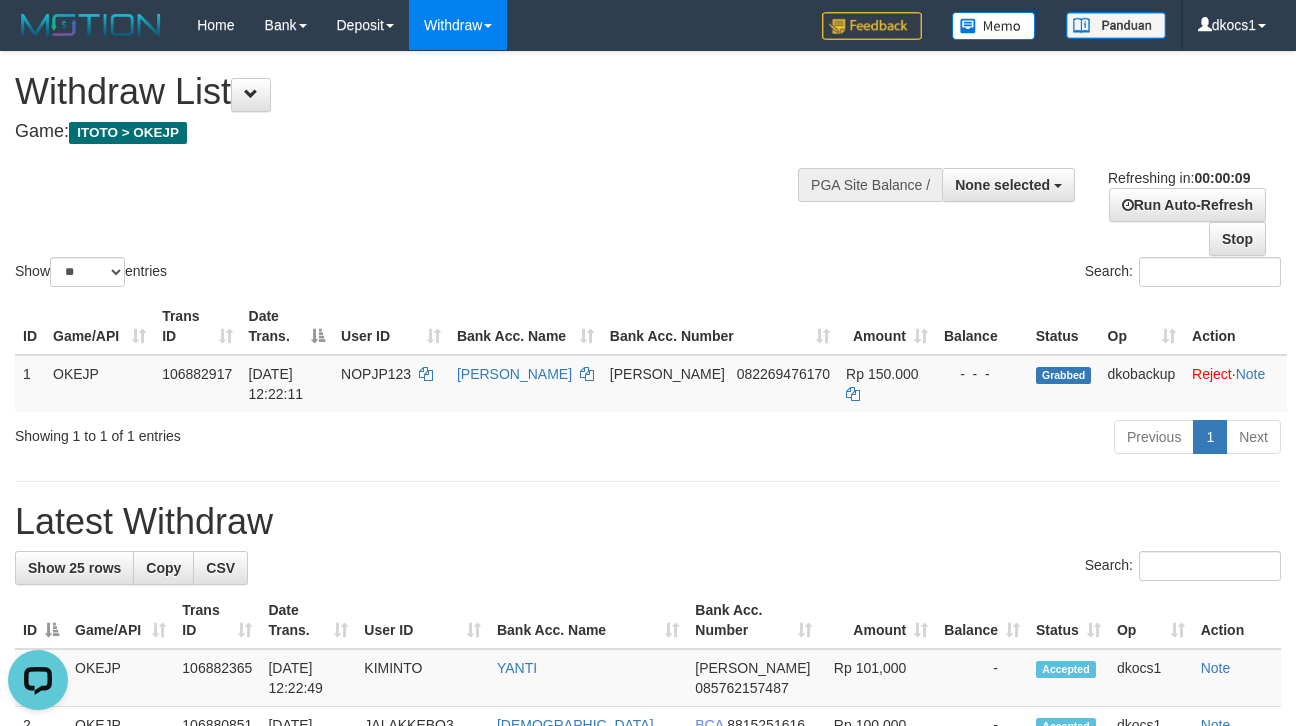 scroll, scrollTop: 0, scrollLeft: 0, axis: both 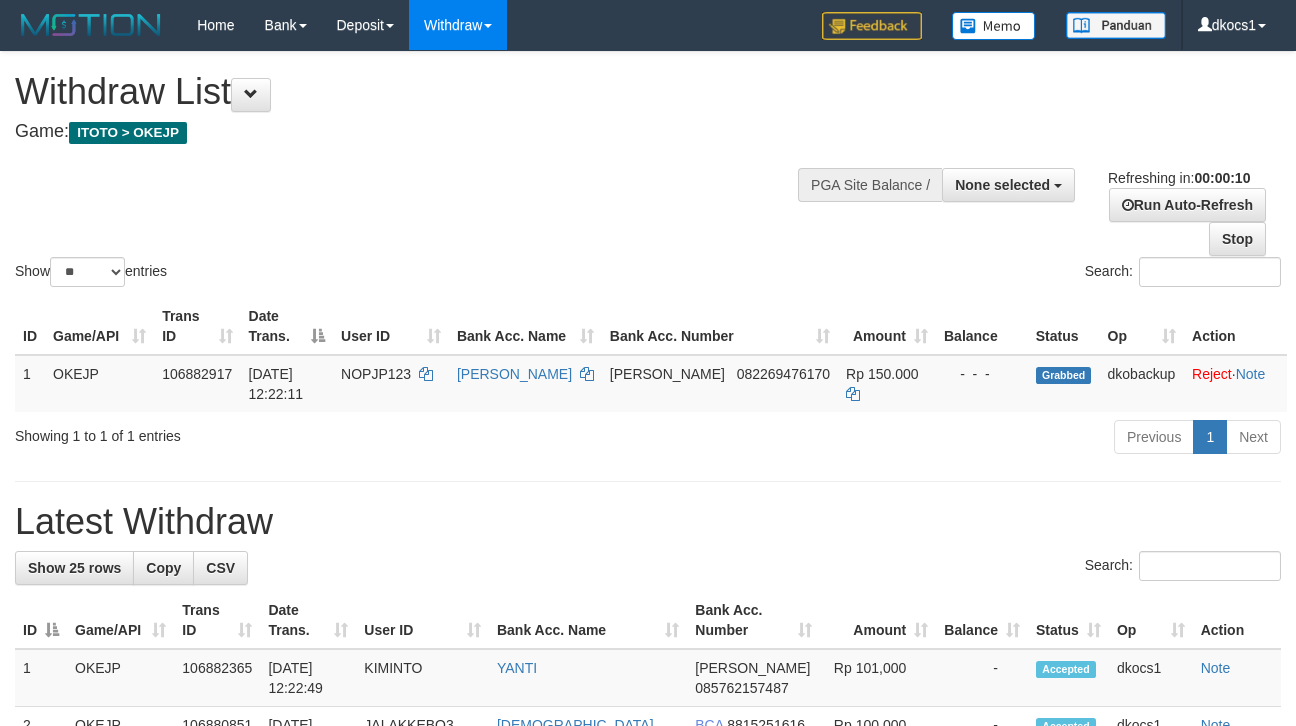 select 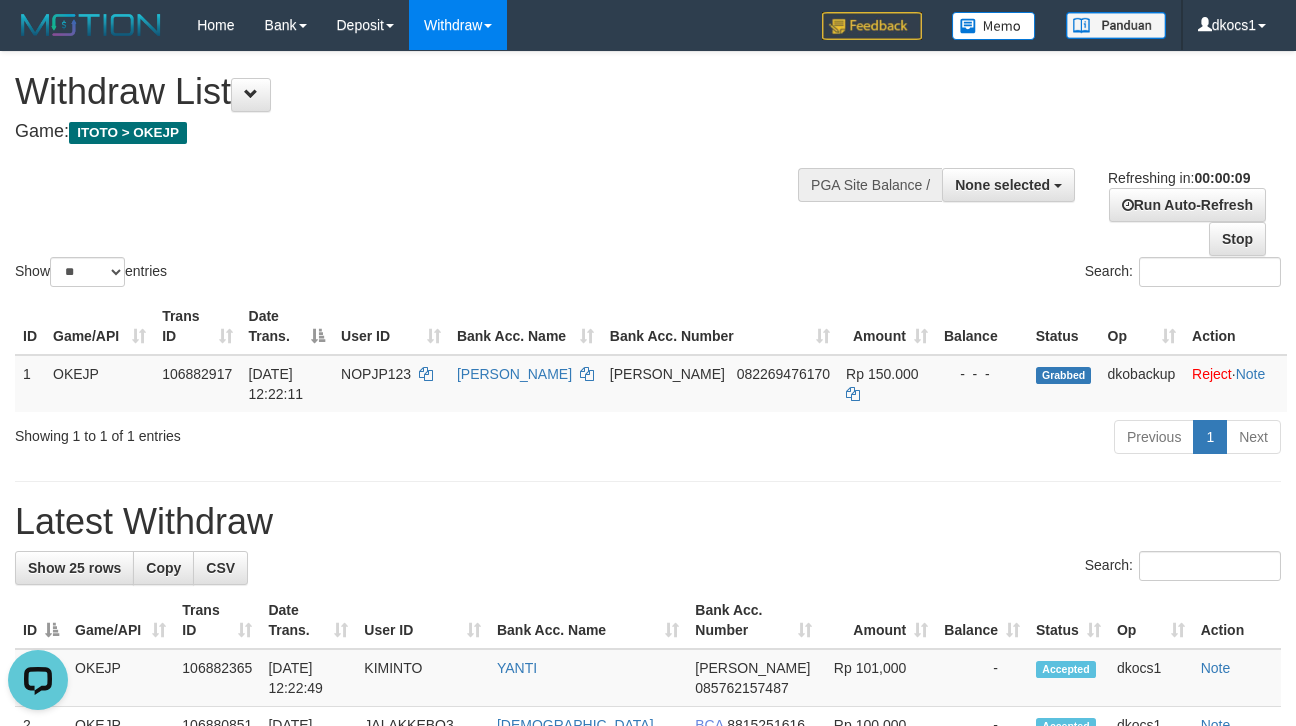scroll, scrollTop: 0, scrollLeft: 0, axis: both 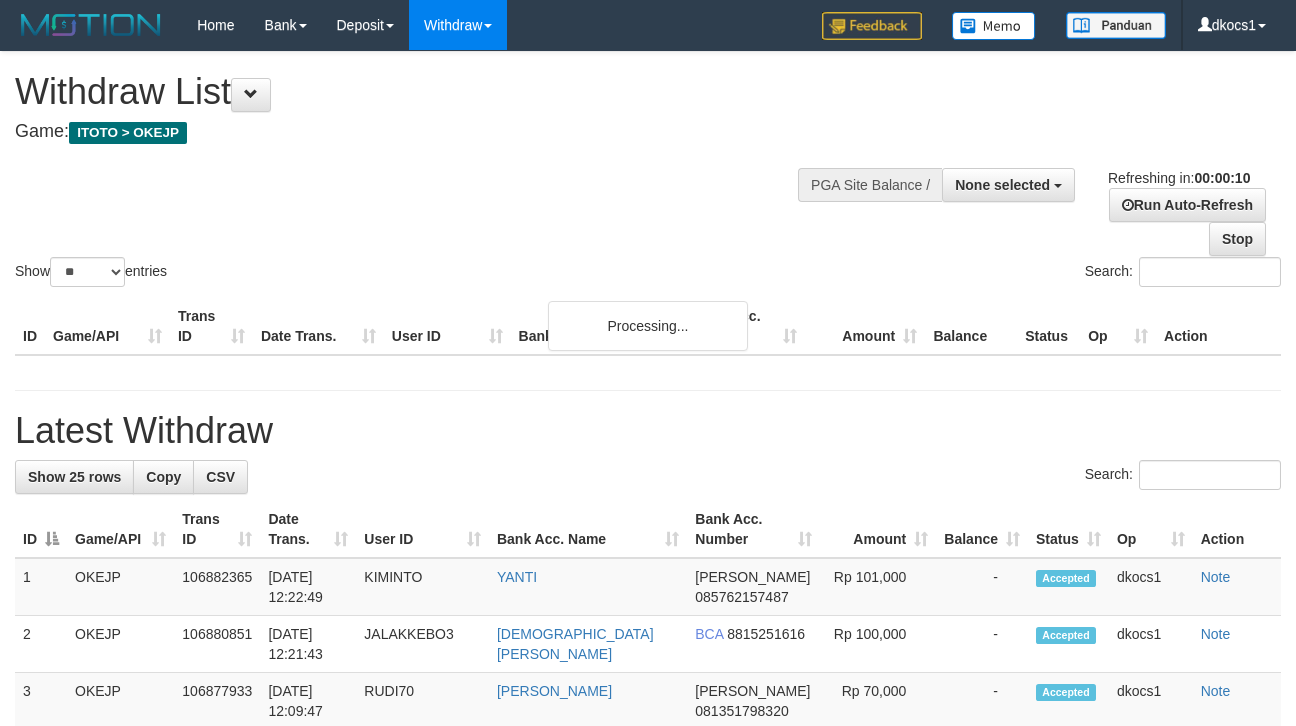 select 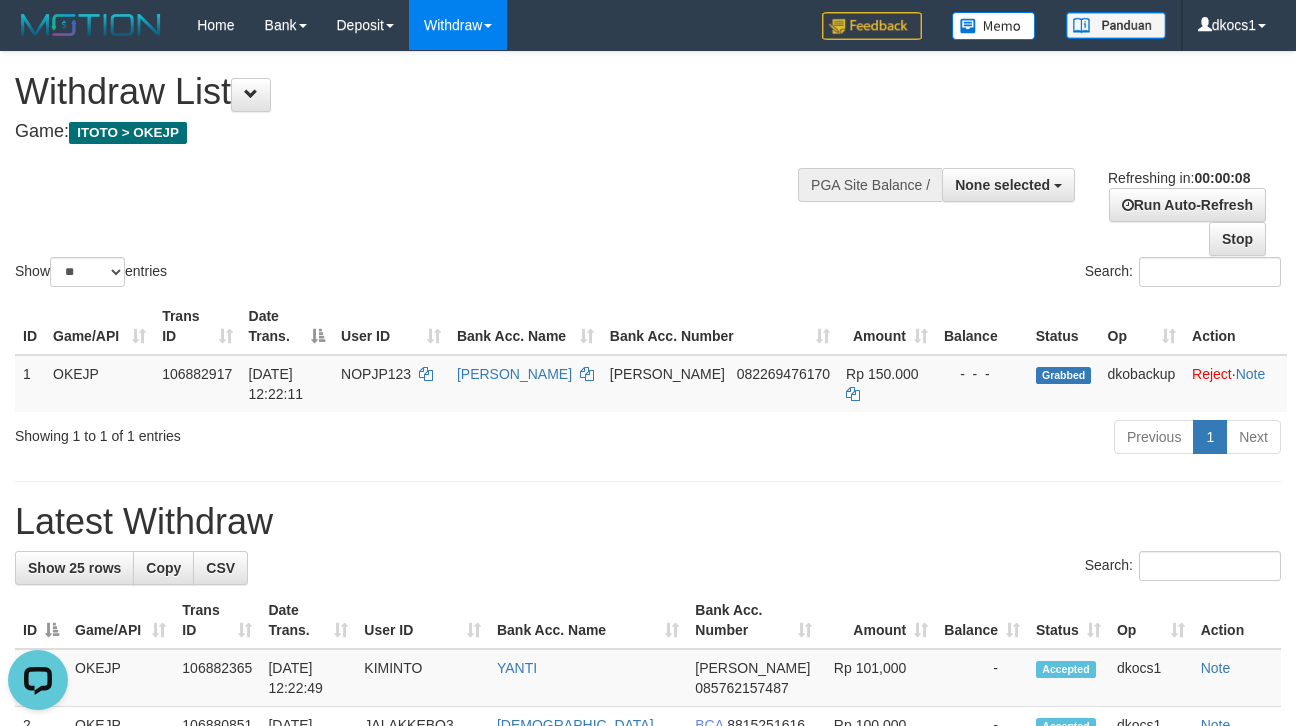 scroll, scrollTop: 0, scrollLeft: 0, axis: both 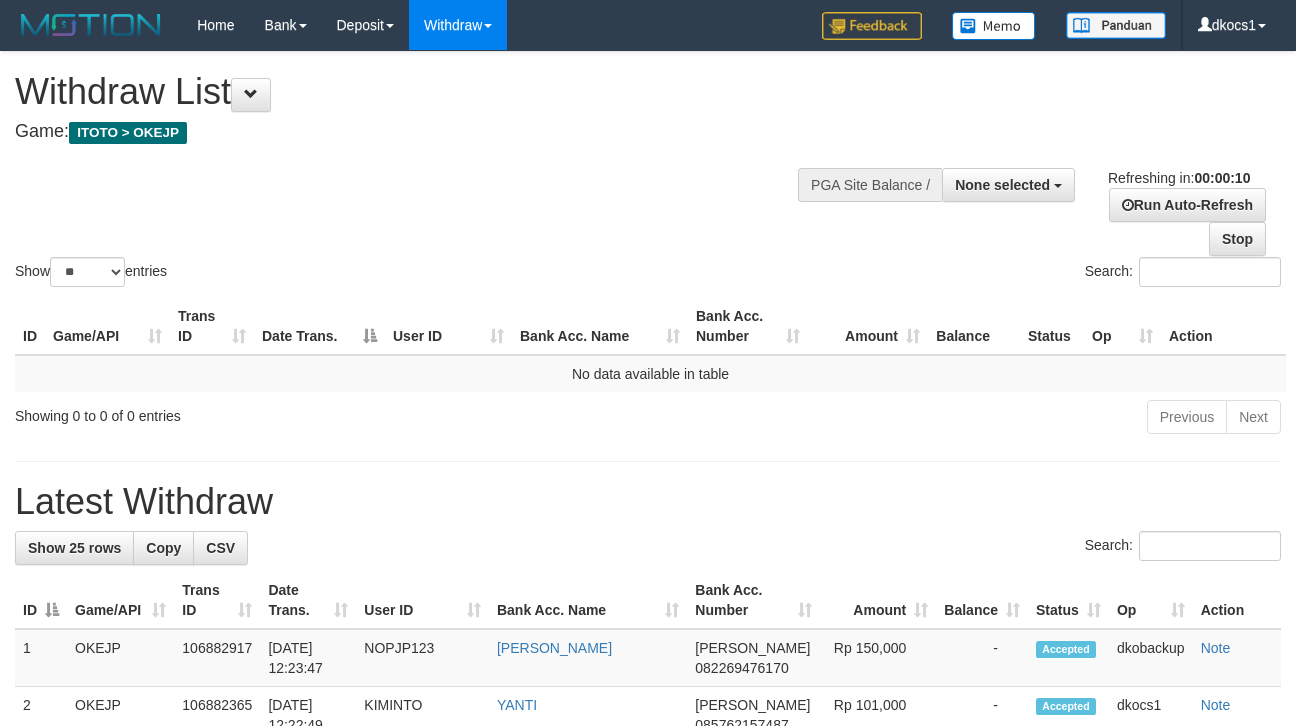 select 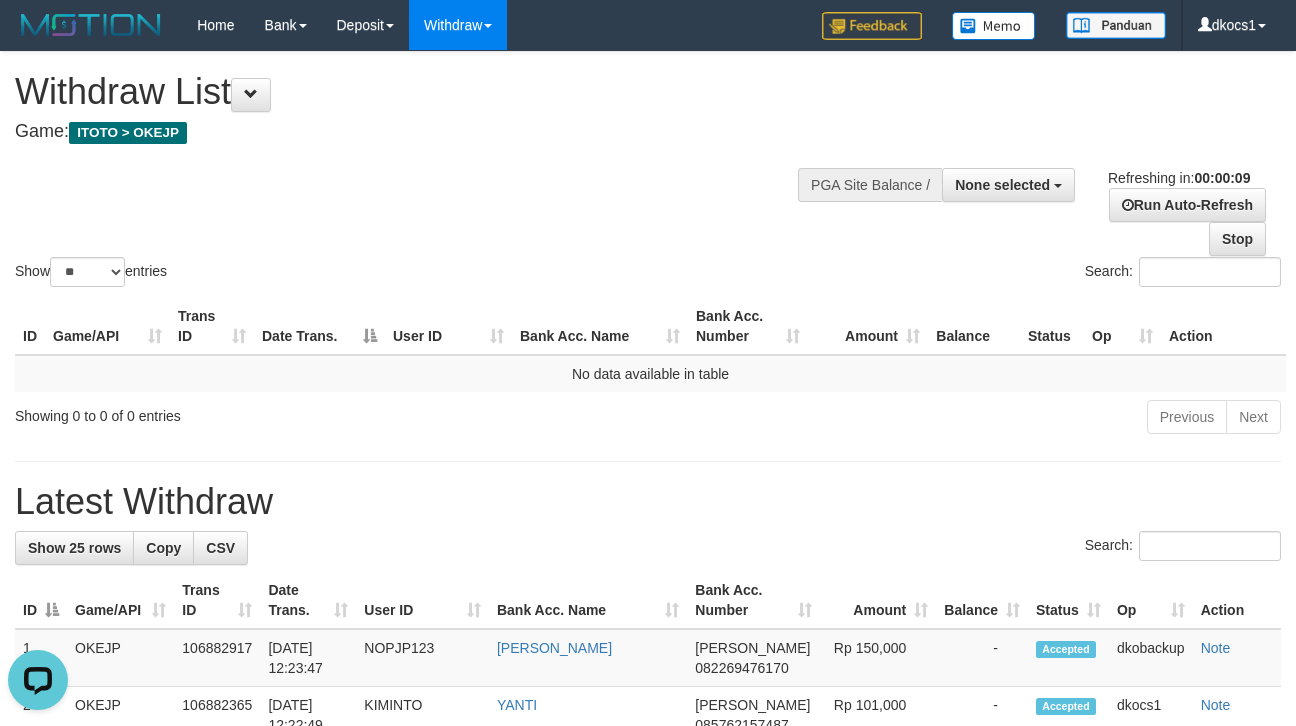 scroll, scrollTop: 0, scrollLeft: 0, axis: both 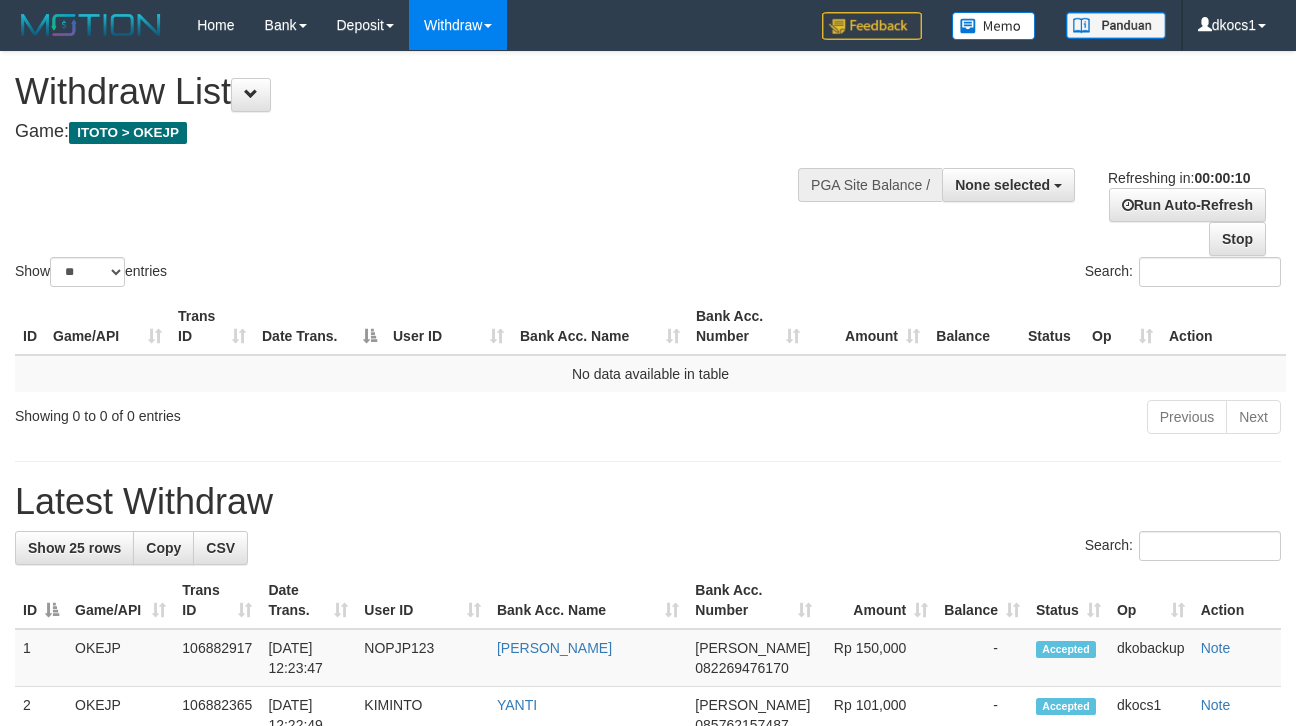select 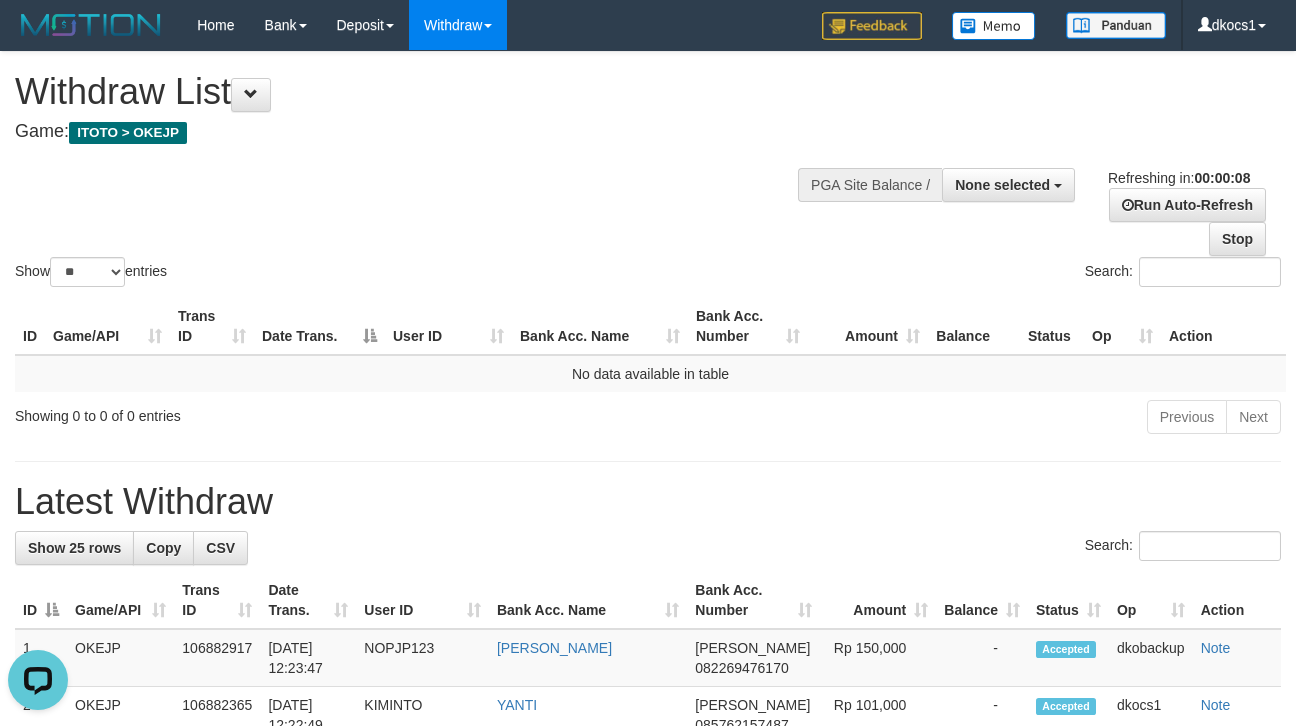 scroll, scrollTop: 0, scrollLeft: 0, axis: both 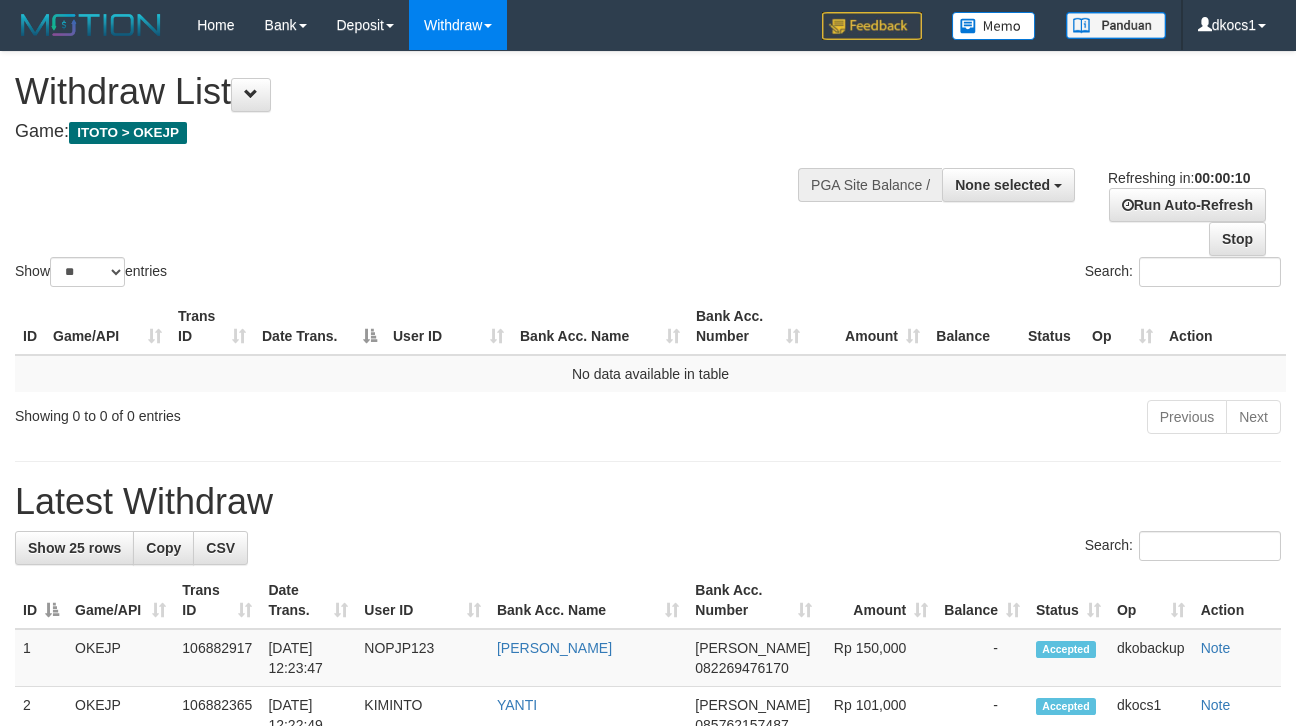 select 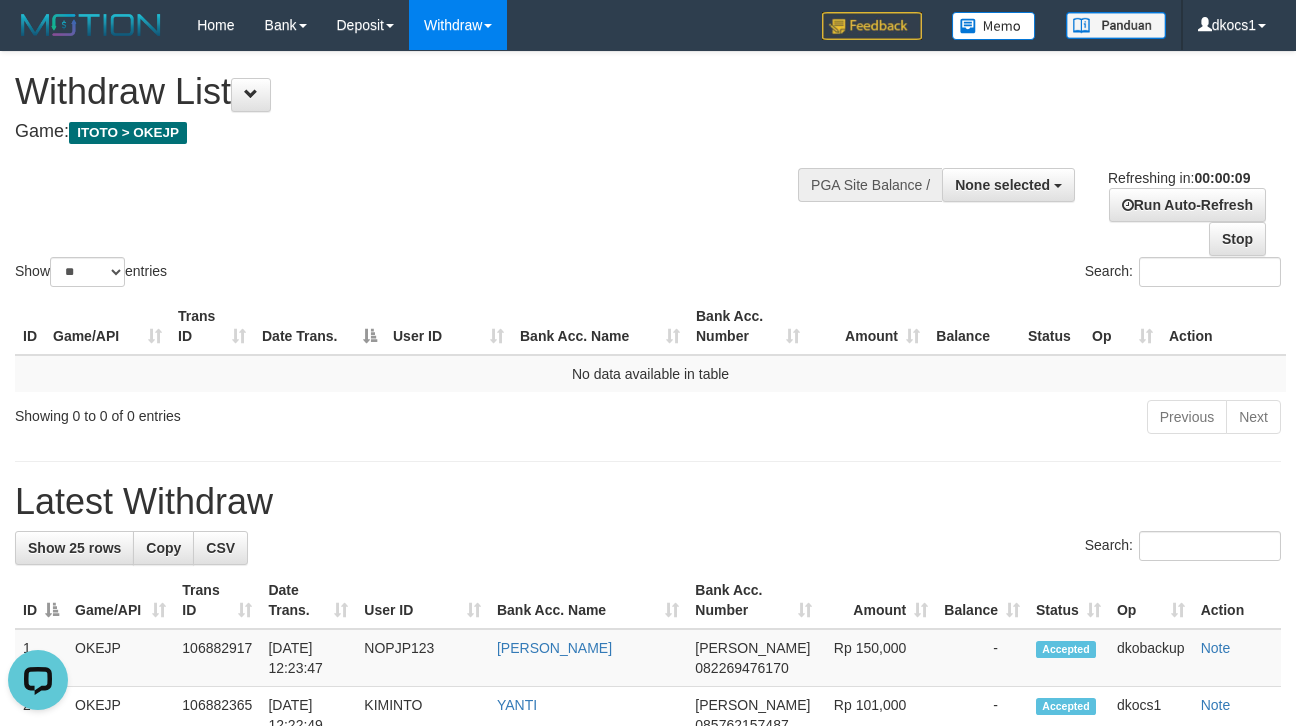 scroll, scrollTop: 0, scrollLeft: 0, axis: both 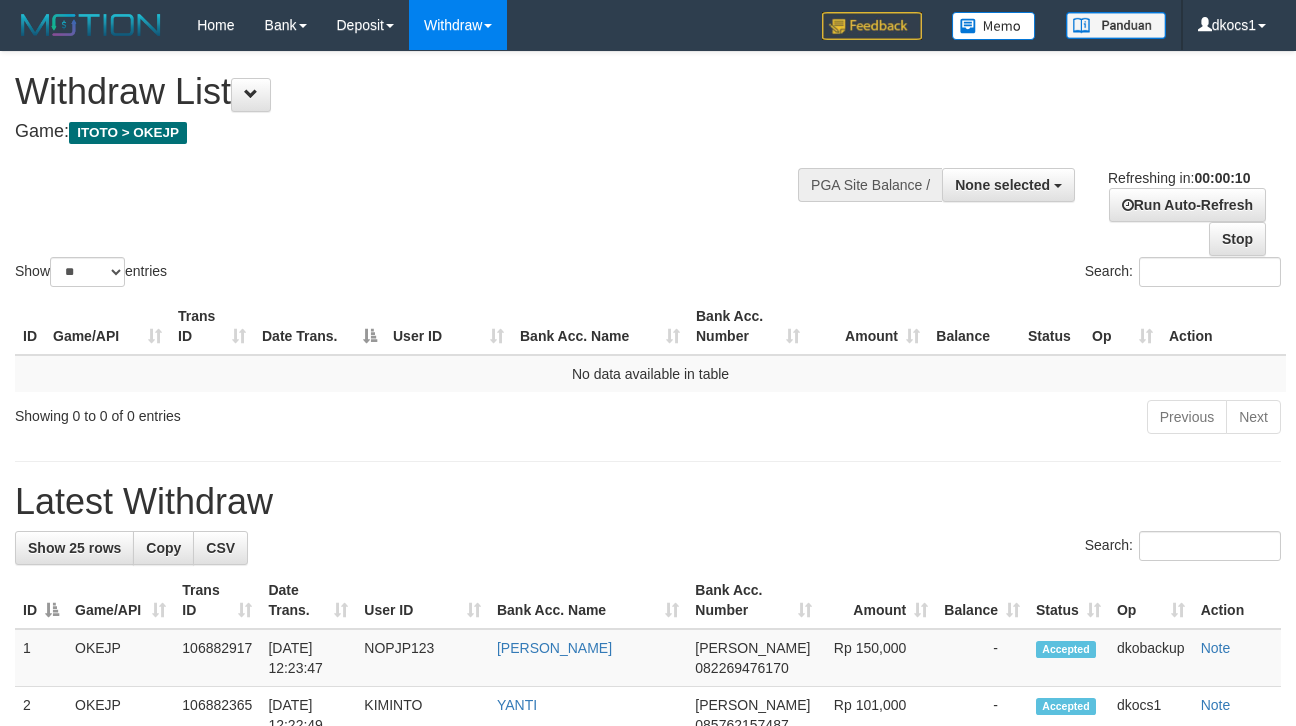 select 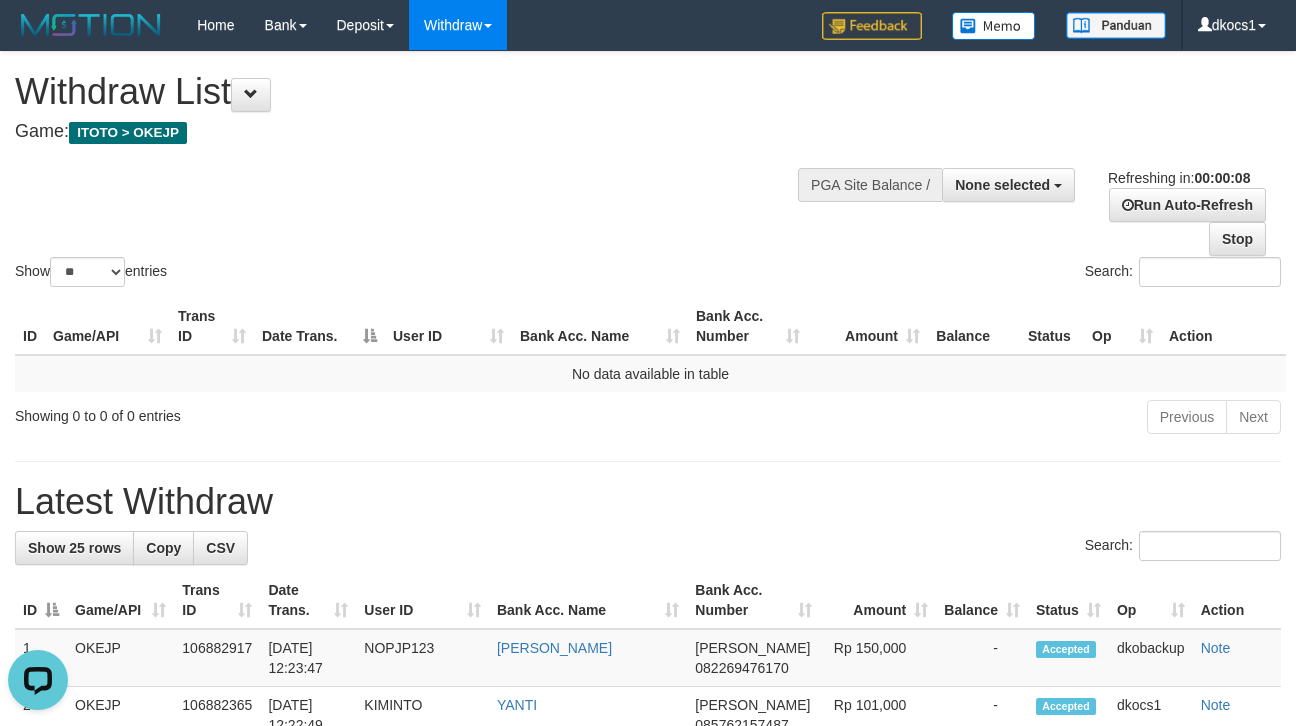scroll, scrollTop: 0, scrollLeft: 0, axis: both 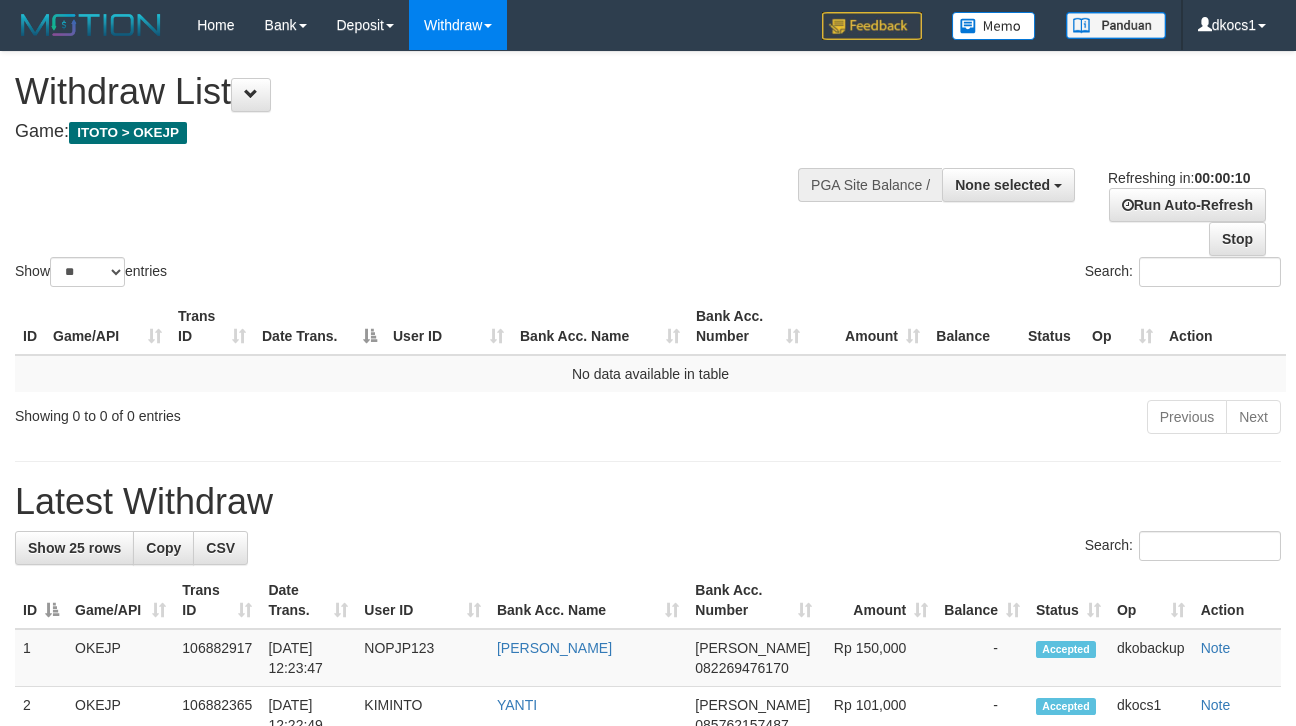 select 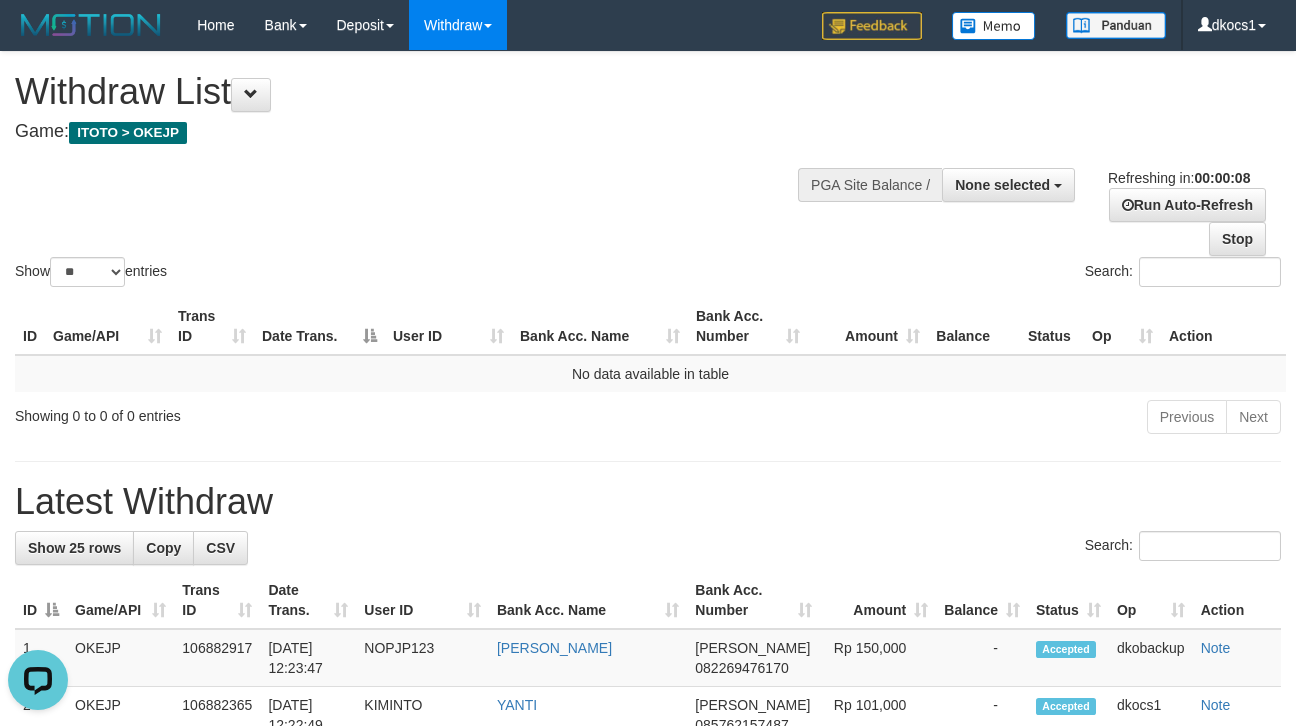 scroll, scrollTop: 0, scrollLeft: 0, axis: both 